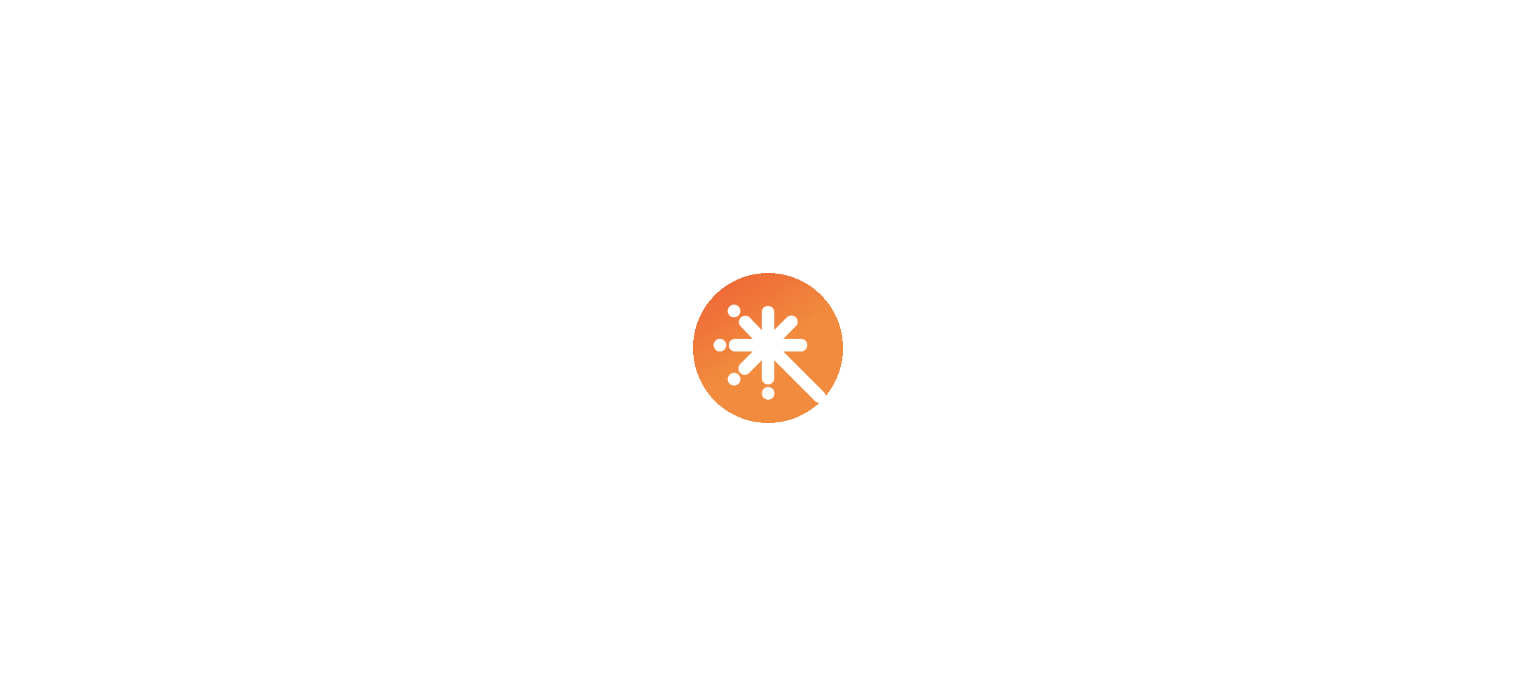 scroll, scrollTop: 0, scrollLeft: 0, axis: both 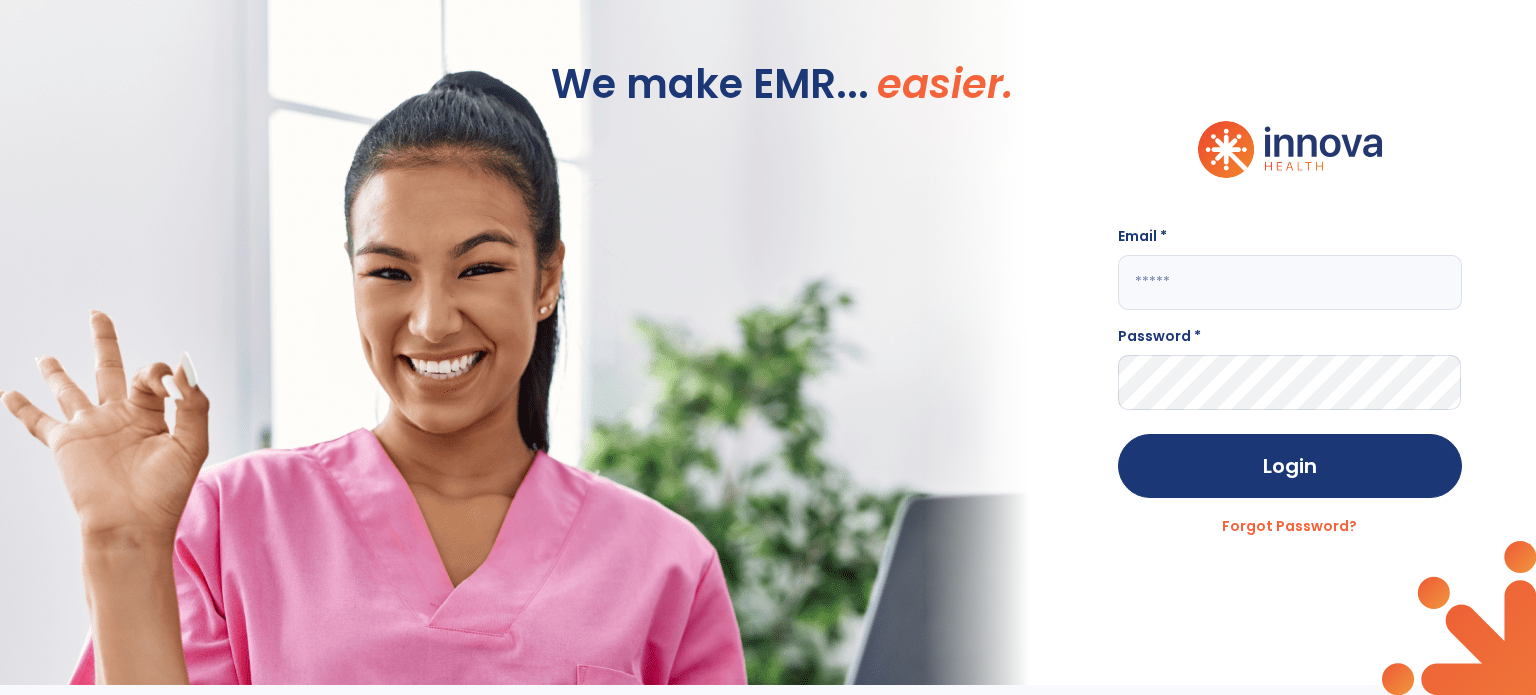 click 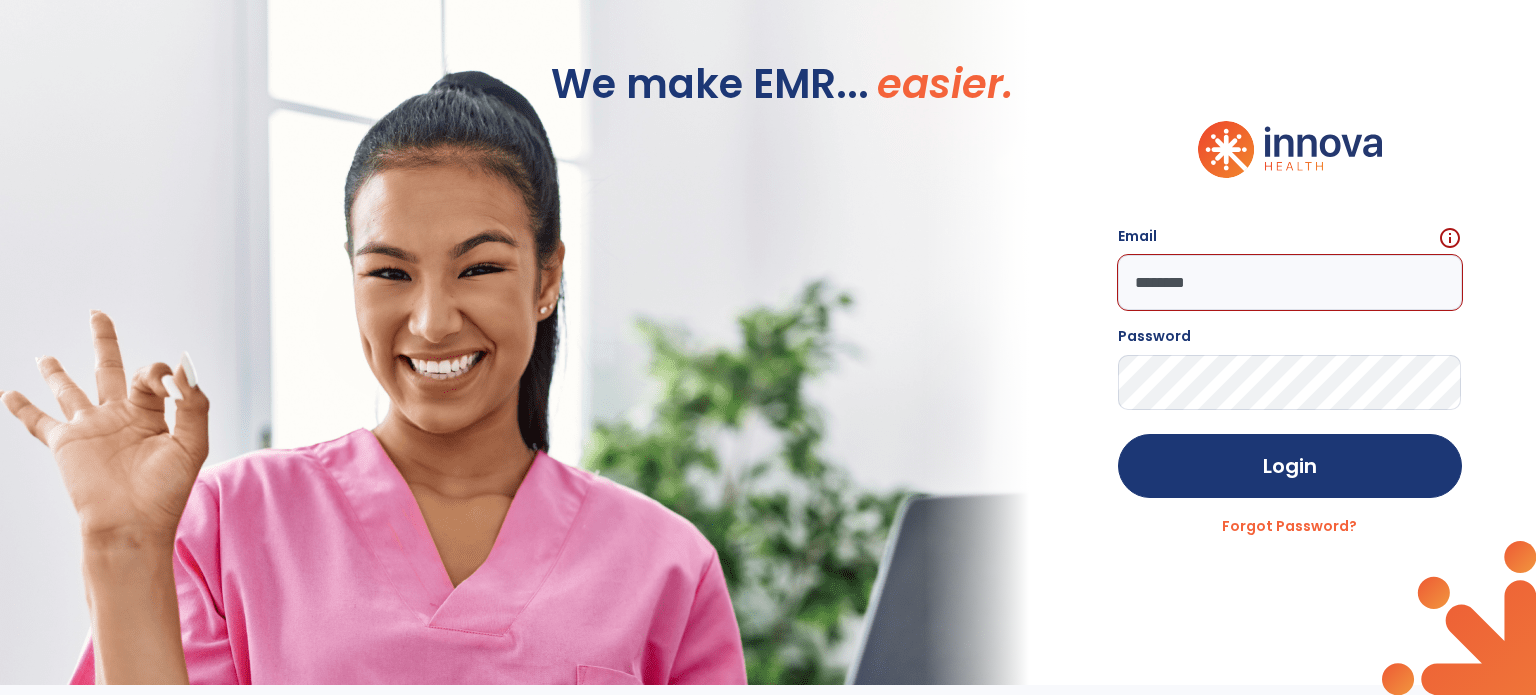 click on "Login" 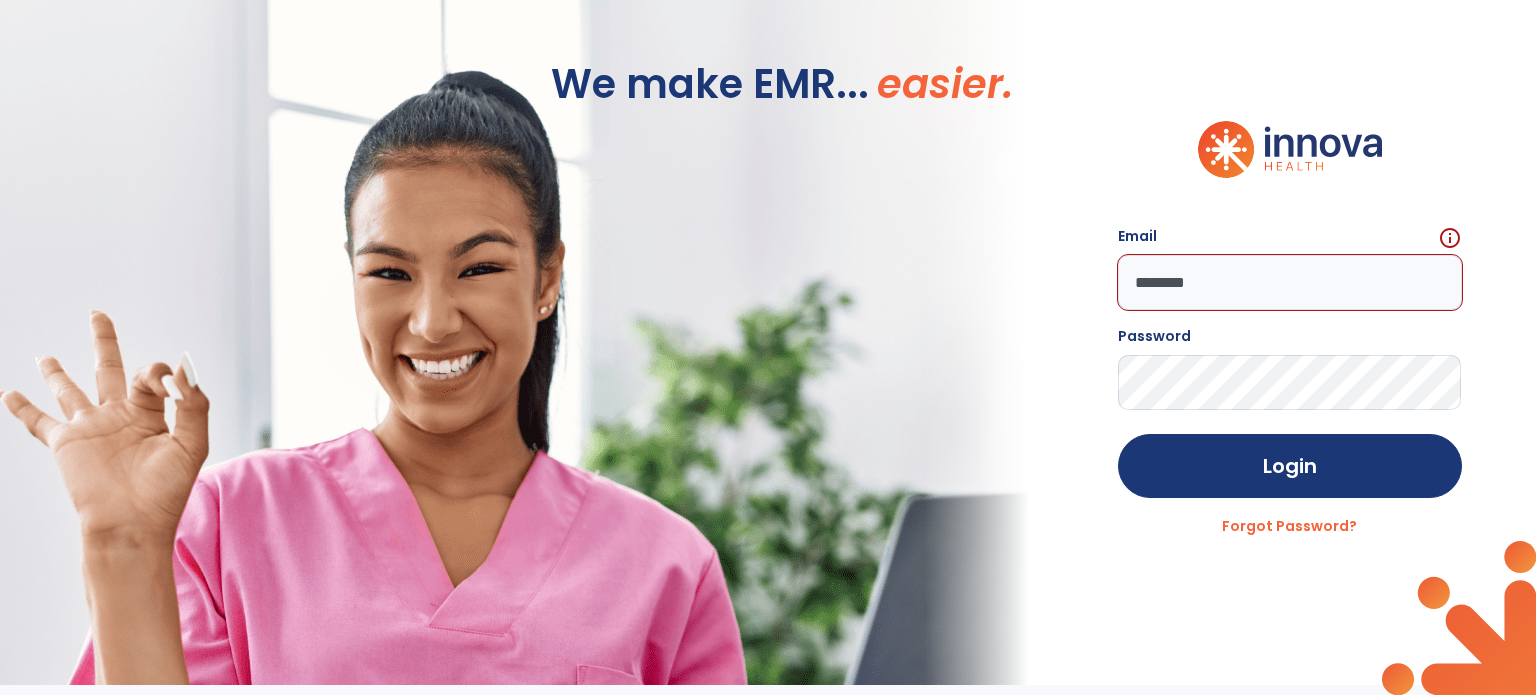 drag, startPoint x: 1274, startPoint y: 291, endPoint x: 1008, endPoint y: 290, distance: 266.0019 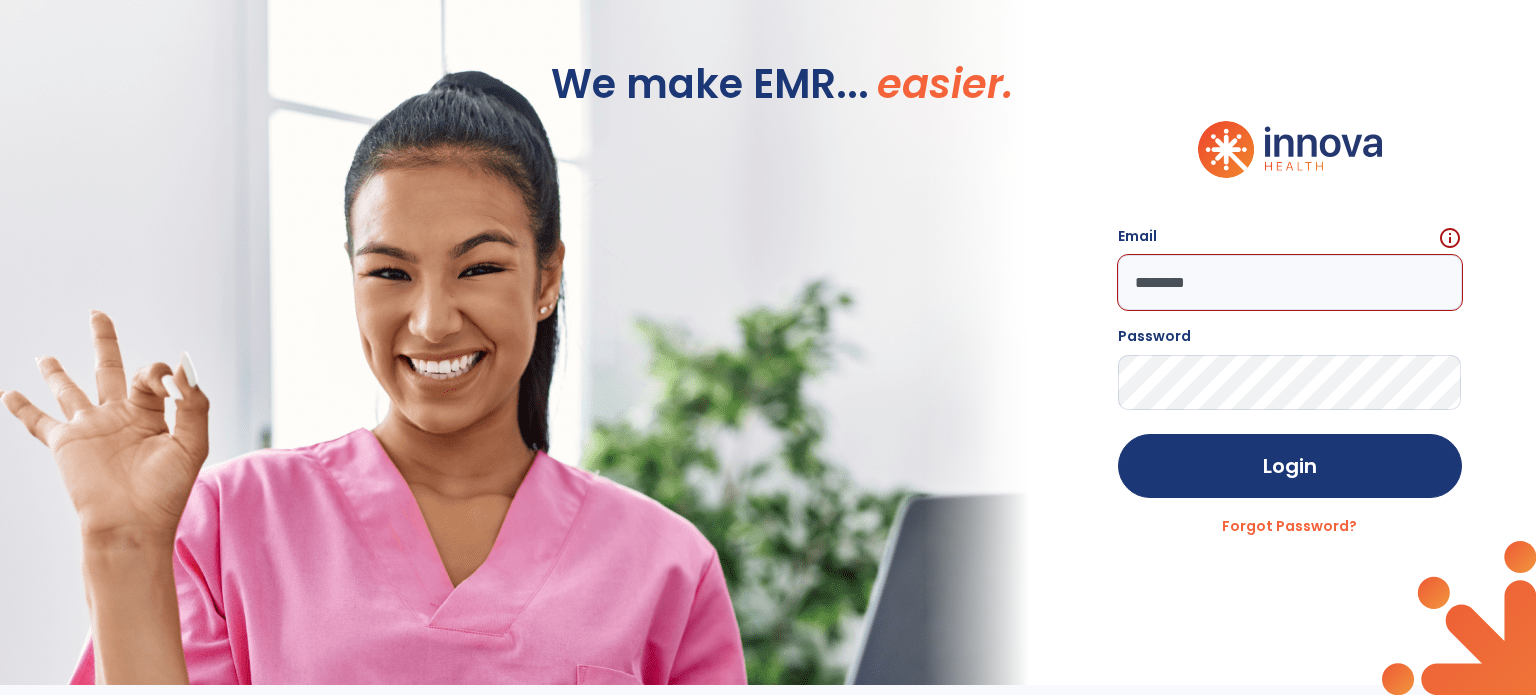click on "We make EMR... easier. Email   [EMAIL] Password  Login Forgot Password?" 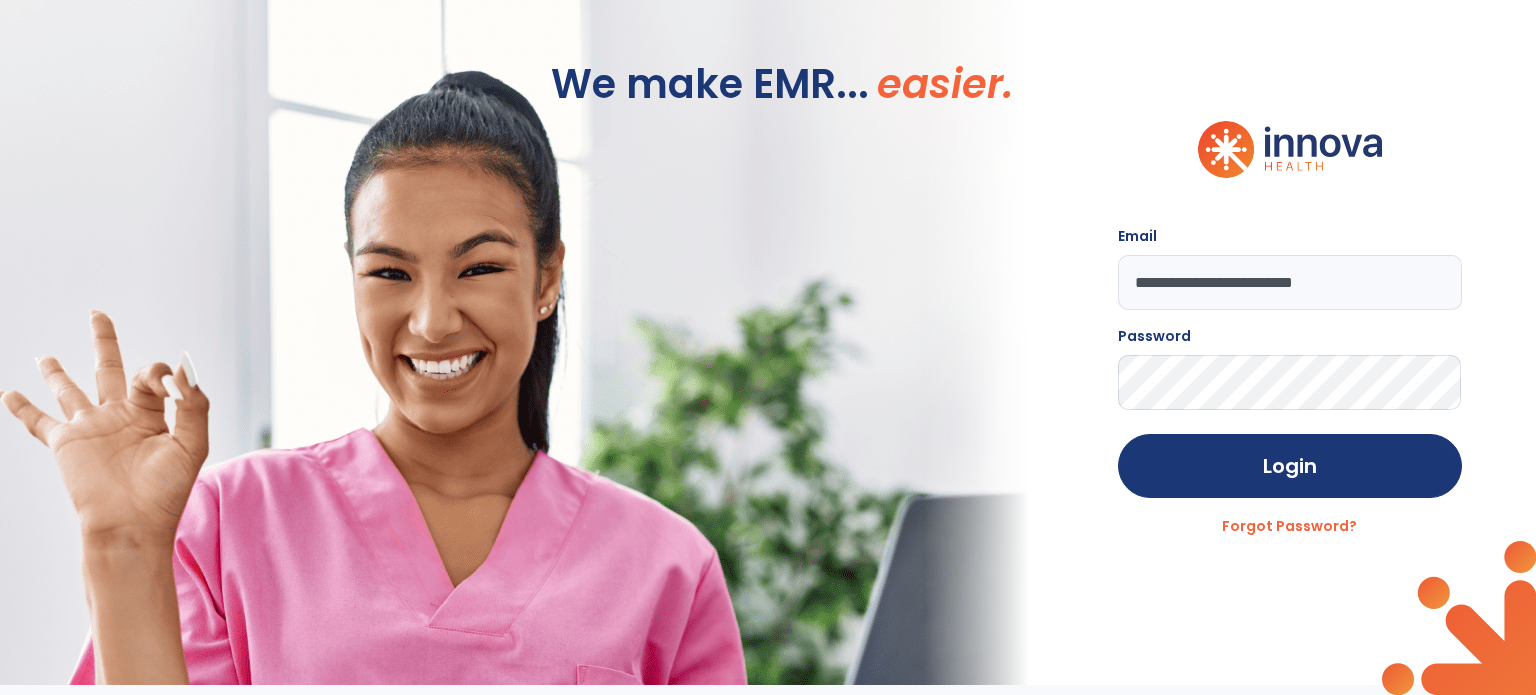 type on "**********" 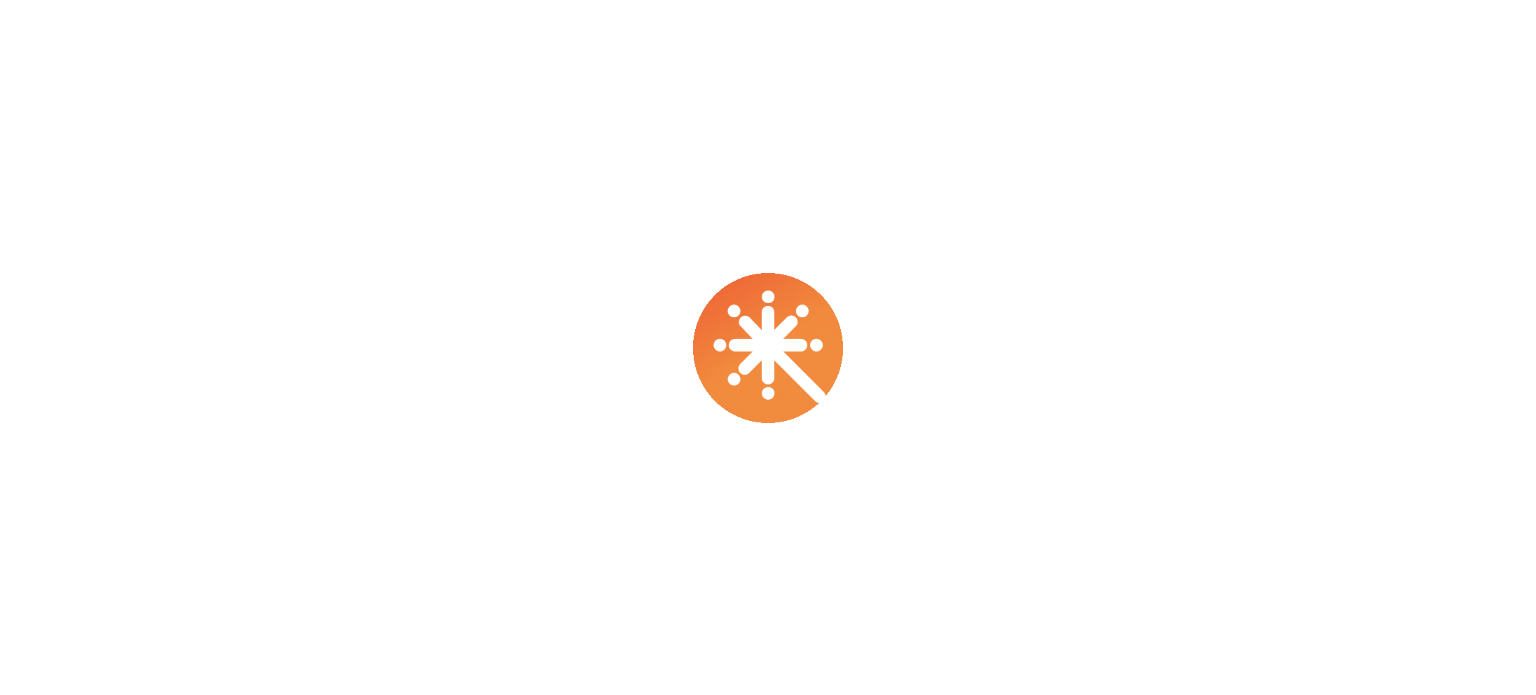 scroll, scrollTop: 0, scrollLeft: 0, axis: both 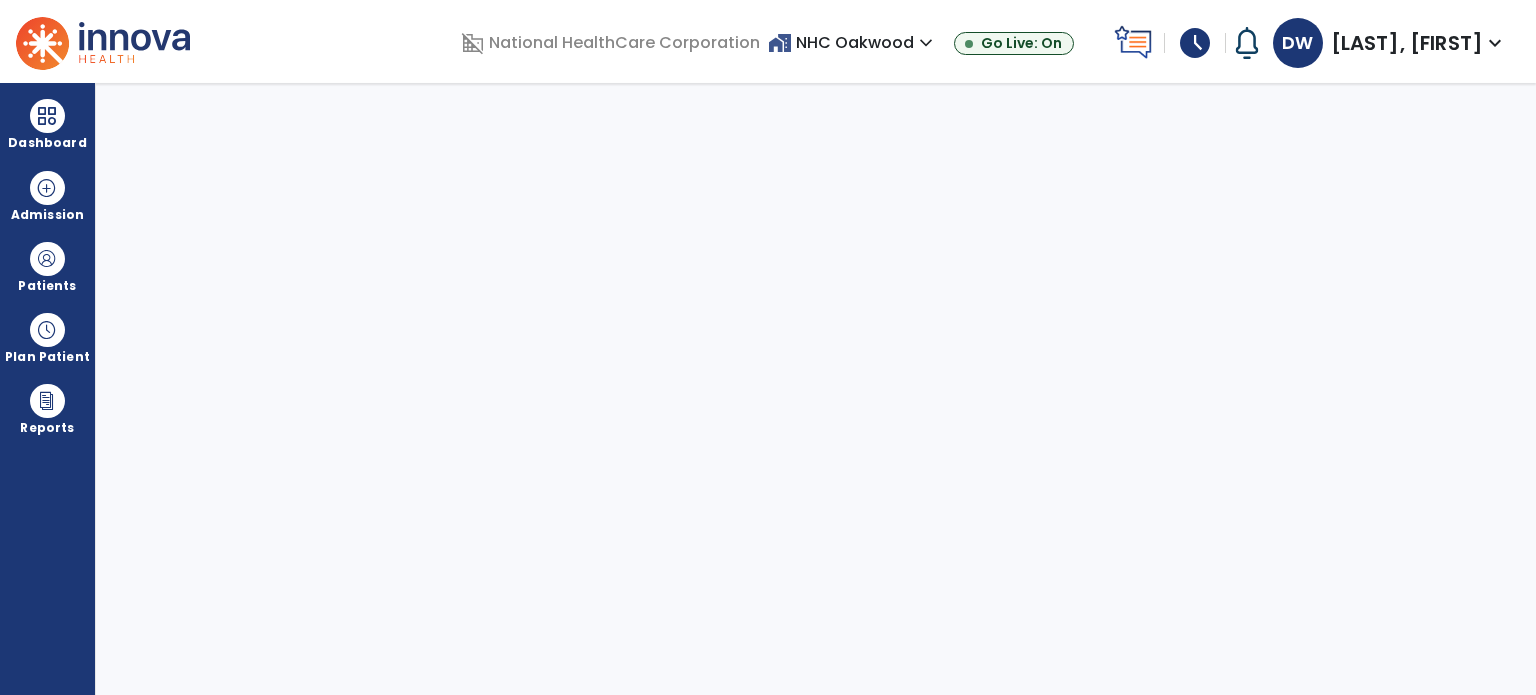 select on "****" 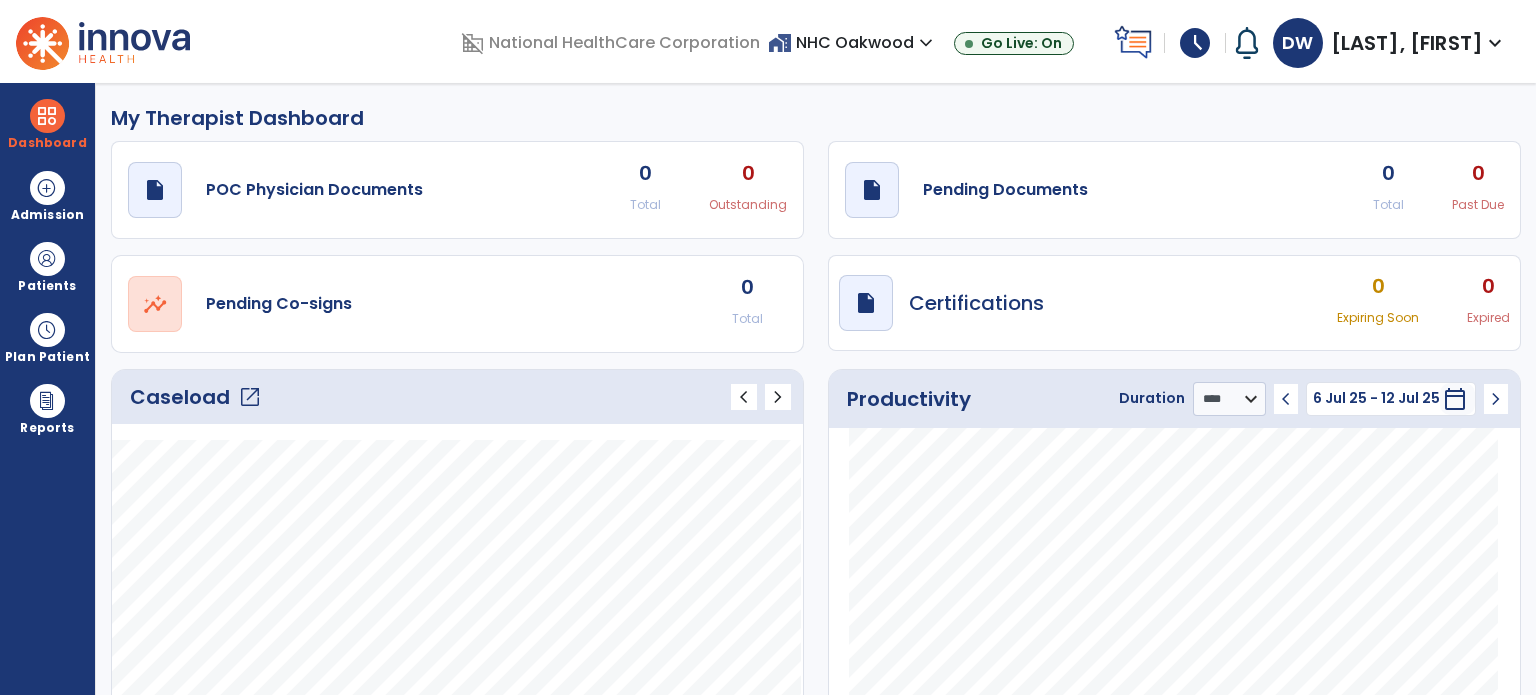 click on "schedule" at bounding box center (1195, 43) 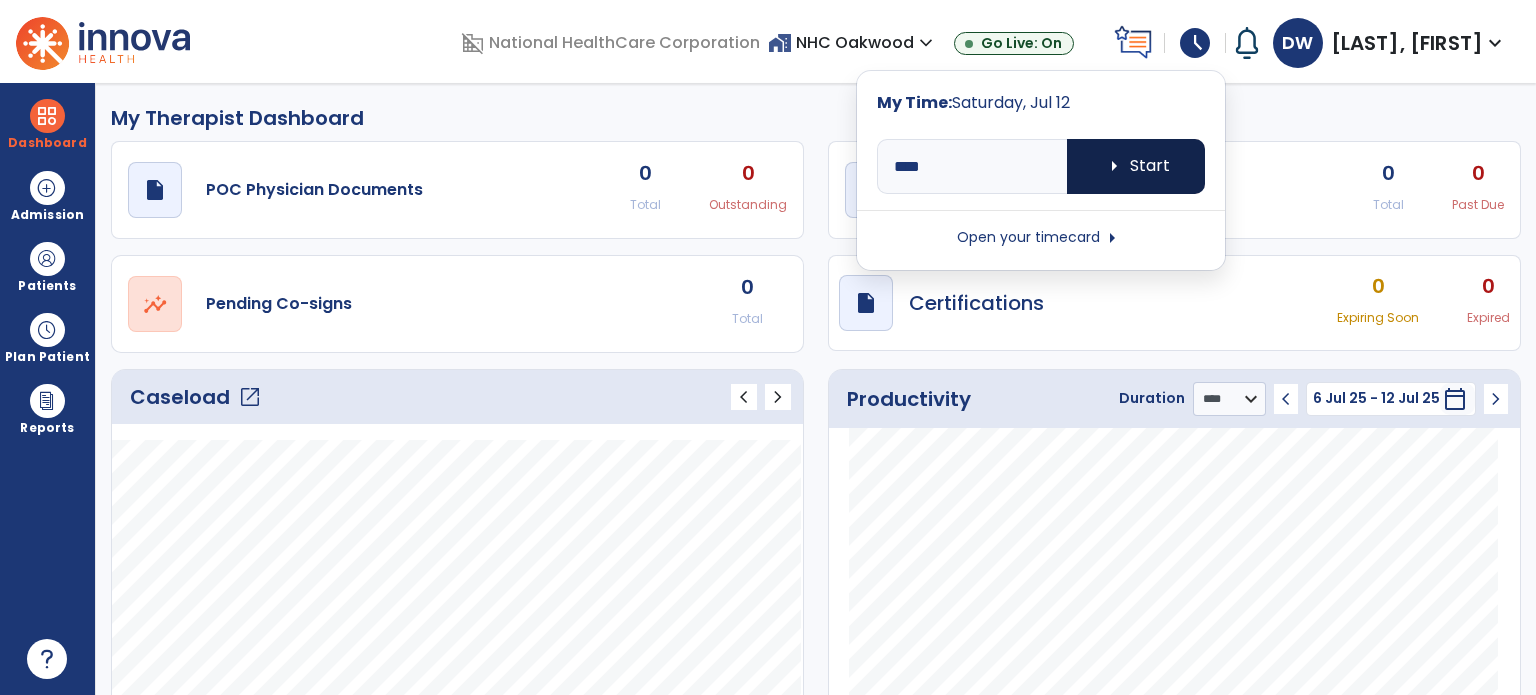 click on "arrow_right  Start" at bounding box center (1136, 166) 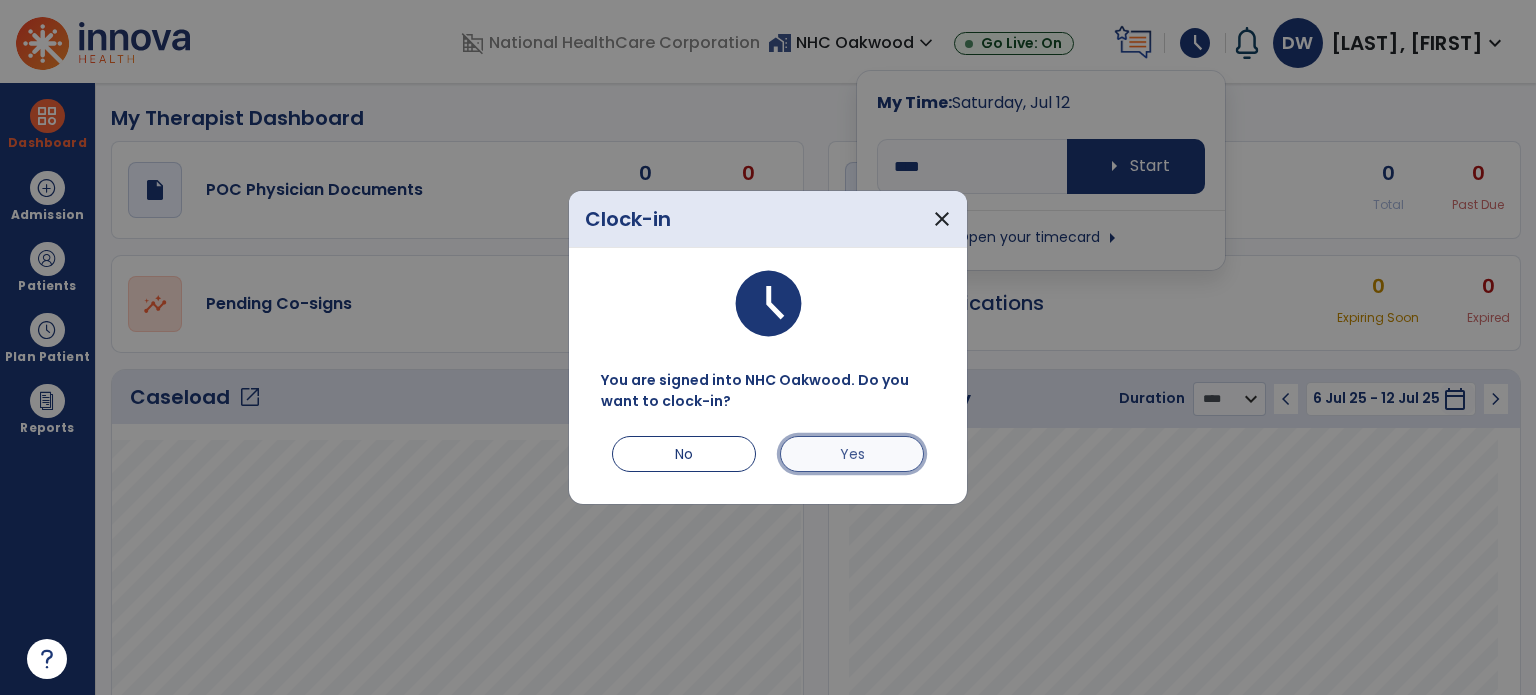 click on "Yes" at bounding box center [852, 454] 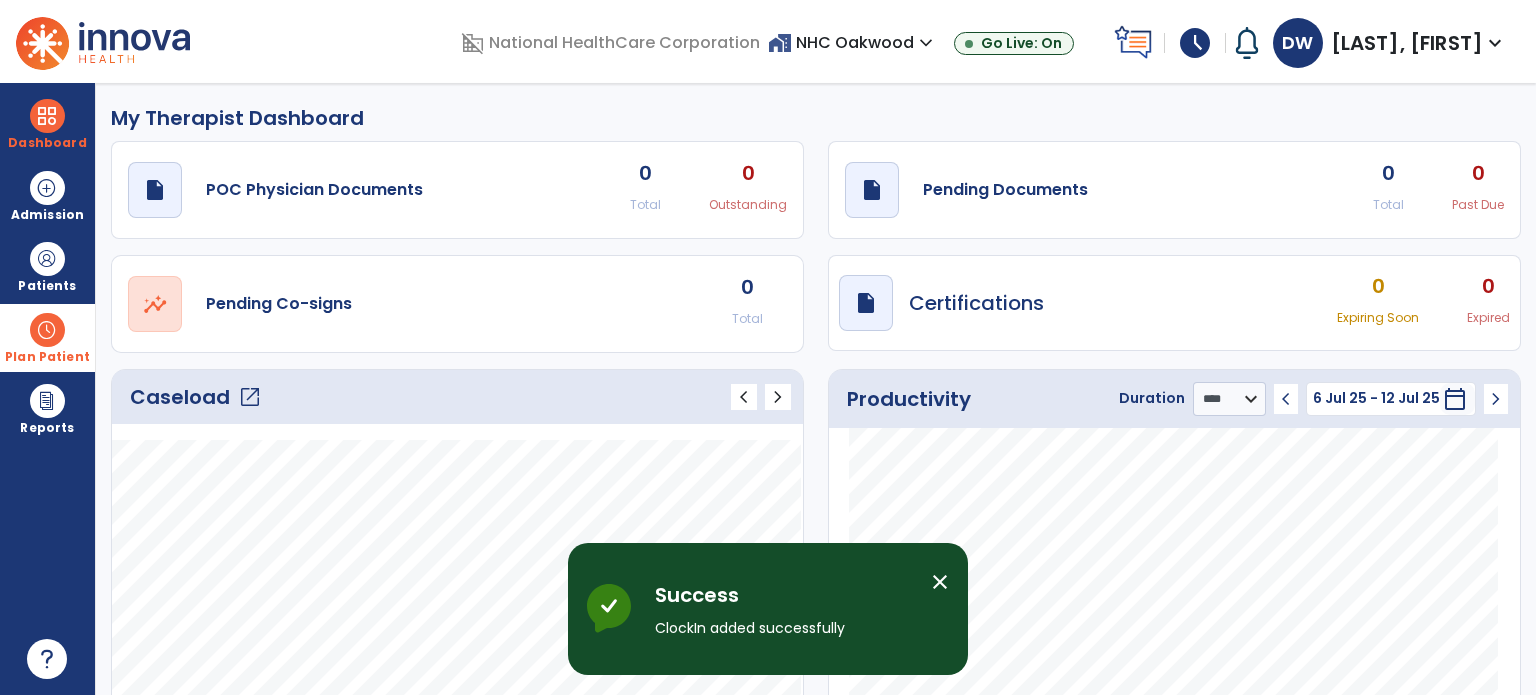 click on "Plan Patient" at bounding box center (47, 266) 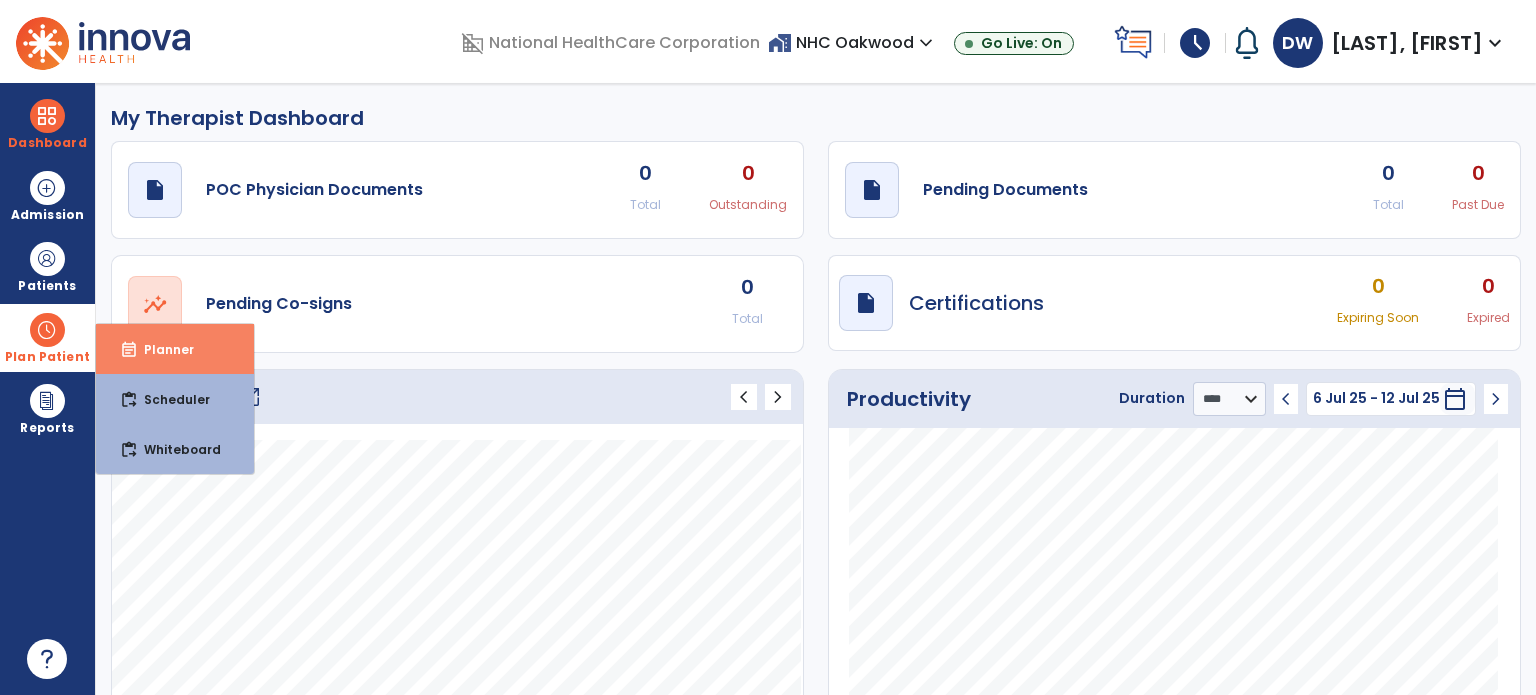 click on "event_note  Planner" at bounding box center [175, 349] 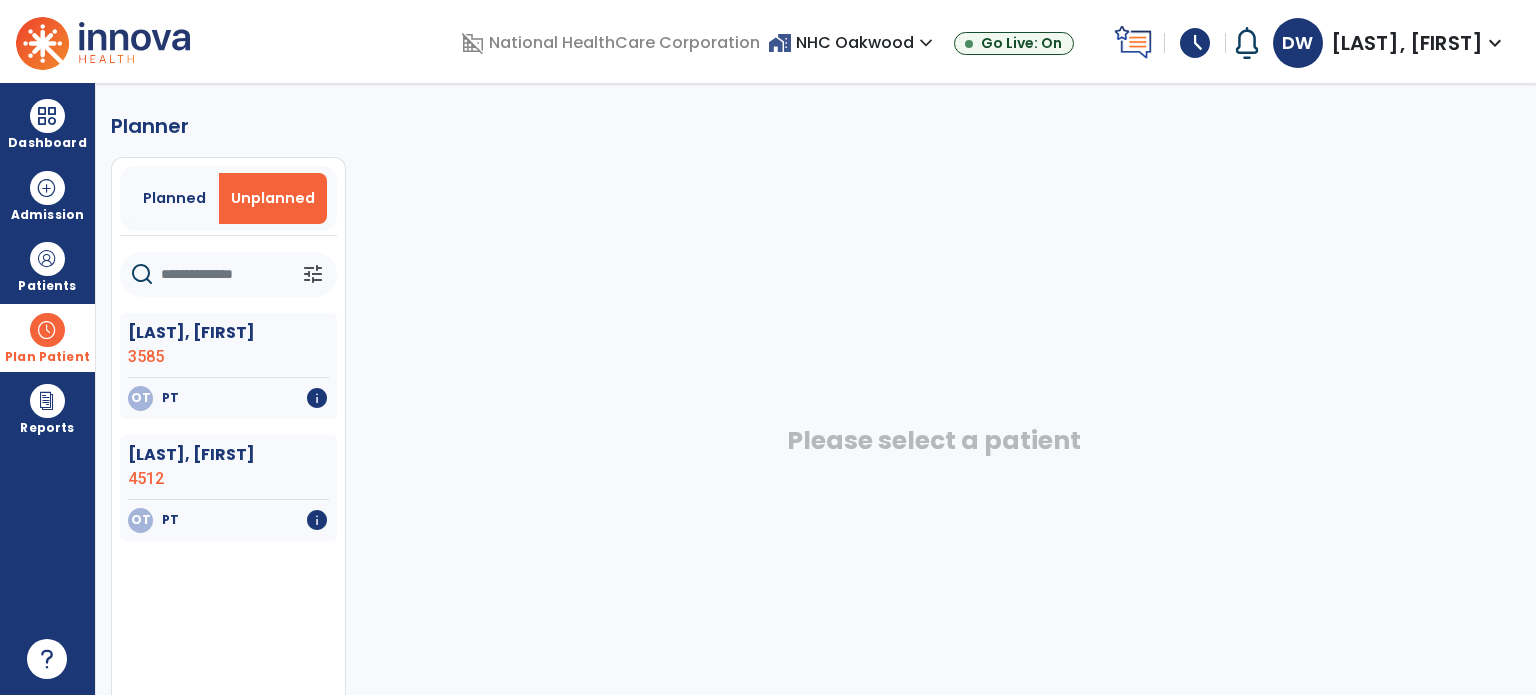 click on "Plan Patient" at bounding box center (47, 337) 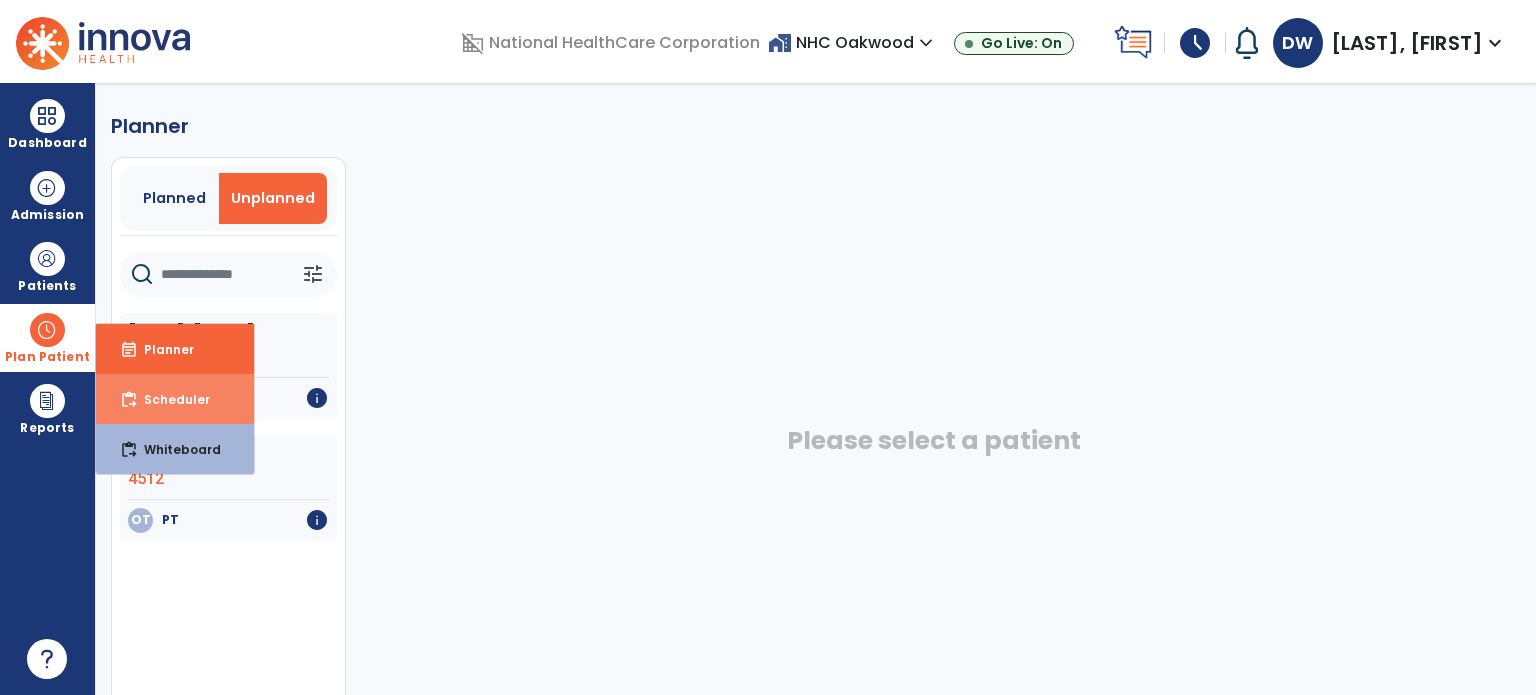 click on "content_paste_go" at bounding box center (129, 400) 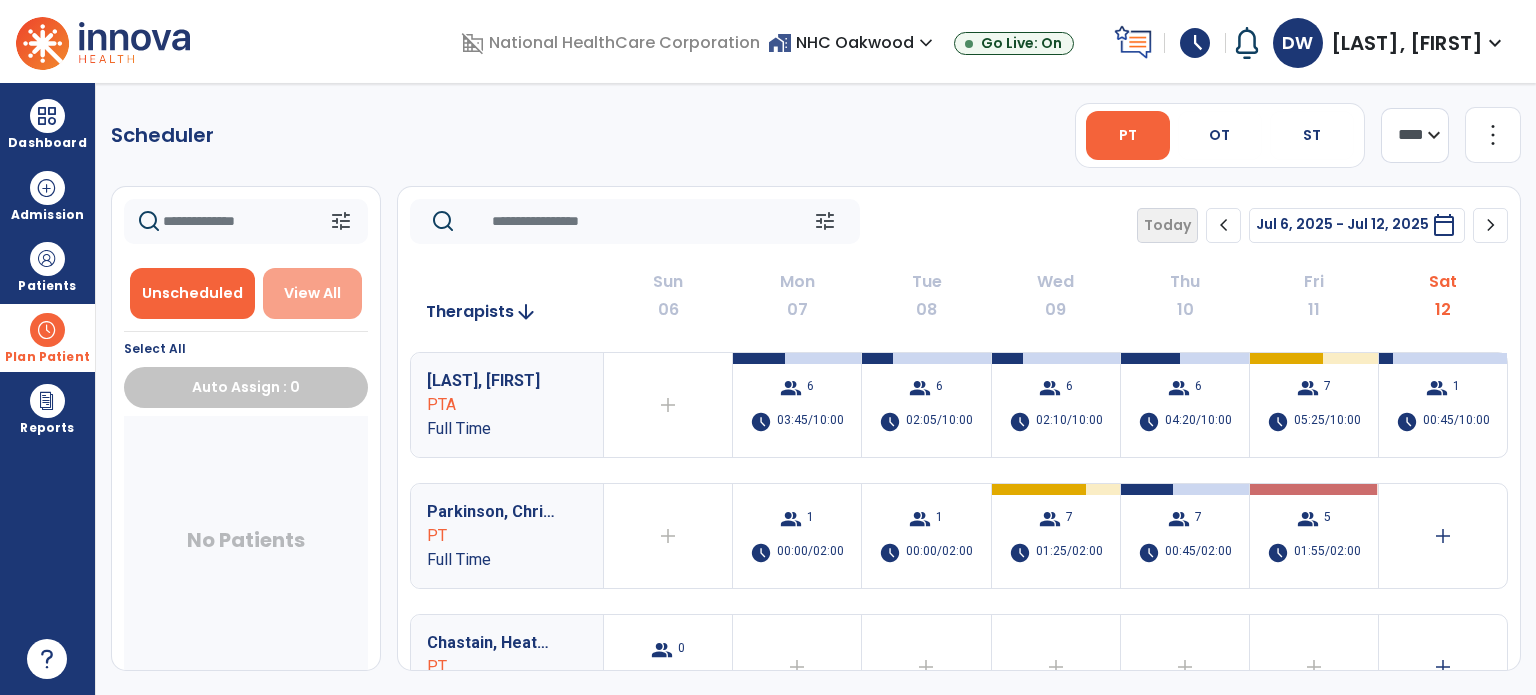 click on "View All" at bounding box center [312, 293] 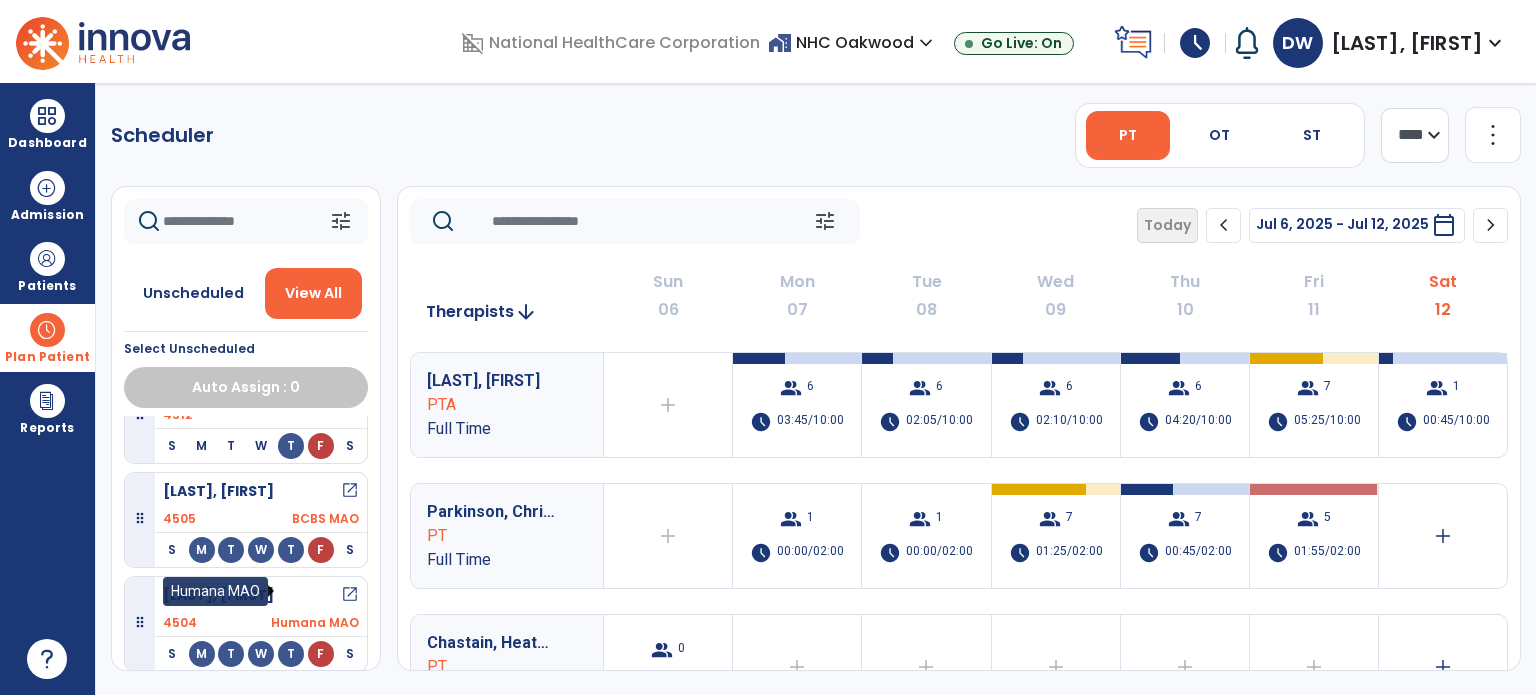 scroll, scrollTop: 0, scrollLeft: 0, axis: both 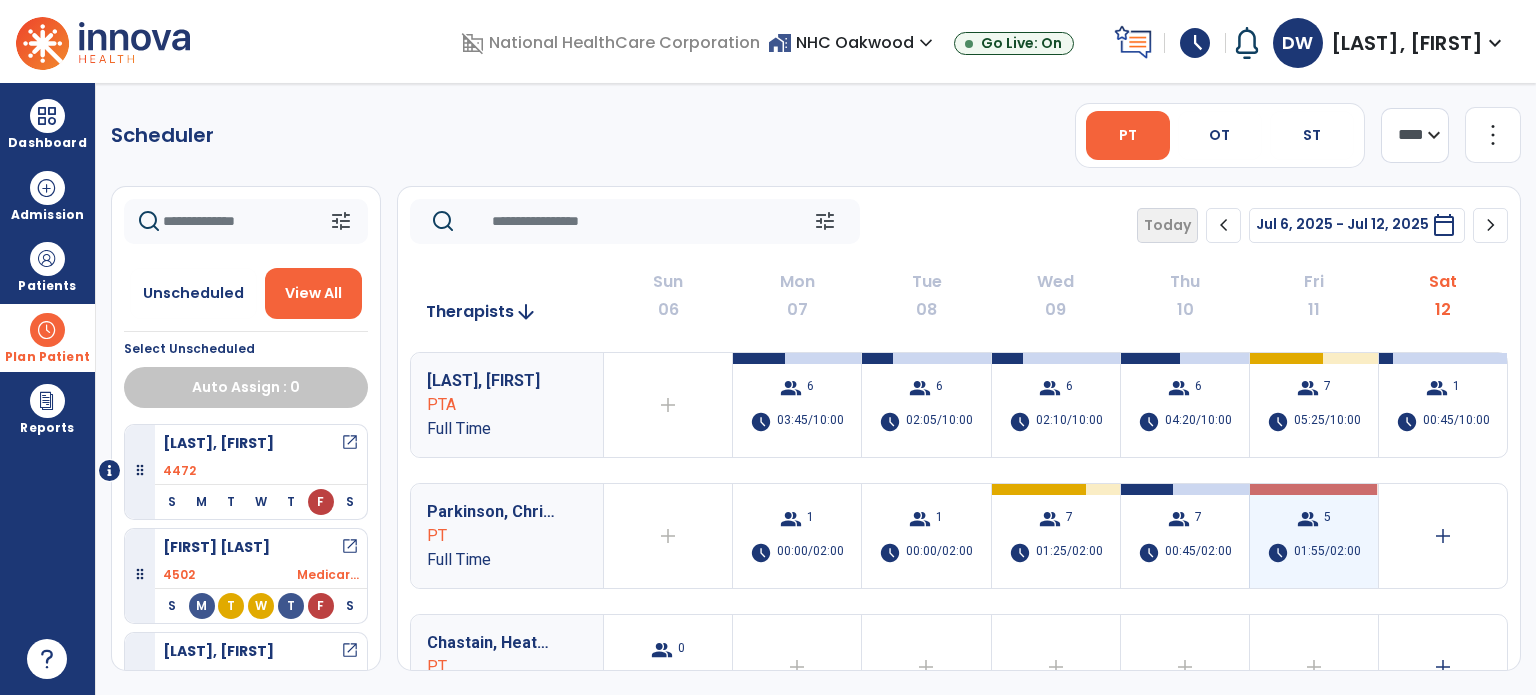 click on "group" at bounding box center [1308, 519] 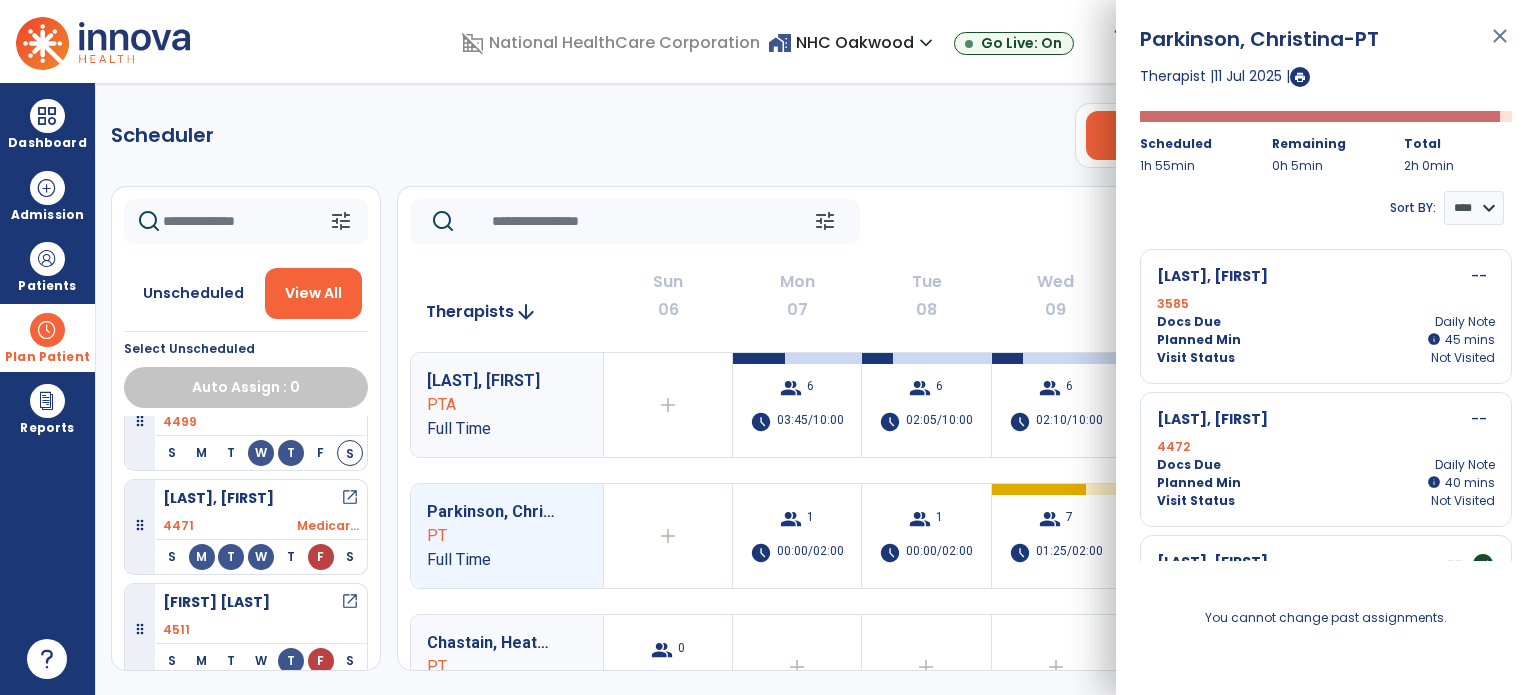 scroll, scrollTop: 800, scrollLeft: 0, axis: vertical 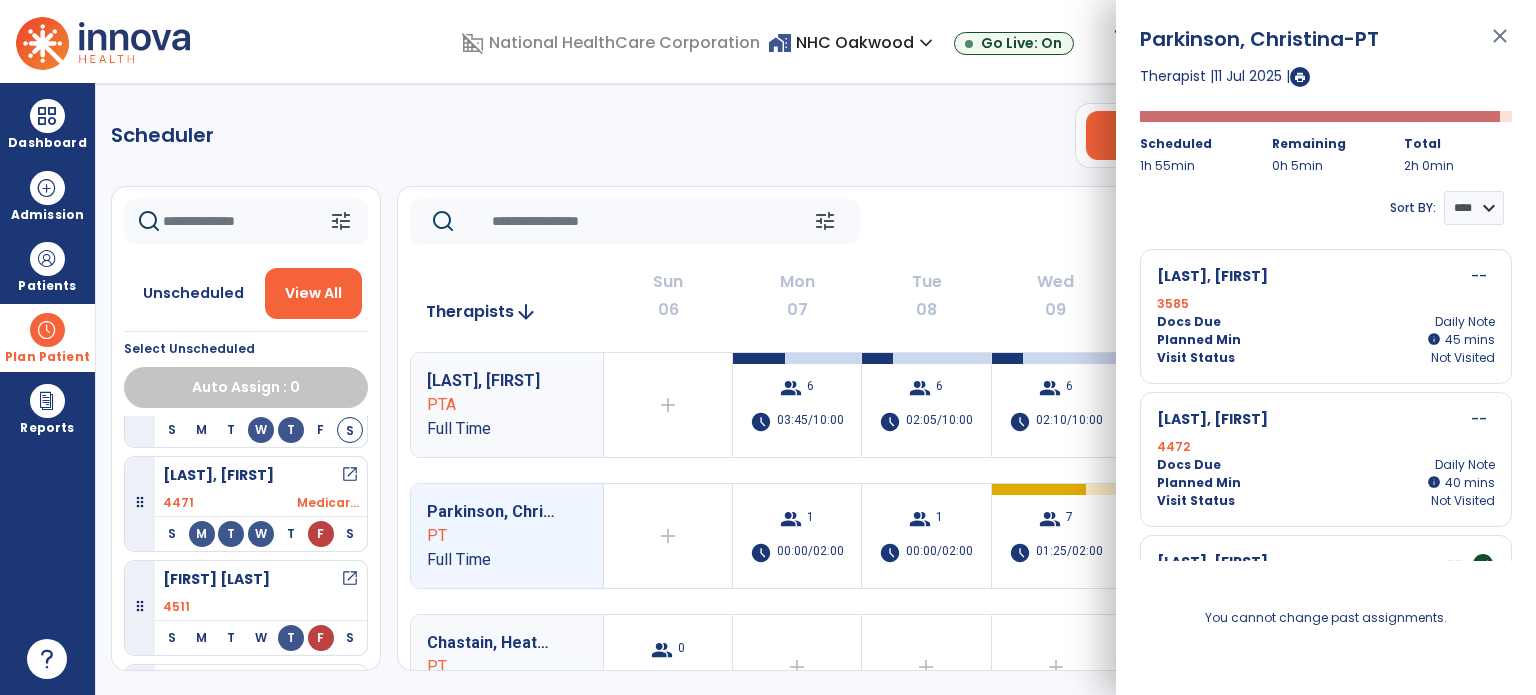 drag, startPoint x: 563, startPoint y: 121, endPoint x: 541, endPoint y: 136, distance: 26.627054 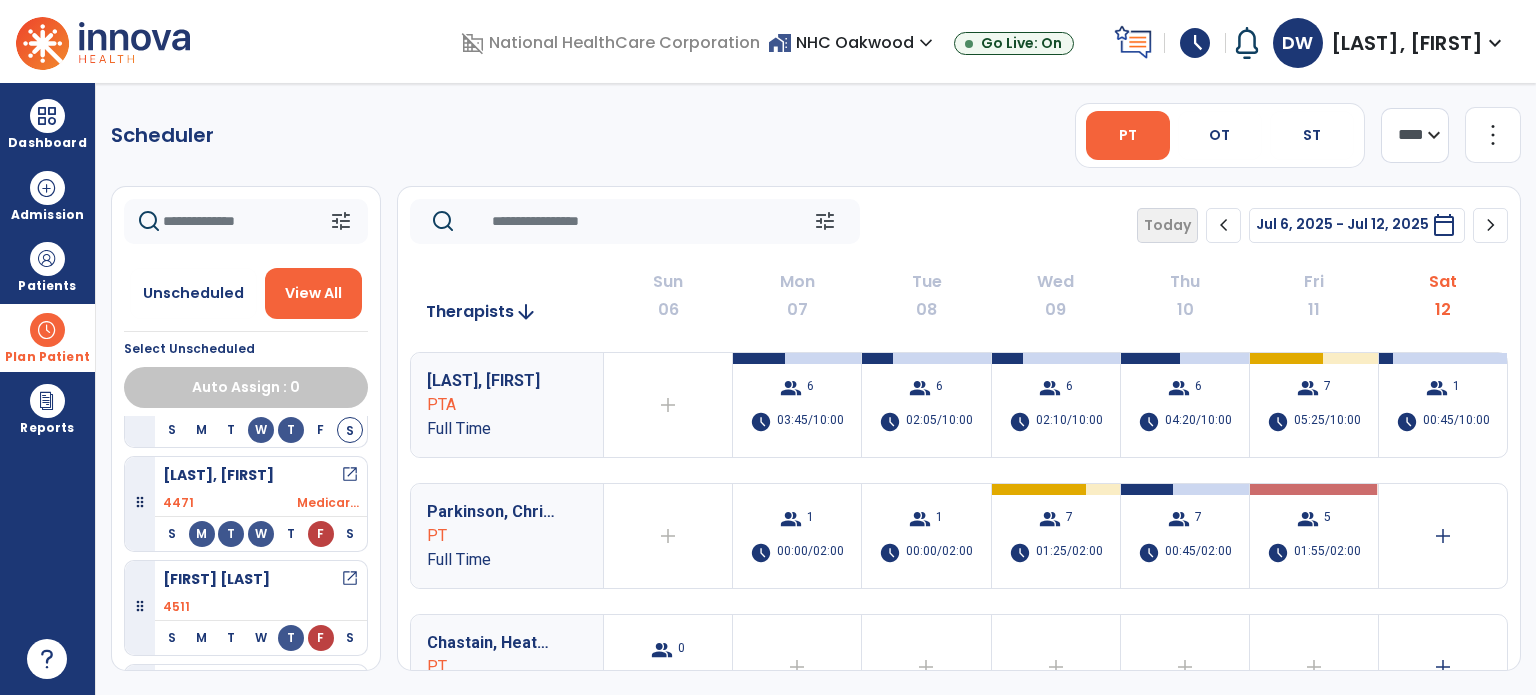 click on "Scheduler   PT   OT   ST  **** *** more_vert  Manage Labor   View All Therapists   Print" 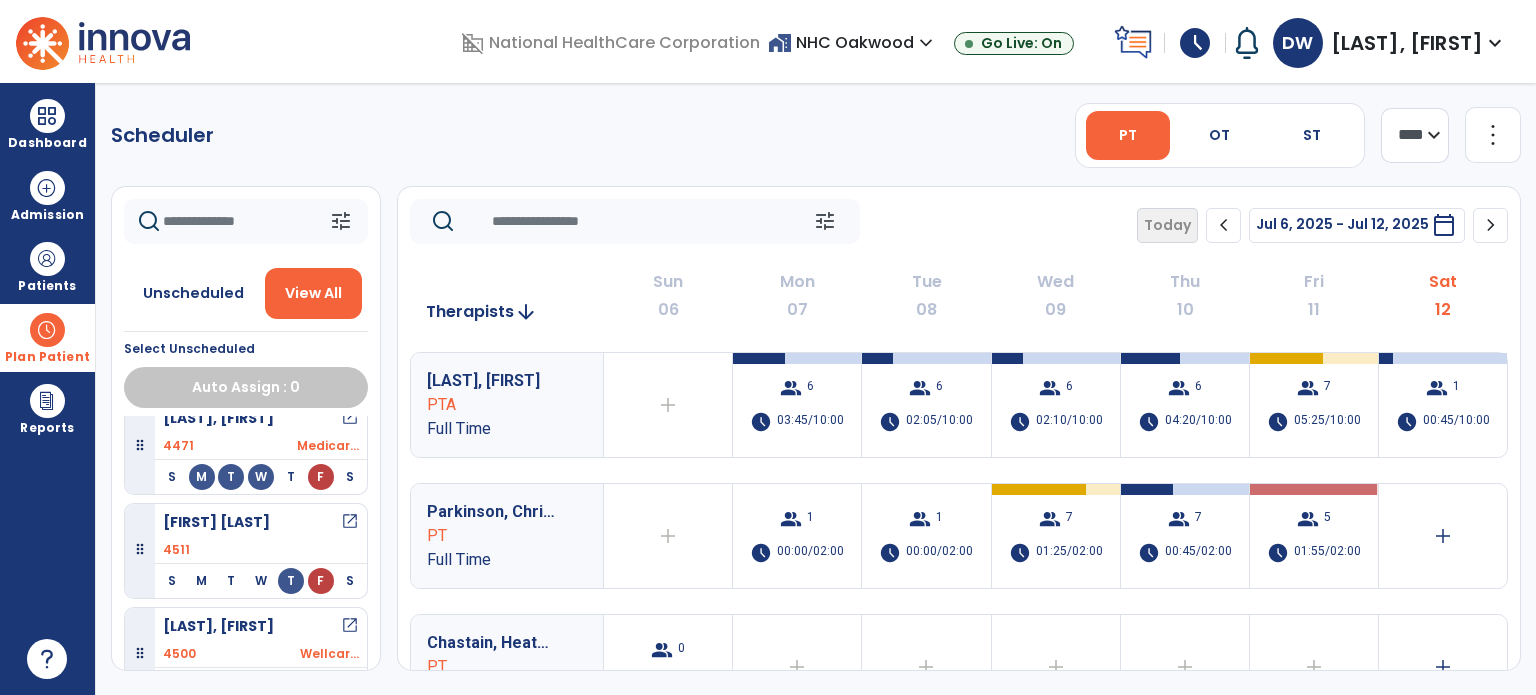 scroll, scrollTop: 873, scrollLeft: 0, axis: vertical 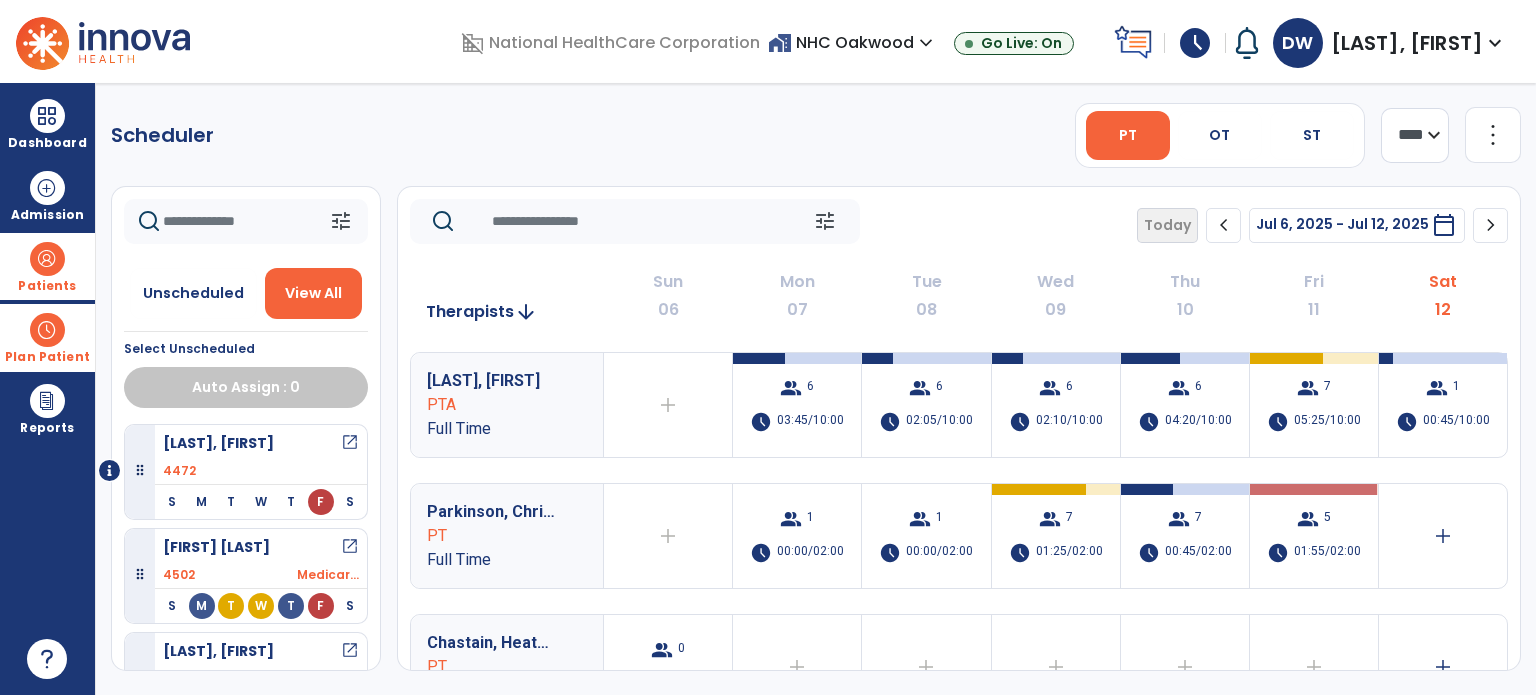 click at bounding box center [47, 259] 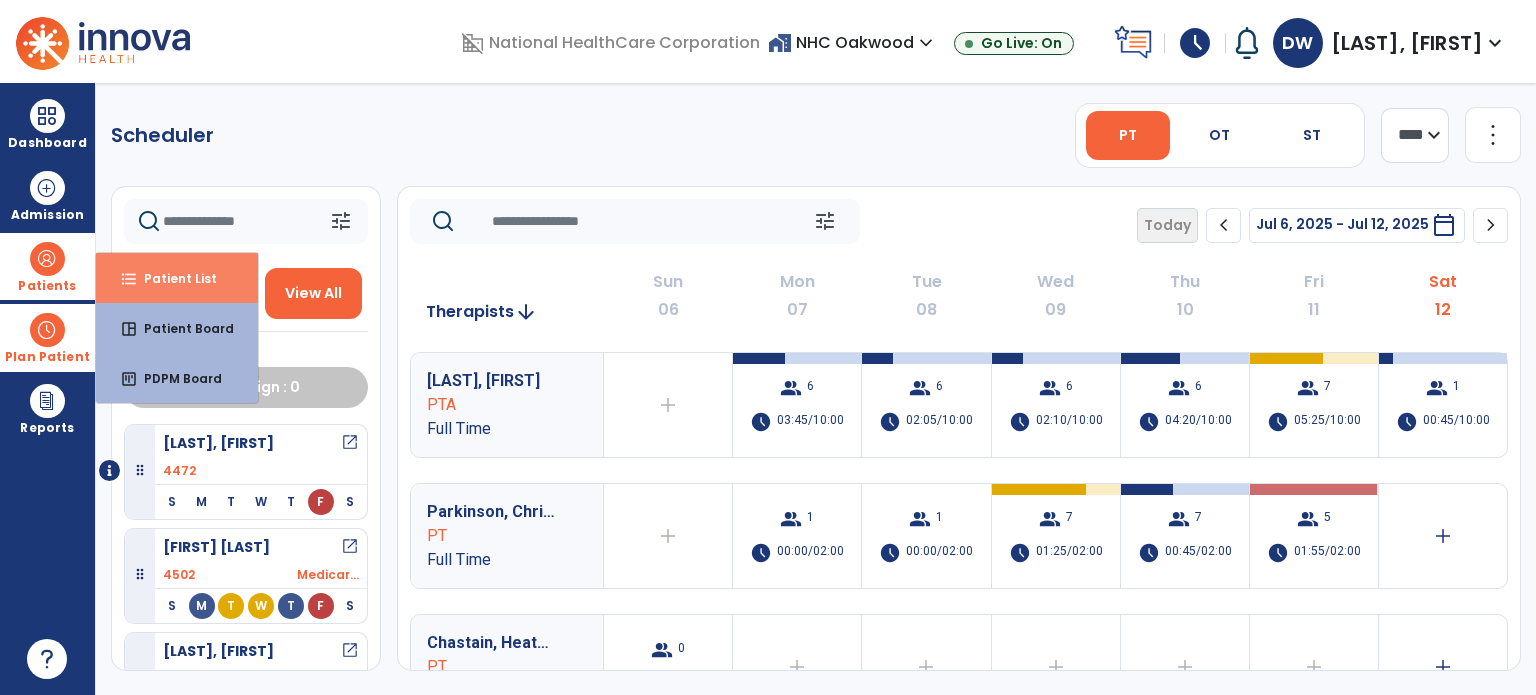 click on "Patient List" at bounding box center (172, 278) 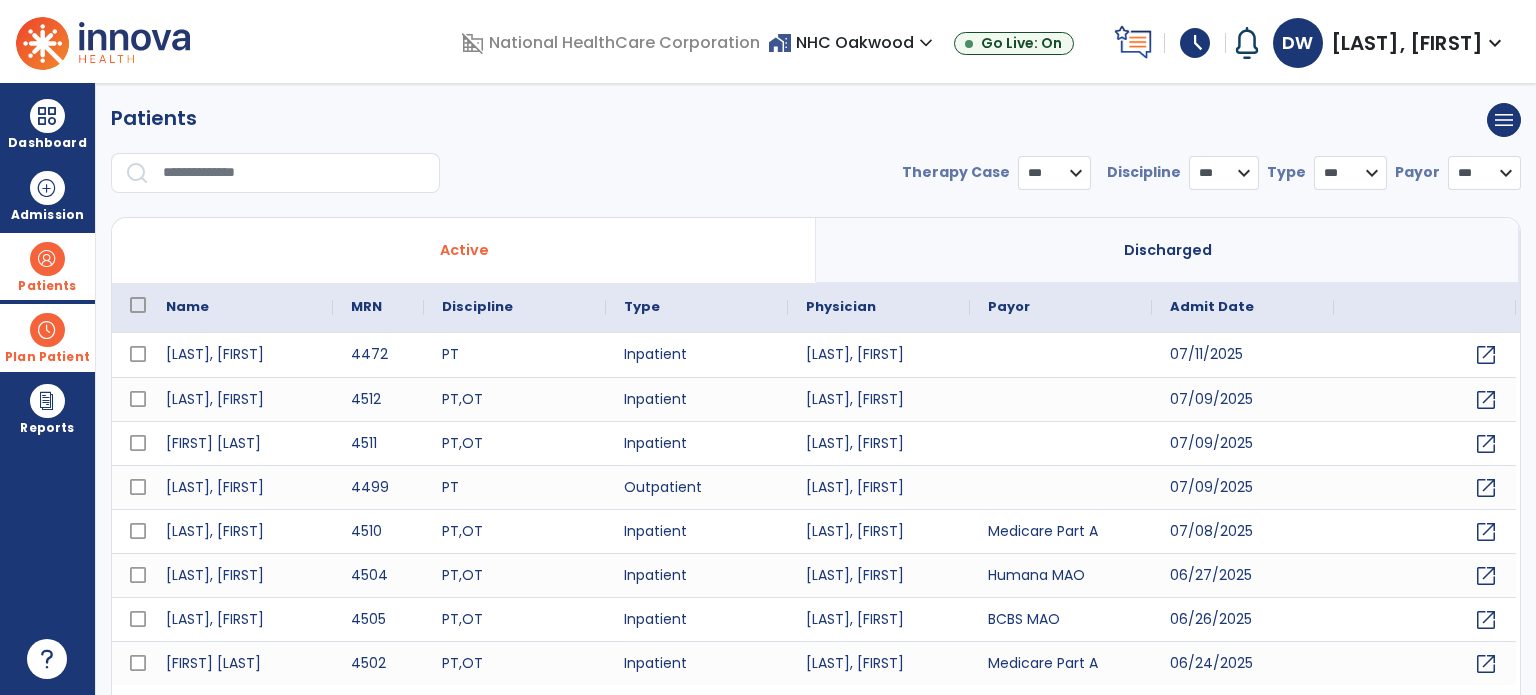 select on "***" 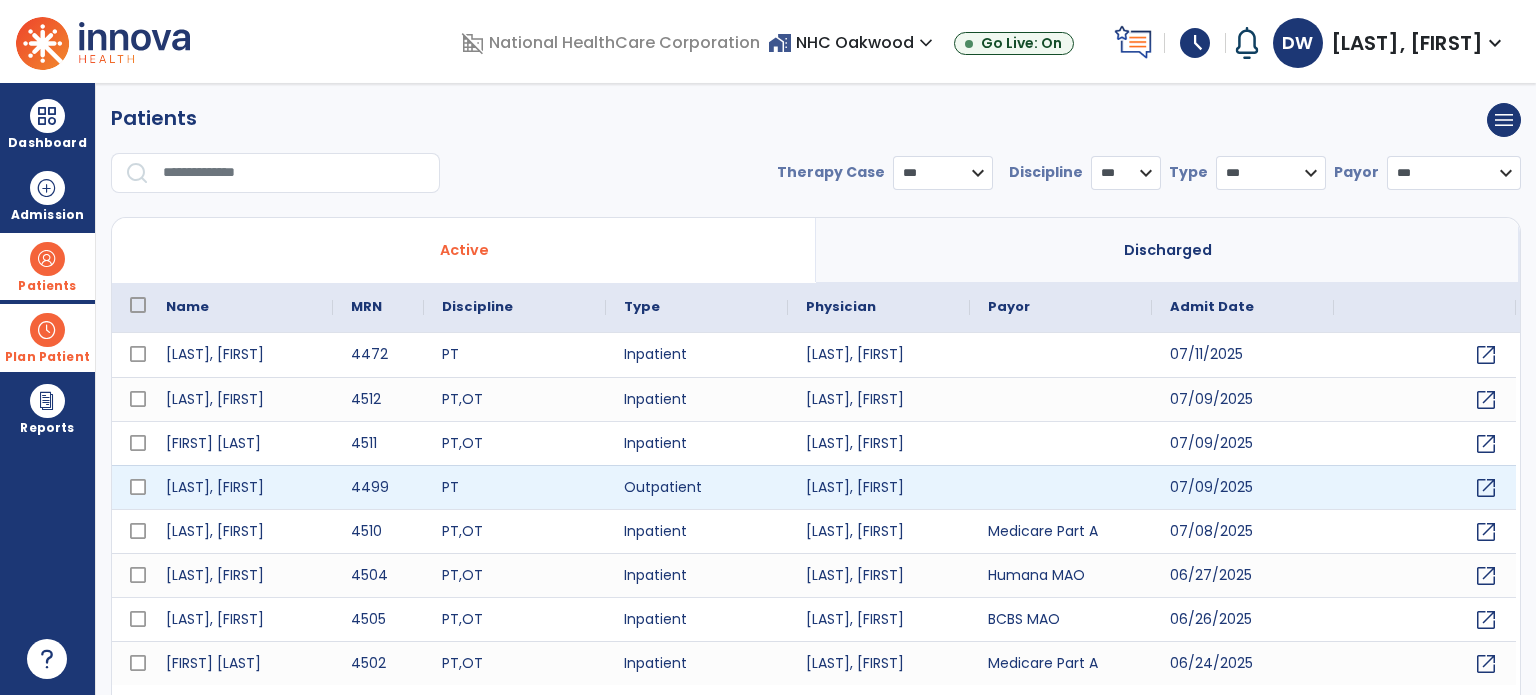 scroll, scrollTop: 46, scrollLeft: 0, axis: vertical 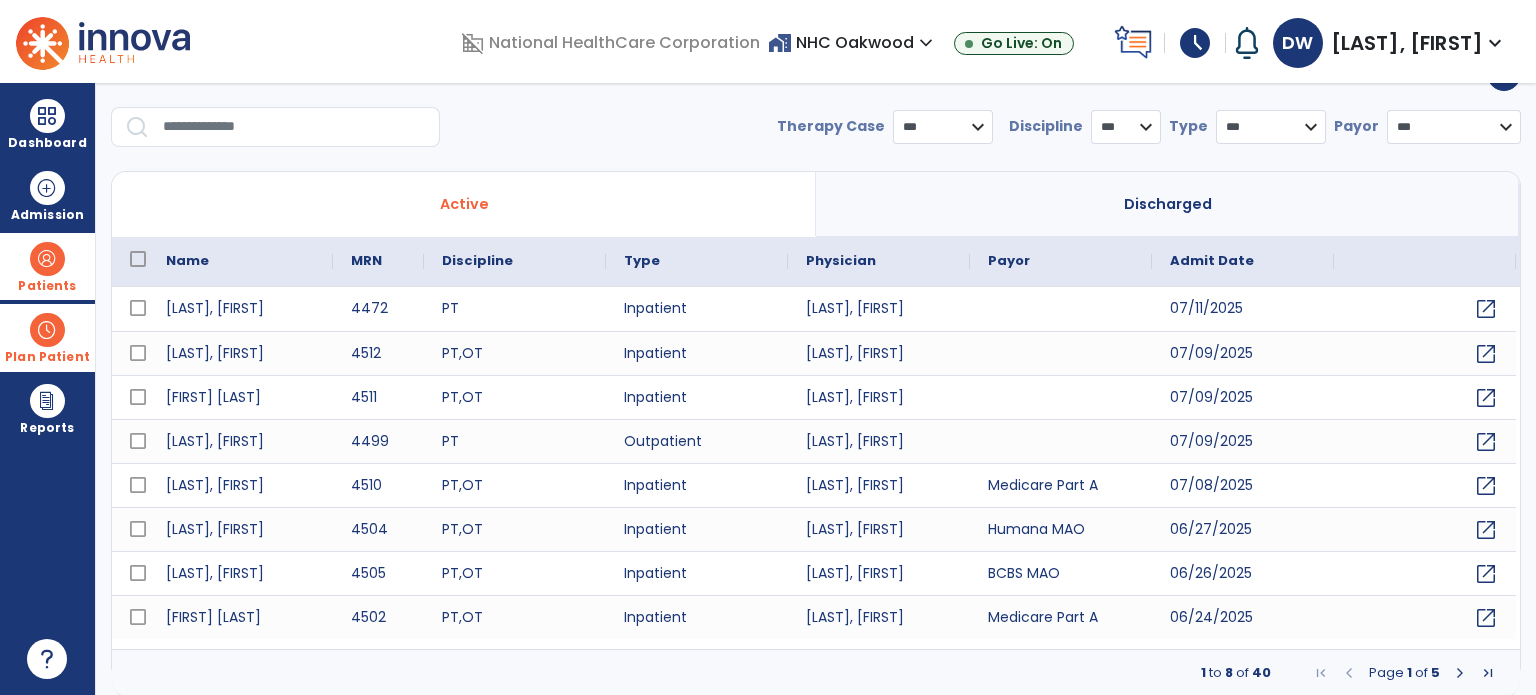 click at bounding box center (1460, 673) 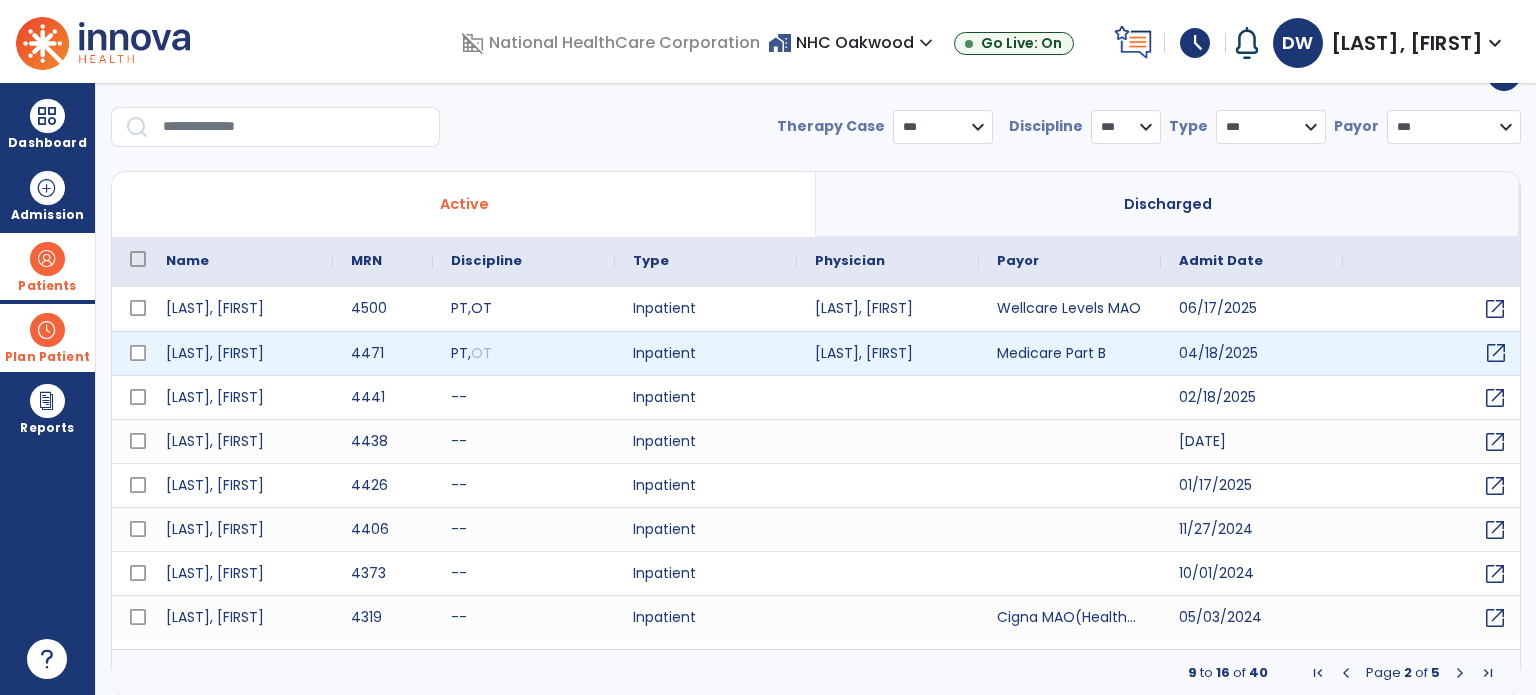 click on "open_in_new" at bounding box center [1496, 353] 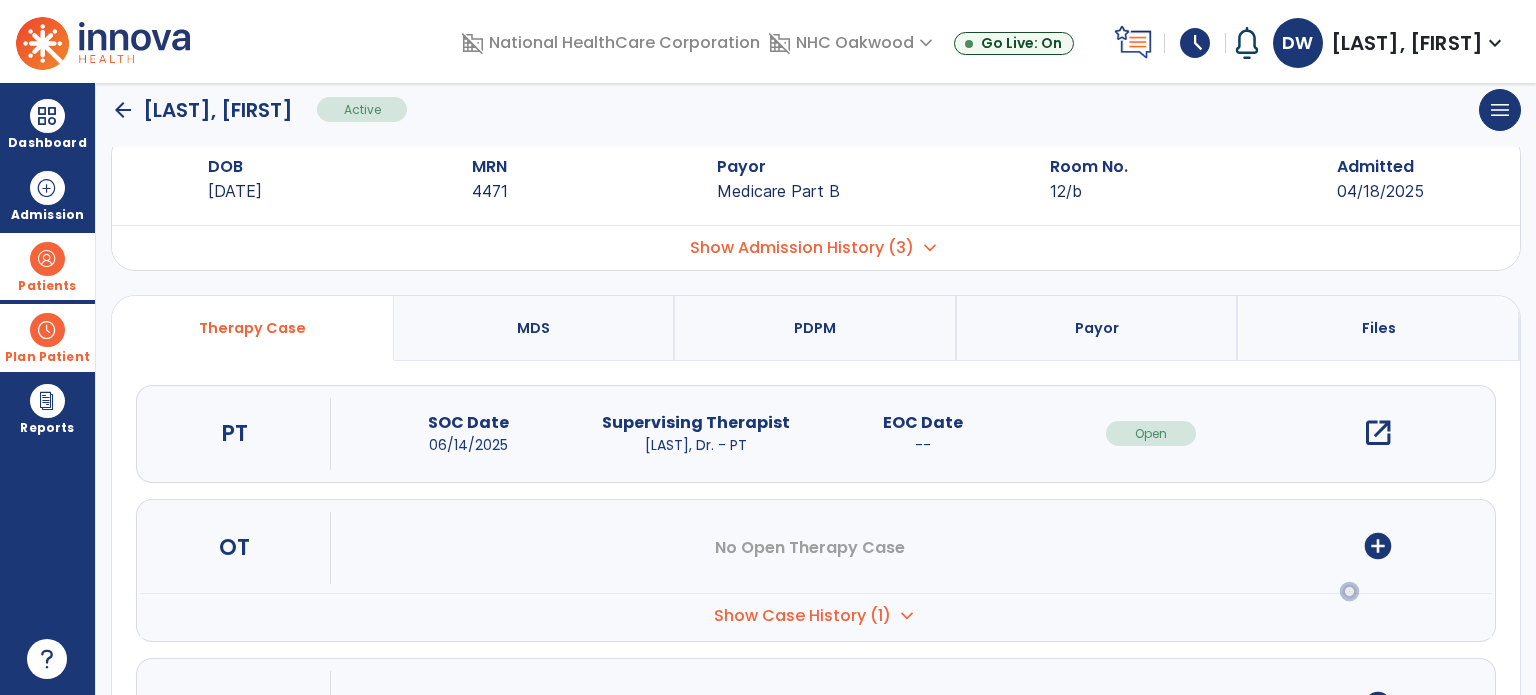 scroll, scrollTop: 0, scrollLeft: 0, axis: both 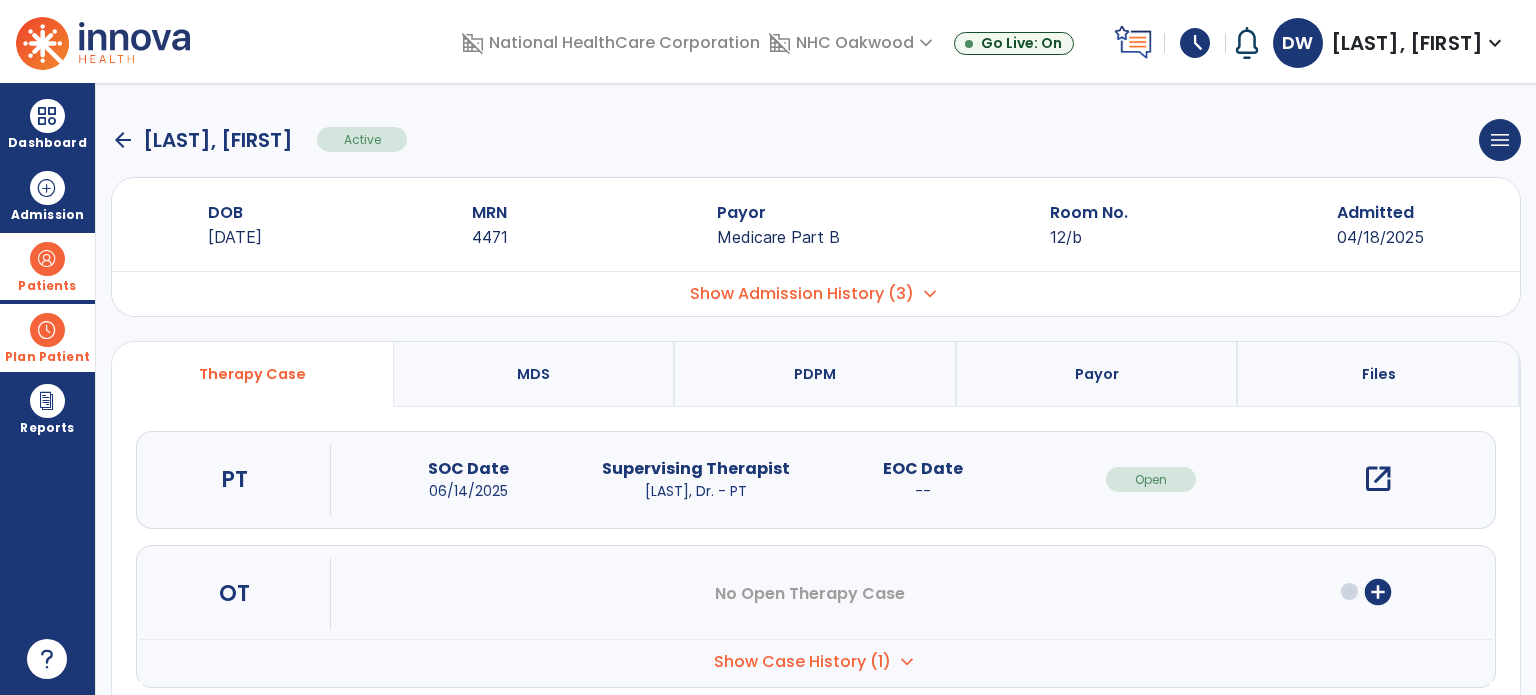 click on "open_in_new" at bounding box center [1378, 479] 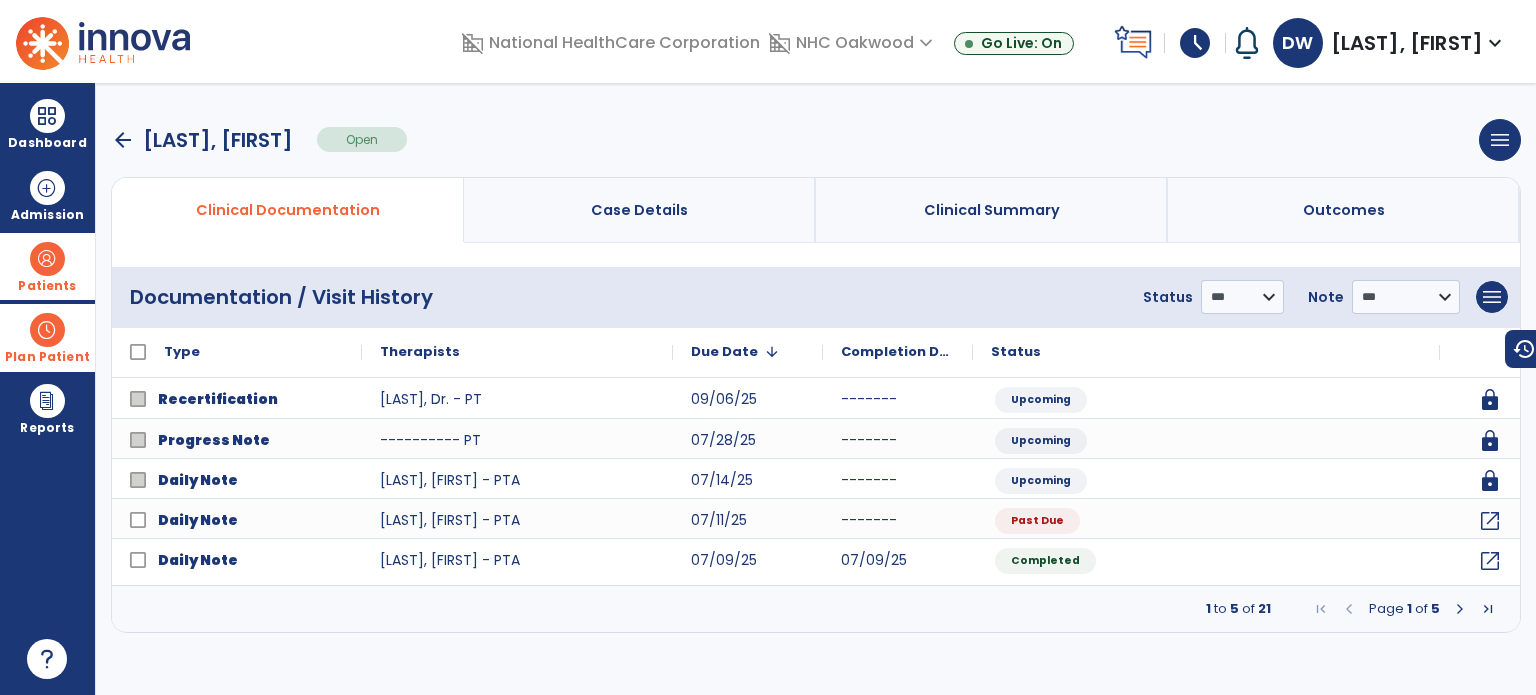 click on "schedule" at bounding box center (1195, 43) 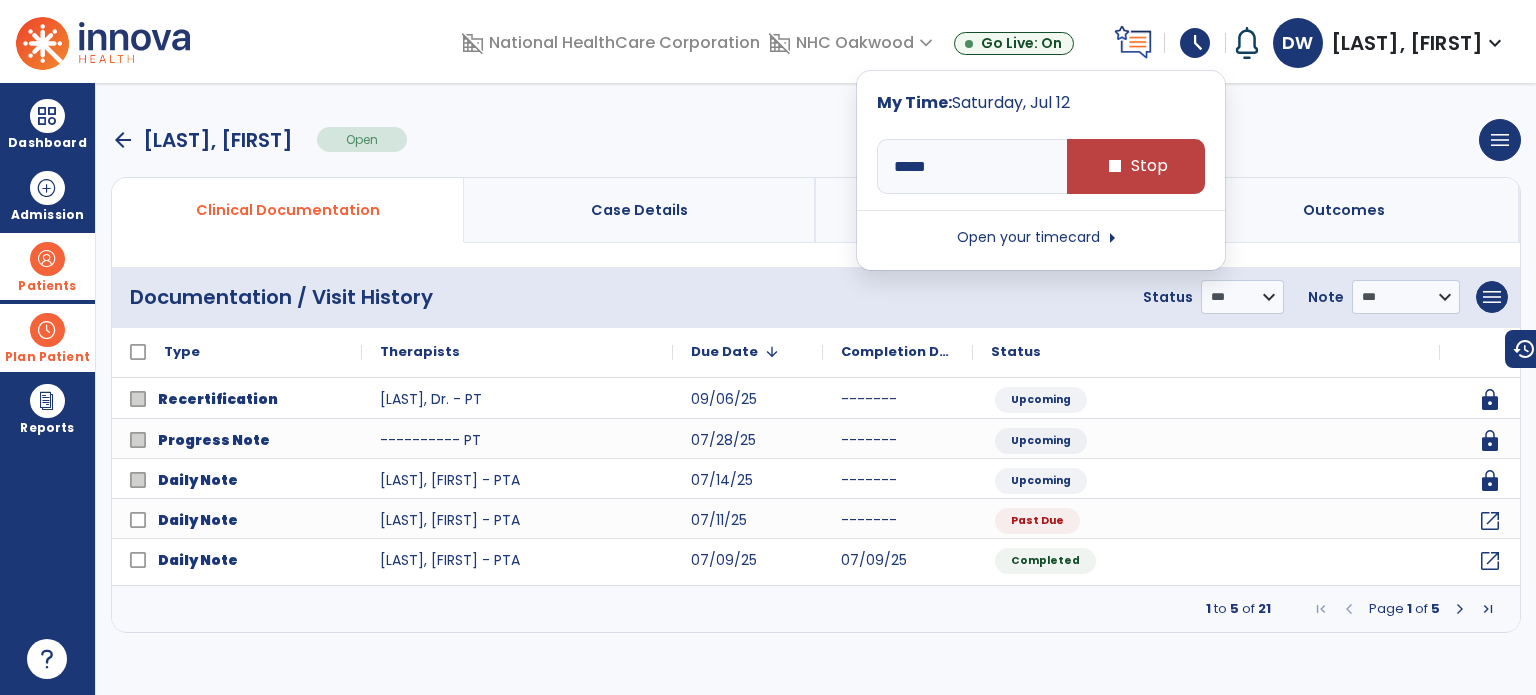 click on "schedule" at bounding box center [1195, 43] 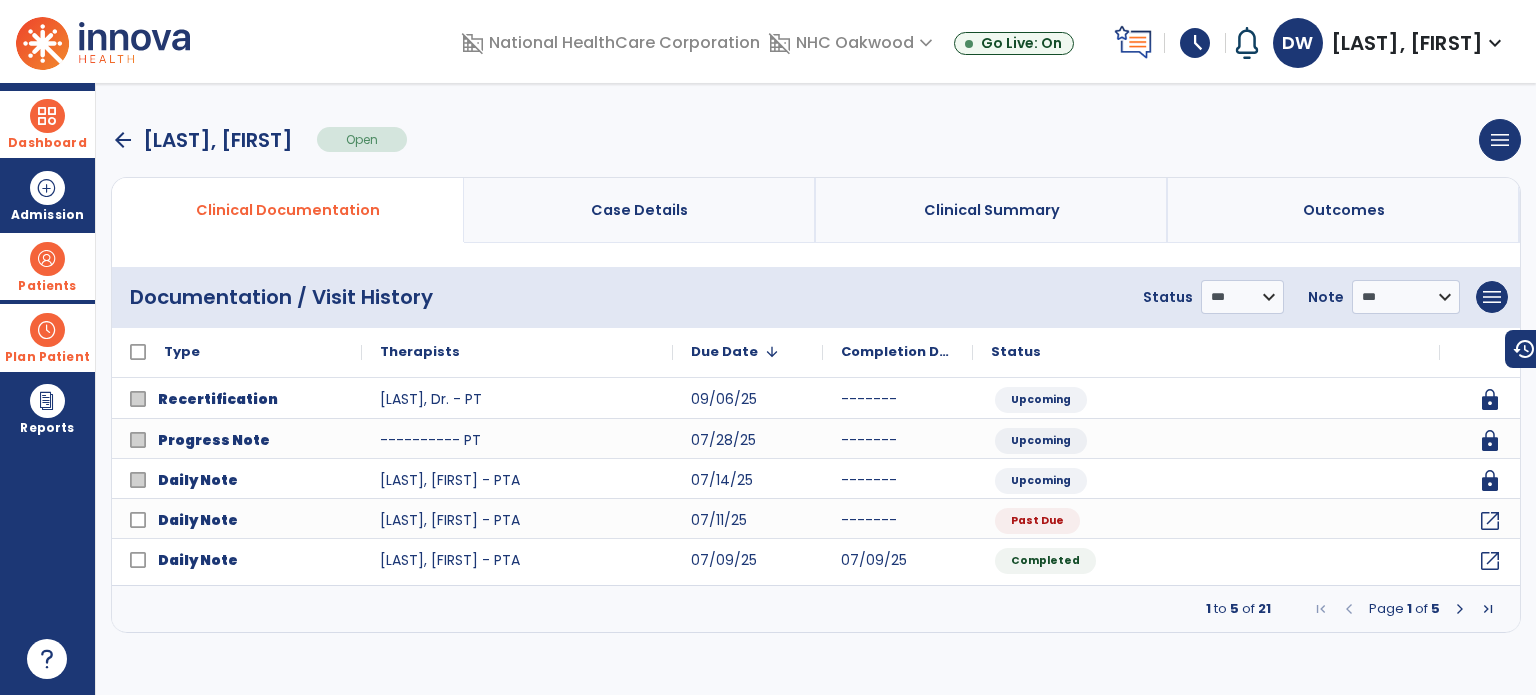 click at bounding box center (47, 116) 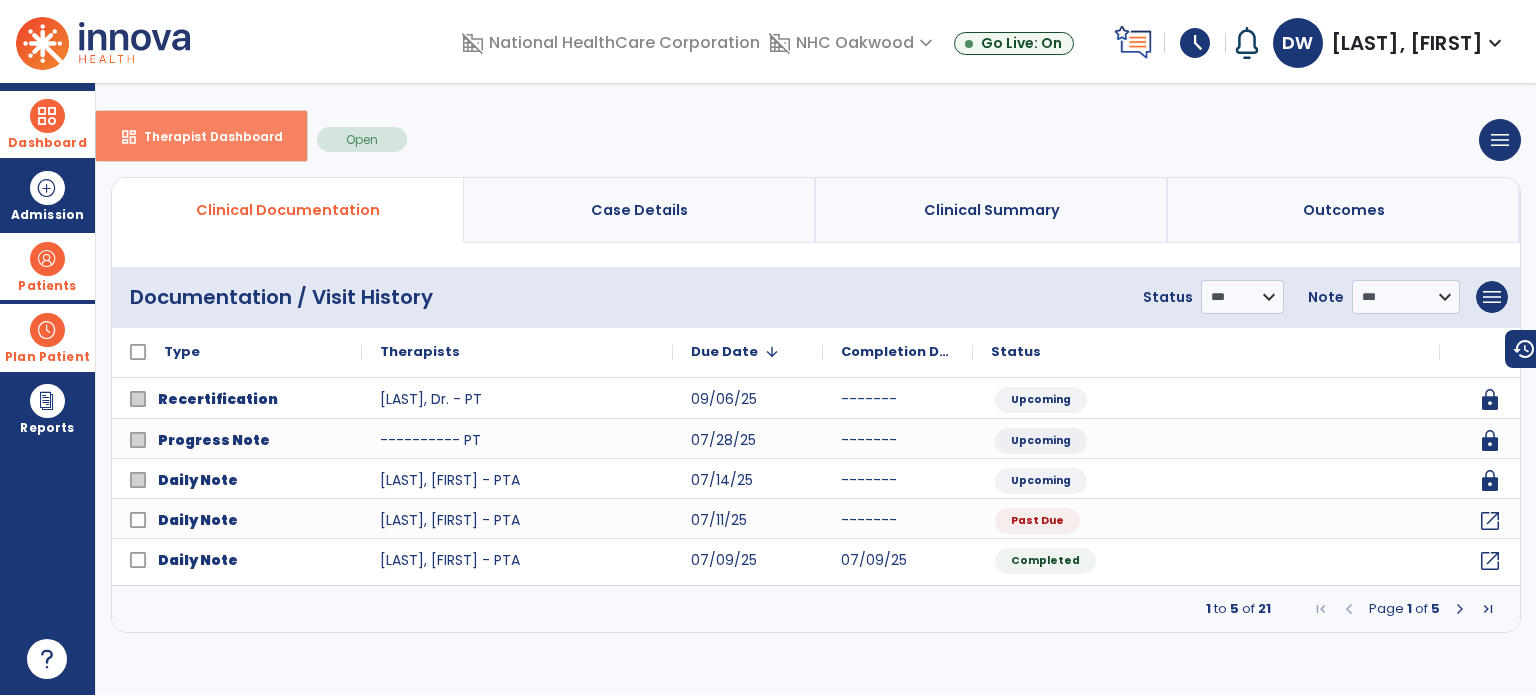 click on "Therapist Dashboard" at bounding box center [205, 136] 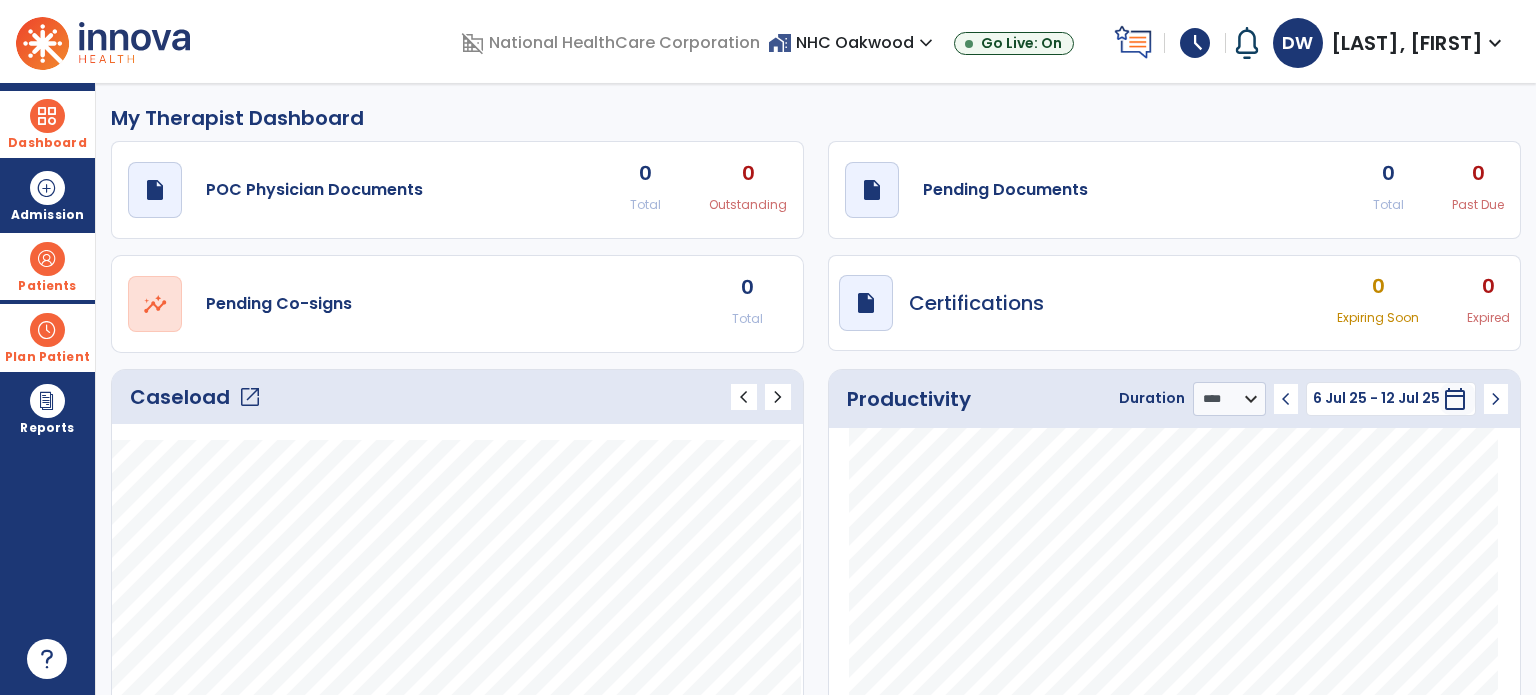 click at bounding box center [47, 259] 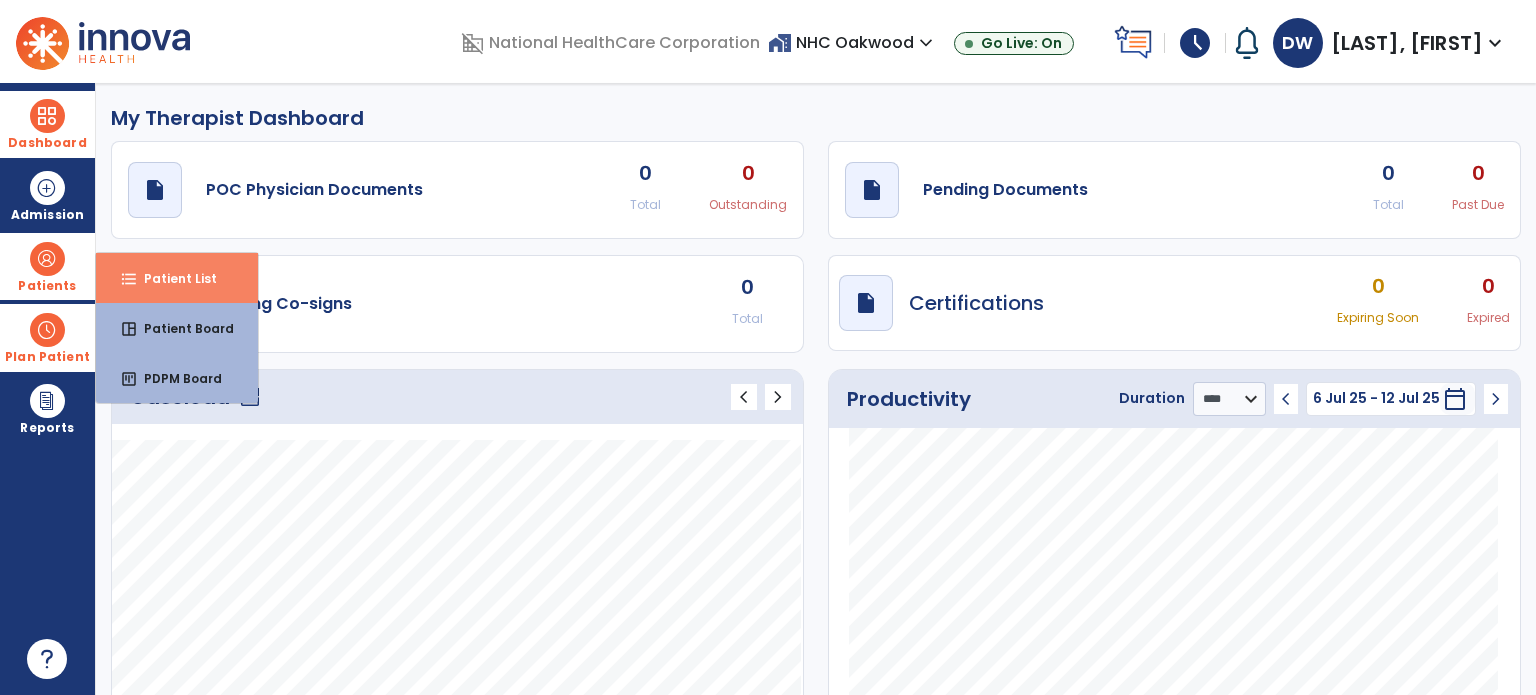 click on "format_list_bulleted  Patient List" at bounding box center (177, 278) 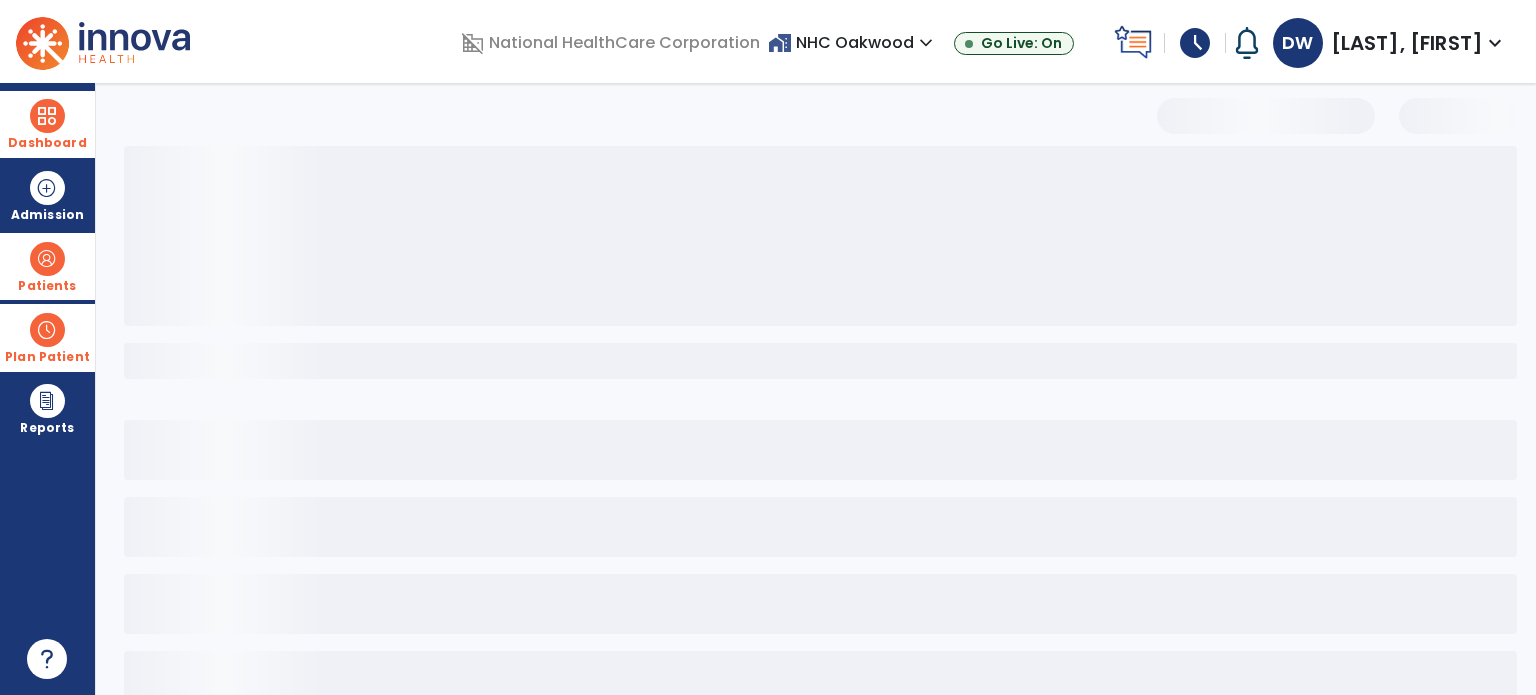 select on "***" 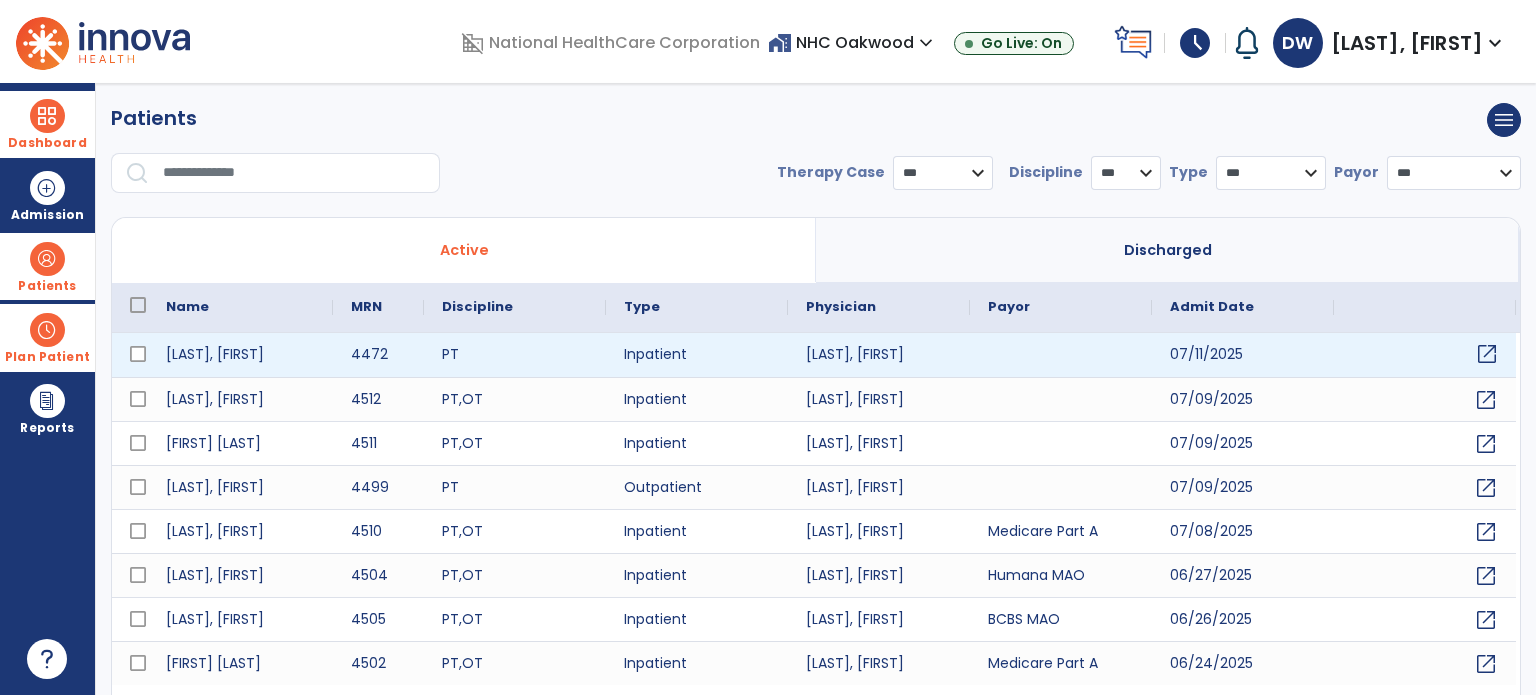 click on "open_in_new" at bounding box center [1487, 354] 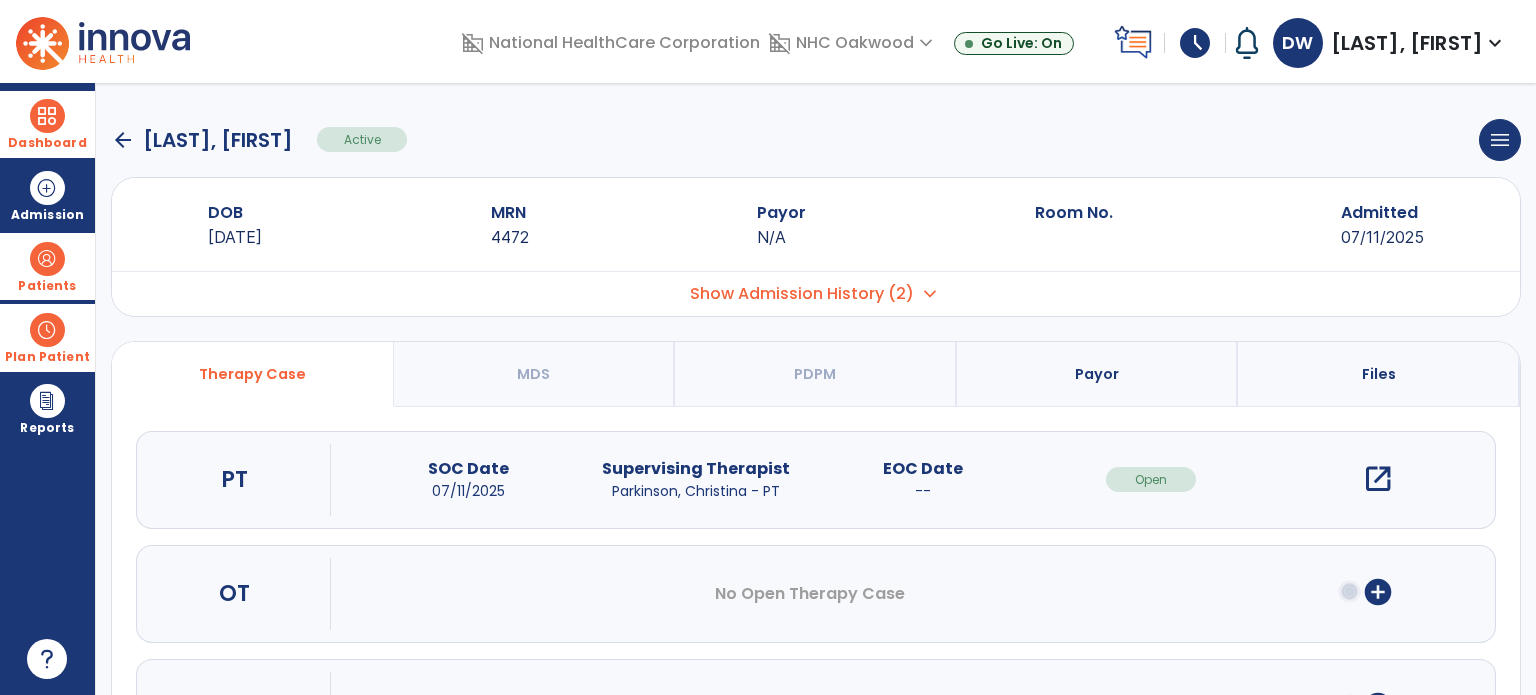 click on "open_in_new" at bounding box center (1378, 479) 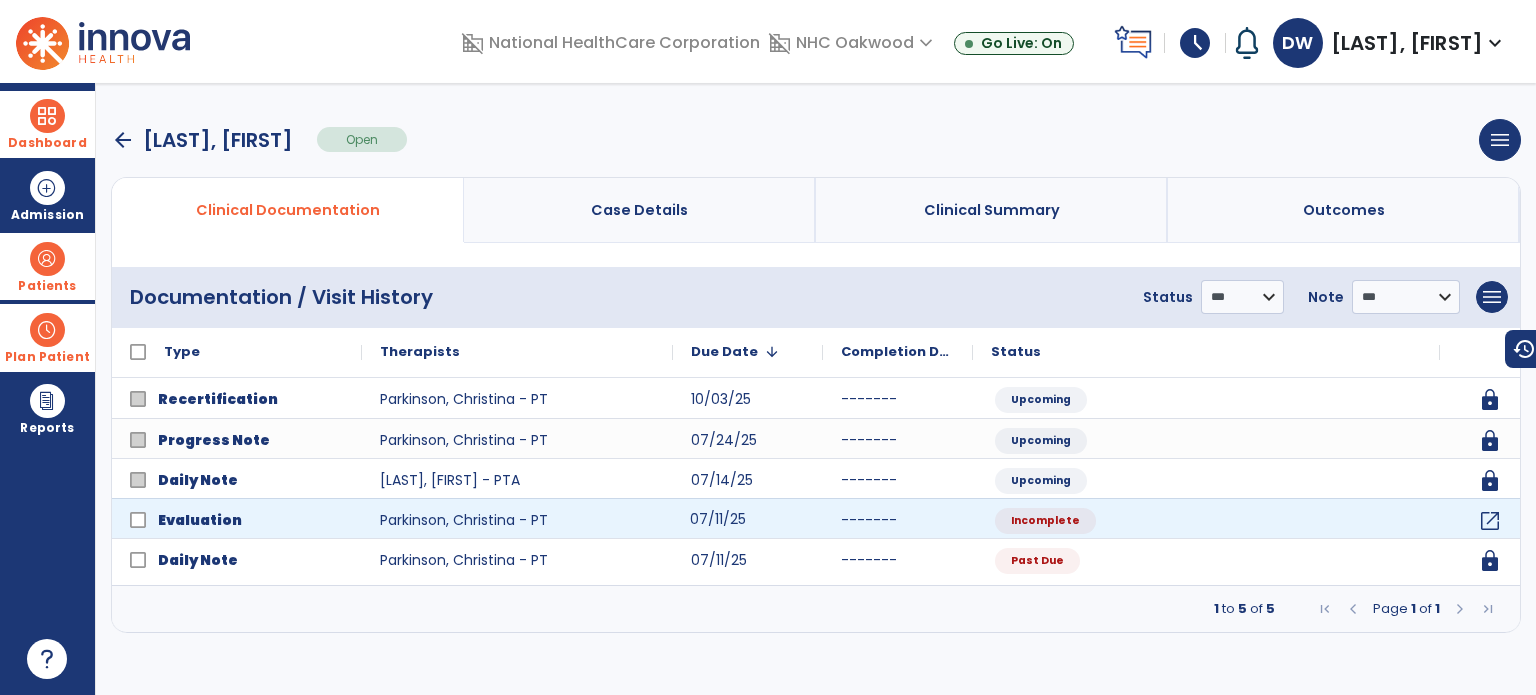 click on "07/11/25" 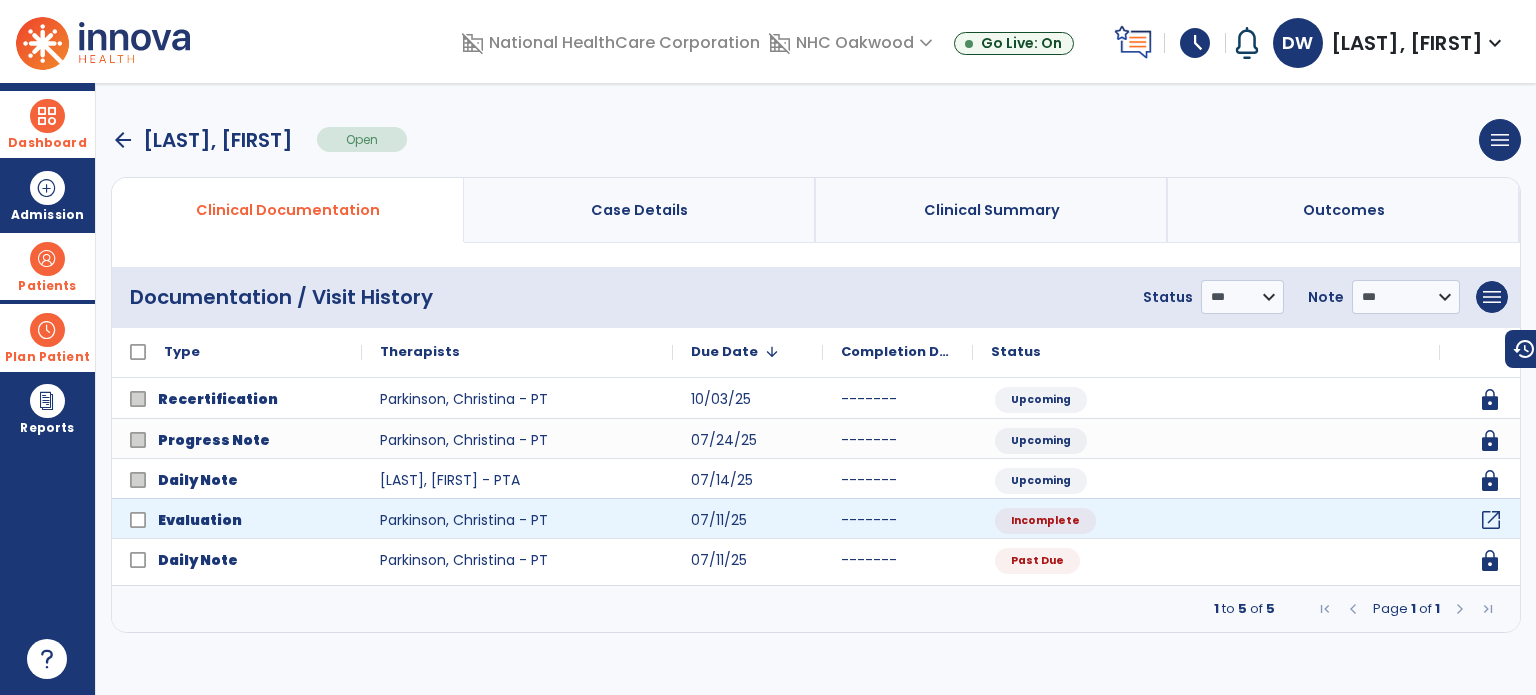 click on "open_in_new" 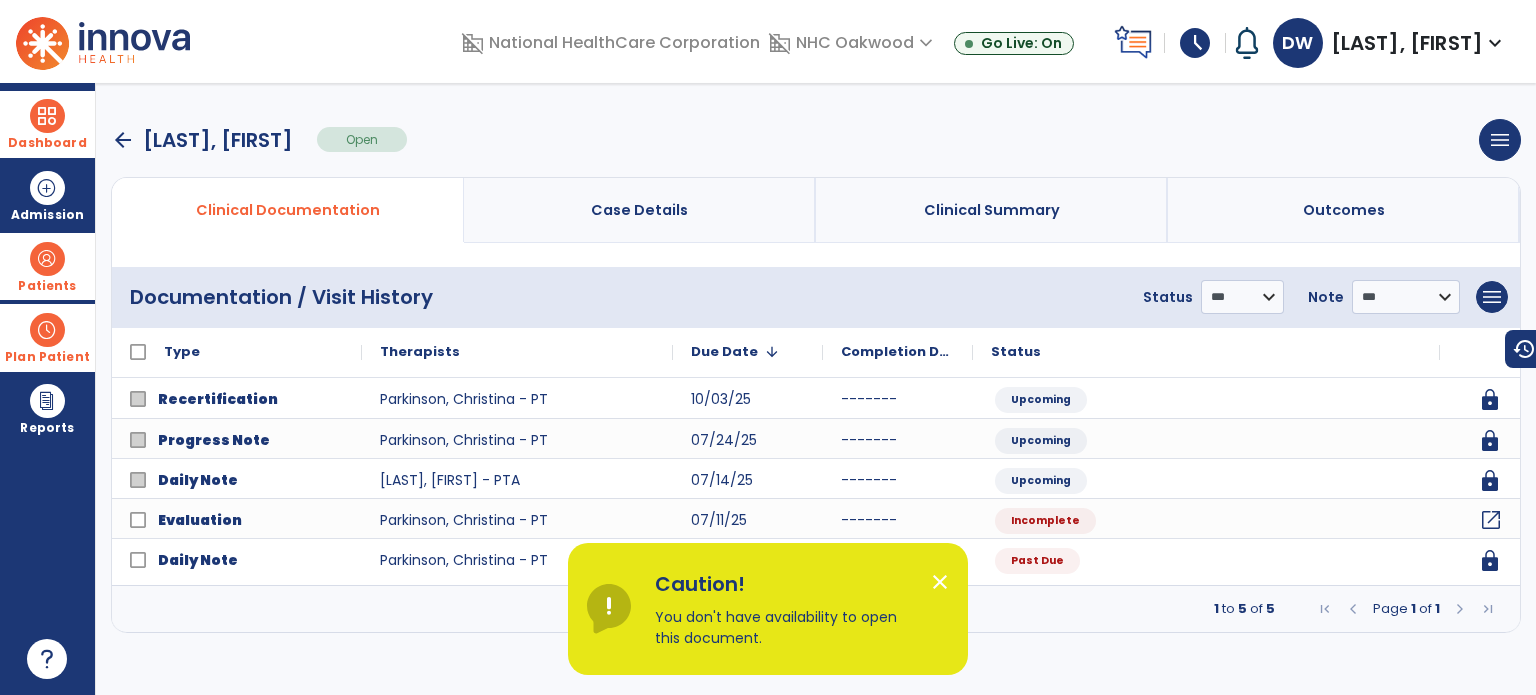 click on "close" at bounding box center [940, 582] 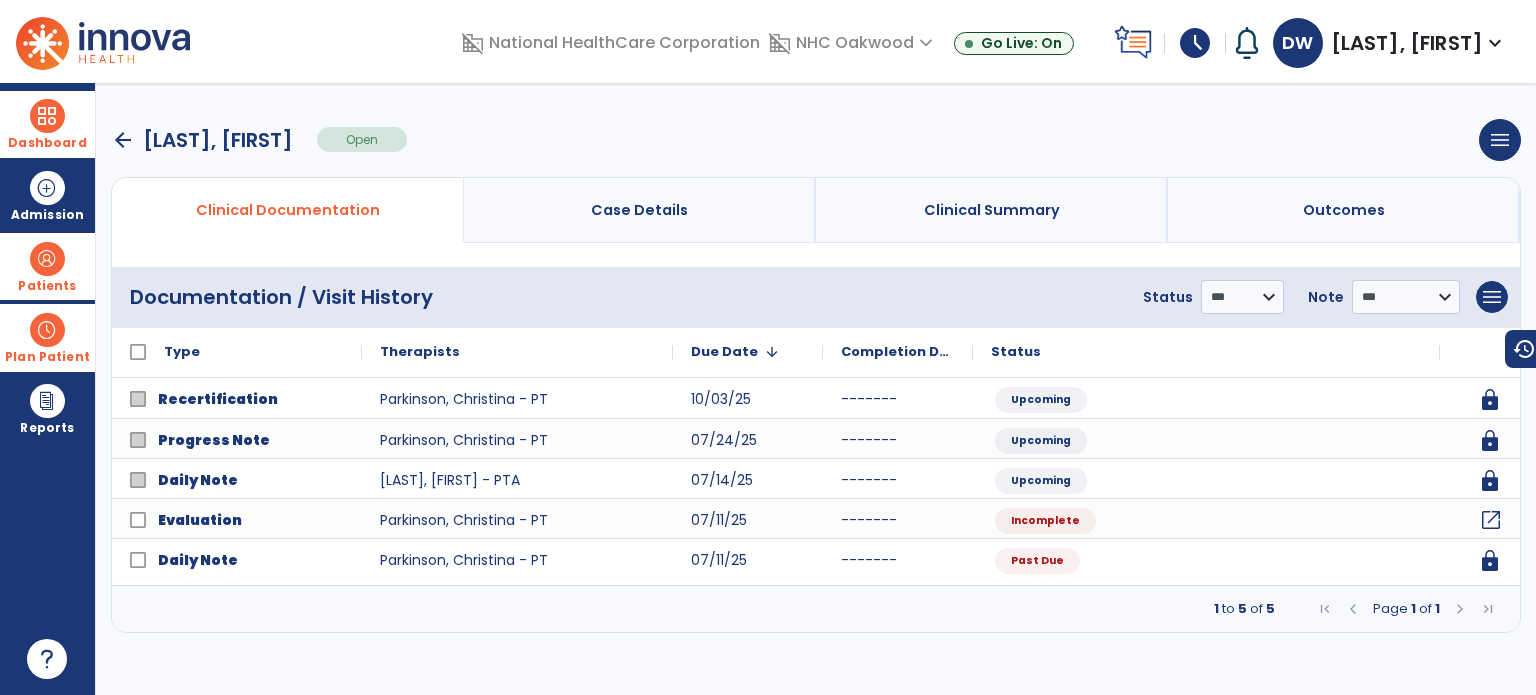 click on "arrow_back" at bounding box center [123, 140] 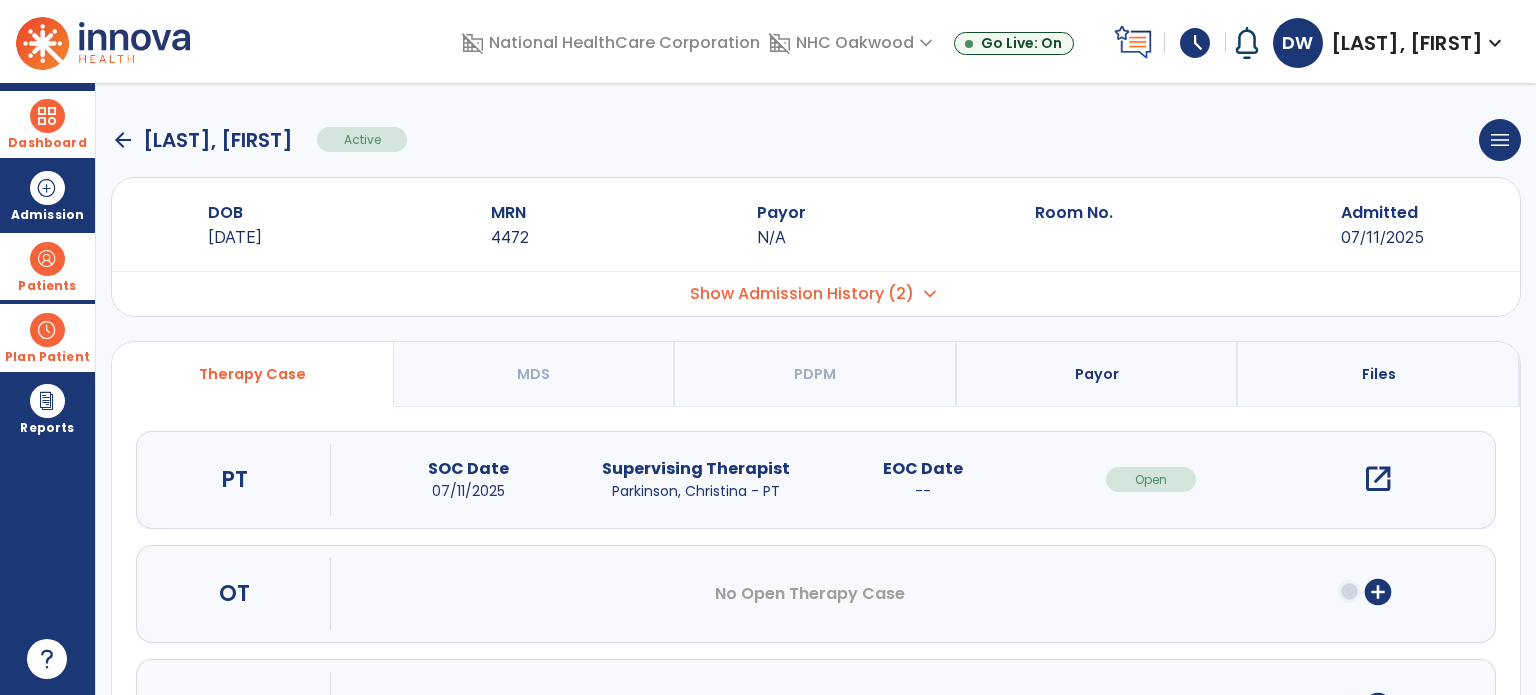 click on "arrow_back" 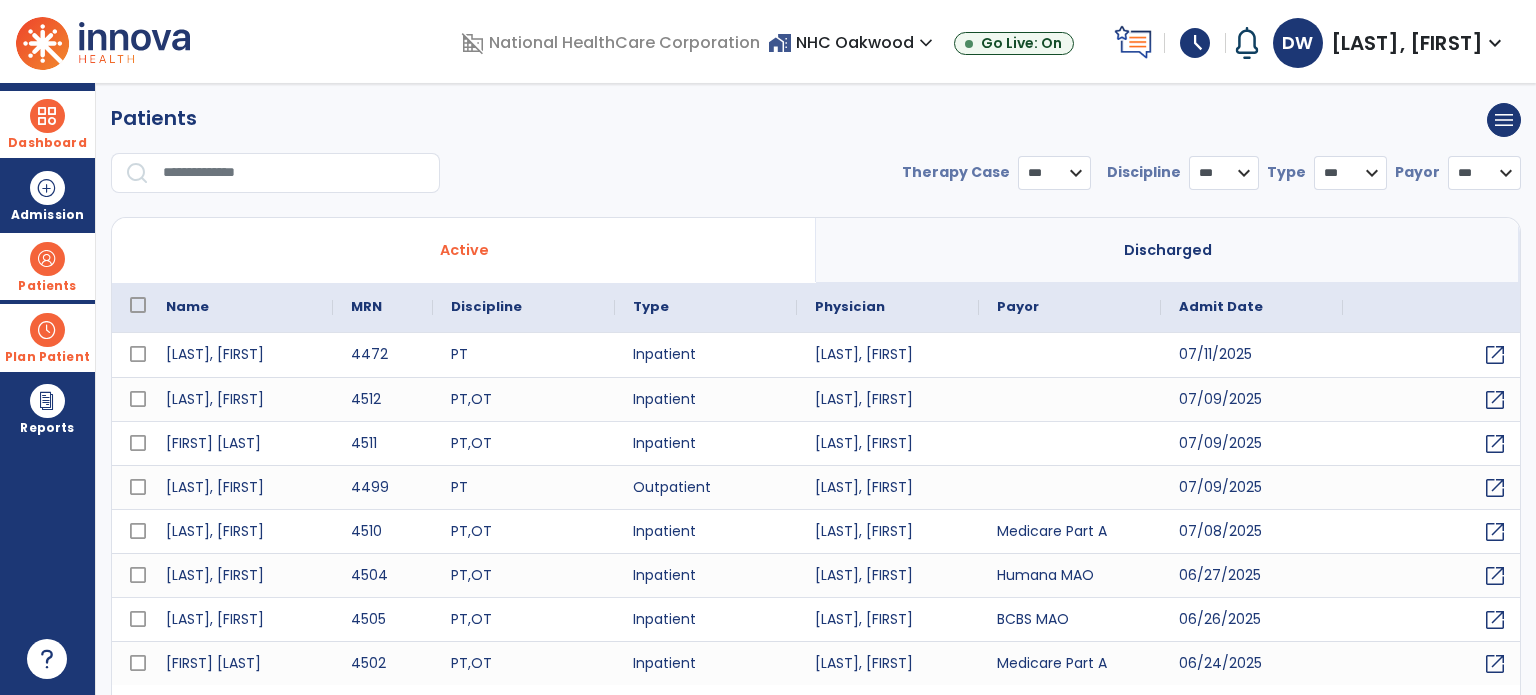 select on "***" 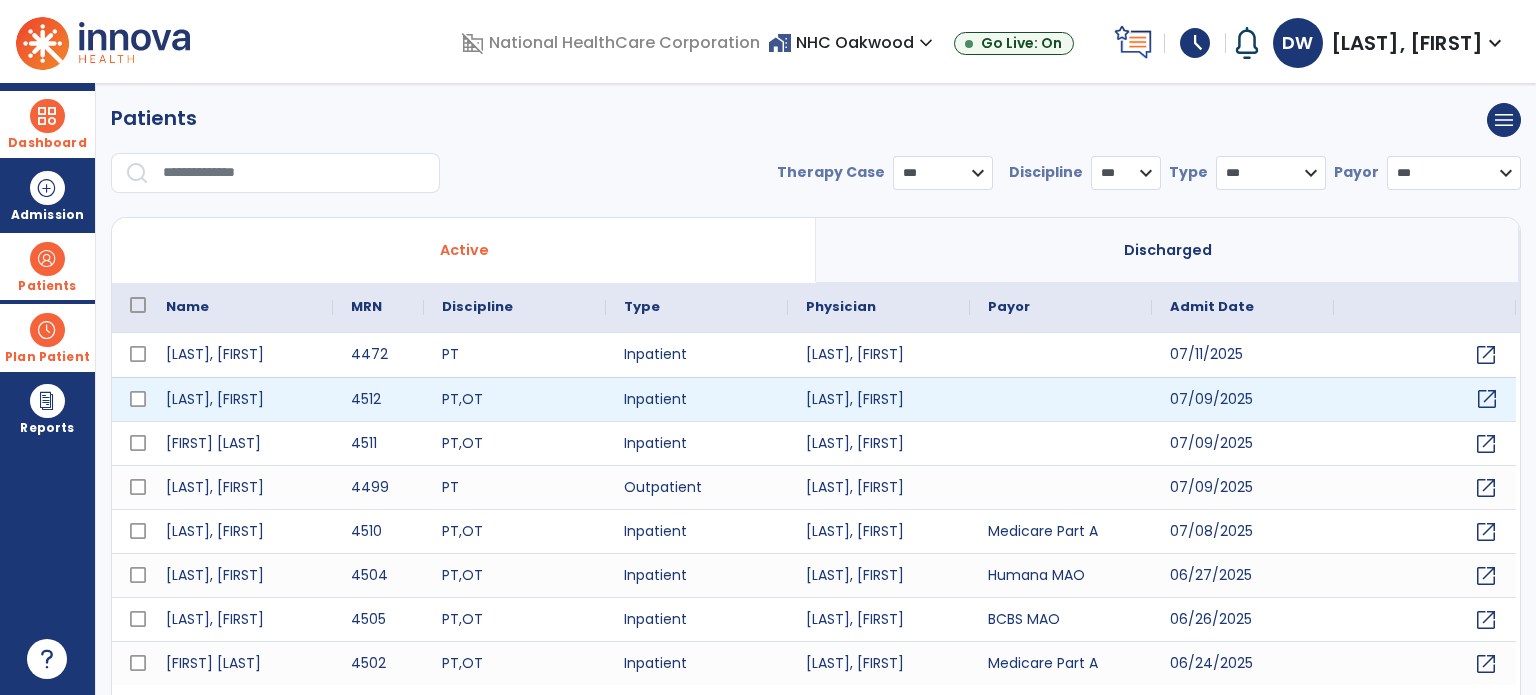 click on "open_in_new" at bounding box center (1425, 399) 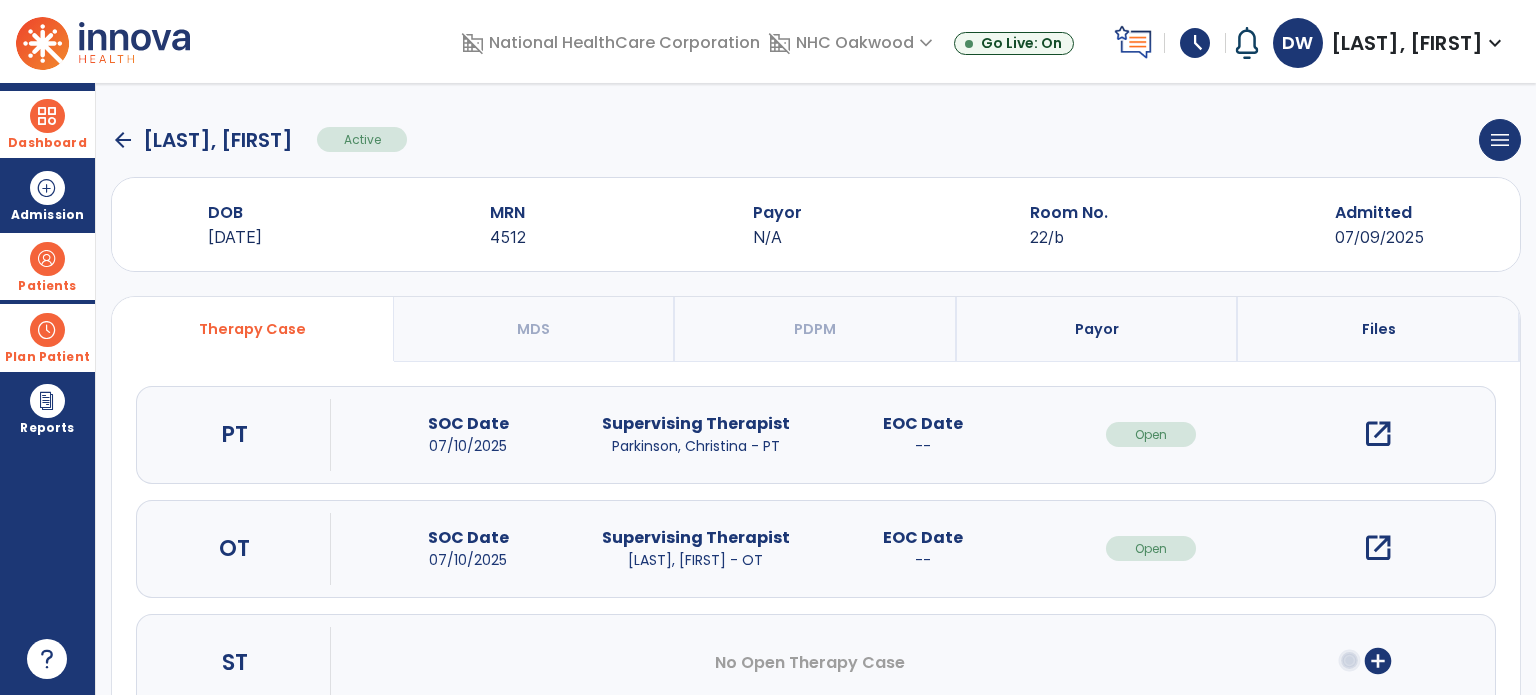 click on "open_in_new" at bounding box center (1378, 434) 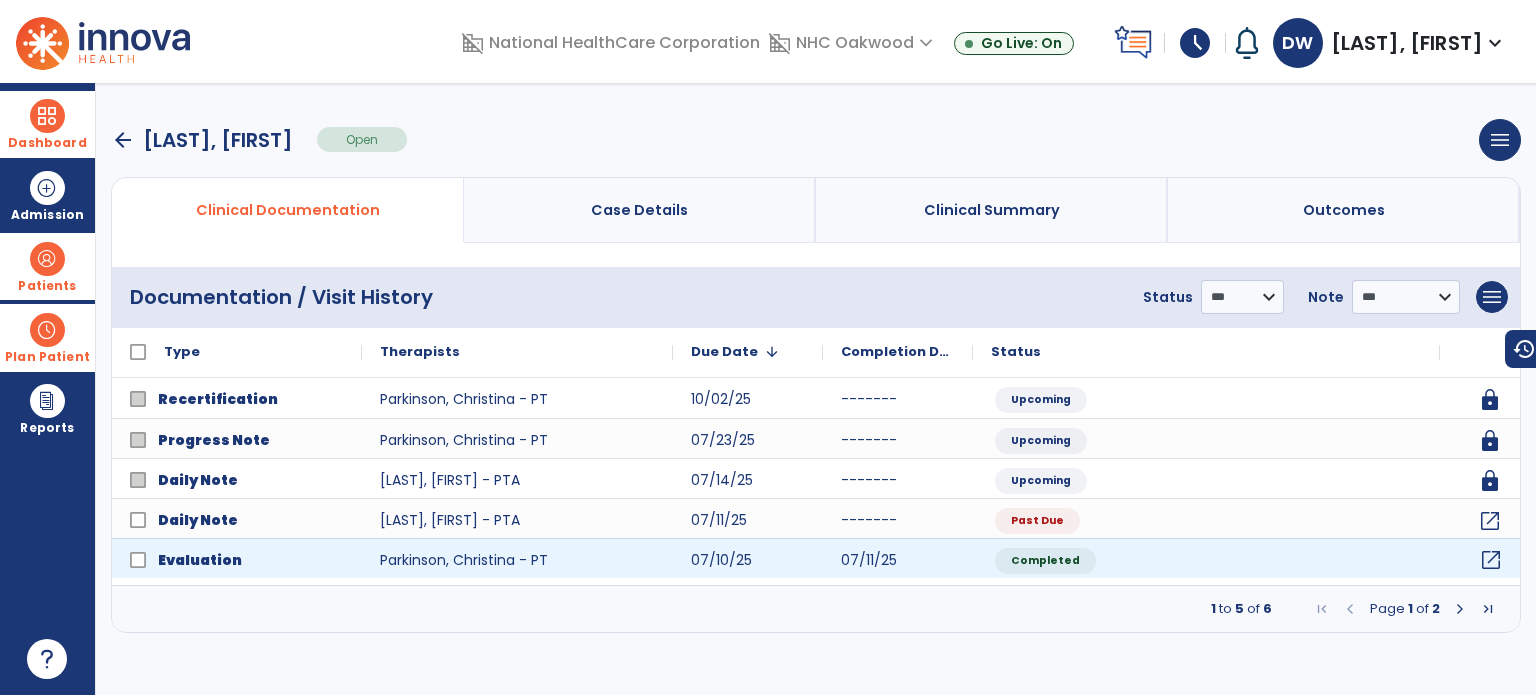 click on "open_in_new" 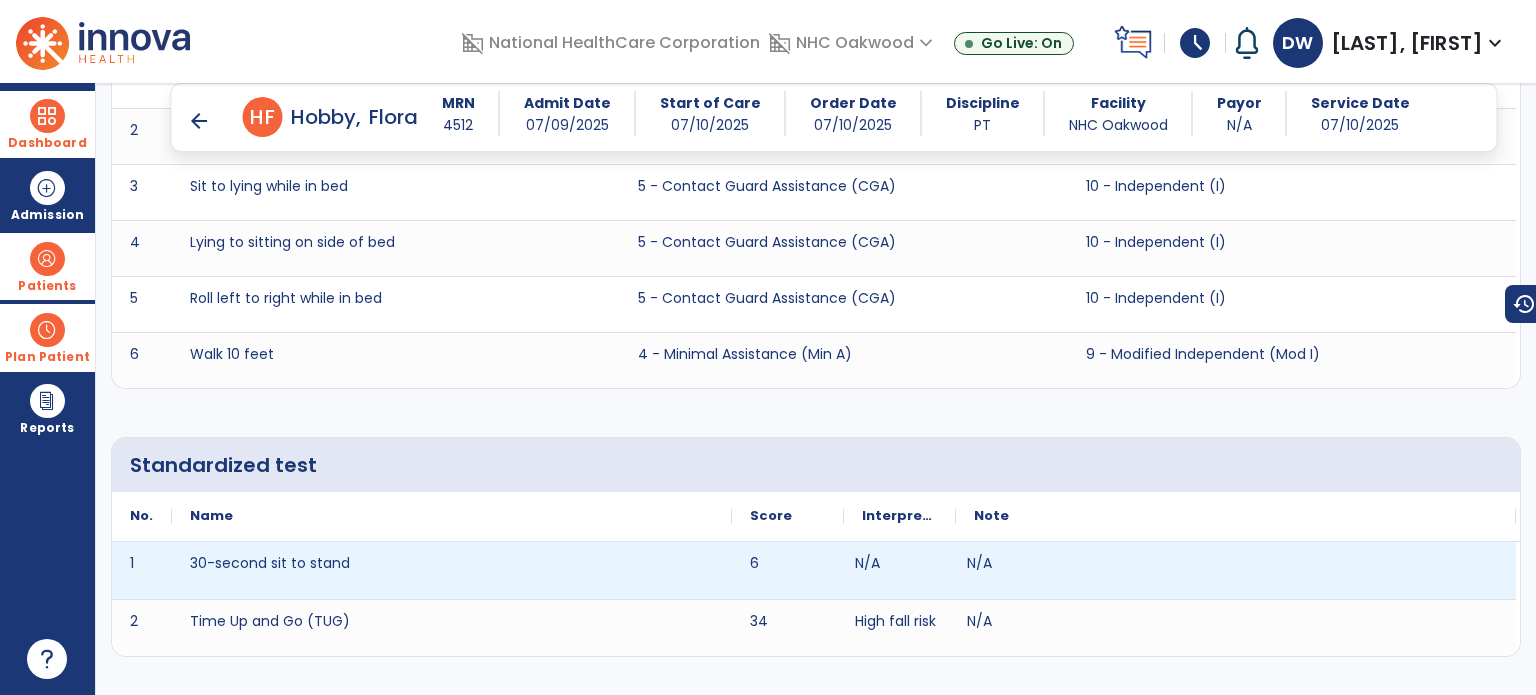 scroll, scrollTop: 3200, scrollLeft: 0, axis: vertical 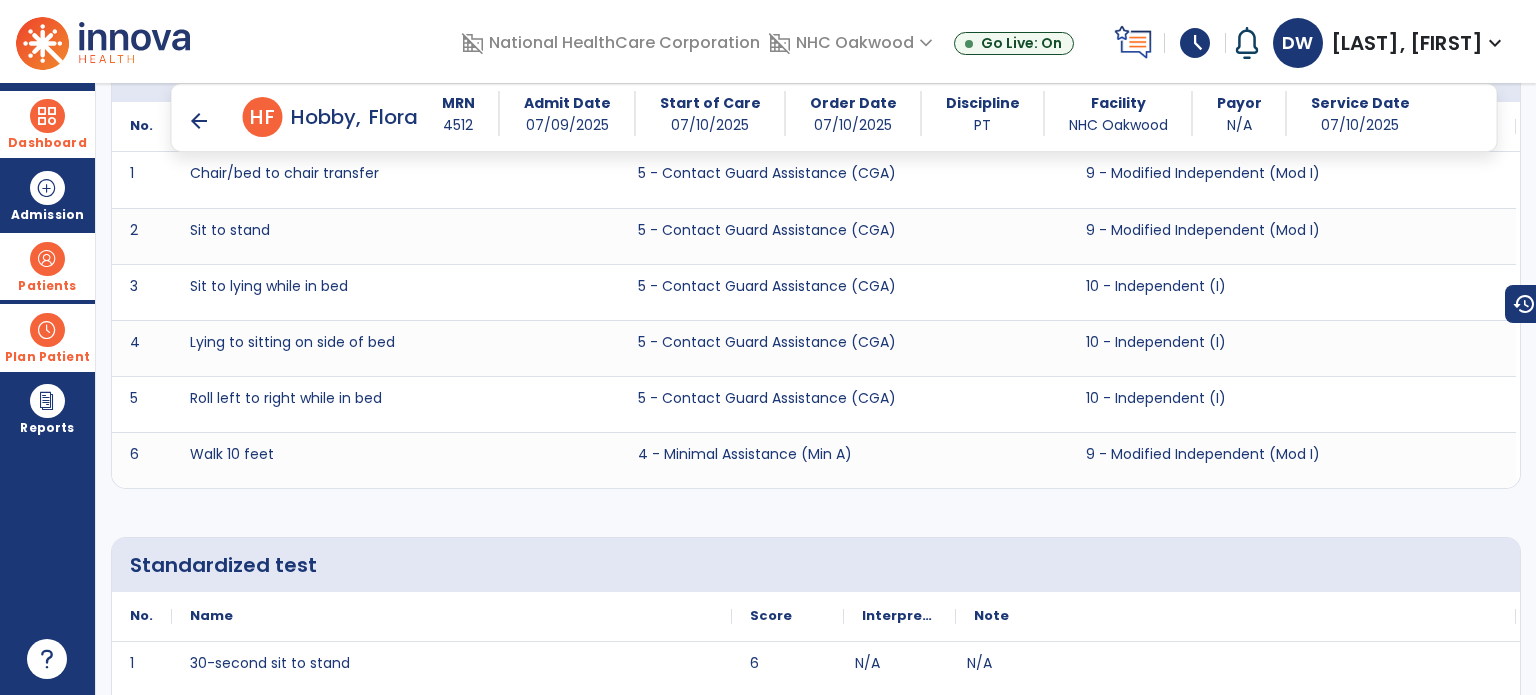 click on "arrow_back" at bounding box center [199, 121] 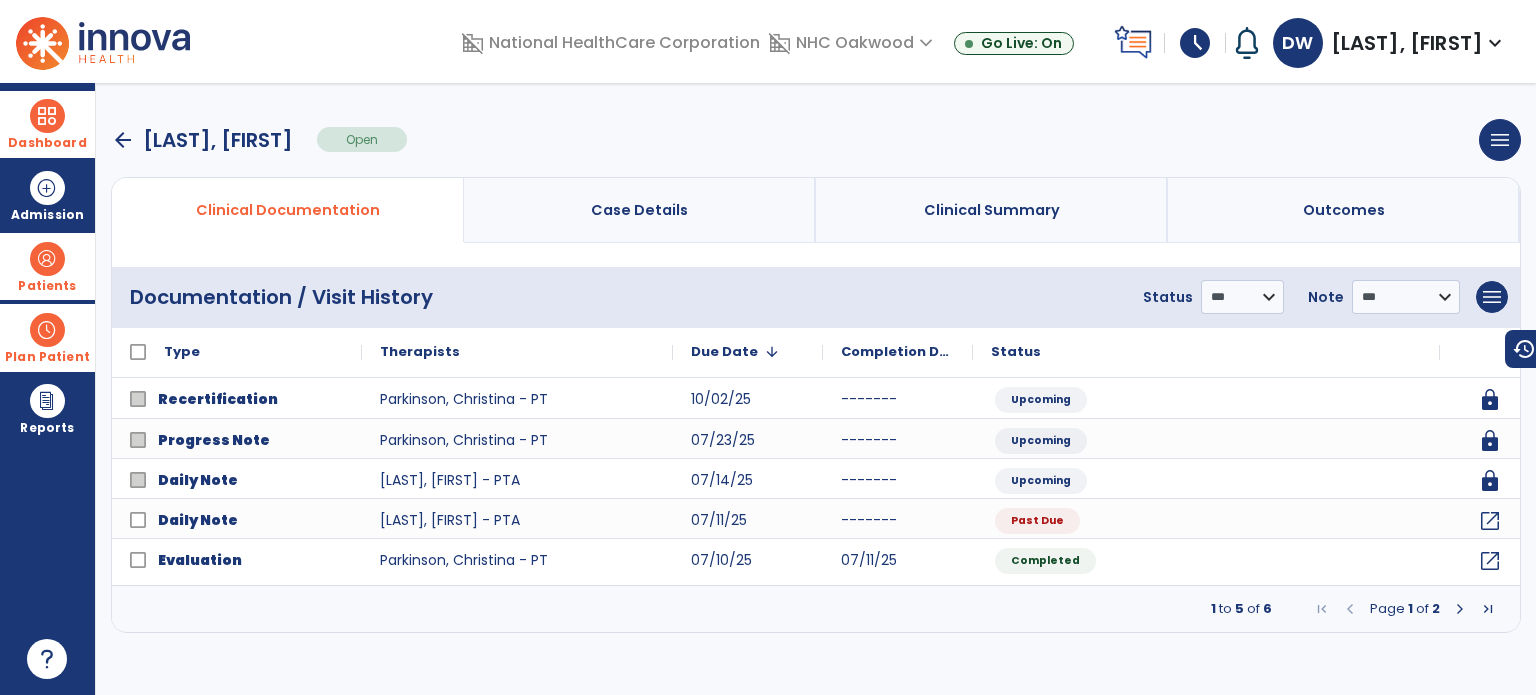 click on "arrow_back" at bounding box center (123, 140) 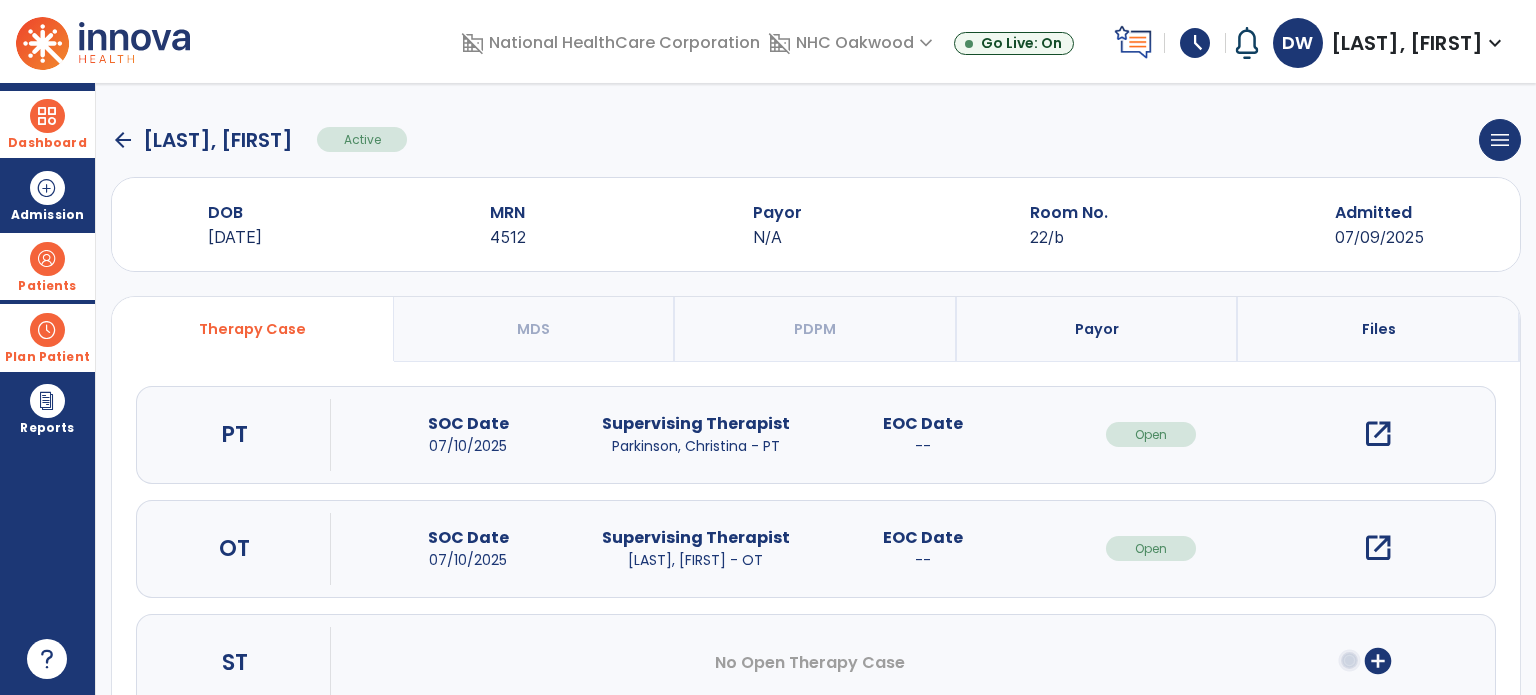 click on "arrow_back" 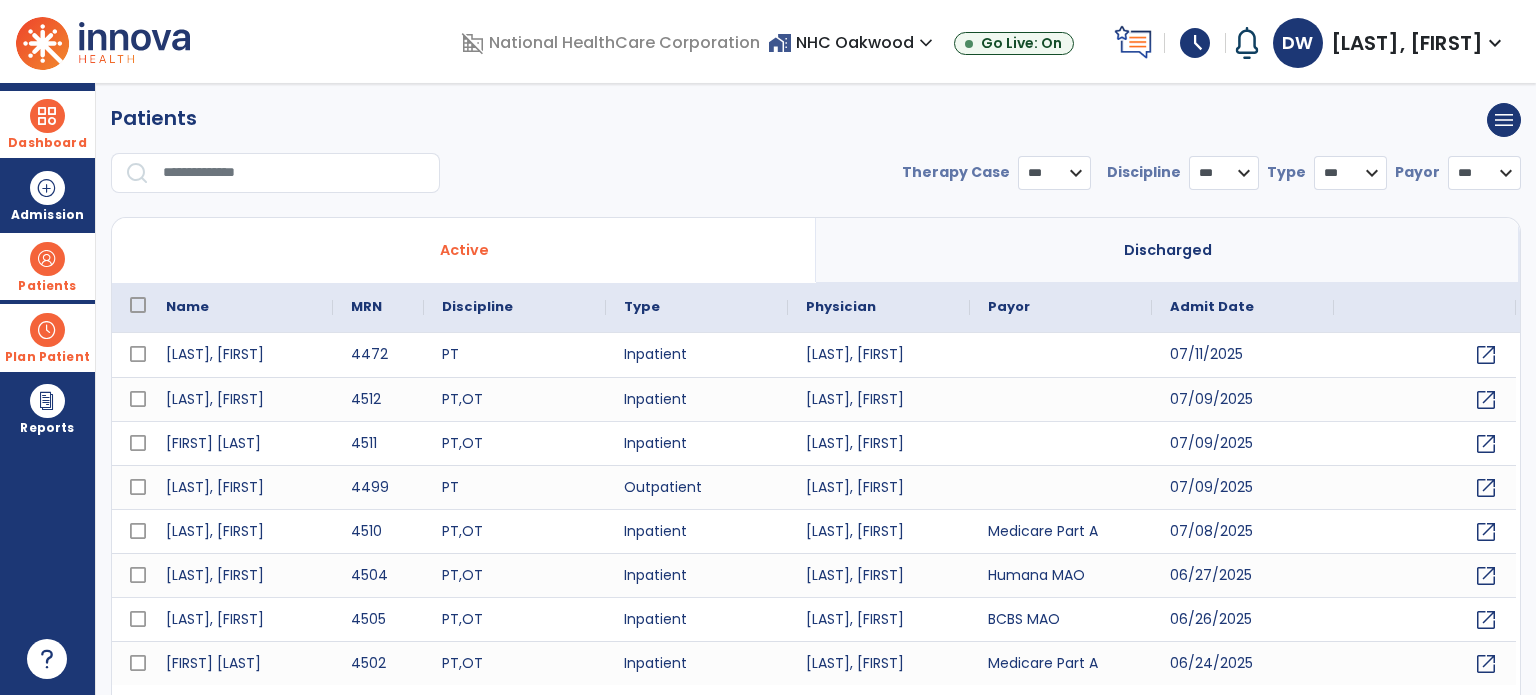 select on "***" 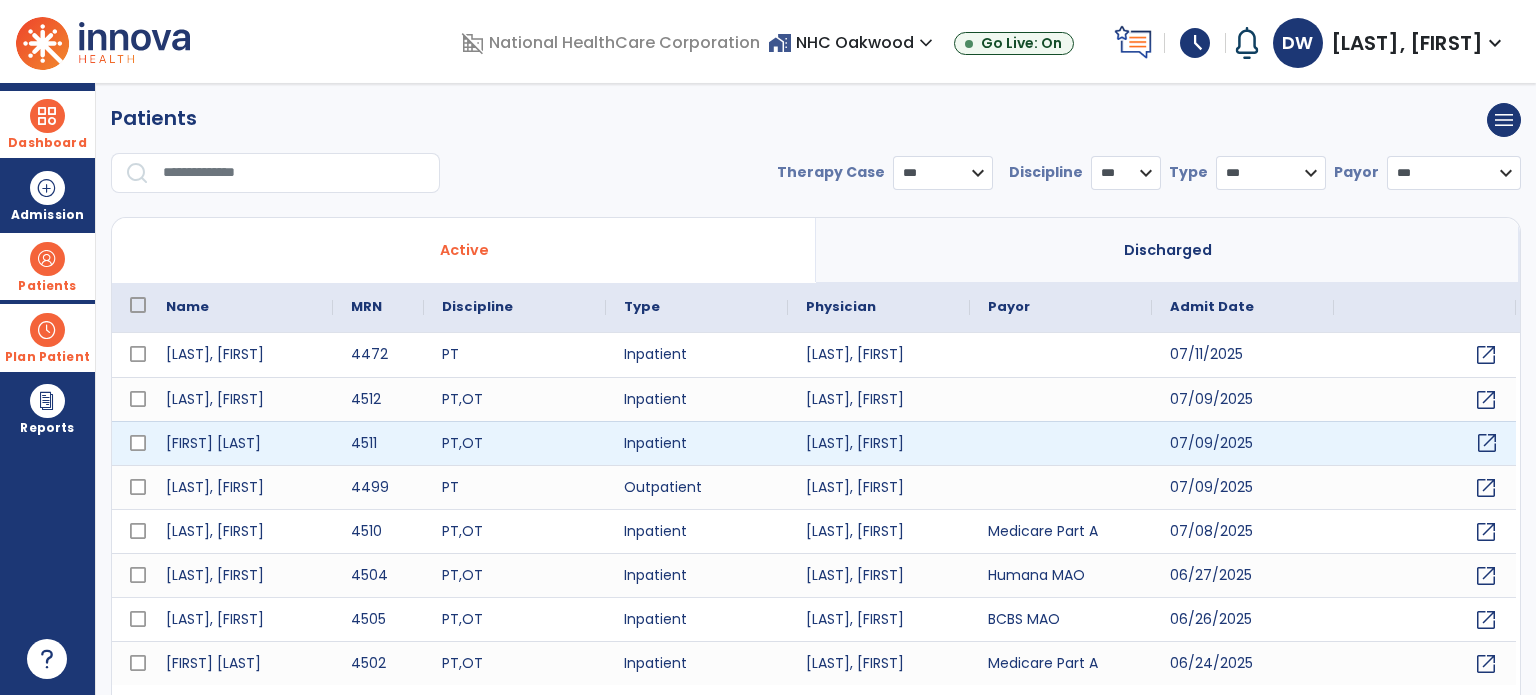 click on "open_in_new" at bounding box center (1487, 443) 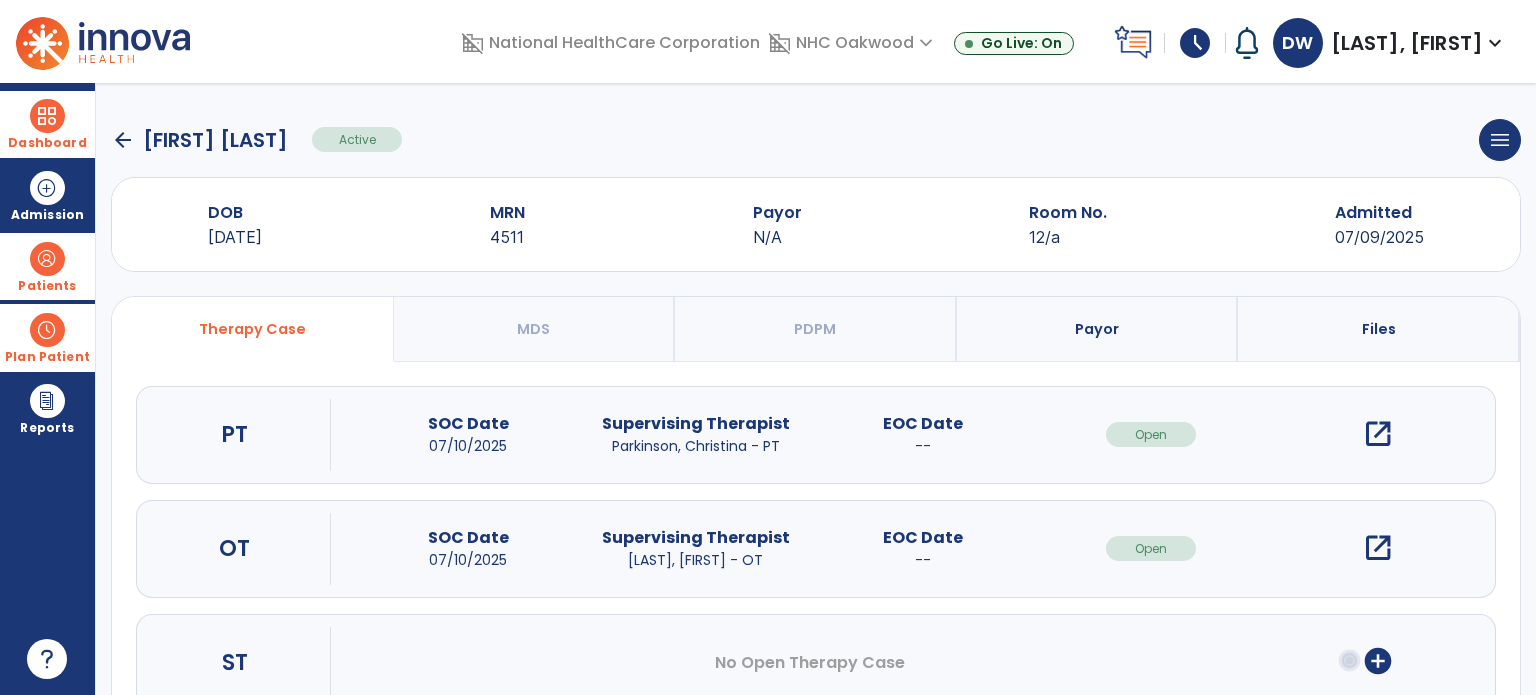 click on "open_in_new" at bounding box center [1378, 434] 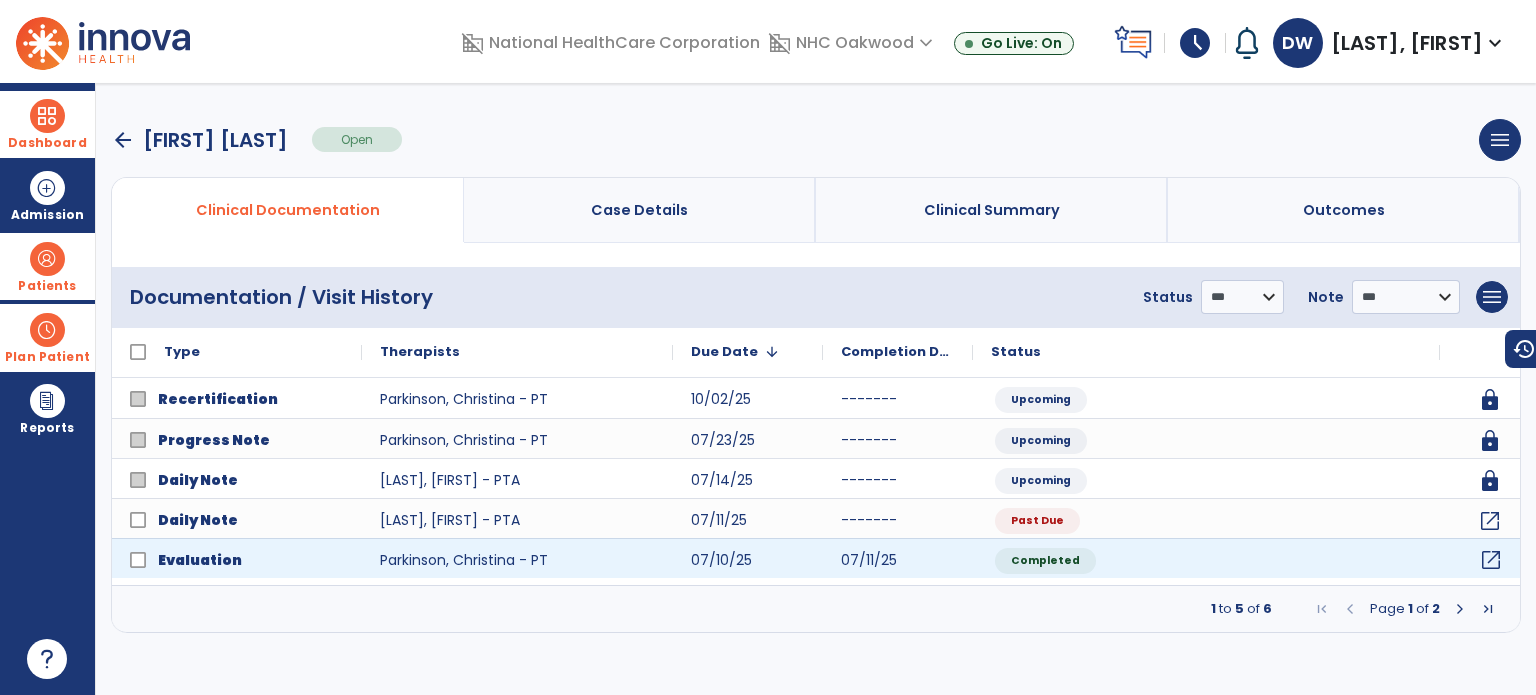 click on "open_in_new" 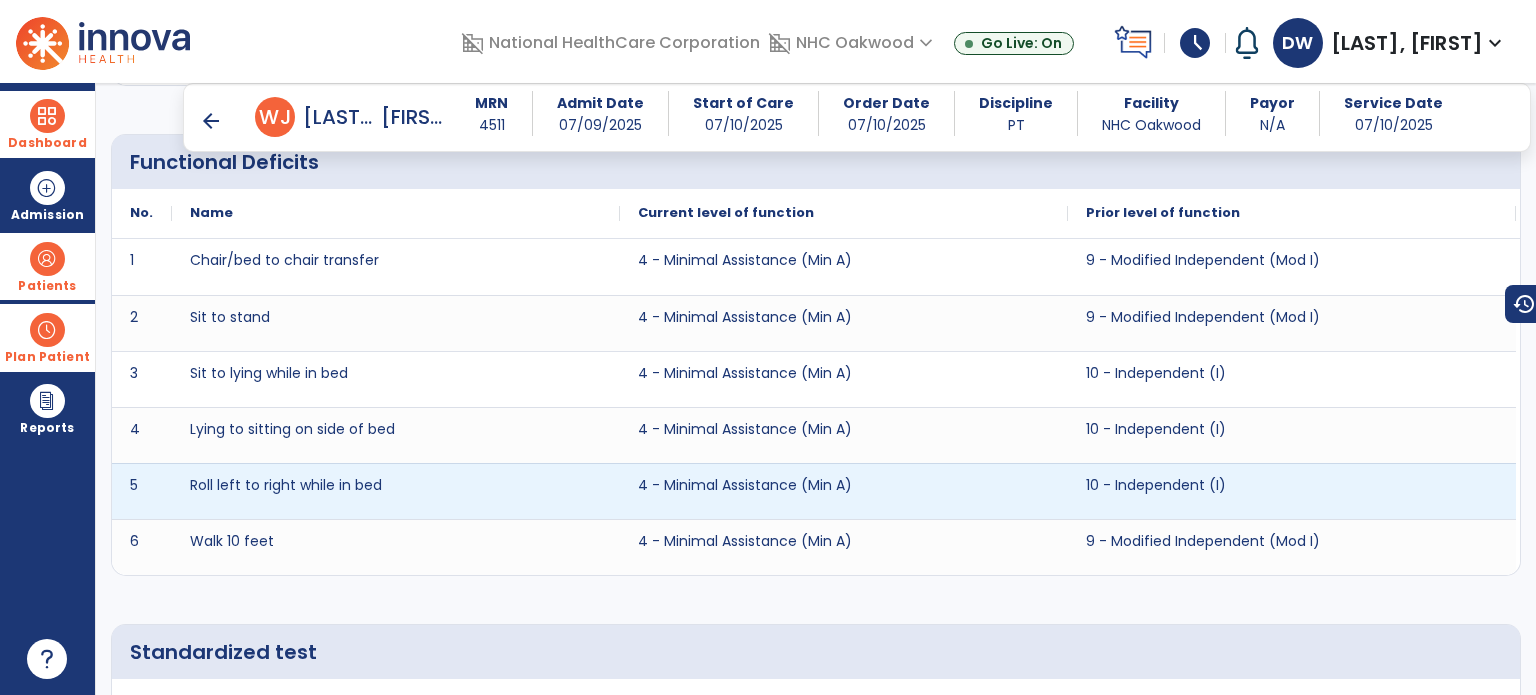 scroll, scrollTop: 3000, scrollLeft: 0, axis: vertical 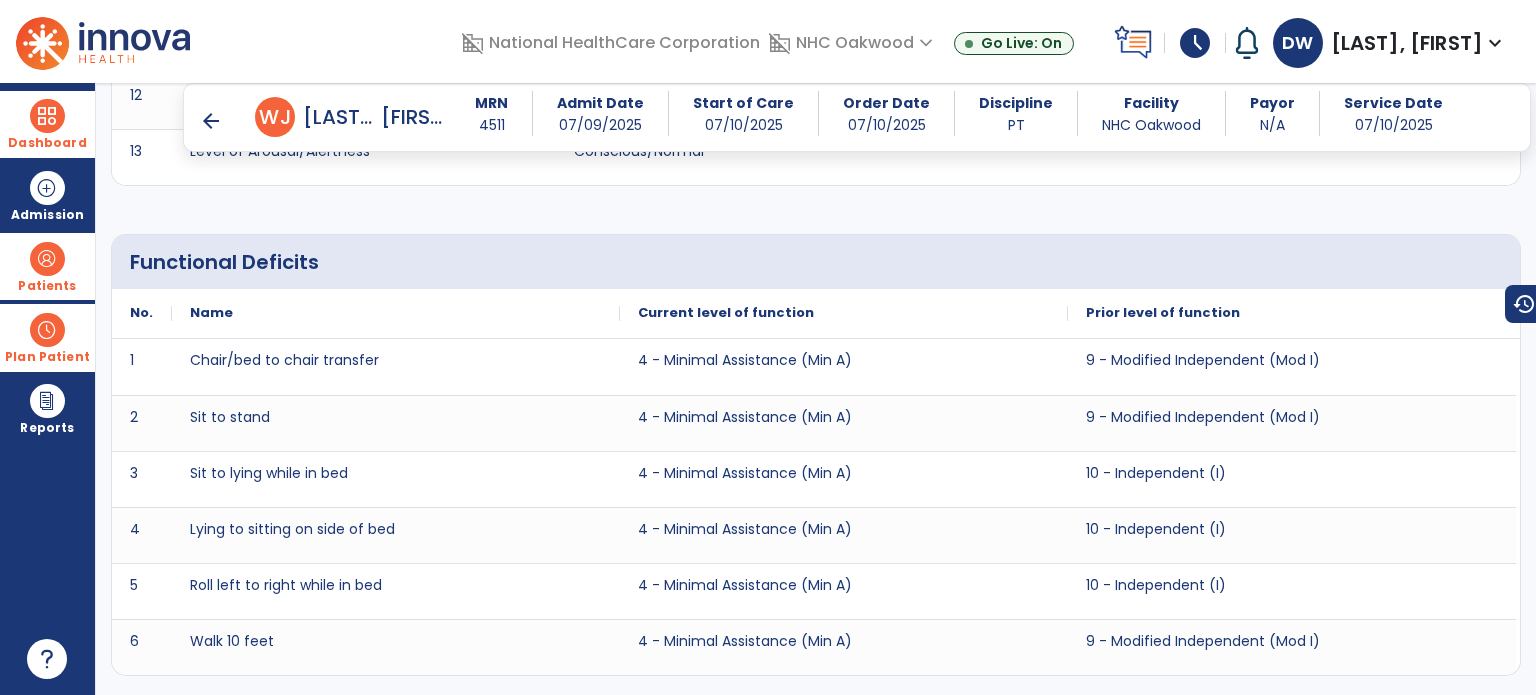 click on "arrow_back      W  J  [LAST],   [FIRST] MRN [NUMBER] Admit Date [DATE] Start of Care [DATE] Order Date [DATE] Discipline PT Facility NHC Oakwood Payor N/A Service Date [DATE]" at bounding box center (857, 117) 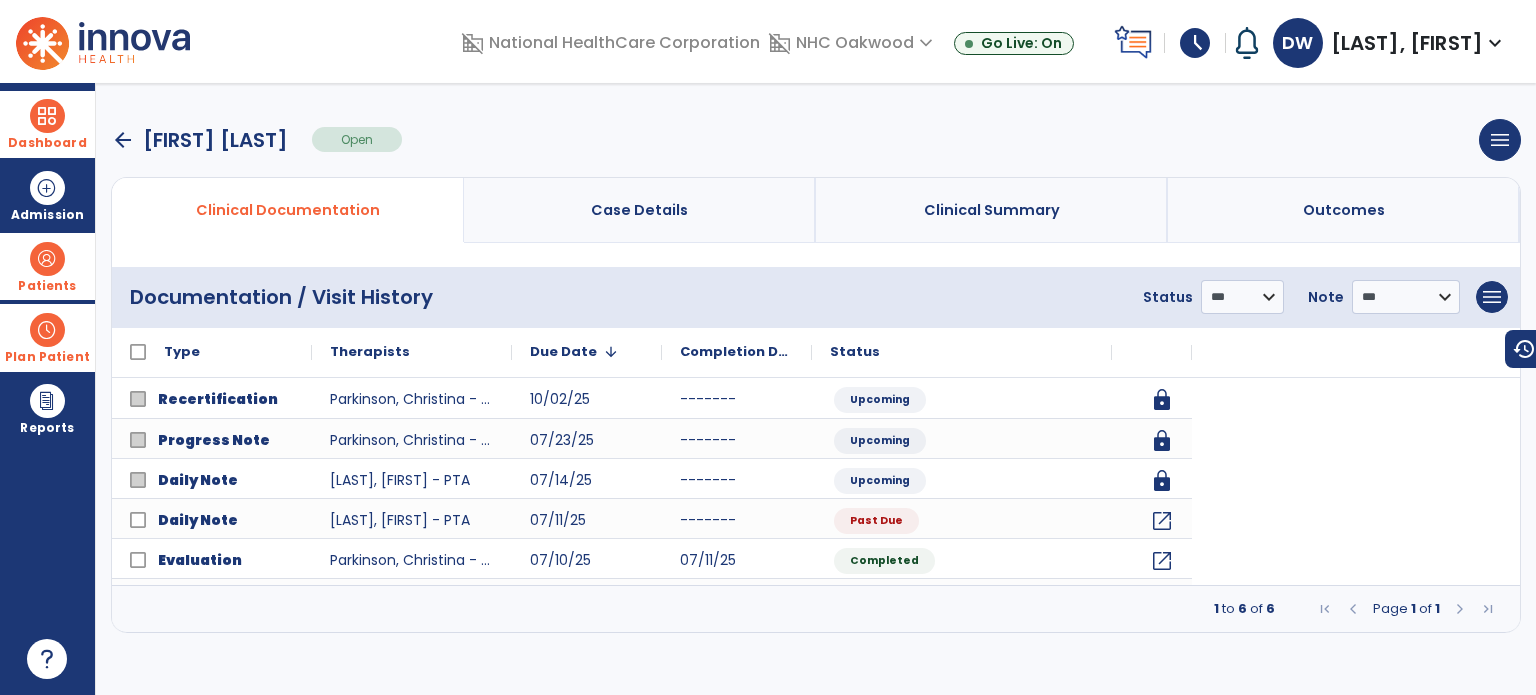 scroll, scrollTop: 0, scrollLeft: 0, axis: both 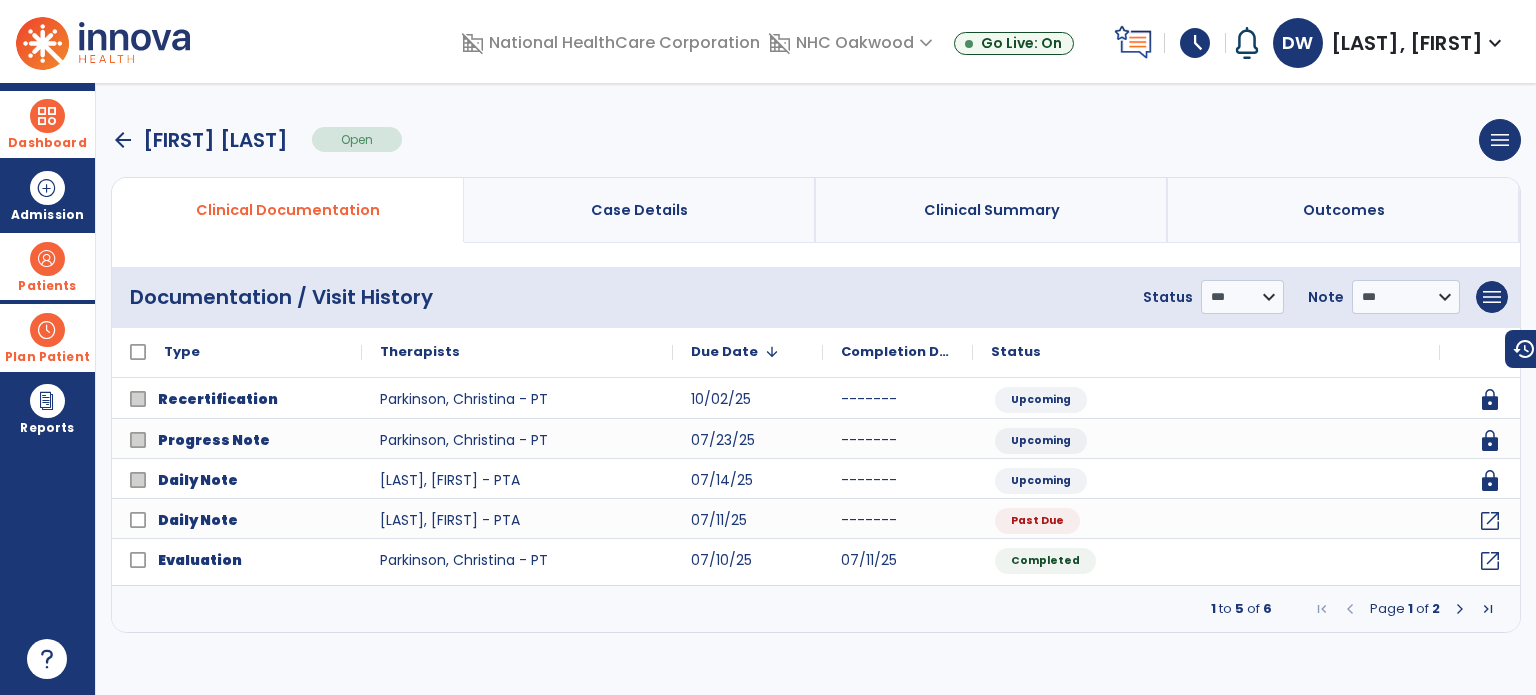 click at bounding box center [1460, 609] 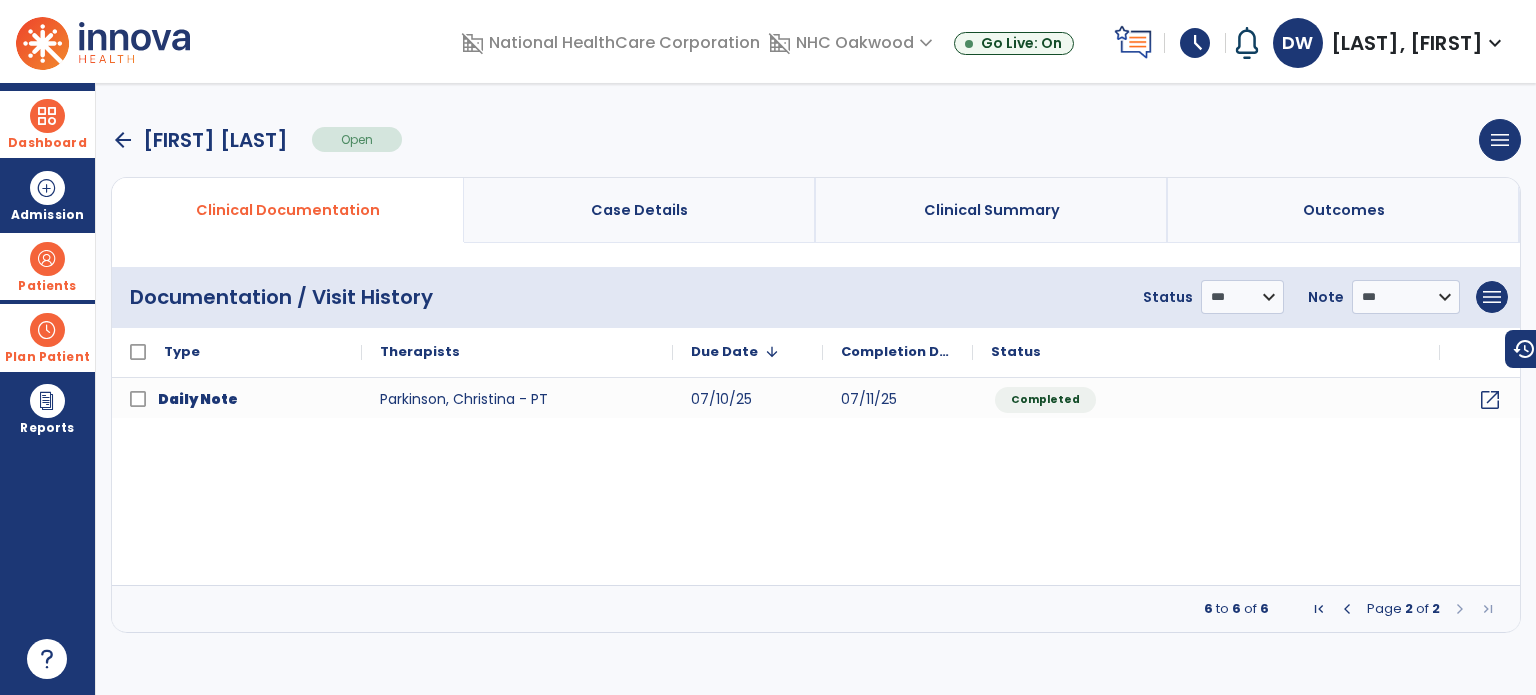 click on "**********" at bounding box center (816, 389) 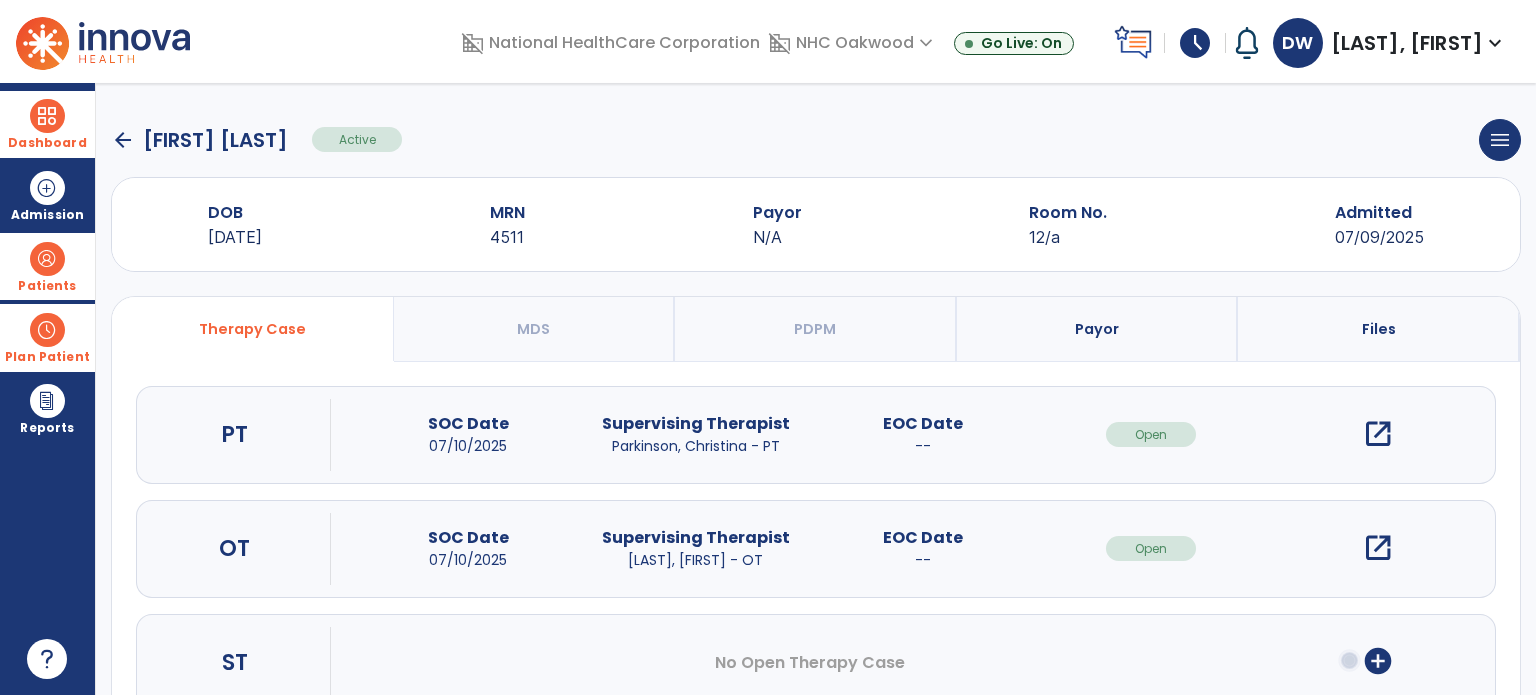 click on "arrow_back" 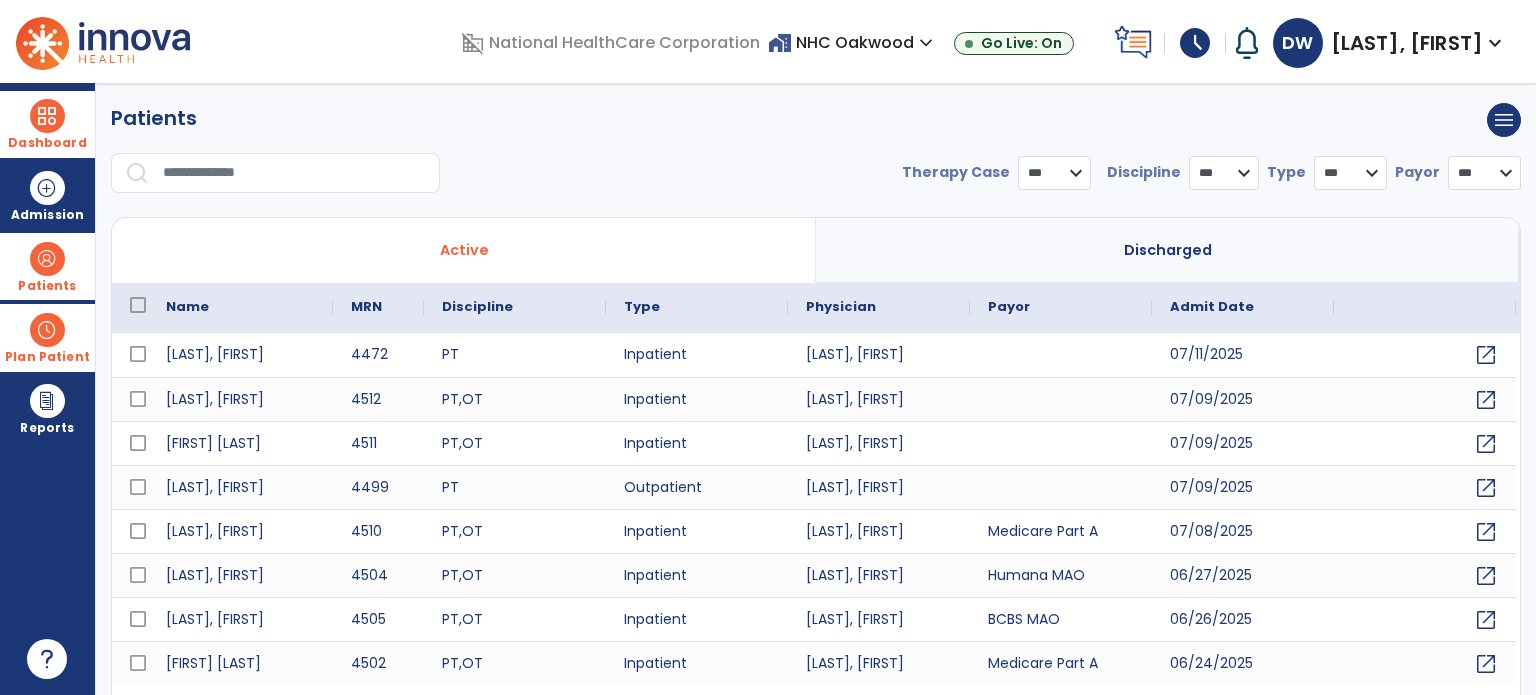 select on "***" 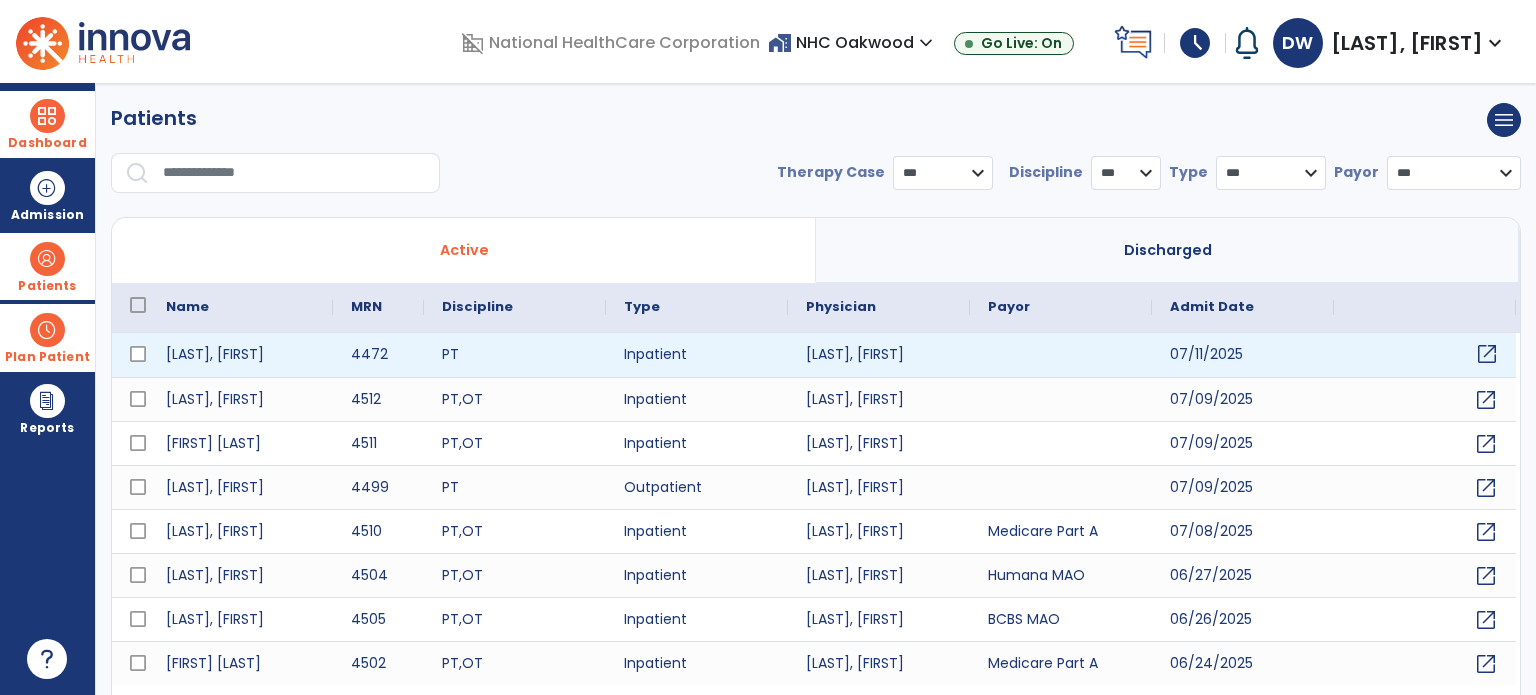 click on "open_in_new" at bounding box center (1487, 354) 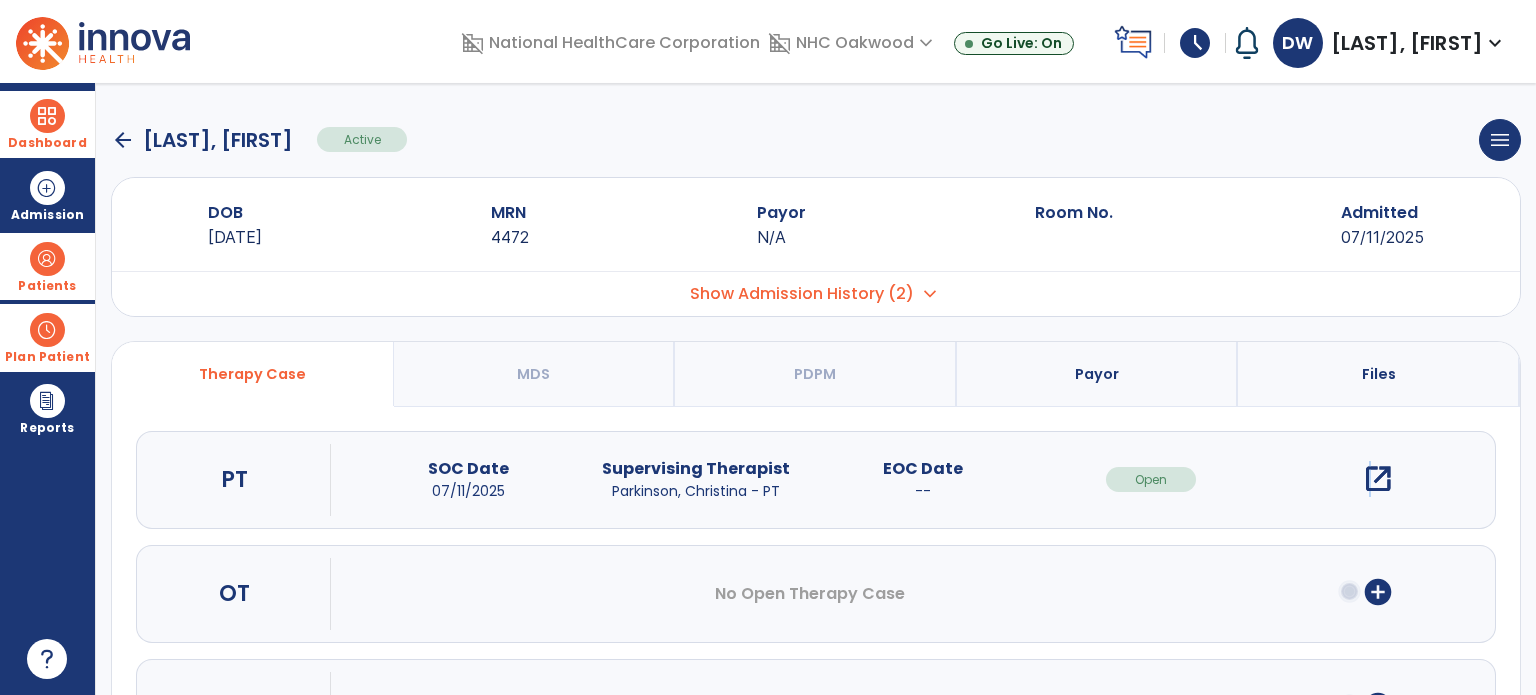 click on "open_in_new" at bounding box center (1378, 479) 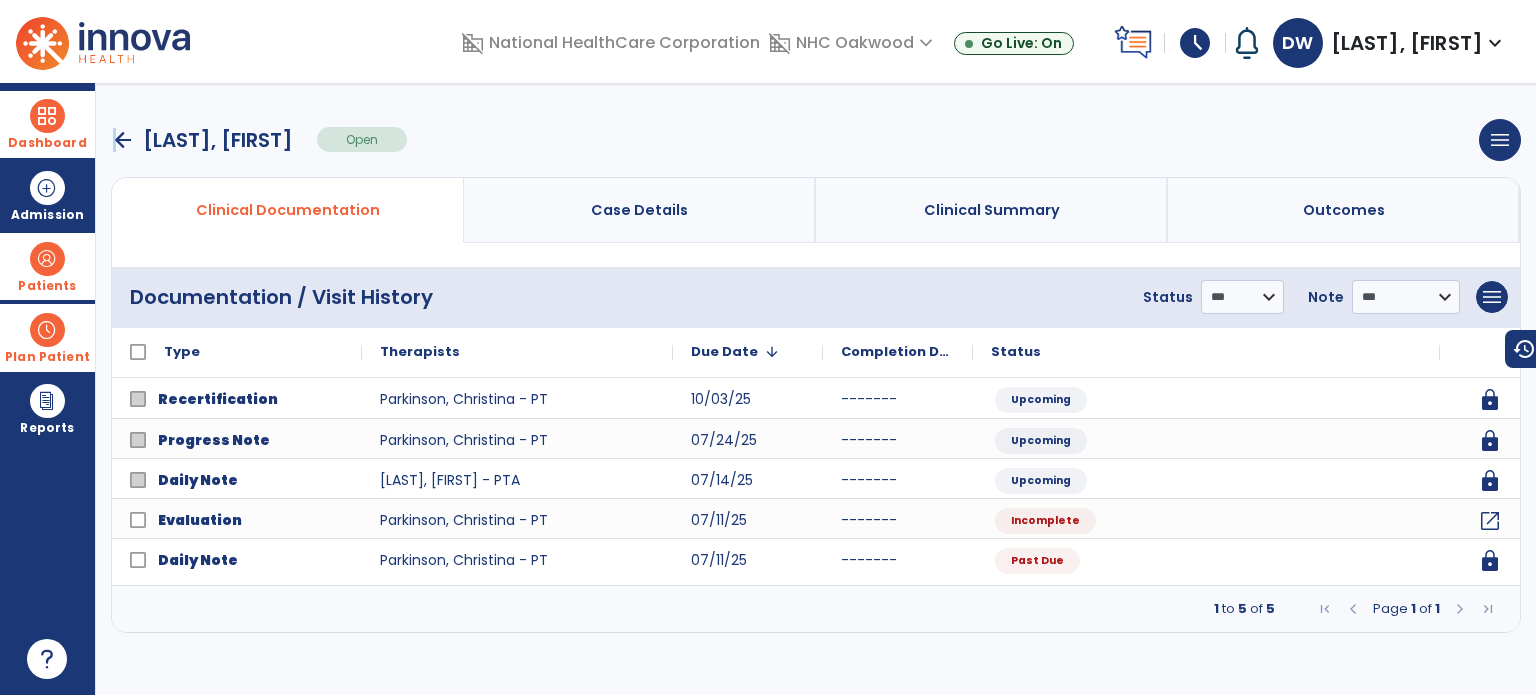 click on "arrow_back" at bounding box center (123, 140) 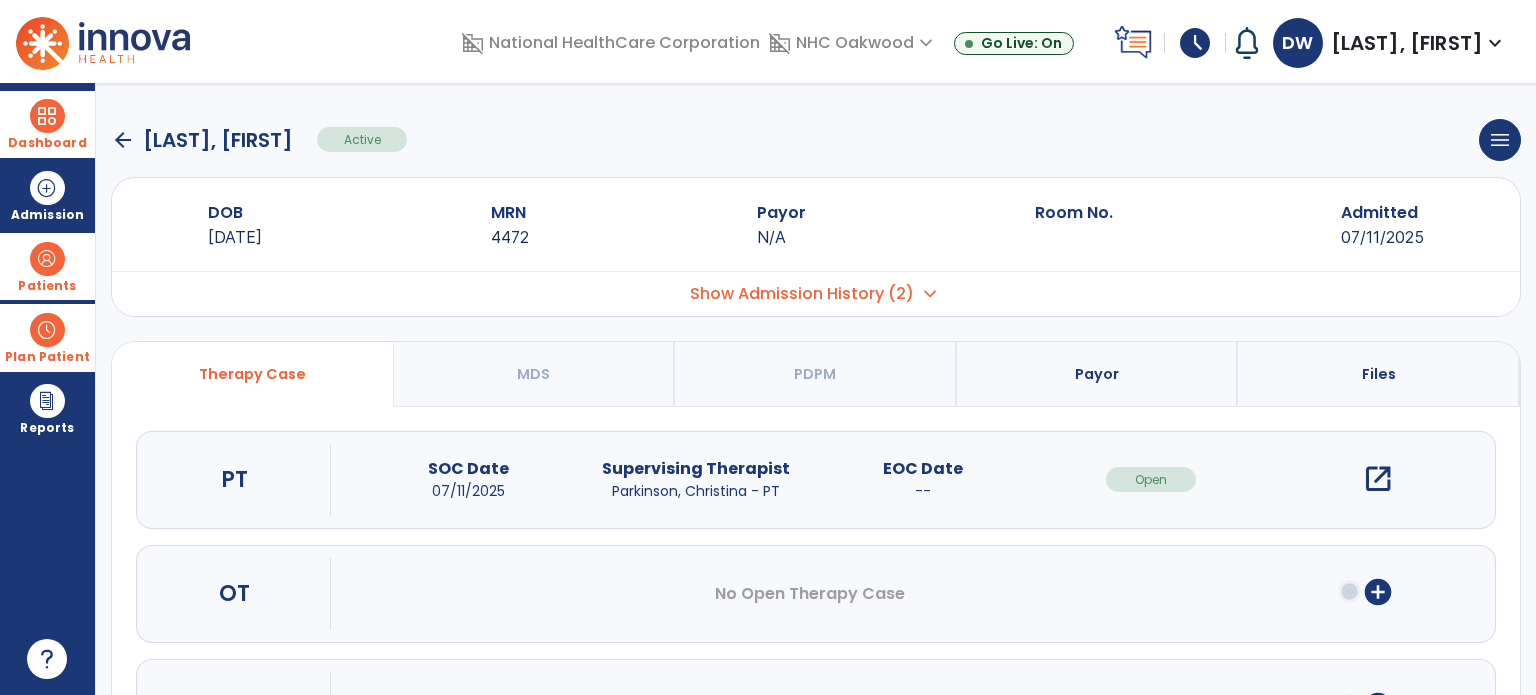 click on "arrow_back" 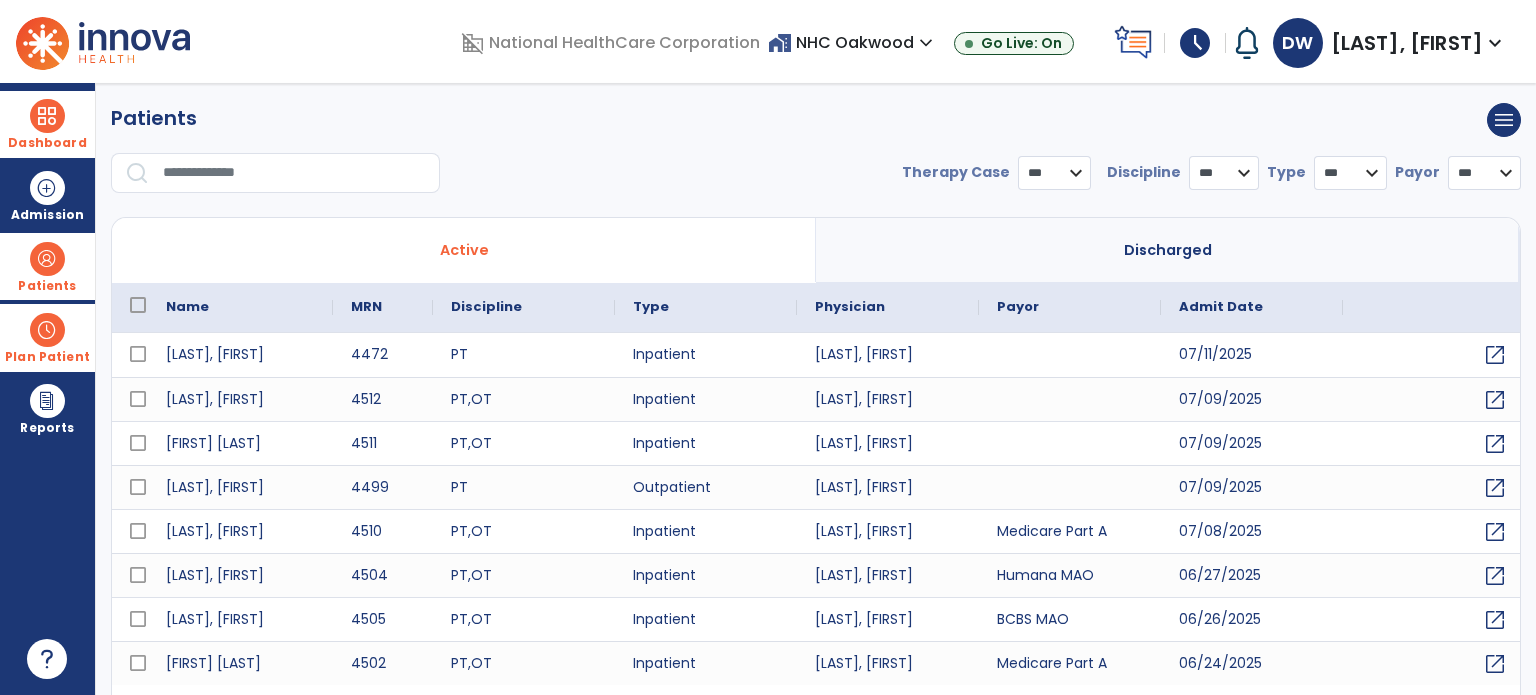 select on "***" 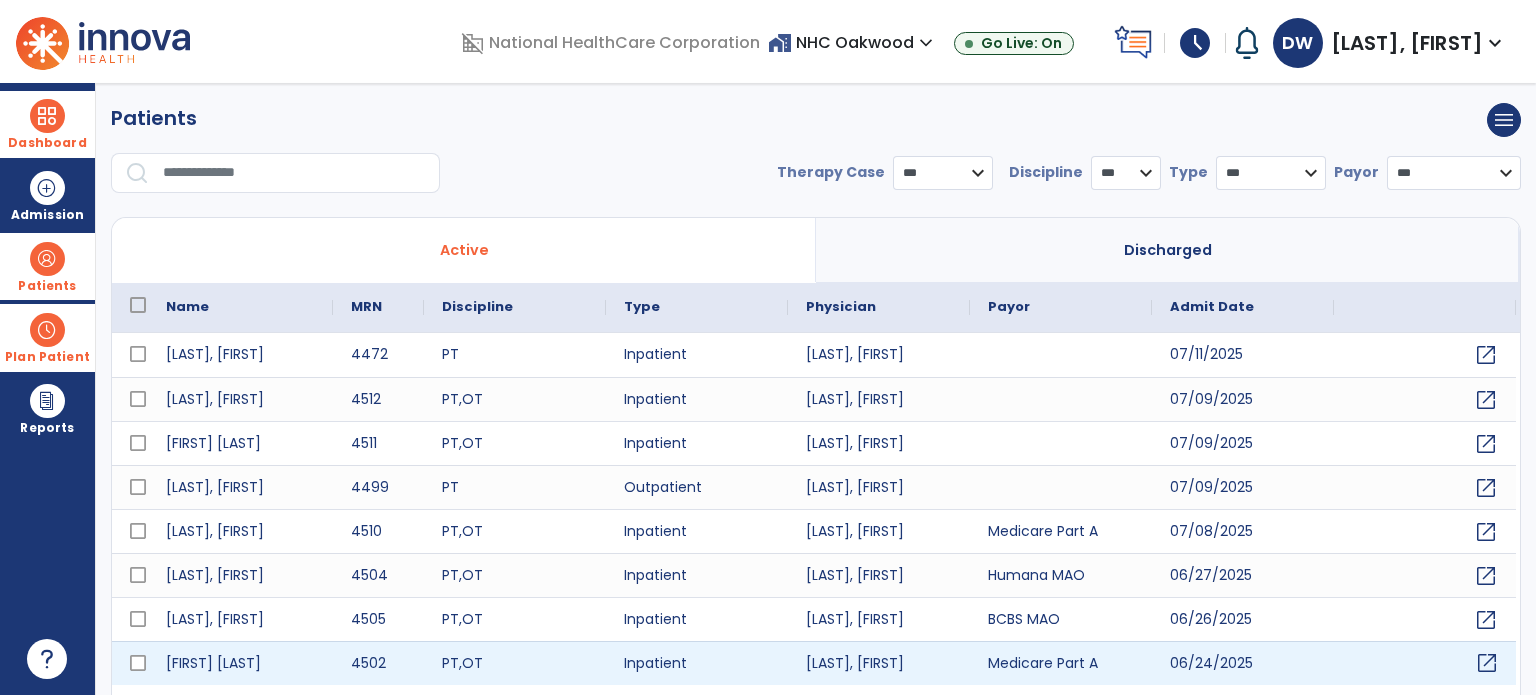 click on "open_in_new" at bounding box center (1425, 663) 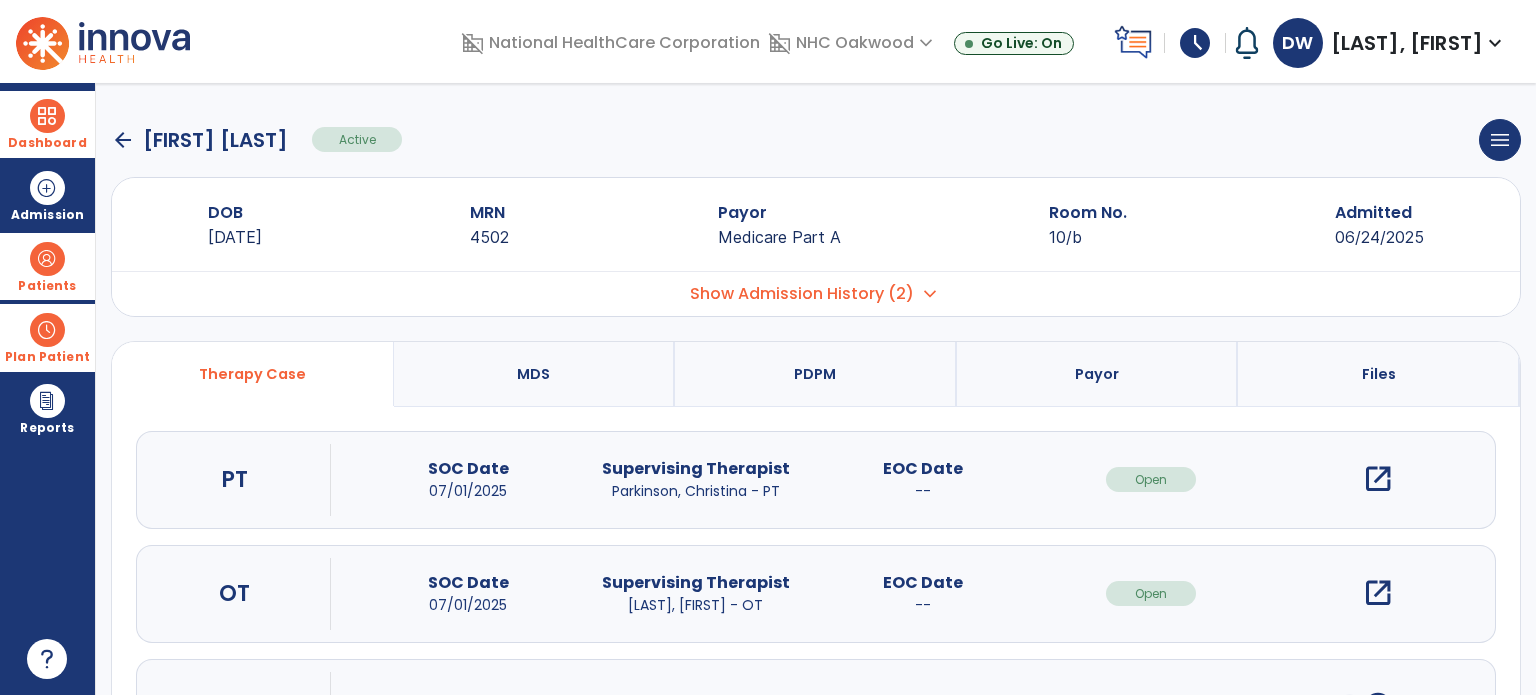 click on "open_in_new" at bounding box center (1378, 479) 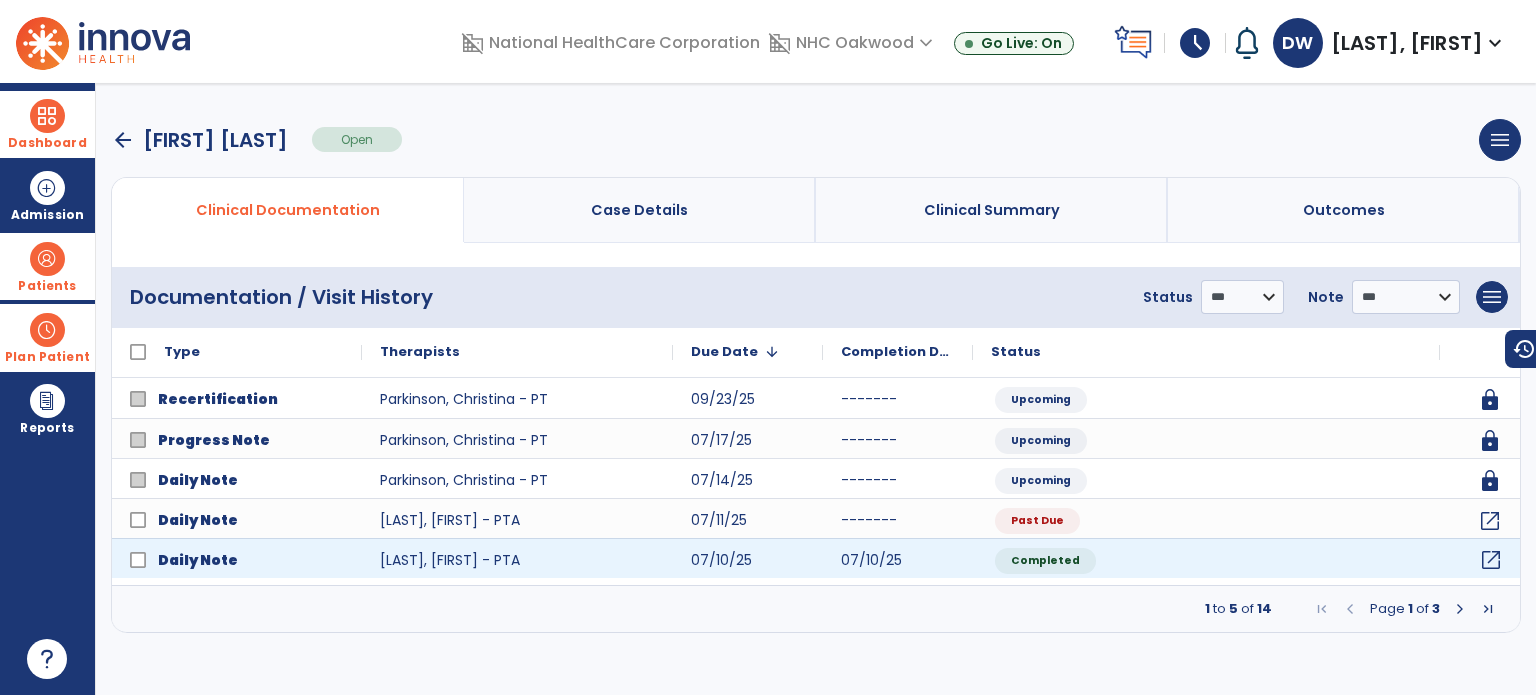 click on "open_in_new" 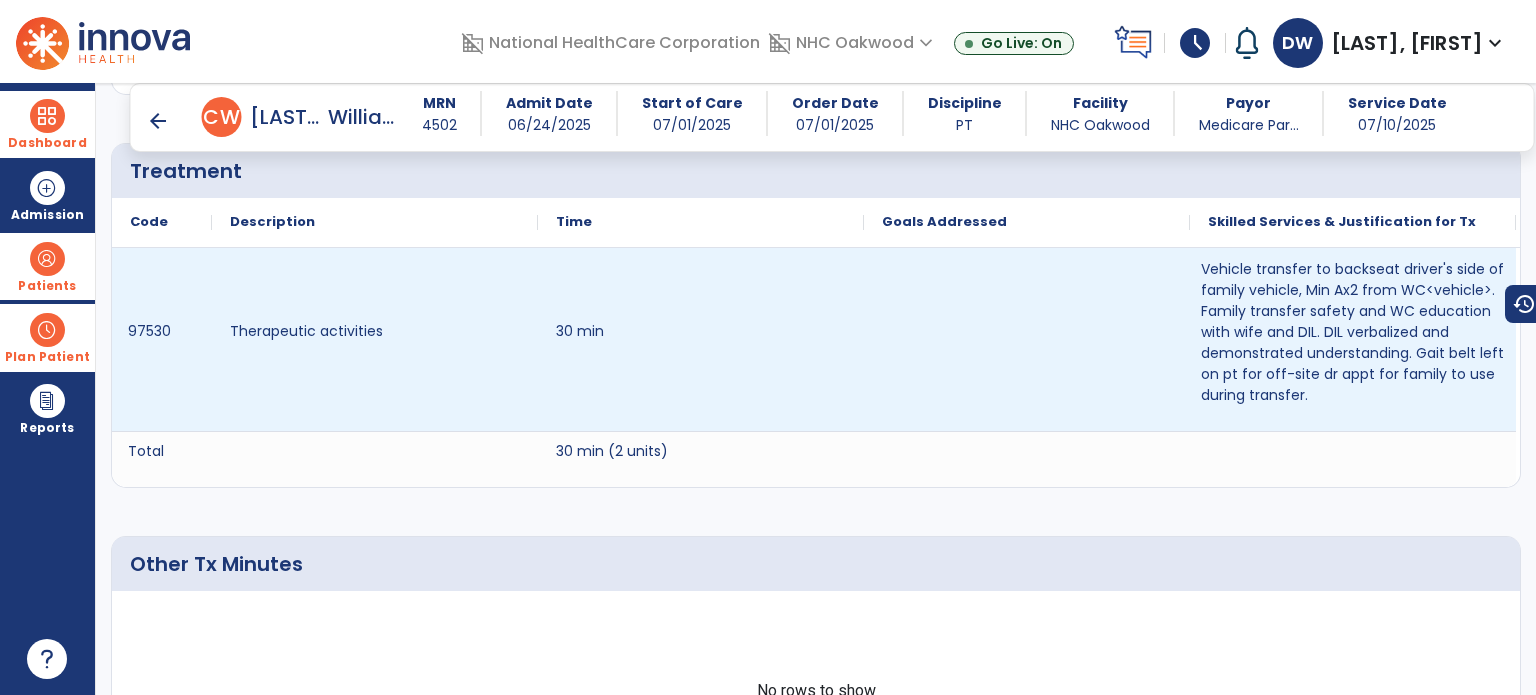 scroll, scrollTop: 1100, scrollLeft: 0, axis: vertical 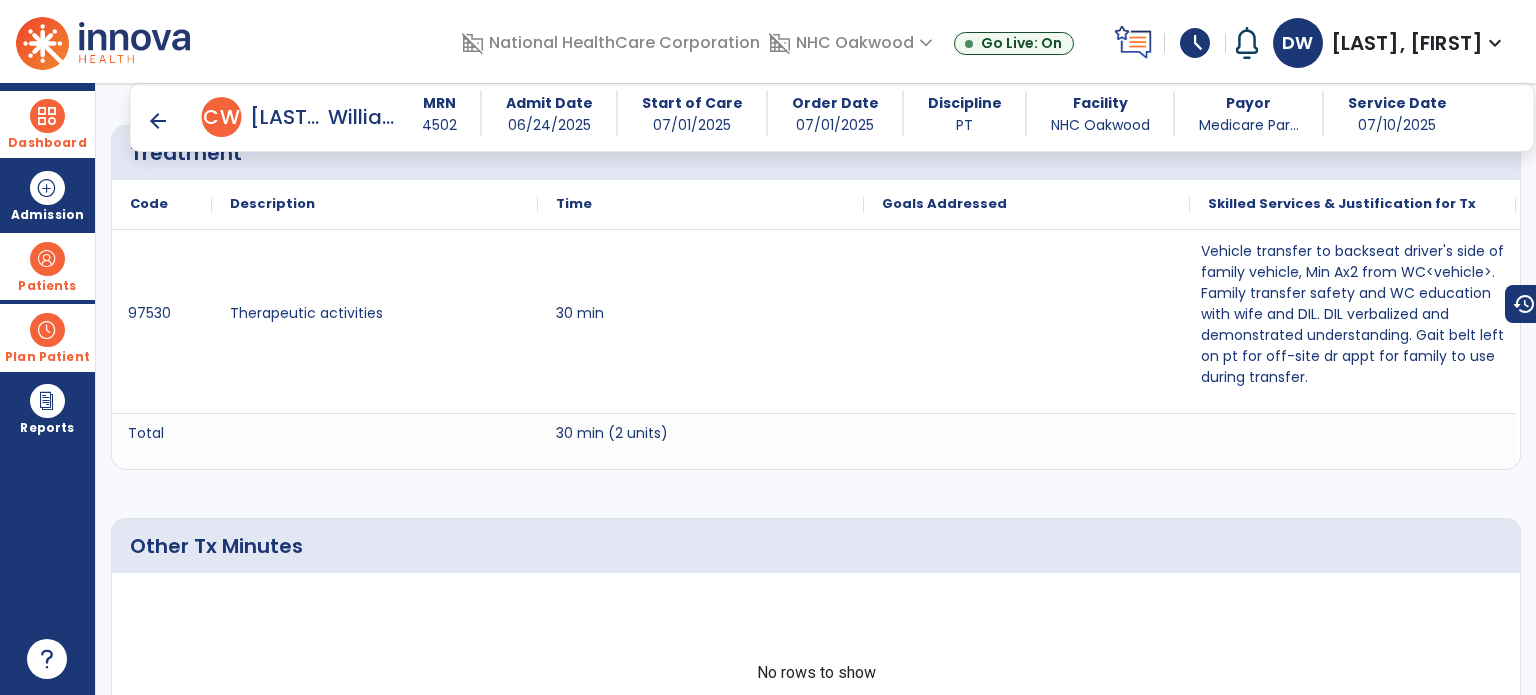 click on "arrow_back" at bounding box center (158, 121) 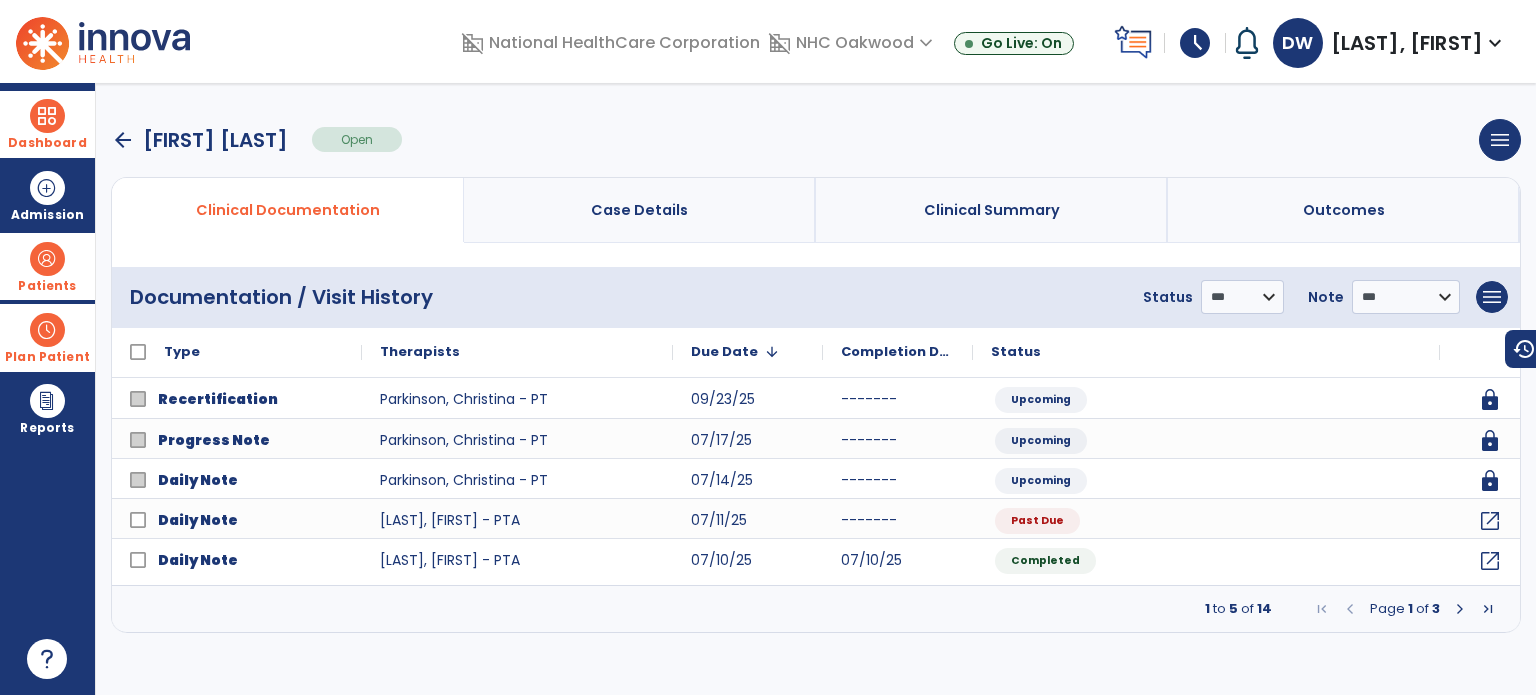 click at bounding box center [1460, 609] 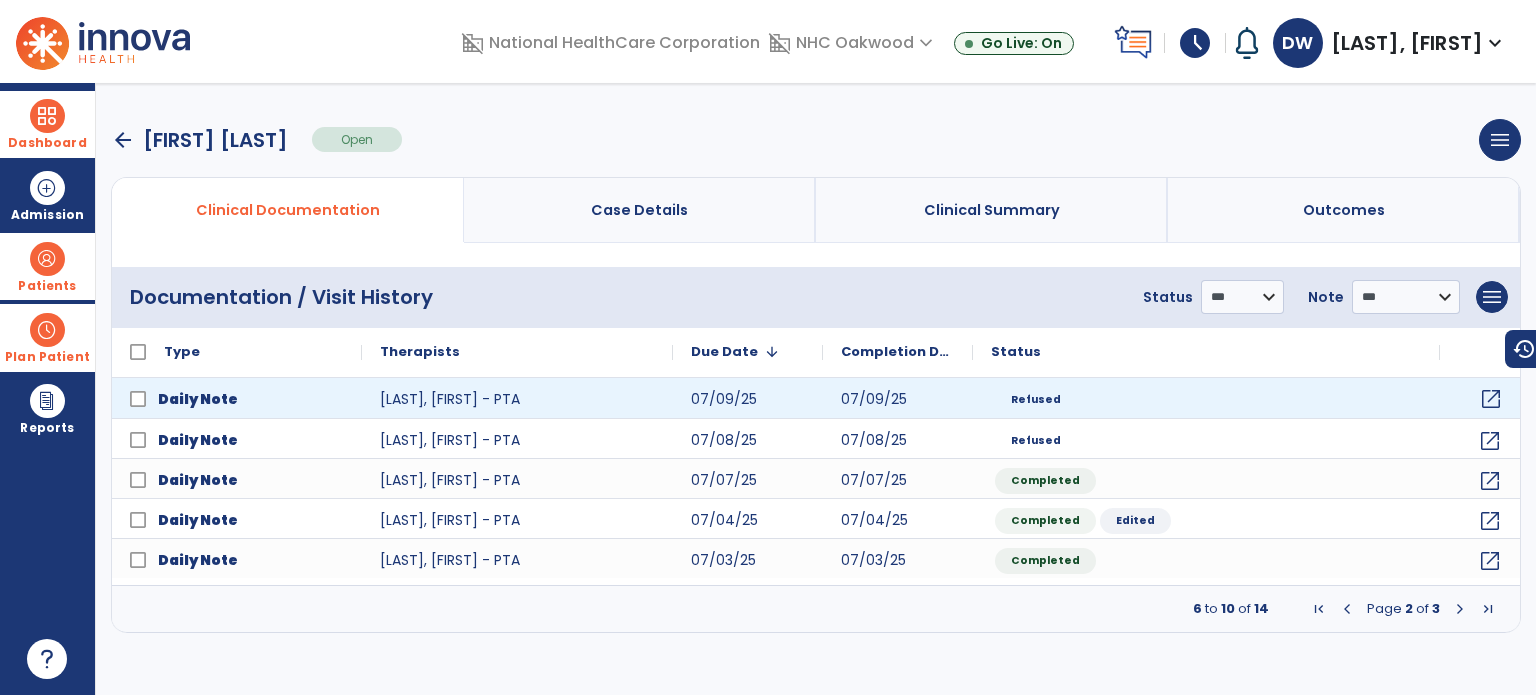 click on "open_in_new" 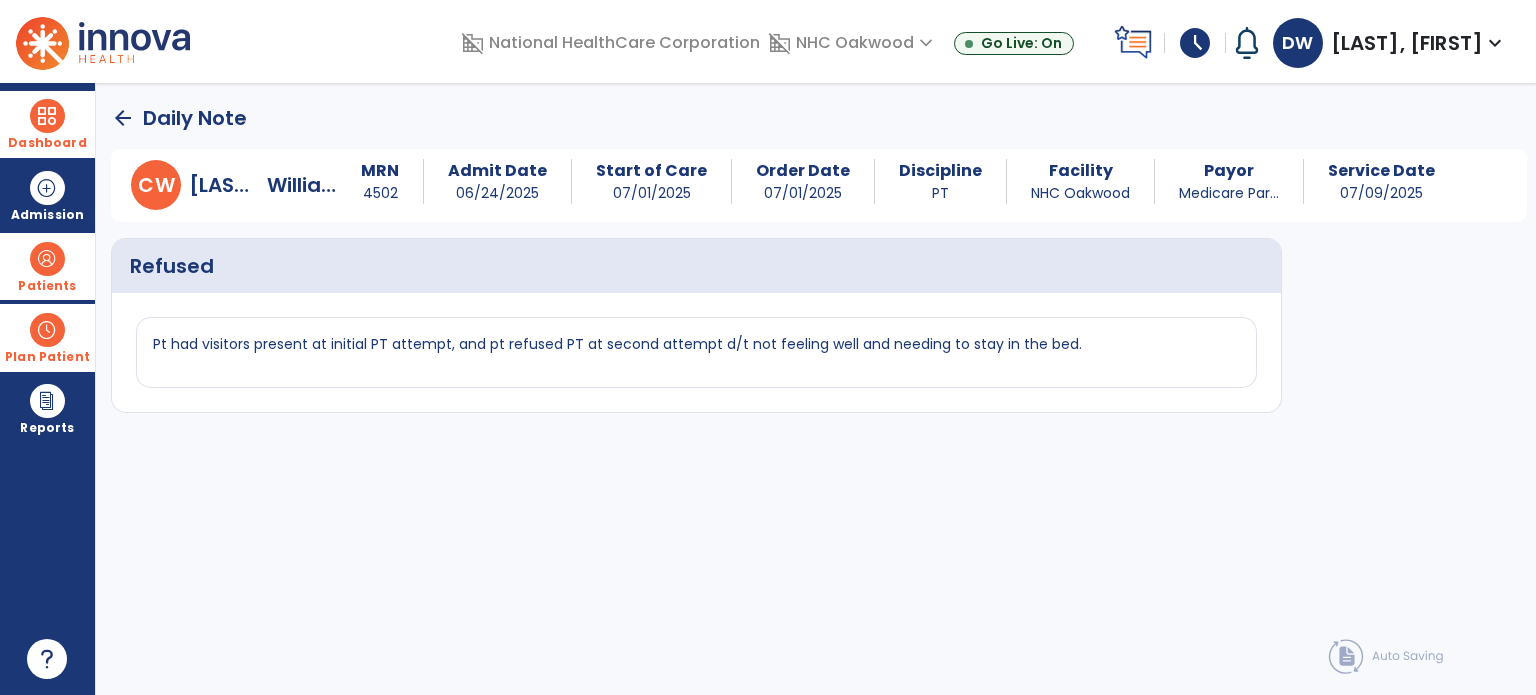 click on "arrow_back" 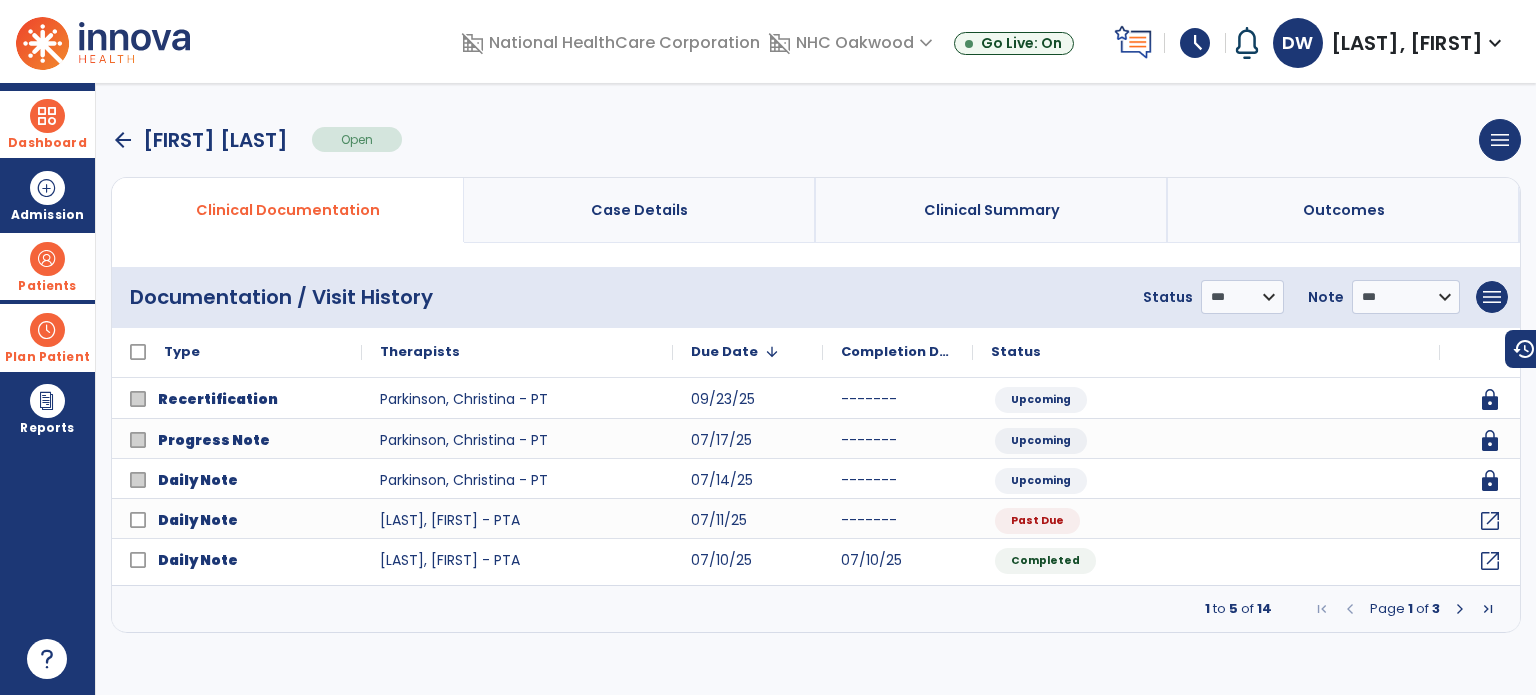 click at bounding box center [1460, 609] 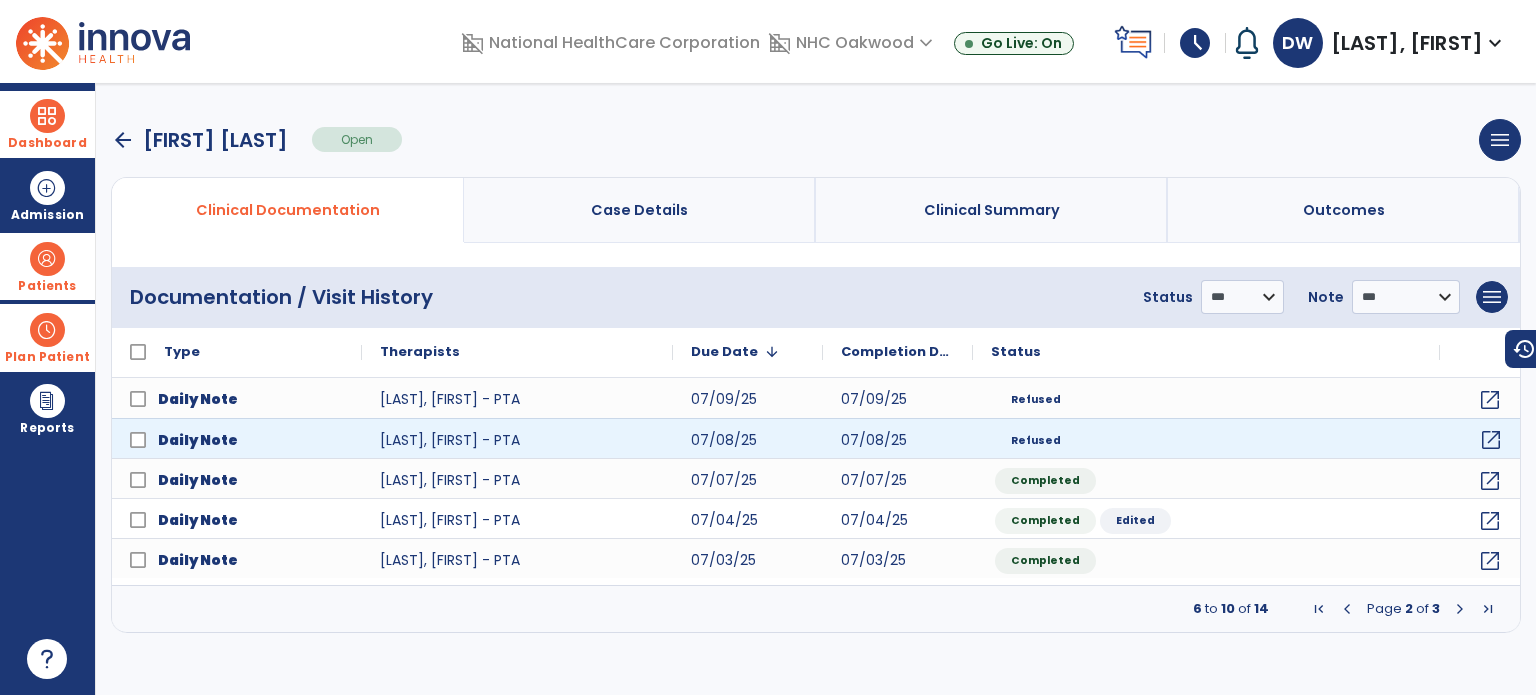 click on "open_in_new" 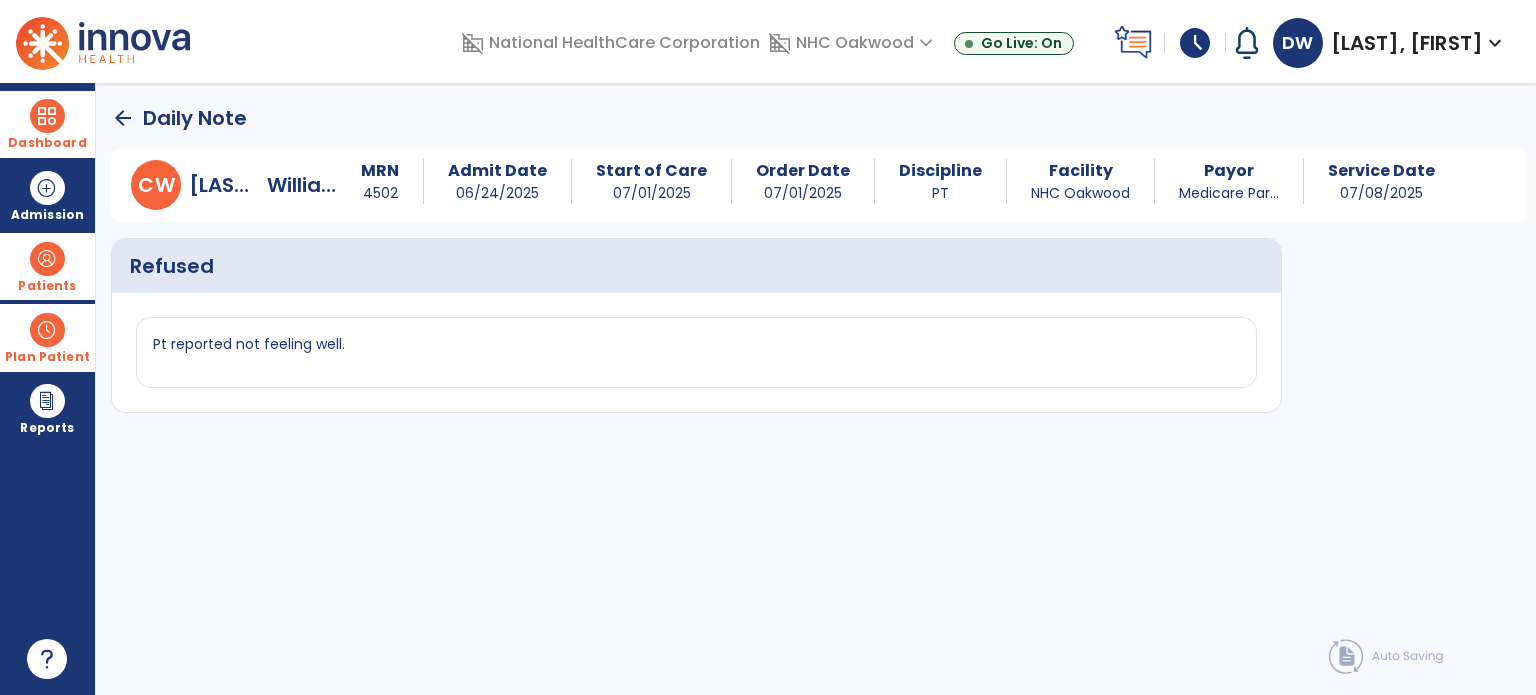 click on "arrow_back" 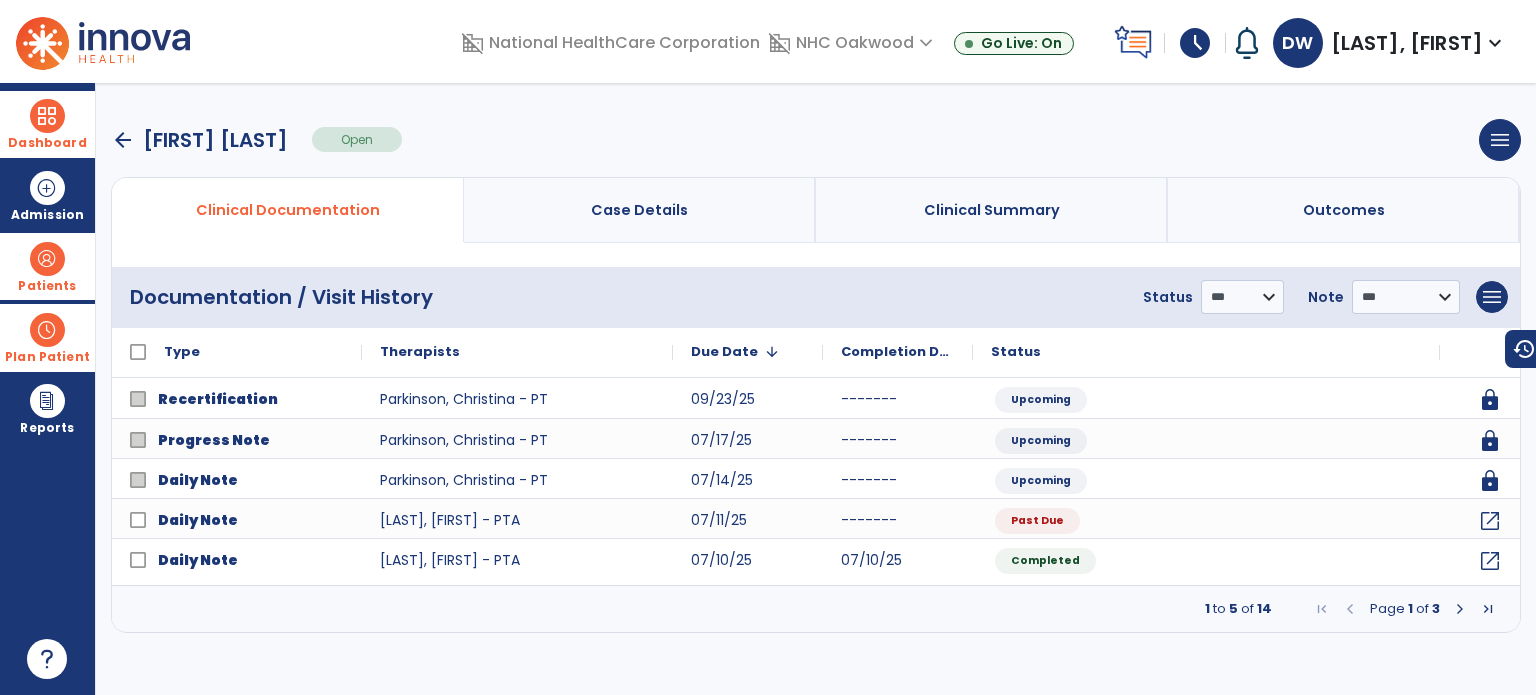 drag, startPoint x: 1457, startPoint y: 608, endPoint x: 1480, endPoint y: 591, distance: 28.600698 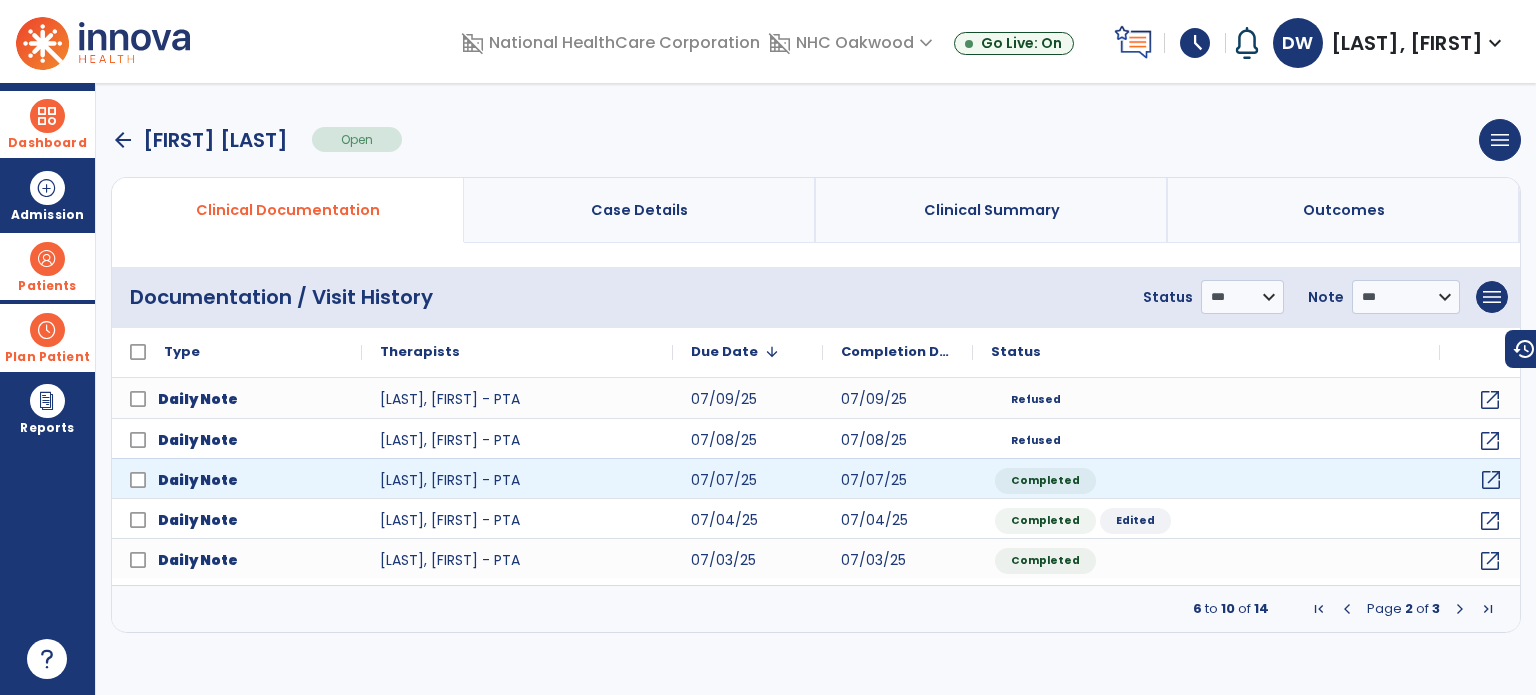 click on "open_in_new" 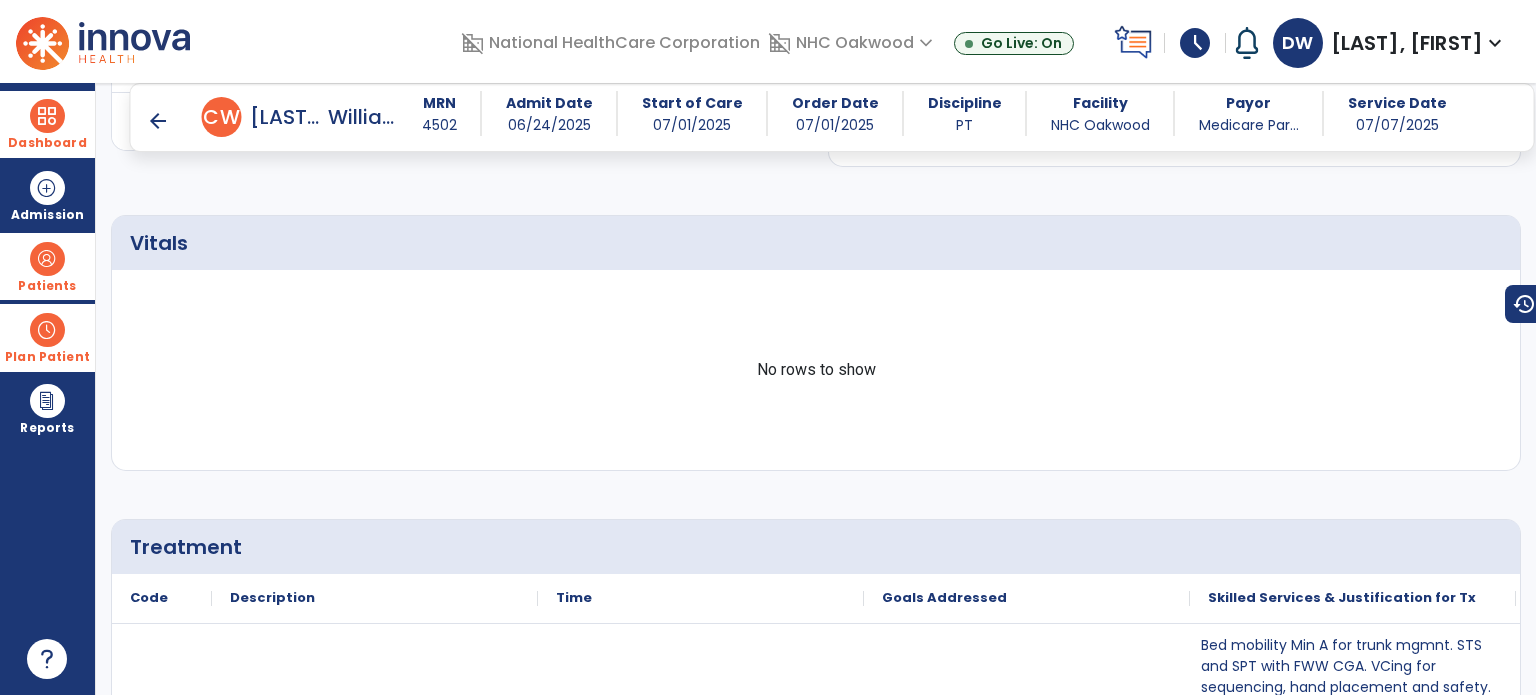 scroll, scrollTop: 1100, scrollLeft: 0, axis: vertical 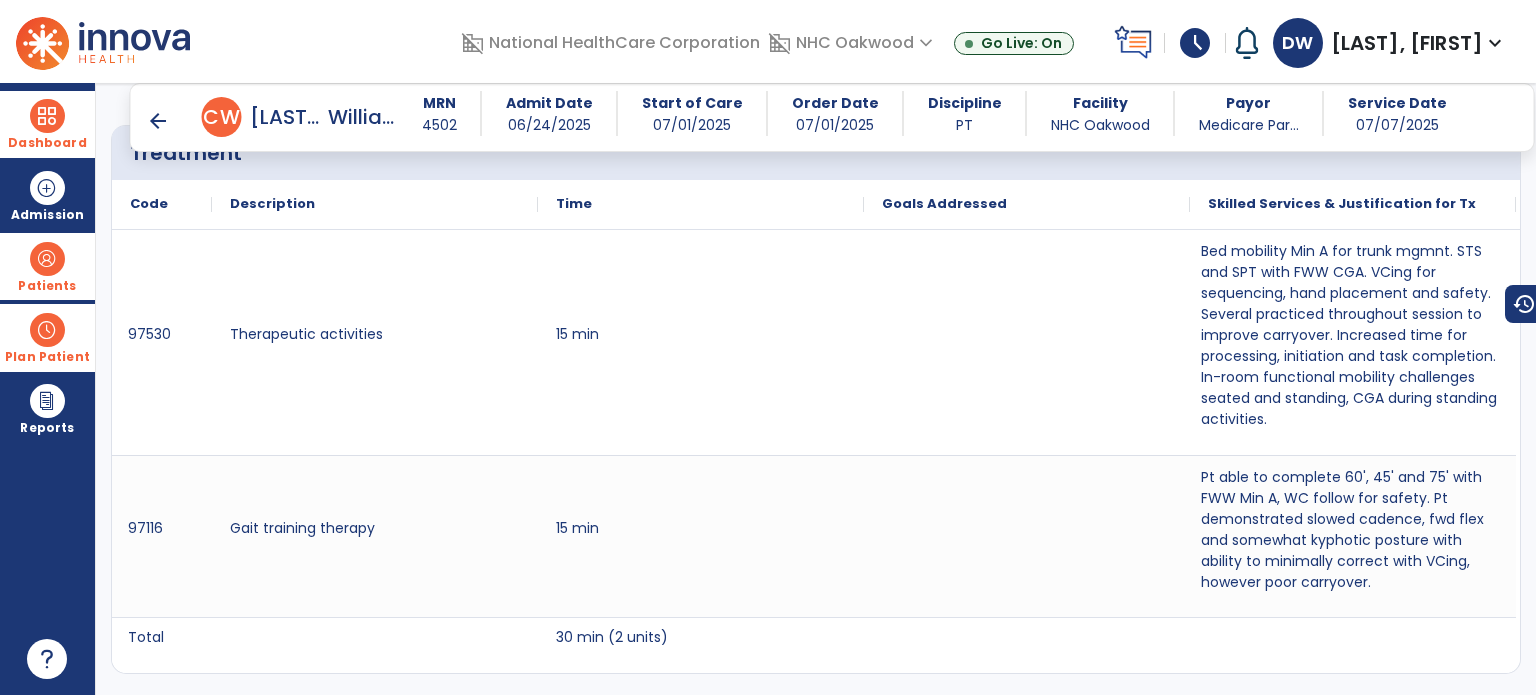 click on "arrow_back" at bounding box center [158, 121] 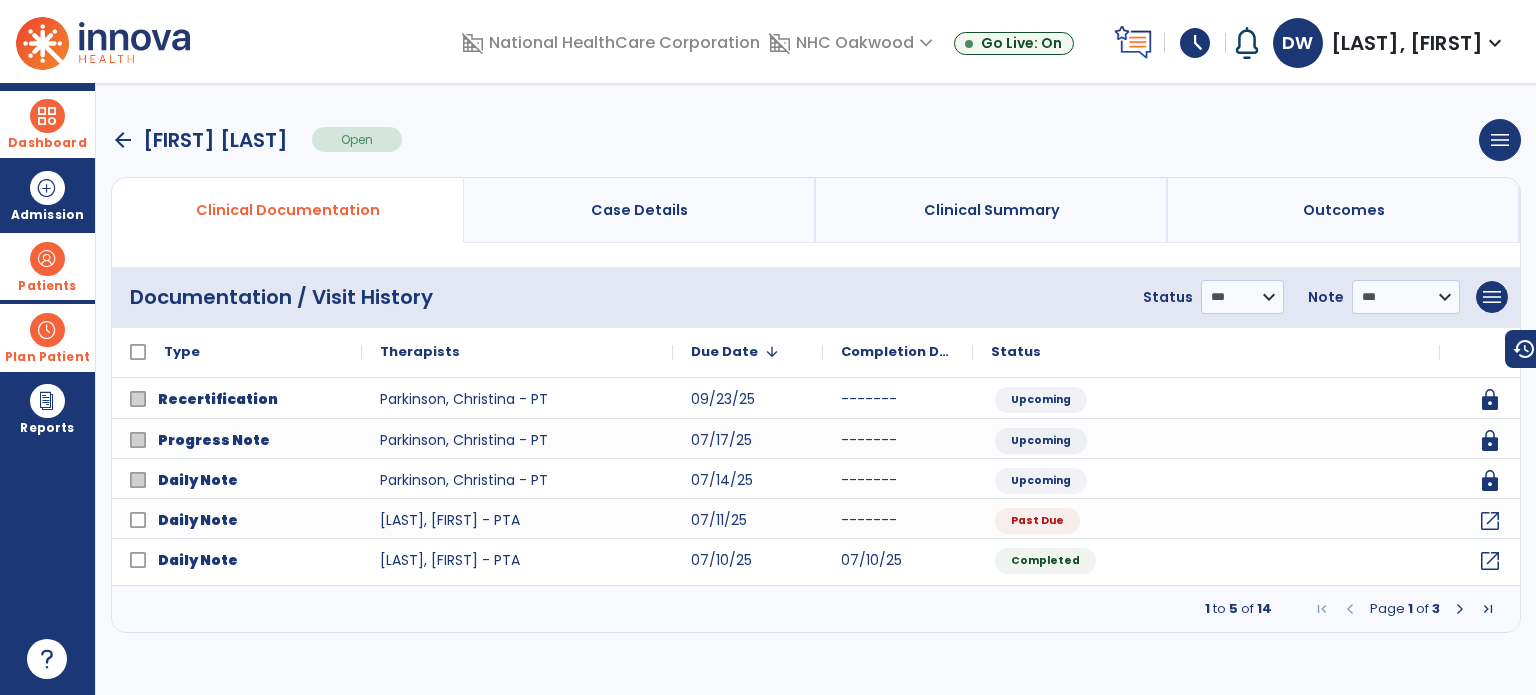 click on "arrow_back" at bounding box center (123, 140) 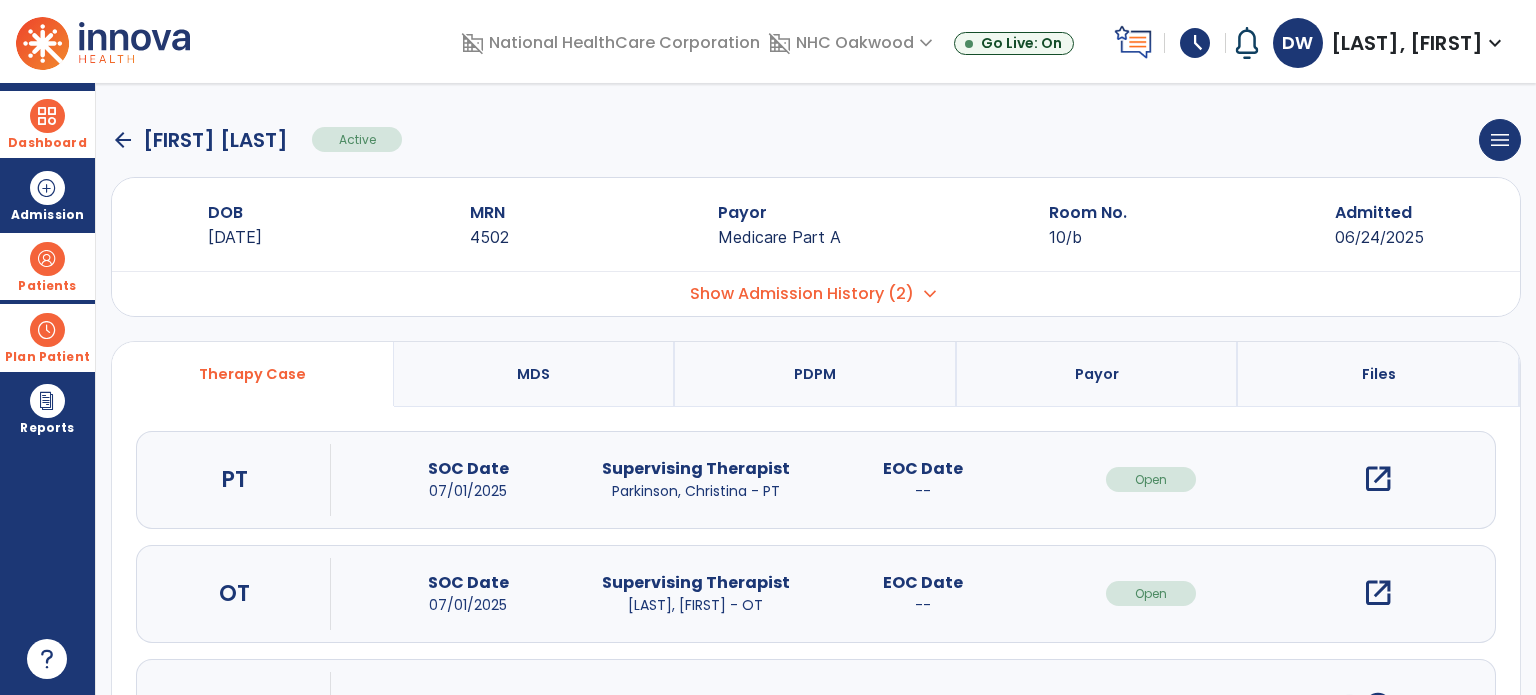 click on "arrow_back" 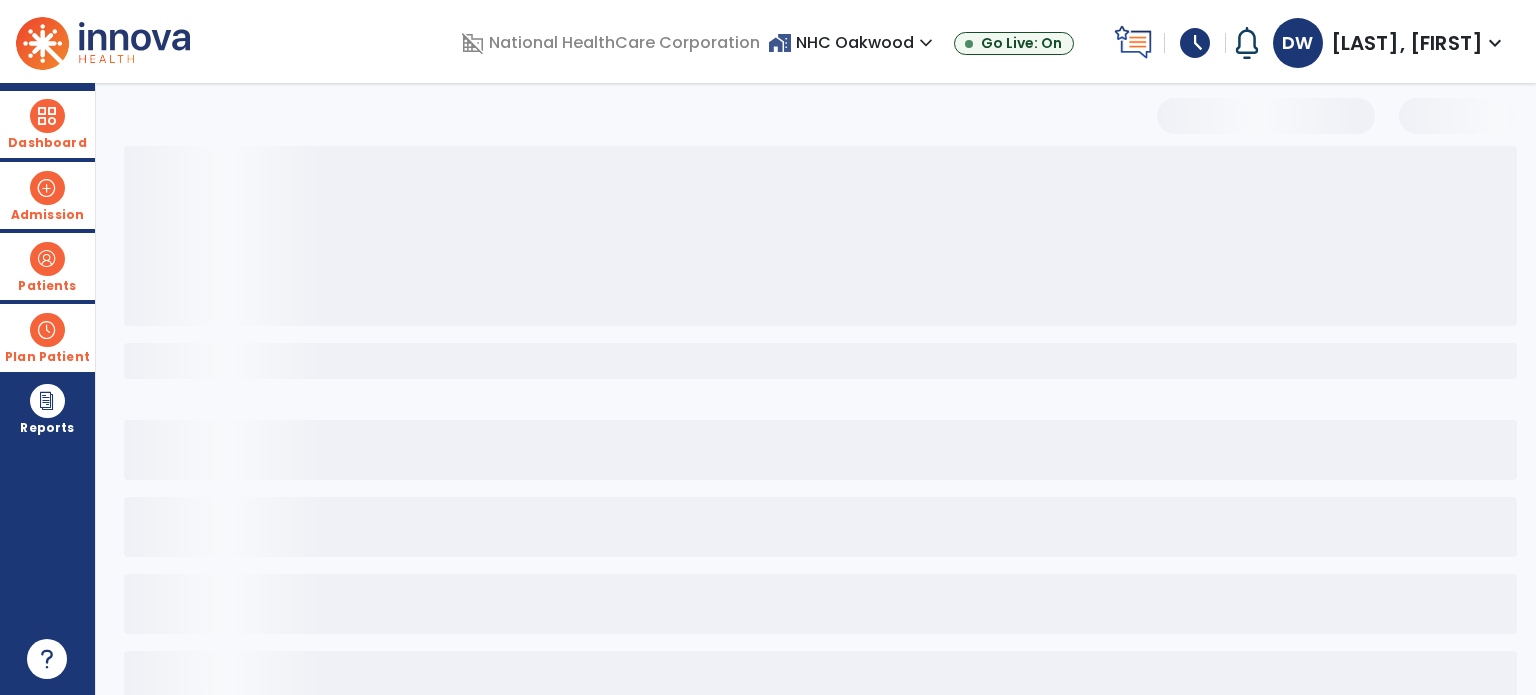 select on "***" 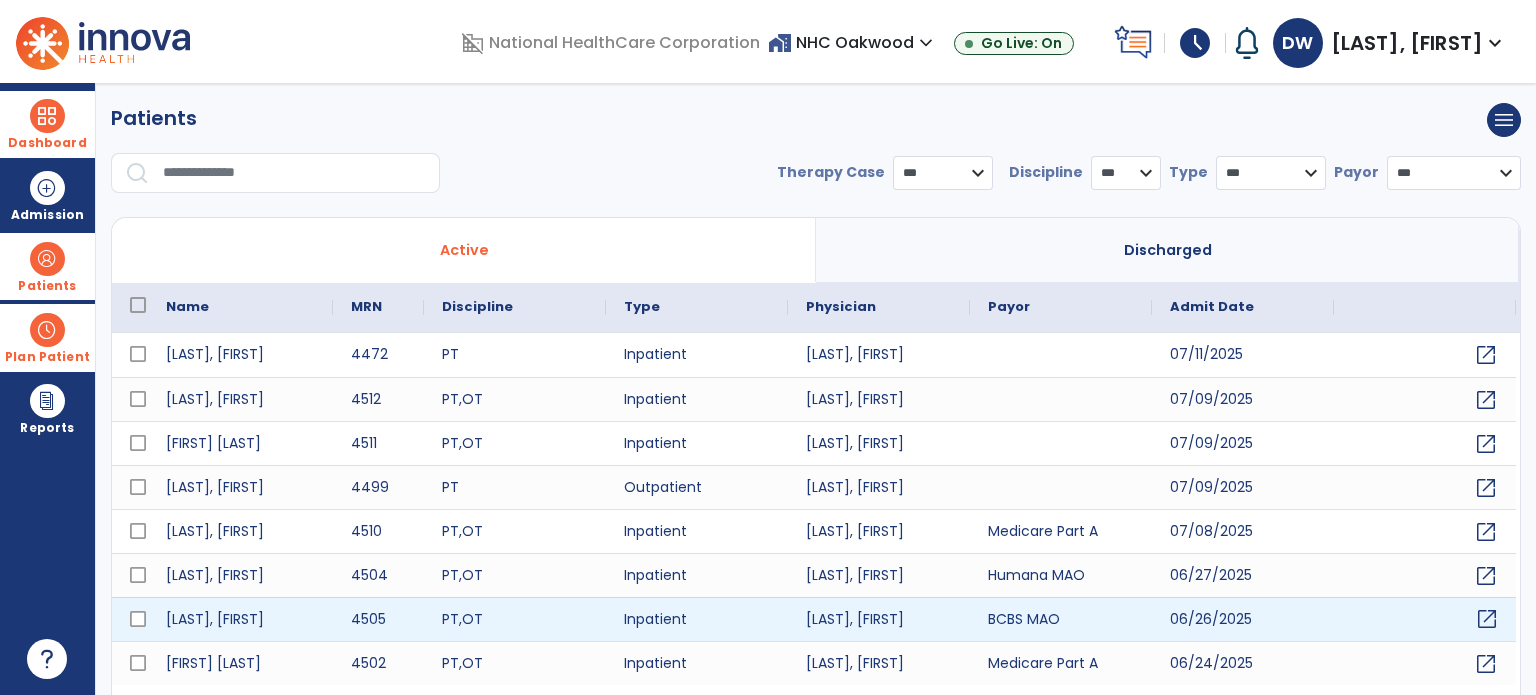 click on "open_in_new" at bounding box center [1487, 619] 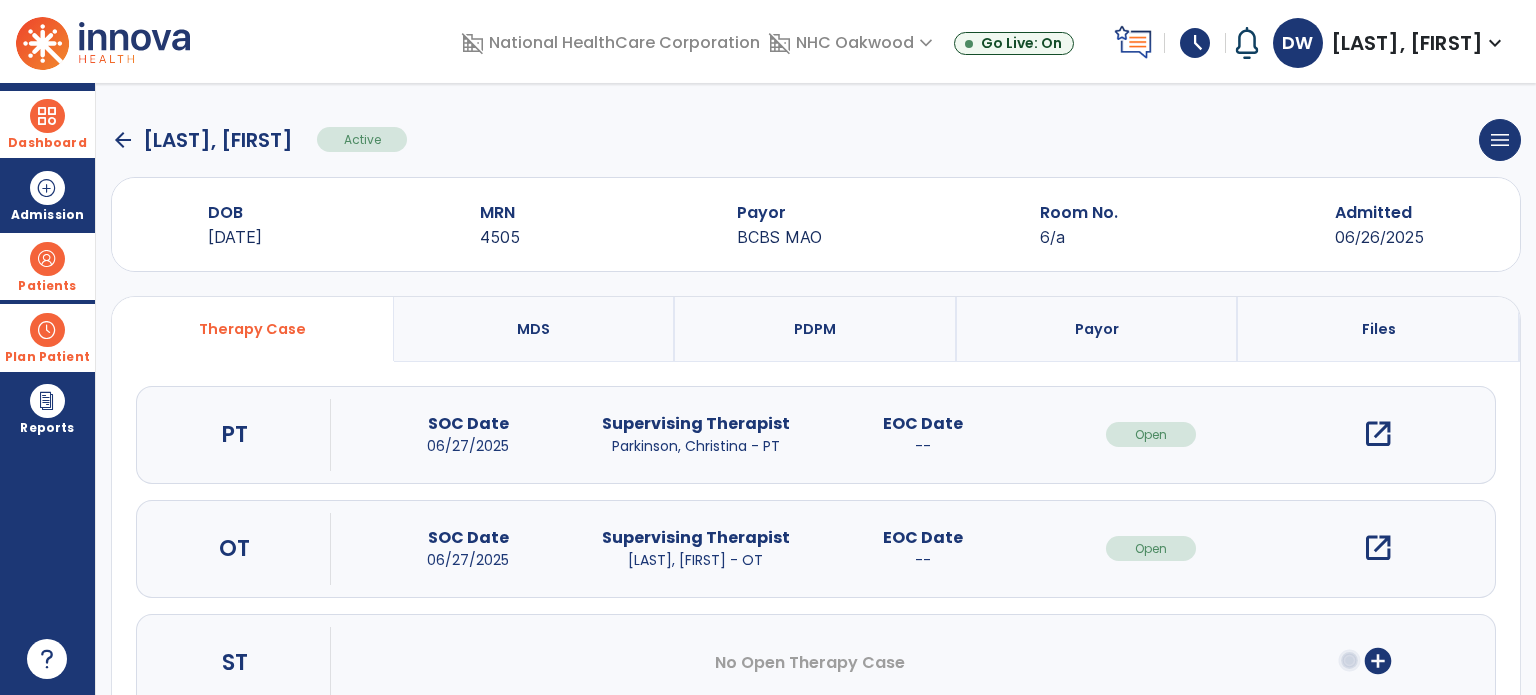 click on "open_in_new" at bounding box center (1378, 434) 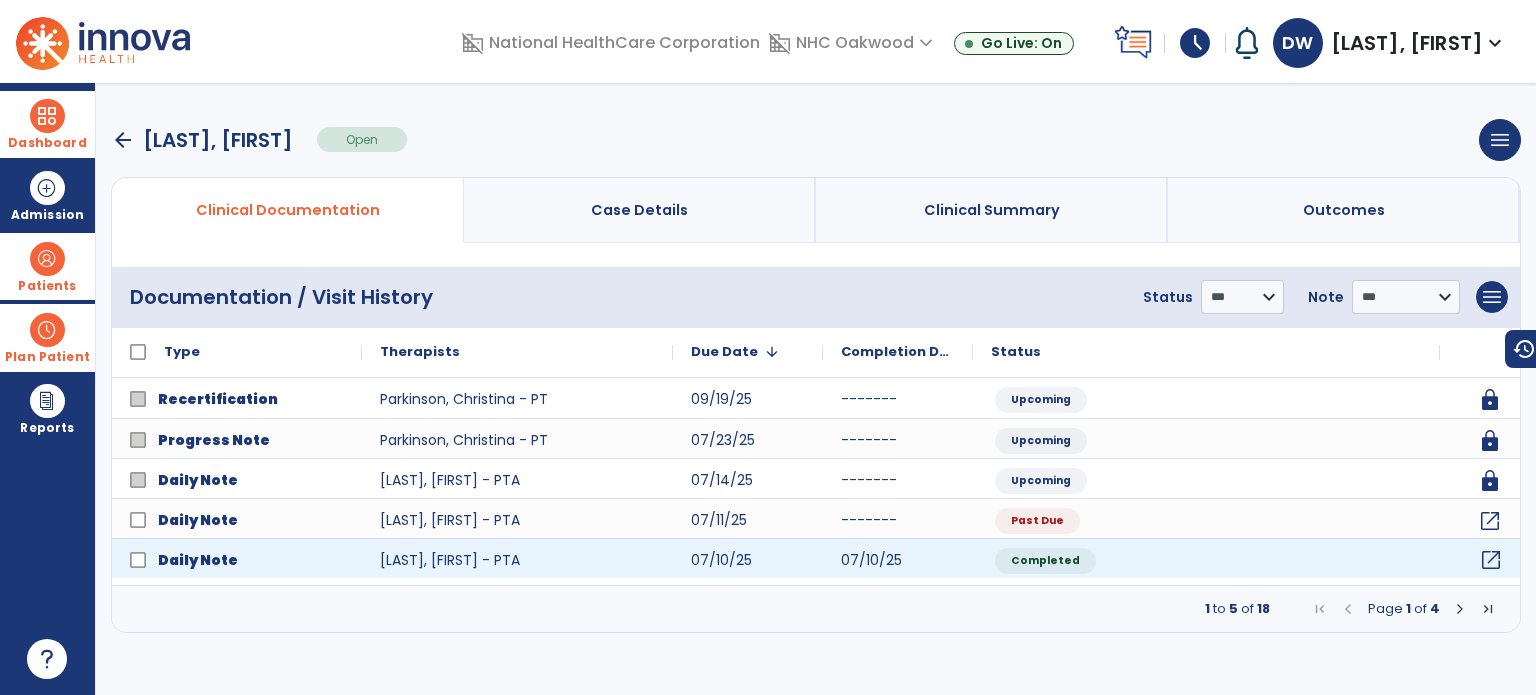 click on "open_in_new" 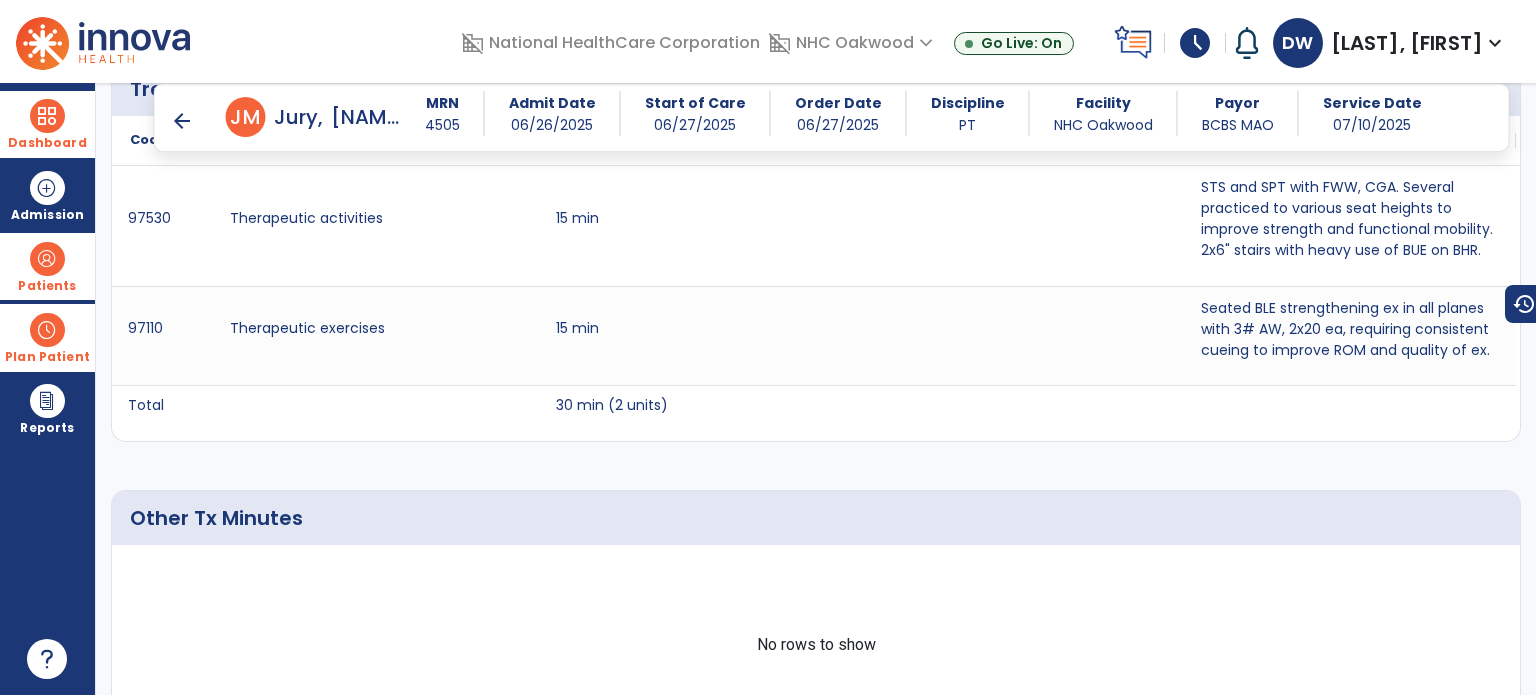 scroll, scrollTop: 1200, scrollLeft: 0, axis: vertical 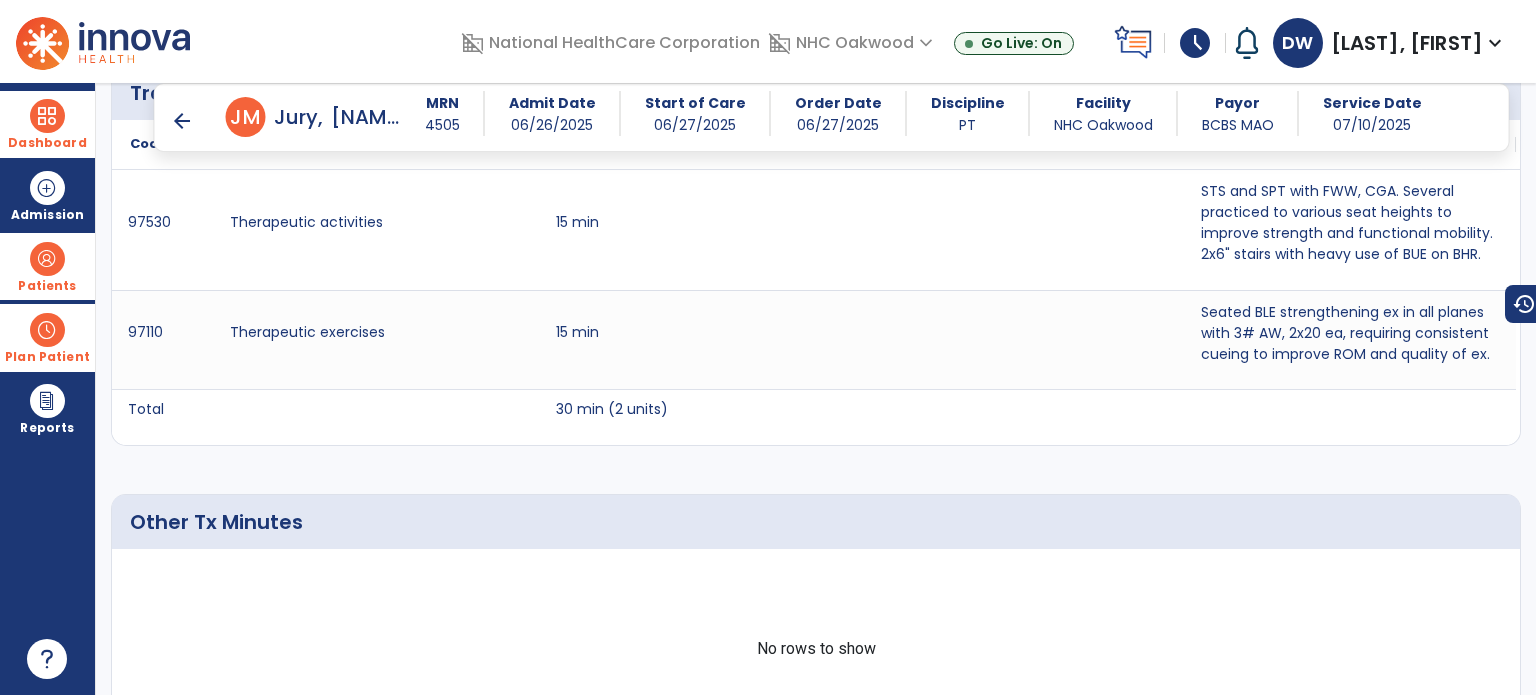 click on "arrow_back" at bounding box center (182, 121) 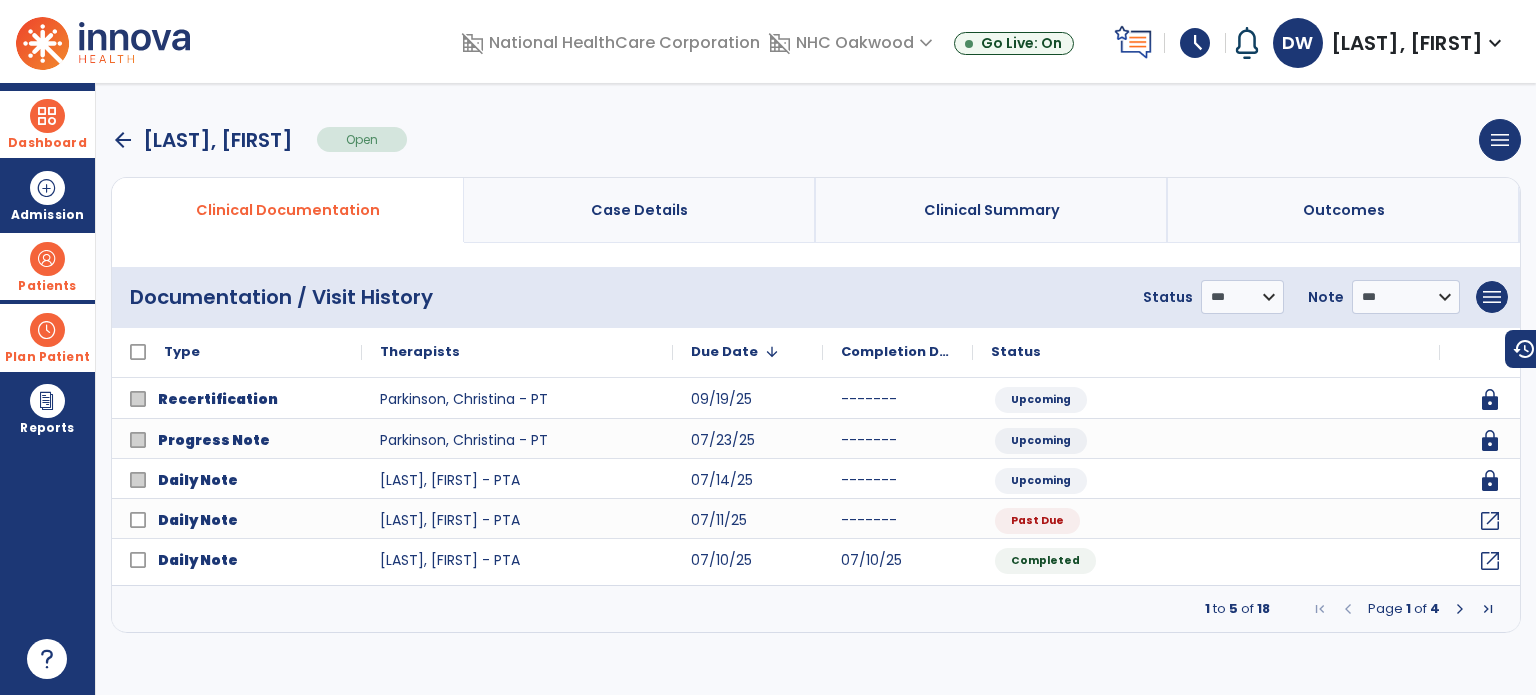 click at bounding box center (1460, 609) 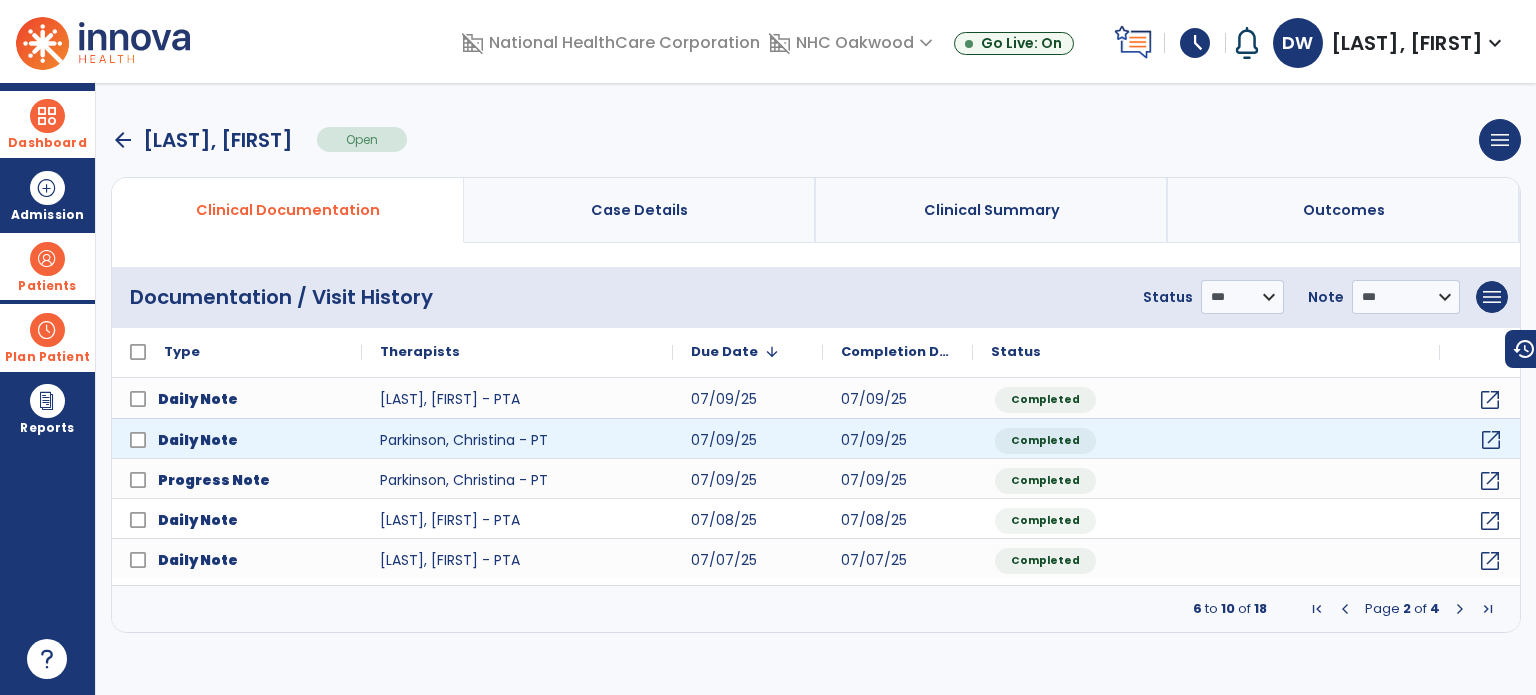 click on "open_in_new" 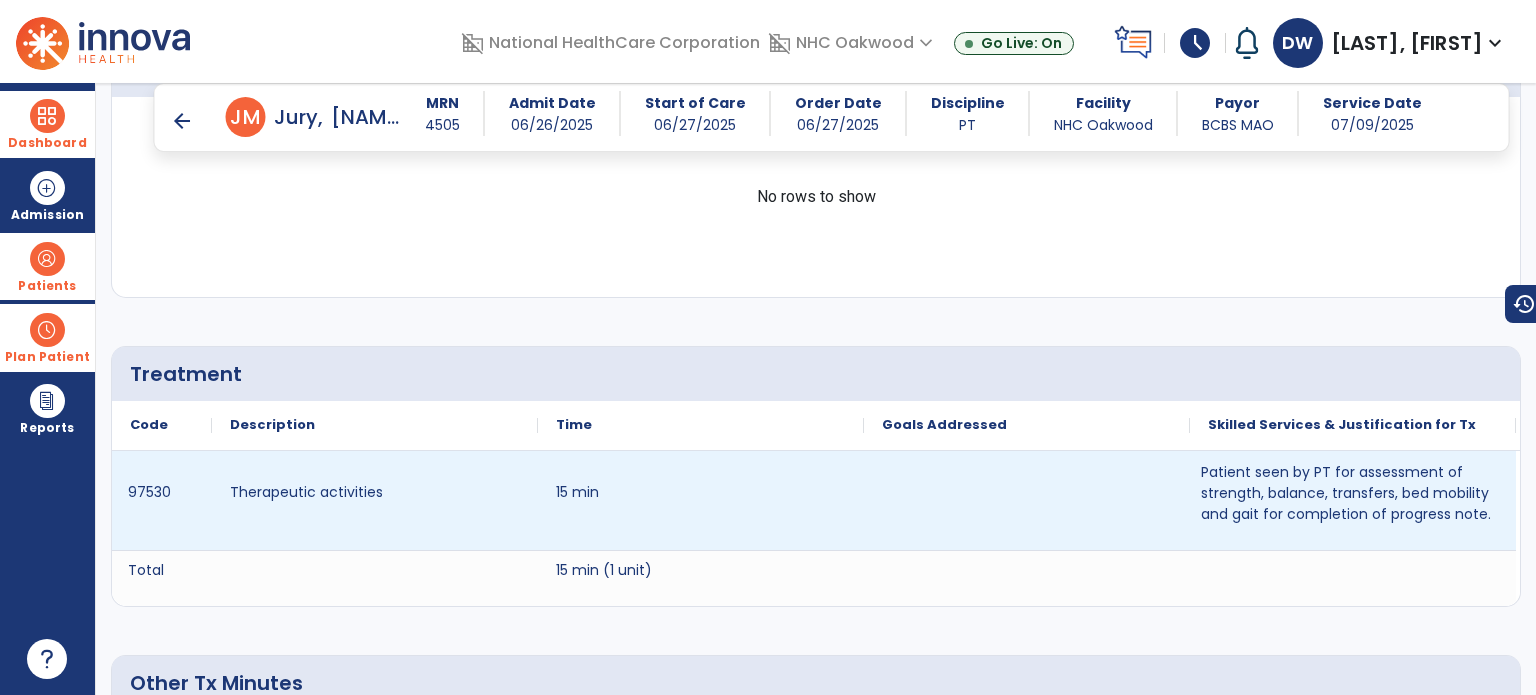 scroll, scrollTop: 1200, scrollLeft: 0, axis: vertical 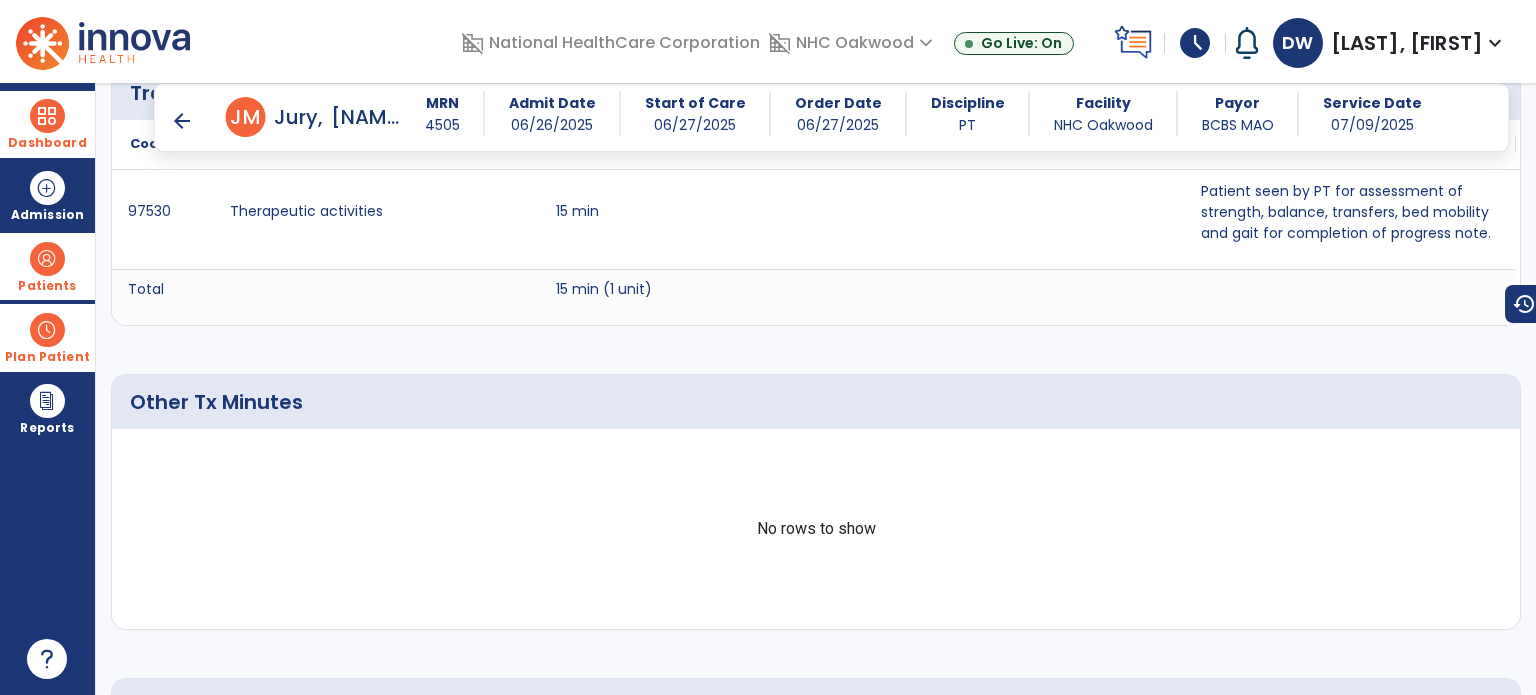 click on "arrow_back" at bounding box center [182, 121] 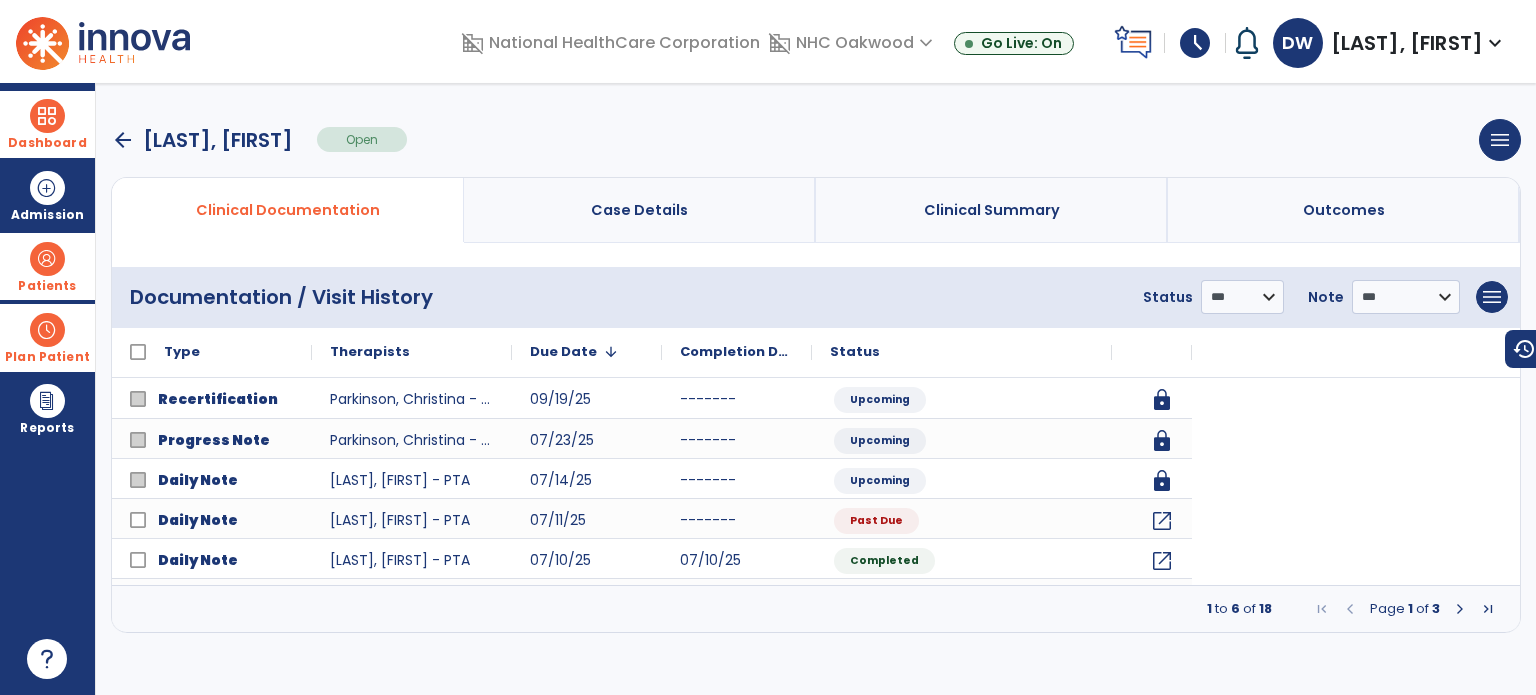 scroll, scrollTop: 0, scrollLeft: 0, axis: both 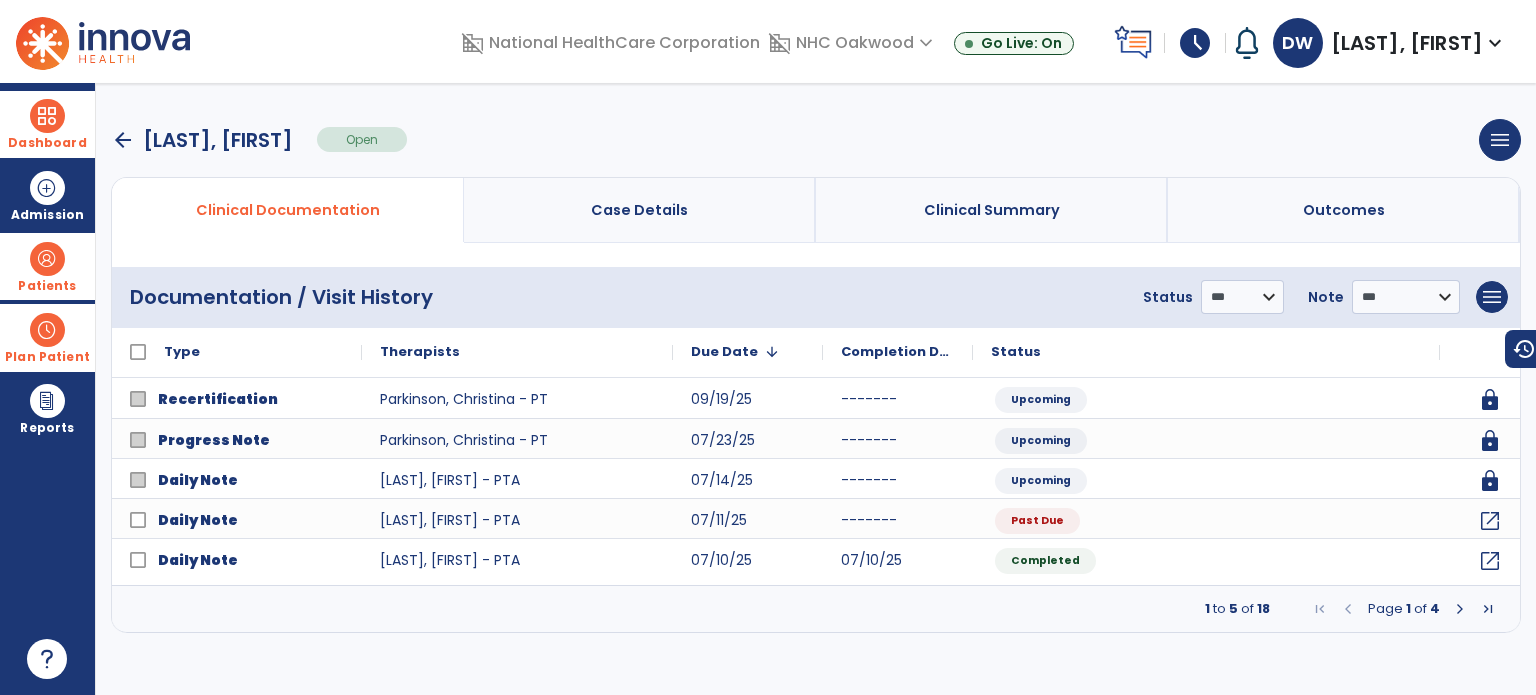 click at bounding box center (1460, 609) 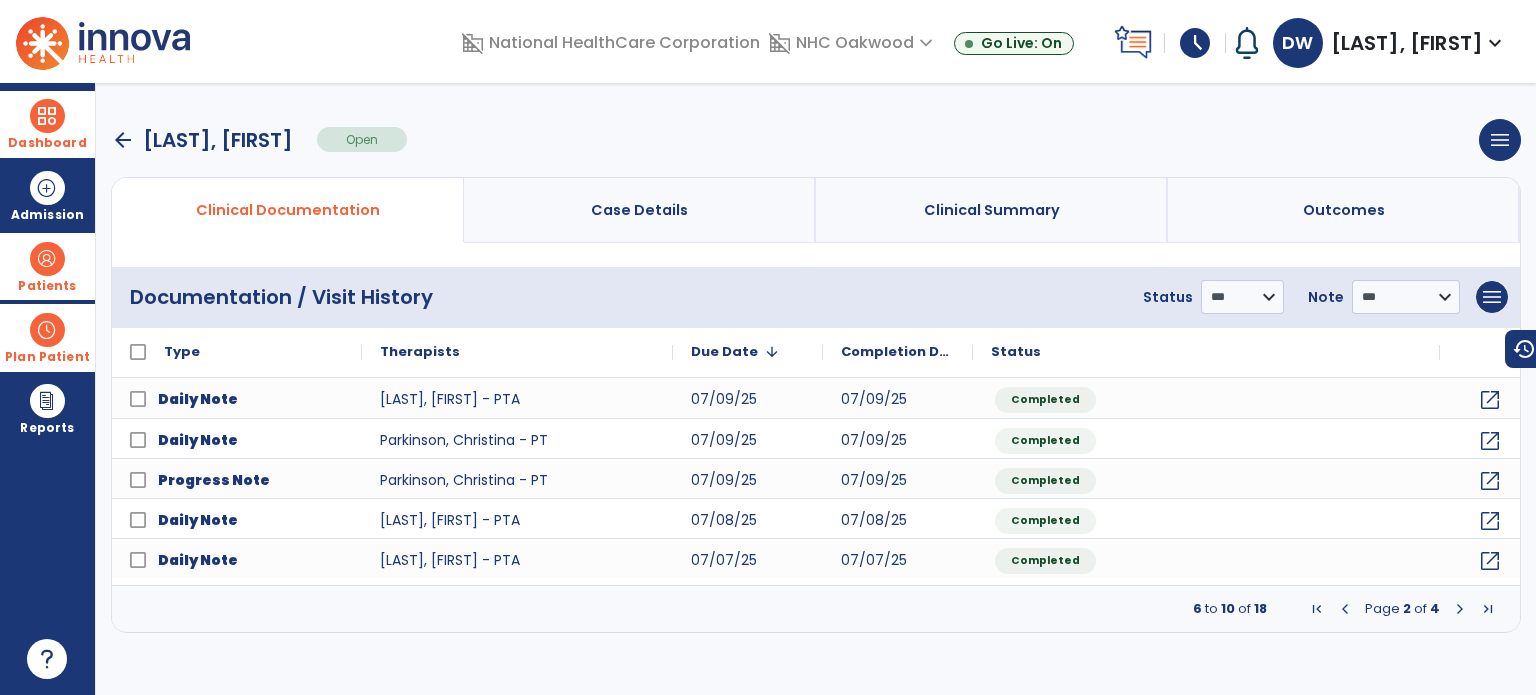 click at bounding box center (1345, 609) 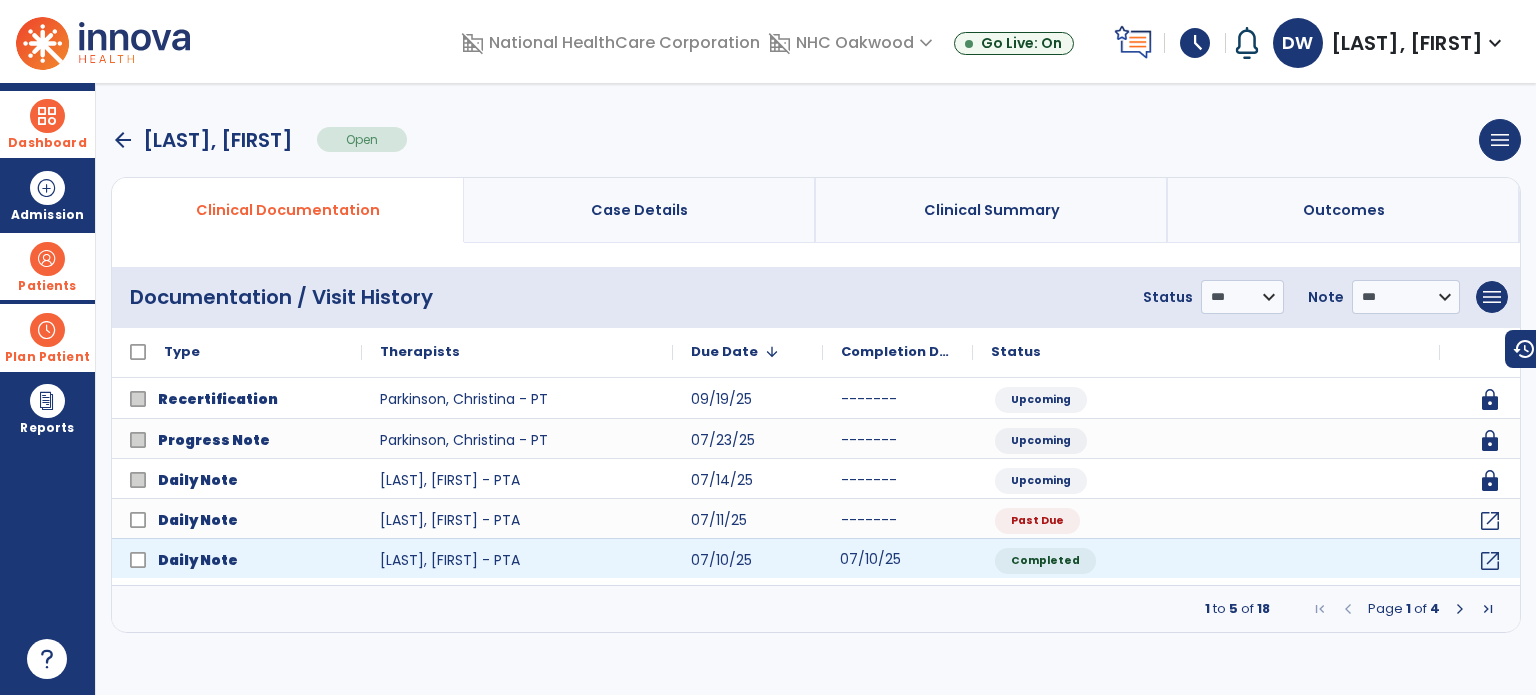 click on "07/10/25" 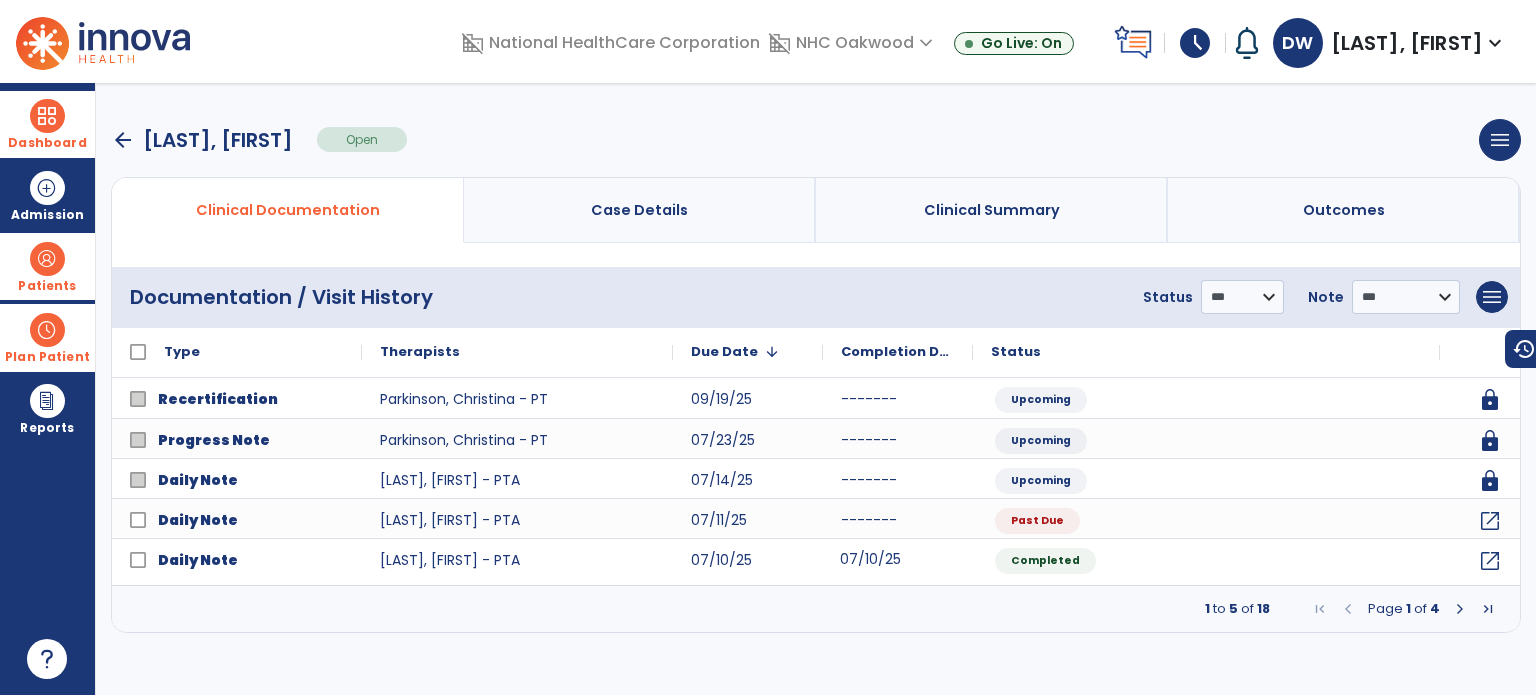 click at bounding box center [1460, 609] 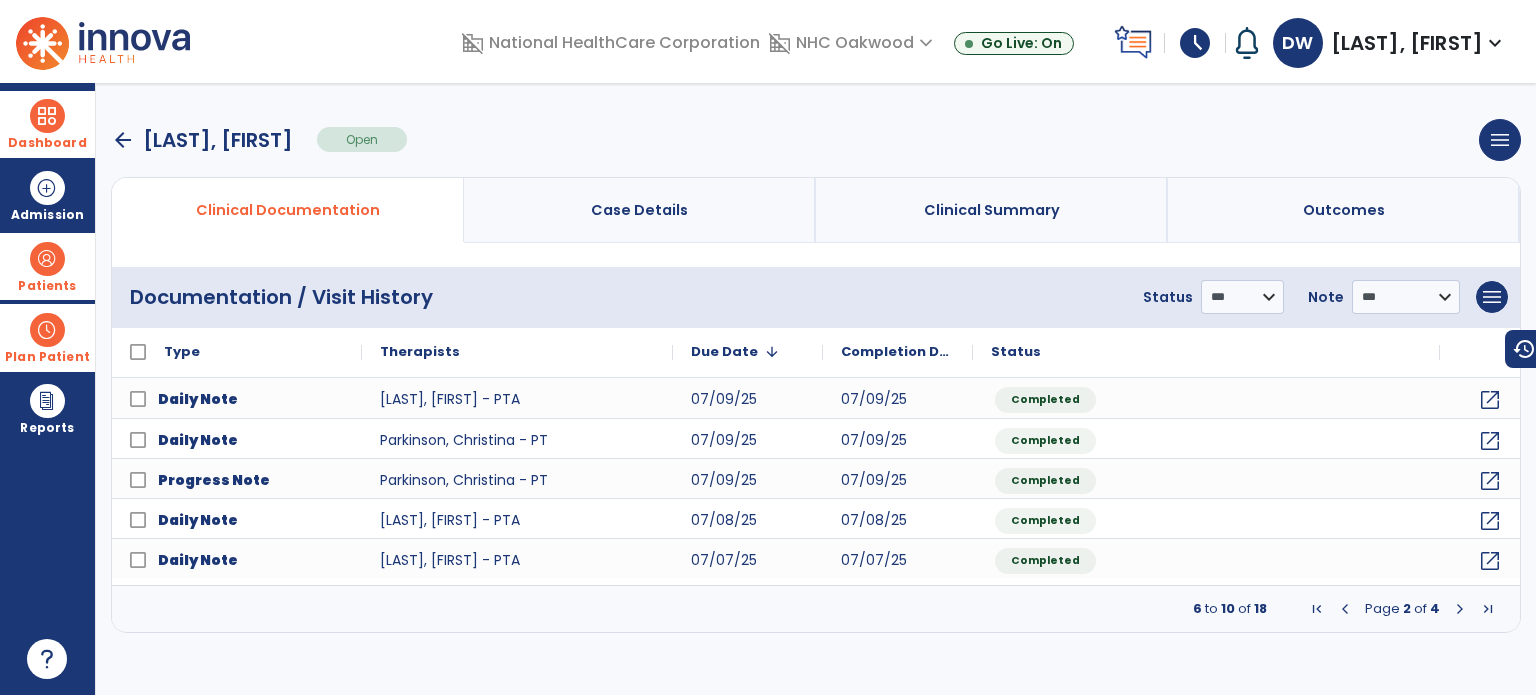 click at bounding box center [1345, 609] 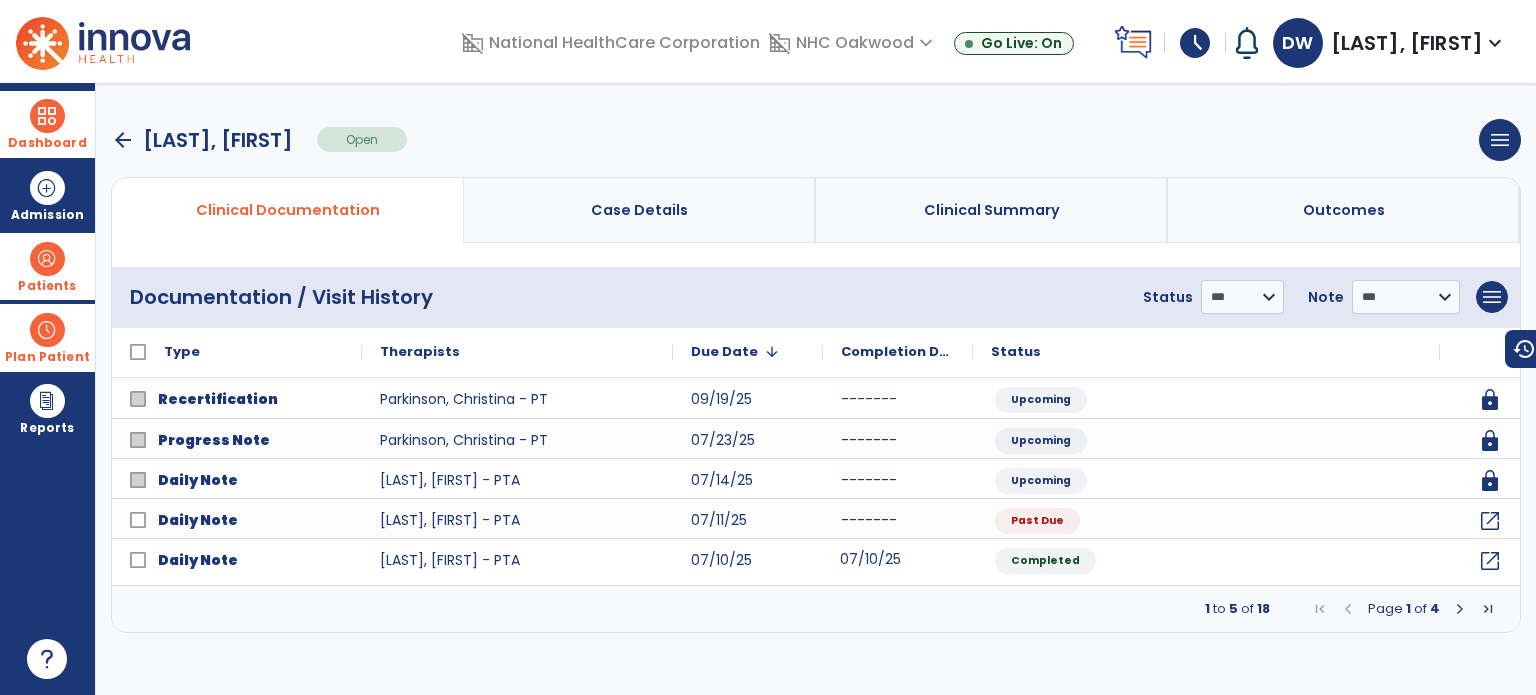 click on "1
to
5
of
18
Page
1
of
4" at bounding box center (816, 609) 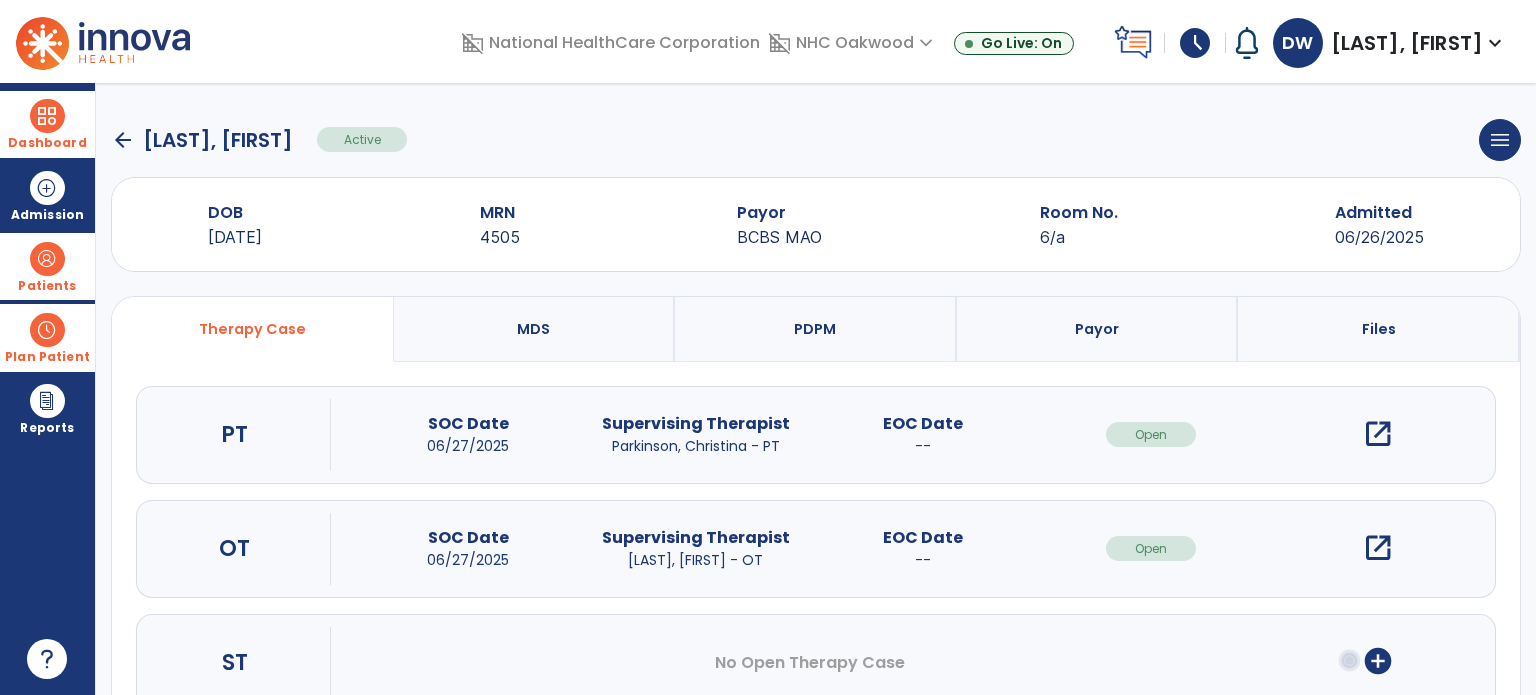 click on "arrow_back Jury, Marcelyn" 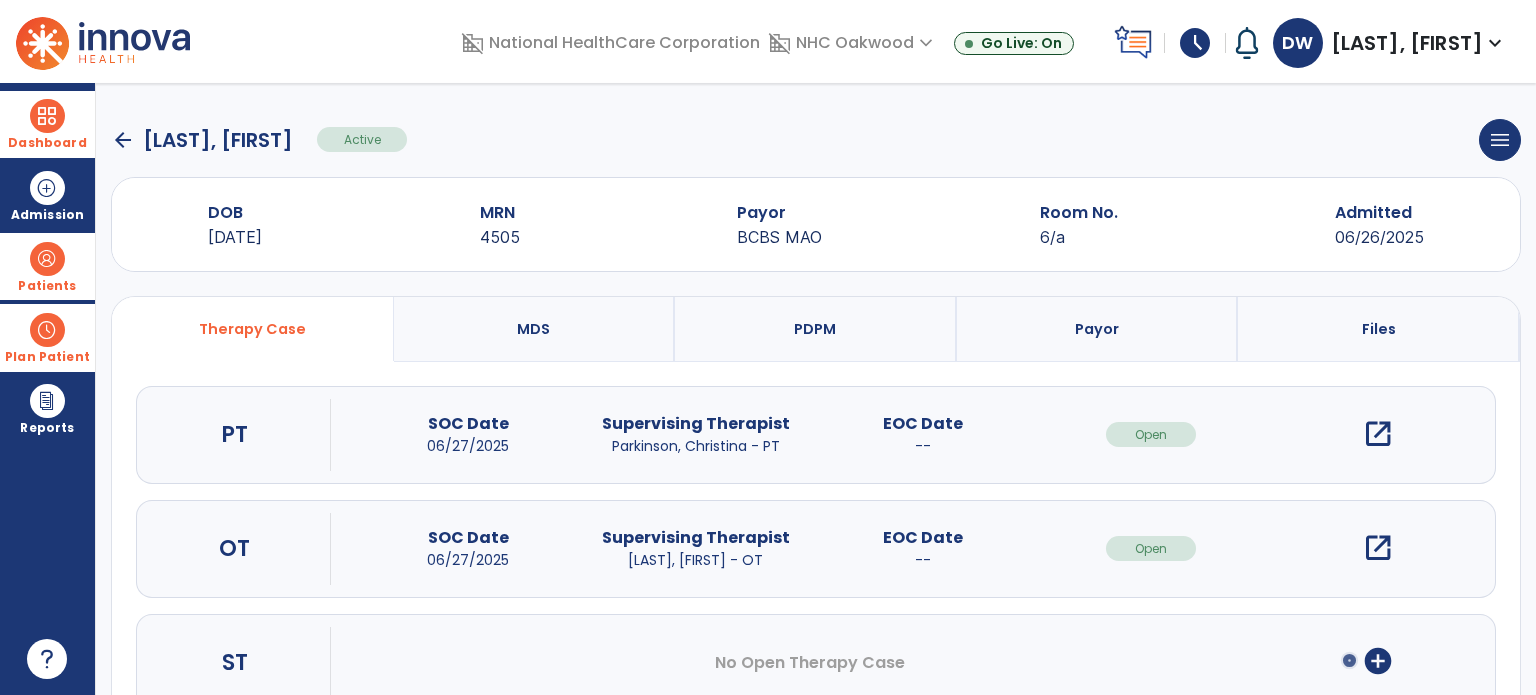 click on "arrow_back" 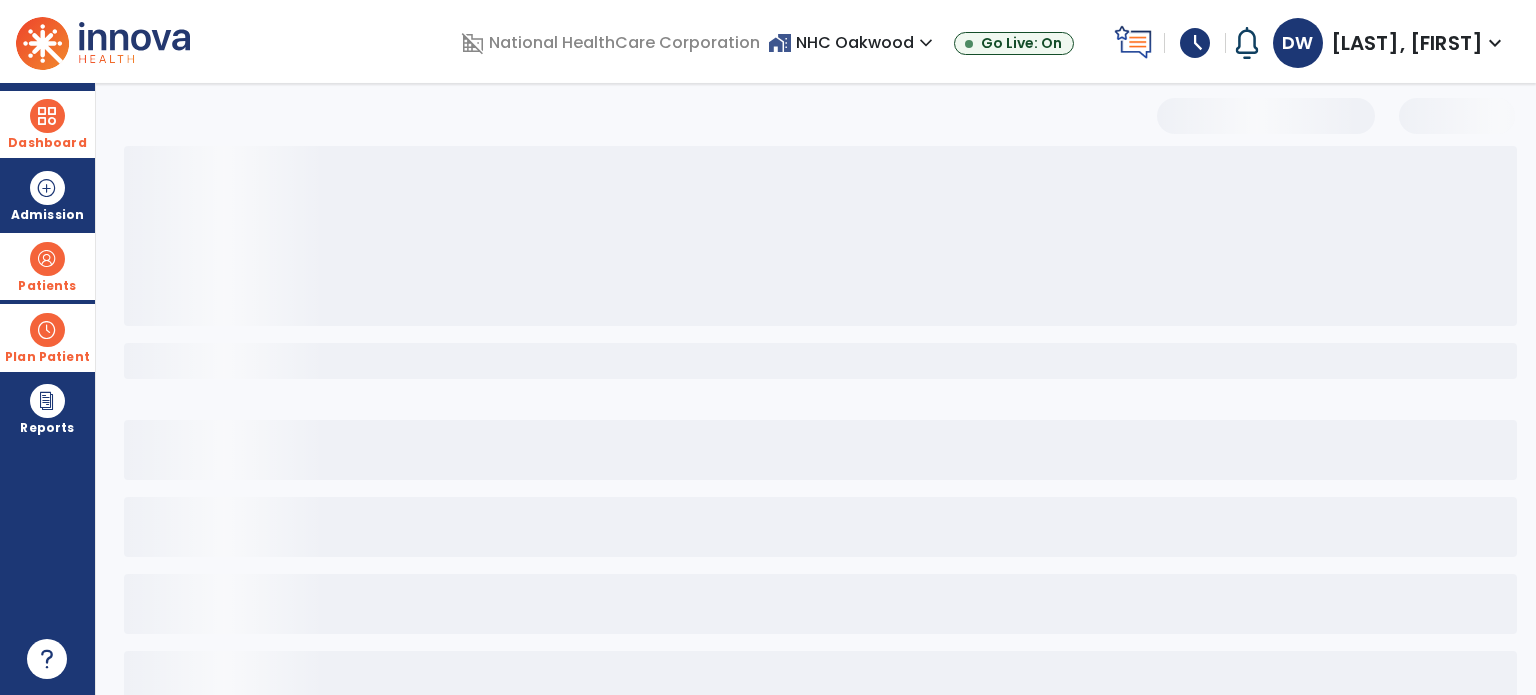 select on "***" 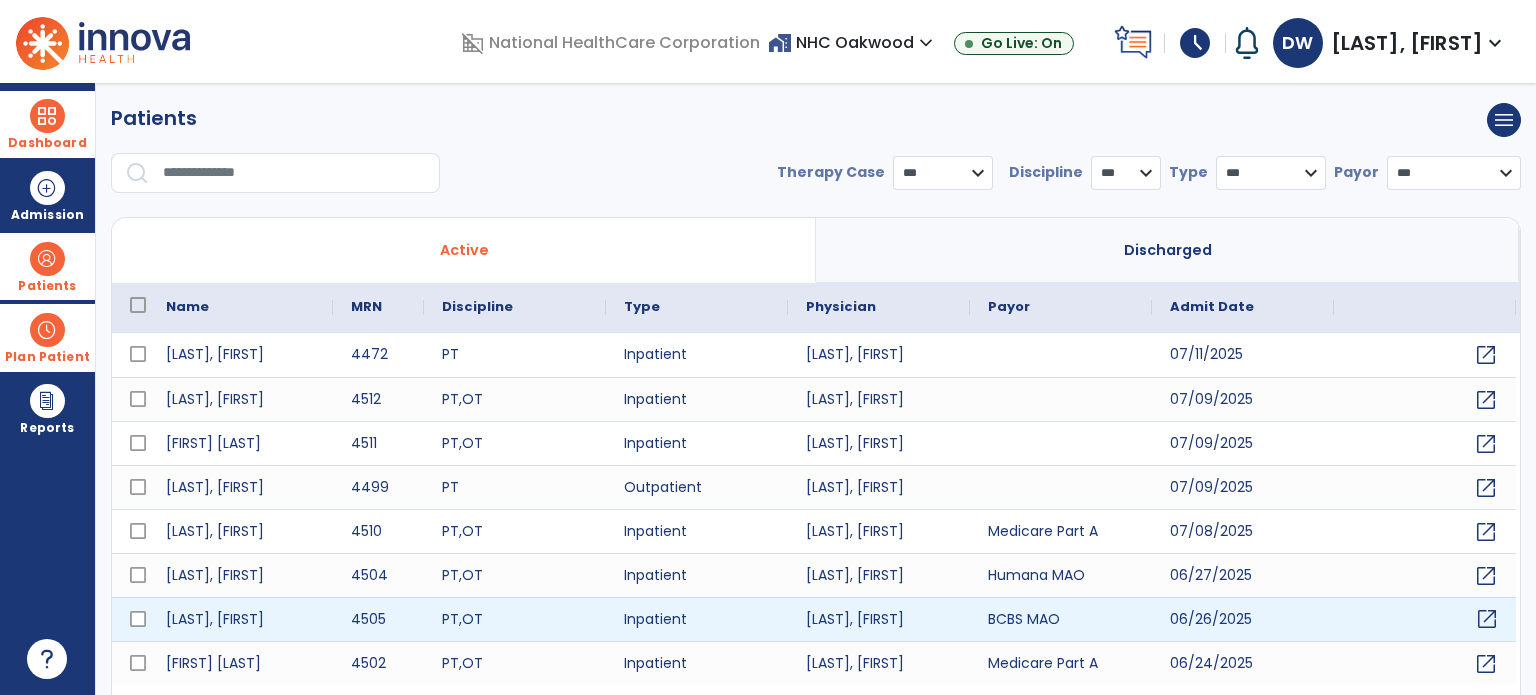 click on "open_in_new" at bounding box center [1425, 619] 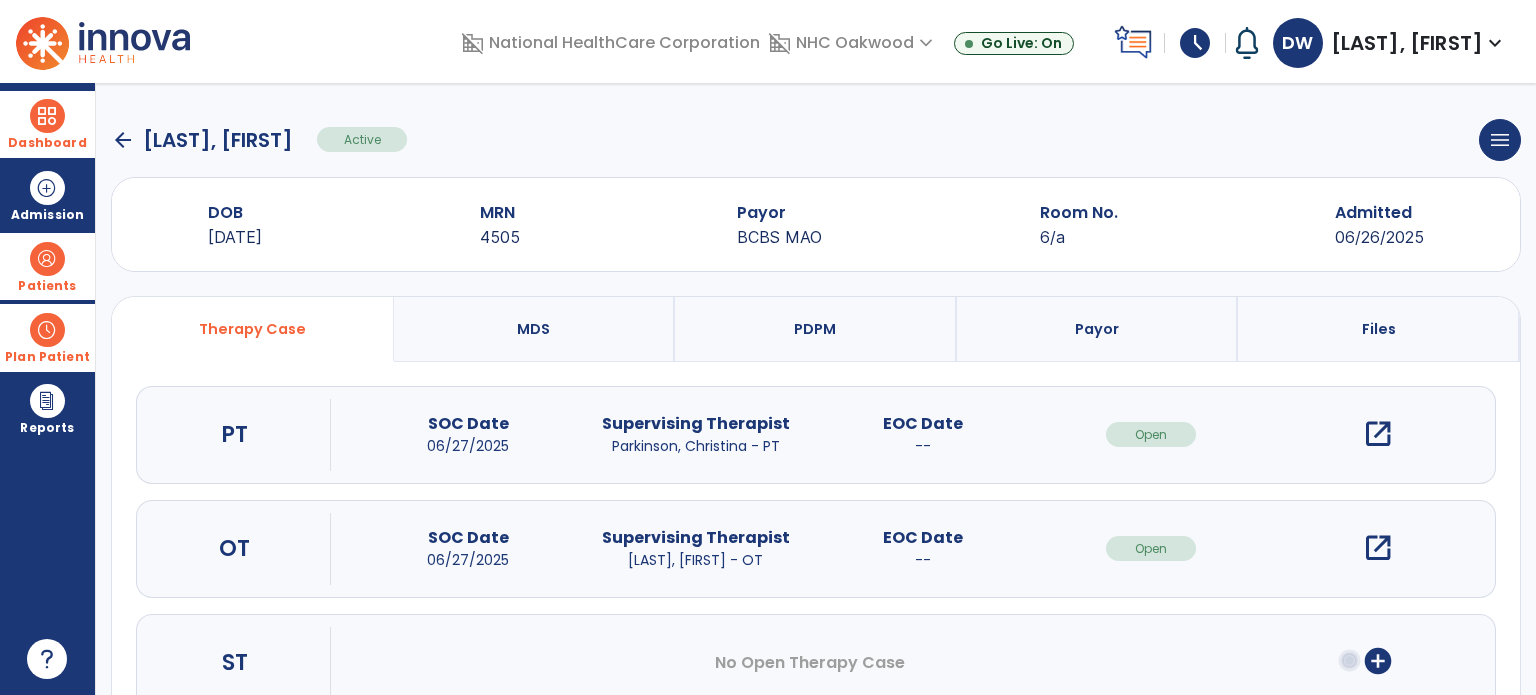 click on "open_in_new" at bounding box center (1378, 434) 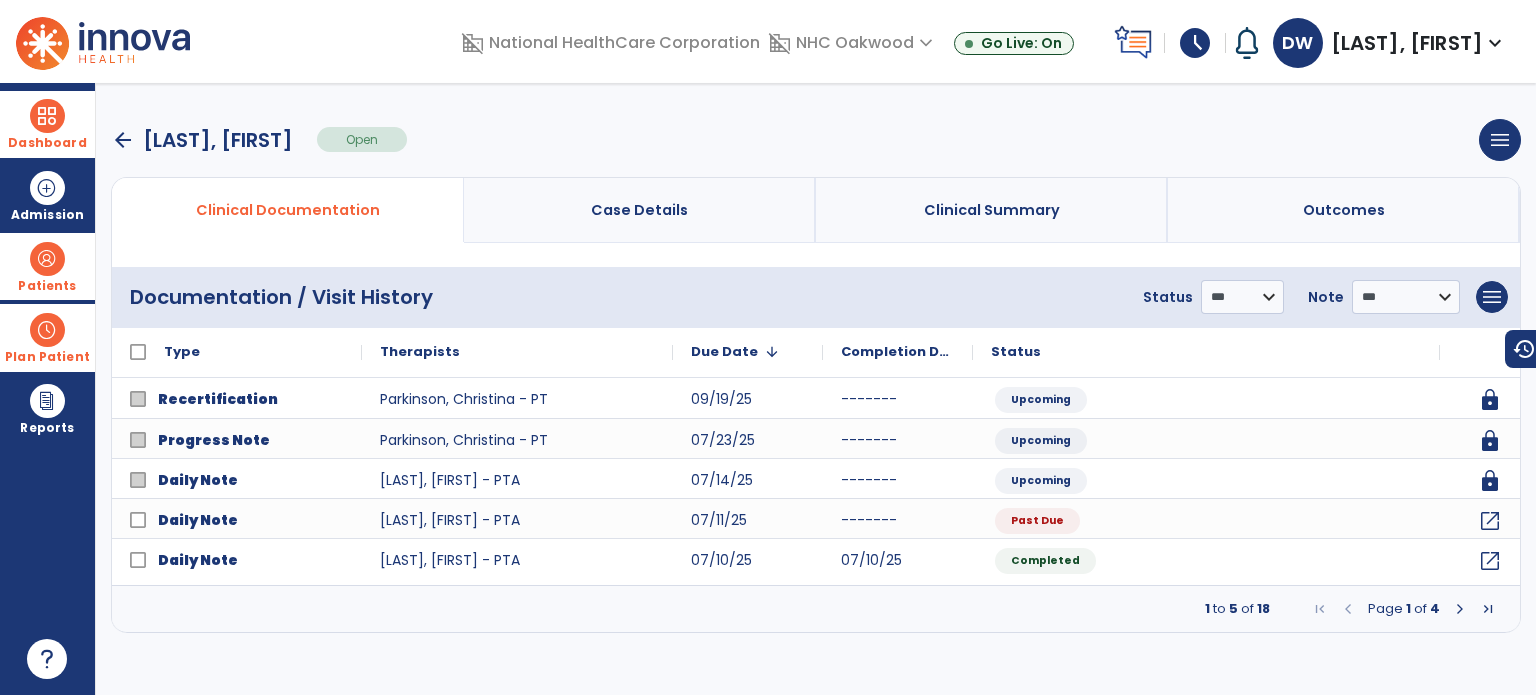 click on "Page
1
of
4" at bounding box center [1404, 609] 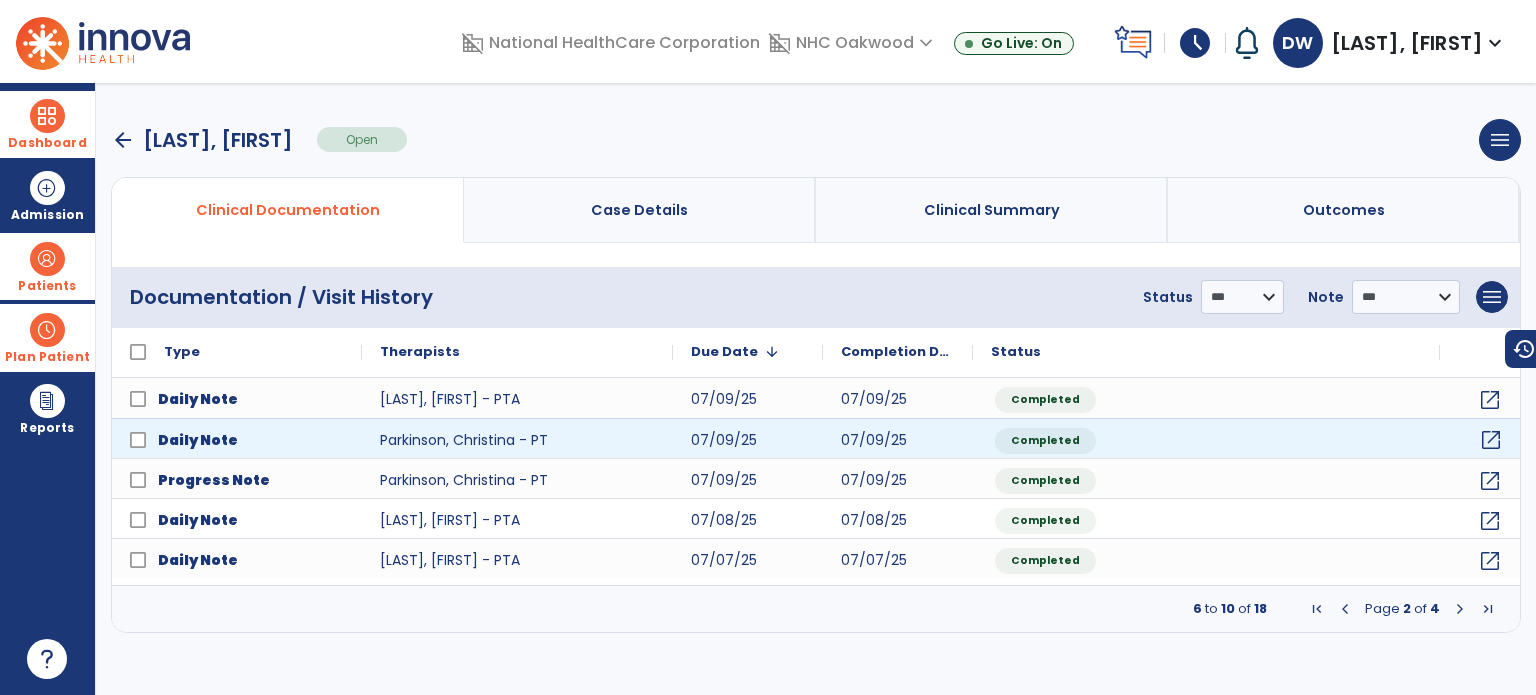 click on "open_in_new" 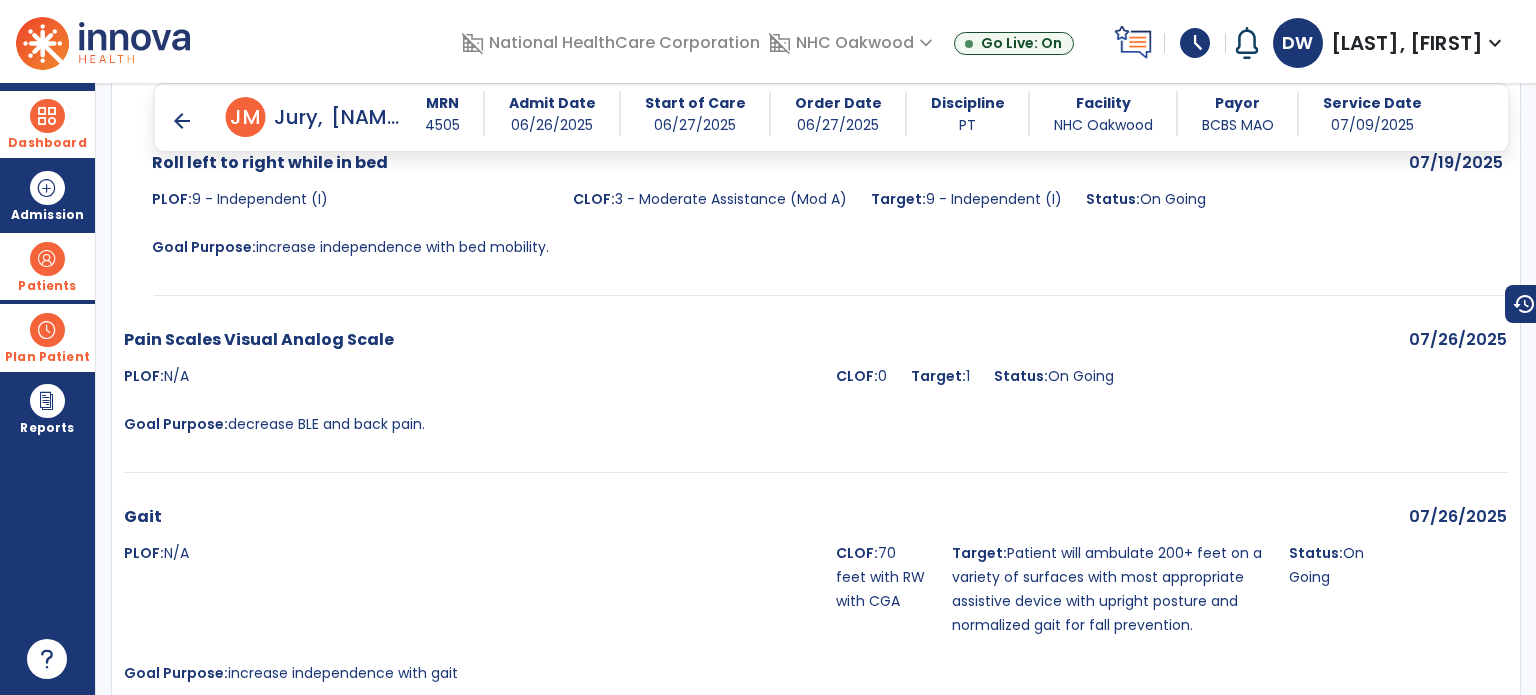 scroll, scrollTop: 2600, scrollLeft: 0, axis: vertical 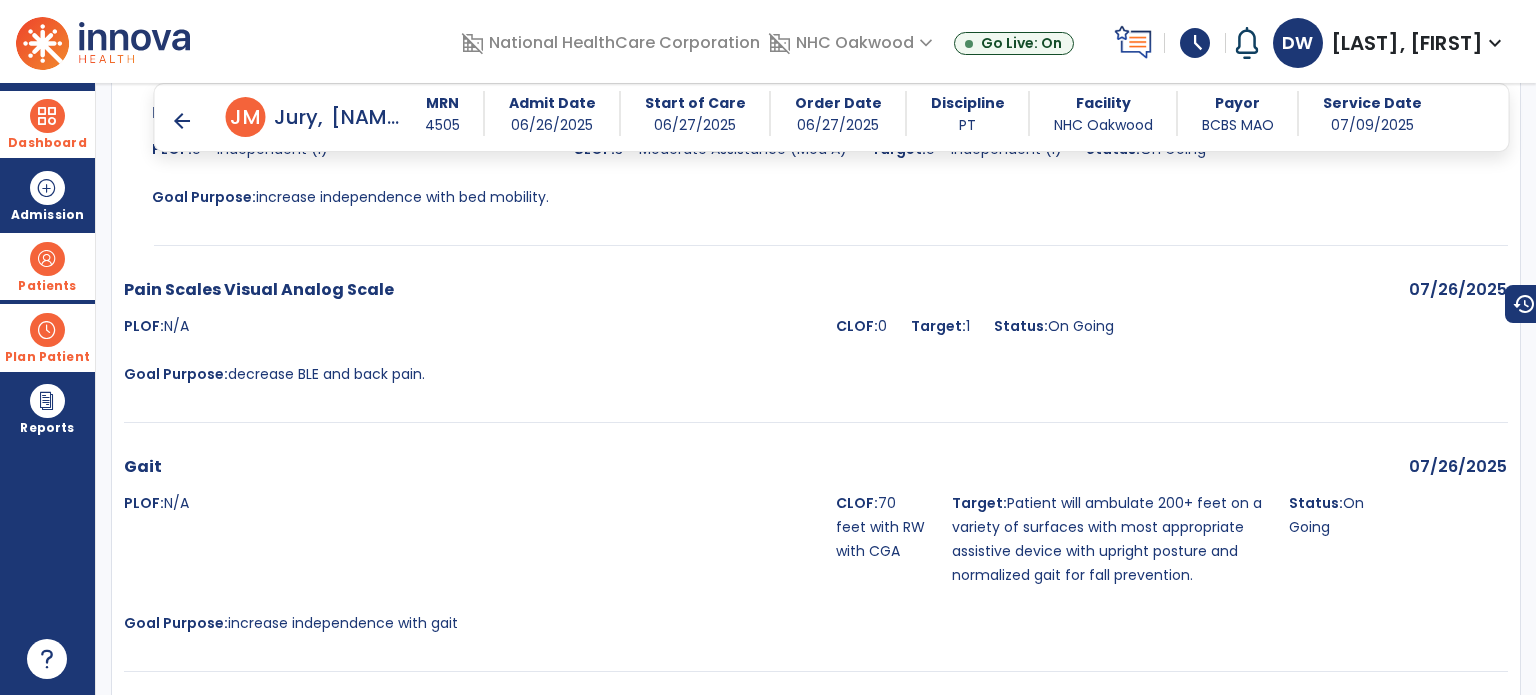 click on "arrow_back" at bounding box center (182, 121) 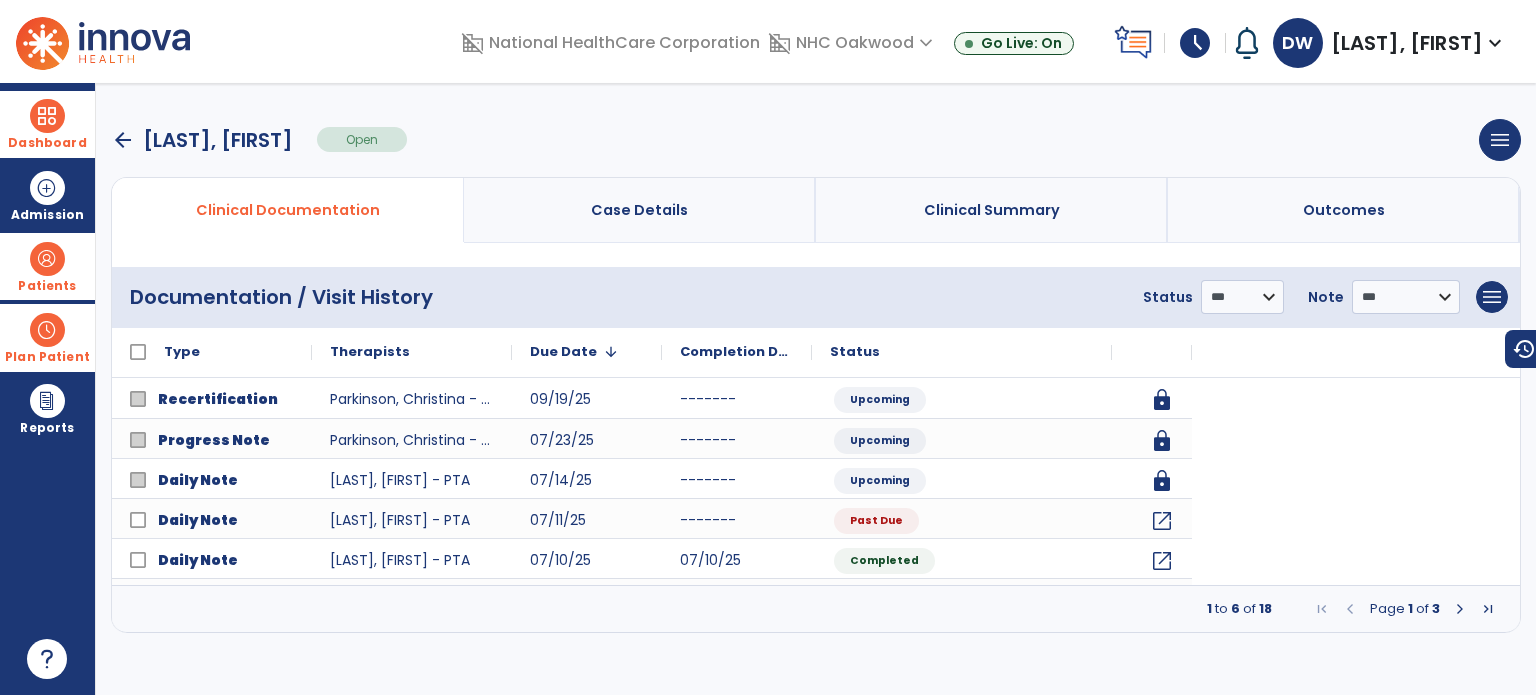 scroll, scrollTop: 0, scrollLeft: 0, axis: both 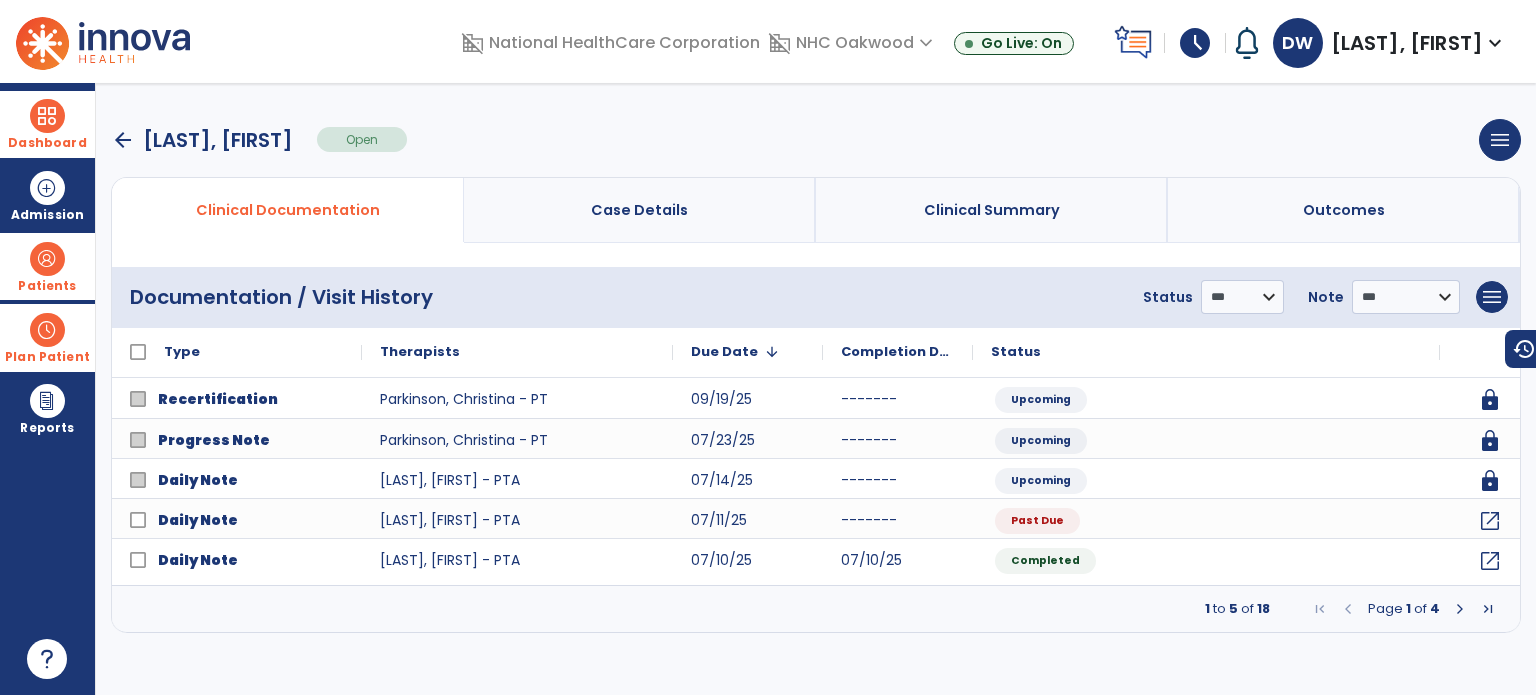 click on "arrow_back" at bounding box center [123, 140] 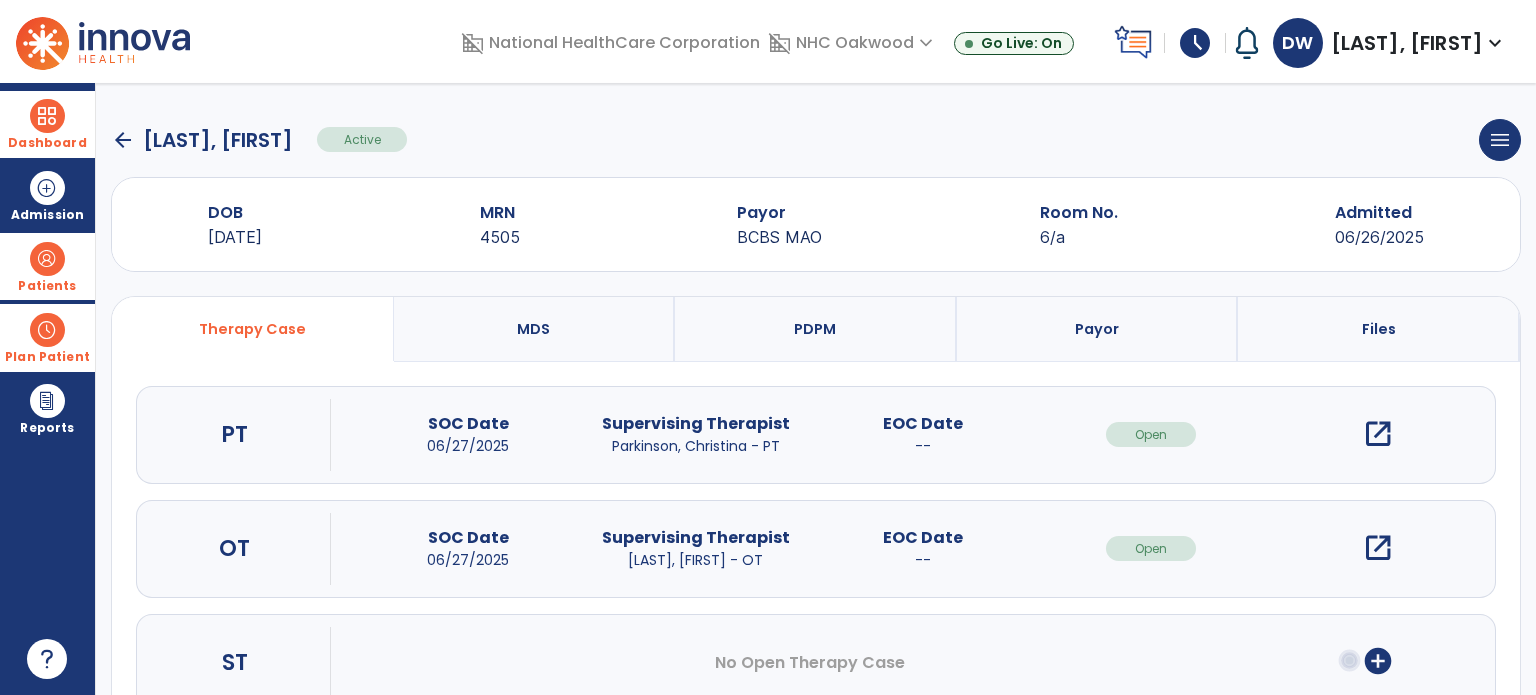 click on "arrow_back" 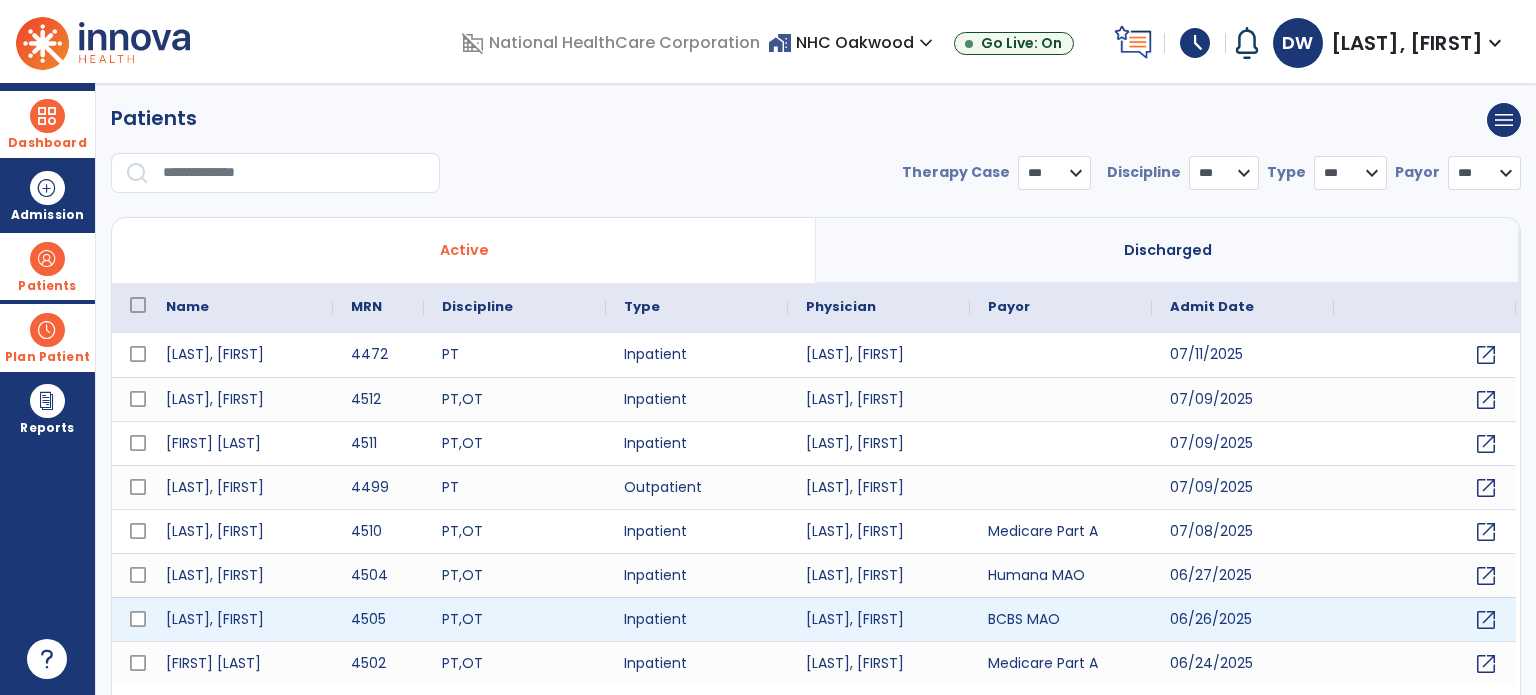 select on "***" 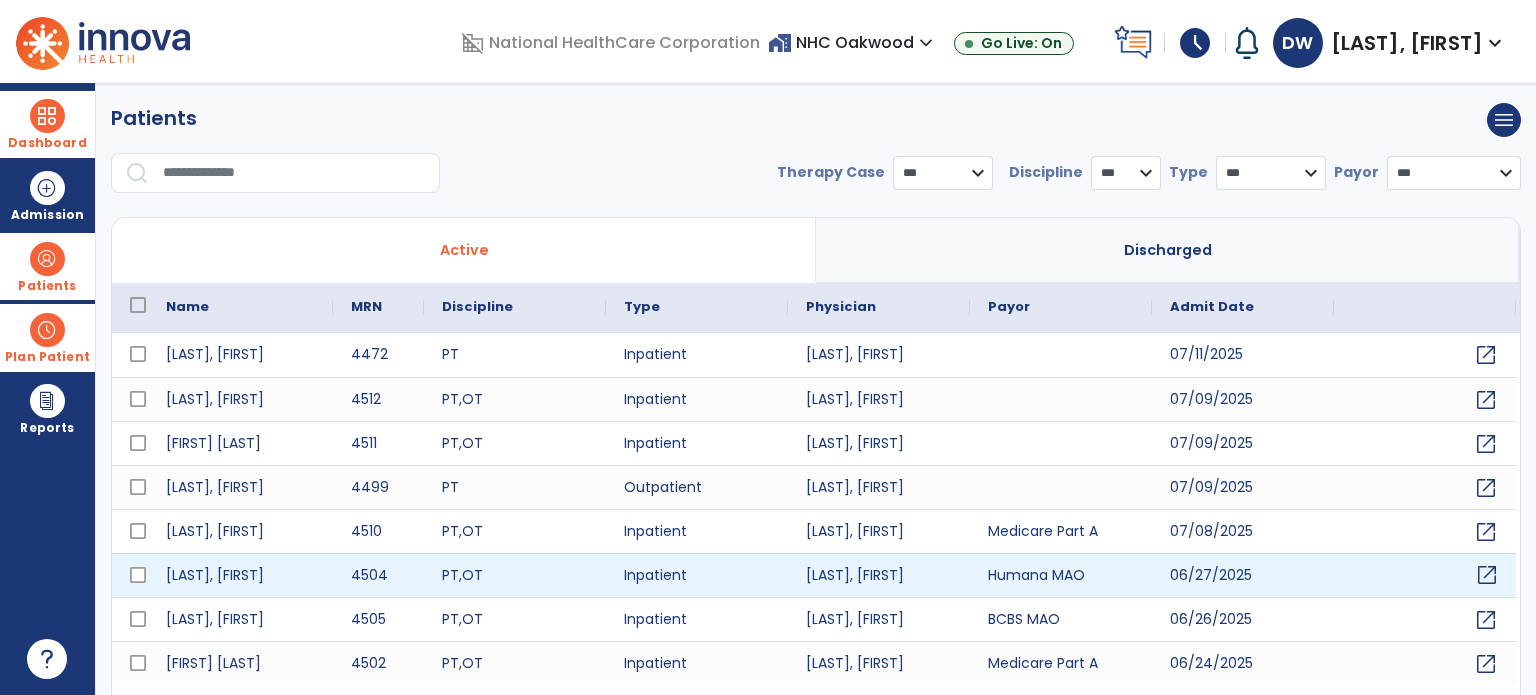 click on "open_in_new" at bounding box center [1425, 575] 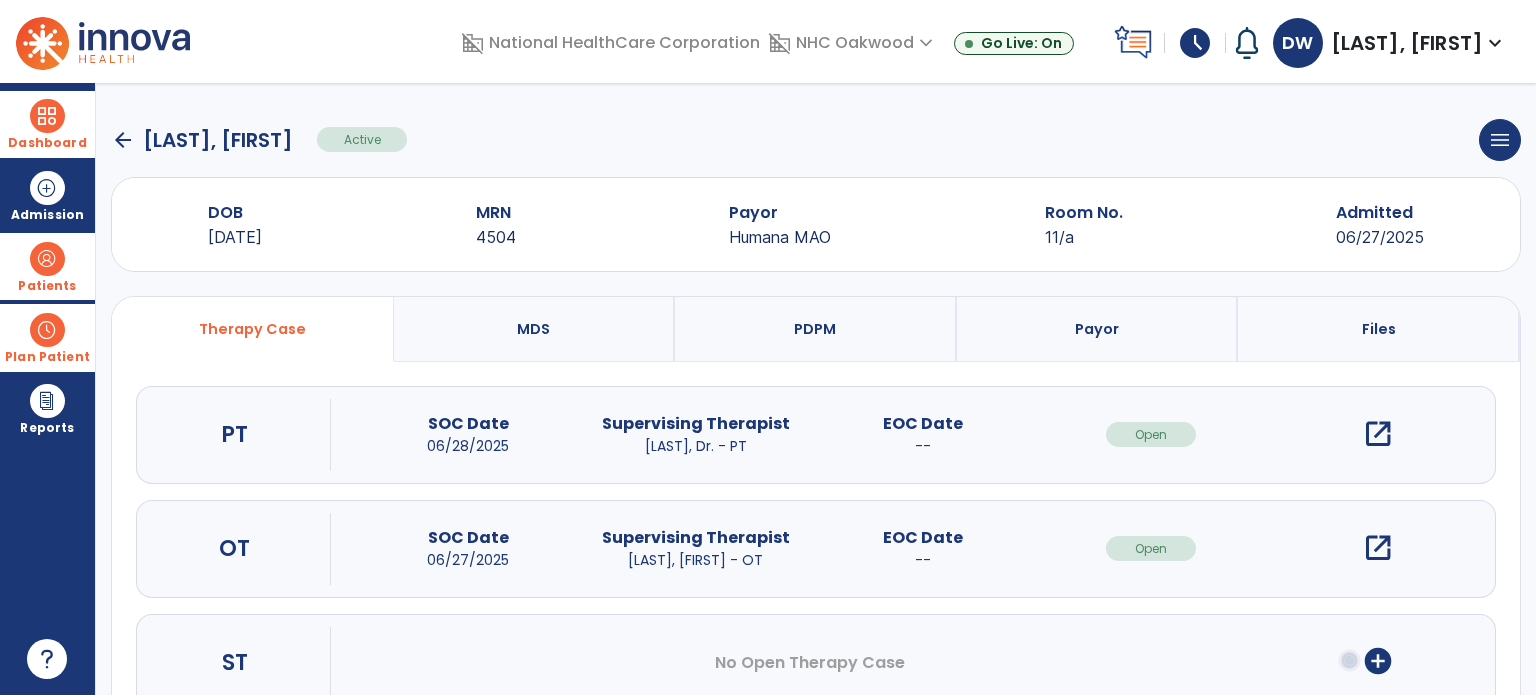 click on "open_in_new" at bounding box center [1378, 434] 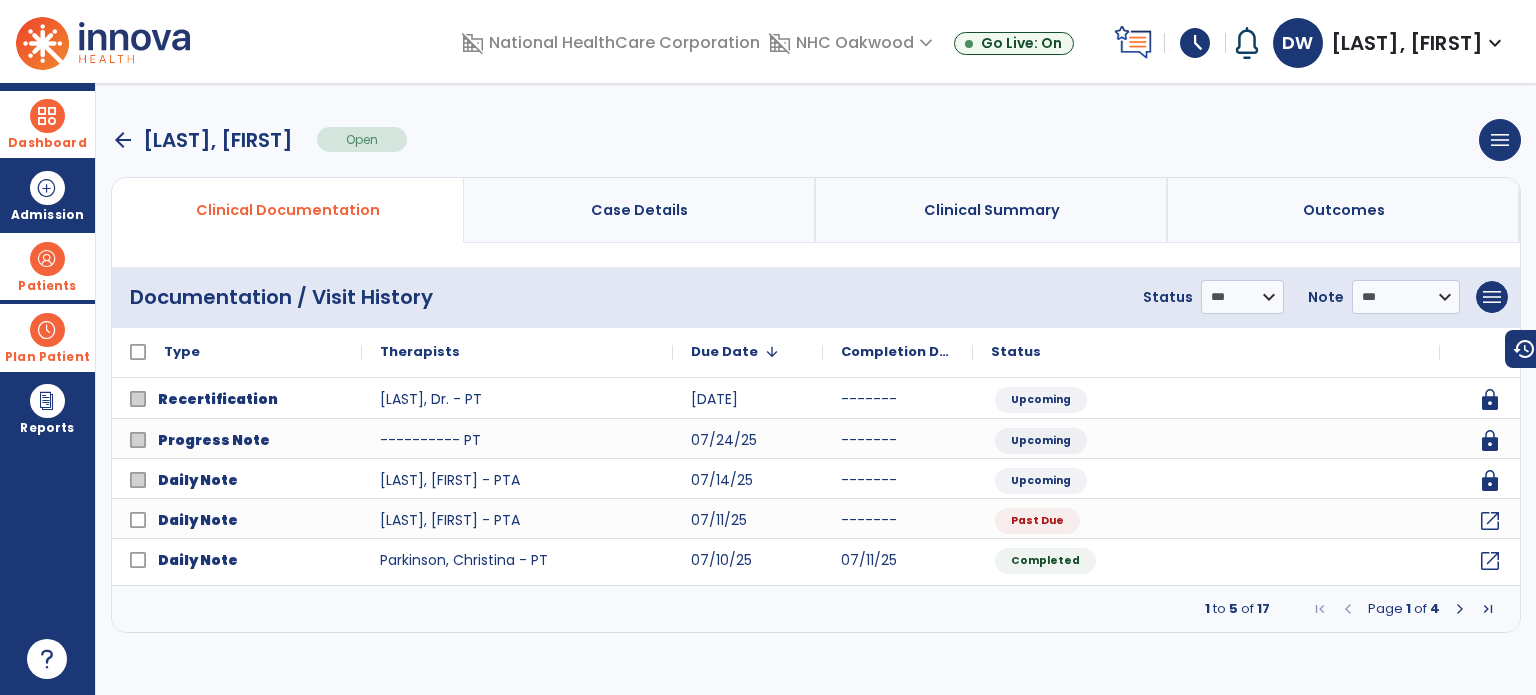 click on "**********" 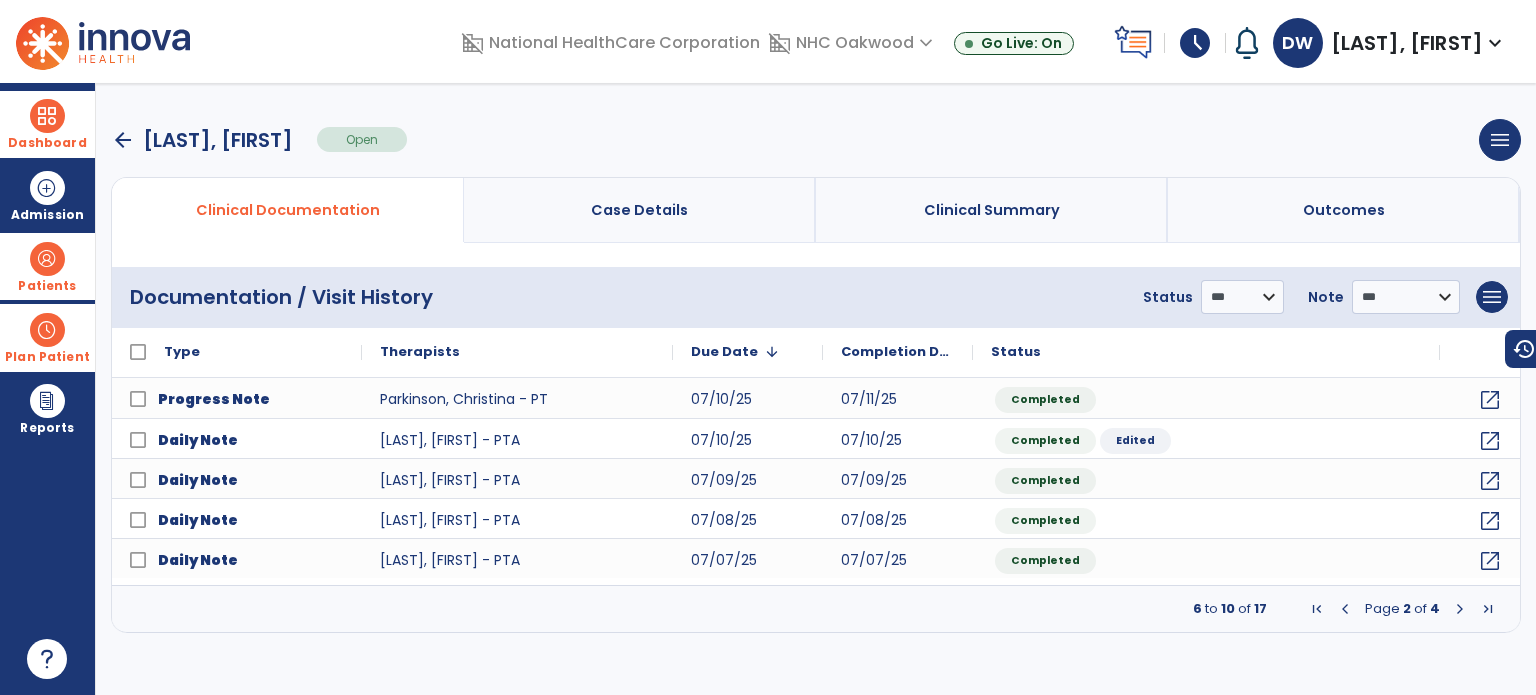 click at bounding box center [1345, 609] 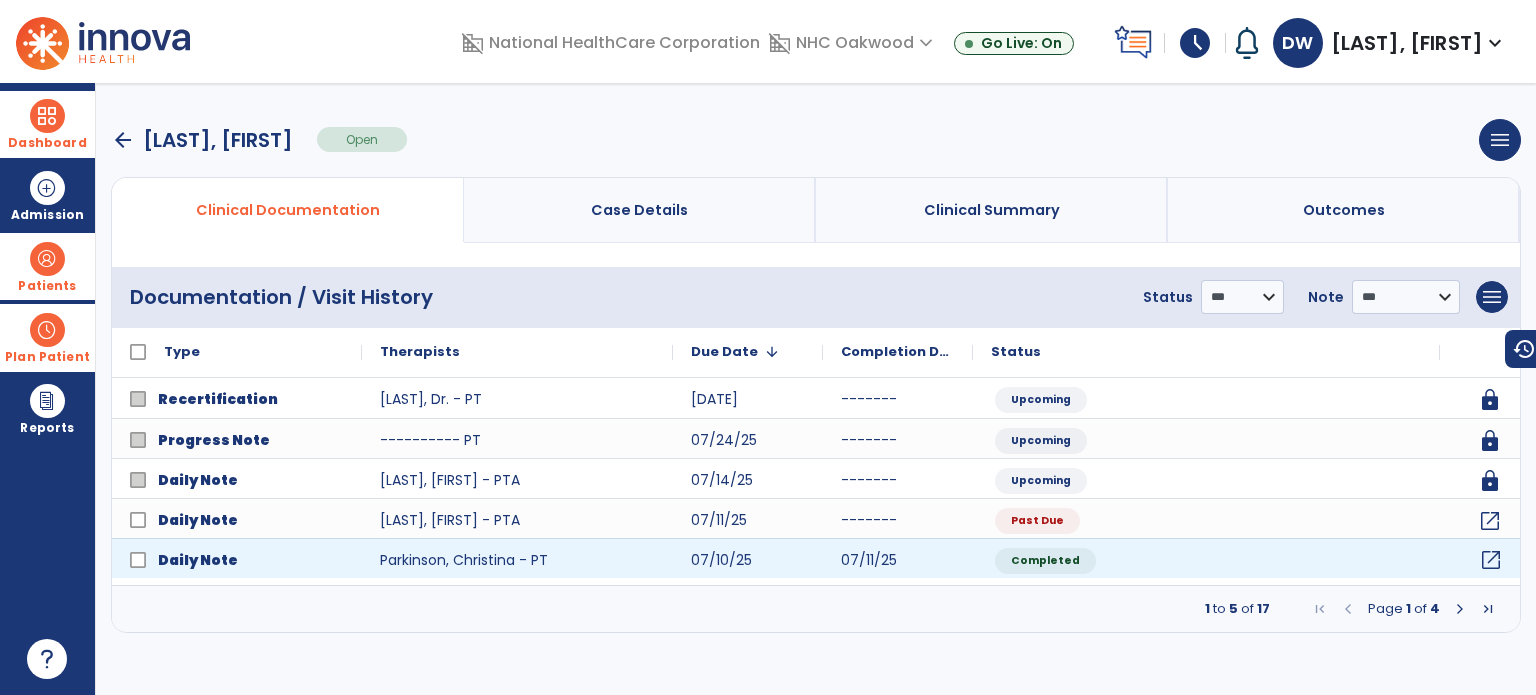 click on "open_in_new" 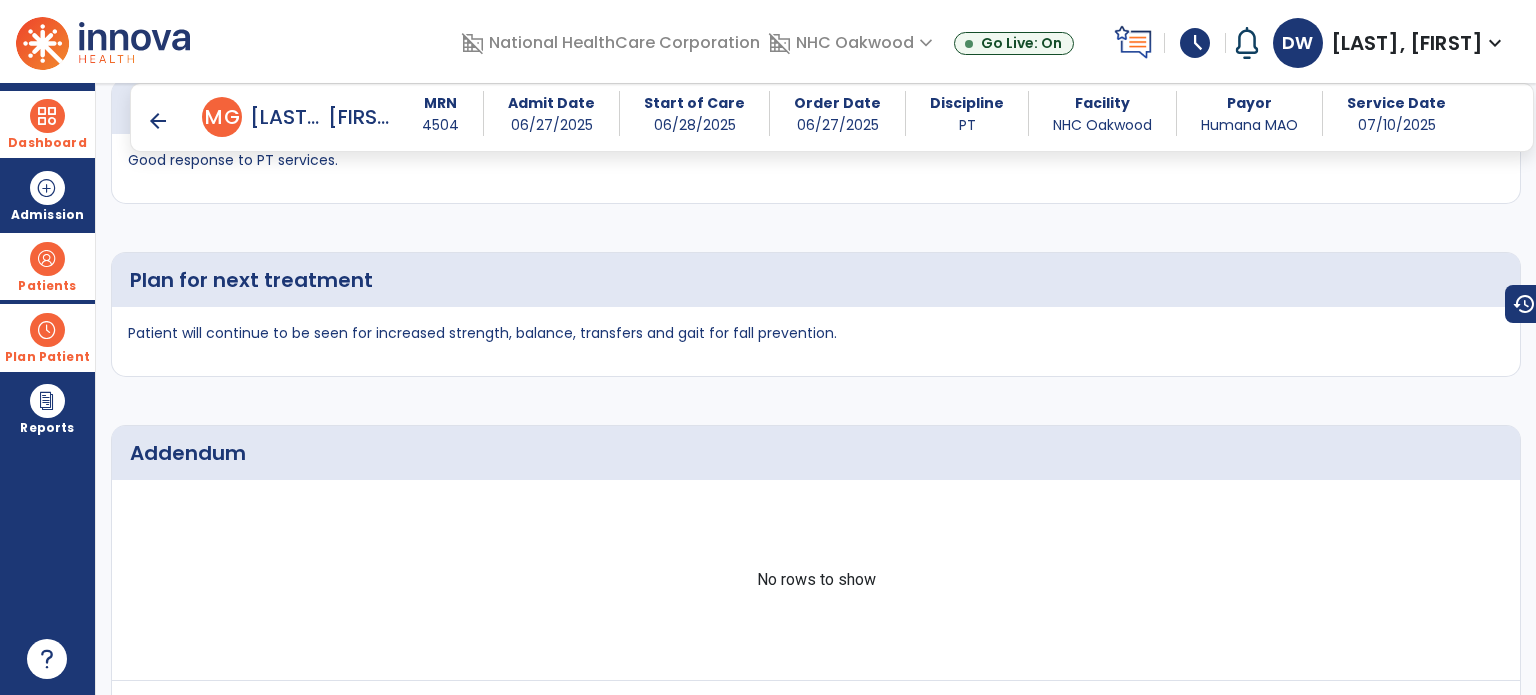 scroll, scrollTop: 3900, scrollLeft: 0, axis: vertical 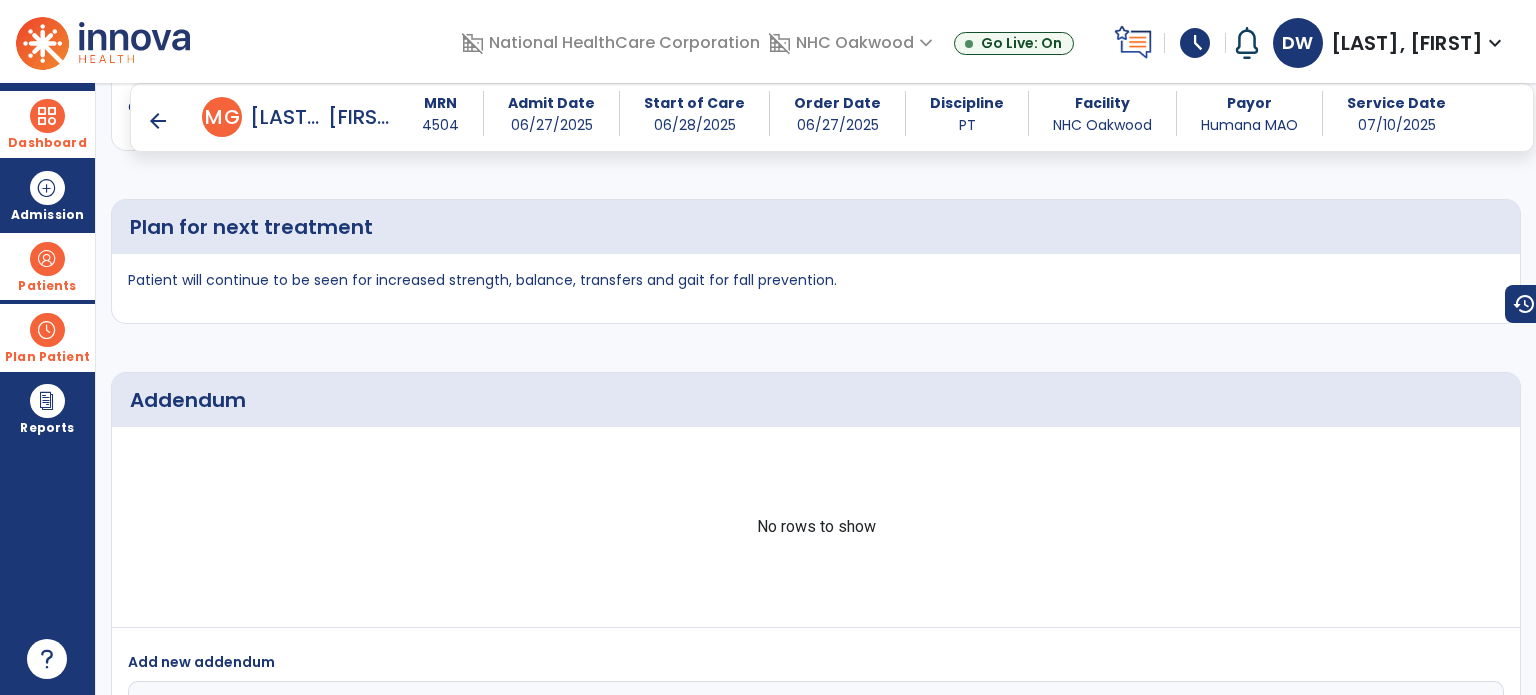 click on "arrow_back" at bounding box center [174, 117] 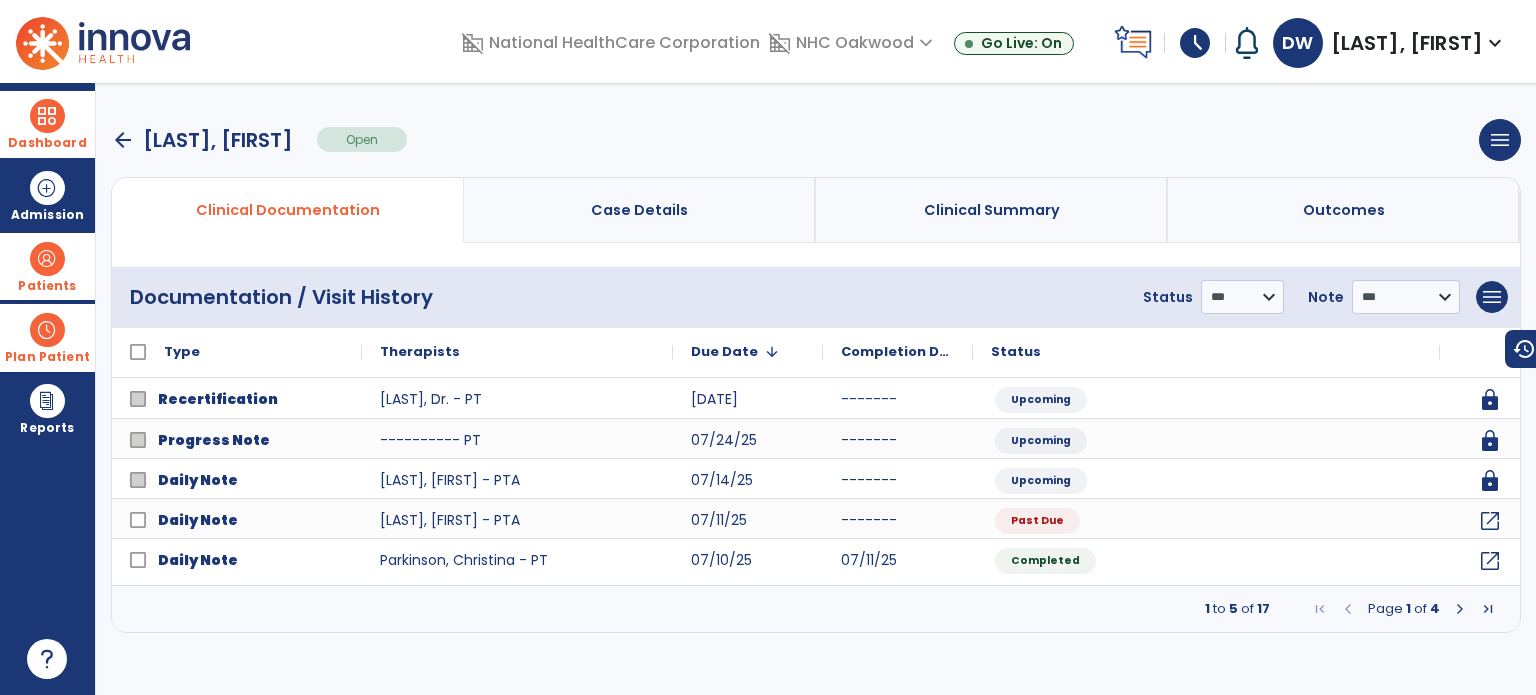 scroll, scrollTop: 0, scrollLeft: 0, axis: both 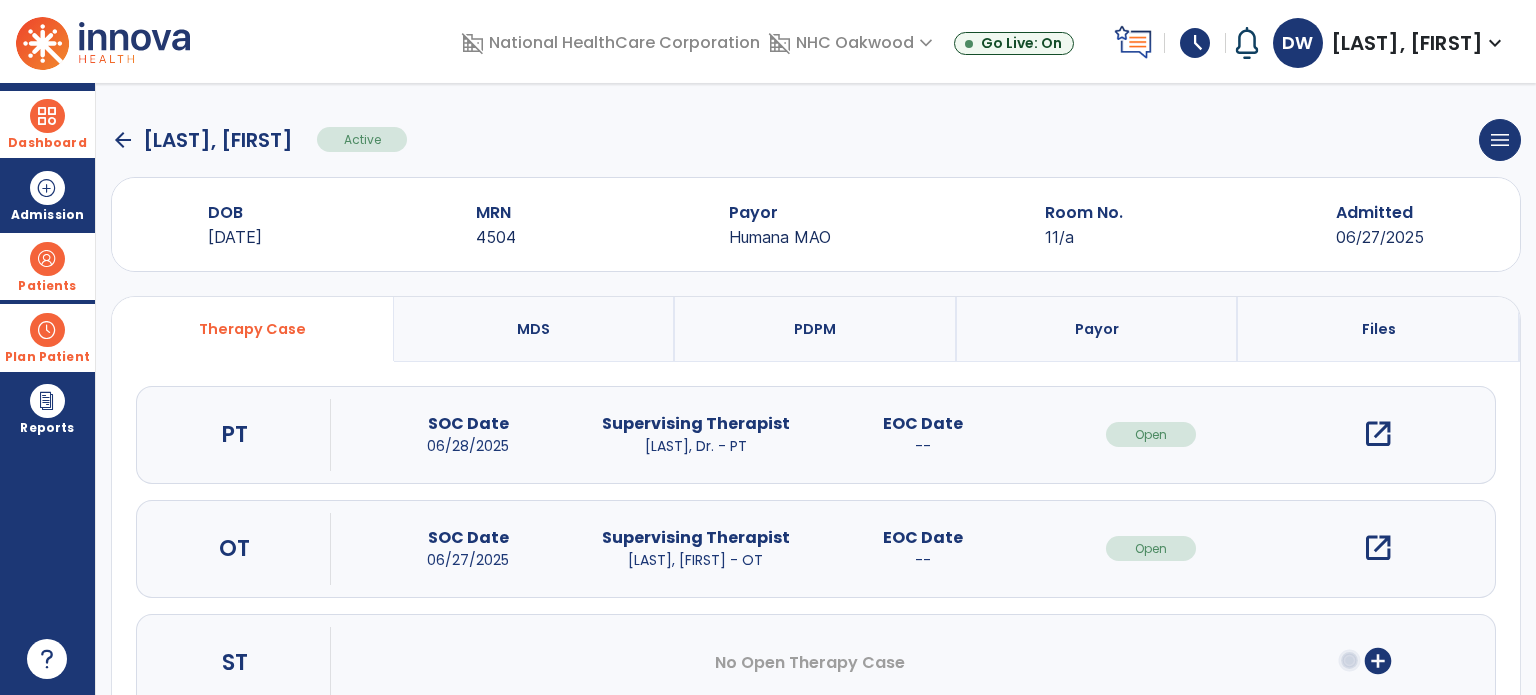 click on "arrow_back" 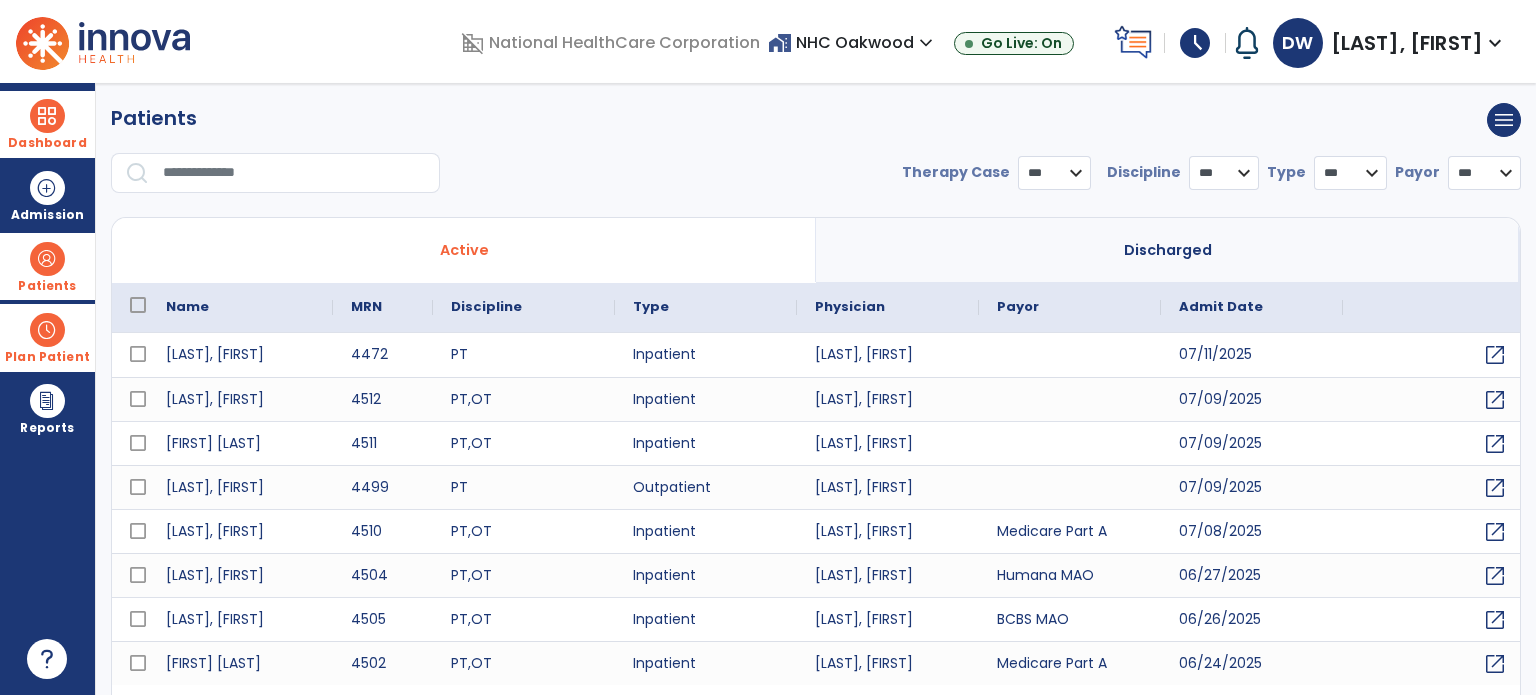 select on "***" 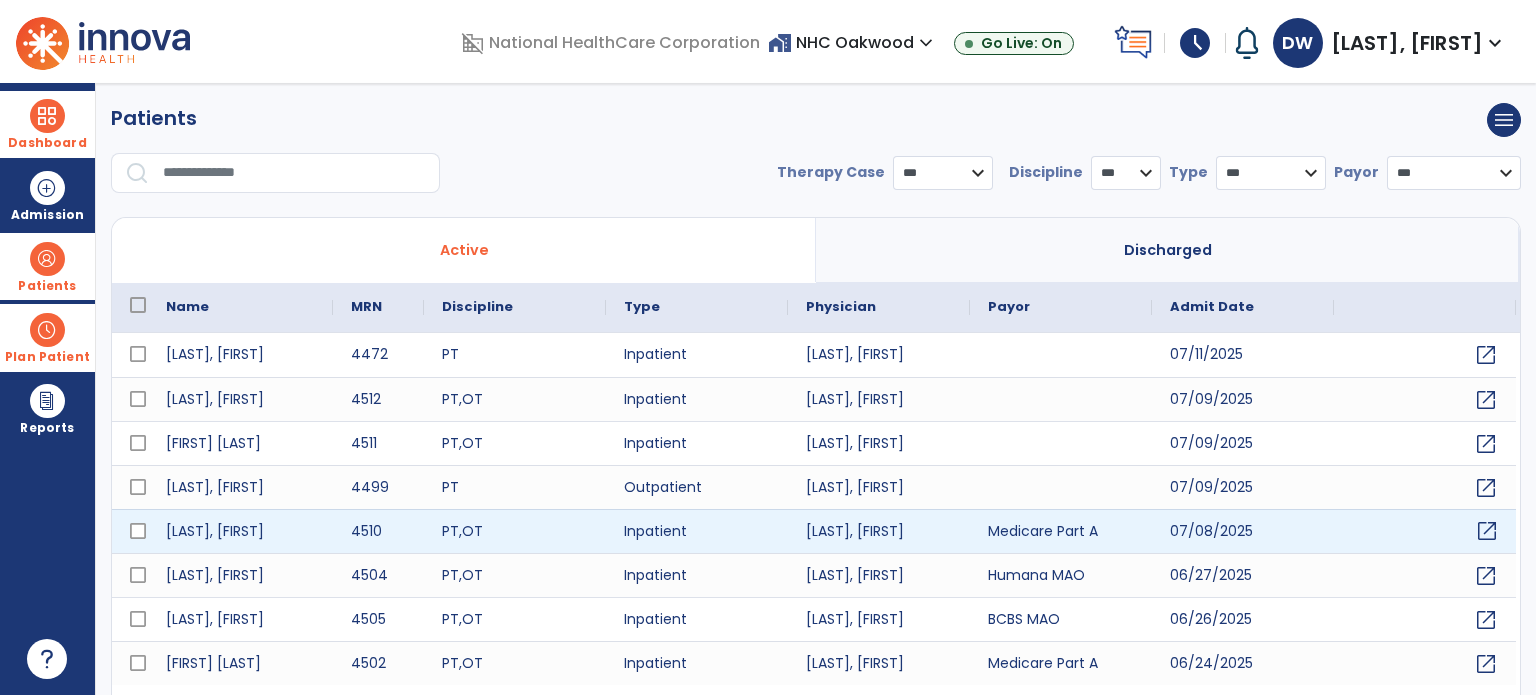 click on "open_in_new" at bounding box center (1487, 531) 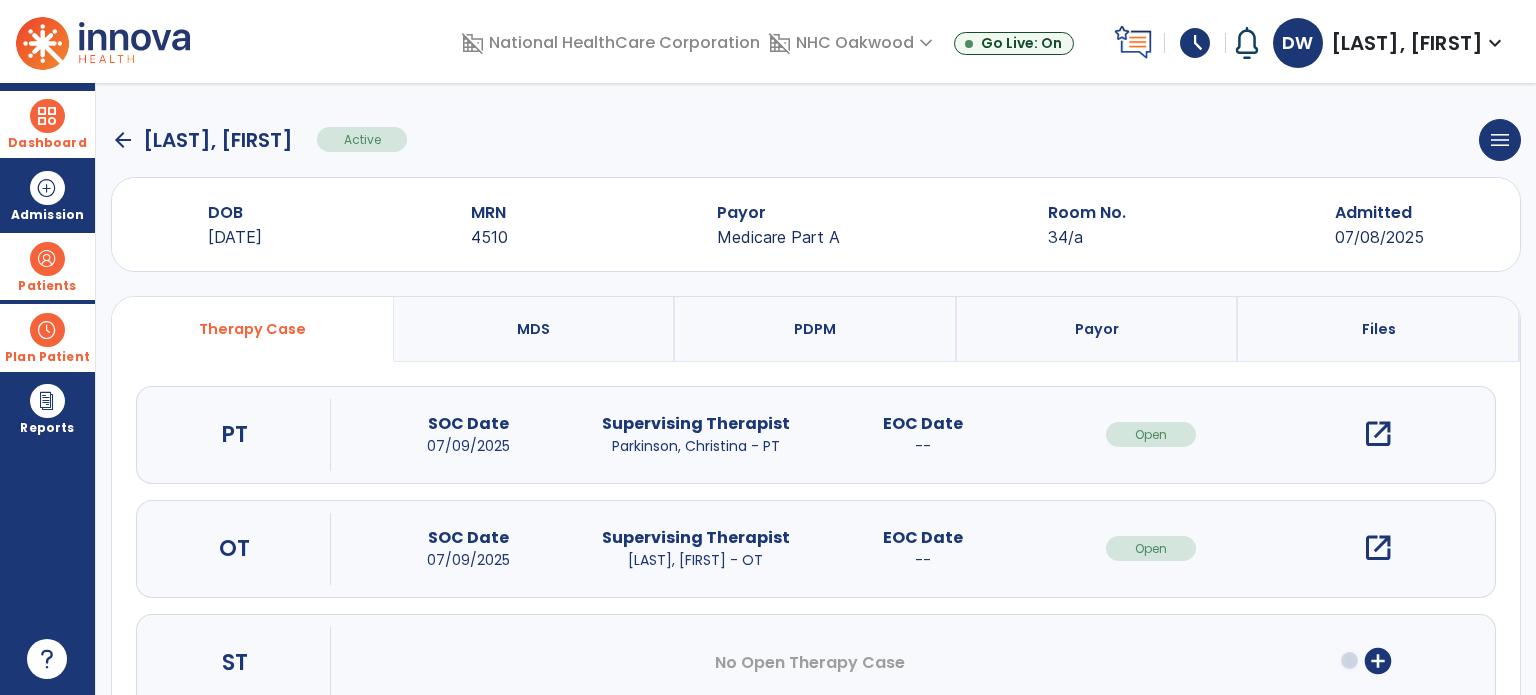 click on "schedule" at bounding box center (1195, 43) 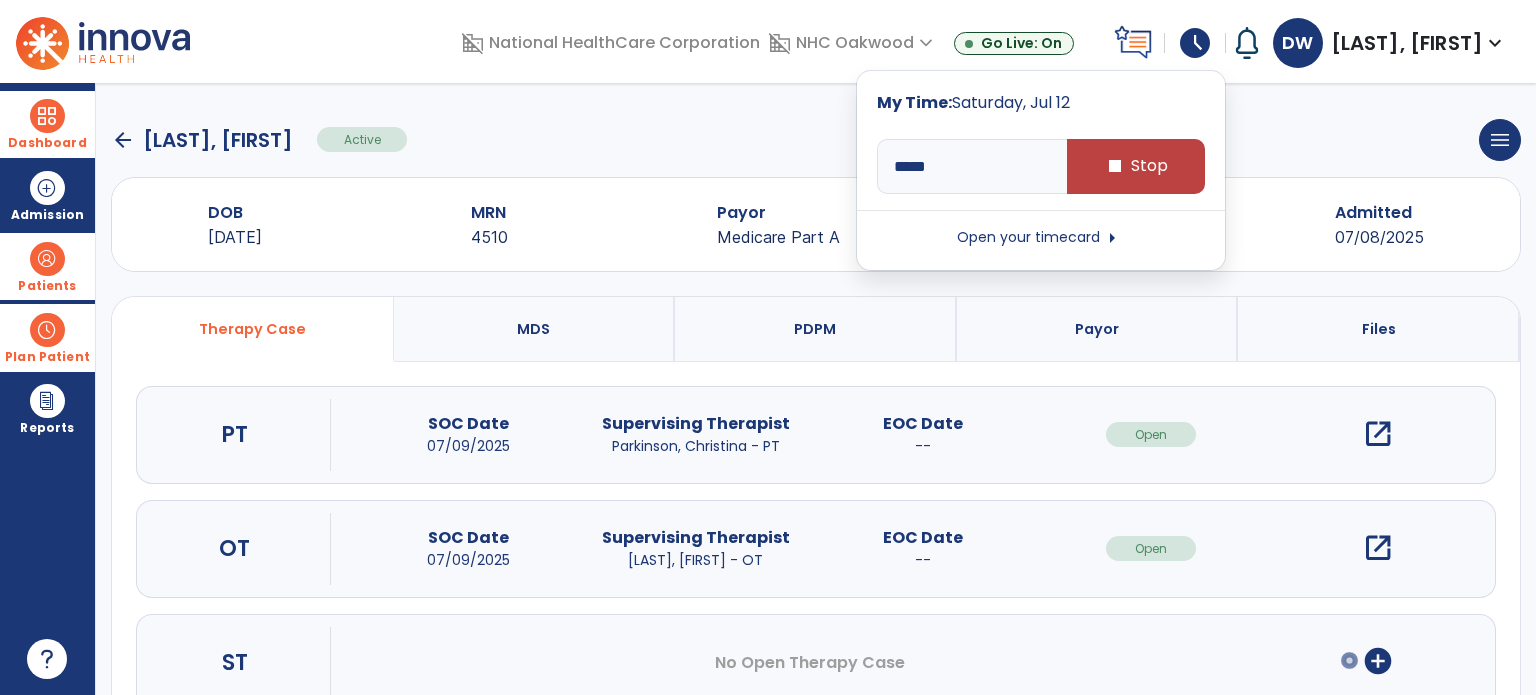 click on "schedule" at bounding box center (1195, 43) 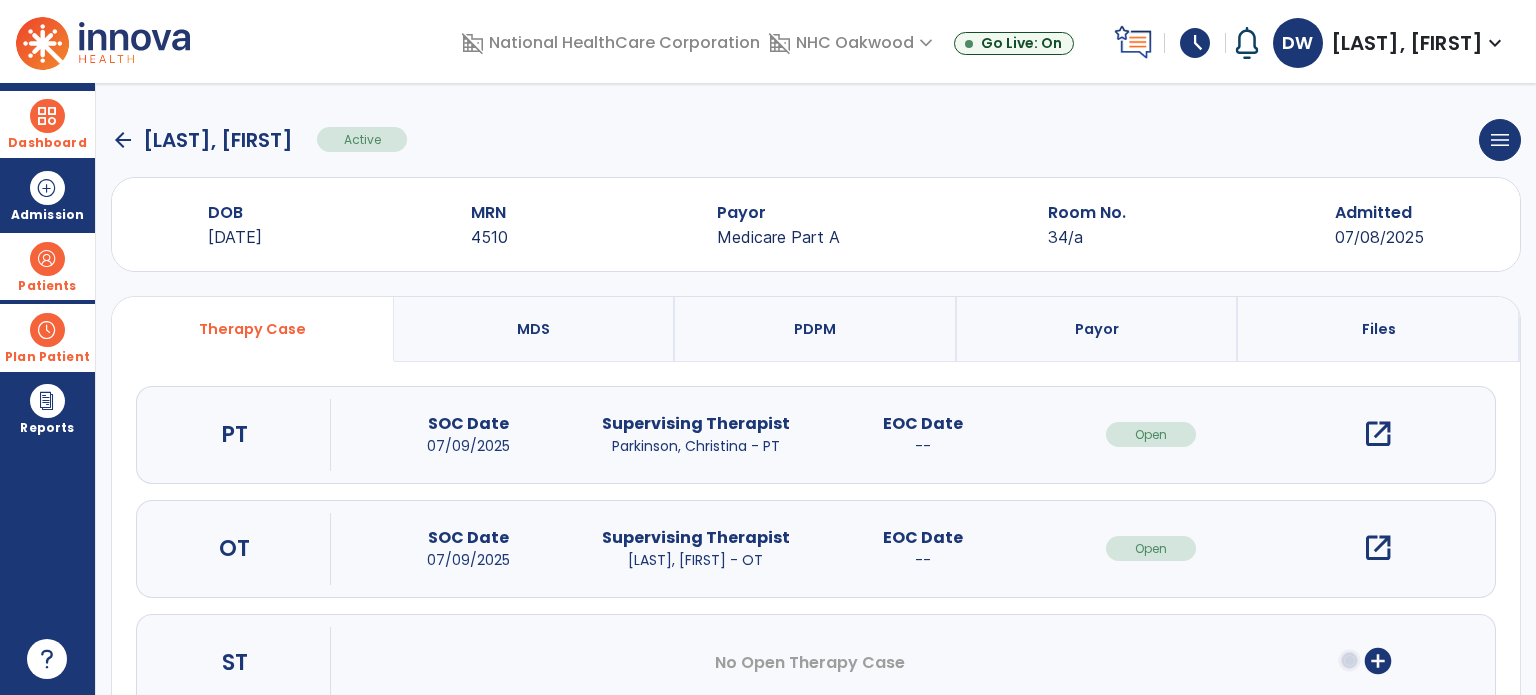 click on "open_in_new" at bounding box center (1378, 434) 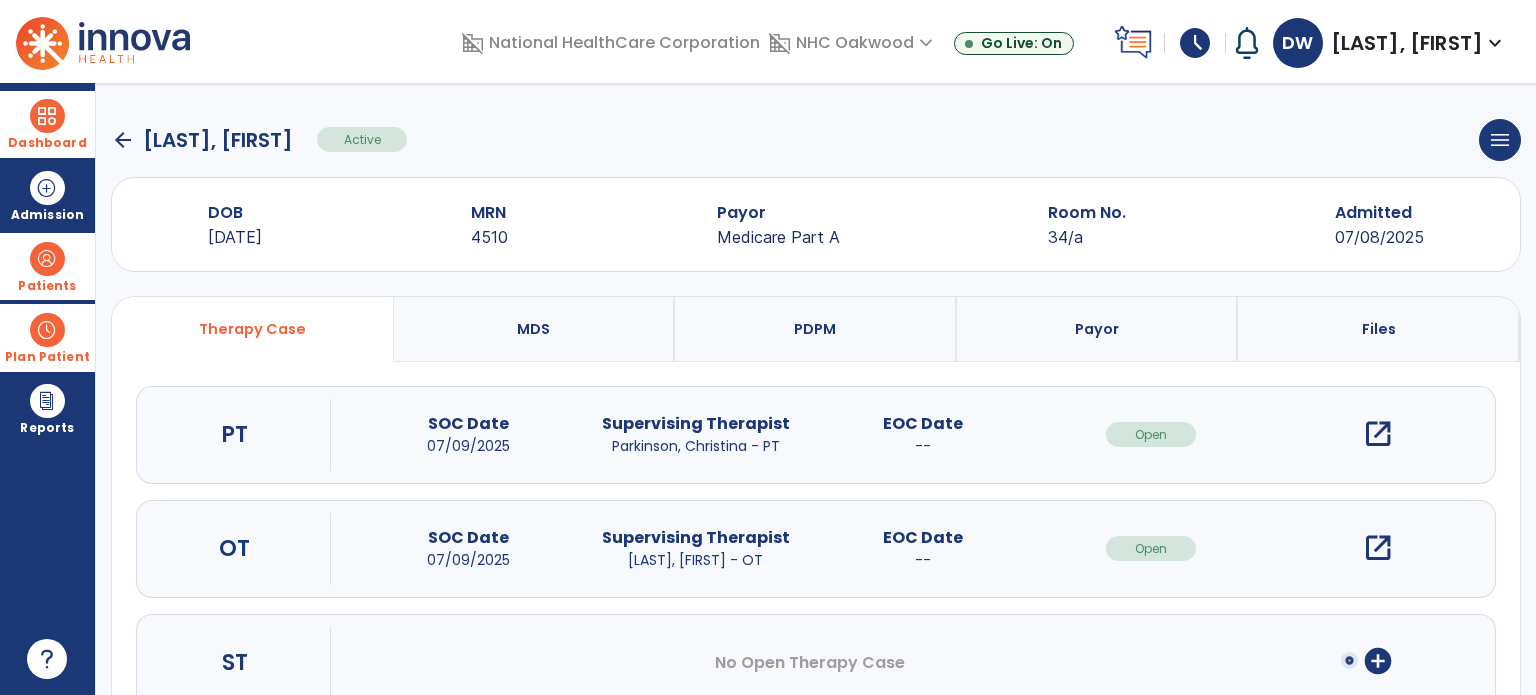 click on "open_in_new" at bounding box center [1378, 434] 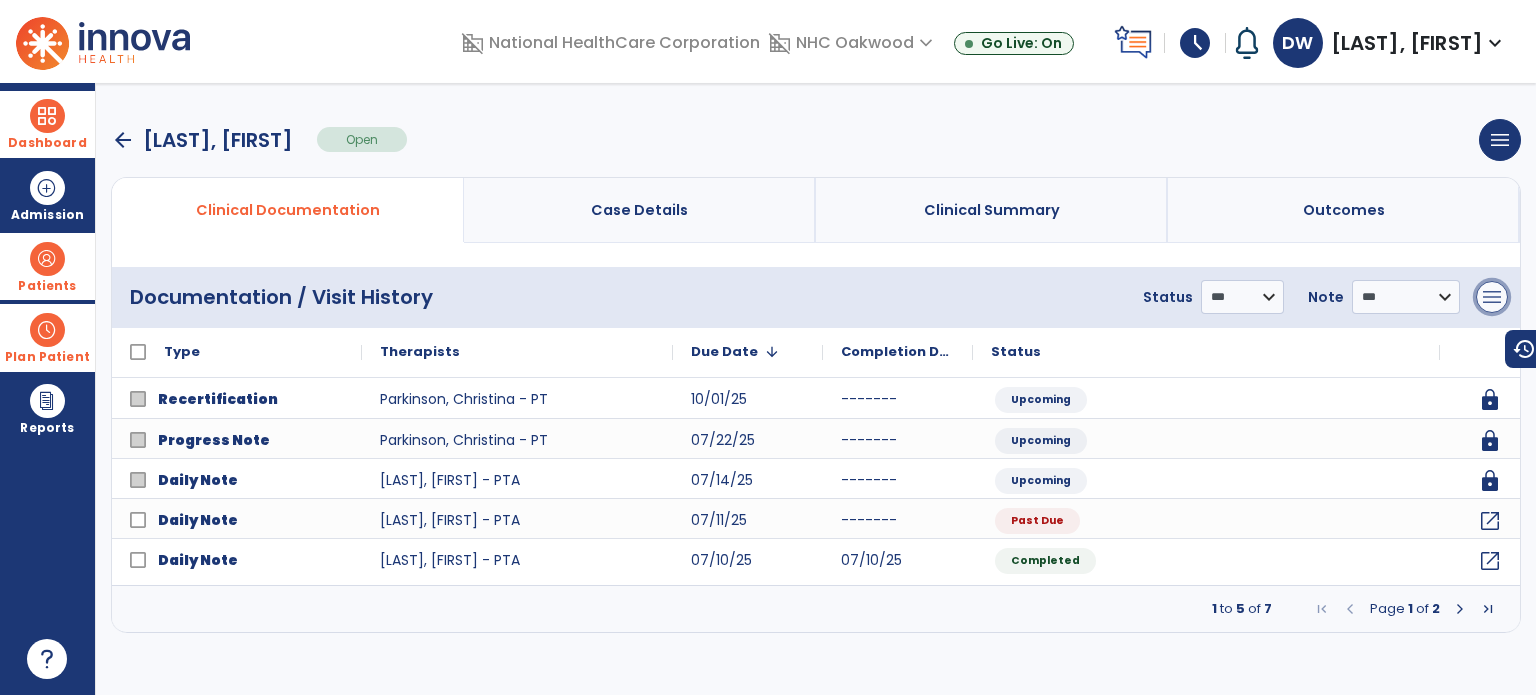 click on "menu" at bounding box center (1492, 297) 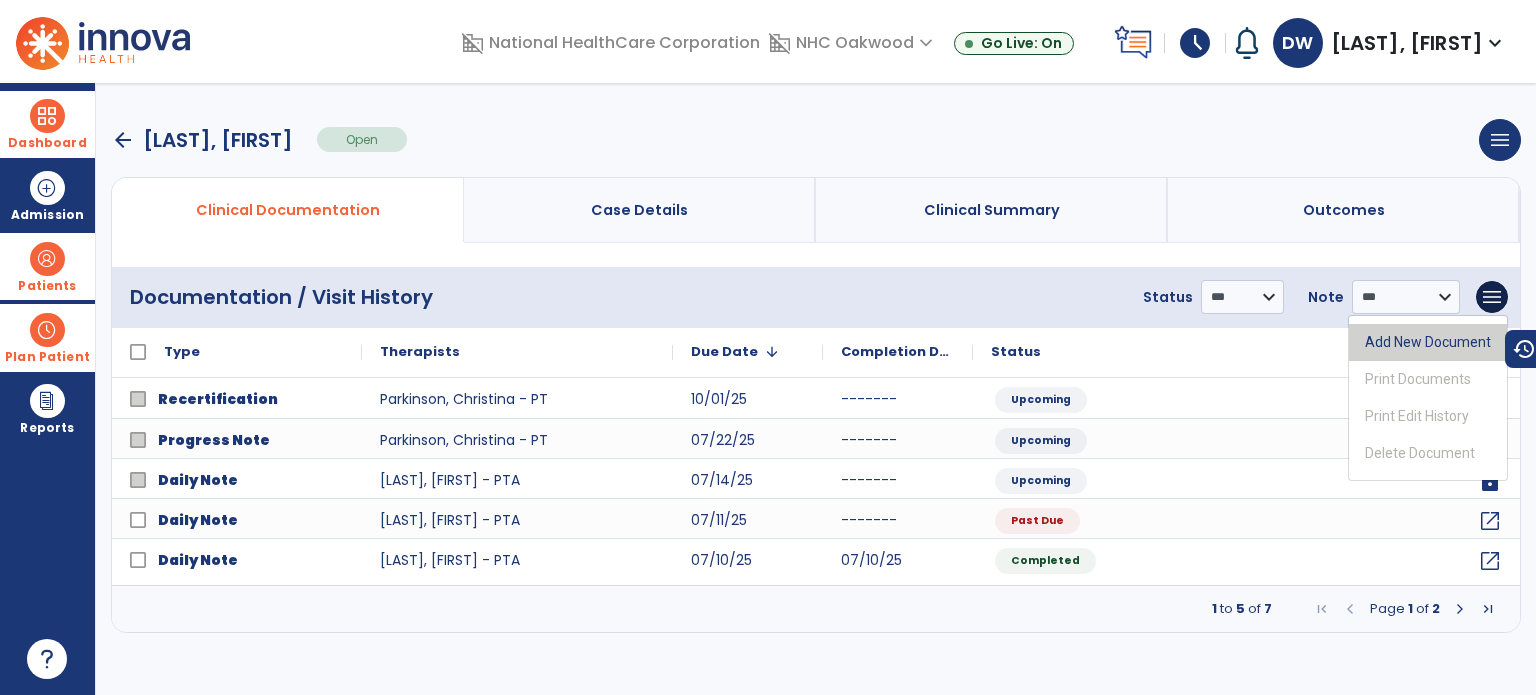 click on "Add New Document" at bounding box center [1428, 342] 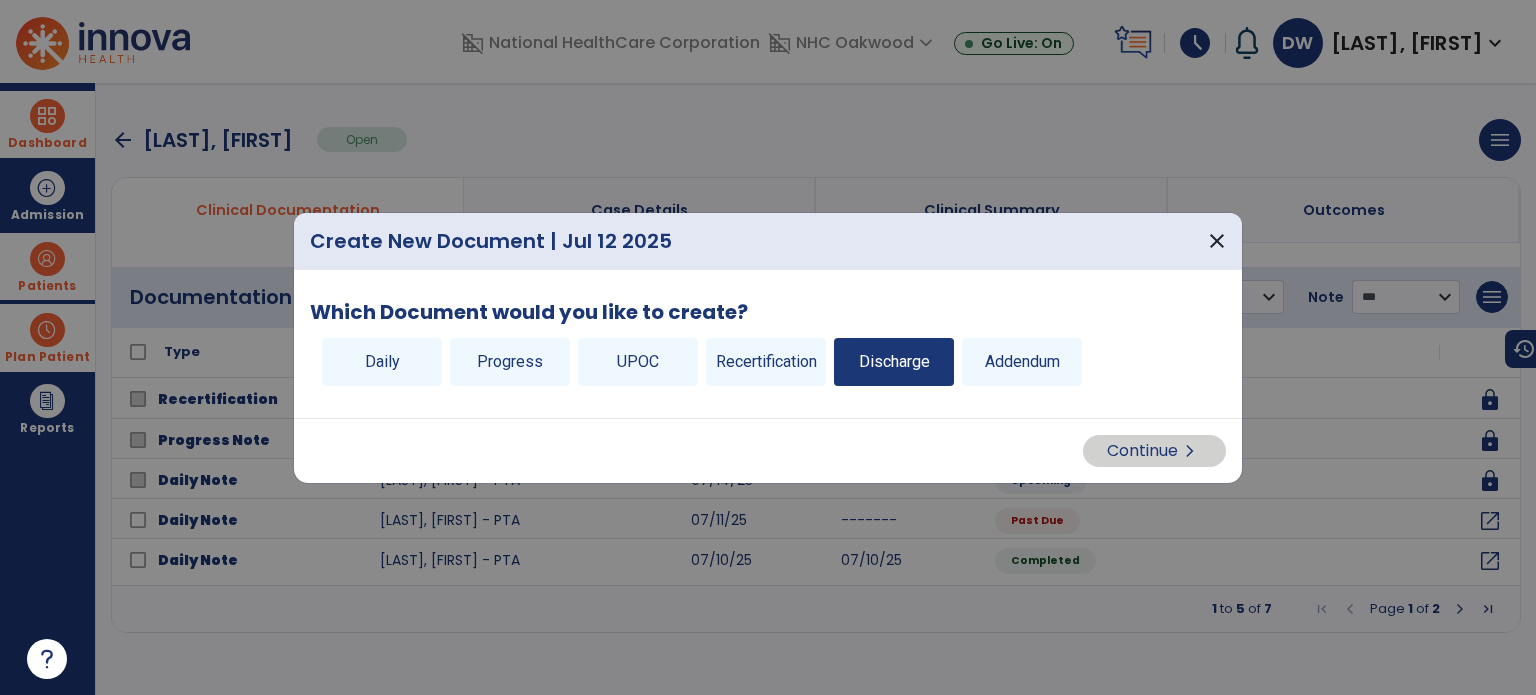 click on "Discharge" at bounding box center (894, 362) 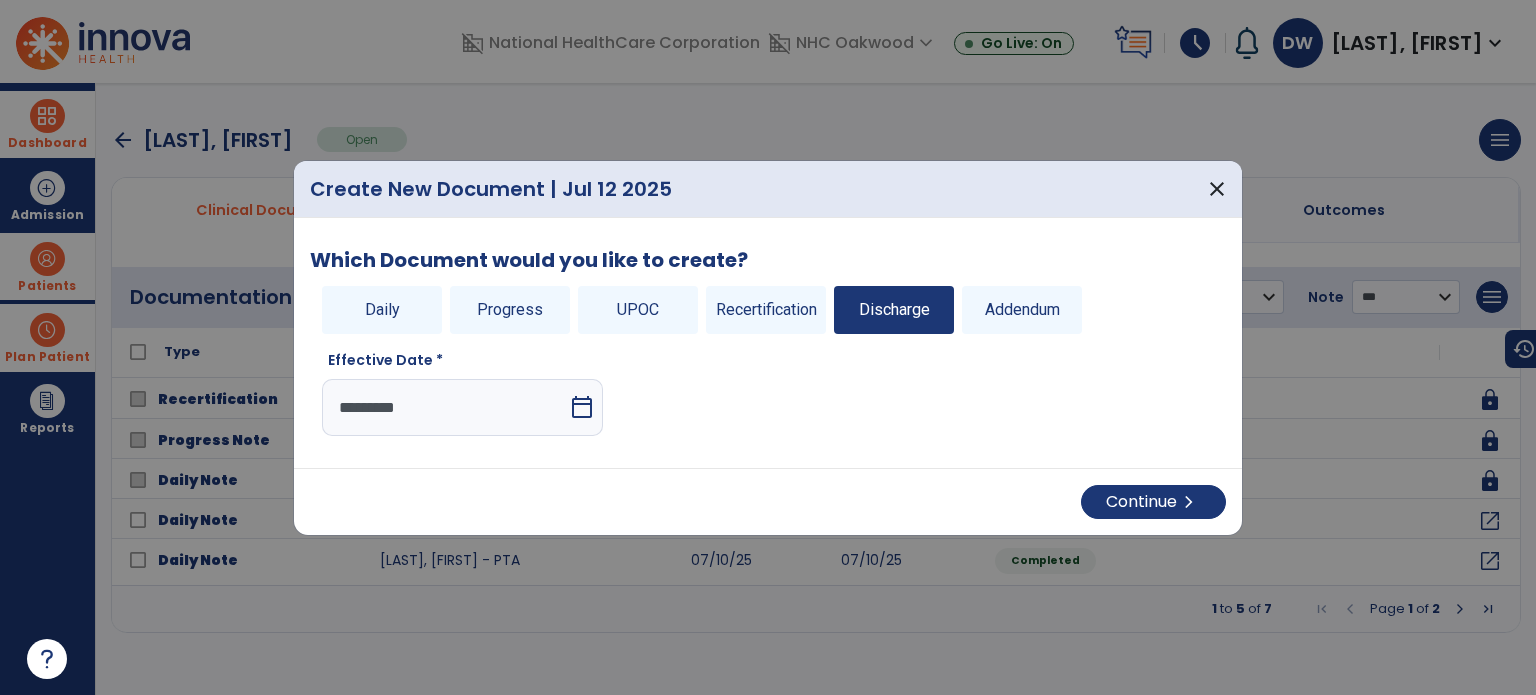 click on "calendar_today" at bounding box center (582, 407) 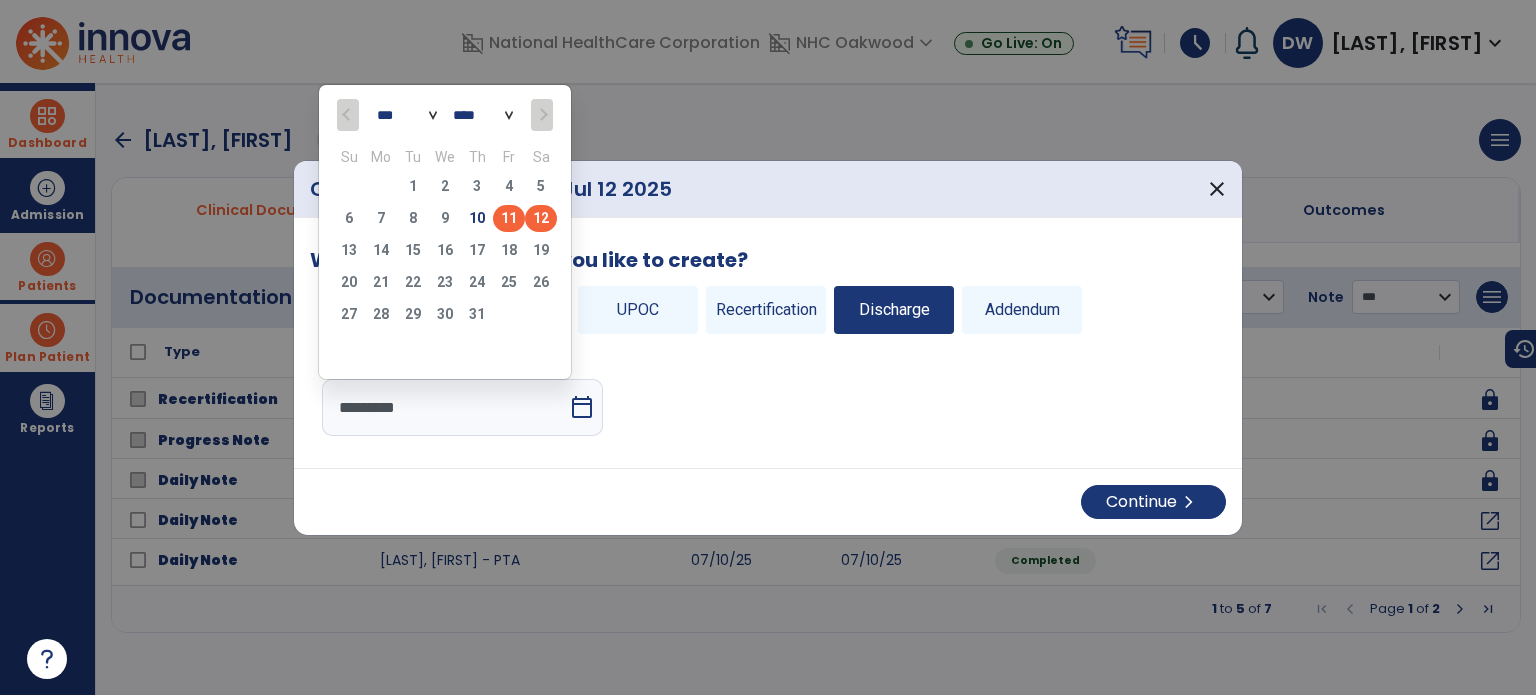 click on "11" 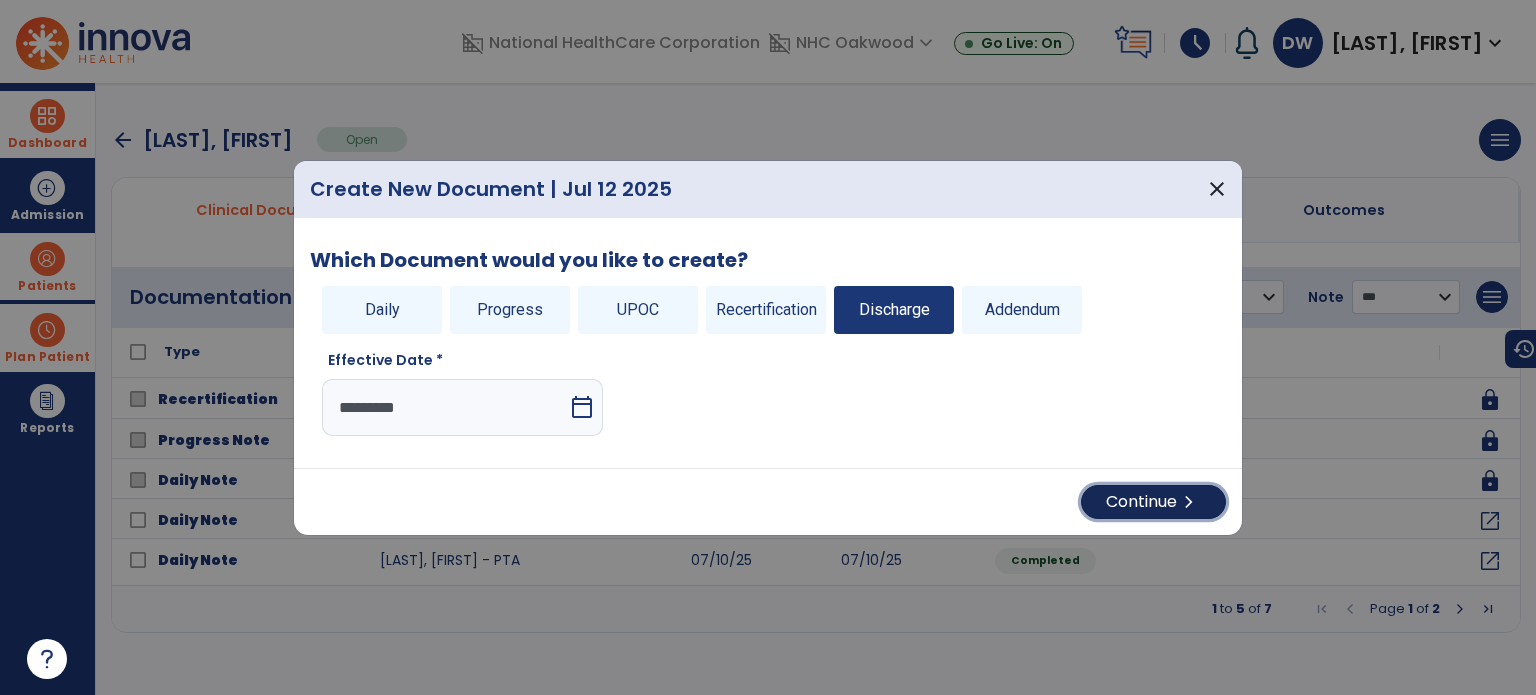 click on "Continue   chevron_right" at bounding box center (1153, 502) 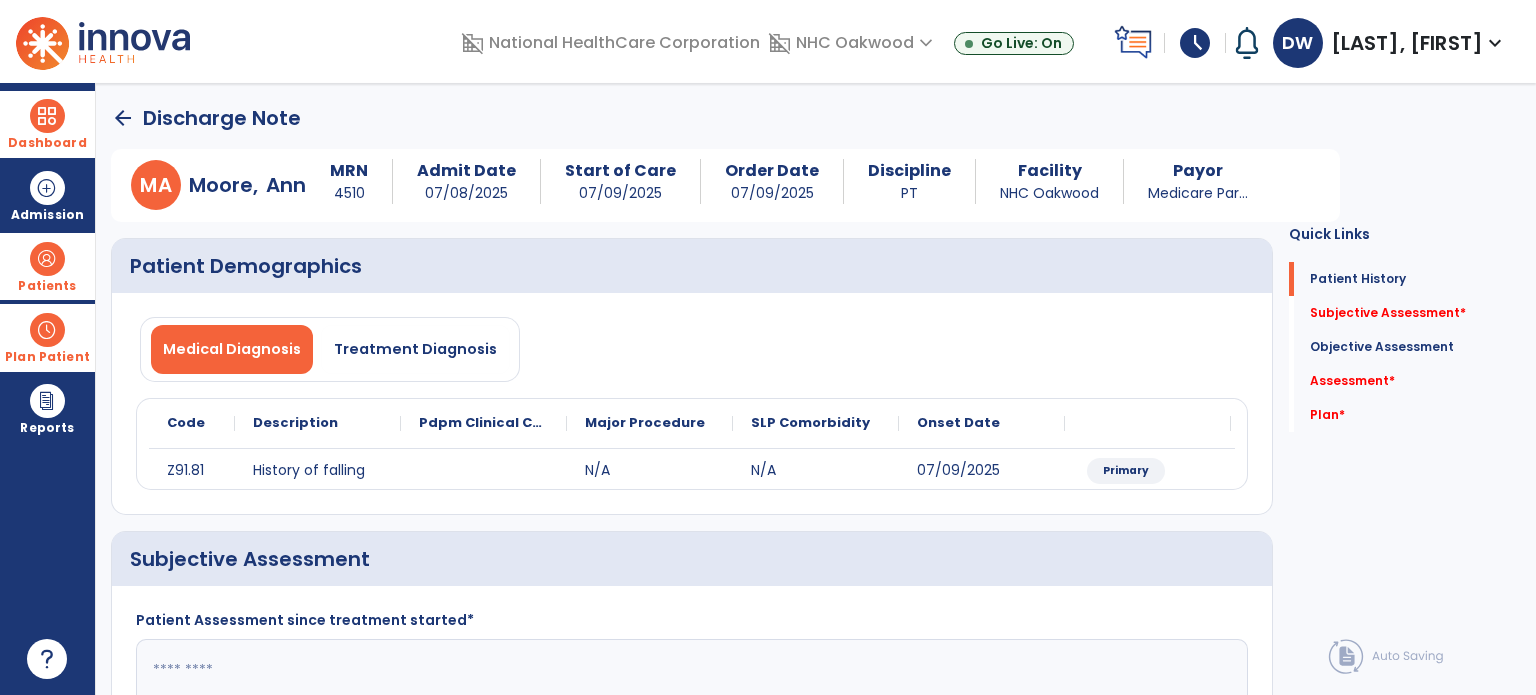click 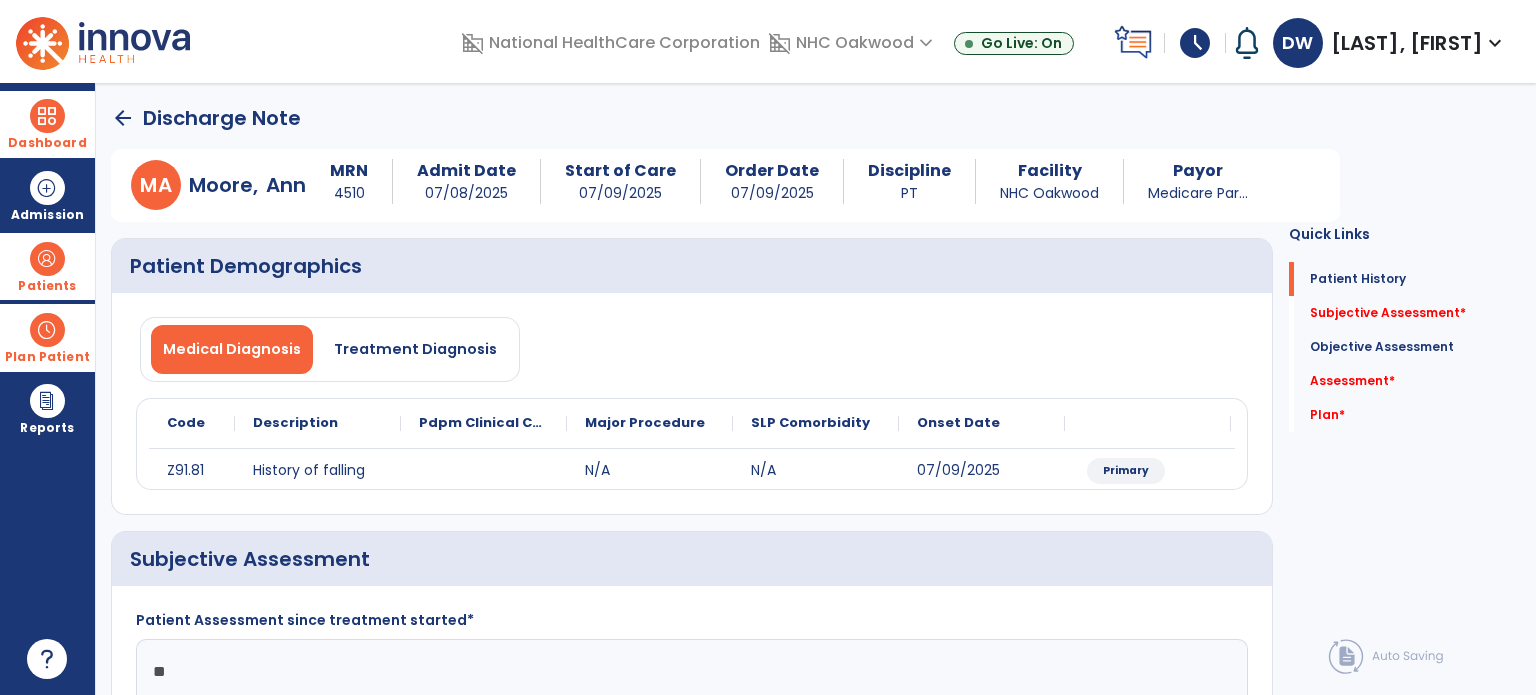 type on "*" 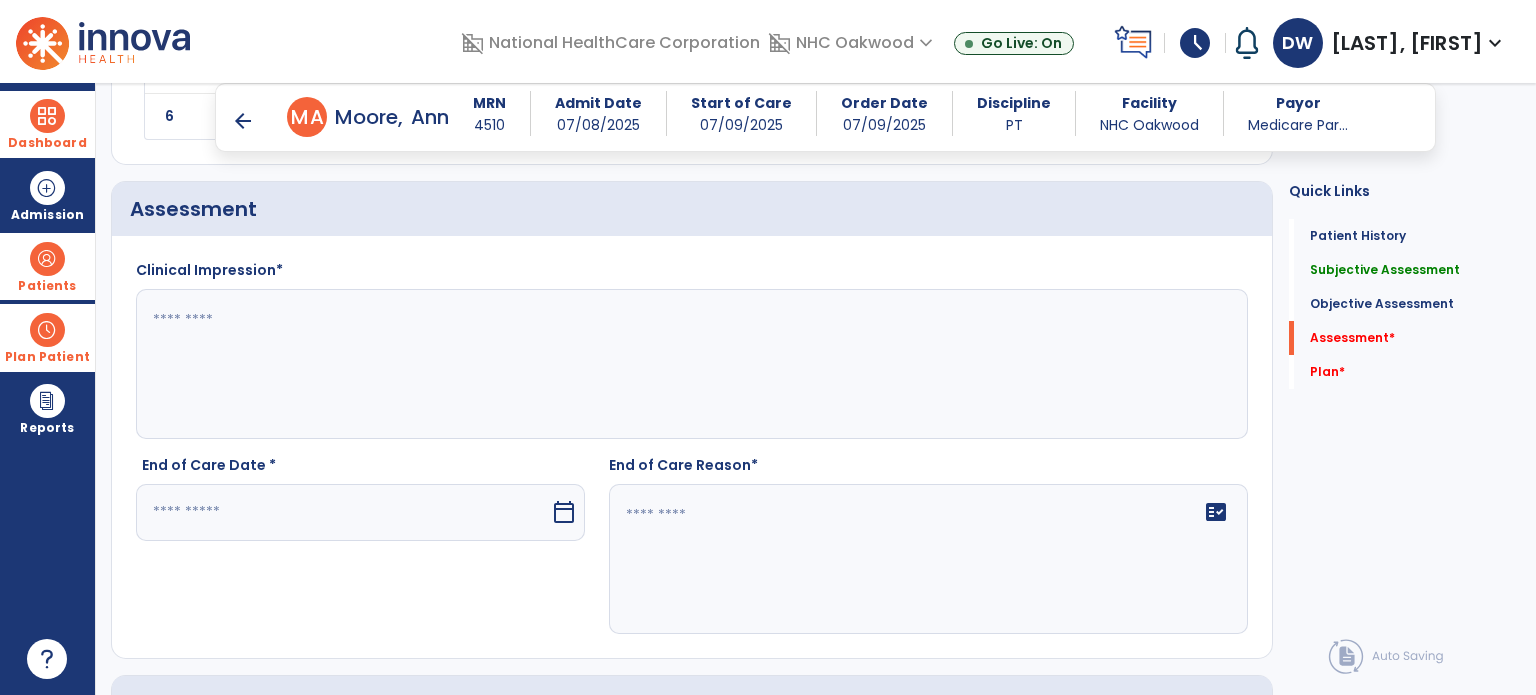 scroll, scrollTop: 2100, scrollLeft: 0, axis: vertical 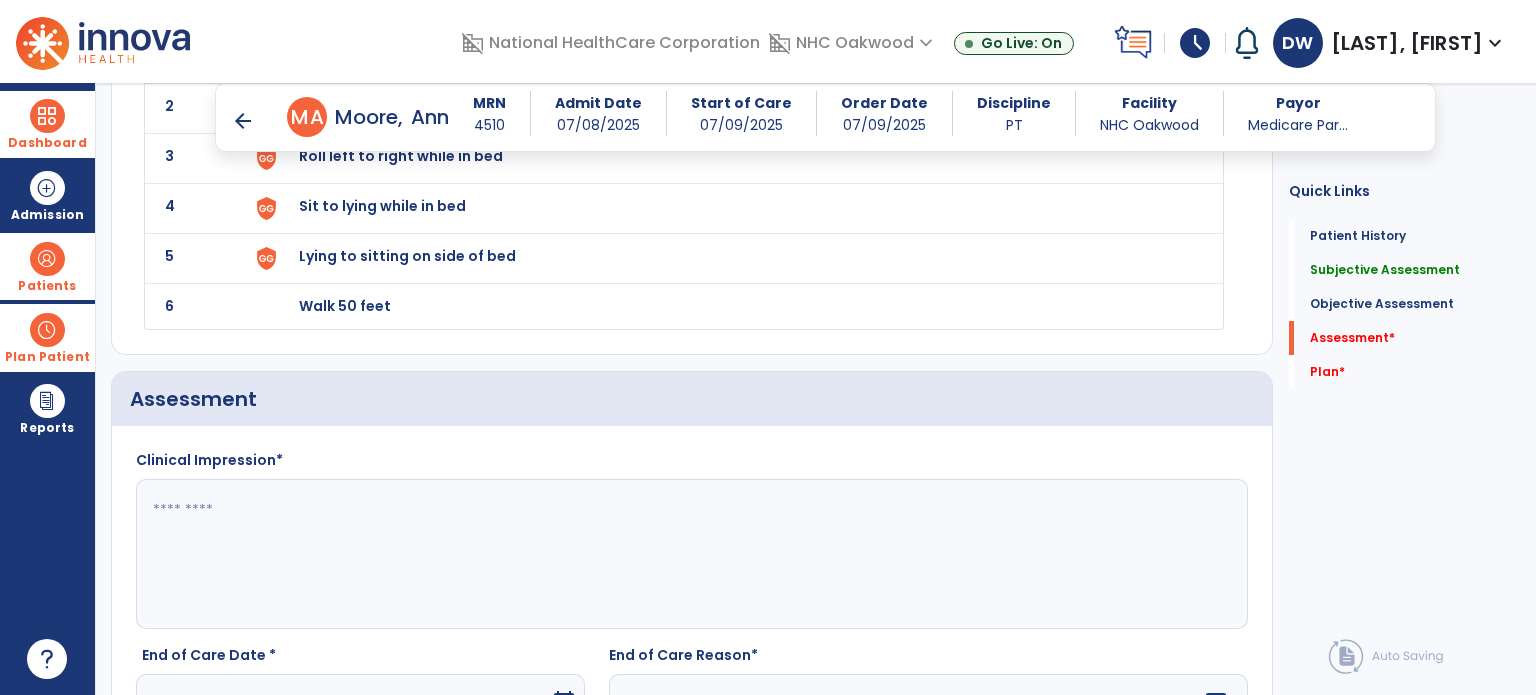 type on "**********" 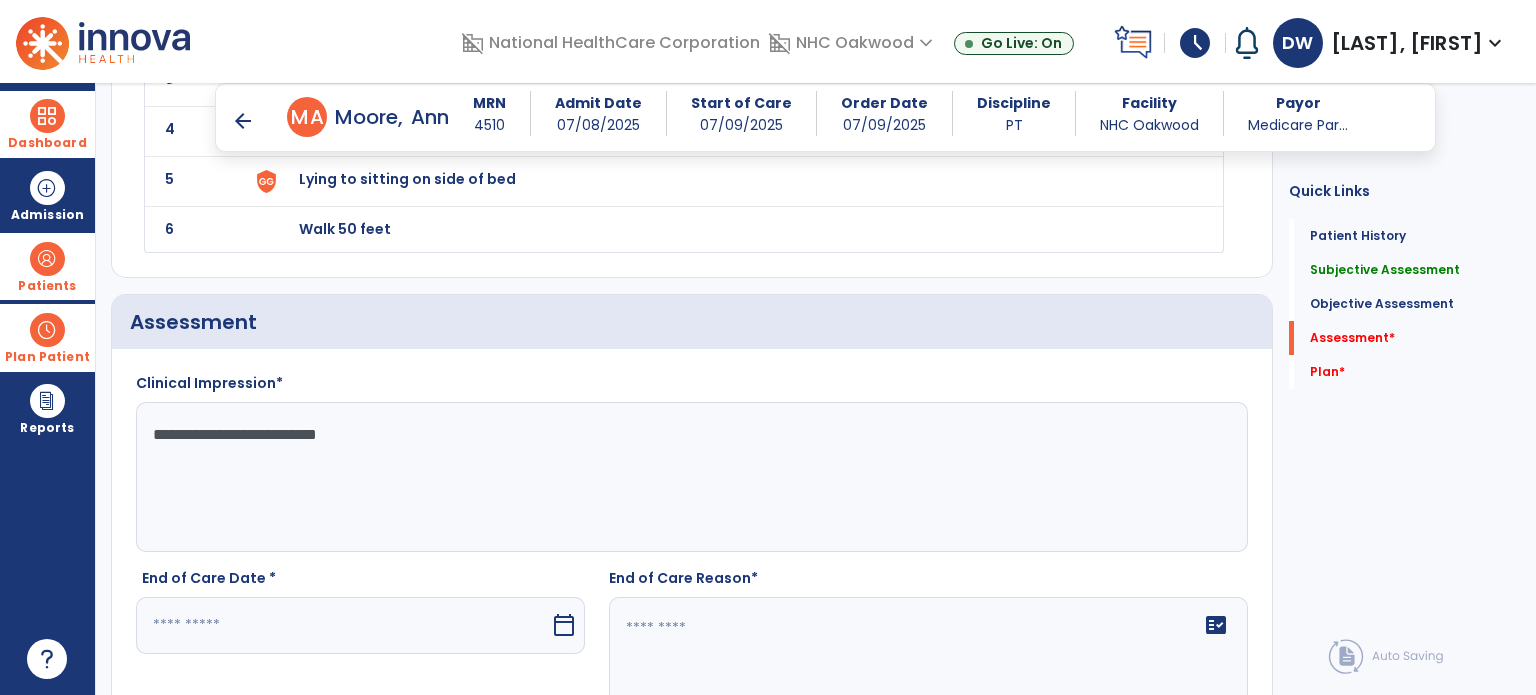 scroll, scrollTop: 2200, scrollLeft: 0, axis: vertical 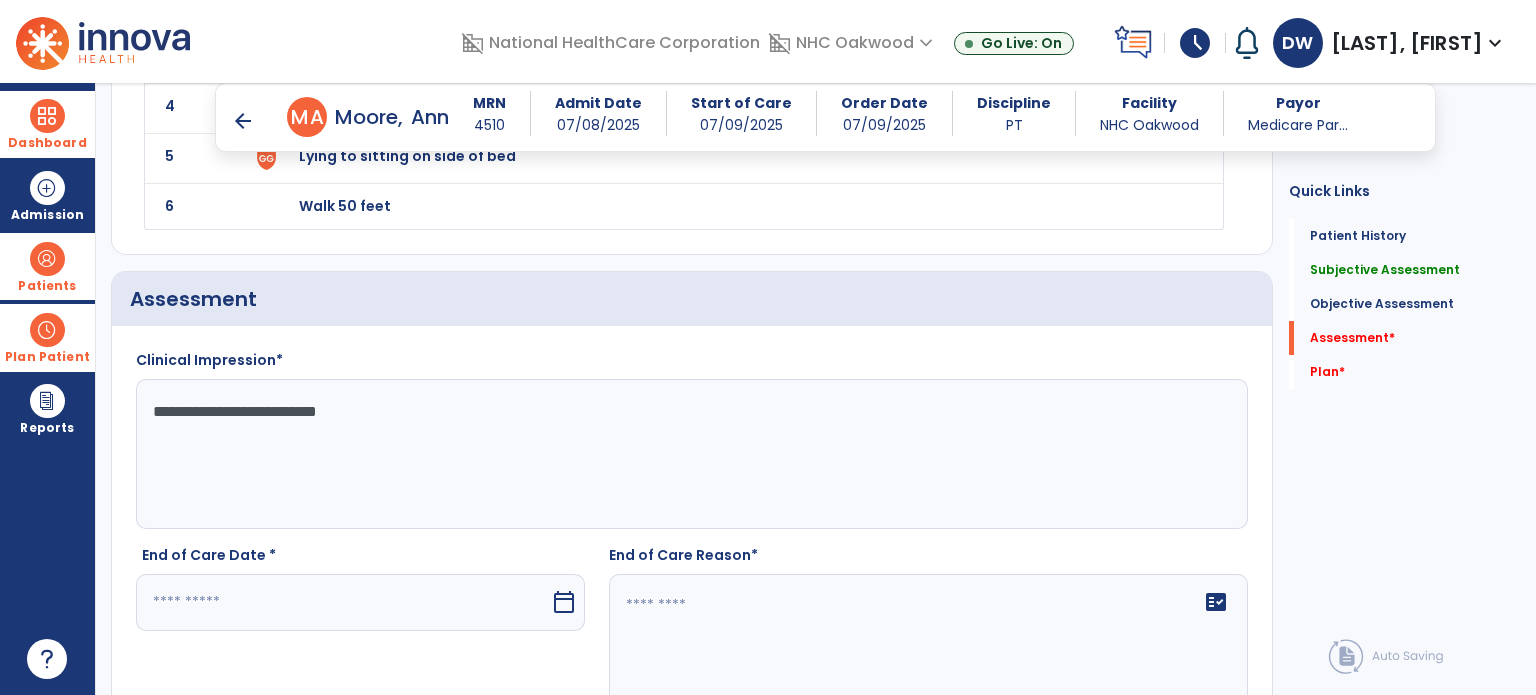 type on "**********" 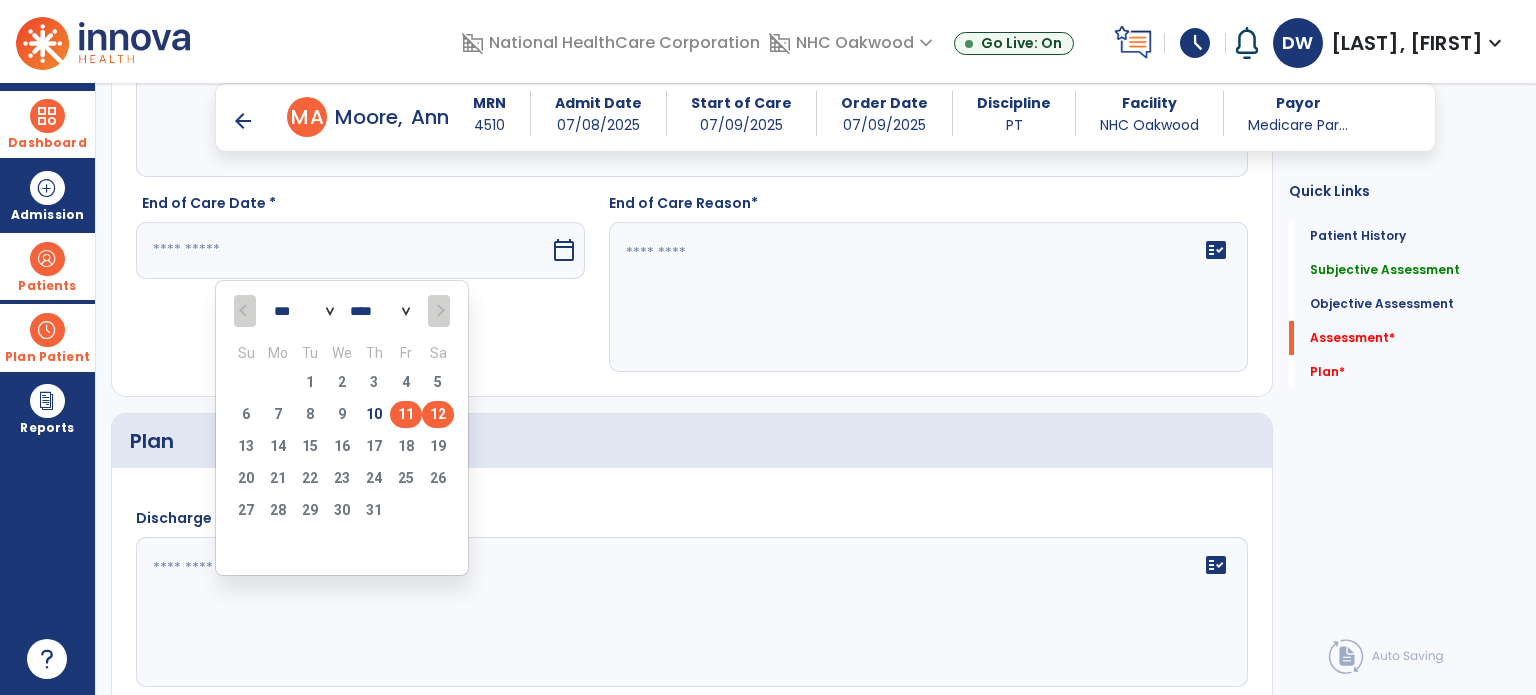 click on "11" at bounding box center (406, 414) 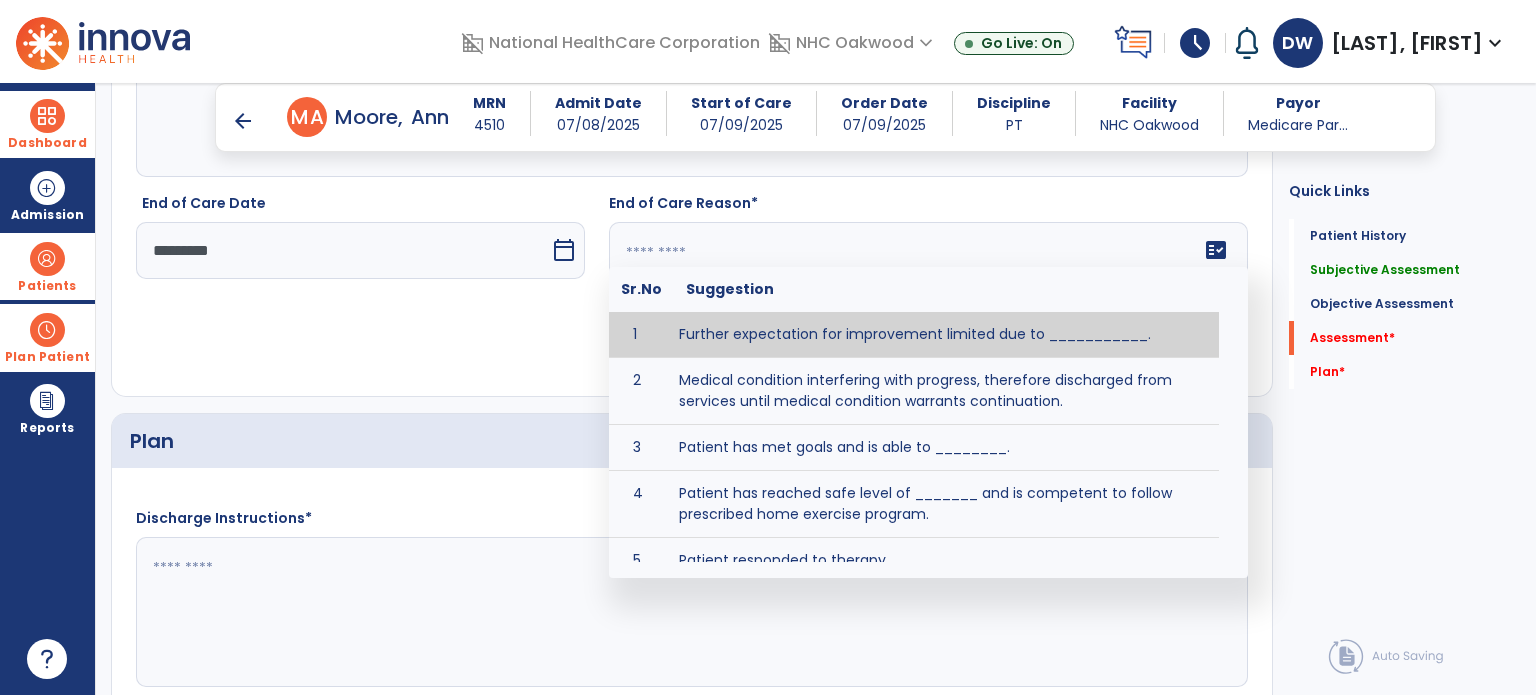 click on "fact_check  Sr.No Suggestion 1 Further expectation for improvement limited due to ___________. 2 Medical condition interfering with progress, therefore discharged from services until medical condition warrants continuation. 3 Patient has met goals and is able to ________. 4 Patient has reached safe level of _______ and is competent to follow prescribed home exercise program. 5 Patient responded to therapy ____________. 6 Unexpected facility discharge - patient continues to warrant further therapy and will be re-screened upon readmission. 7 Unstable medical condition makes continued services inappropriate at this time." 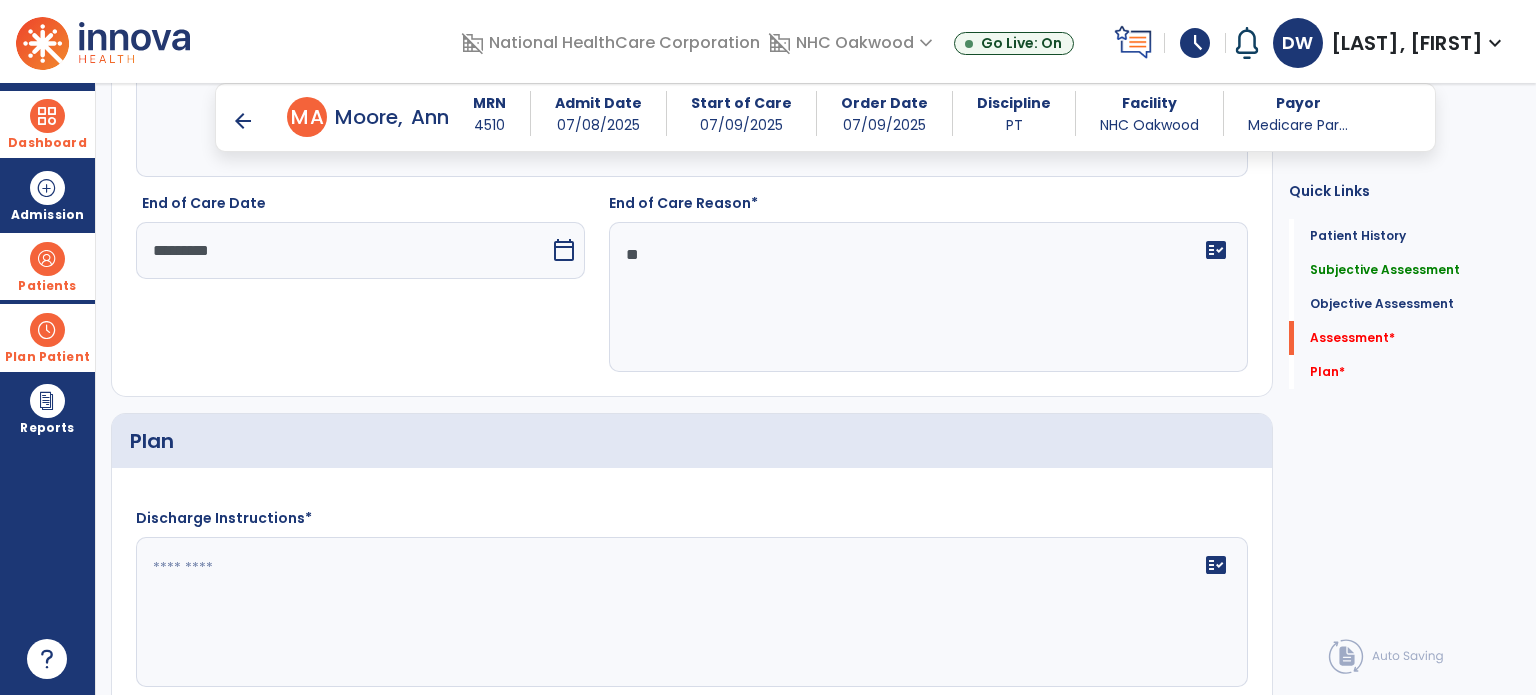 type on "*" 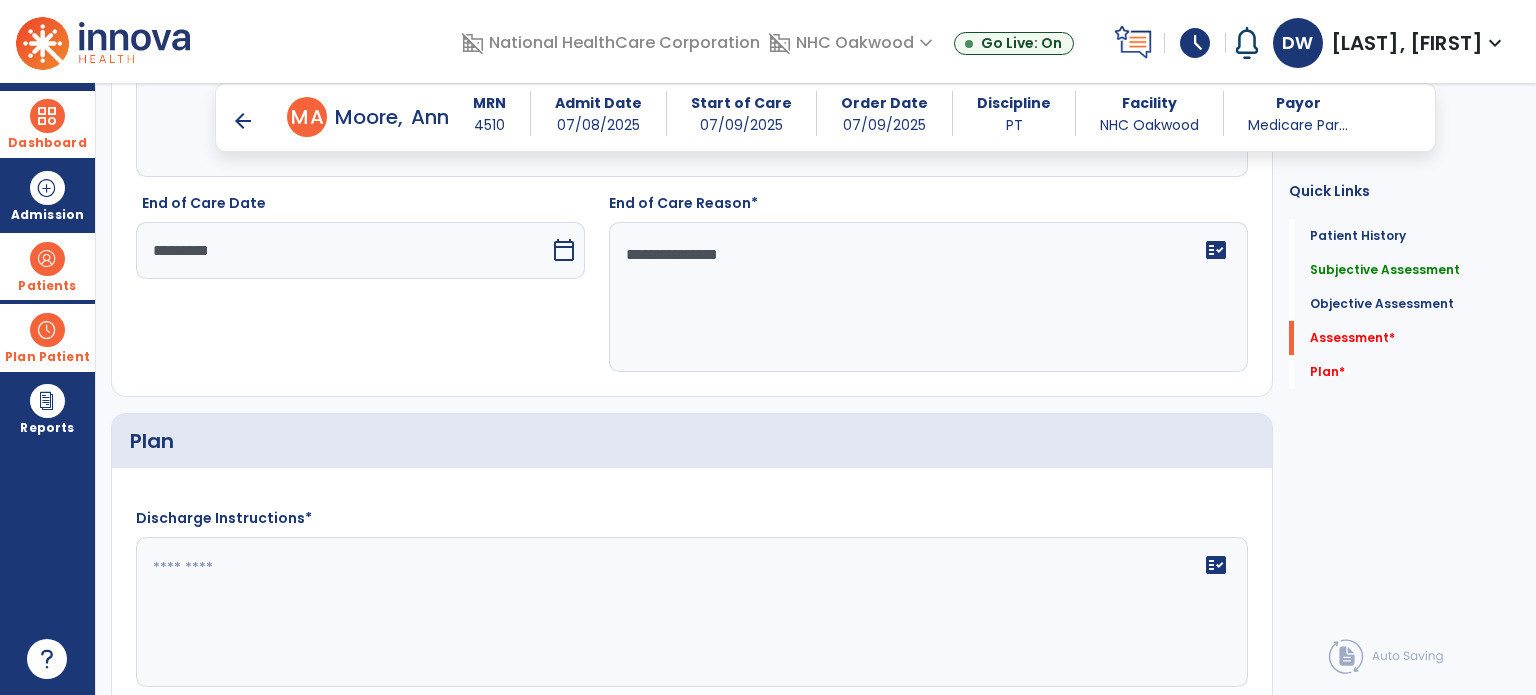 type on "**********" 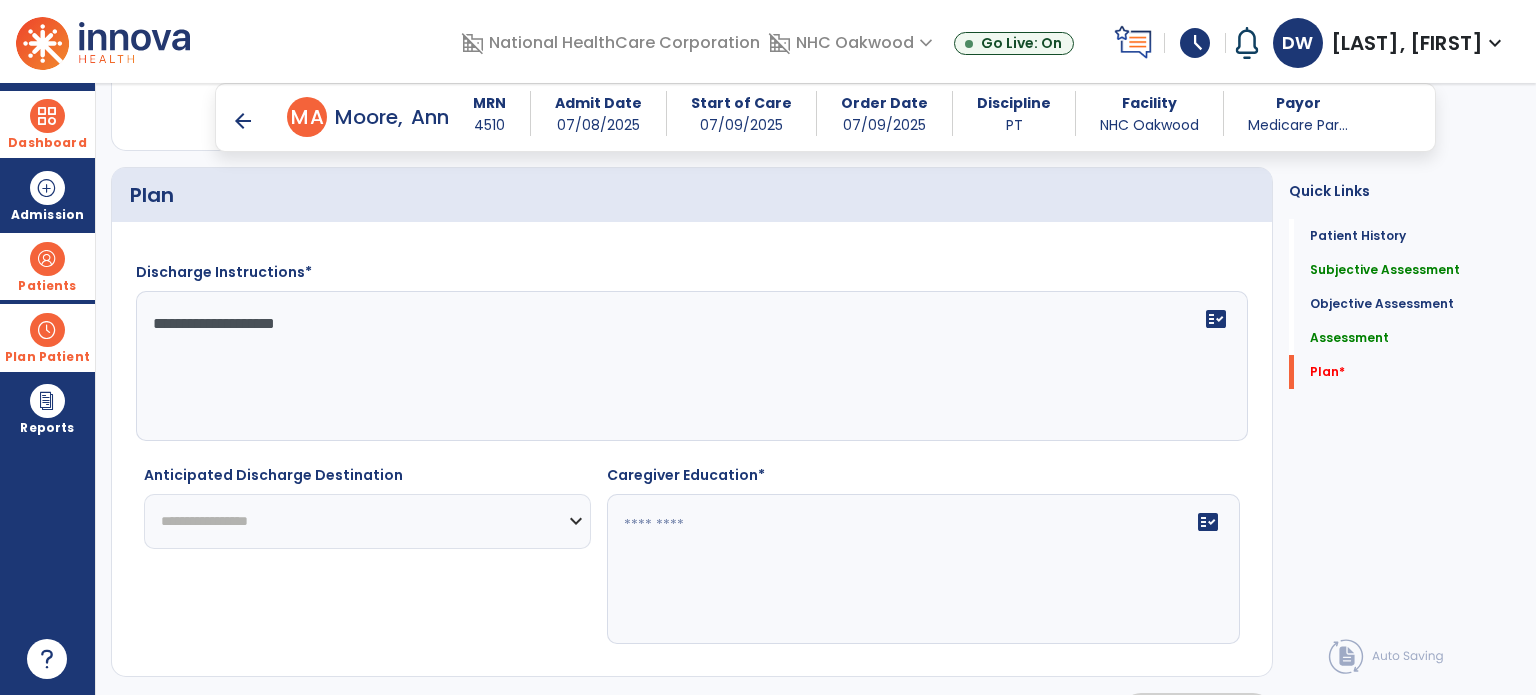 scroll, scrollTop: 2822, scrollLeft: 0, axis: vertical 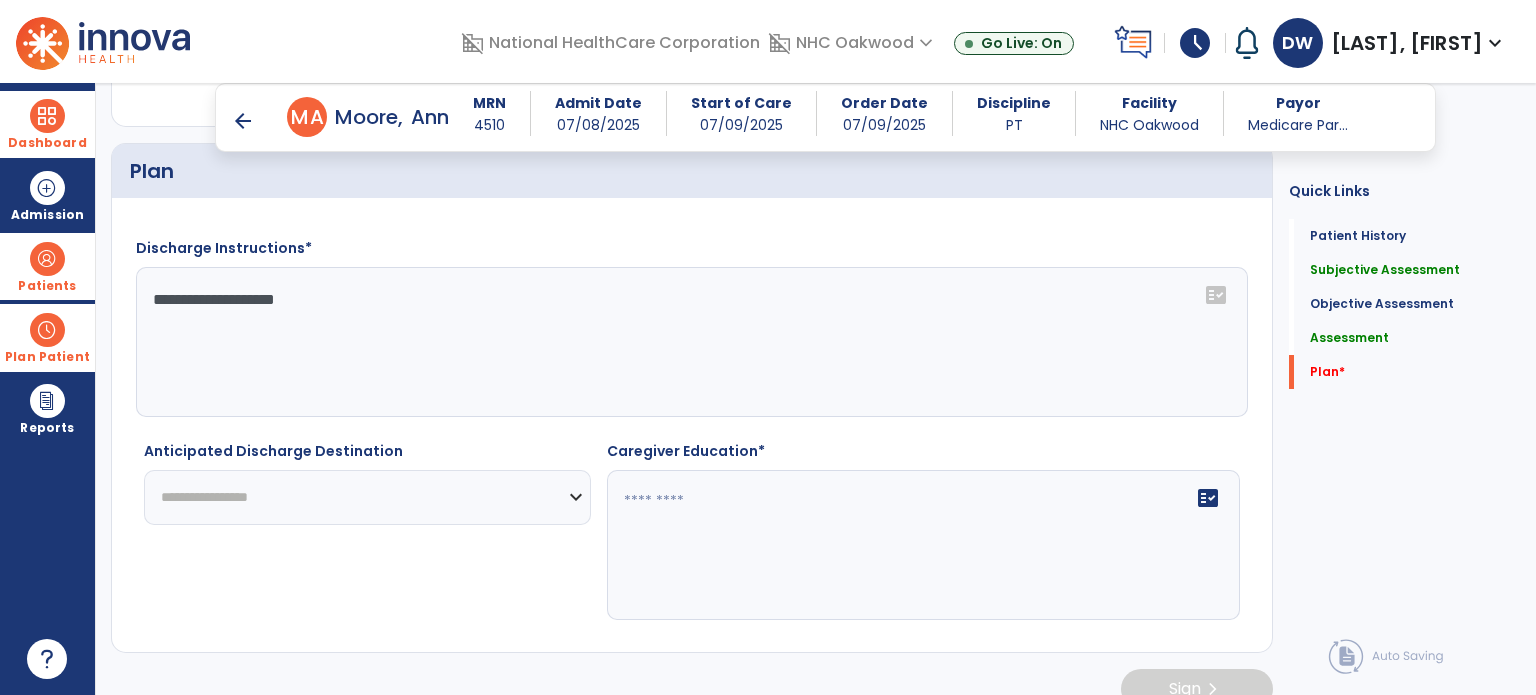 type on "**********" 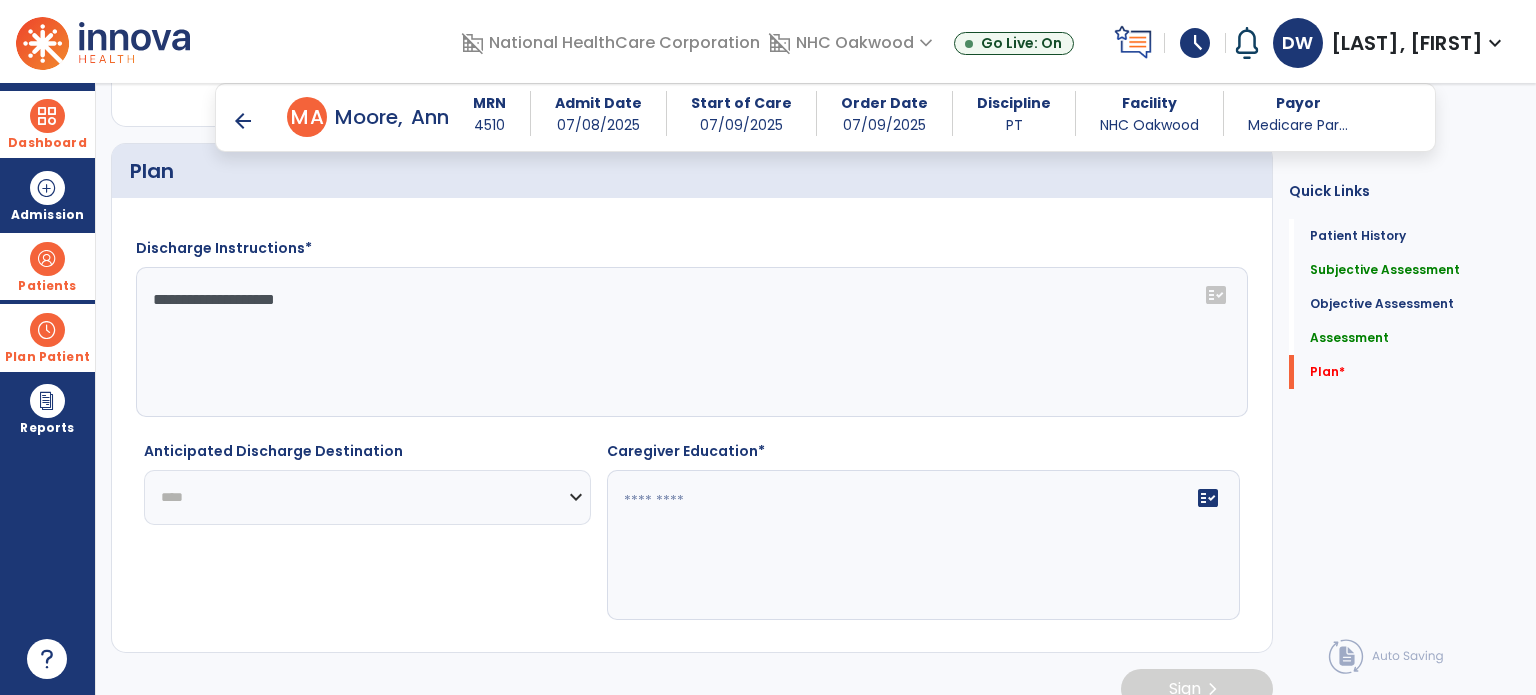 click on "**********" 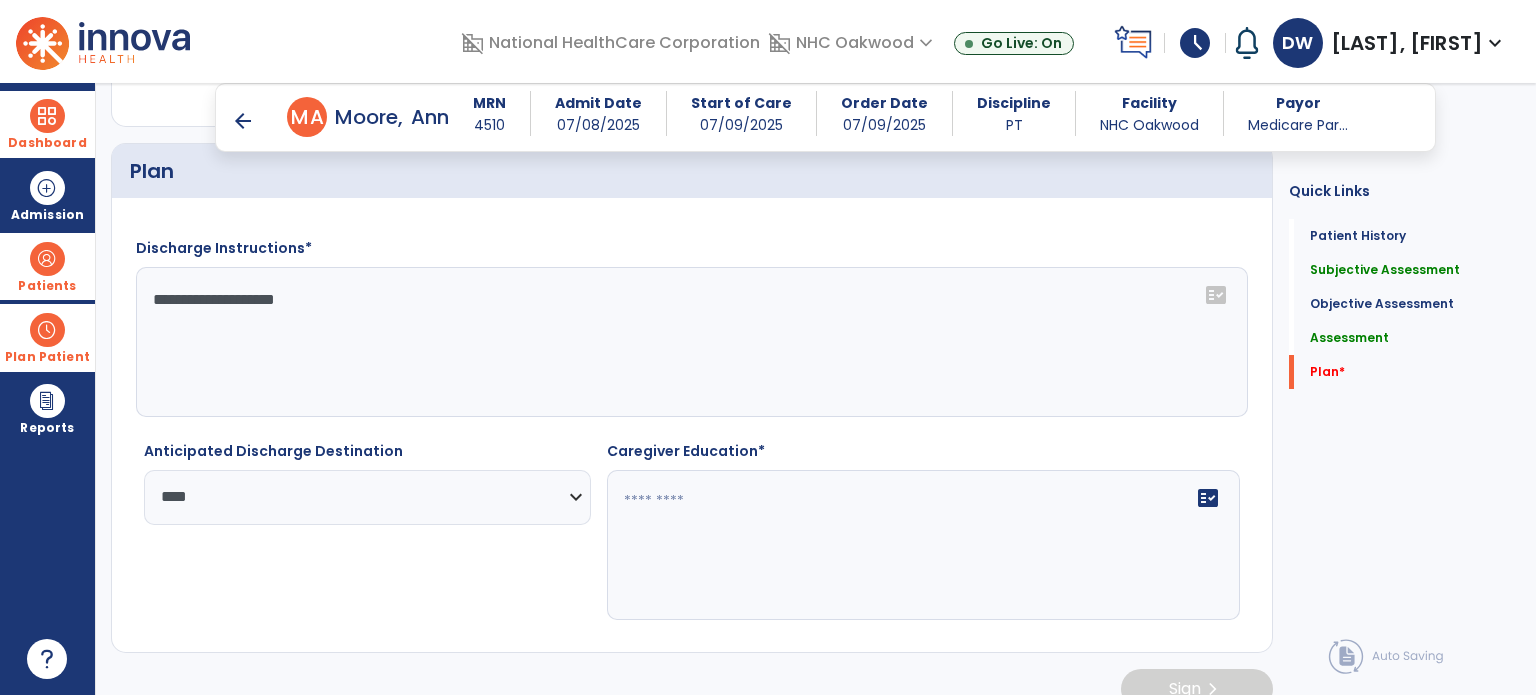 click on "fact_check" 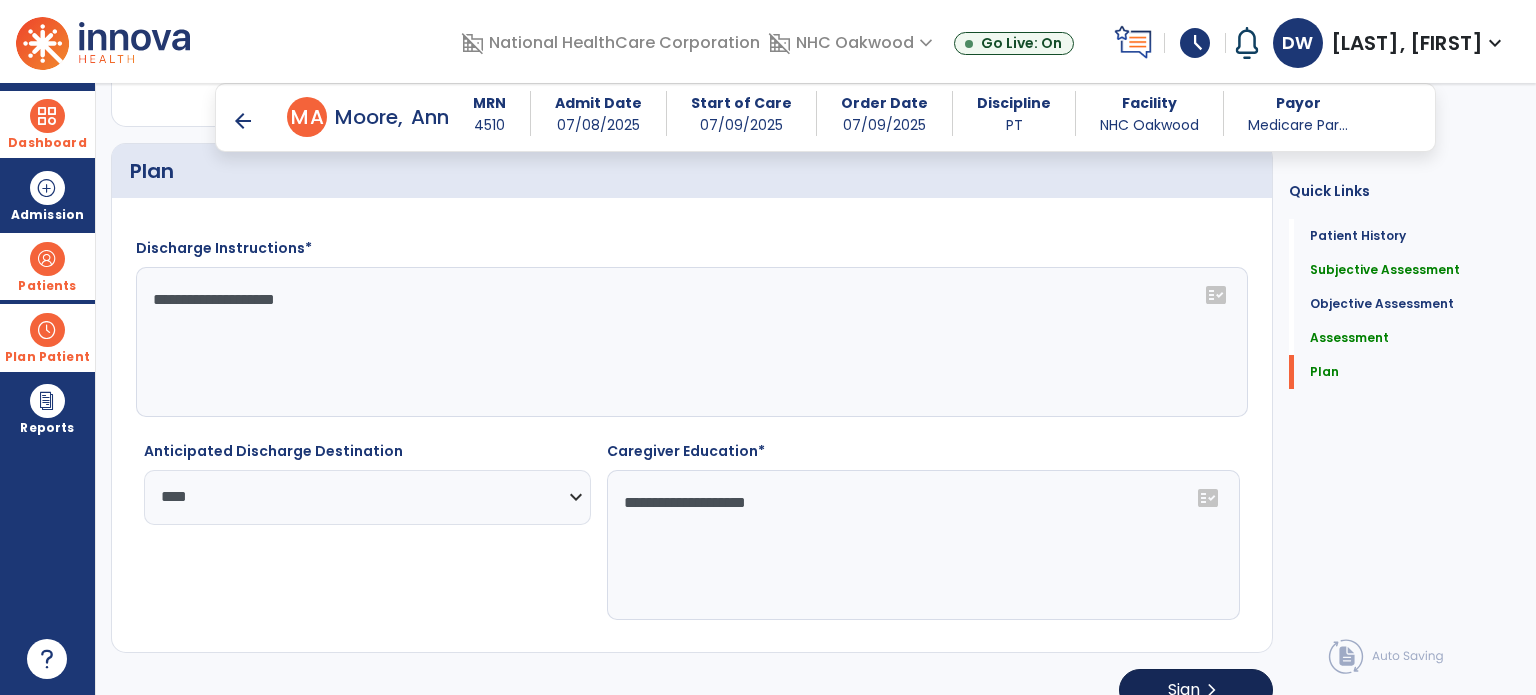 type on "**********" 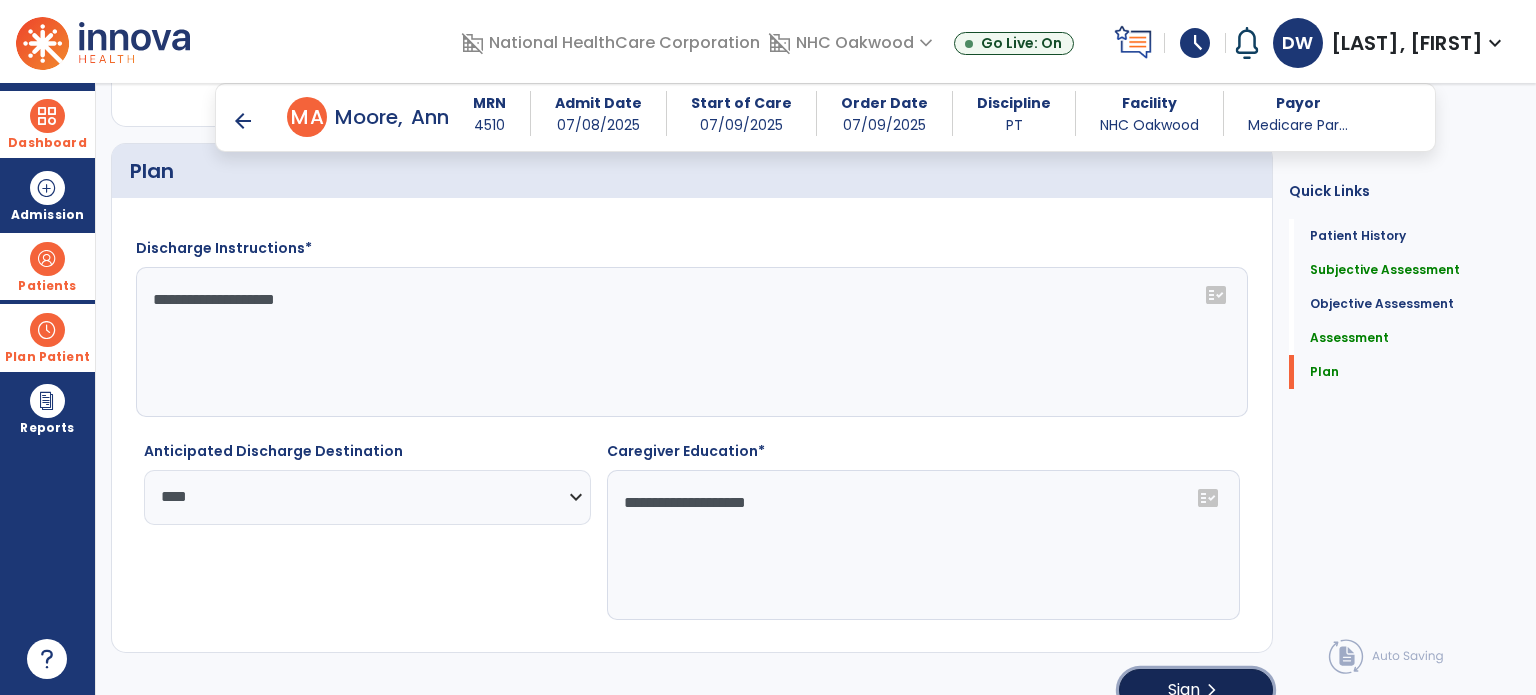 click on "Sign" 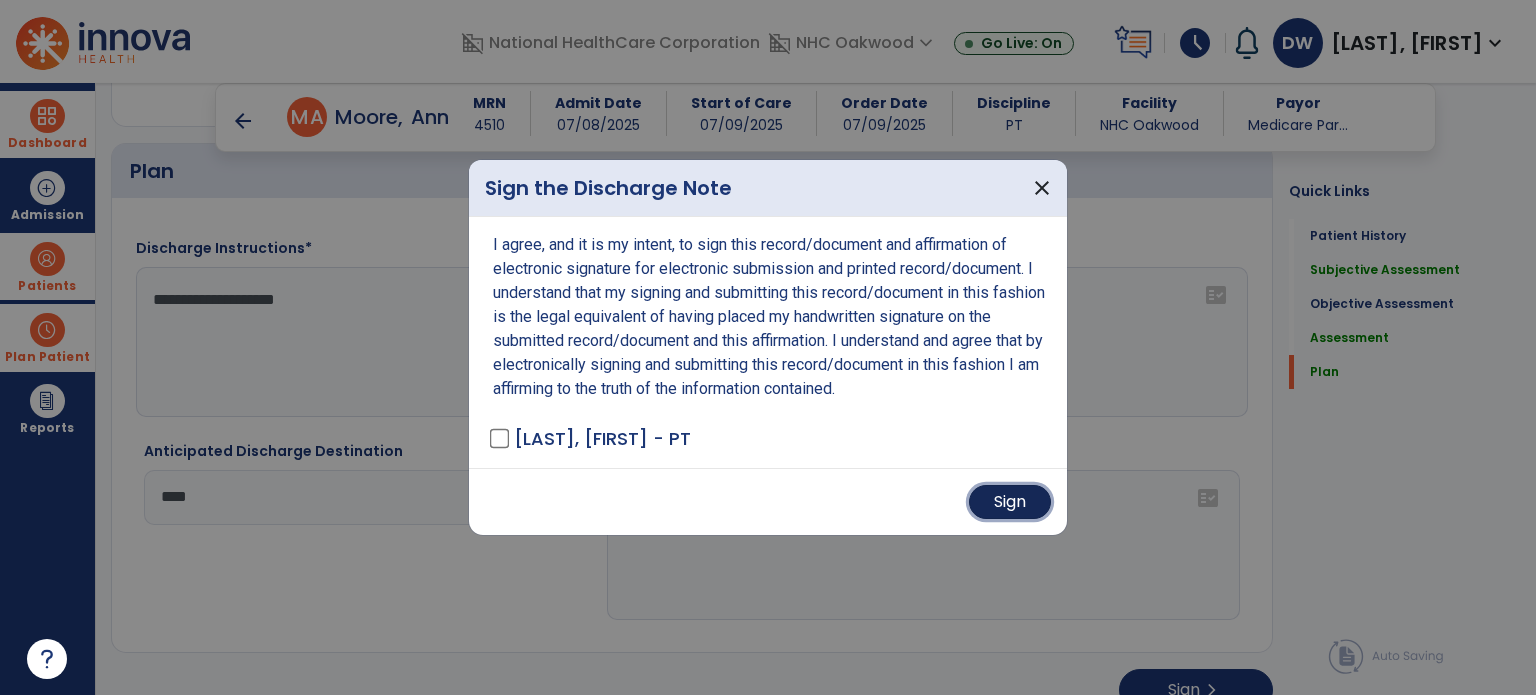 click on "Sign" at bounding box center (1010, 502) 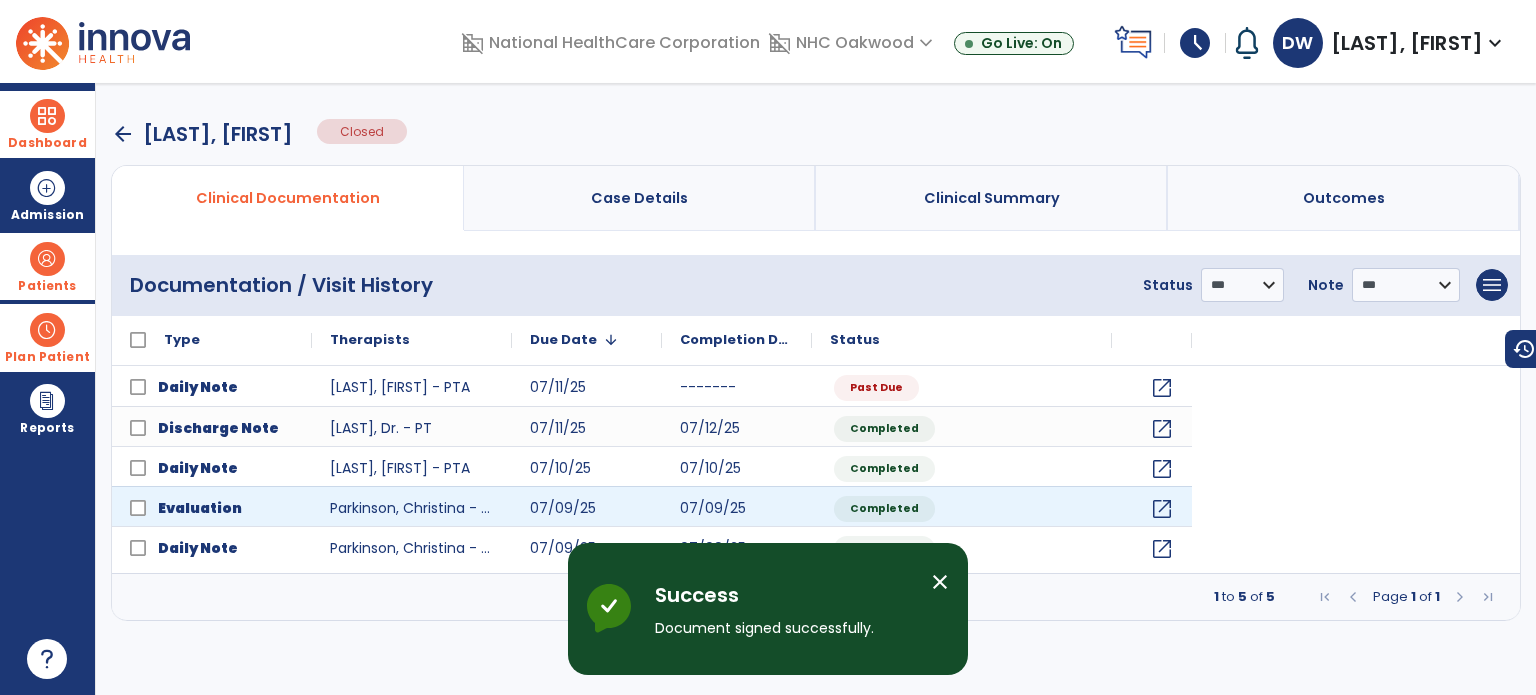 scroll, scrollTop: 0, scrollLeft: 0, axis: both 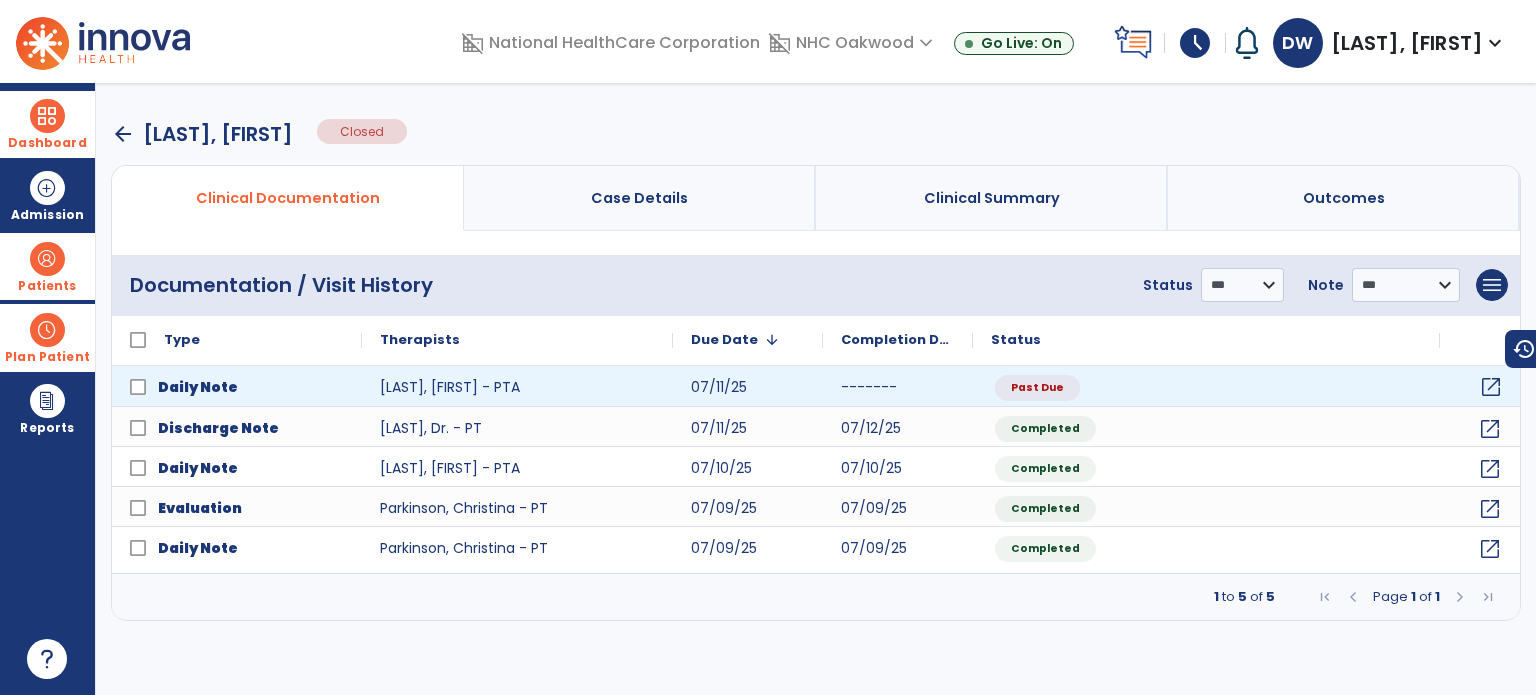 click on "open_in_new" 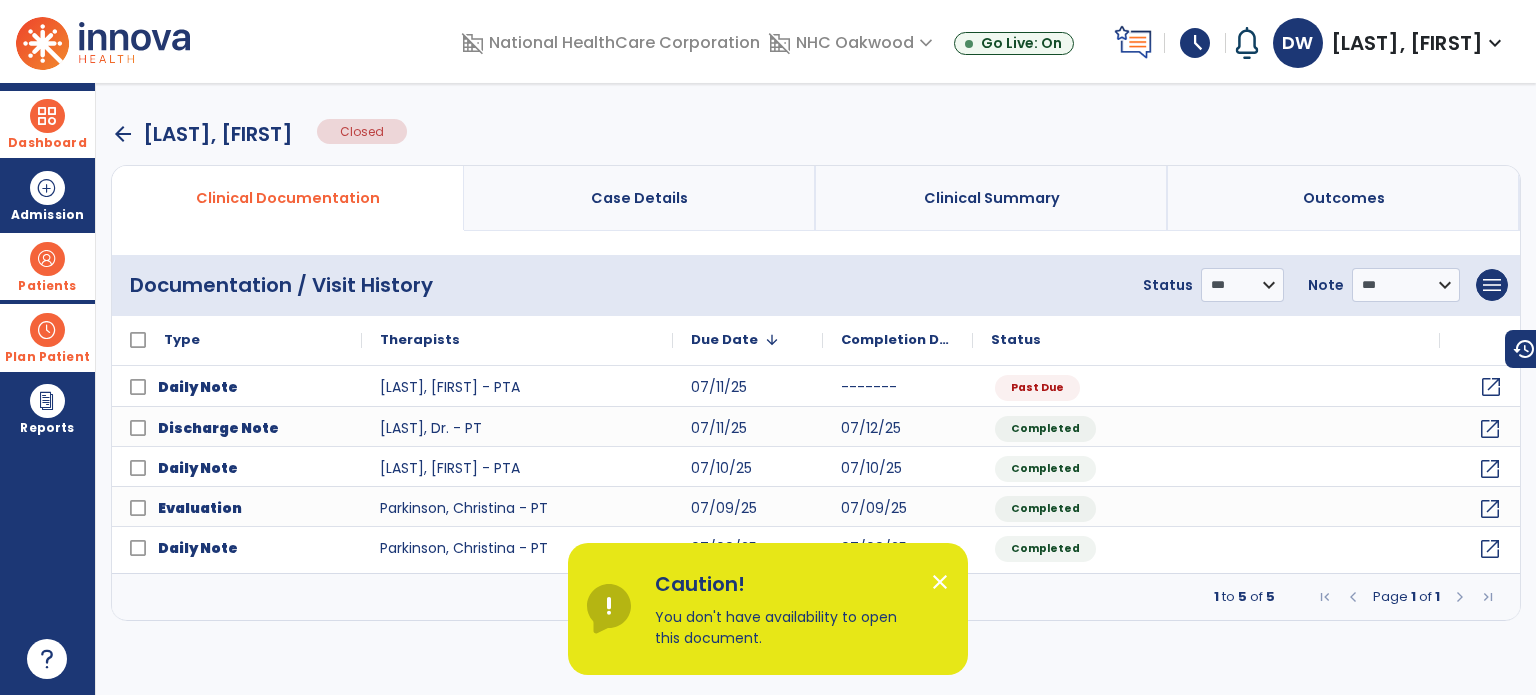 click on "close" at bounding box center (940, 582) 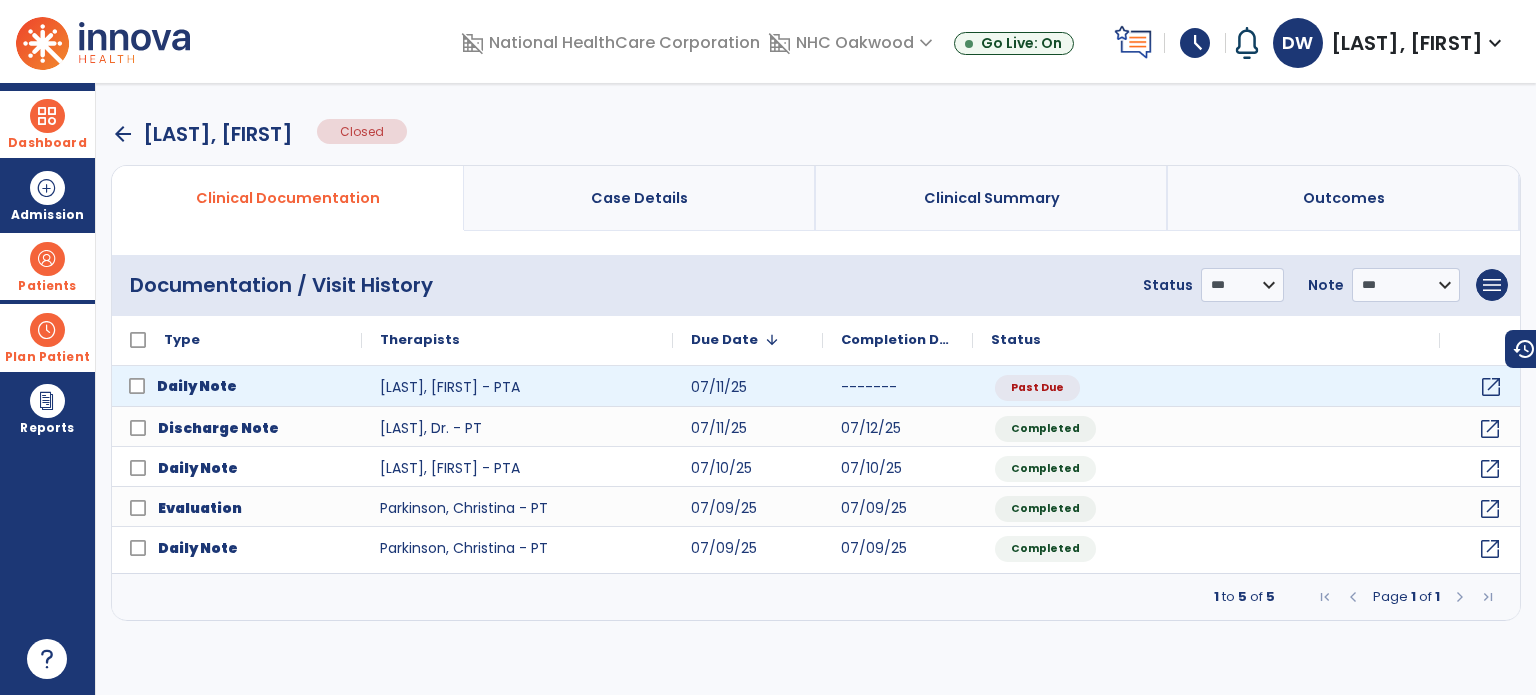 click on "Daily Note" at bounding box center (197, 386) 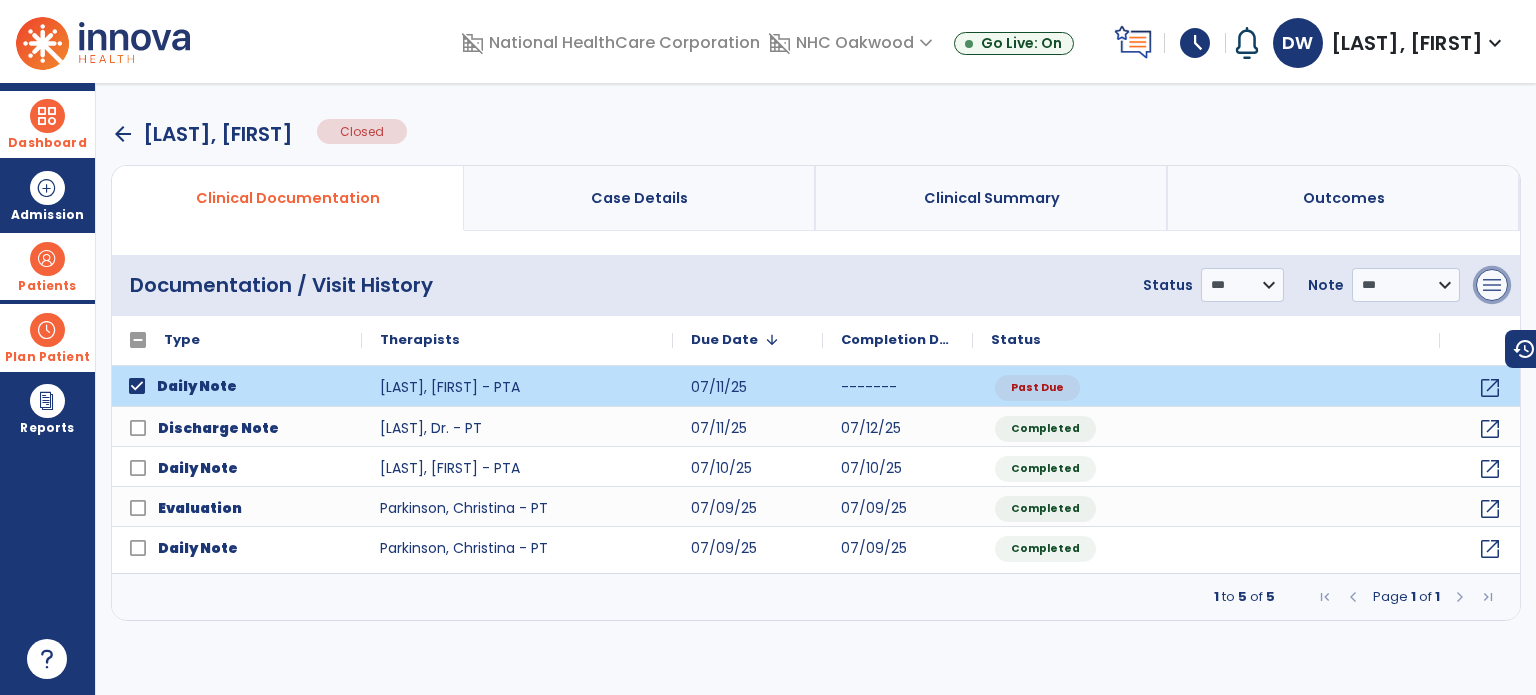 click on "menu" at bounding box center (1492, 285) 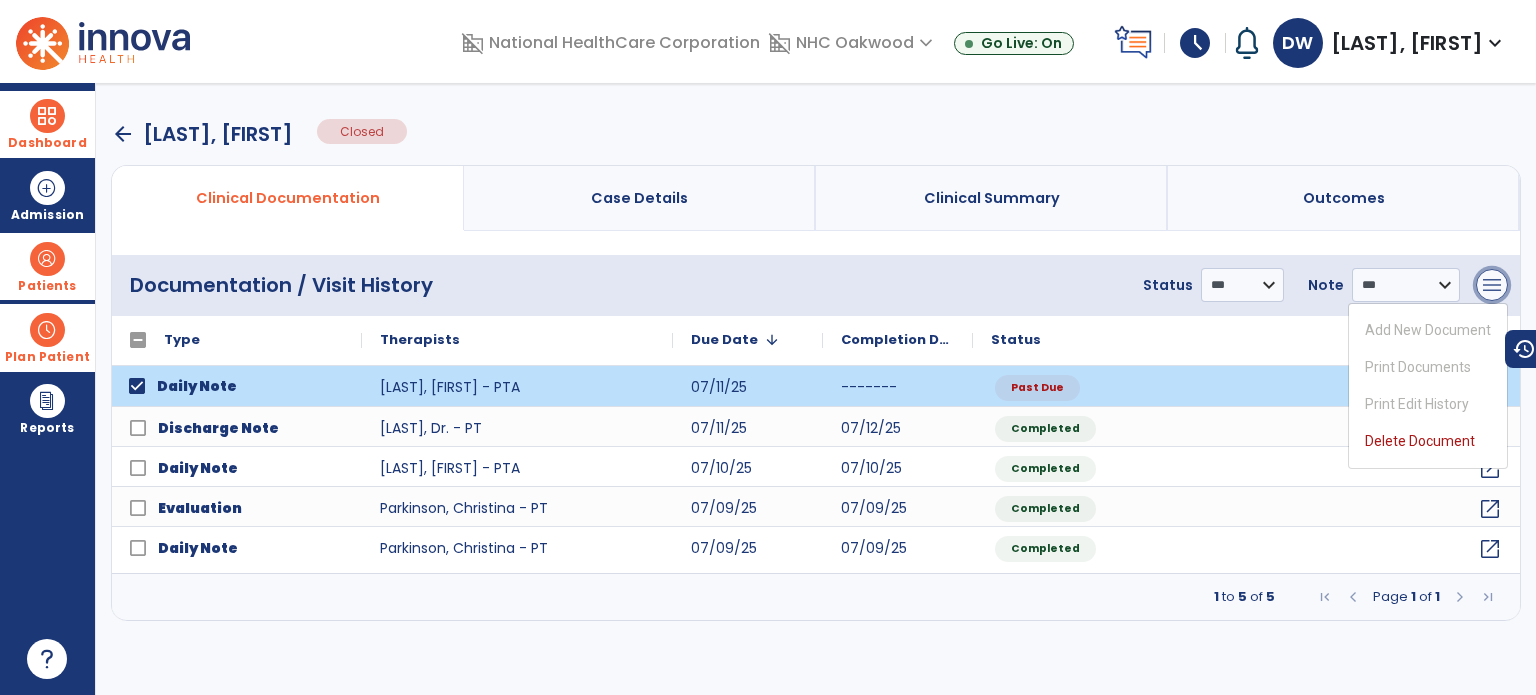 click on "menu" at bounding box center (1492, 285) 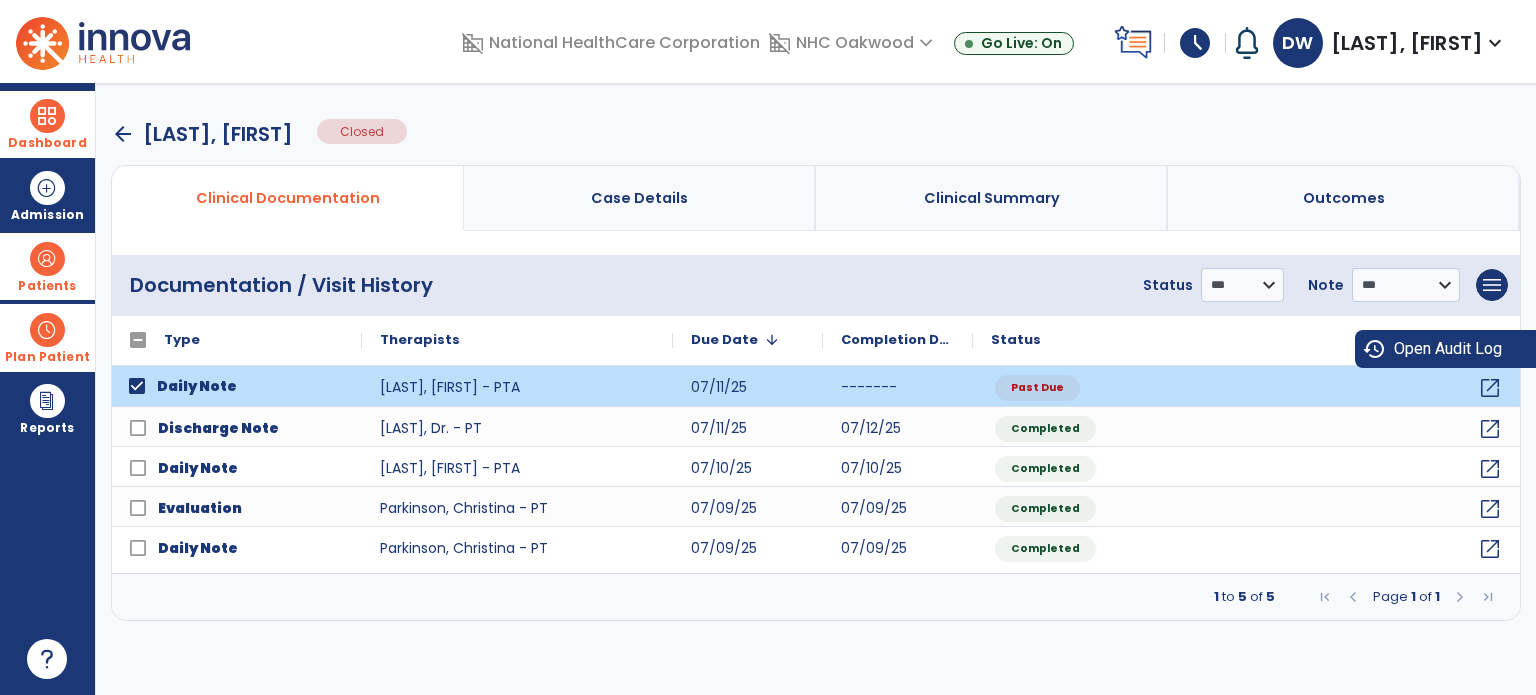 click on "history  Open Audit Log" 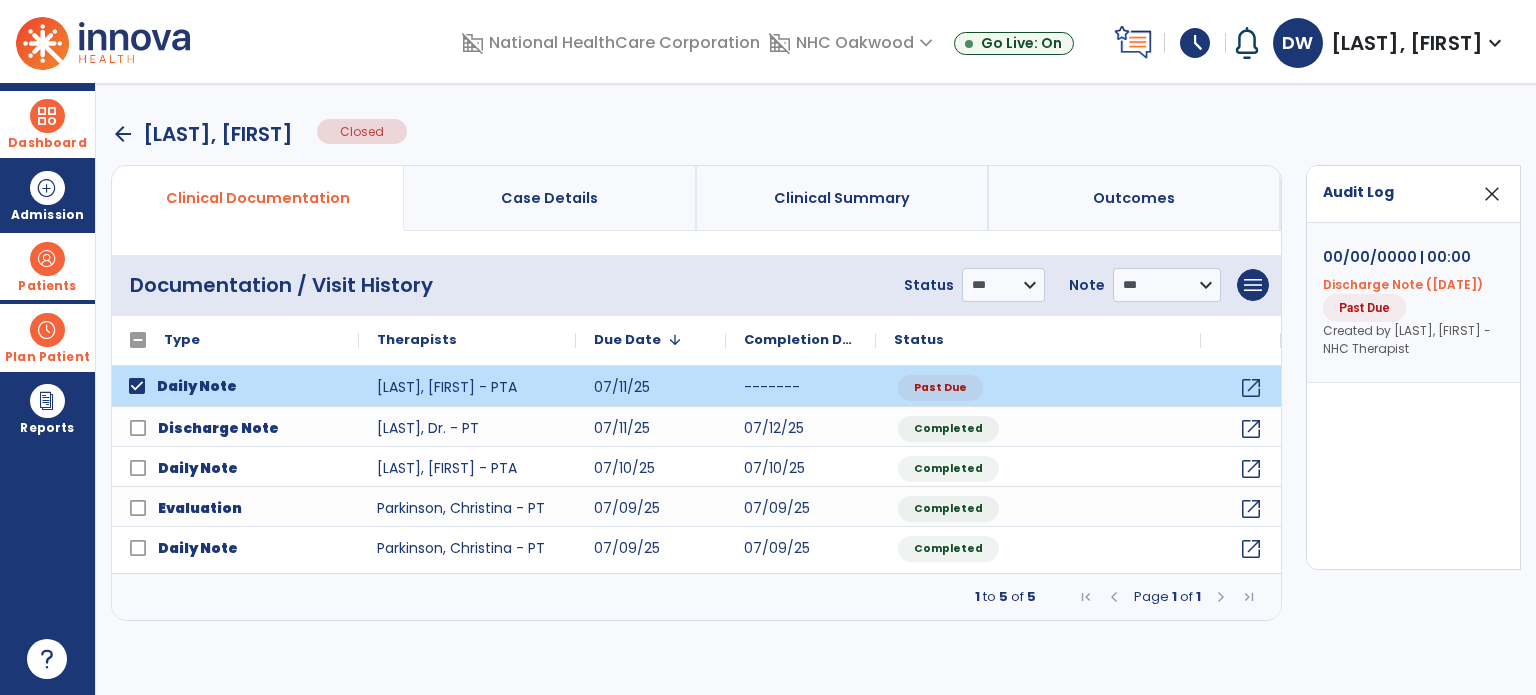click on "clear" 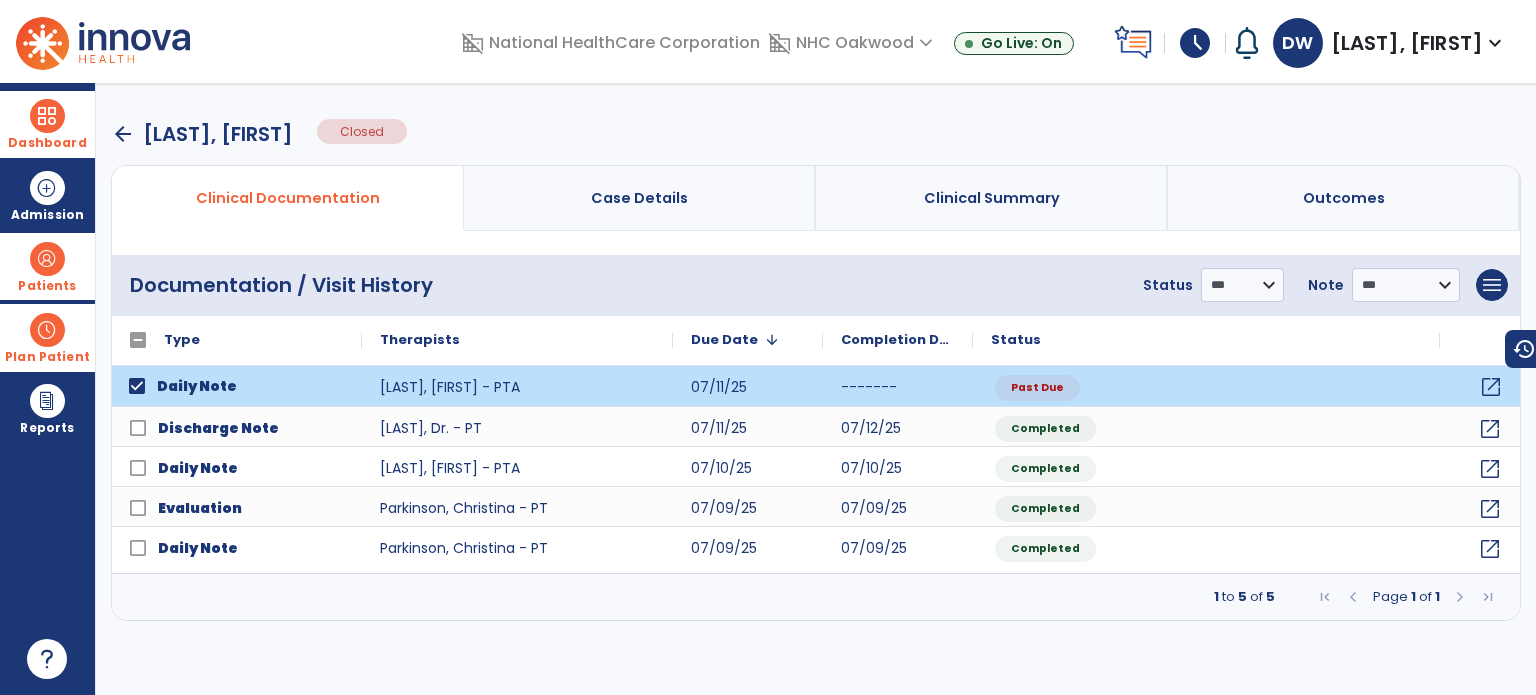 click on "open_in_new" 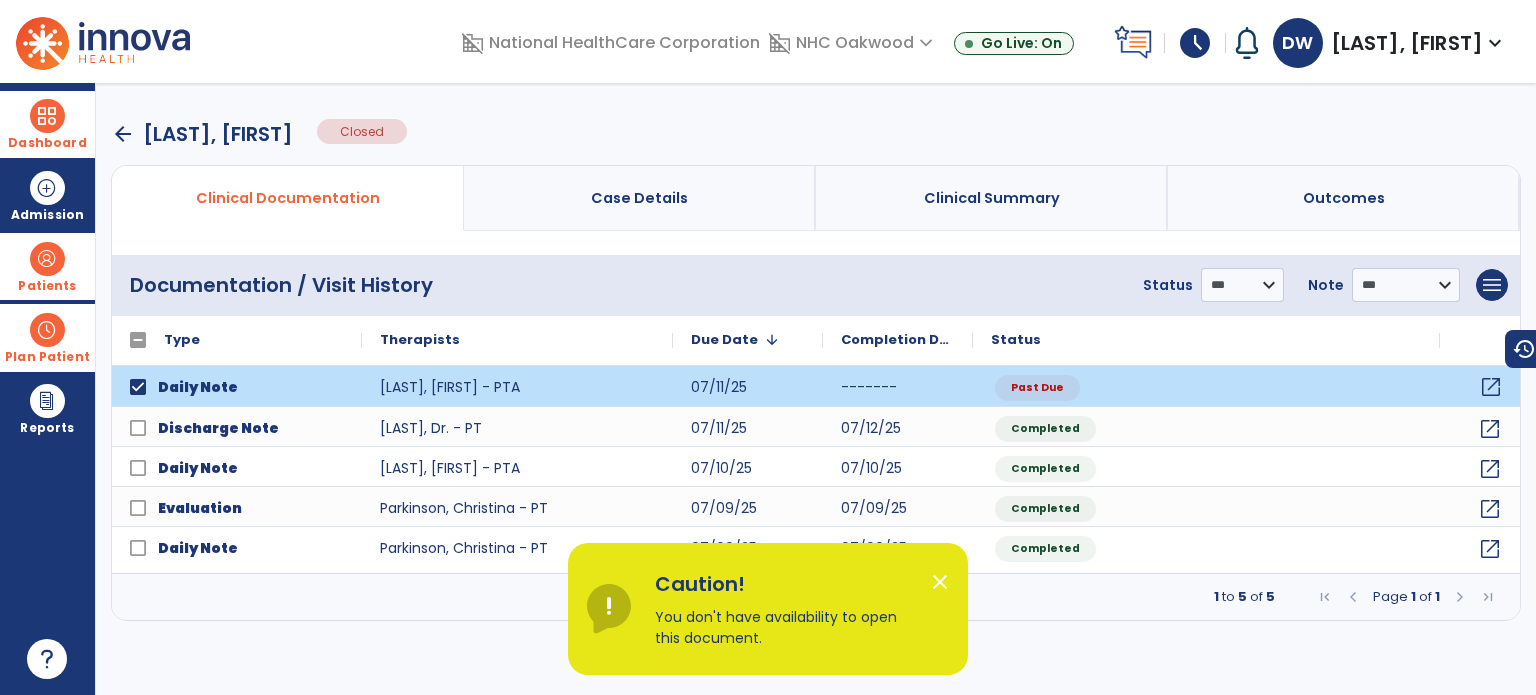 click on "close" at bounding box center (940, 582) 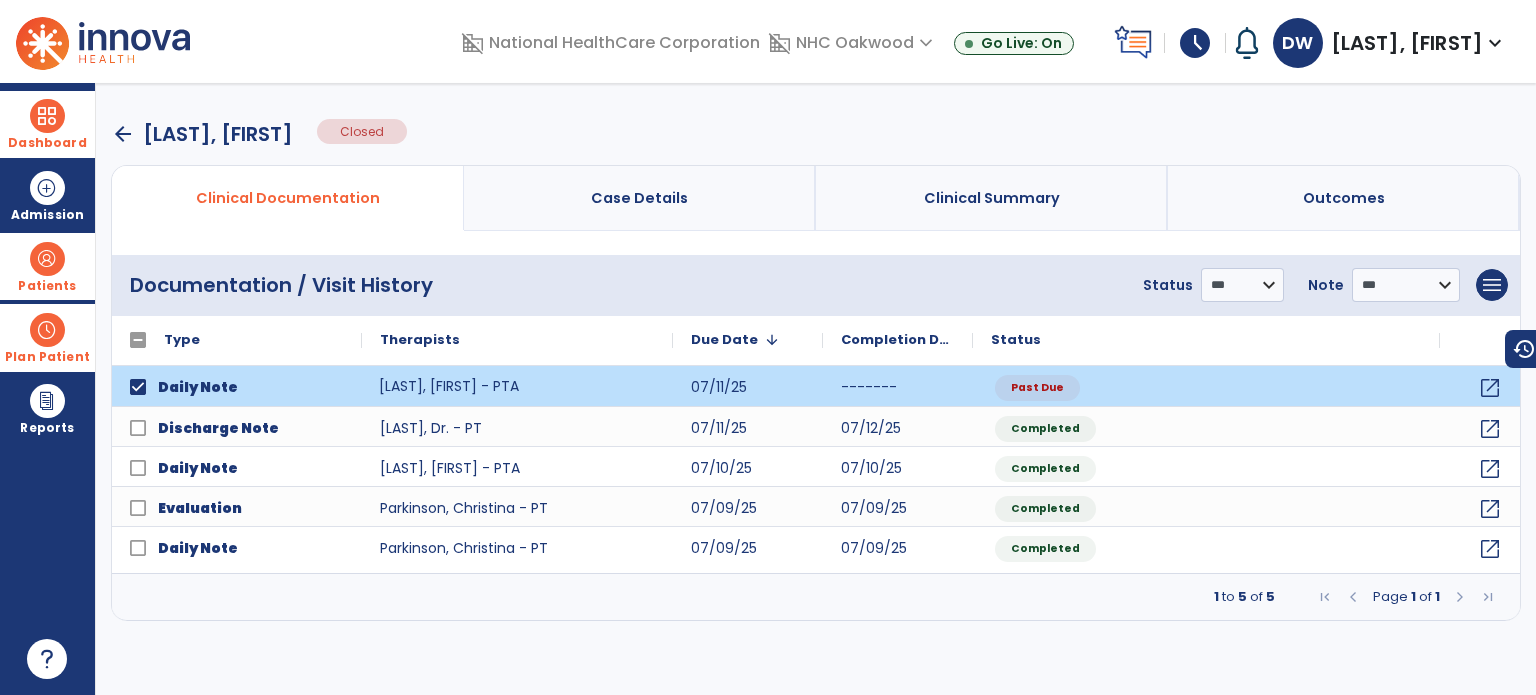 click on "[LAST], [FIRST] - PTA" 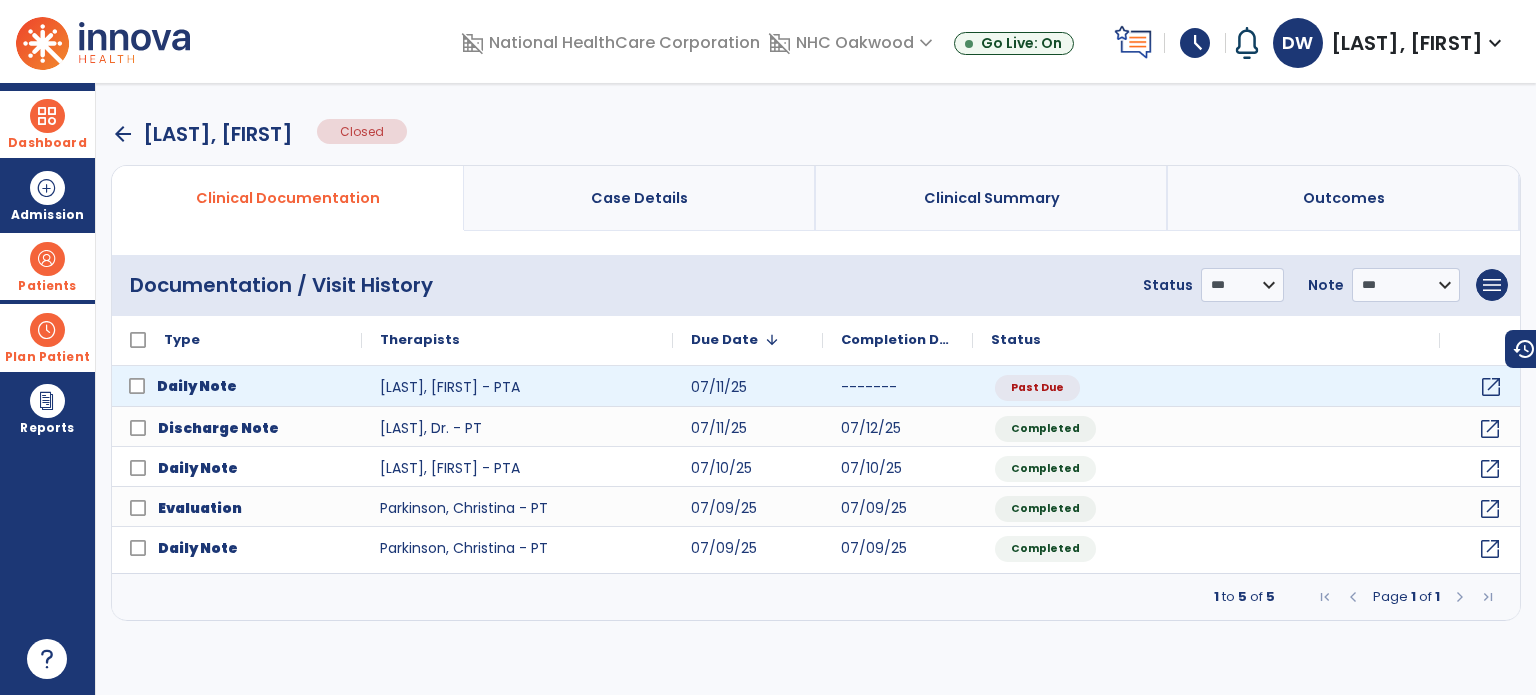 click on "open_in_new" 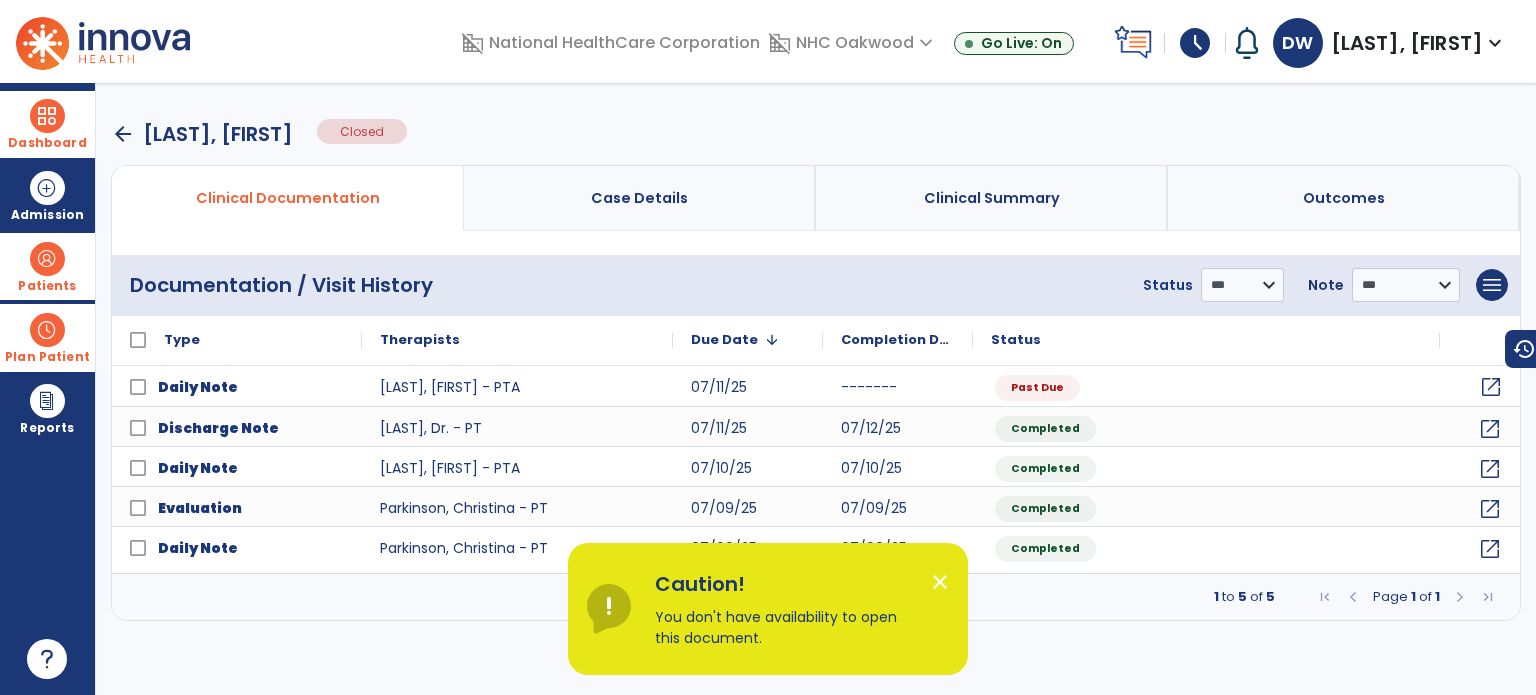 click on "close" at bounding box center [940, 582] 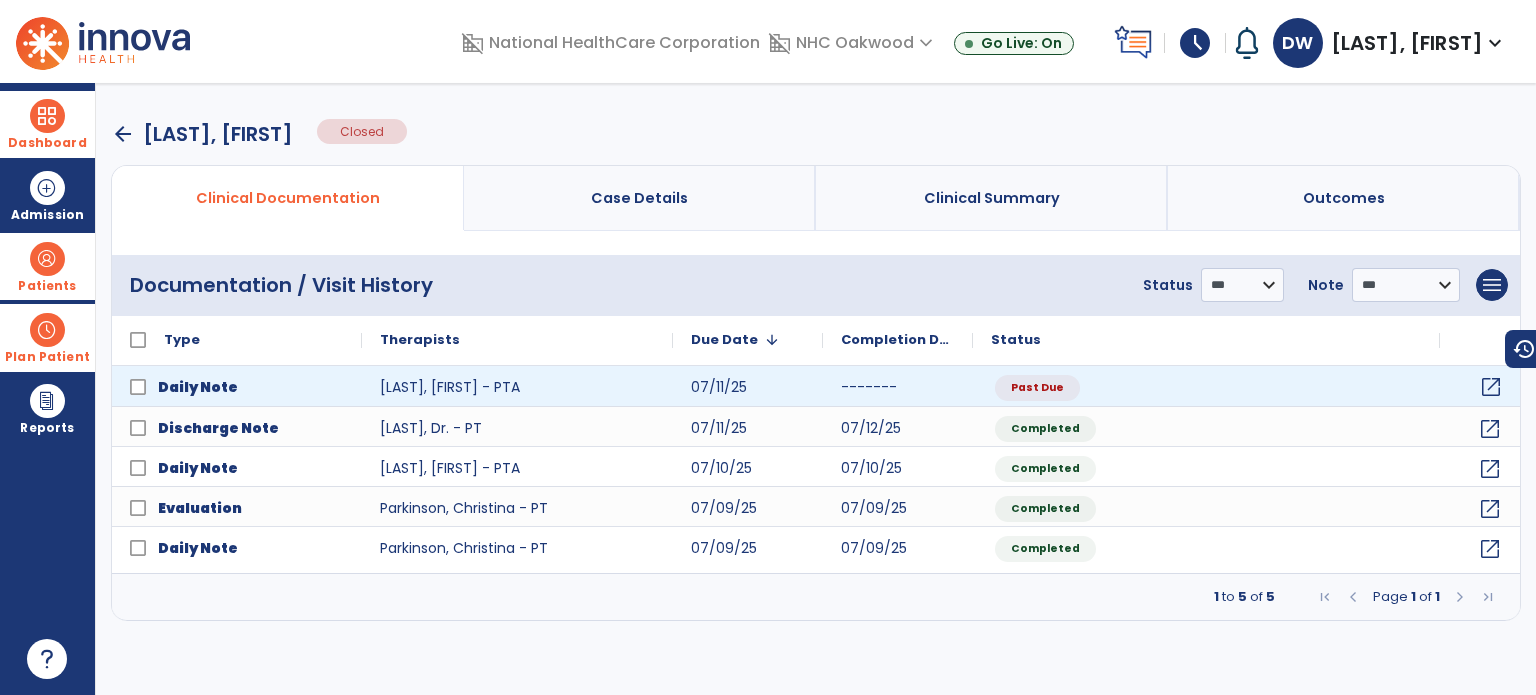 click on "open_in_new" 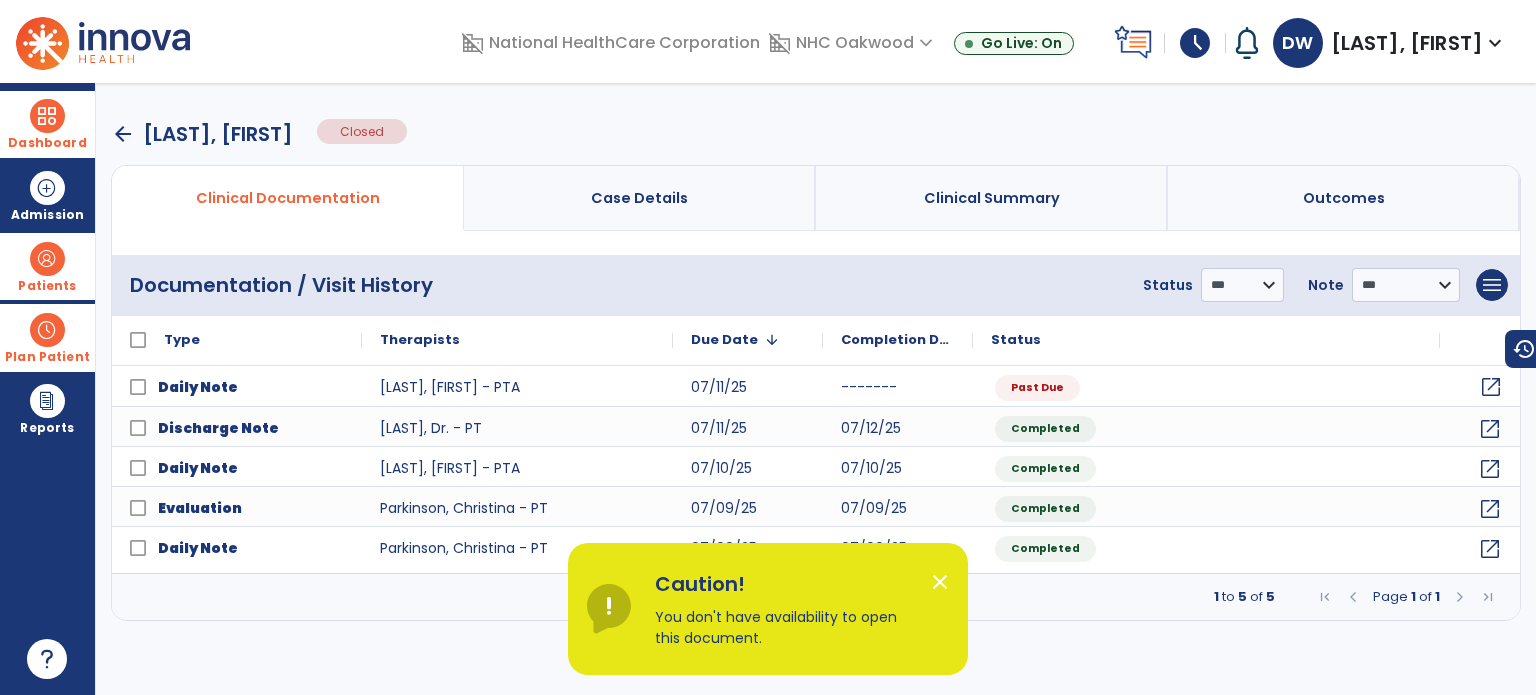 click on "arrow_back" at bounding box center (123, 134) 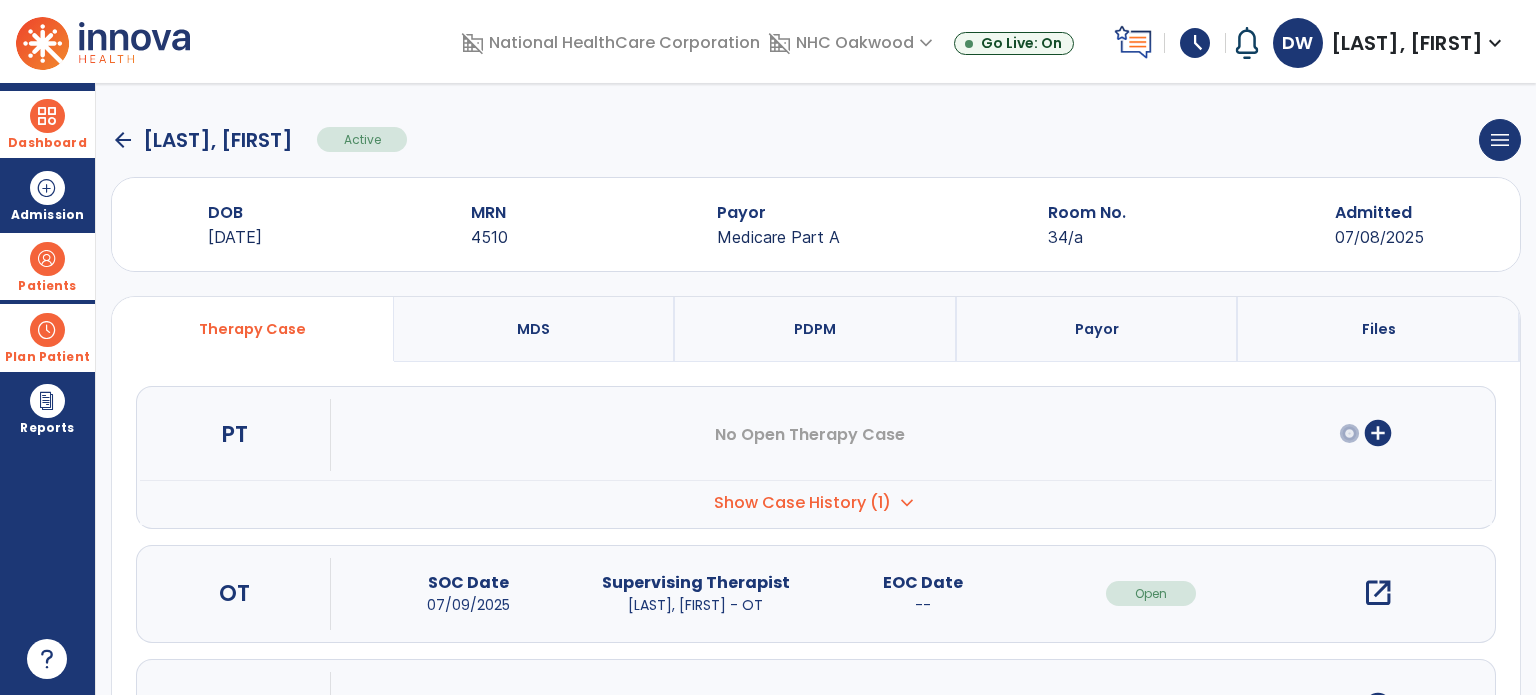 click on "Patients" at bounding box center [47, 266] 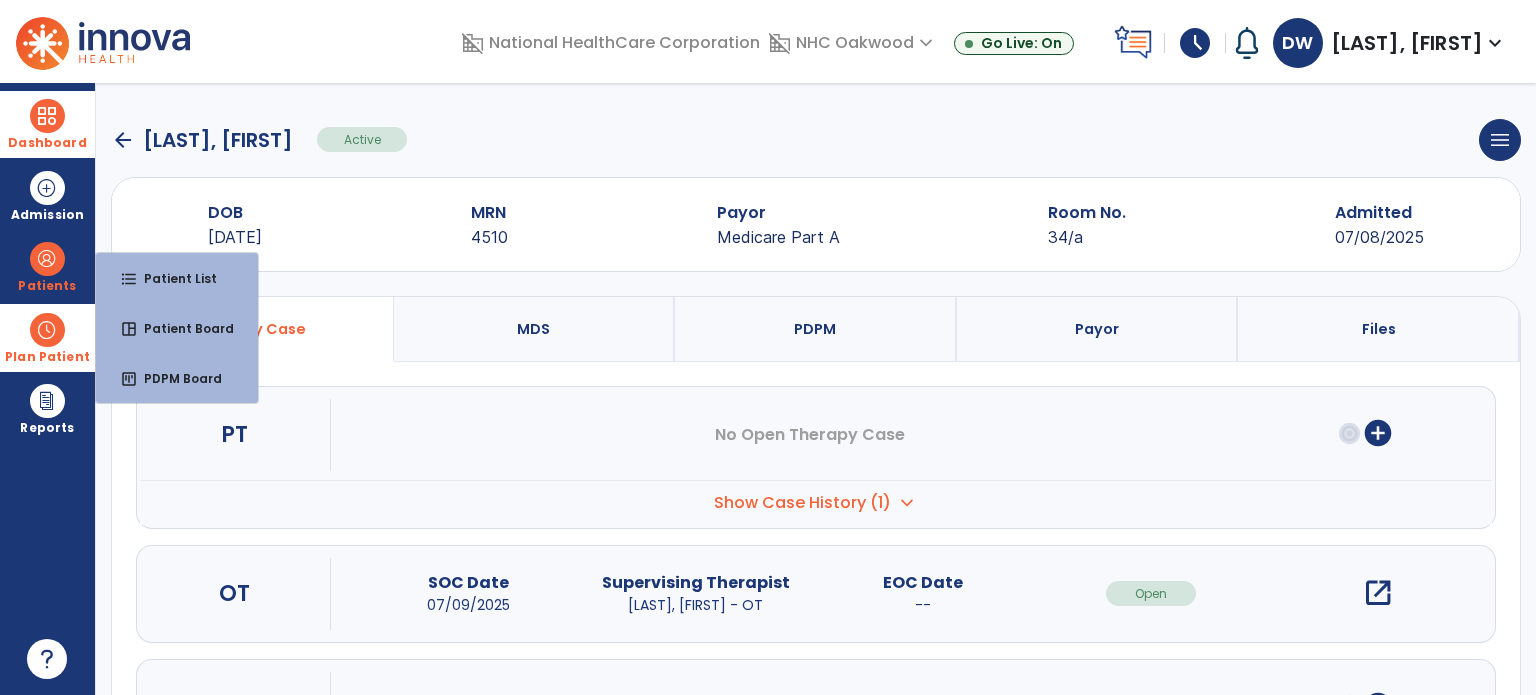 click on "Plan Patient" at bounding box center (47, 286) 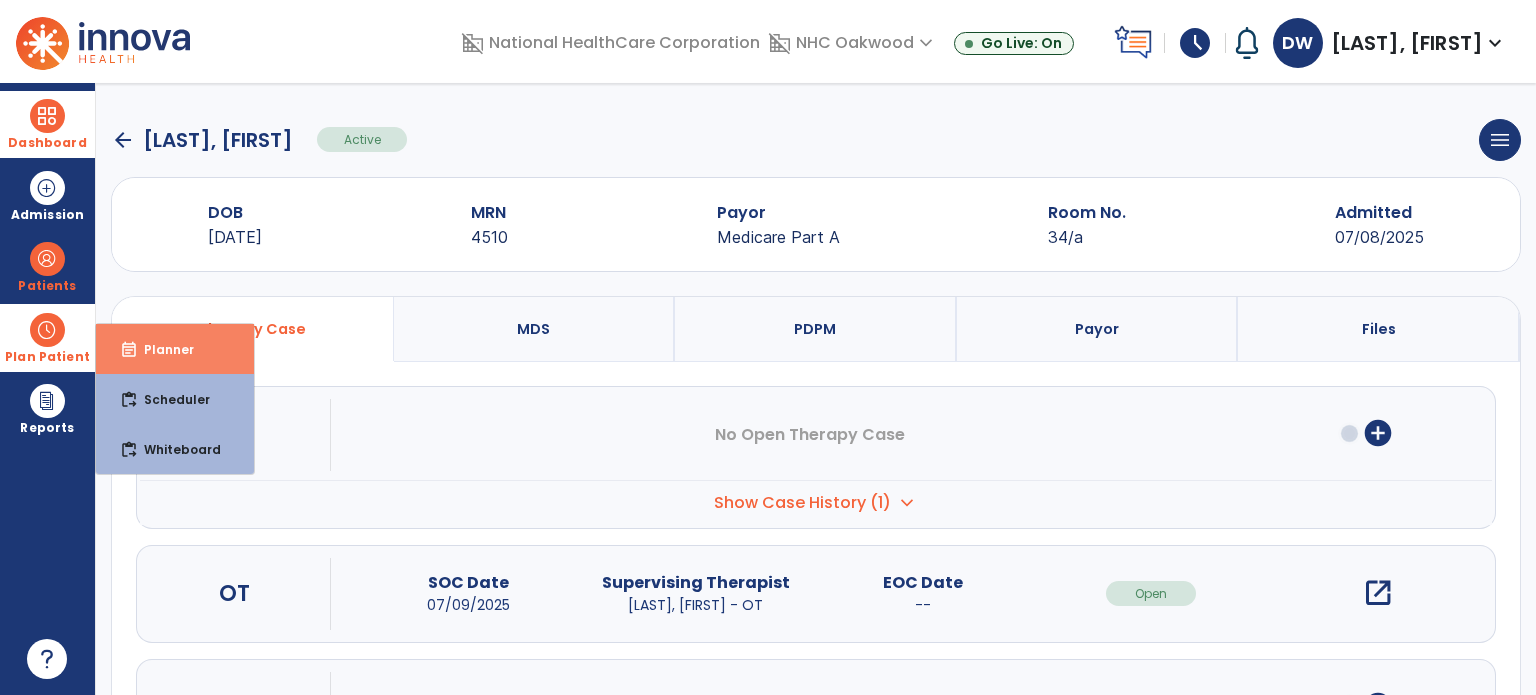 click on "event_note  Planner" at bounding box center [175, 349] 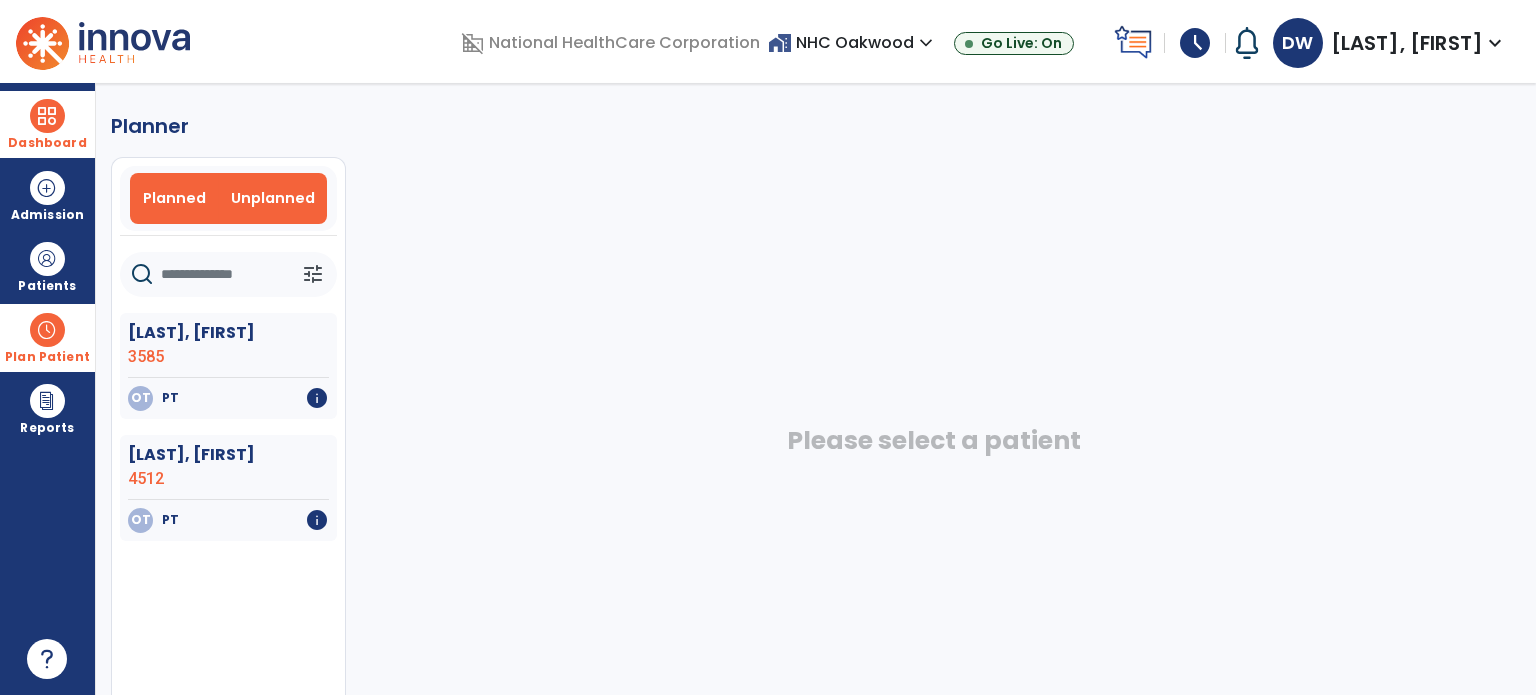 click on "Planned" at bounding box center (174, 198) 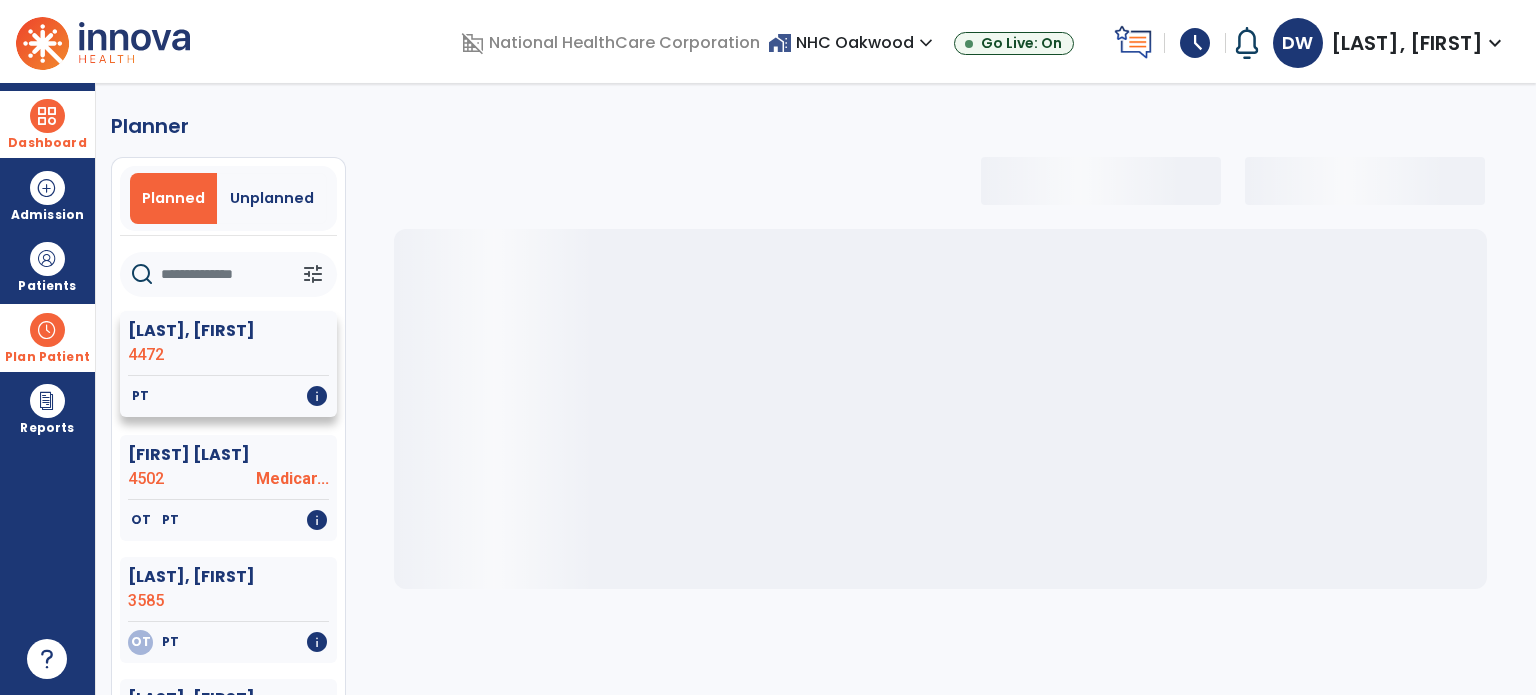 select on "***" 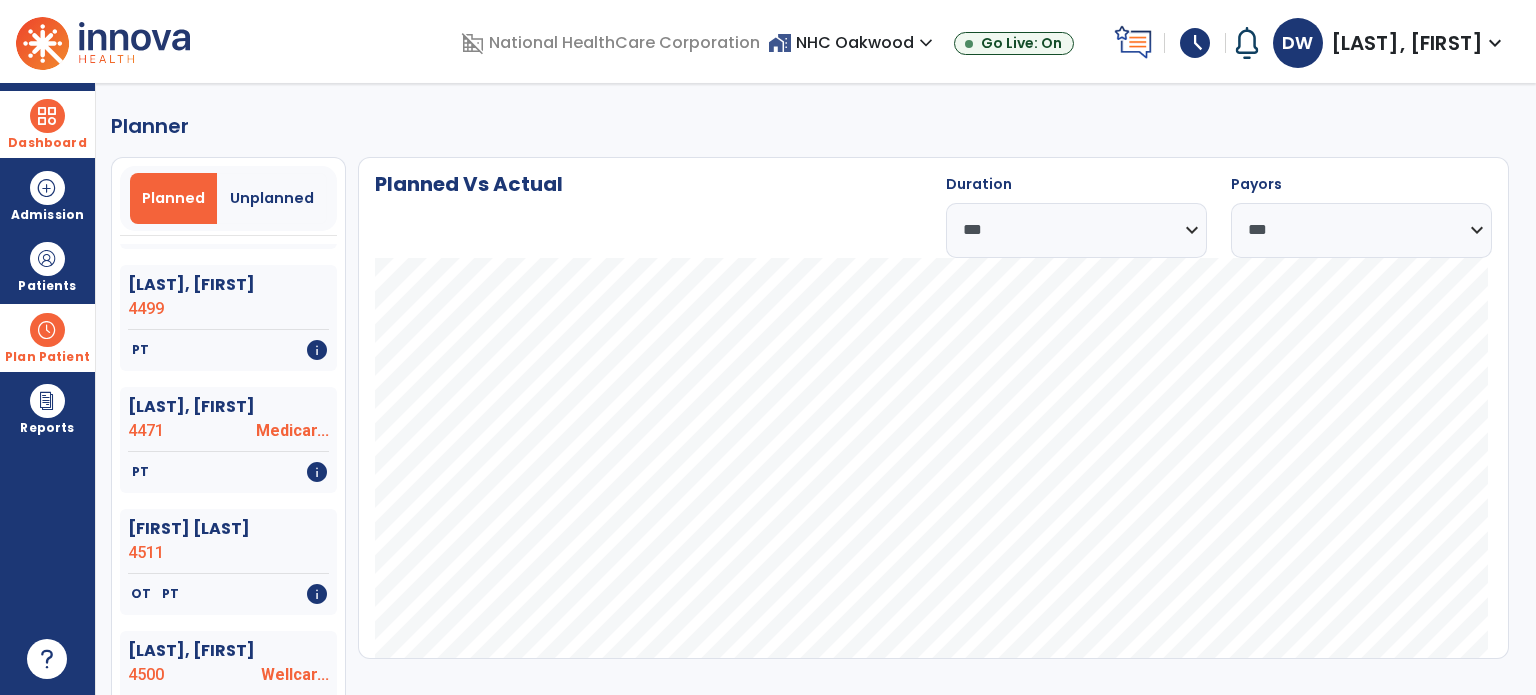 scroll, scrollTop: 1309, scrollLeft: 0, axis: vertical 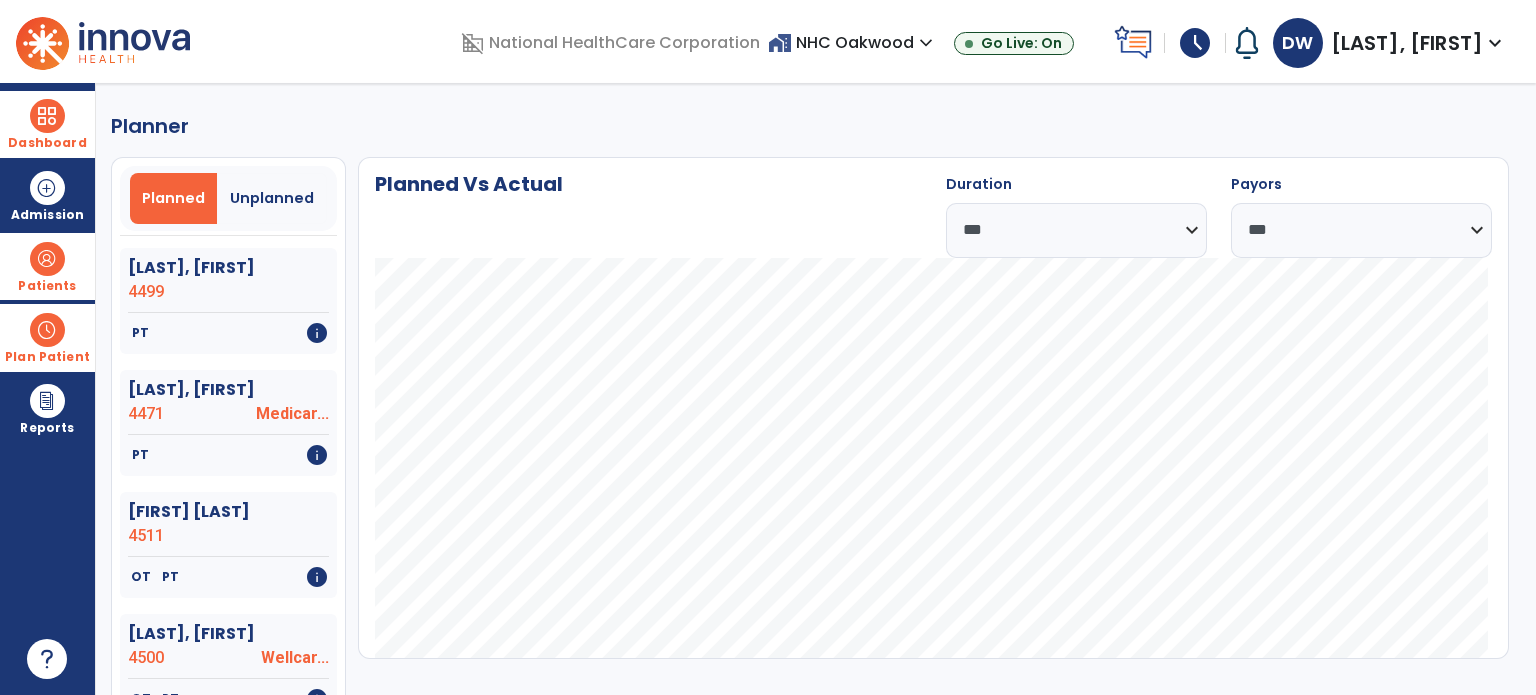 click at bounding box center (47, 259) 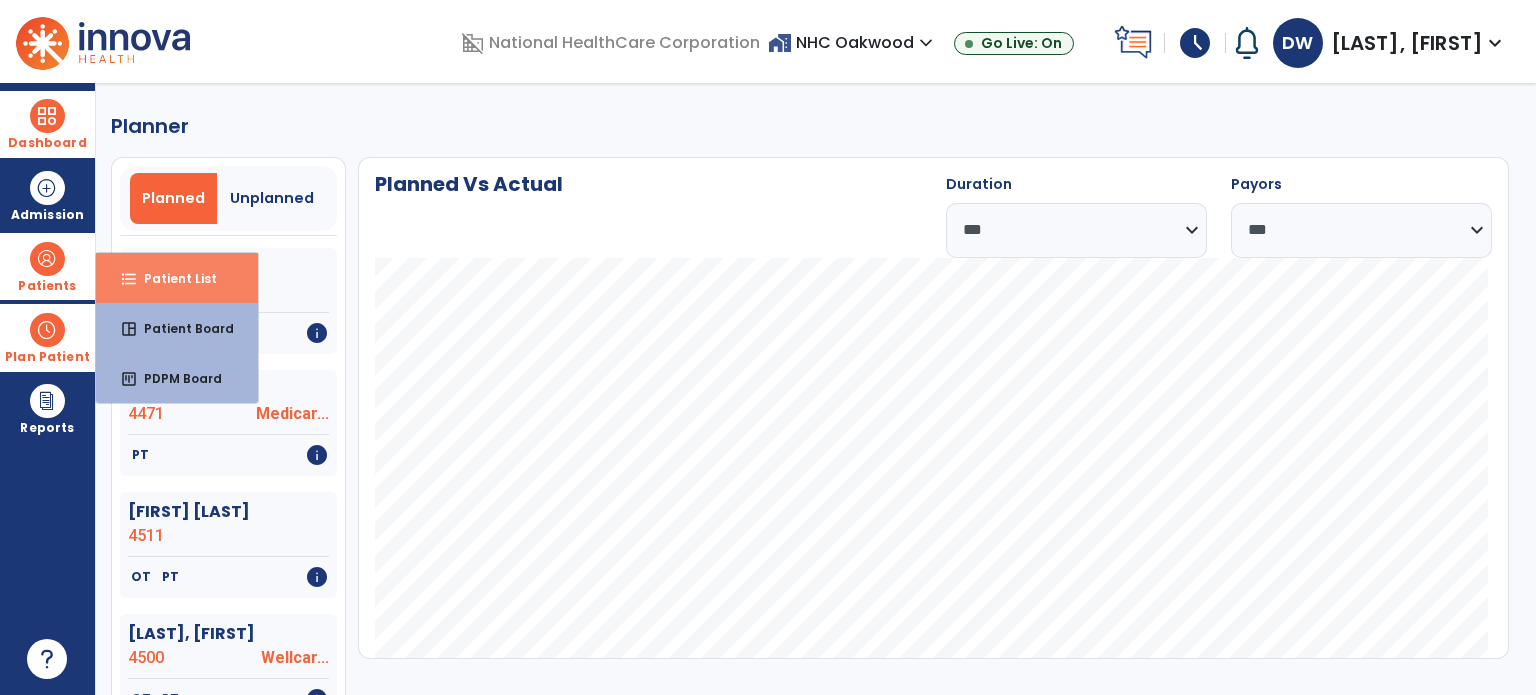 click on "format_list_bulleted  Patient List" at bounding box center (177, 278) 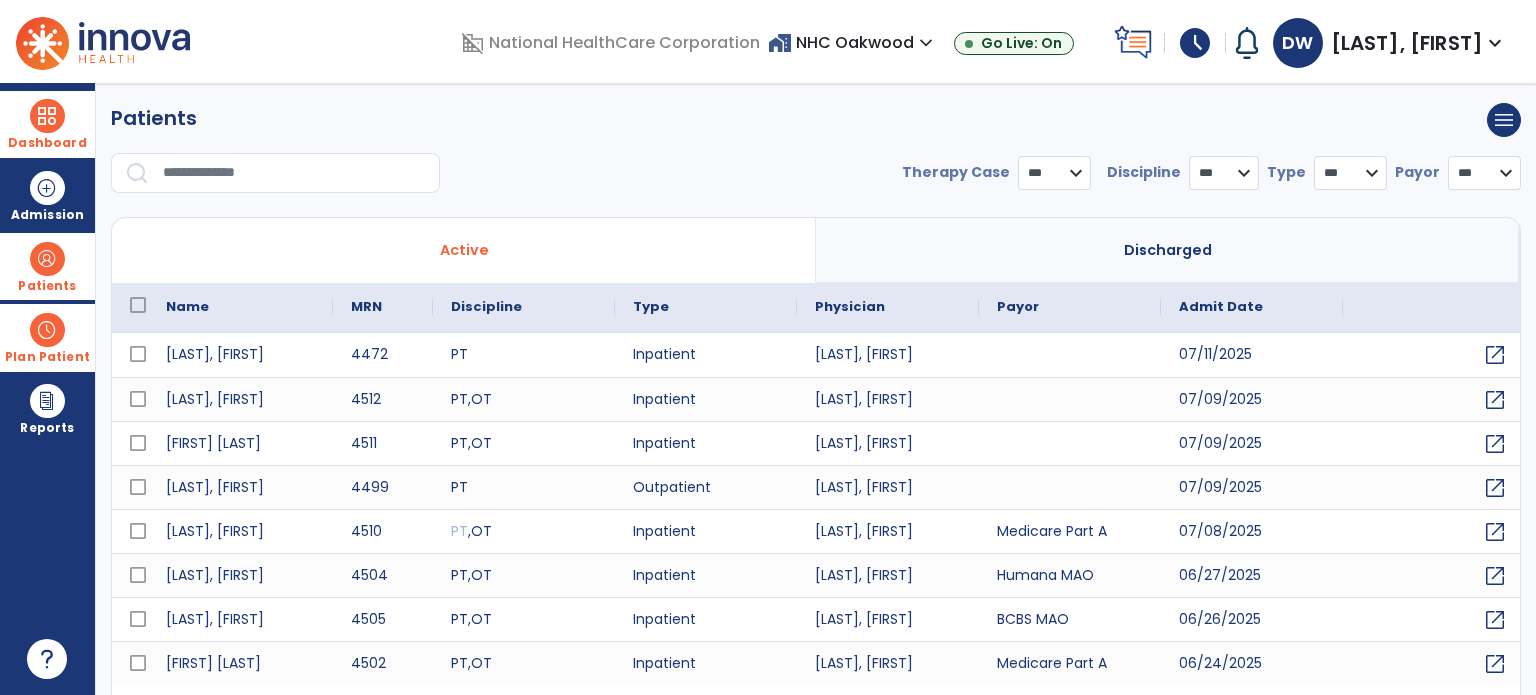 select on "***" 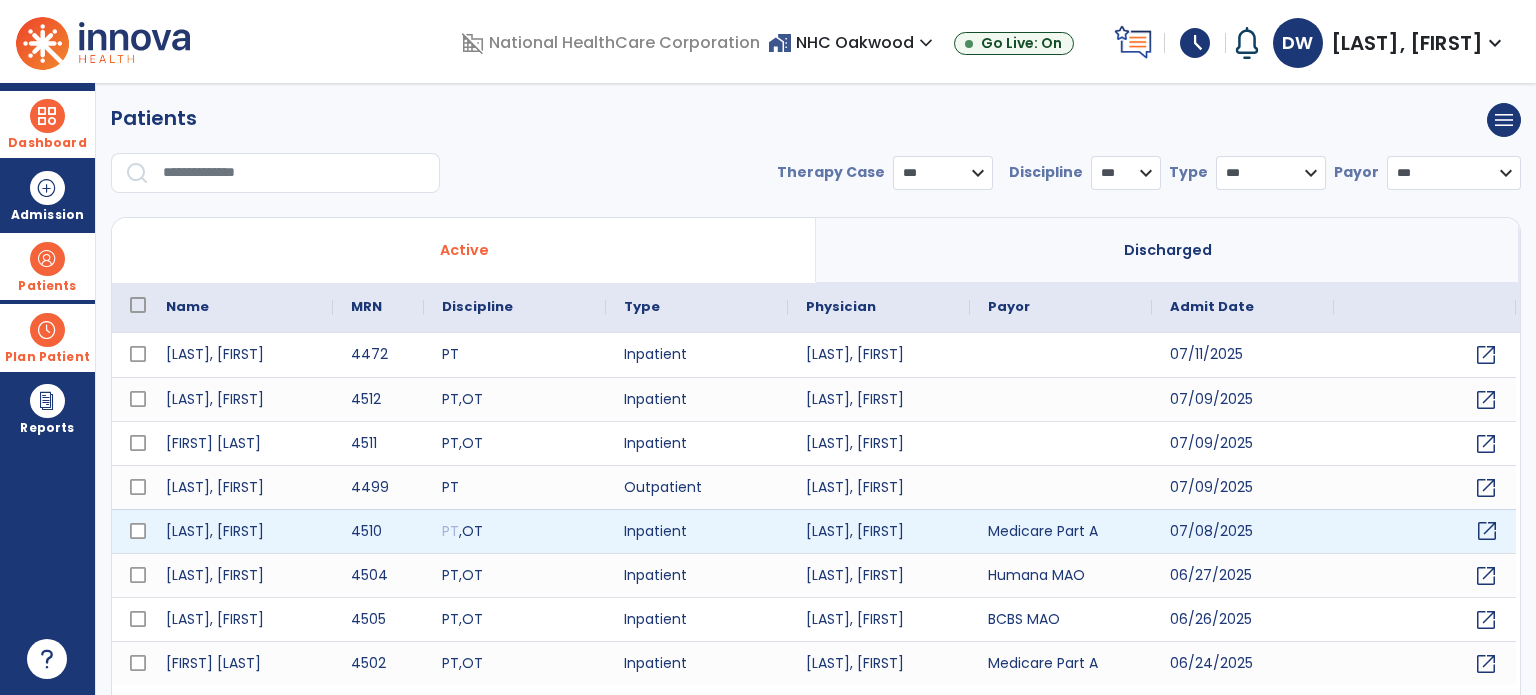 click on "open_in_new" at bounding box center (1487, 531) 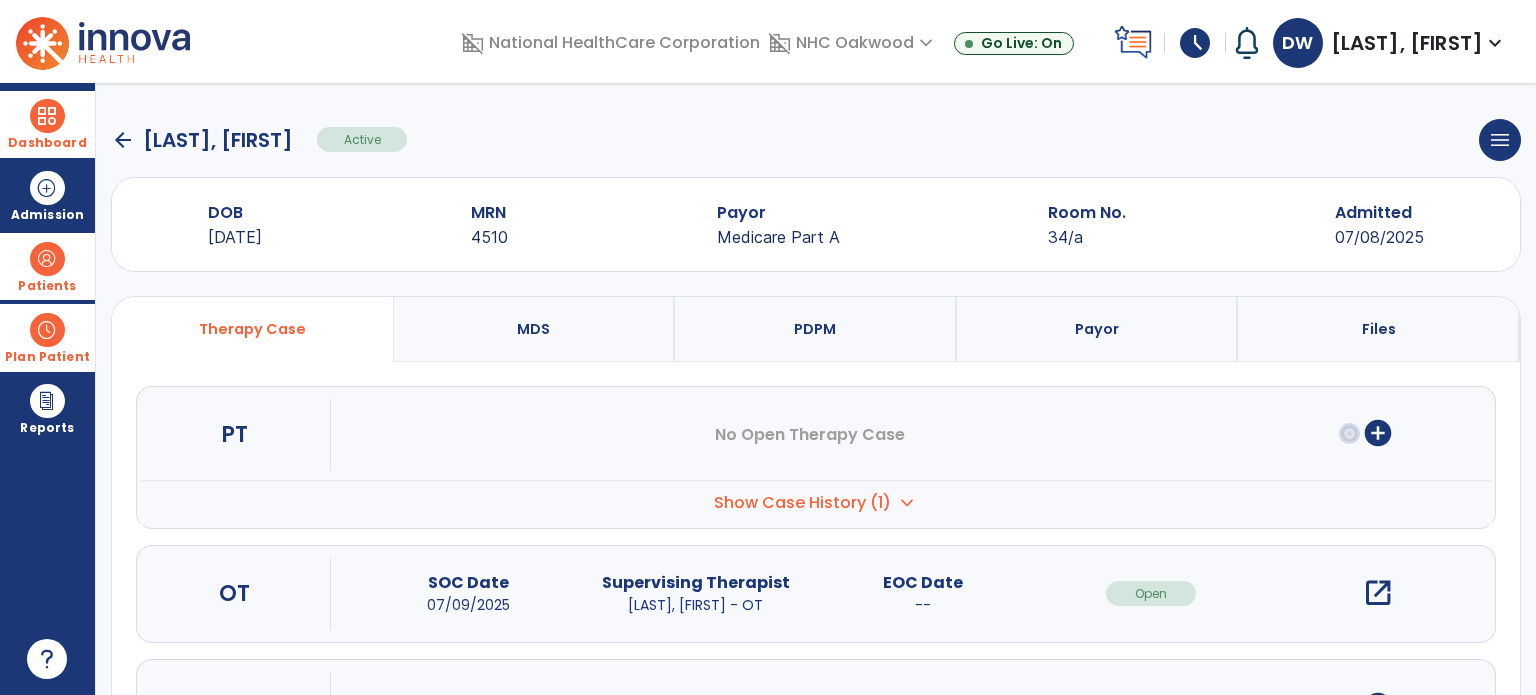 click on "add_circle" at bounding box center [1378, 433] 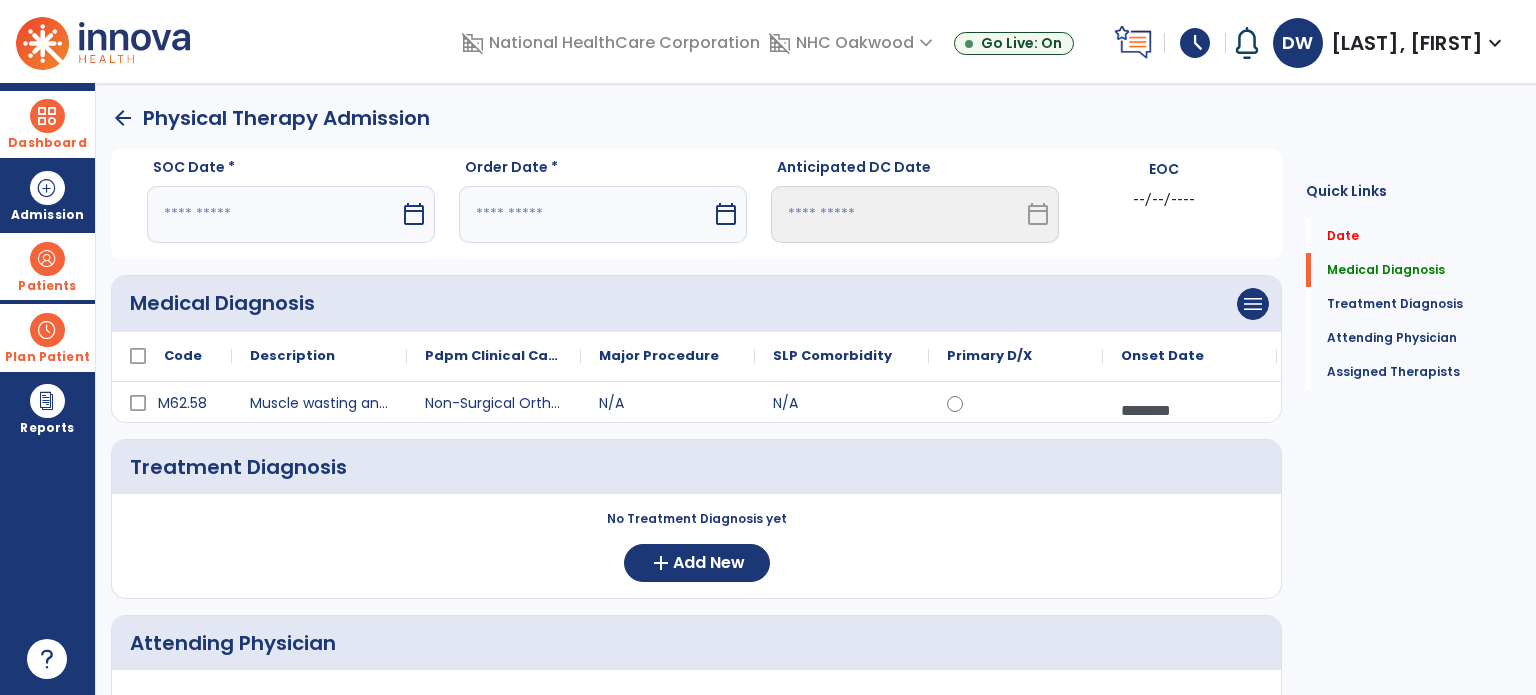 click on "arrow_back" 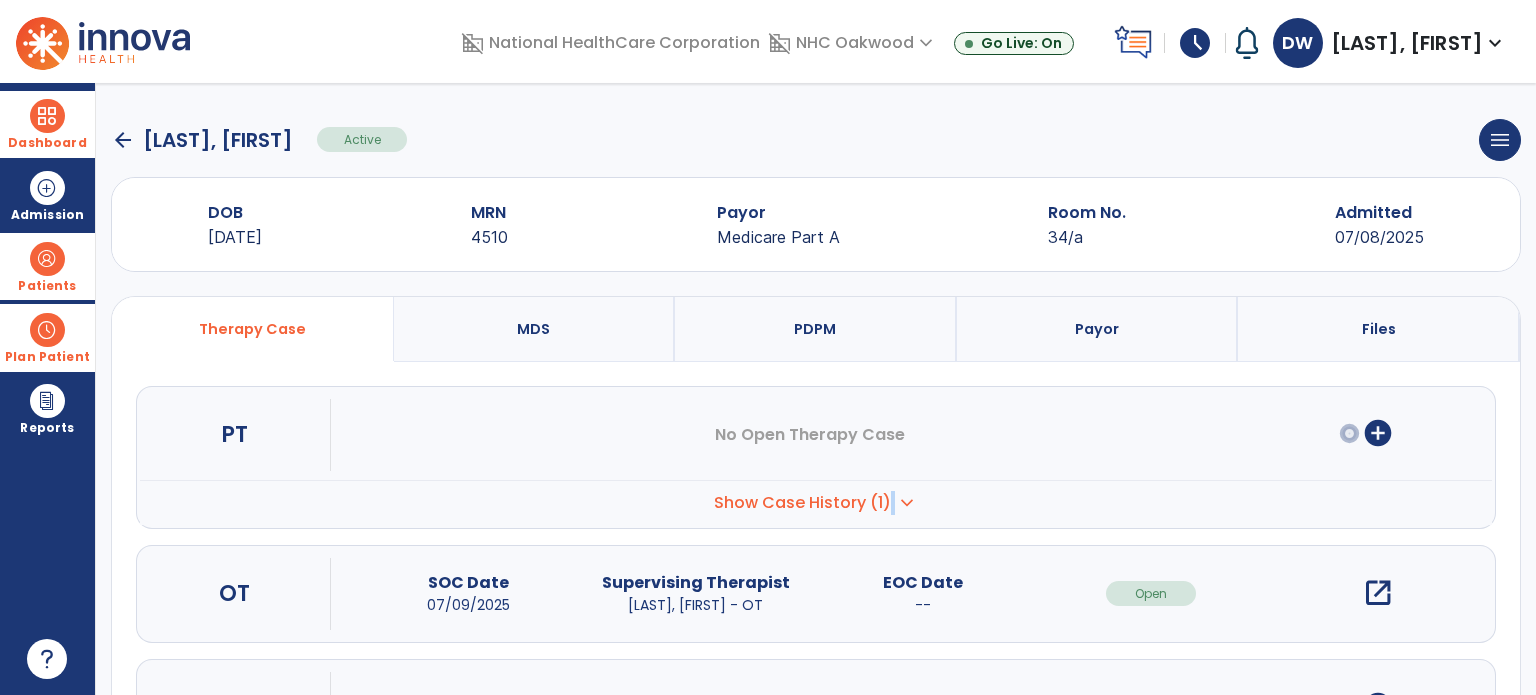 click on "Show Case History (1)     expand_more" at bounding box center (816, 502) 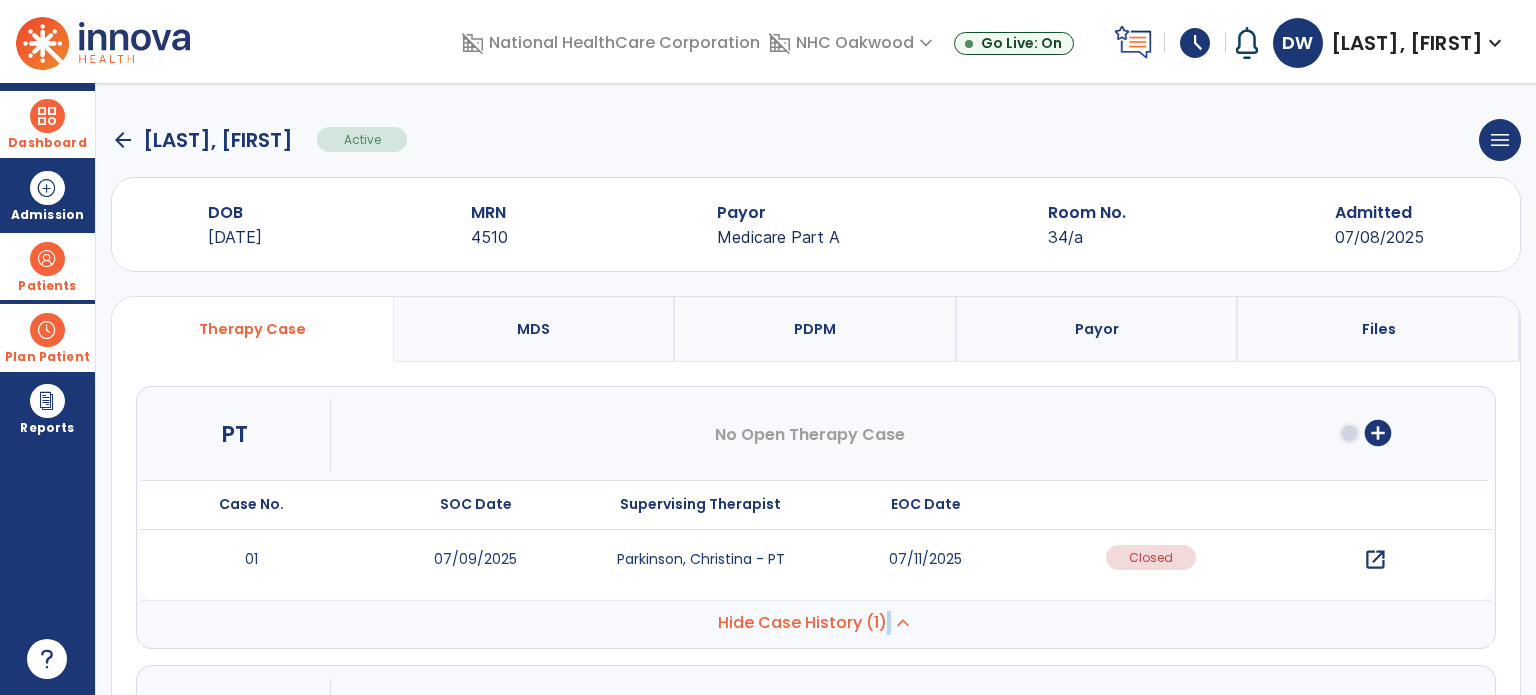 click on "open_in_new" at bounding box center [1375, 560] 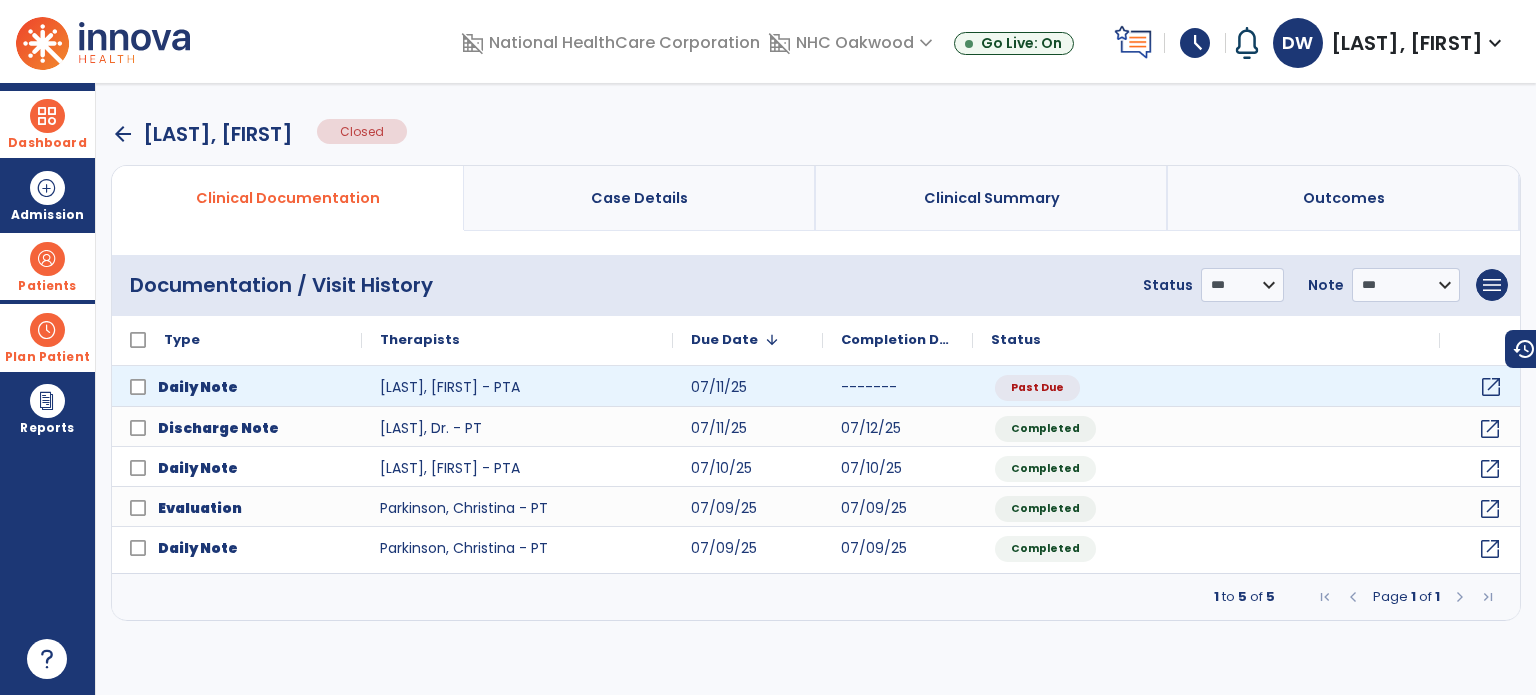 click on "open_in_new" 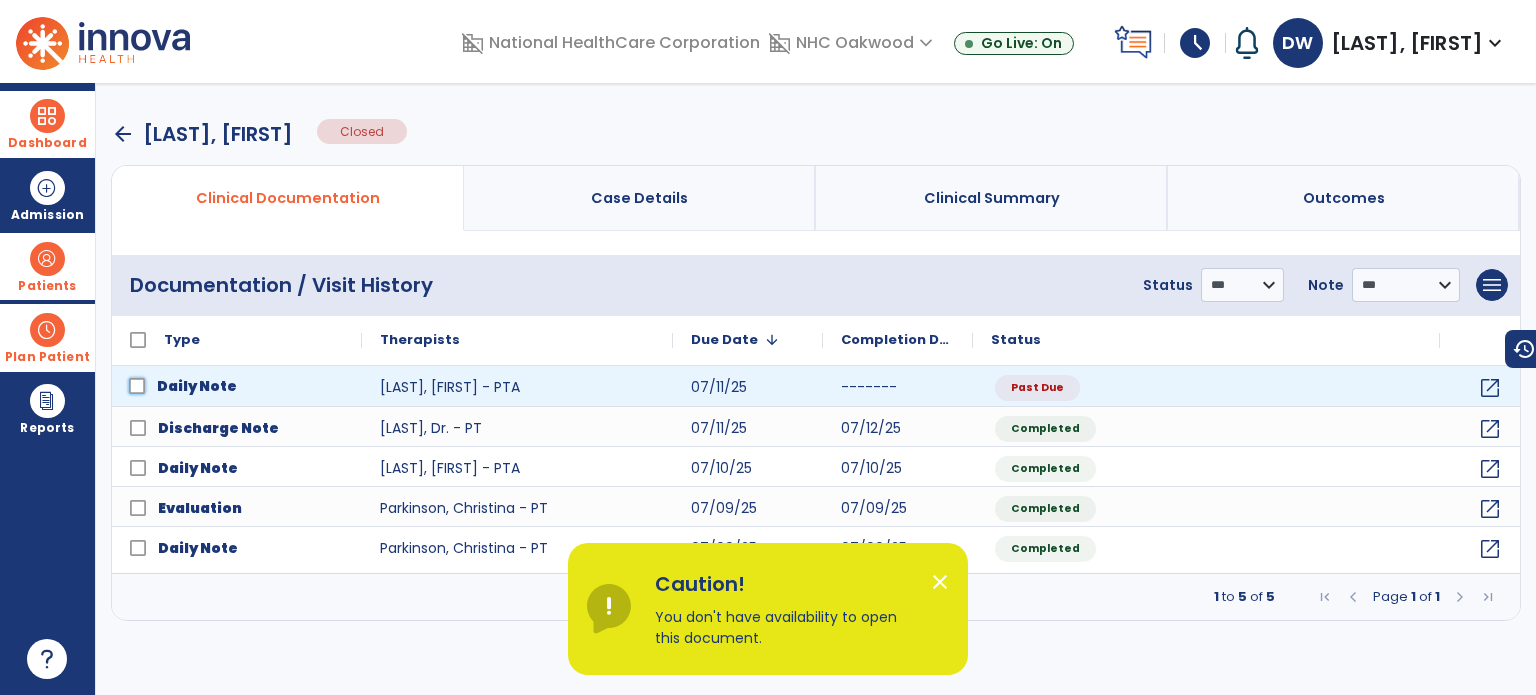 click 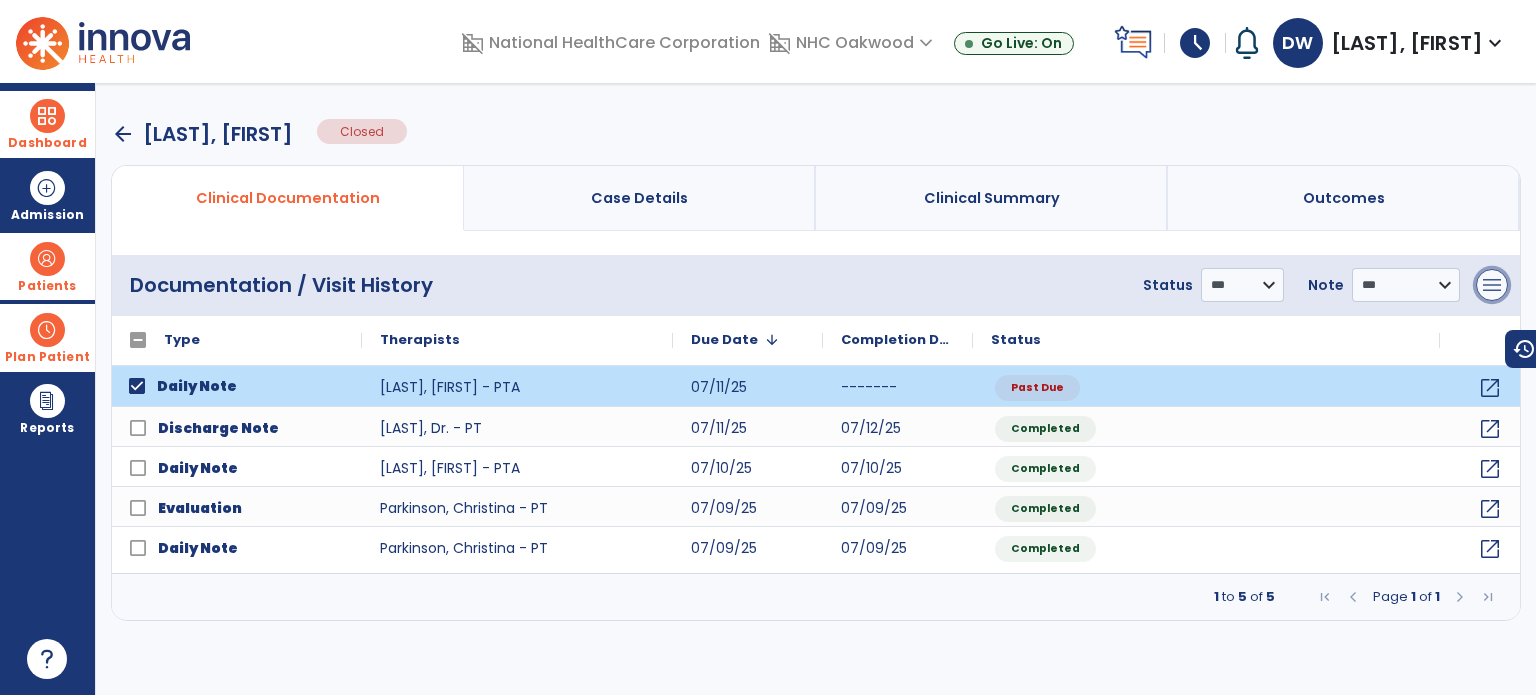 click on "menu" at bounding box center [1492, 285] 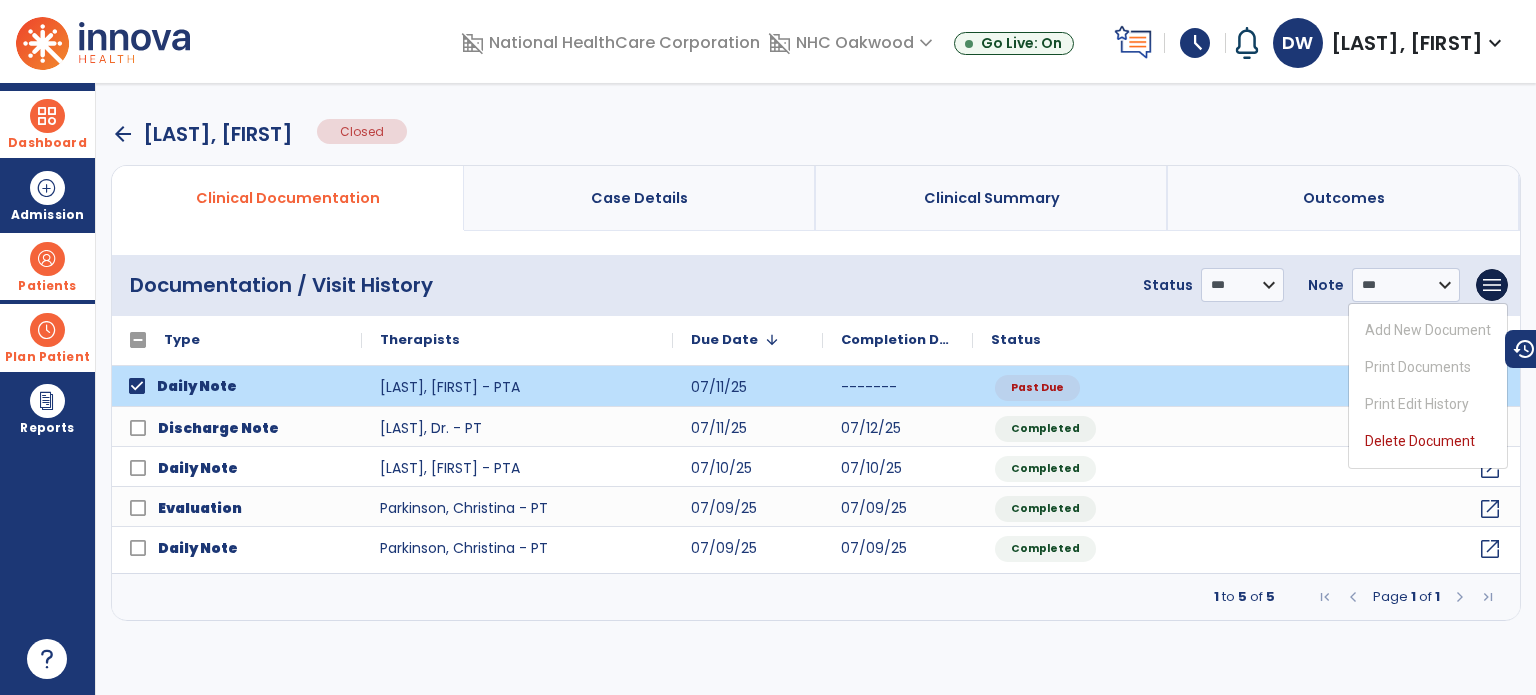 click on "Add New Document   Print Documents   Print Edit History   Delete Document" at bounding box center [1428, 386] 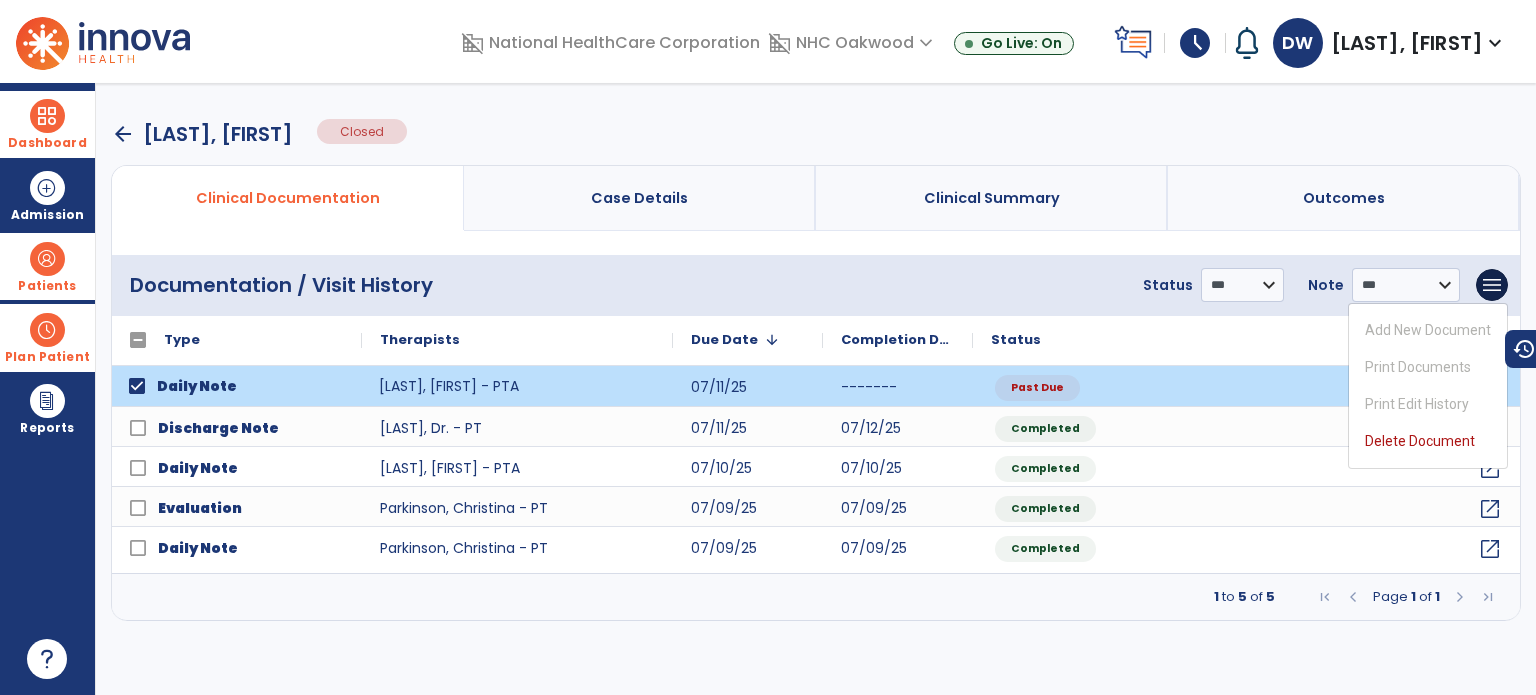 click on "[LAST], [FIRST] - PTA" 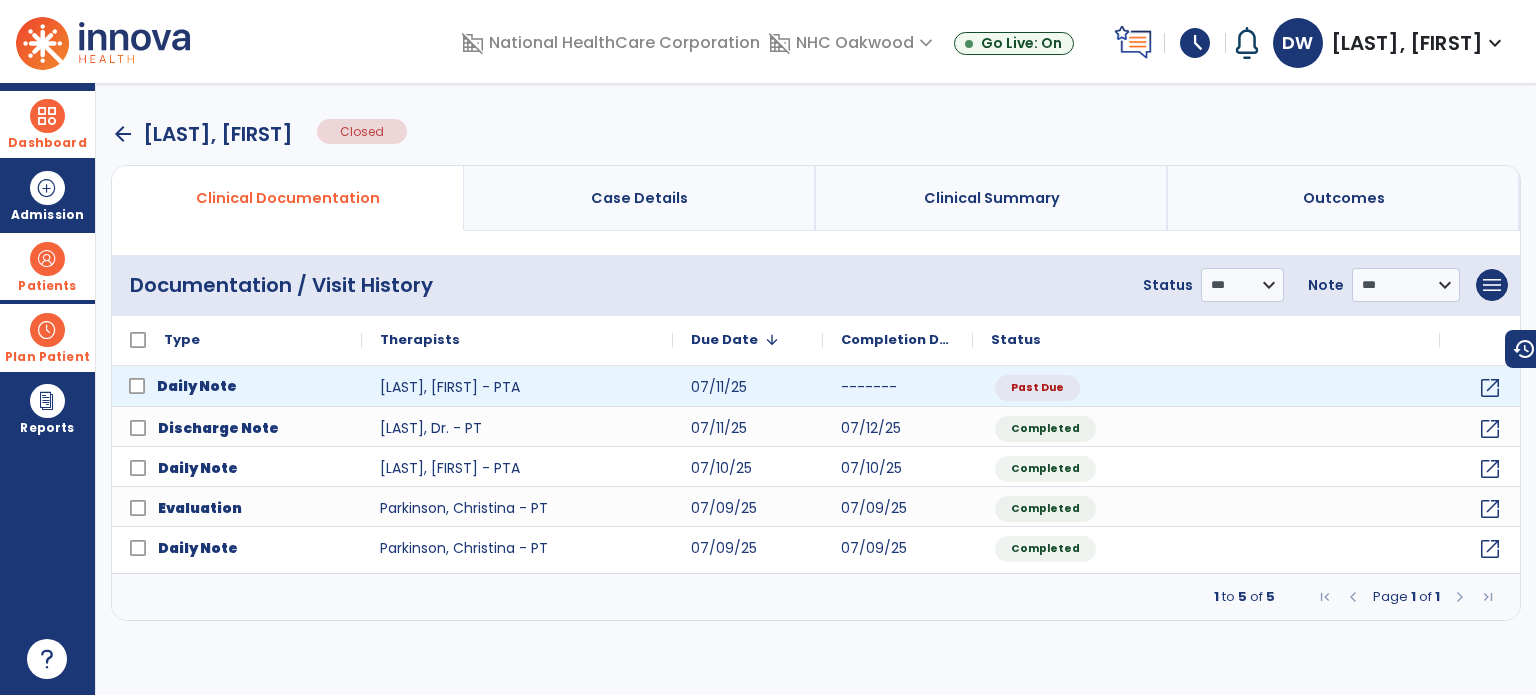 click on "Daily Note" at bounding box center [251, 386] 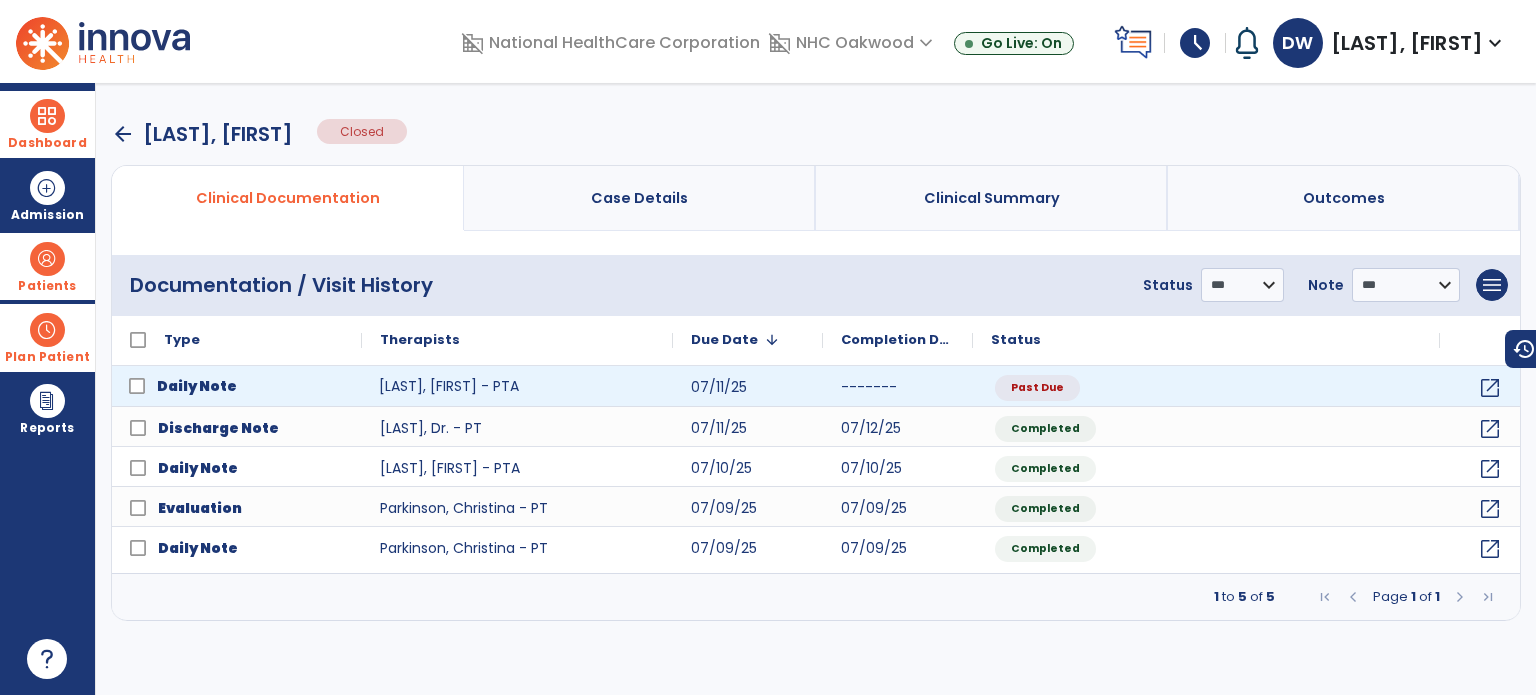 click on "[LAST], [FIRST] - PTA" 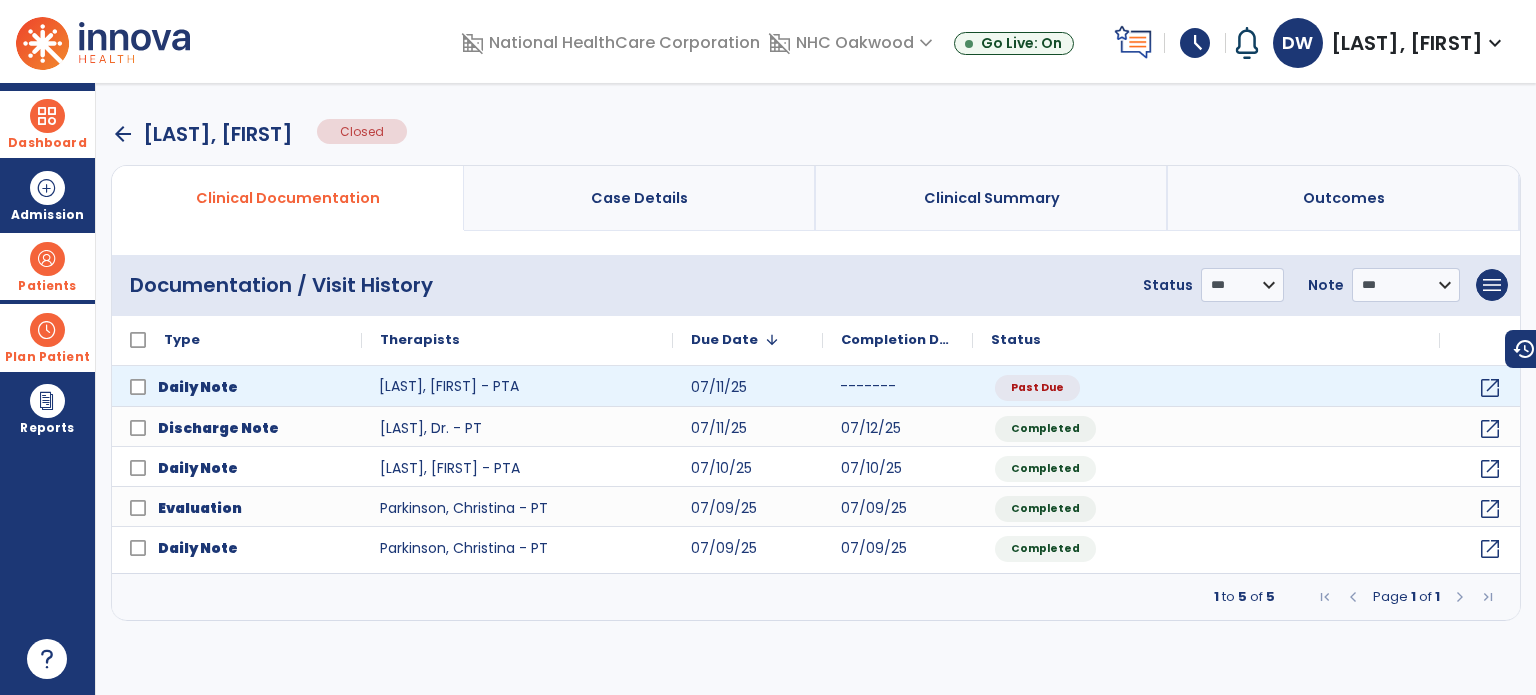 click on "-------" 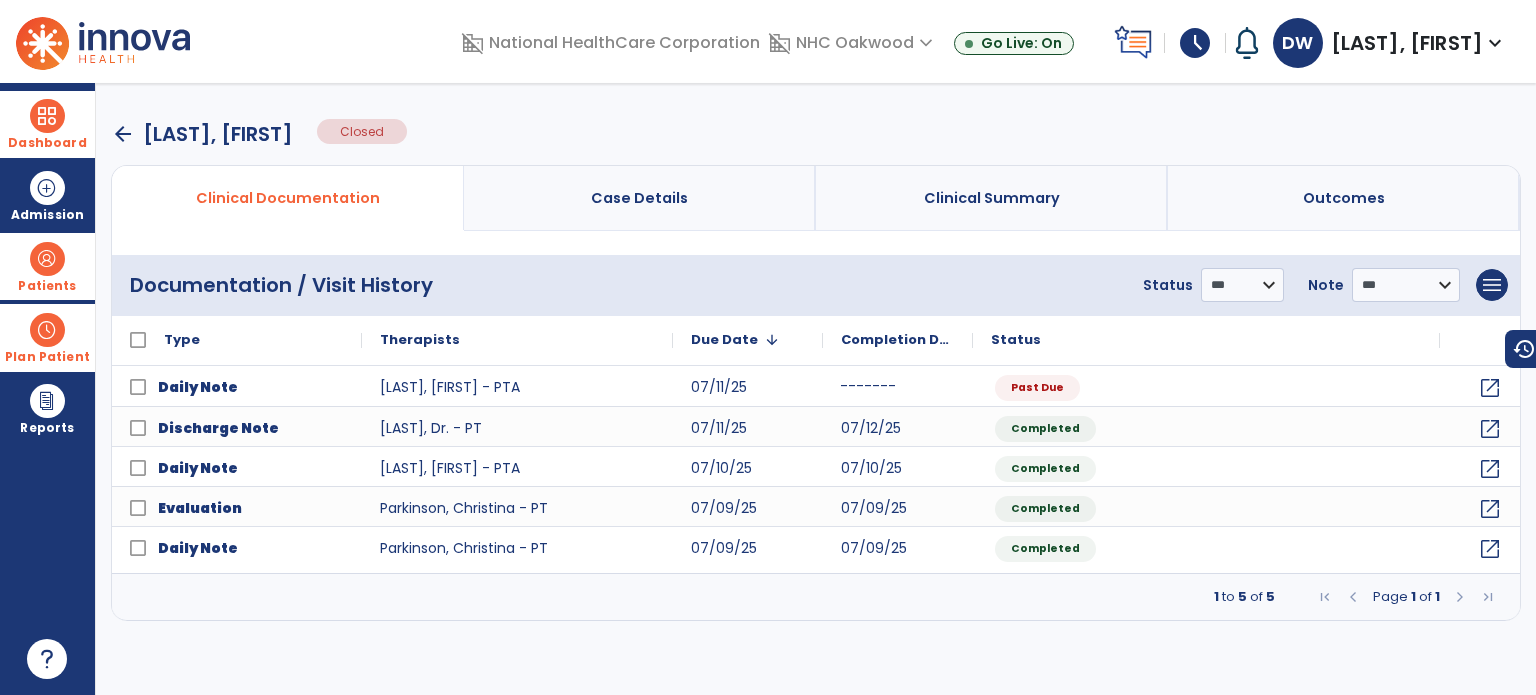 click on "arrow_back" at bounding box center (123, 134) 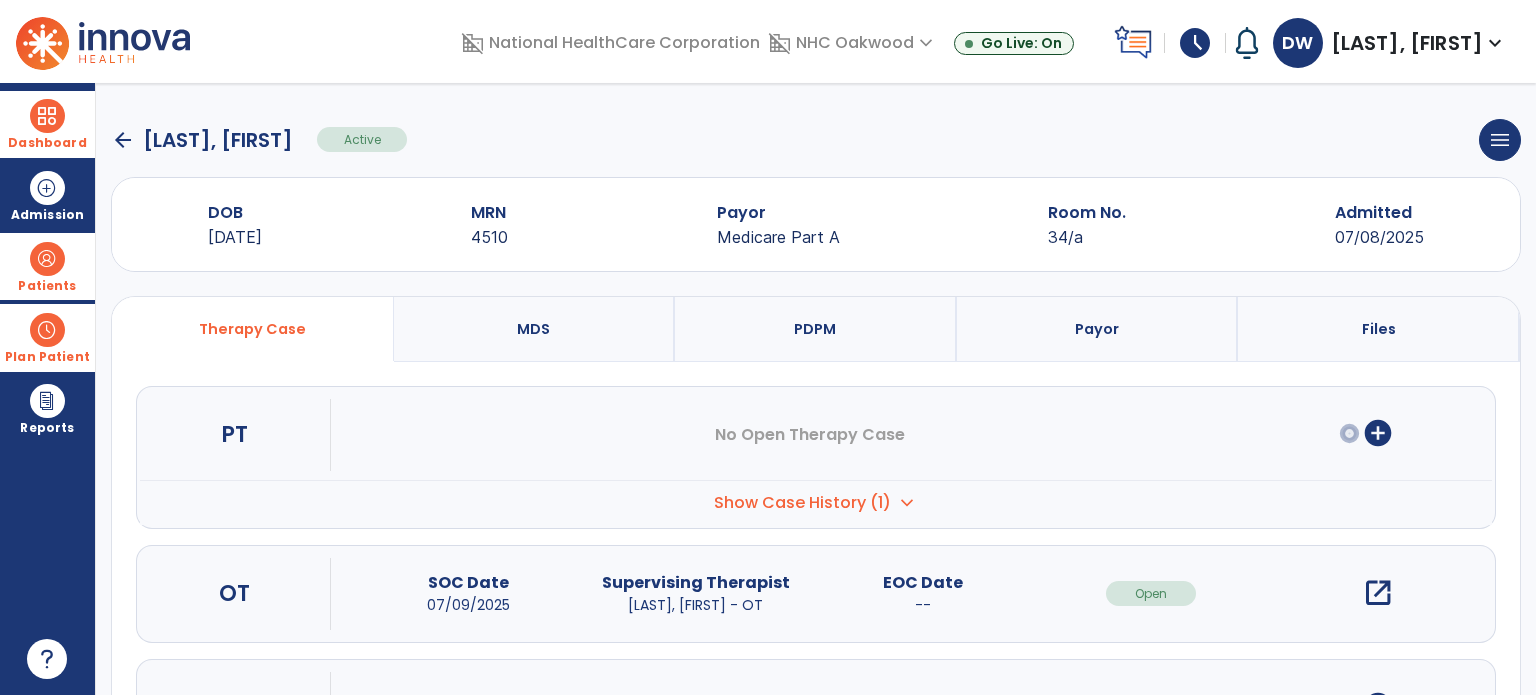 click on "arrow_back" 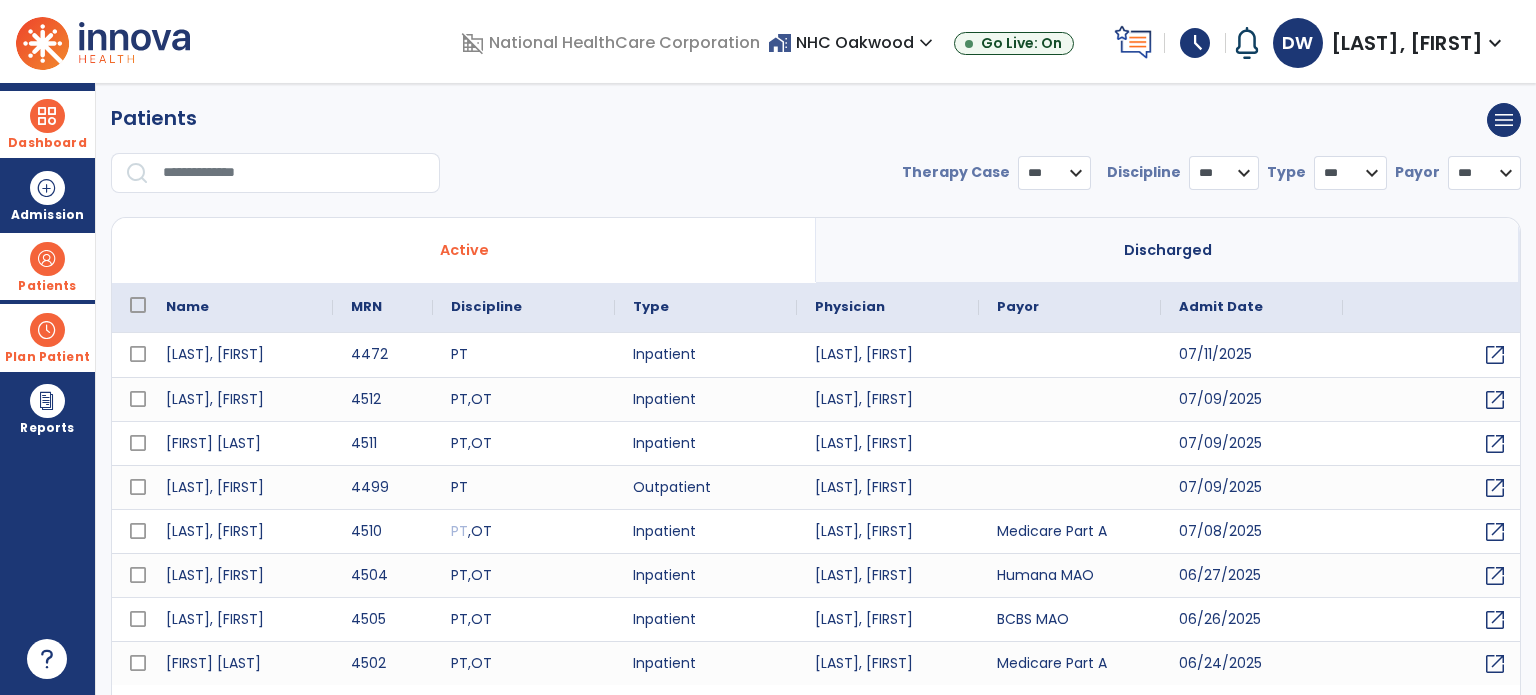 select on "***" 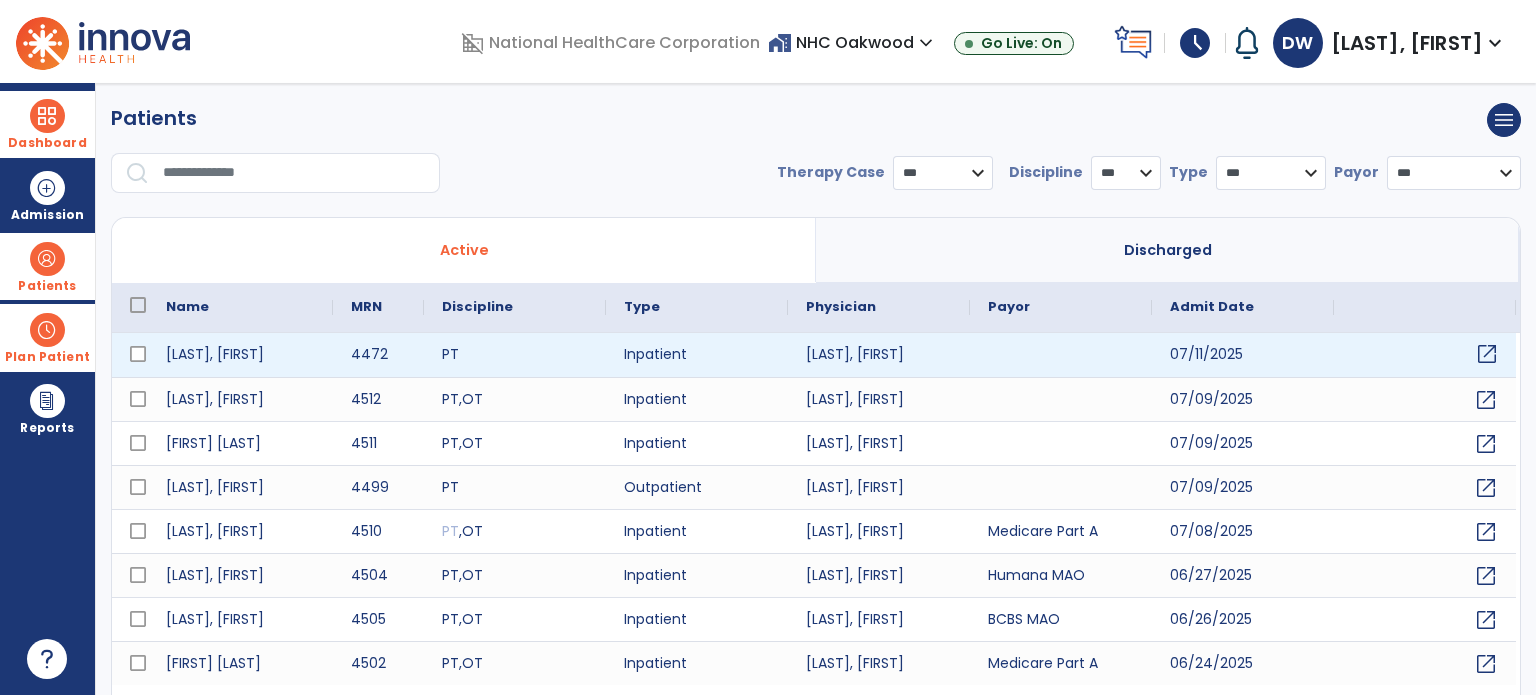 click on "open_in_new" at bounding box center (1487, 354) 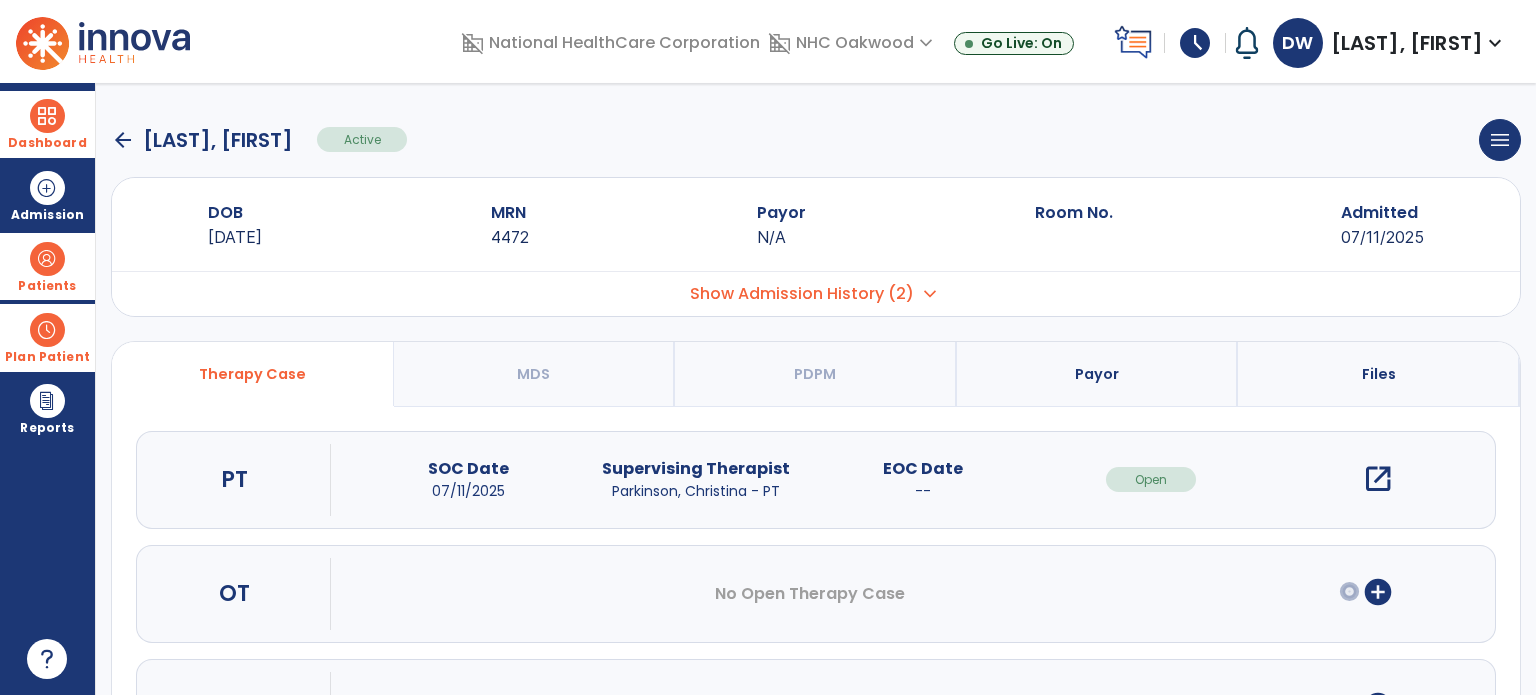 click on "open_in_new" at bounding box center (1378, 479) 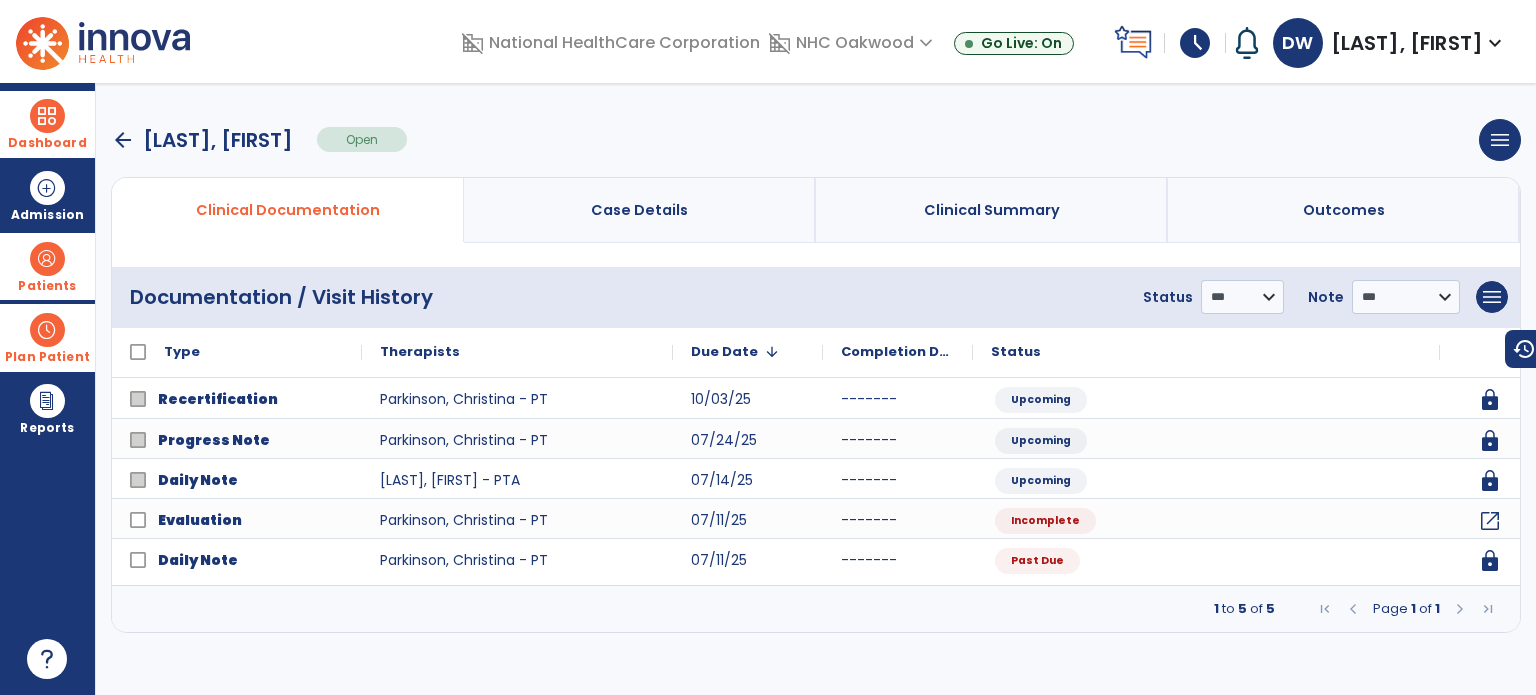 click on "arrow_back" at bounding box center (123, 140) 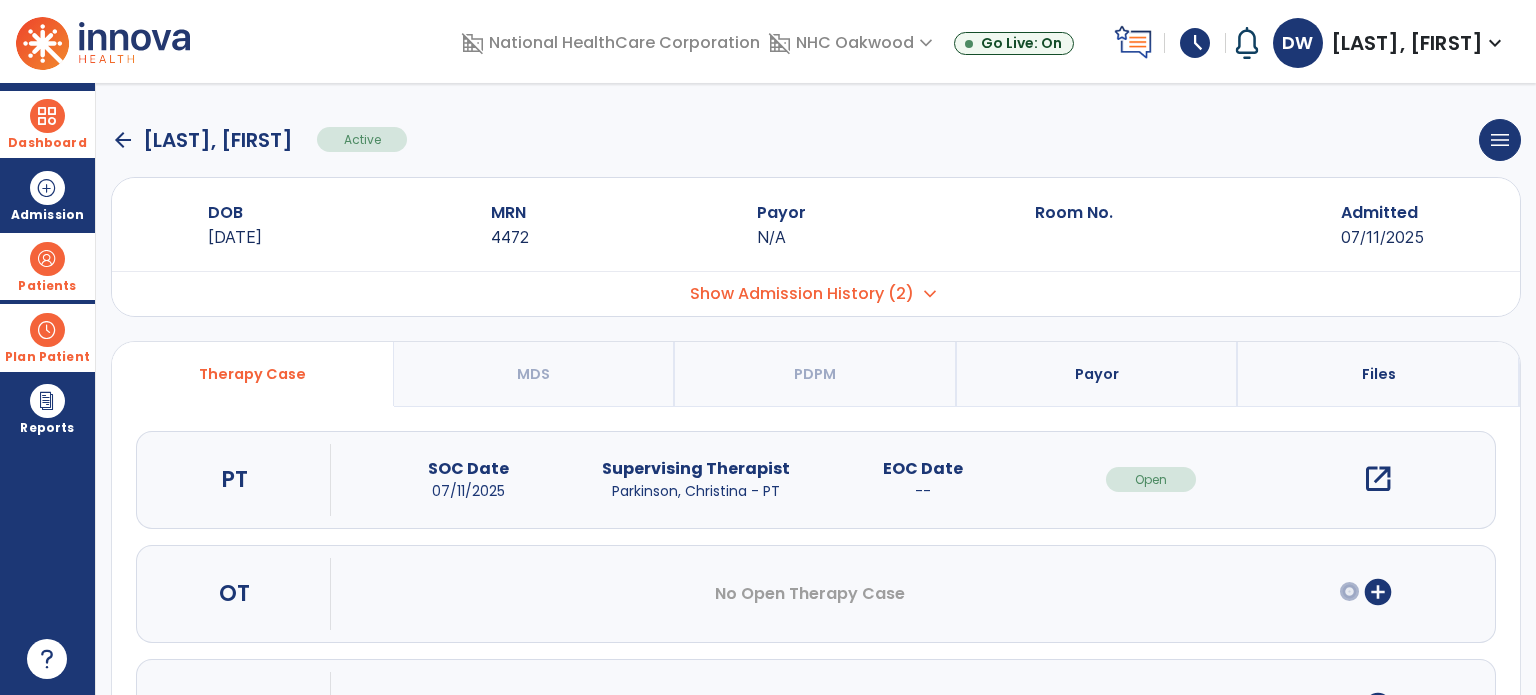 click on "arrow_back" 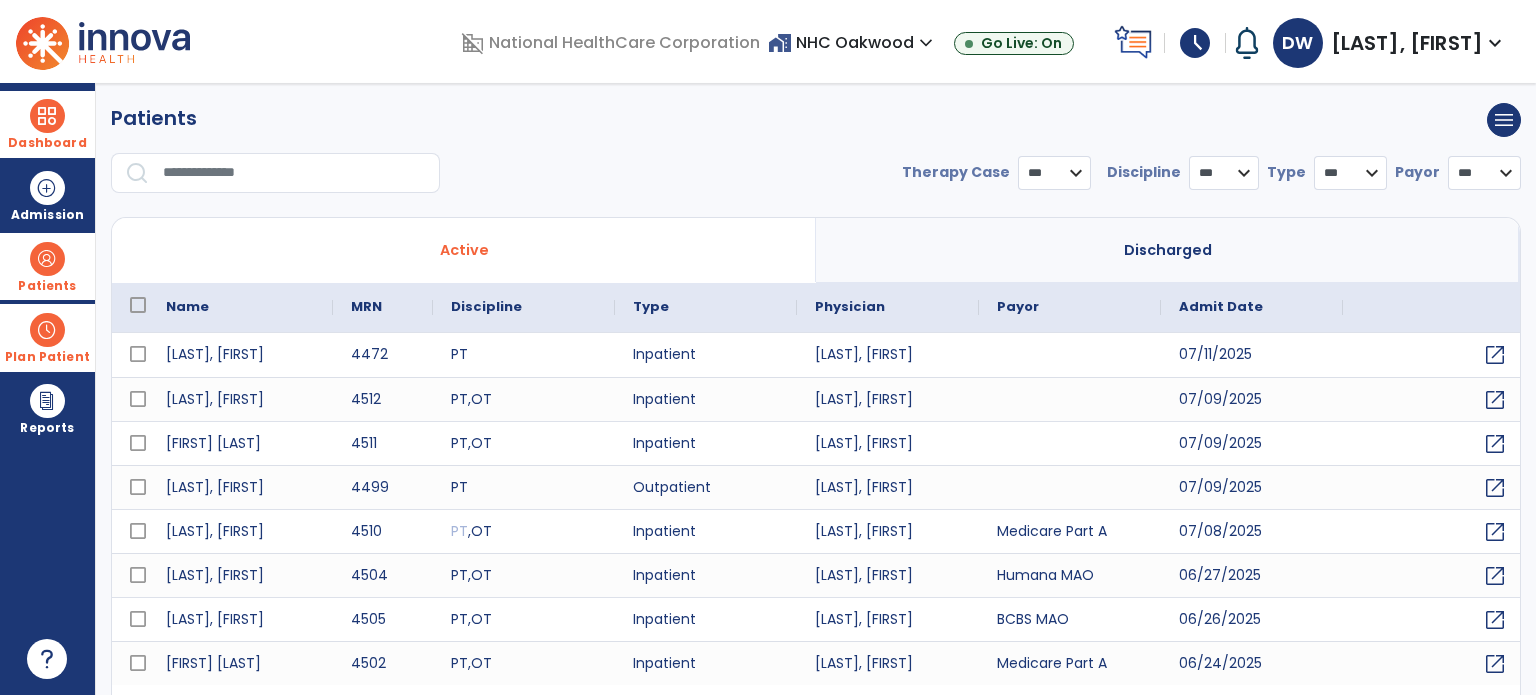 select on "***" 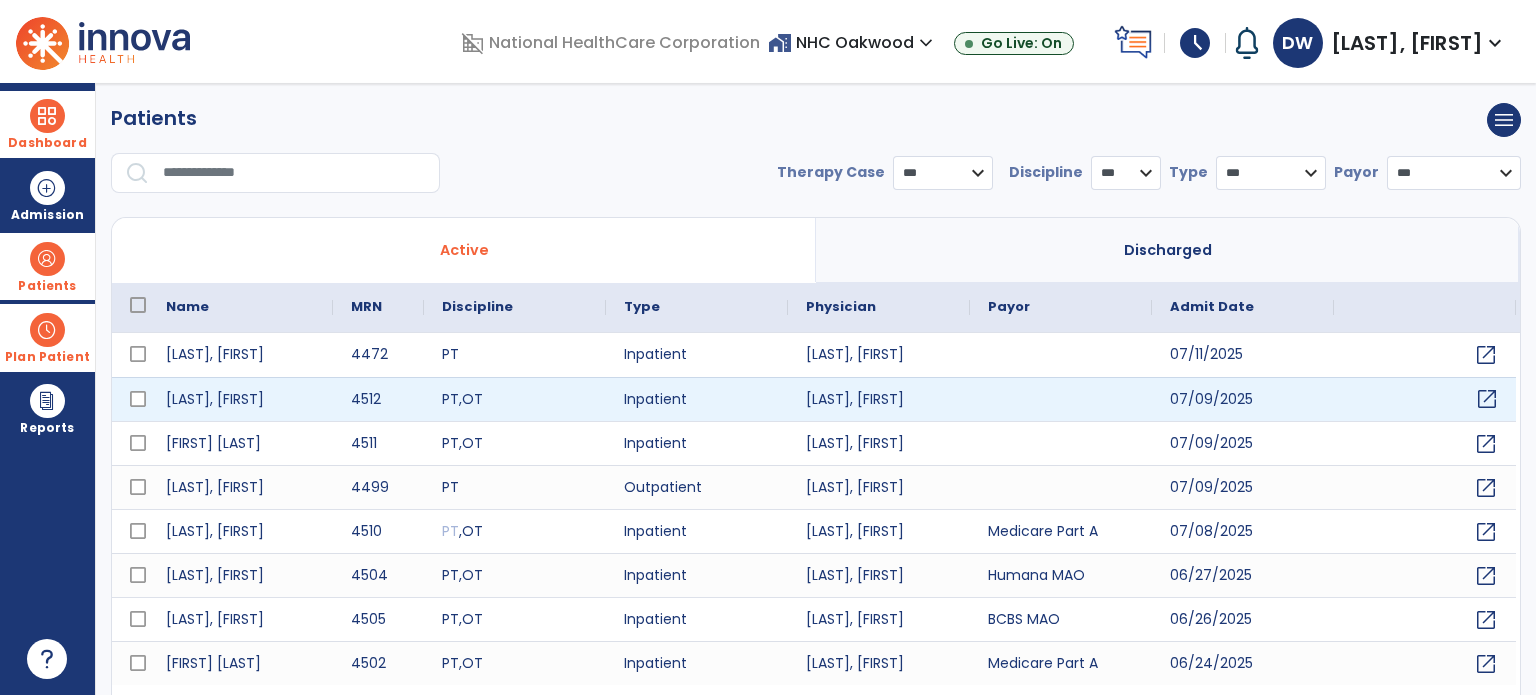 click on "open_in_new" at bounding box center (1487, 399) 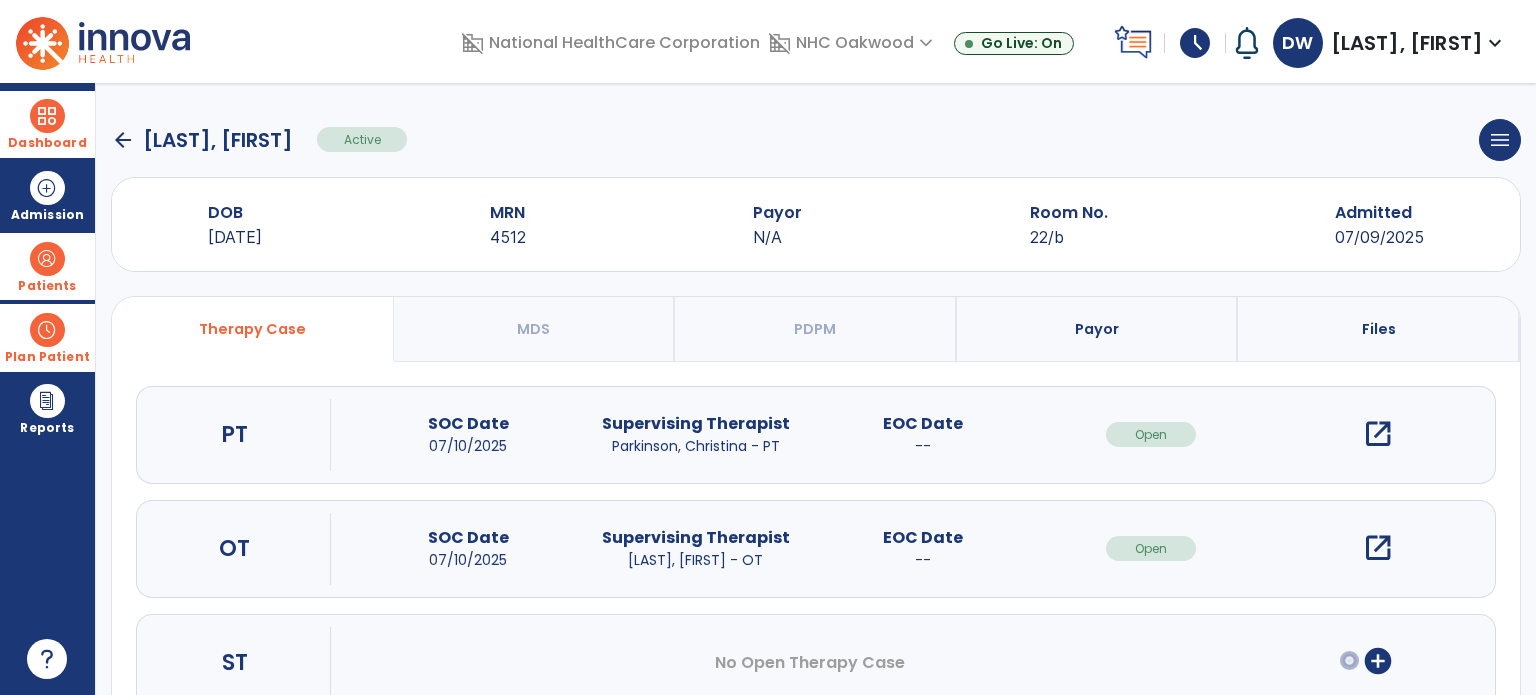 click on "open_in_new" at bounding box center (1378, 434) 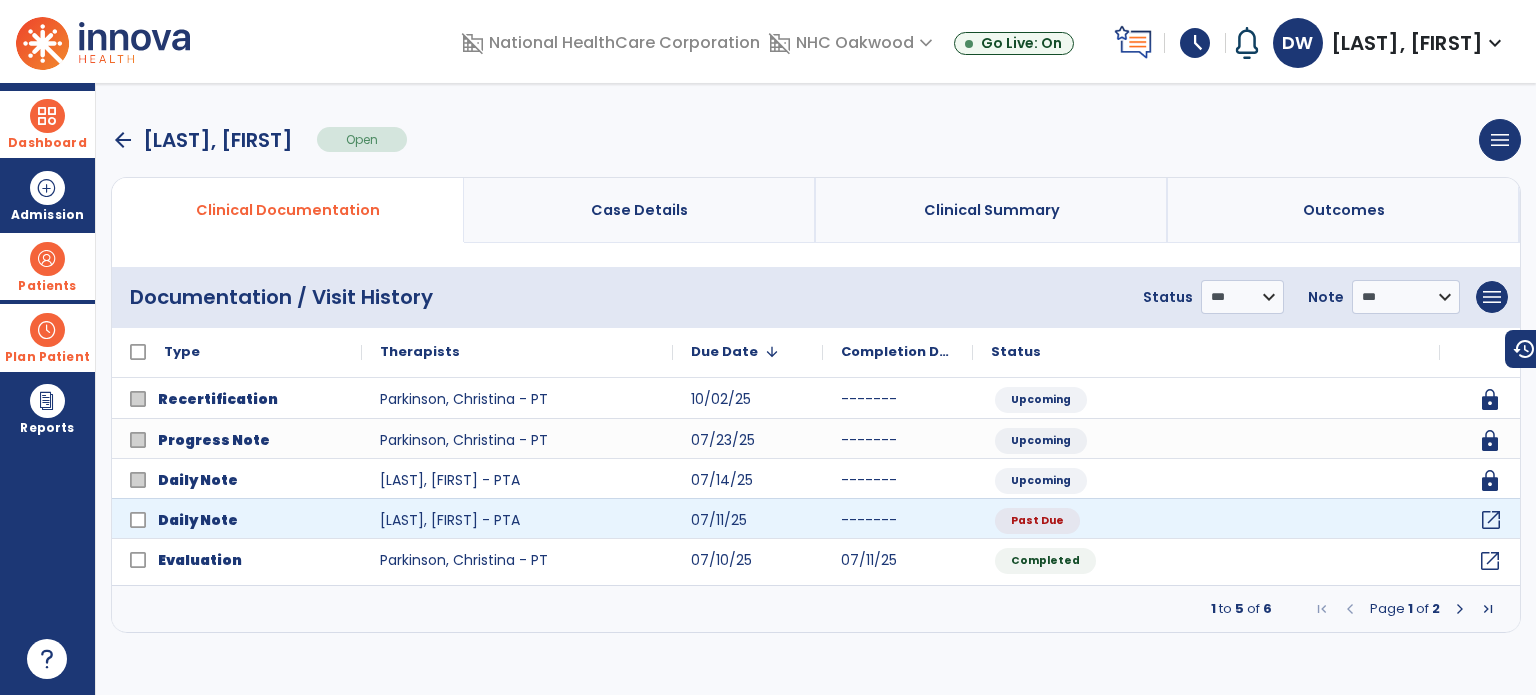 click on "open_in_new" 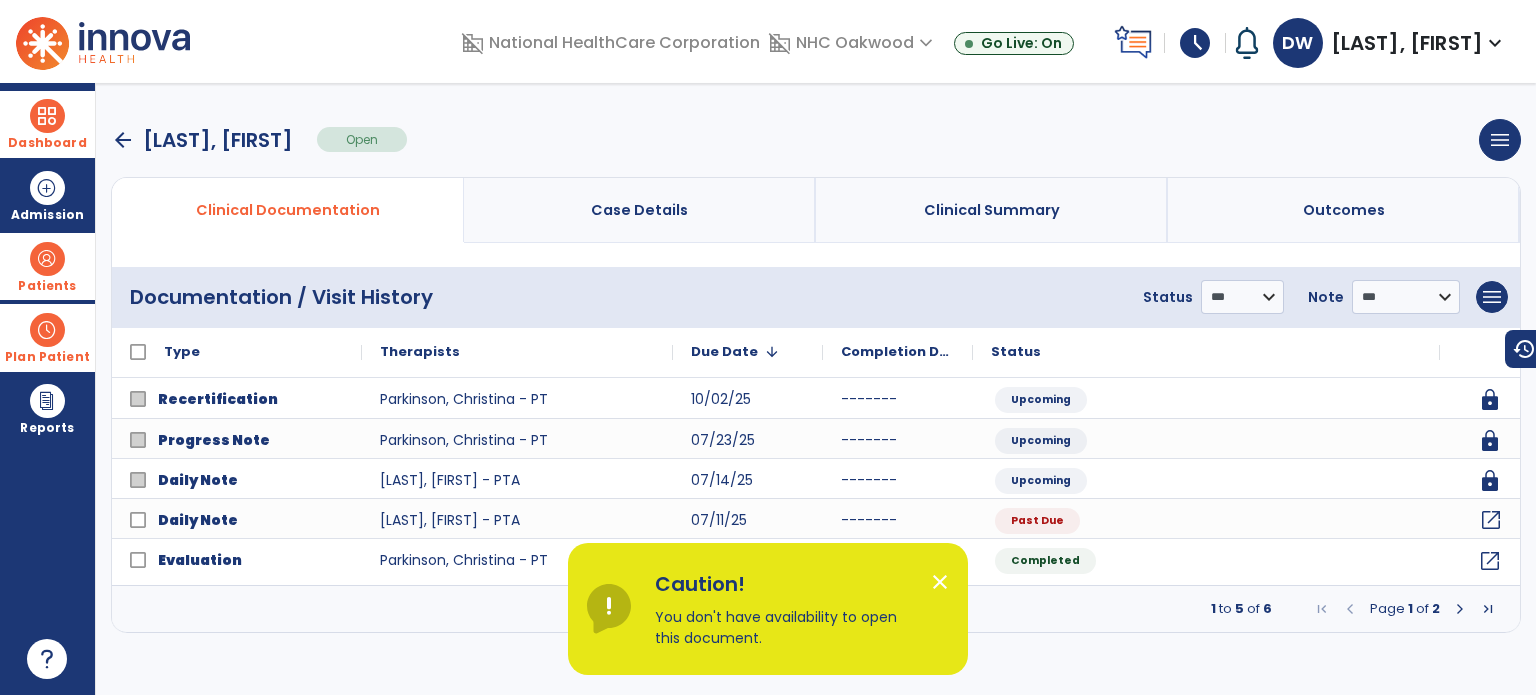 click on "close" at bounding box center (940, 582) 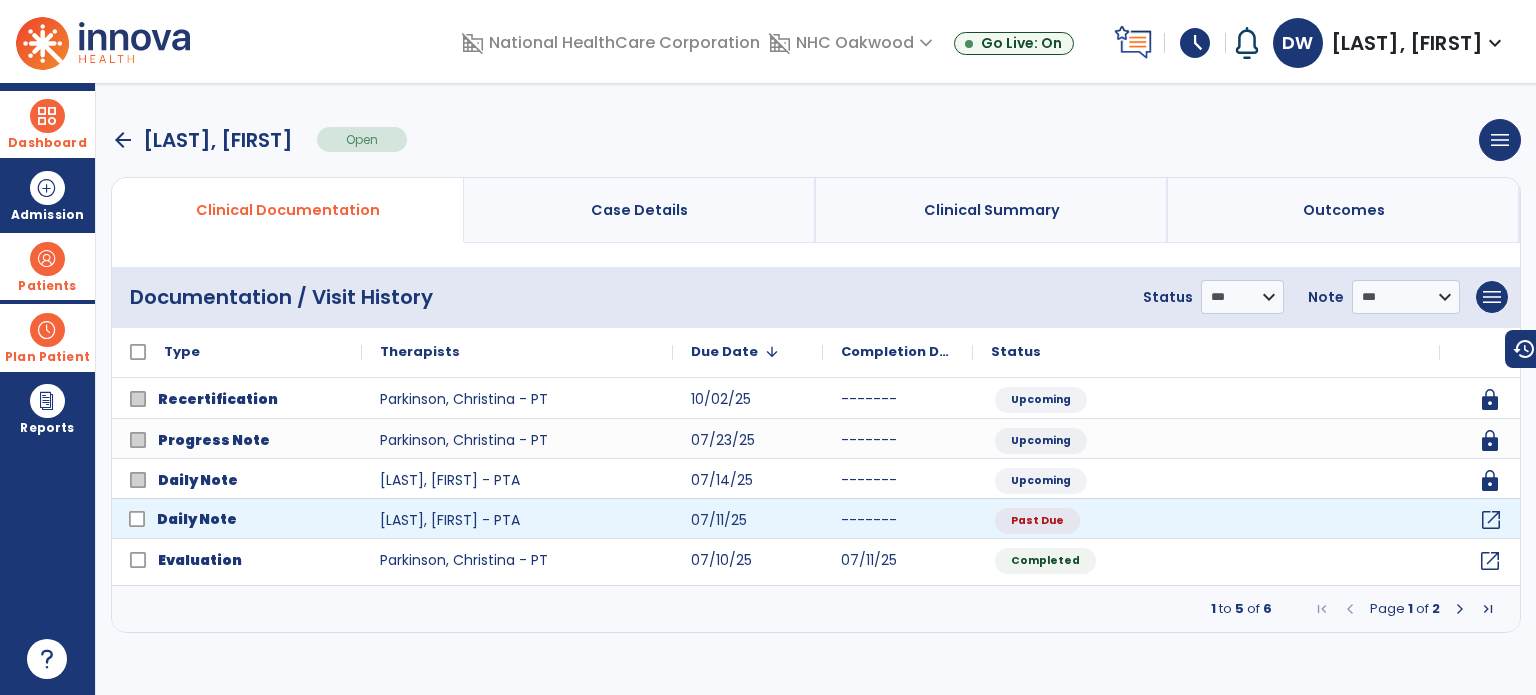click on "Daily Note" at bounding box center [197, 519] 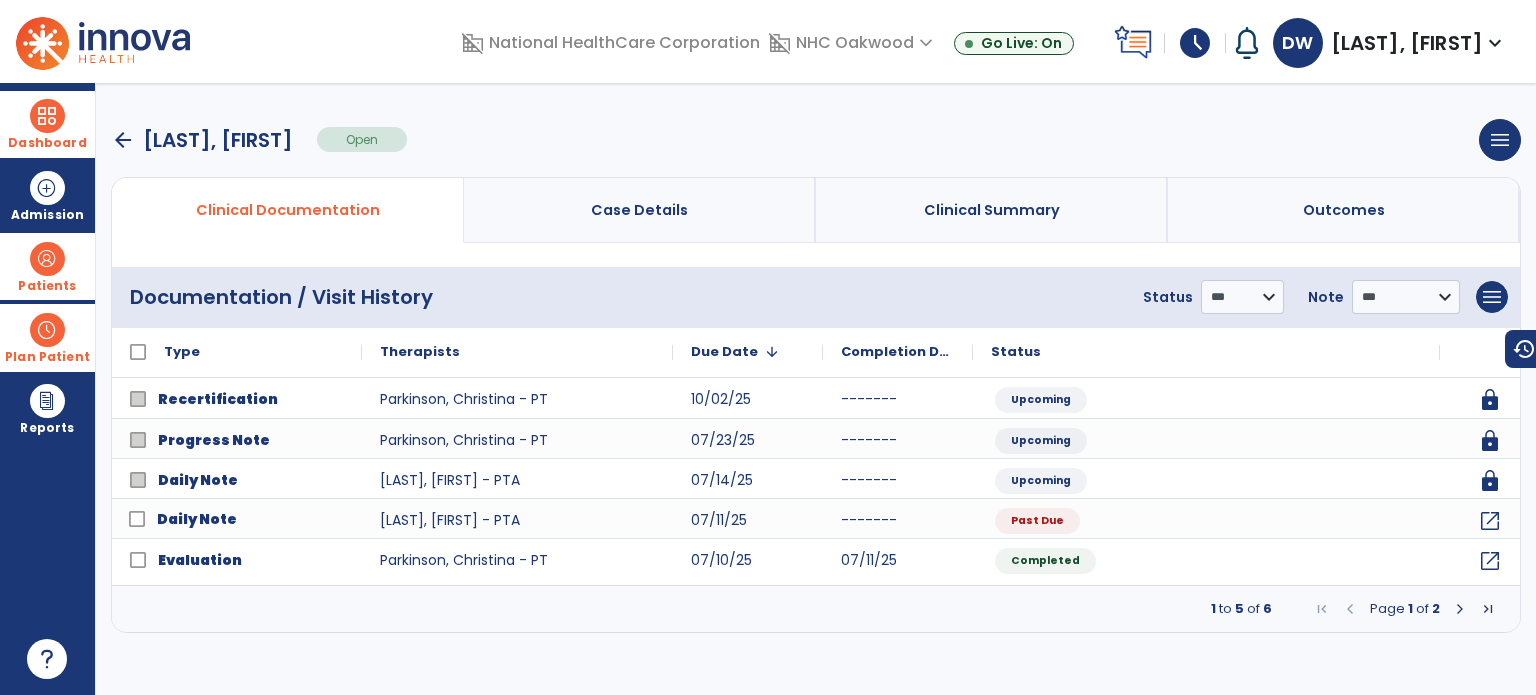 click at bounding box center (47, 259) 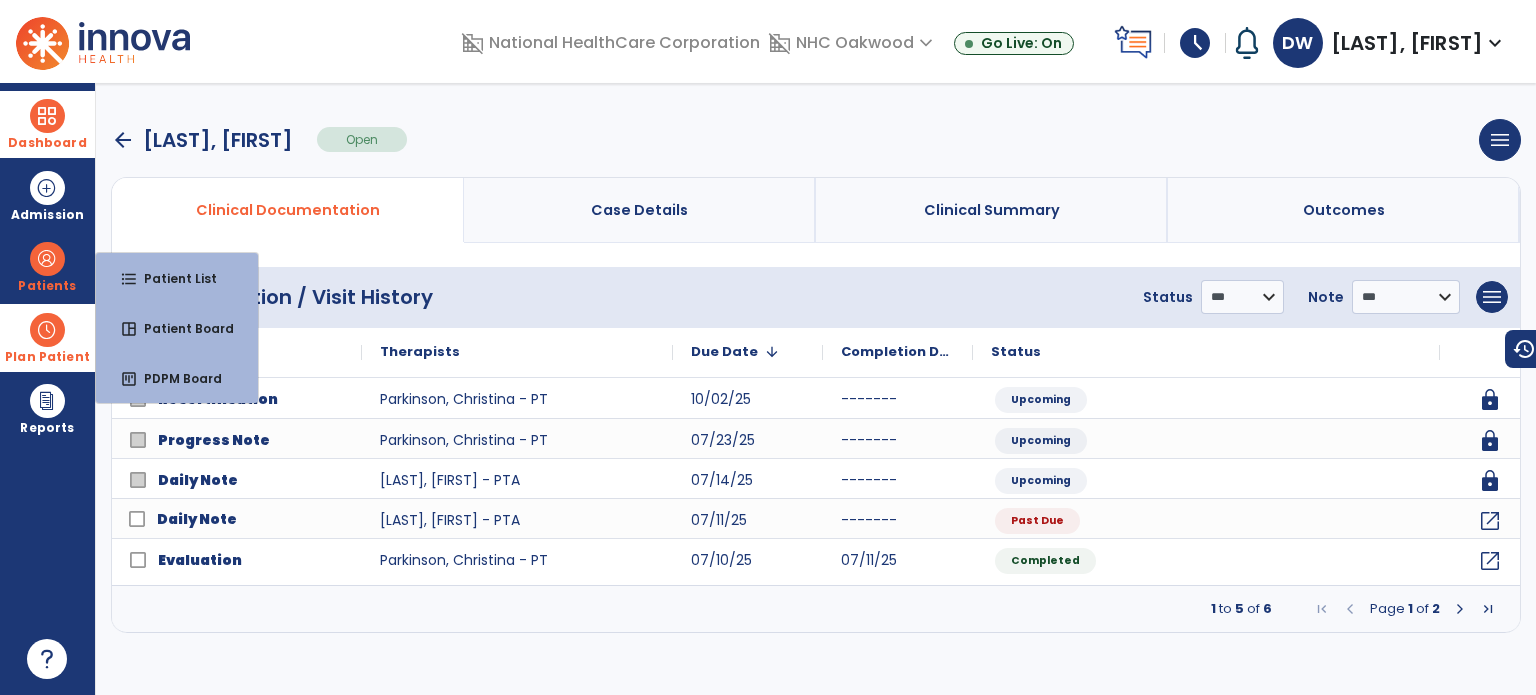 click on "Dashboard" at bounding box center [47, 124] 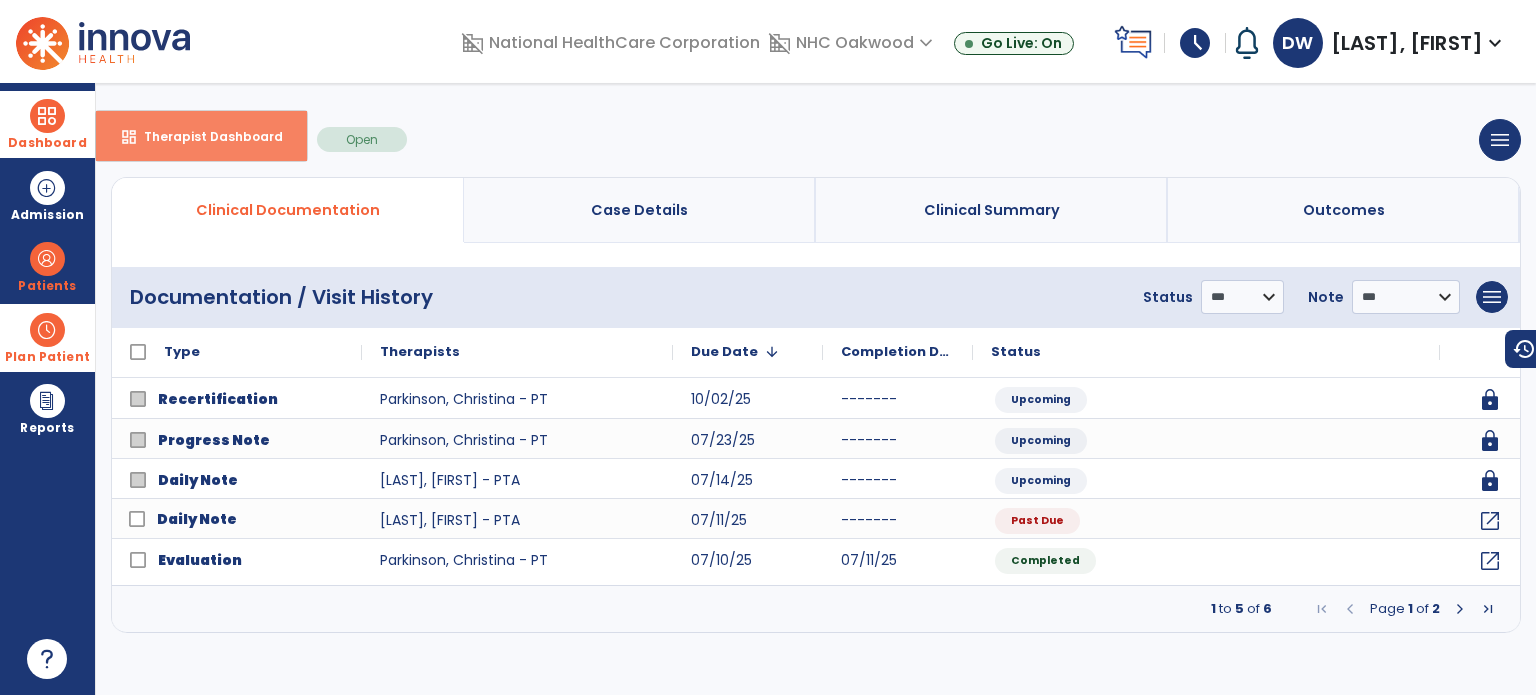 click on "dashboard  Therapist Dashboard" at bounding box center [201, 136] 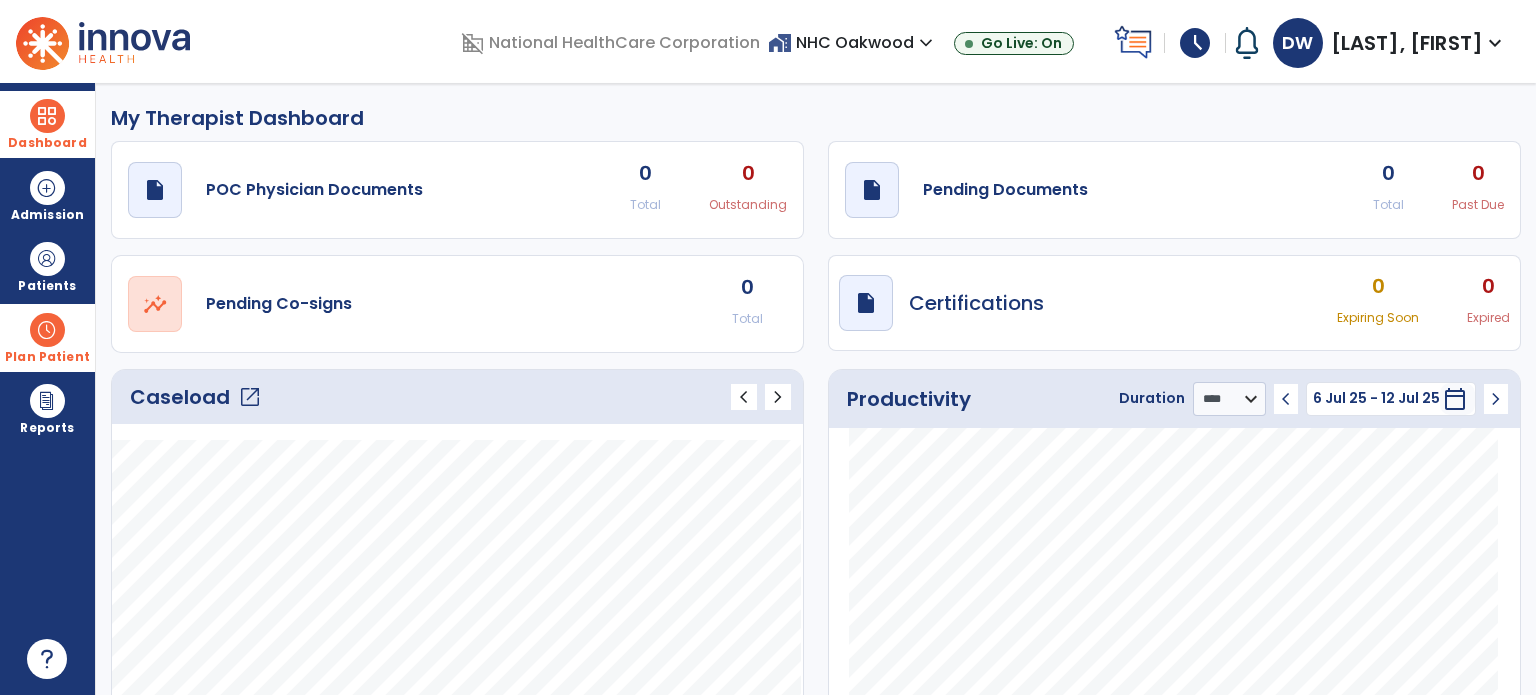 click on "open_in_new" 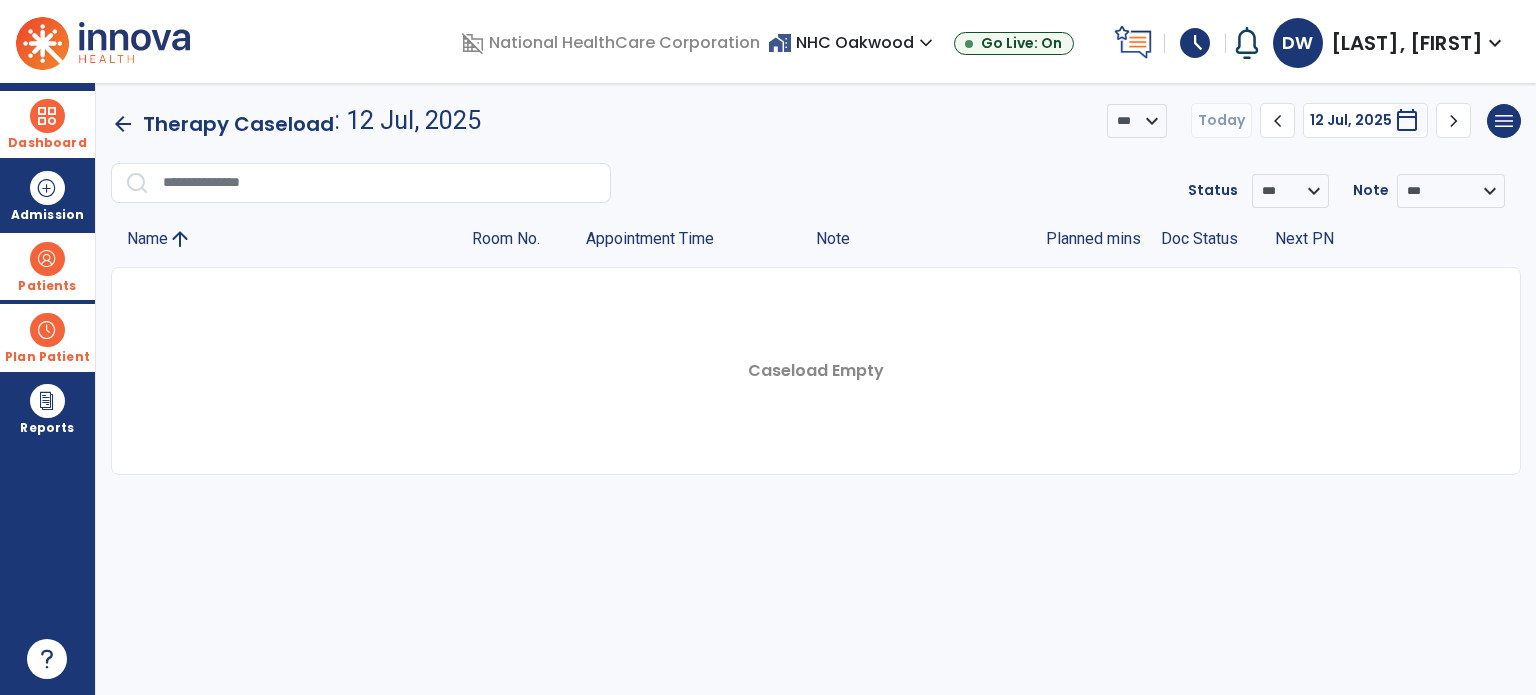 click on "Patients" at bounding box center [47, 286] 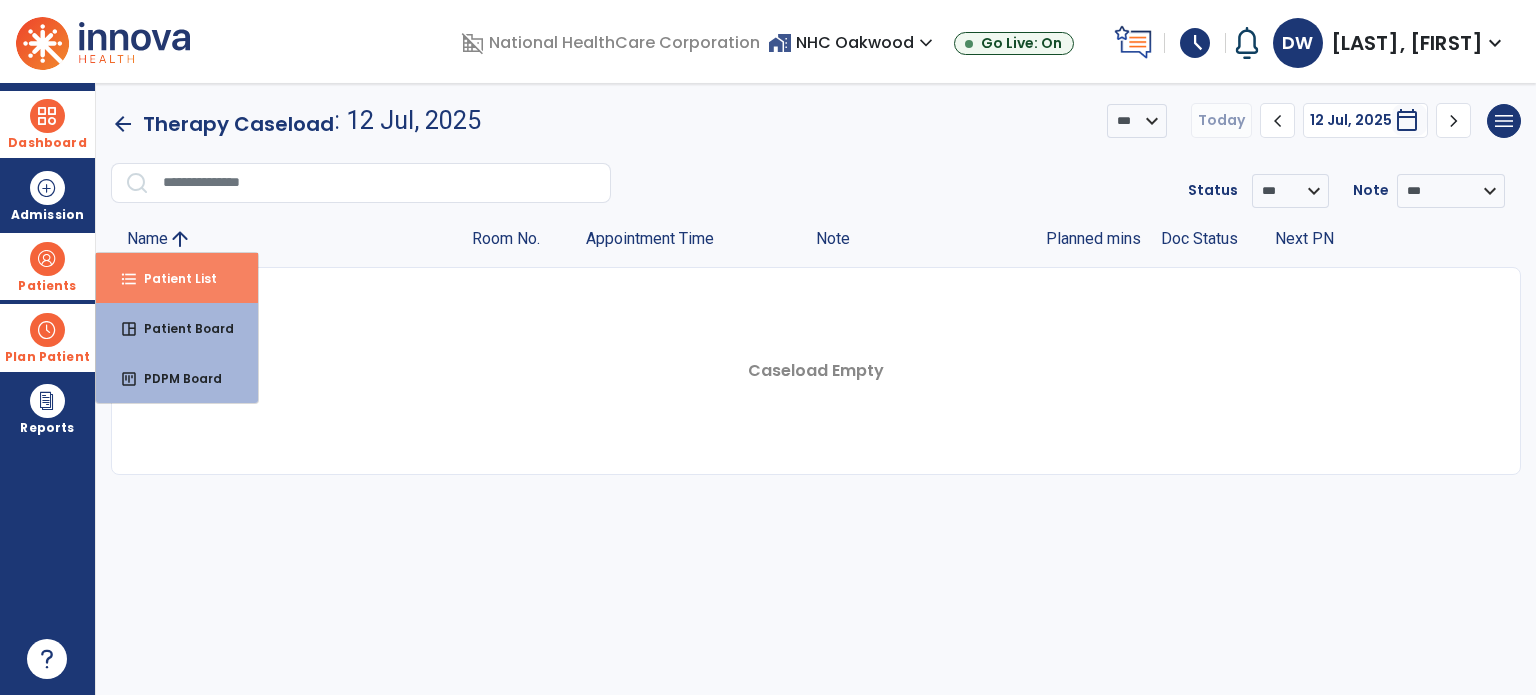 click on "format_list_bulleted  Patient List" at bounding box center [177, 278] 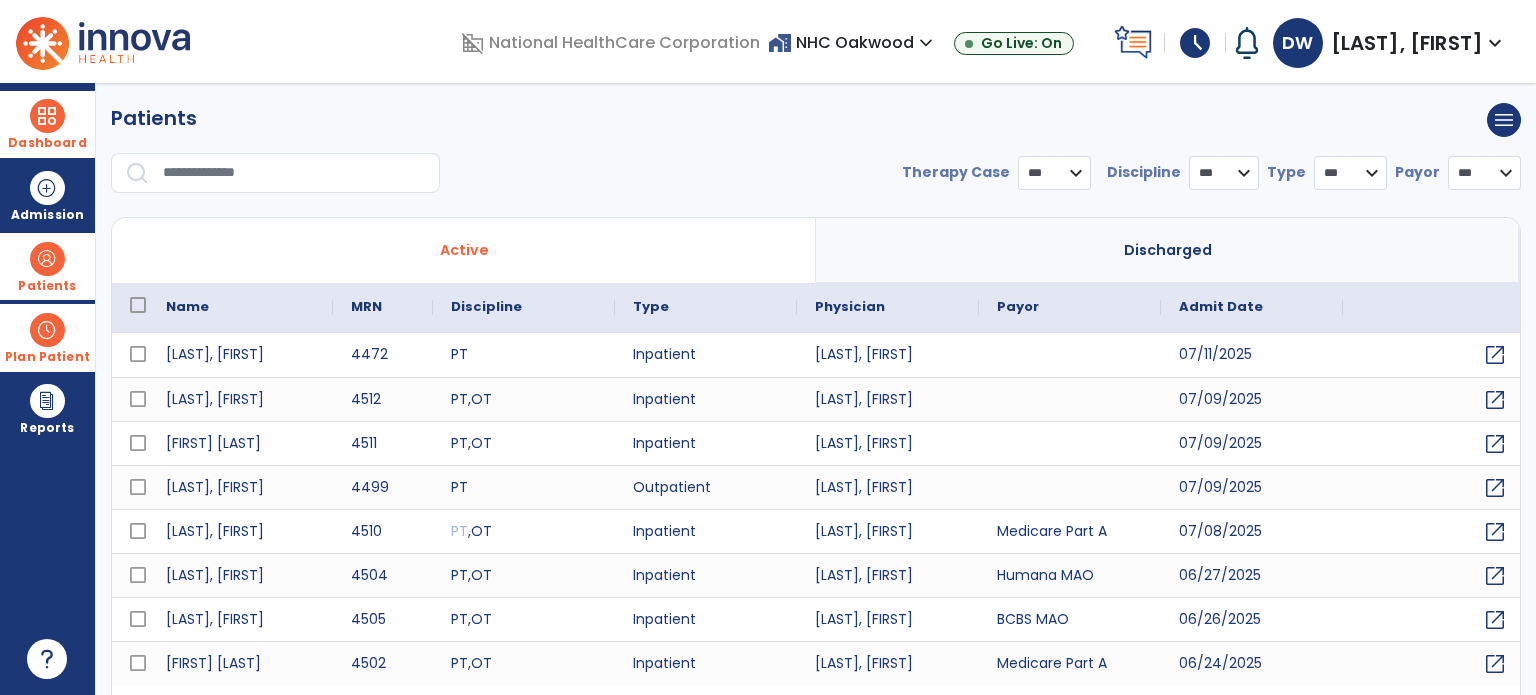 select on "***" 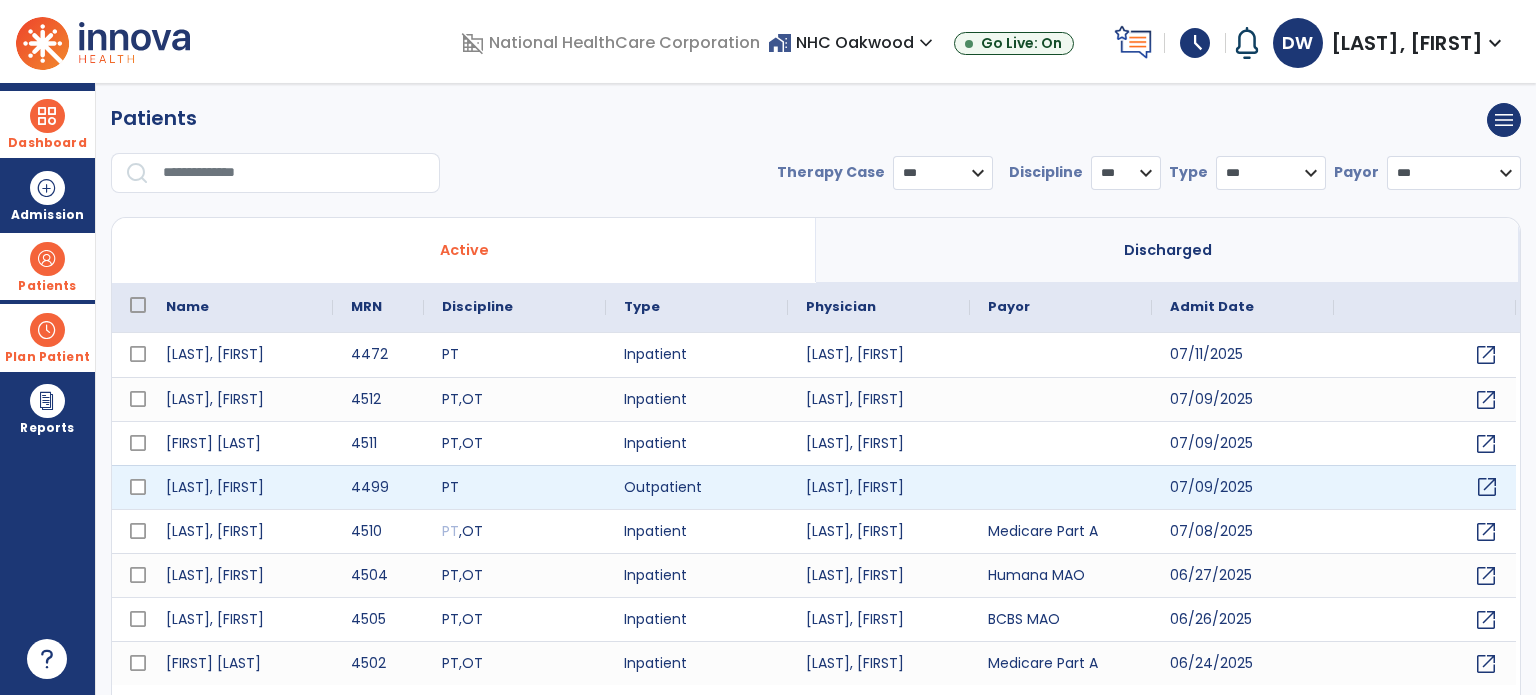 click on "open_in_new" at bounding box center [1487, 487] 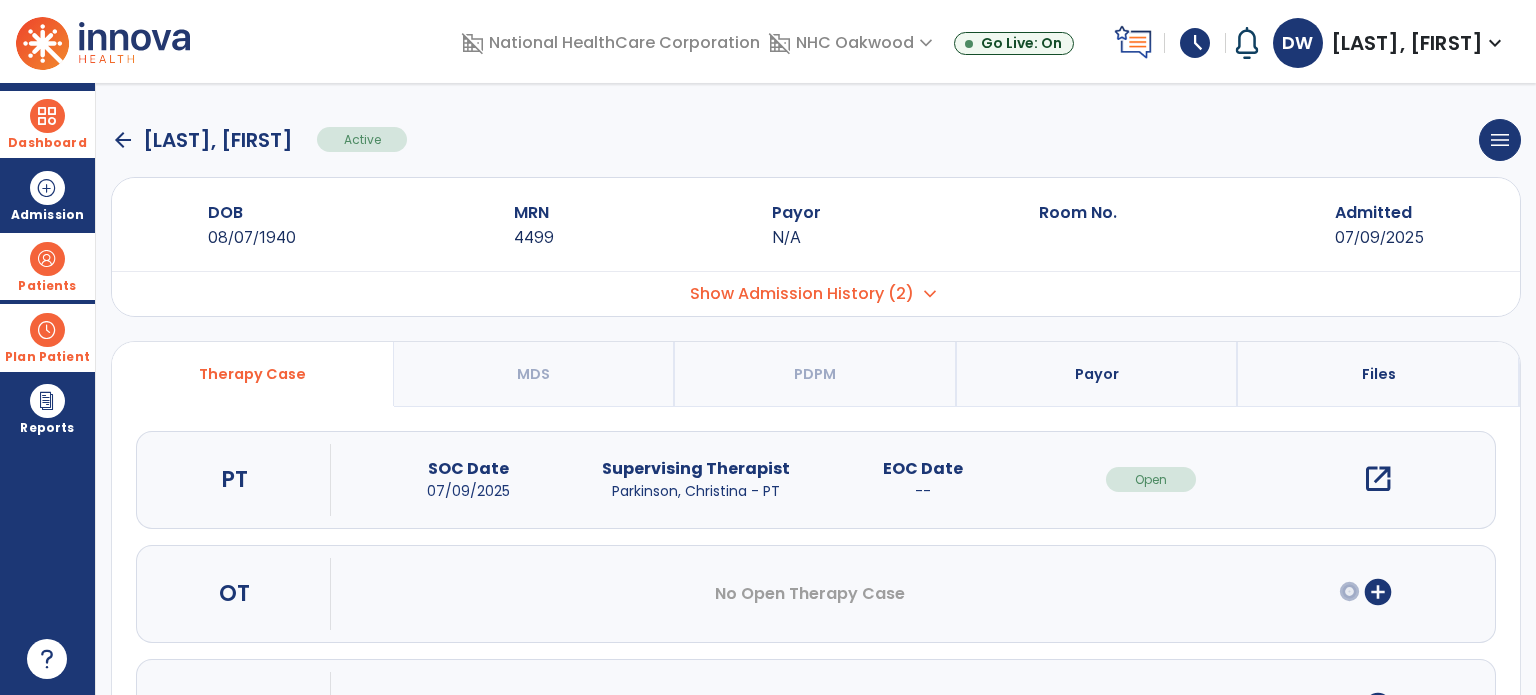 drag, startPoint x: 1400, startPoint y: 453, endPoint x: 1380, endPoint y: 467, distance: 24.41311 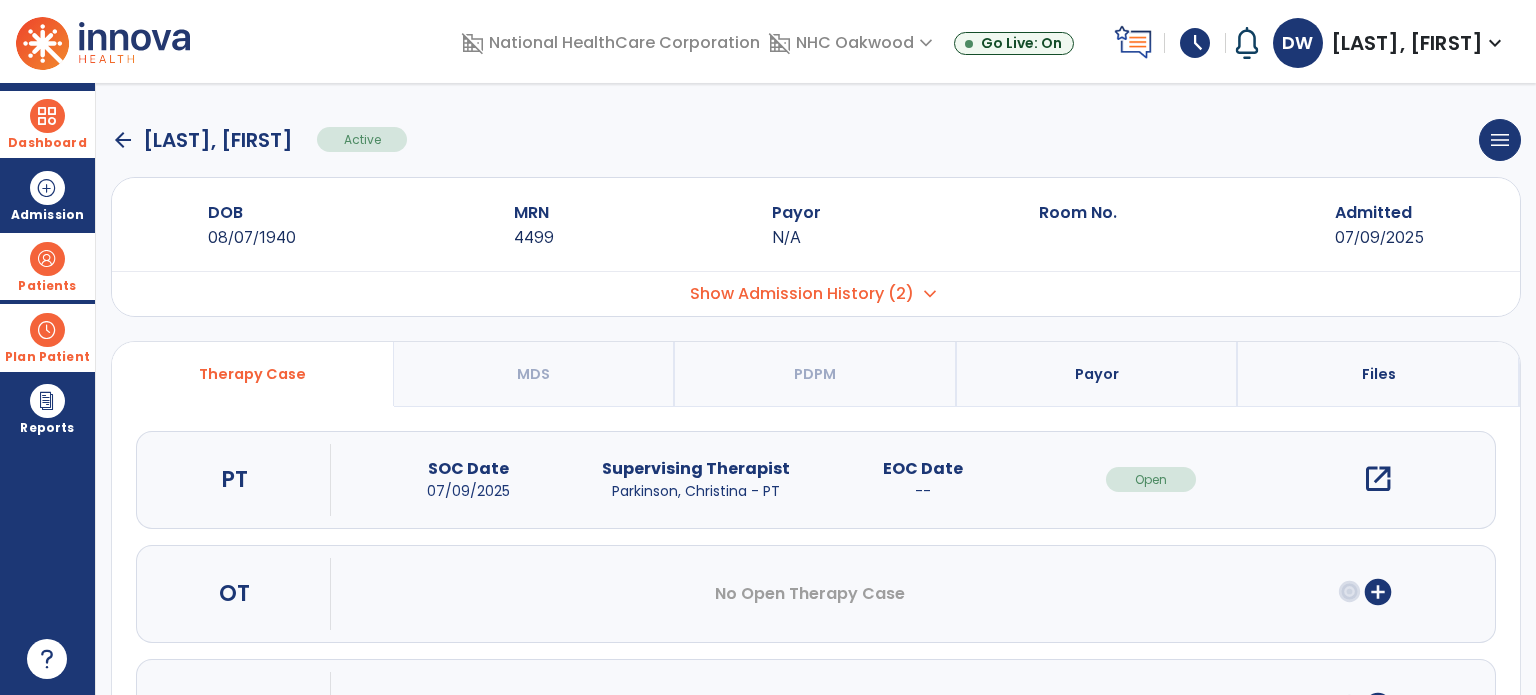click on "PT SOC Date 07/09/2025 Supervising Therapist Parkinson, Christina - PT EOC Date   --    Open  open_in_new" at bounding box center [816, 480] 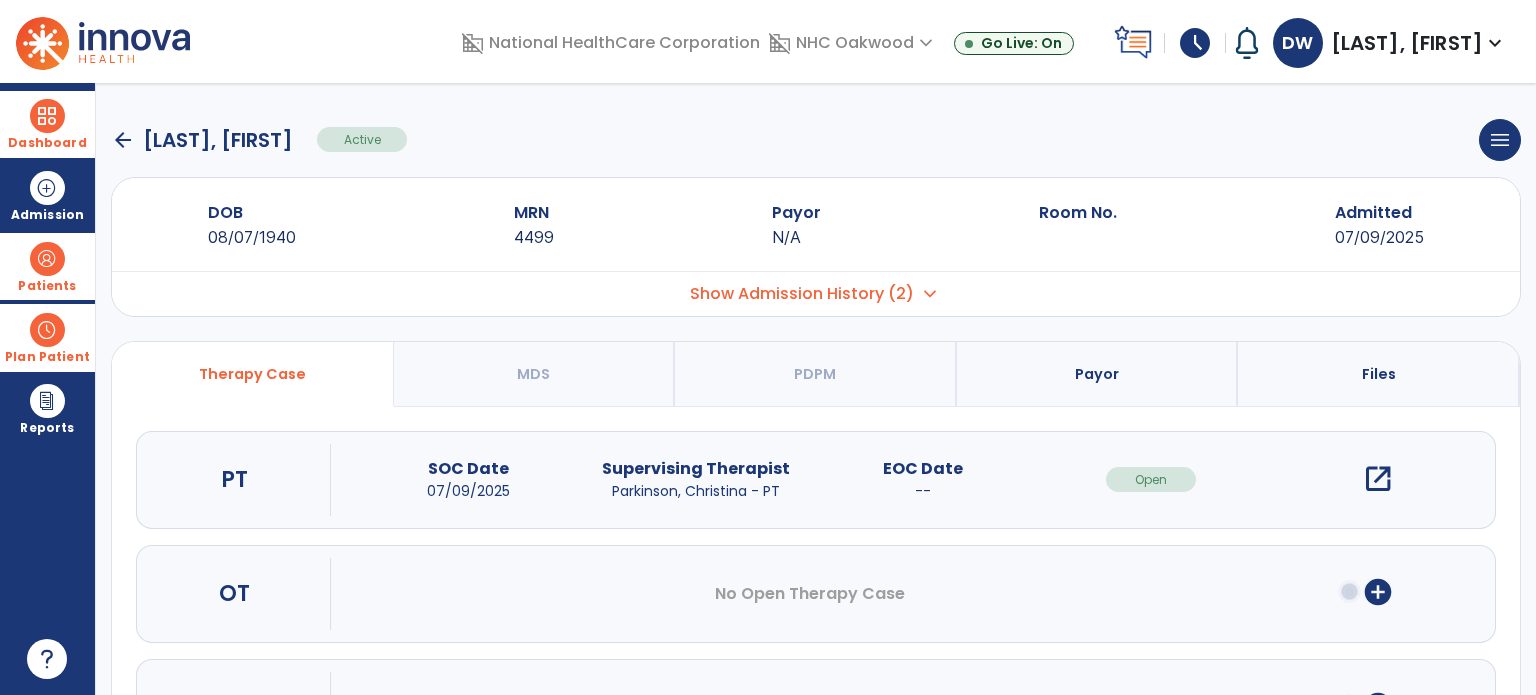 click on "open_in_new" at bounding box center (1378, 479) 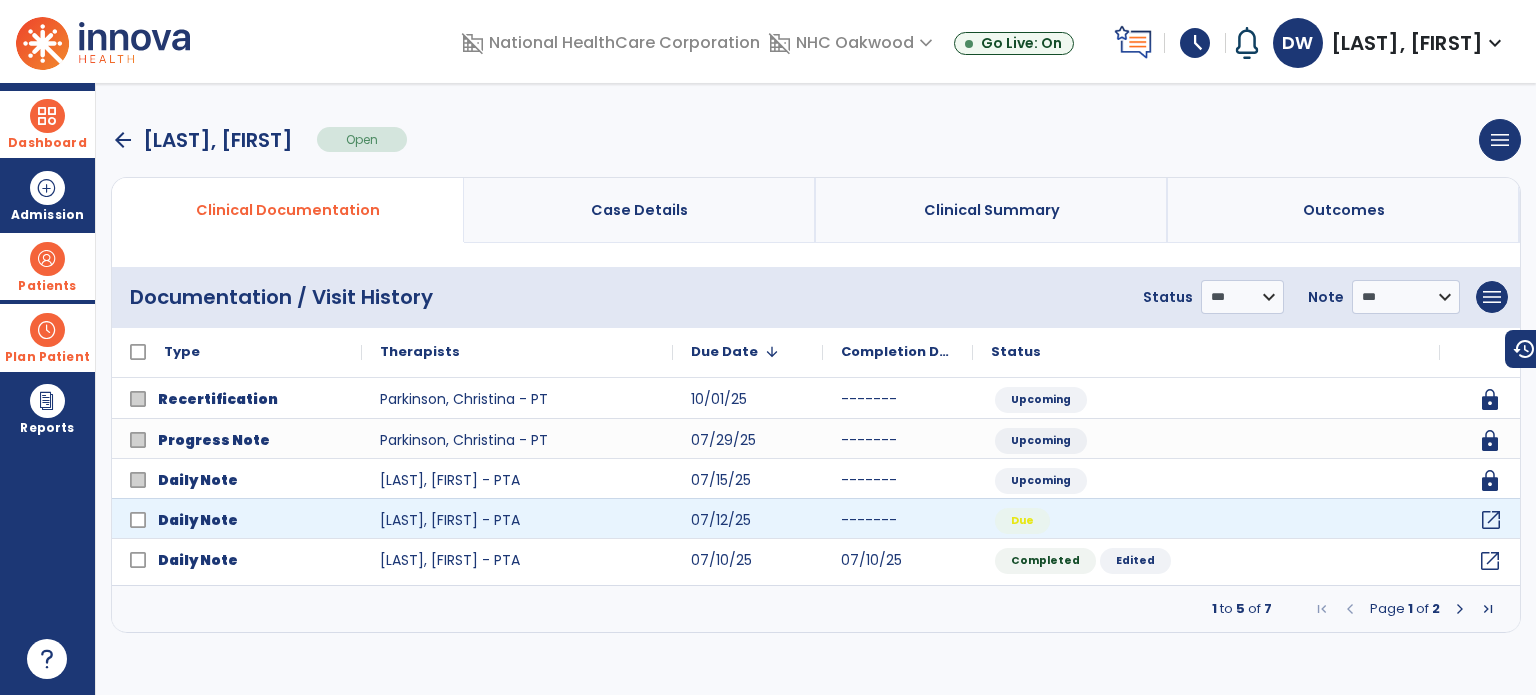 click on "open_in_new" 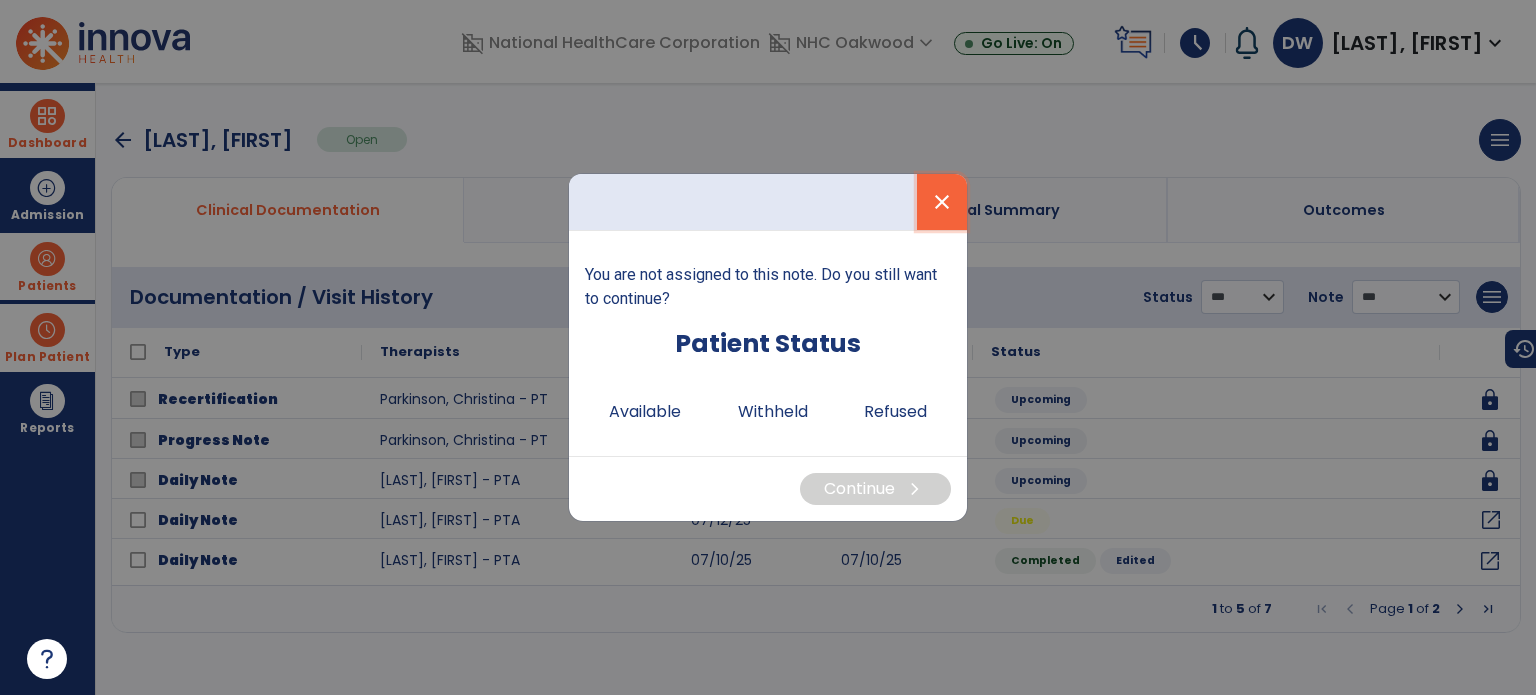 click on "close" at bounding box center [942, 202] 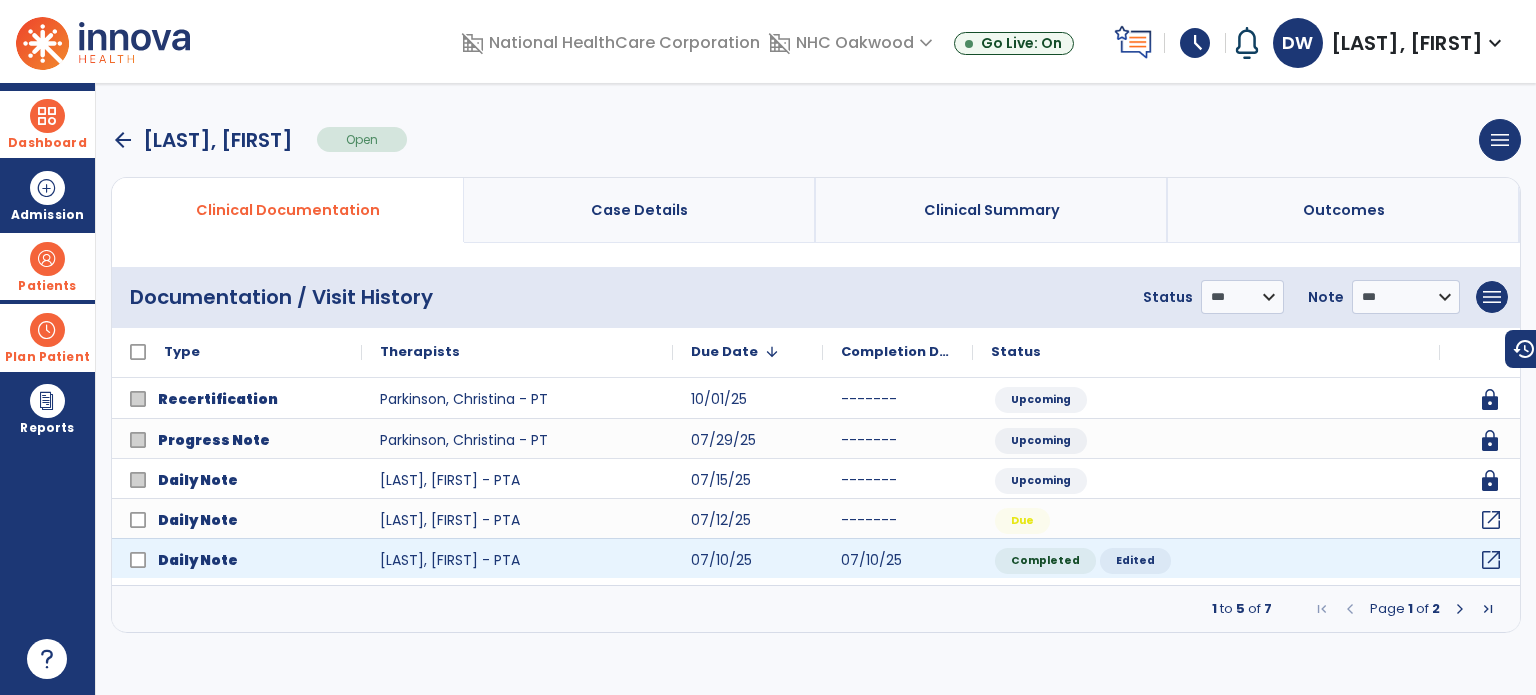 click on "open_in_new" 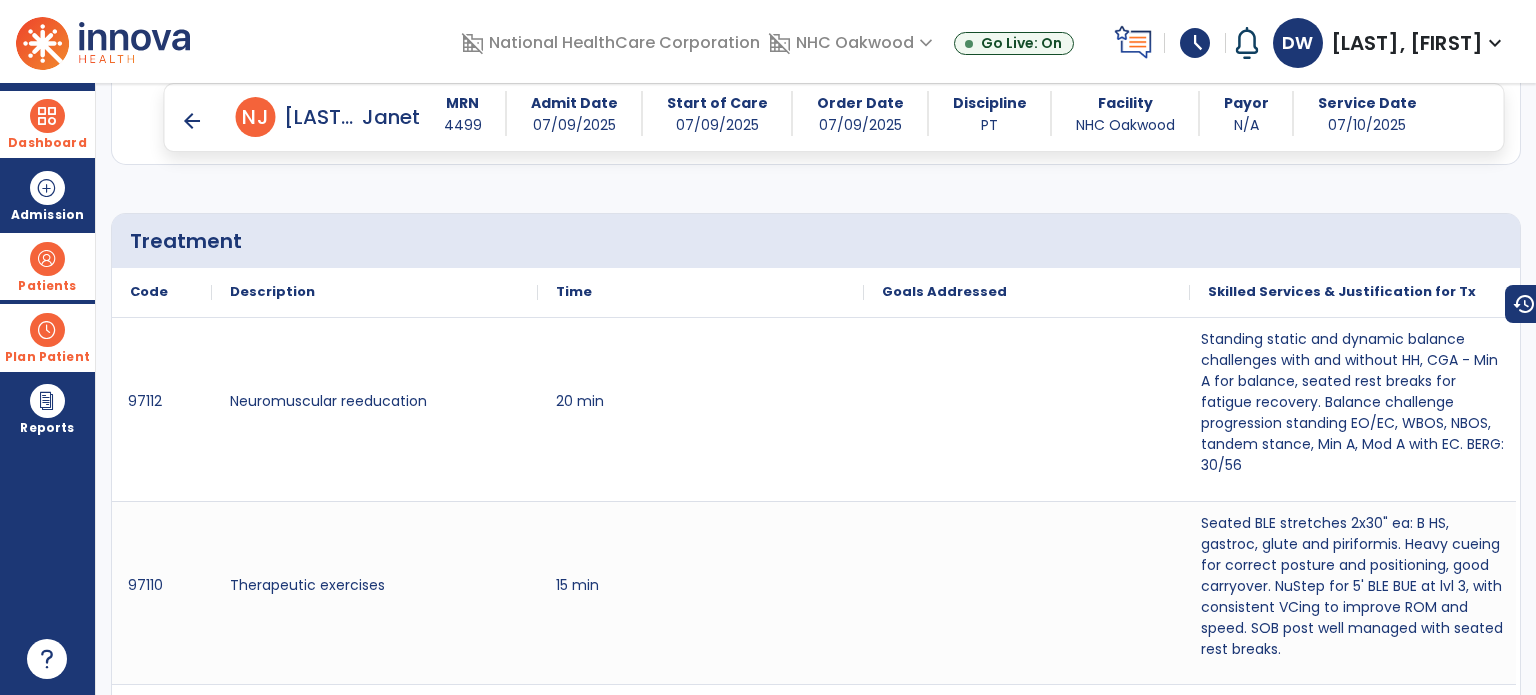 scroll, scrollTop: 884, scrollLeft: 0, axis: vertical 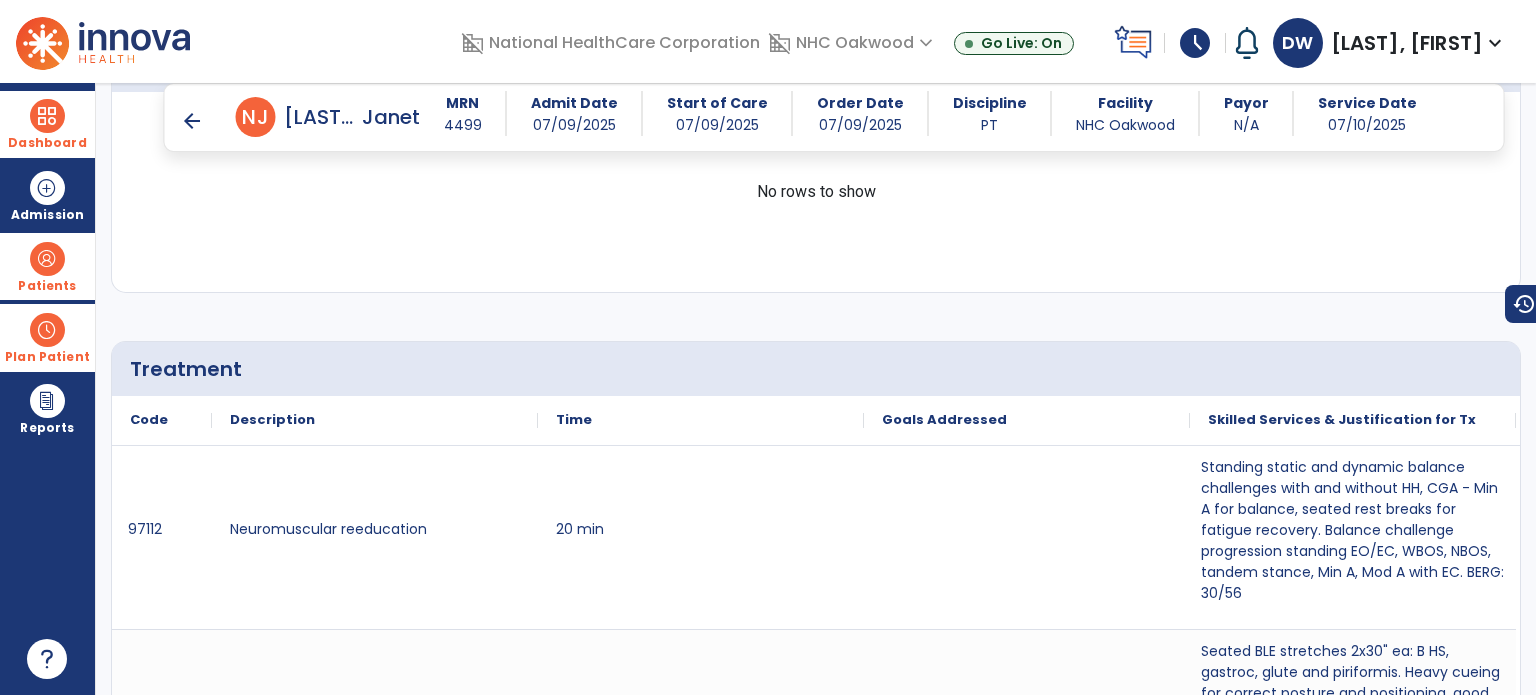 click on "arrow_back" at bounding box center [192, 121] 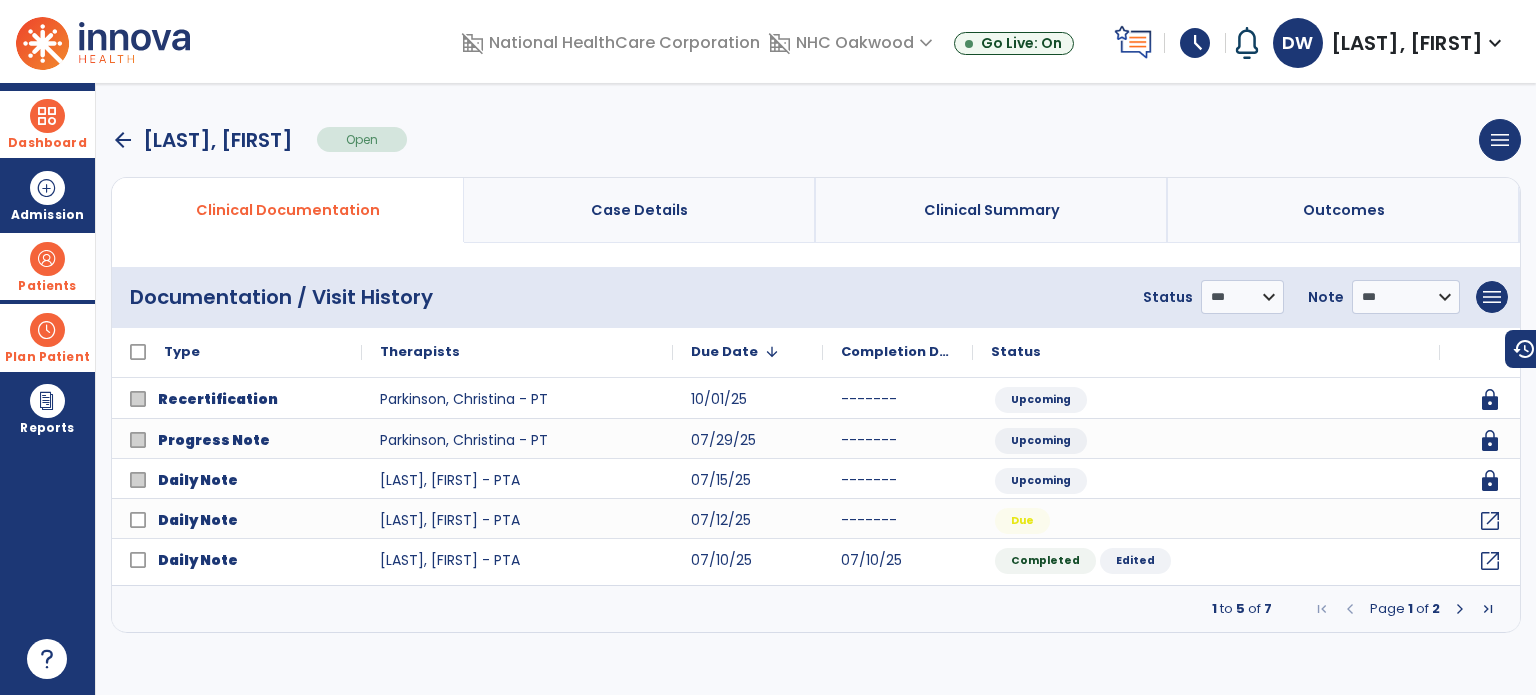 scroll, scrollTop: 0, scrollLeft: 0, axis: both 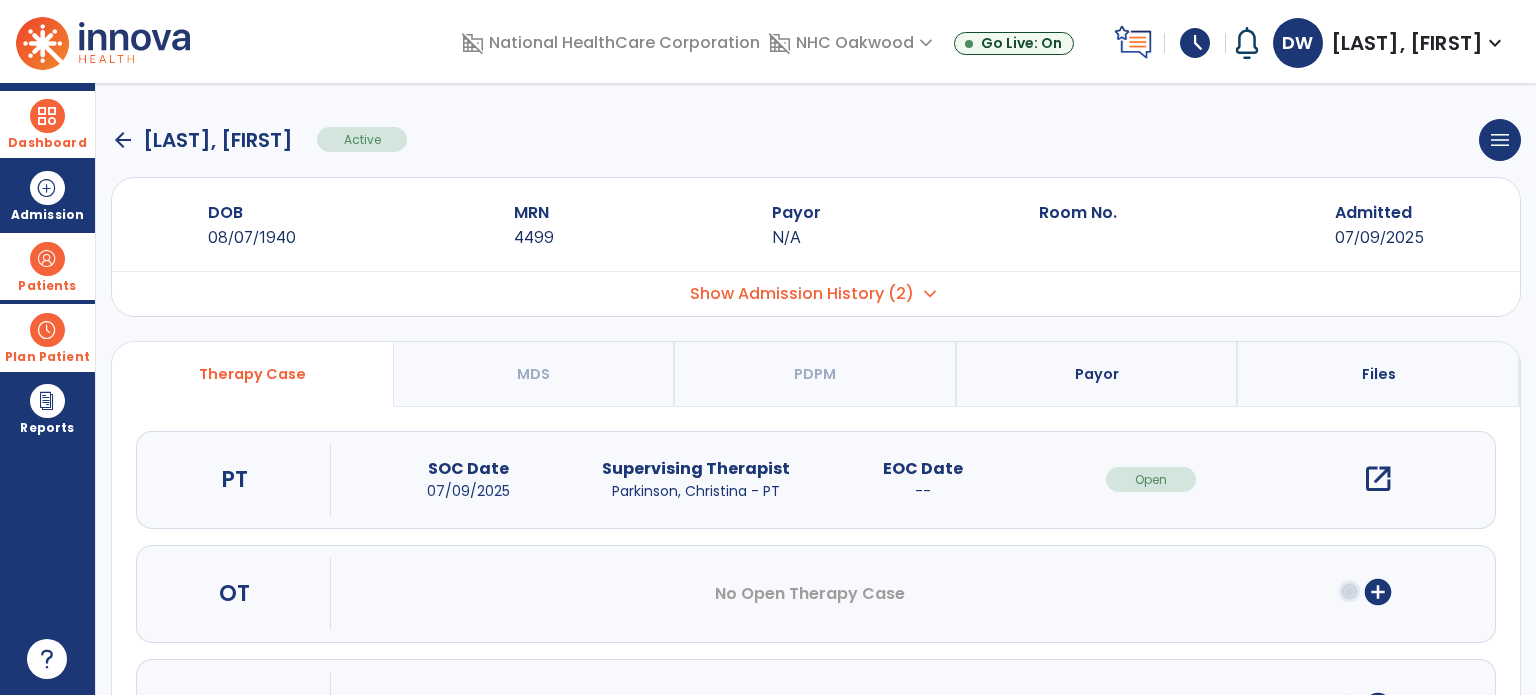 click on "arrow_back" 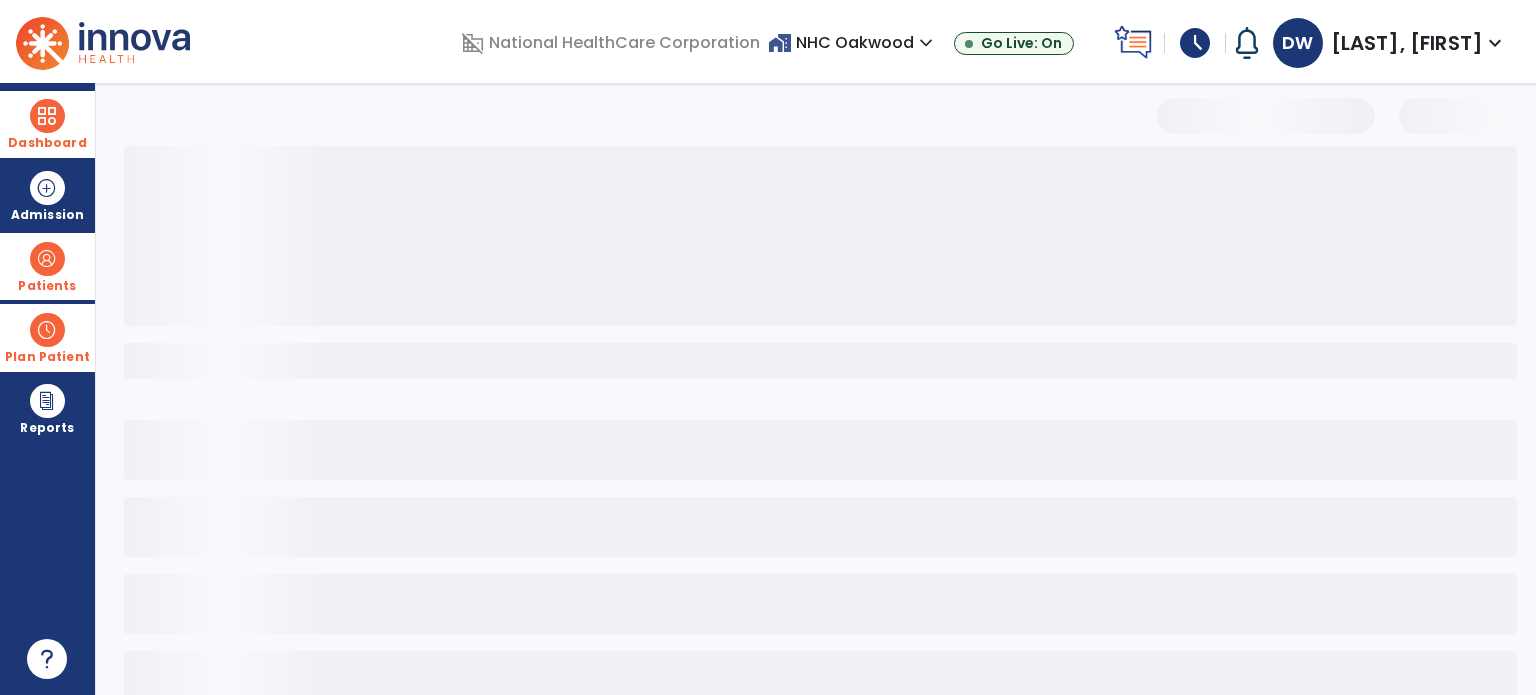 select on "***" 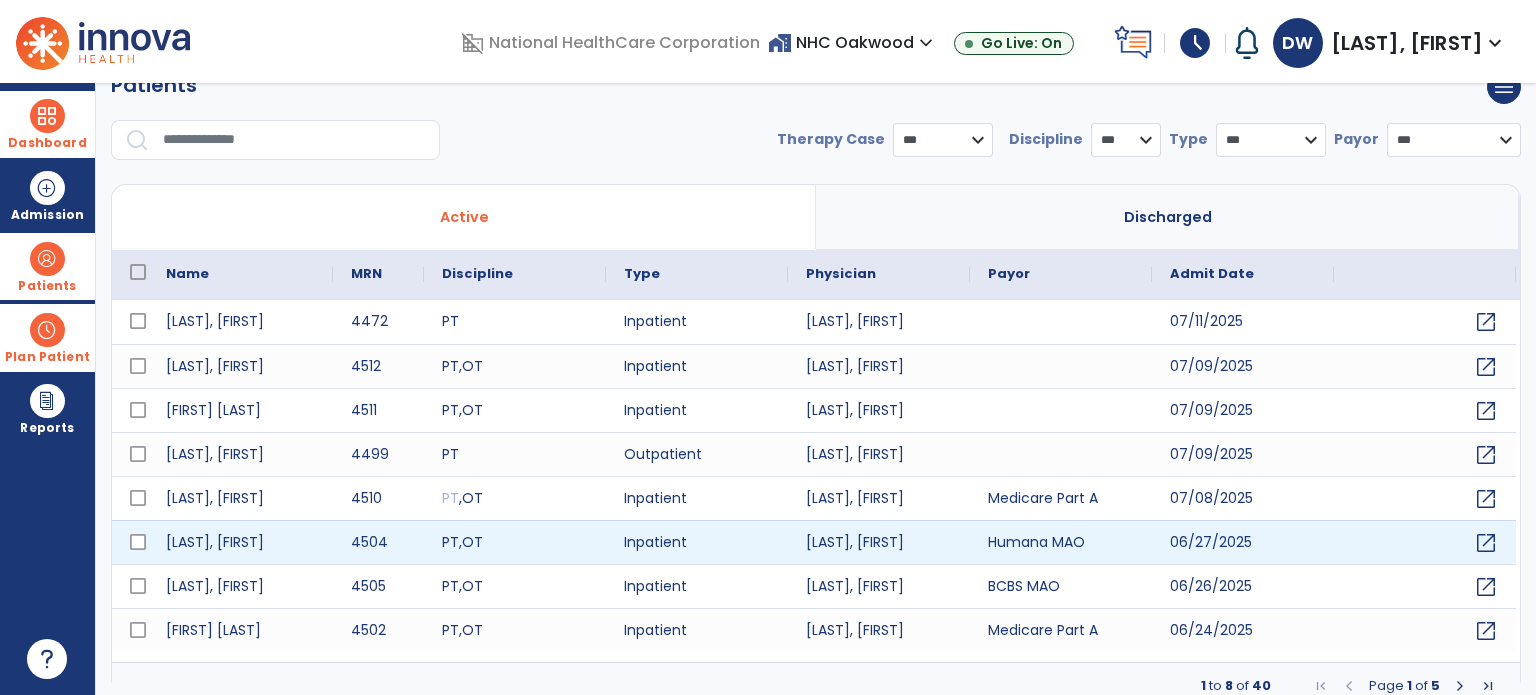 scroll, scrollTop: 46, scrollLeft: 0, axis: vertical 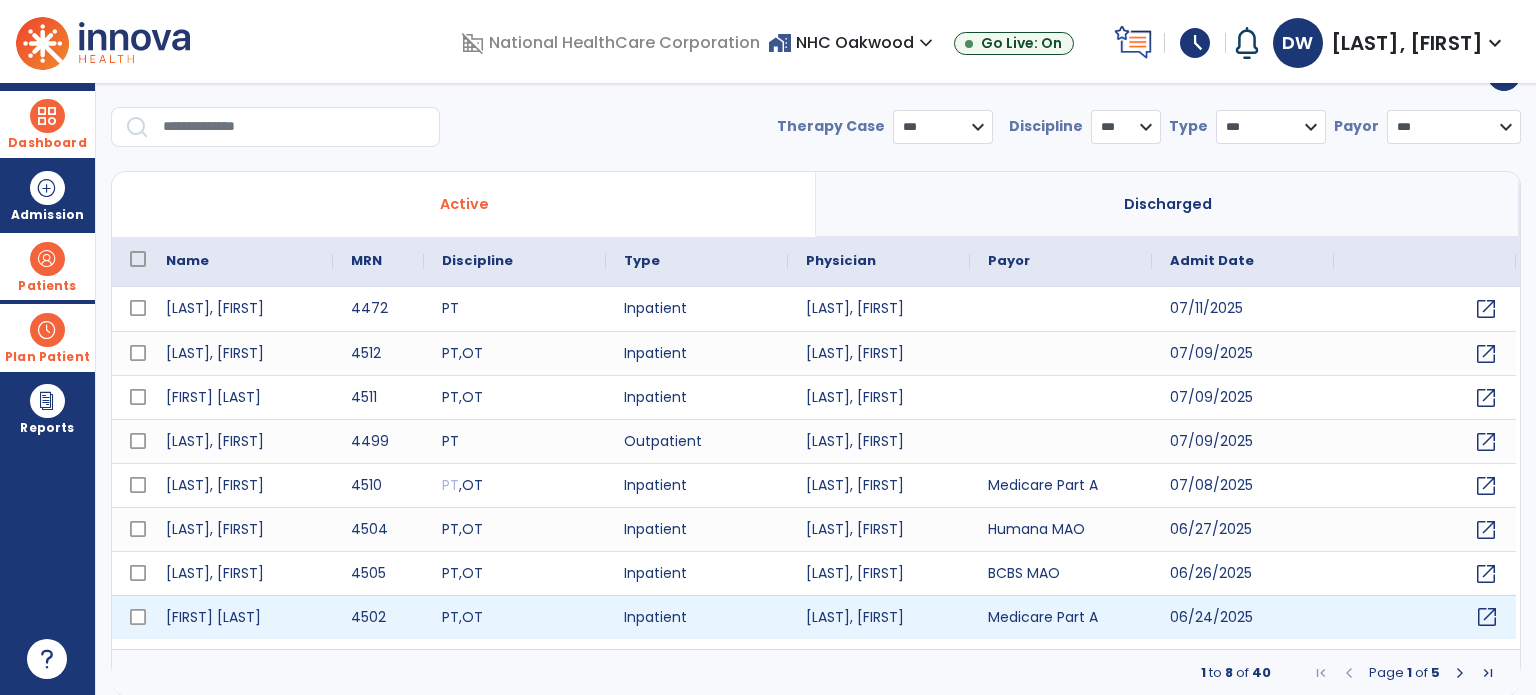click on "open_in_new" at bounding box center [1487, 617] 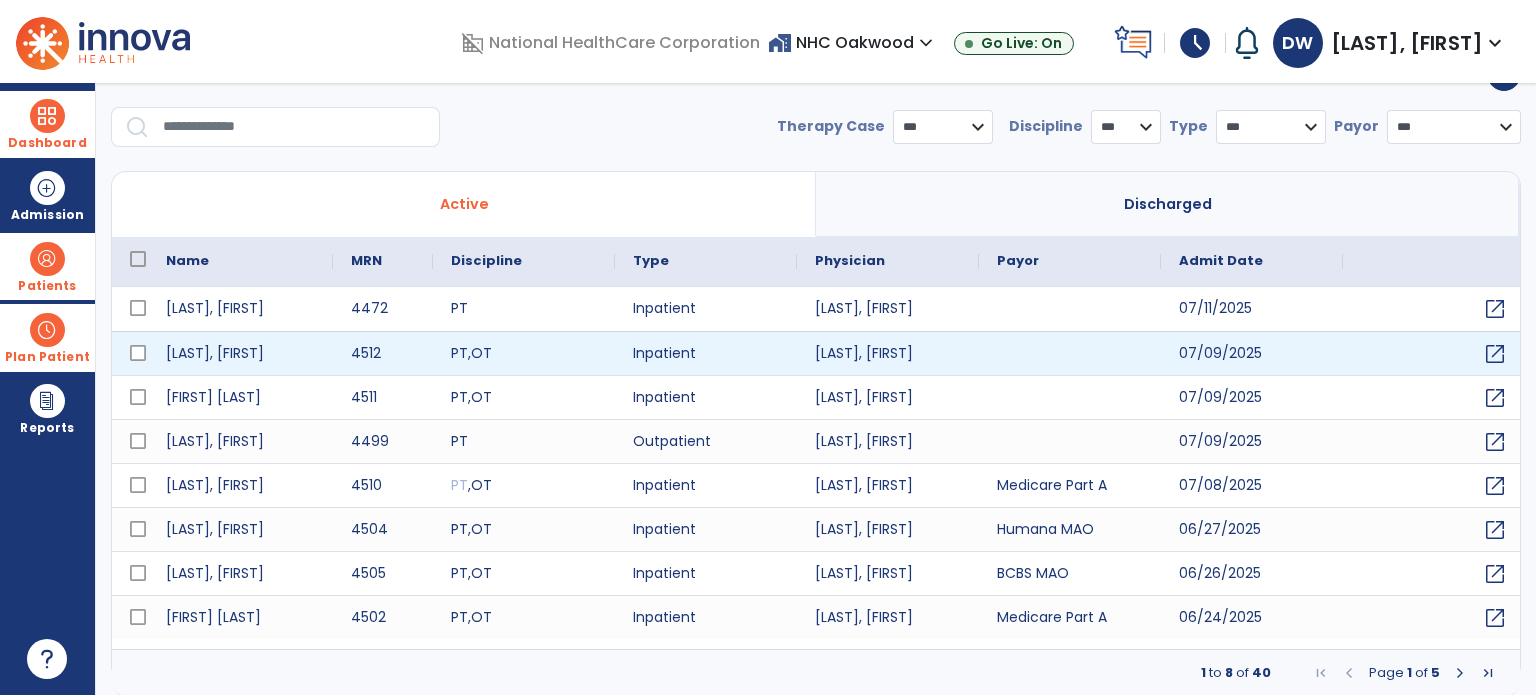 scroll, scrollTop: 0, scrollLeft: 0, axis: both 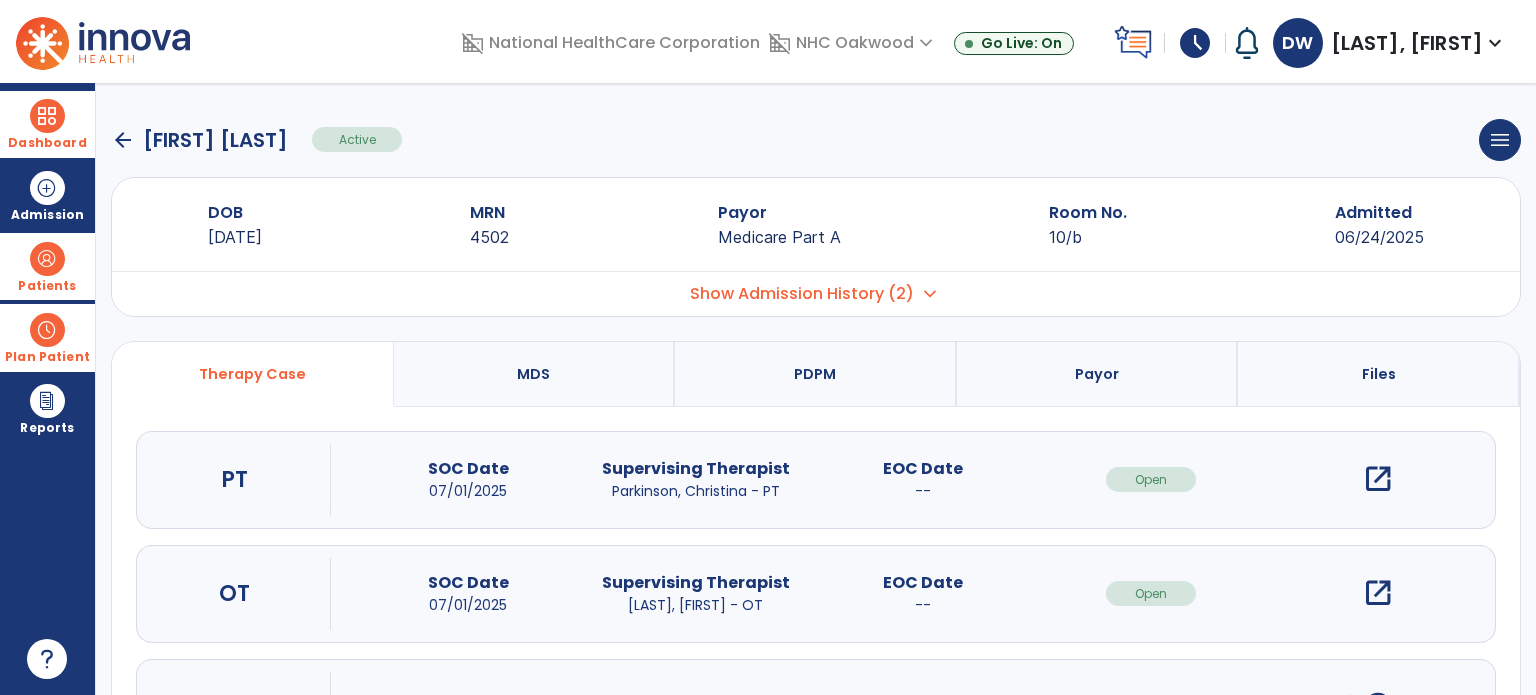 click on "open_in_new" at bounding box center (1378, 479) 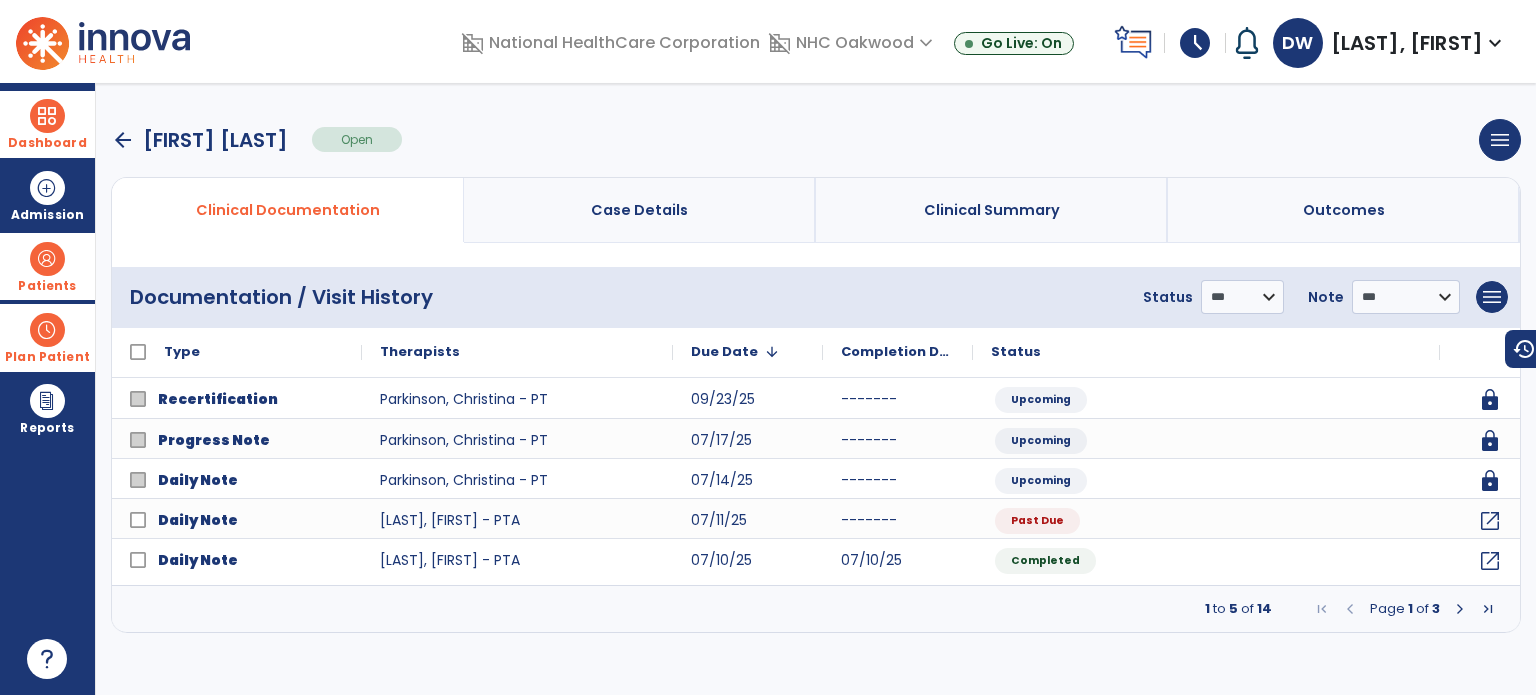 click at bounding box center [1460, 609] 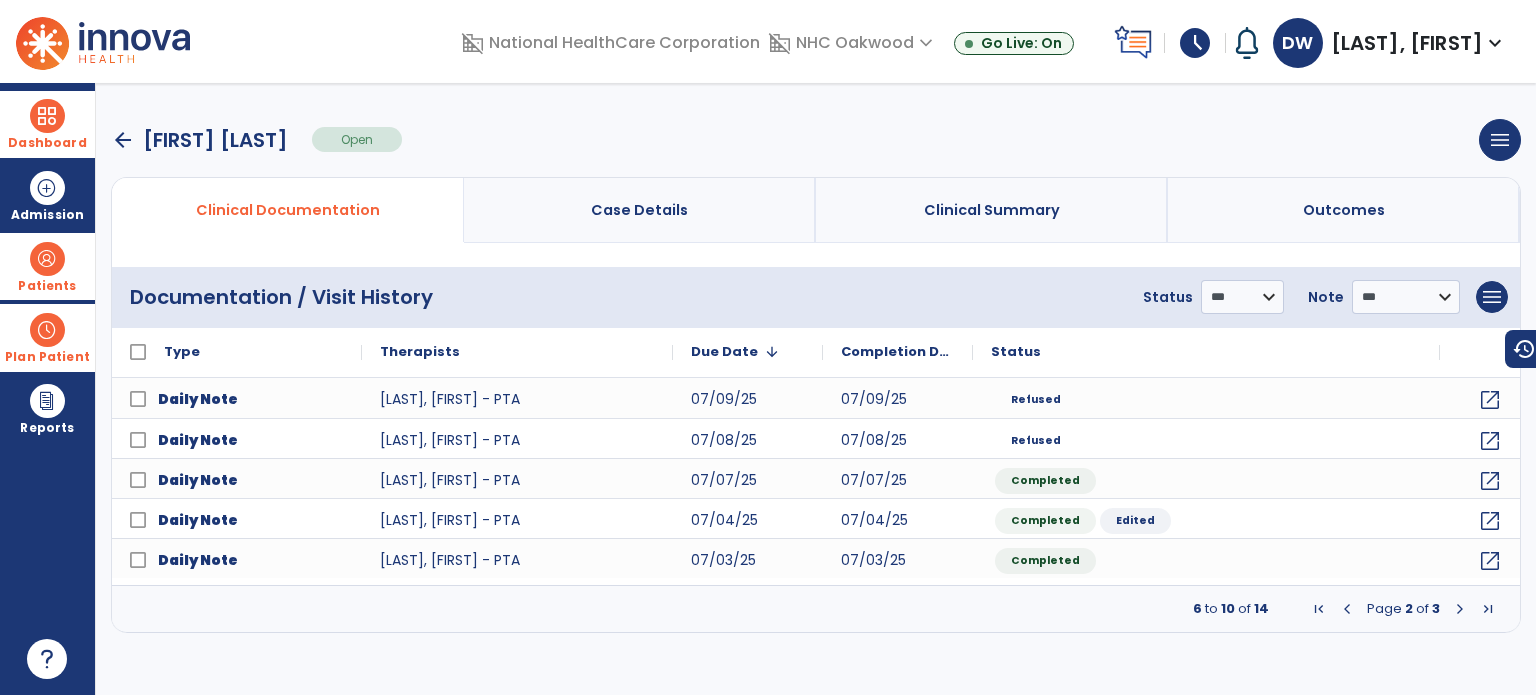 click at bounding box center [1347, 609] 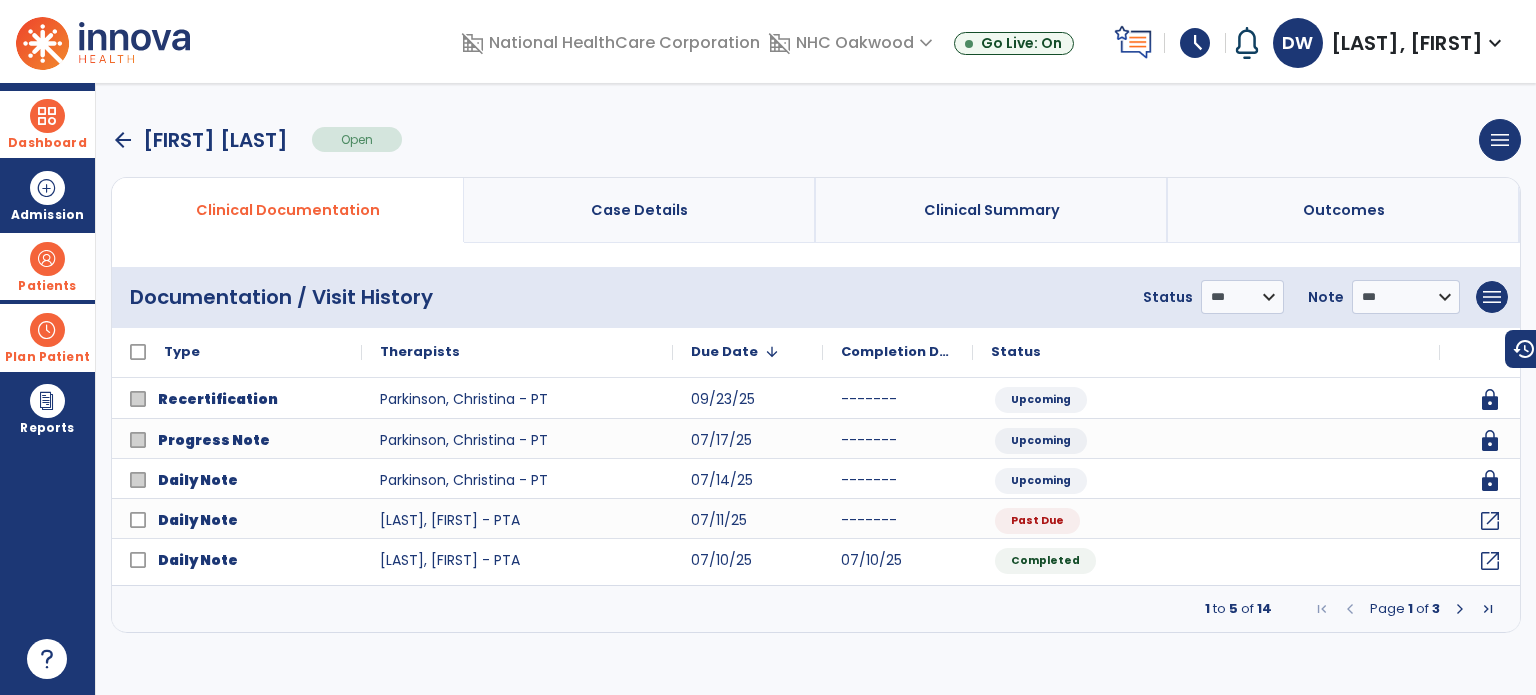 click on "arrow_back" at bounding box center [123, 140] 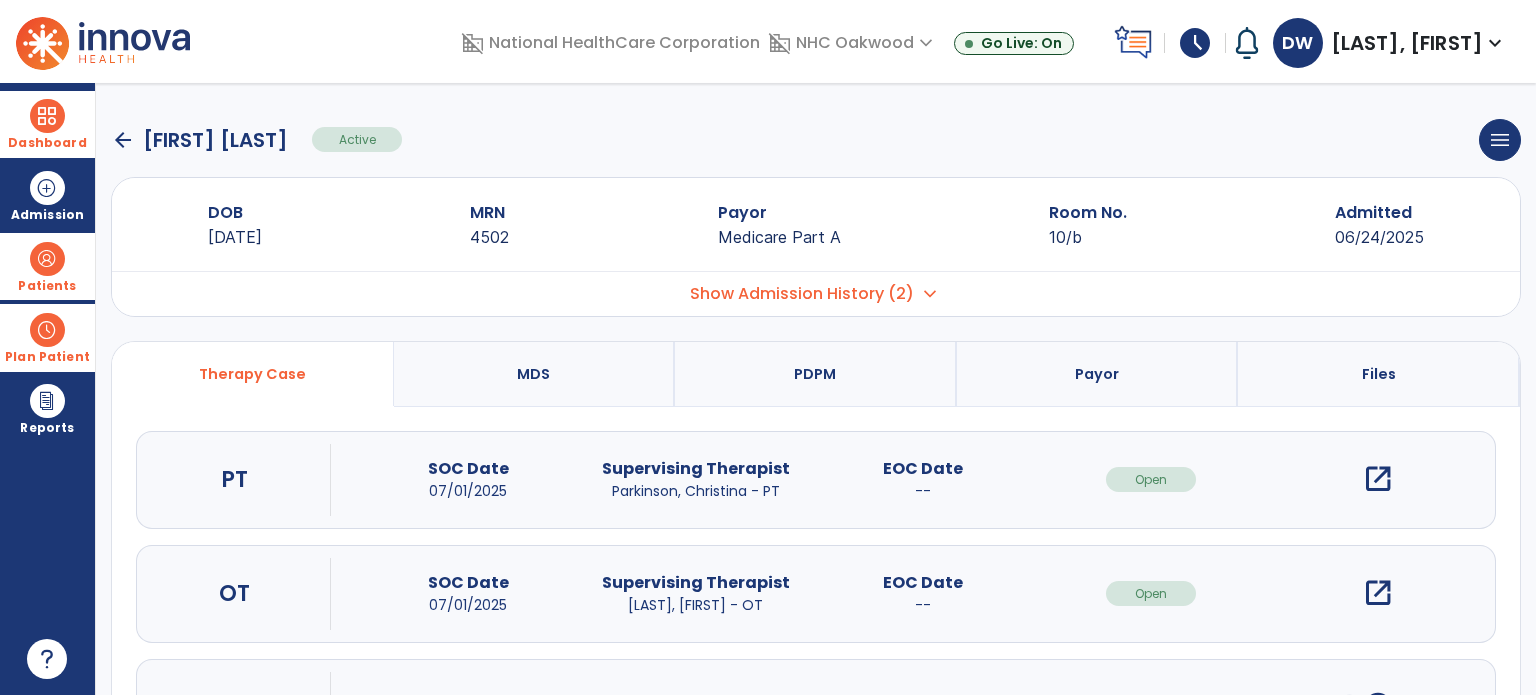 click on "arrow_back" 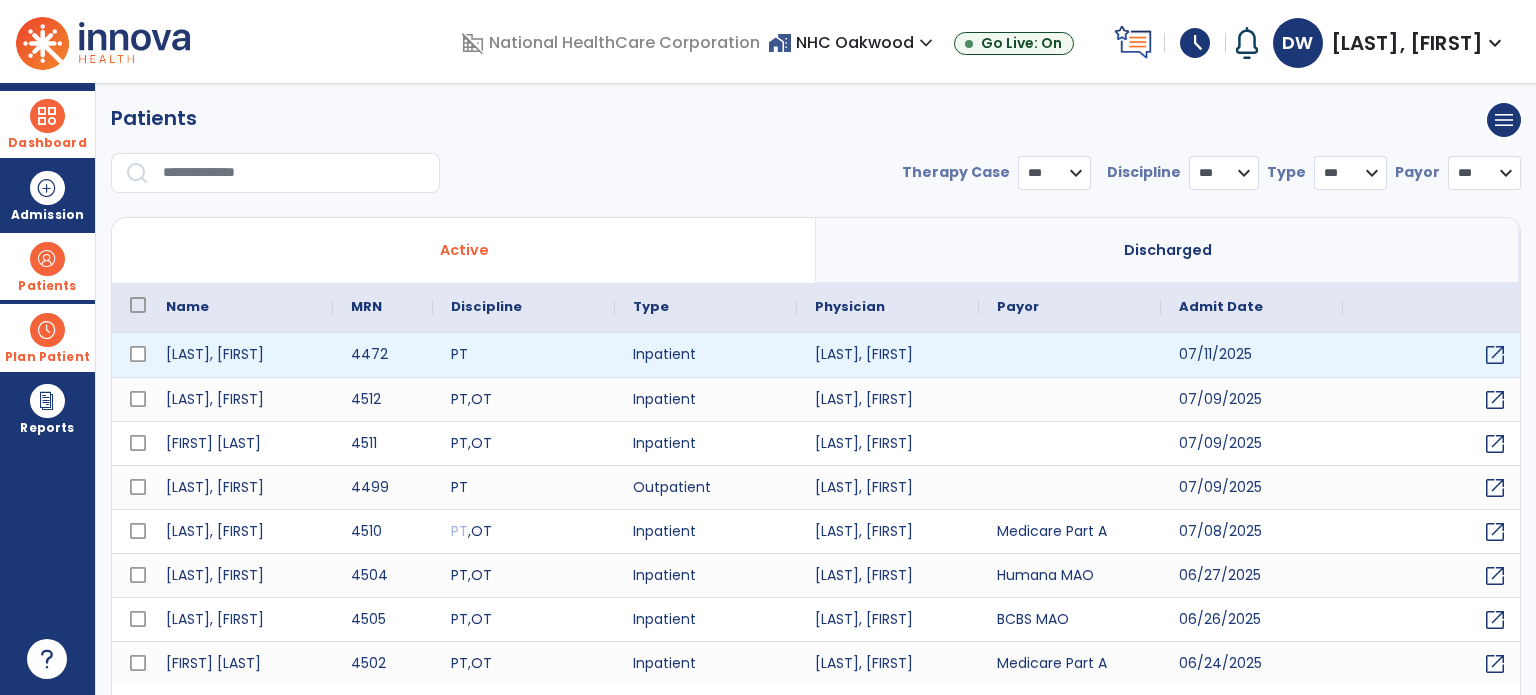 select on "***" 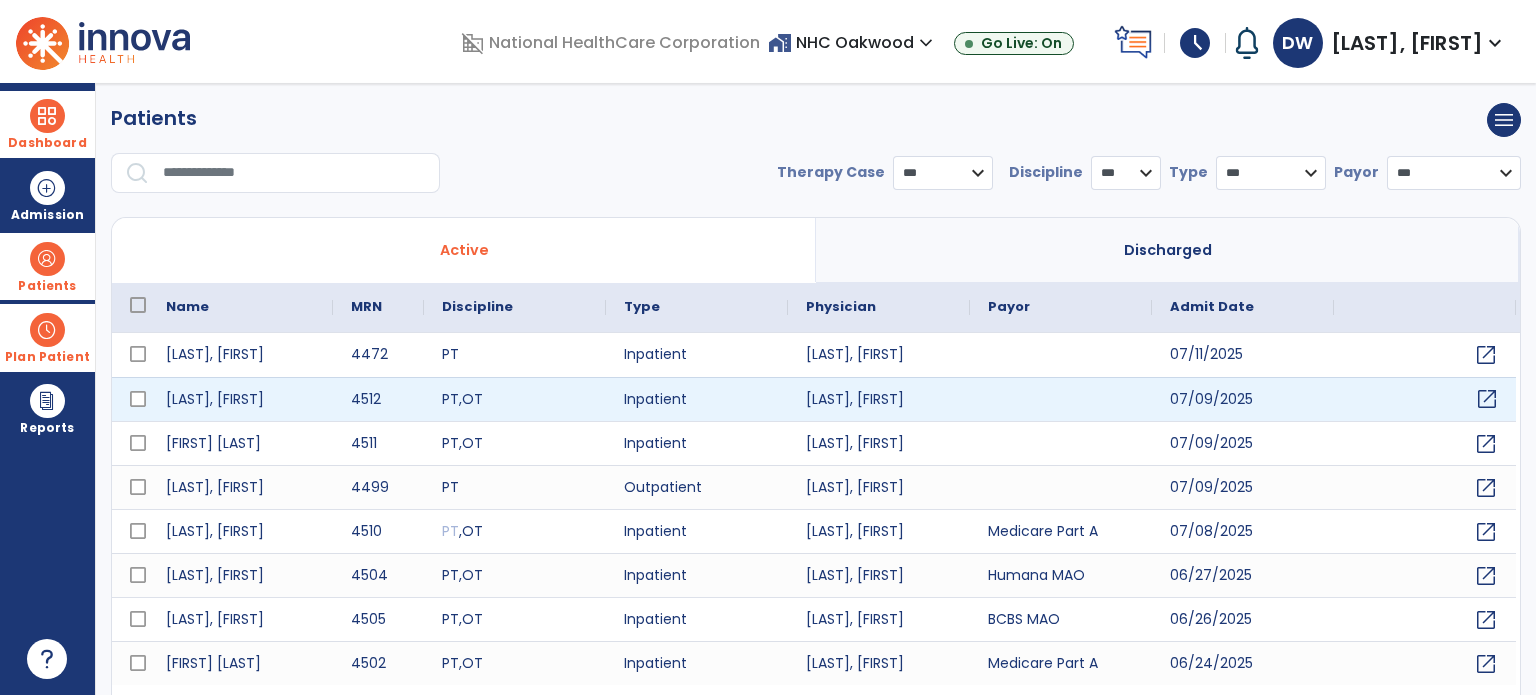 click on "open_in_new" at bounding box center (1487, 399) 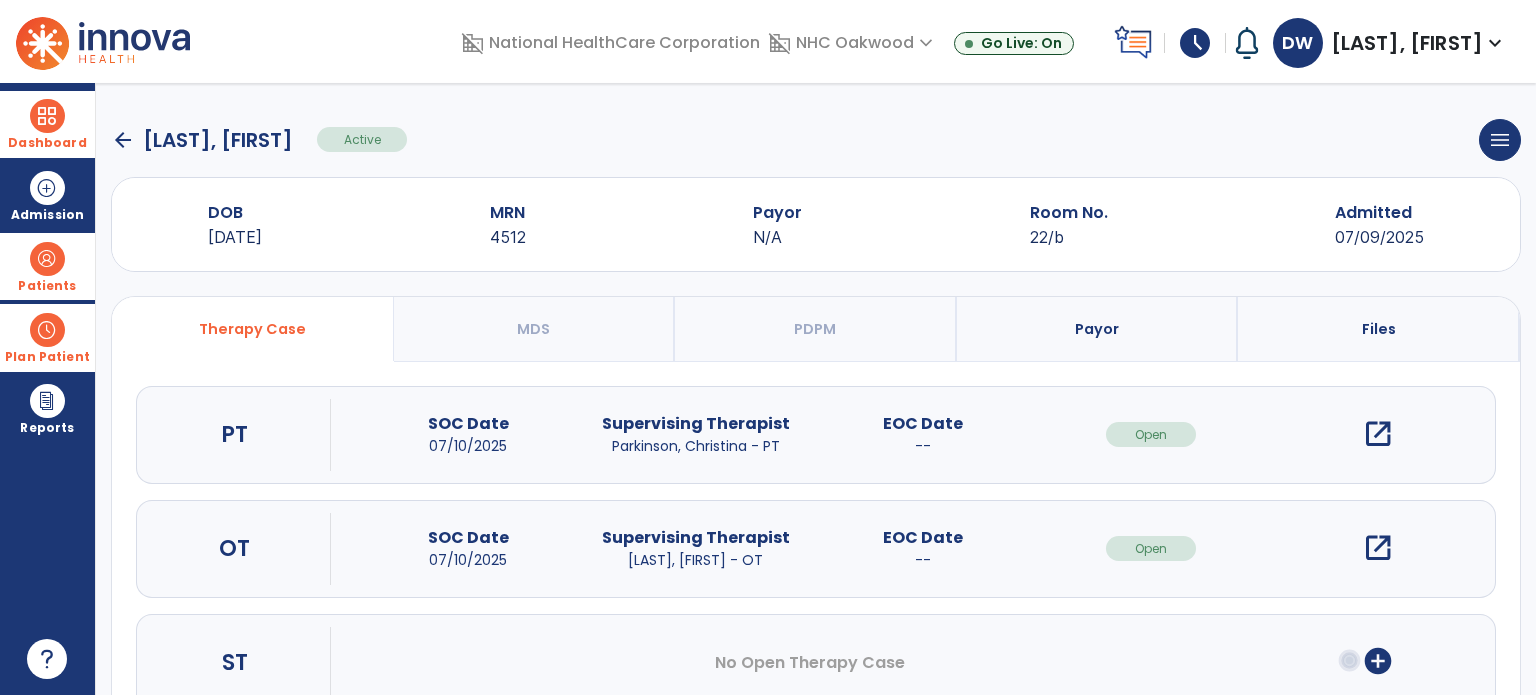 click on "open_in_new" at bounding box center (1378, 434) 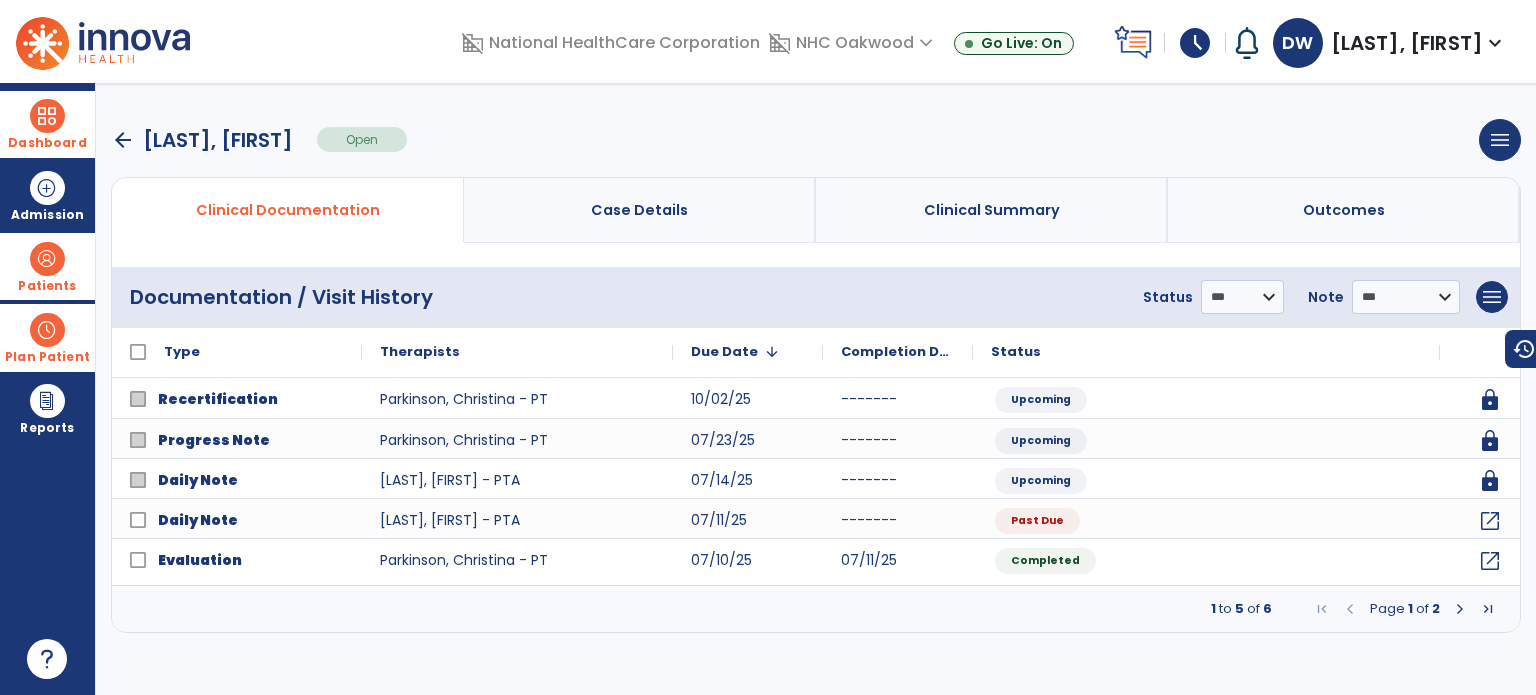 click on "**********" at bounding box center (816, 389) 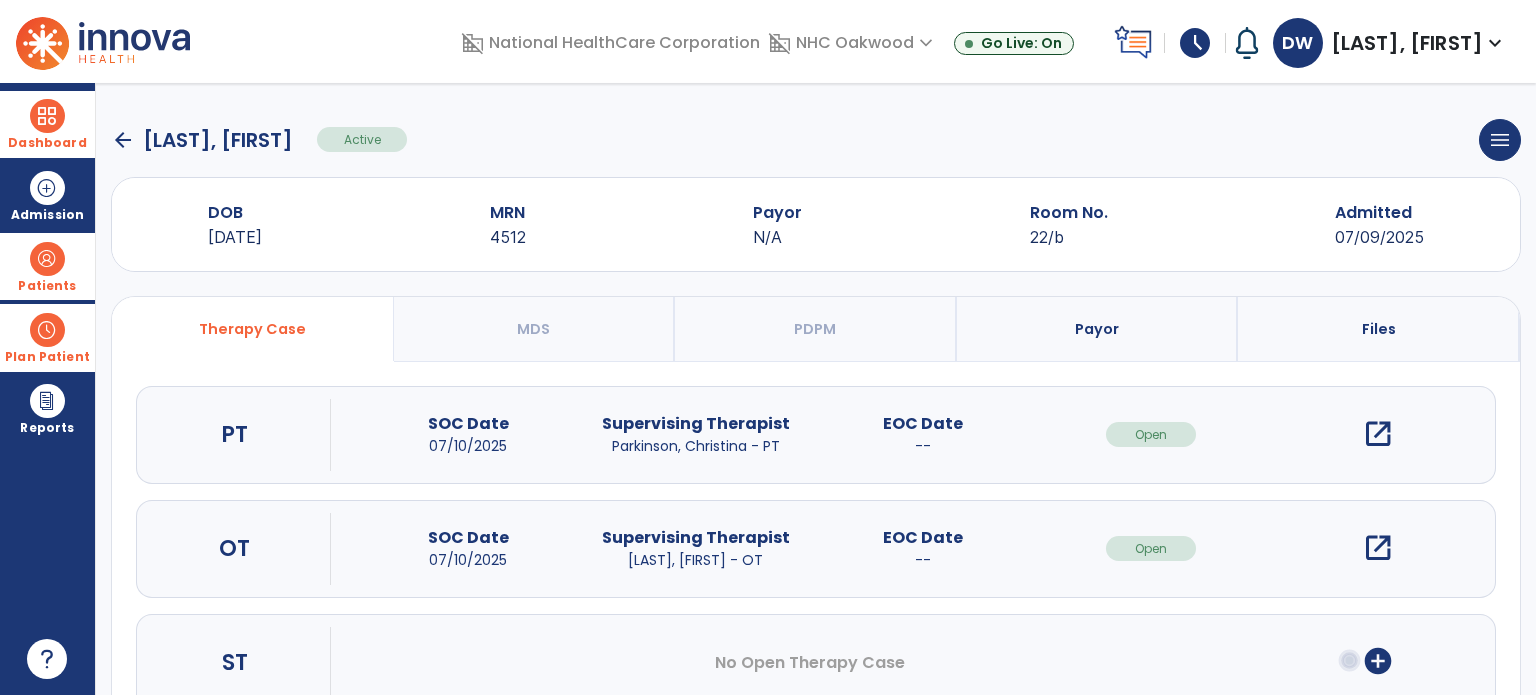 click on "arrow_back" 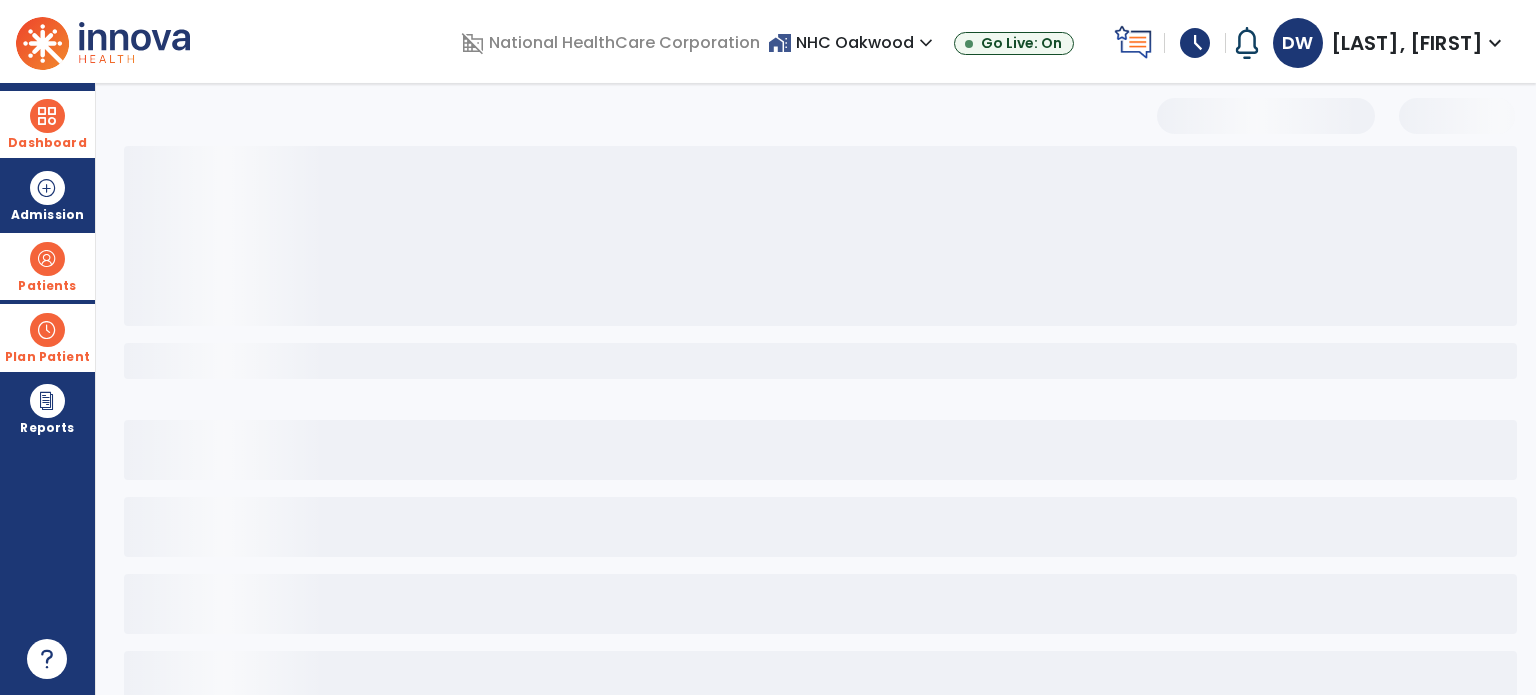 select on "***" 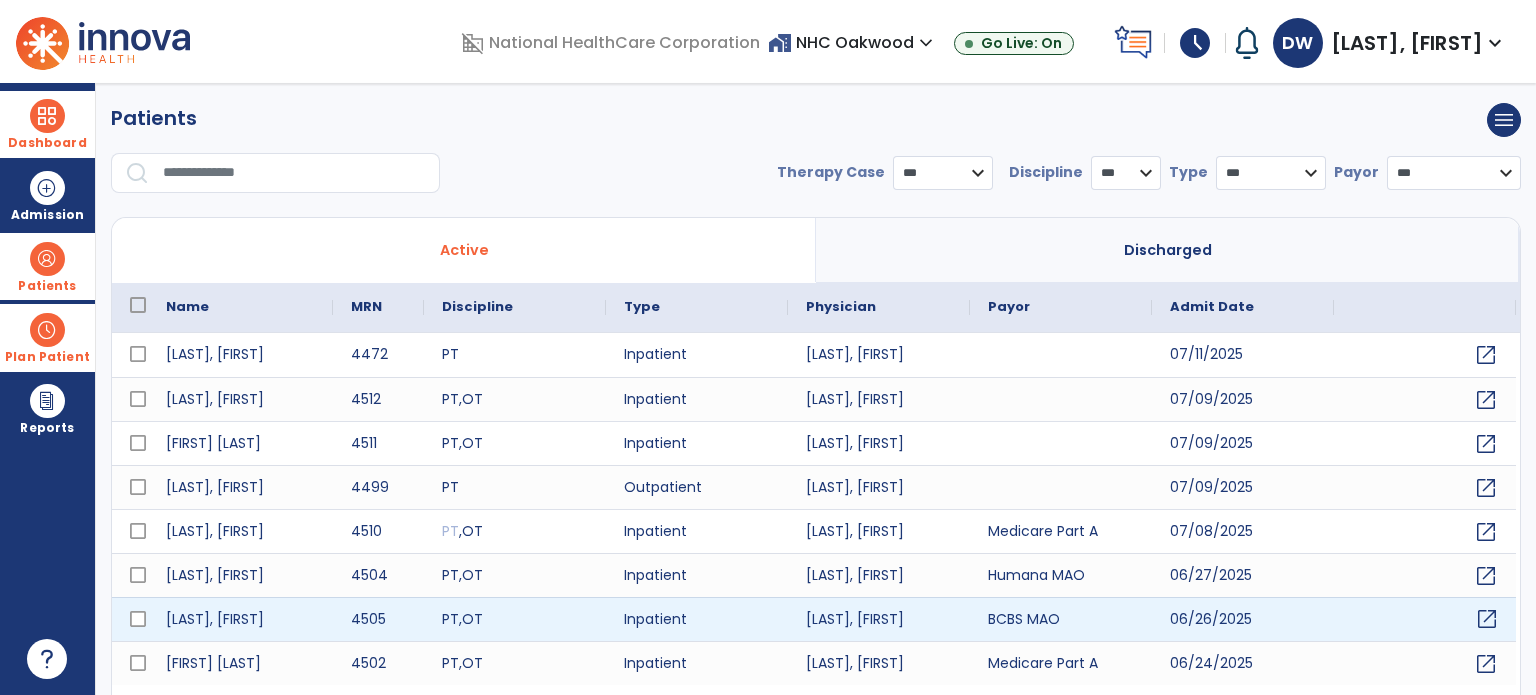 click on "open_in_new" at bounding box center (1487, 619) 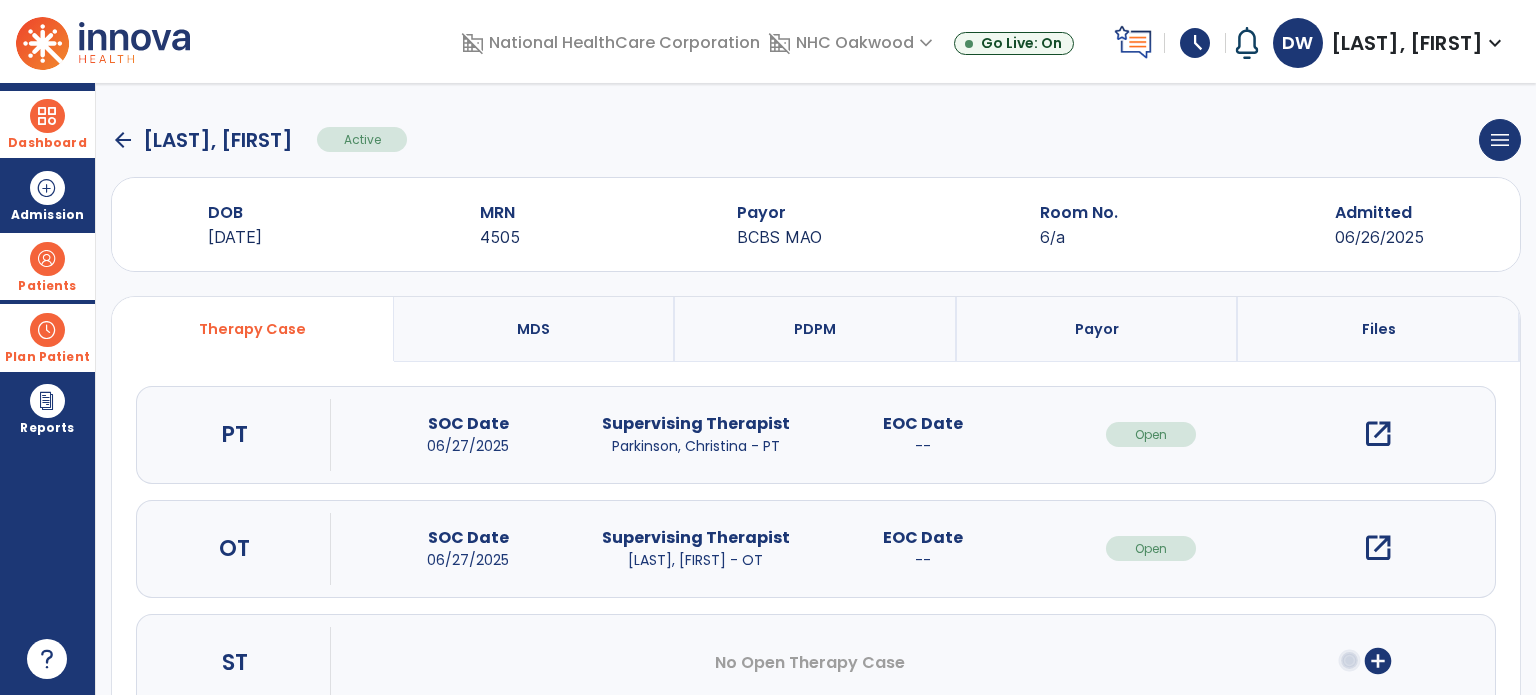 click on "open_in_new" at bounding box center (1378, 434) 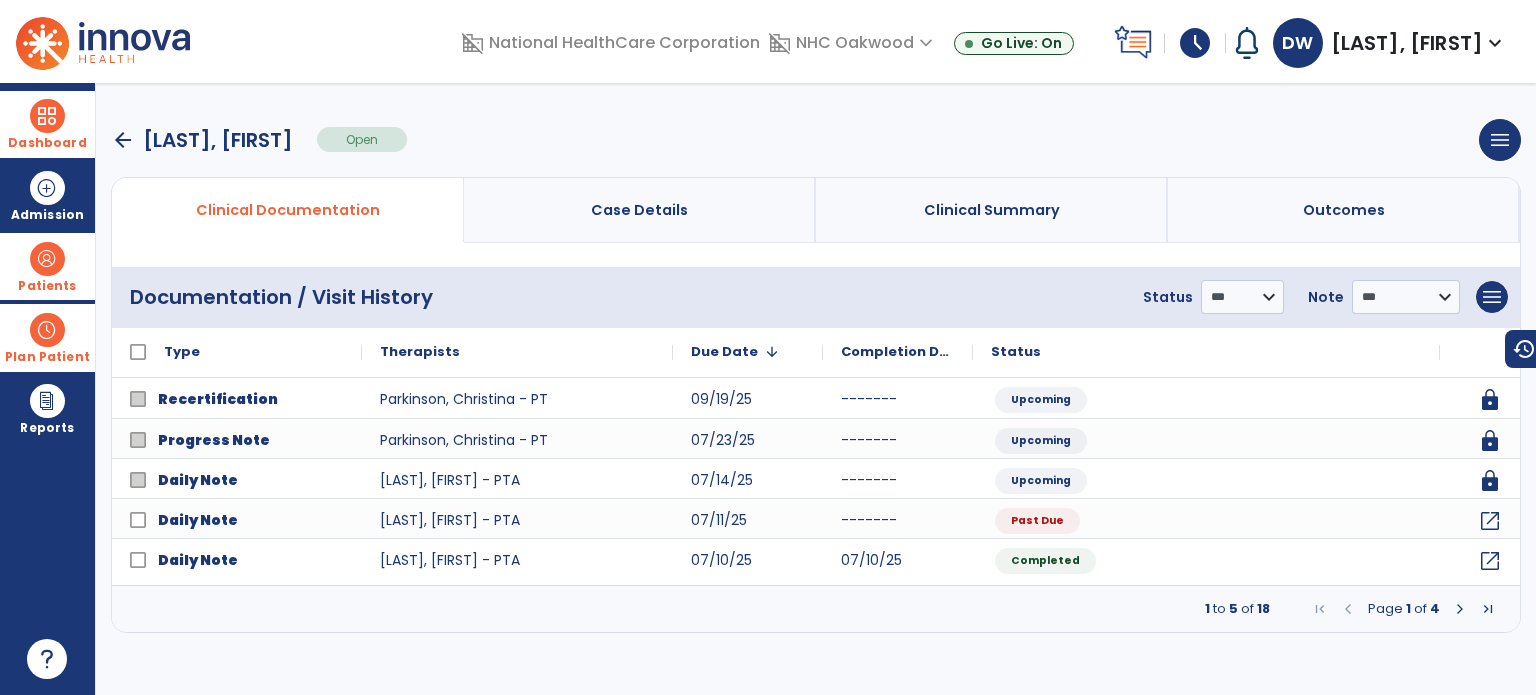 click at bounding box center [1460, 609] 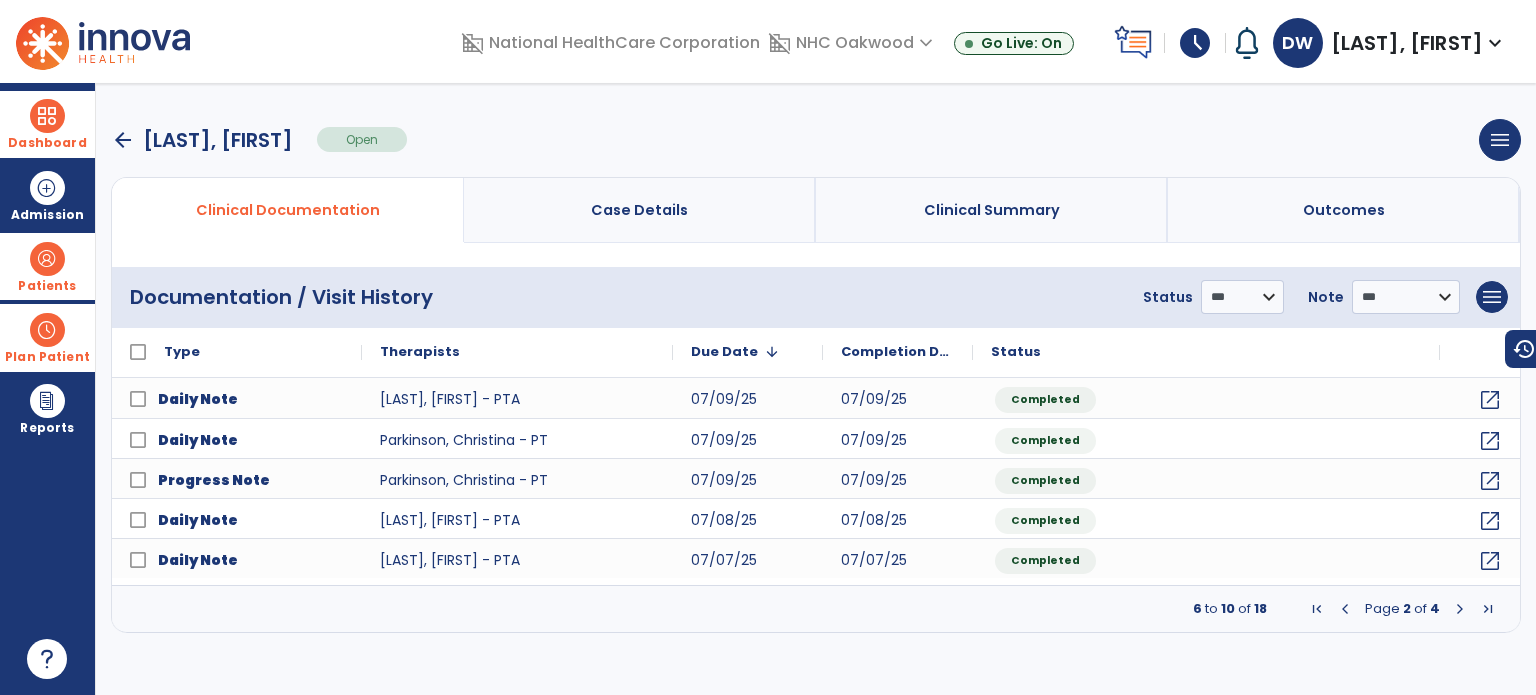 click on "Plan Patient" at bounding box center [47, 286] 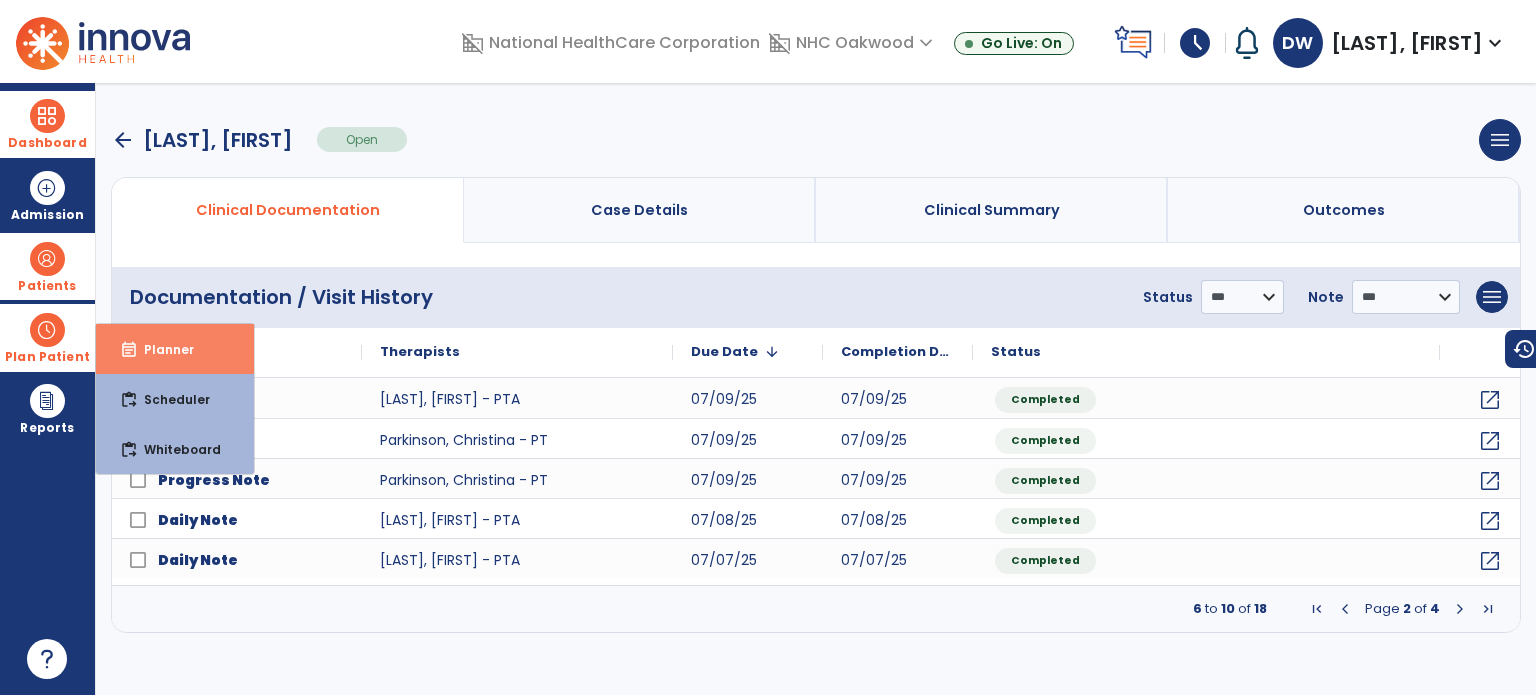 click on "Planner" at bounding box center (161, 349) 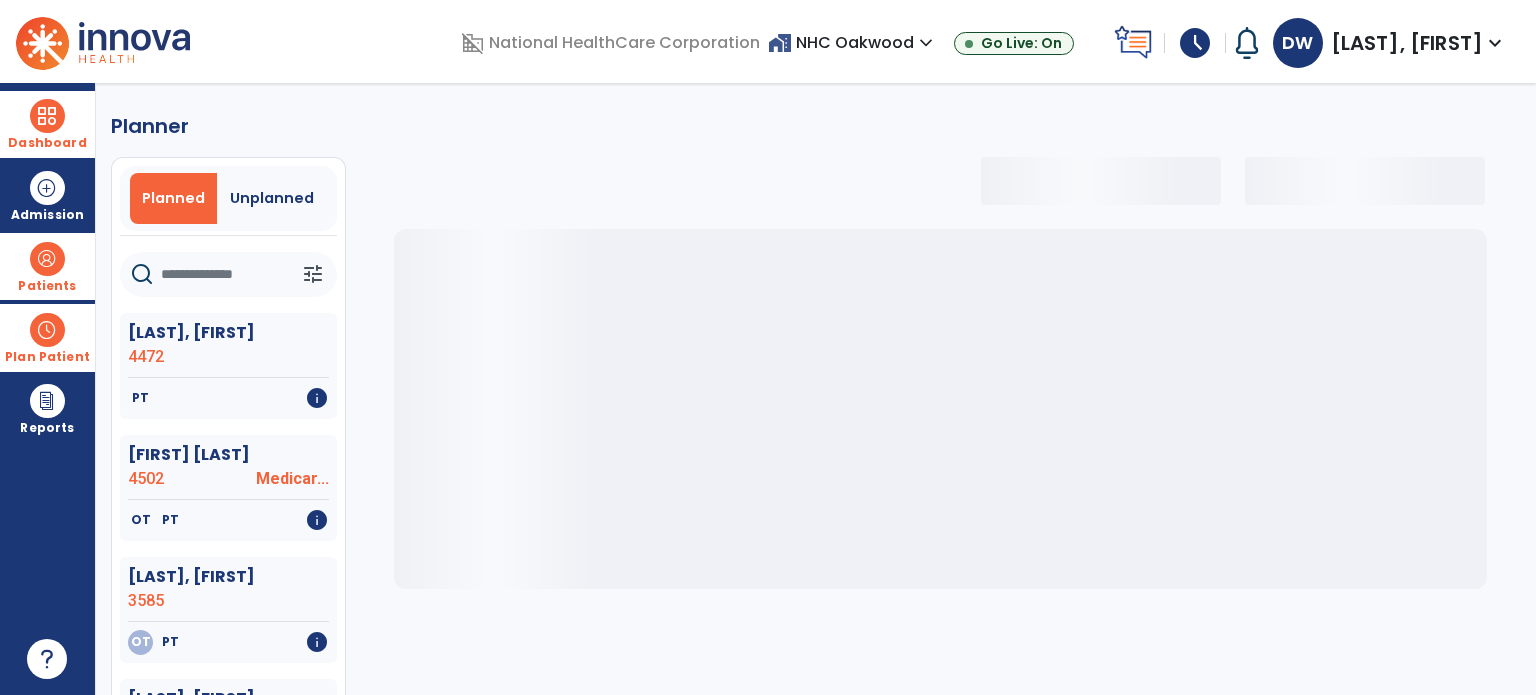 select on "***" 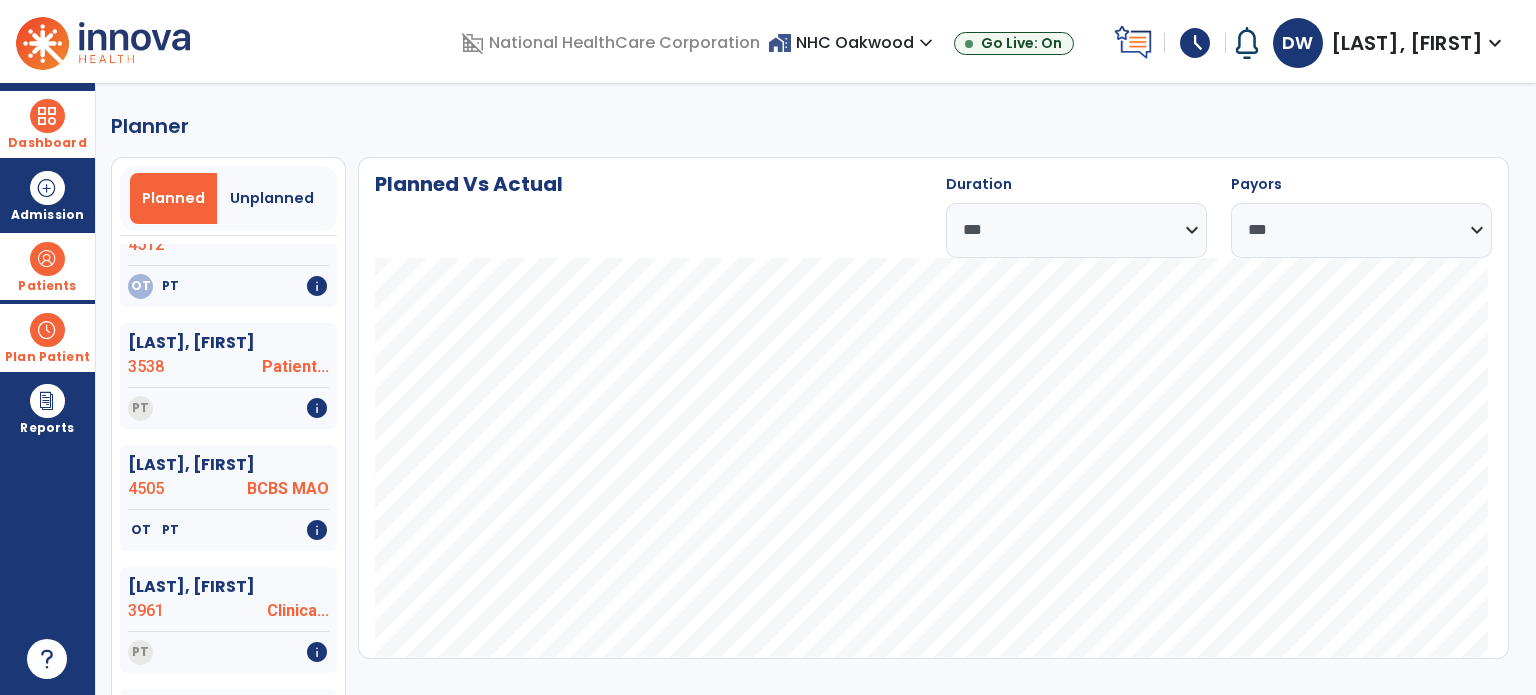 scroll, scrollTop: 700, scrollLeft: 0, axis: vertical 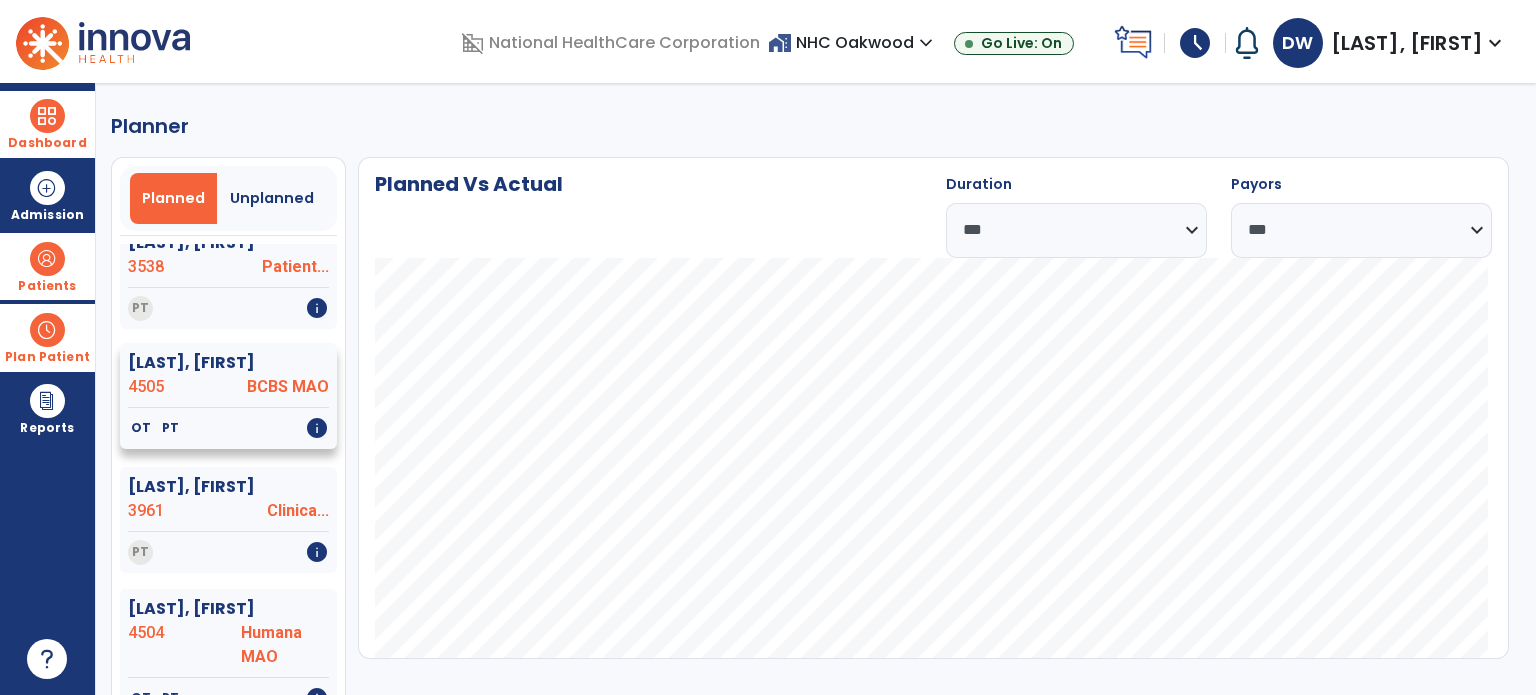 click on "4505" 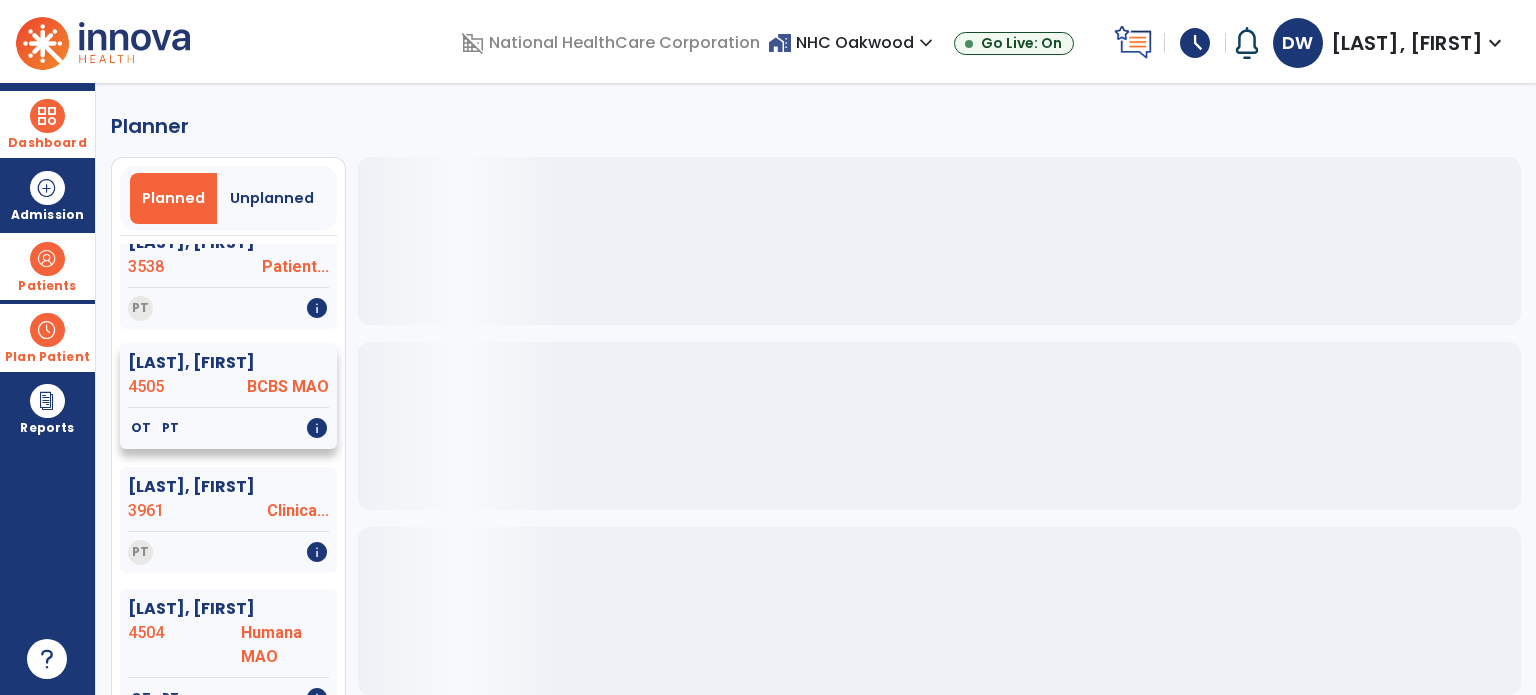 click on "PT" 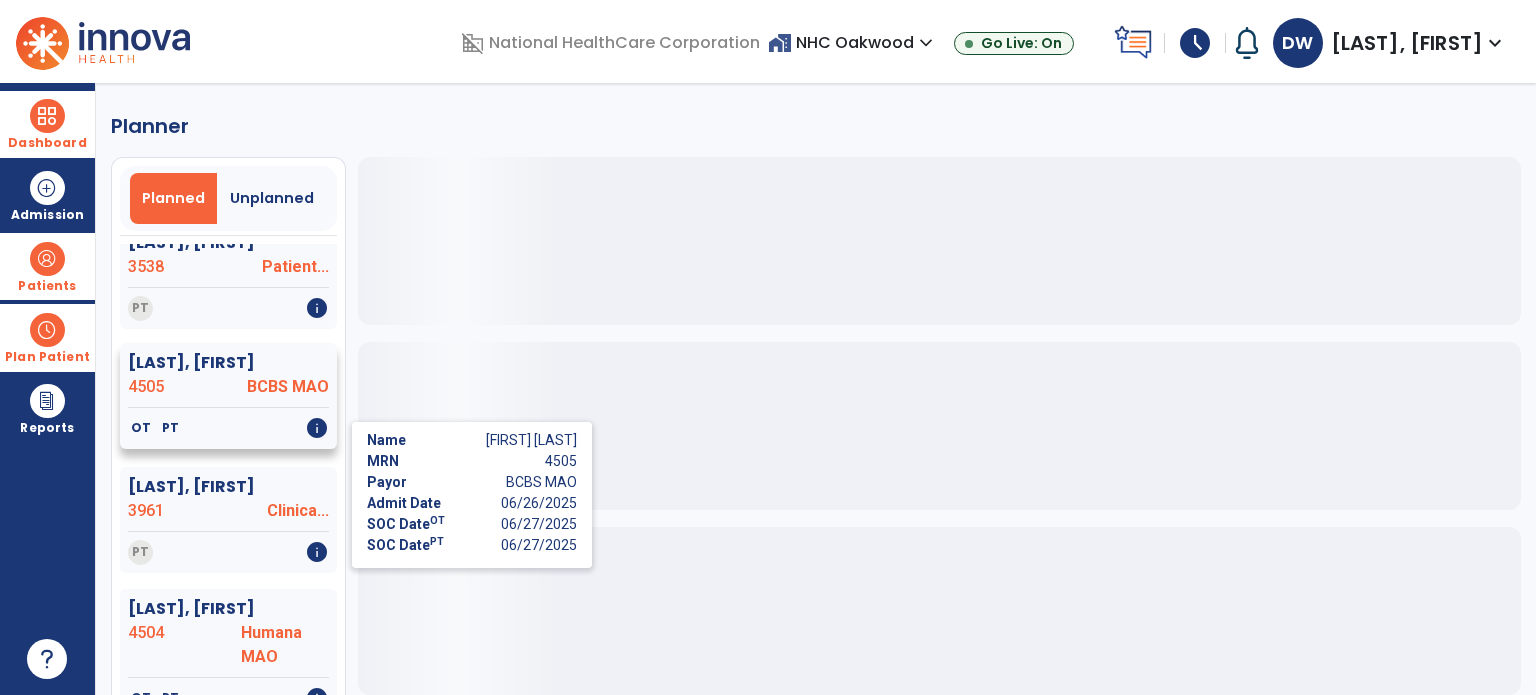 click on "info" 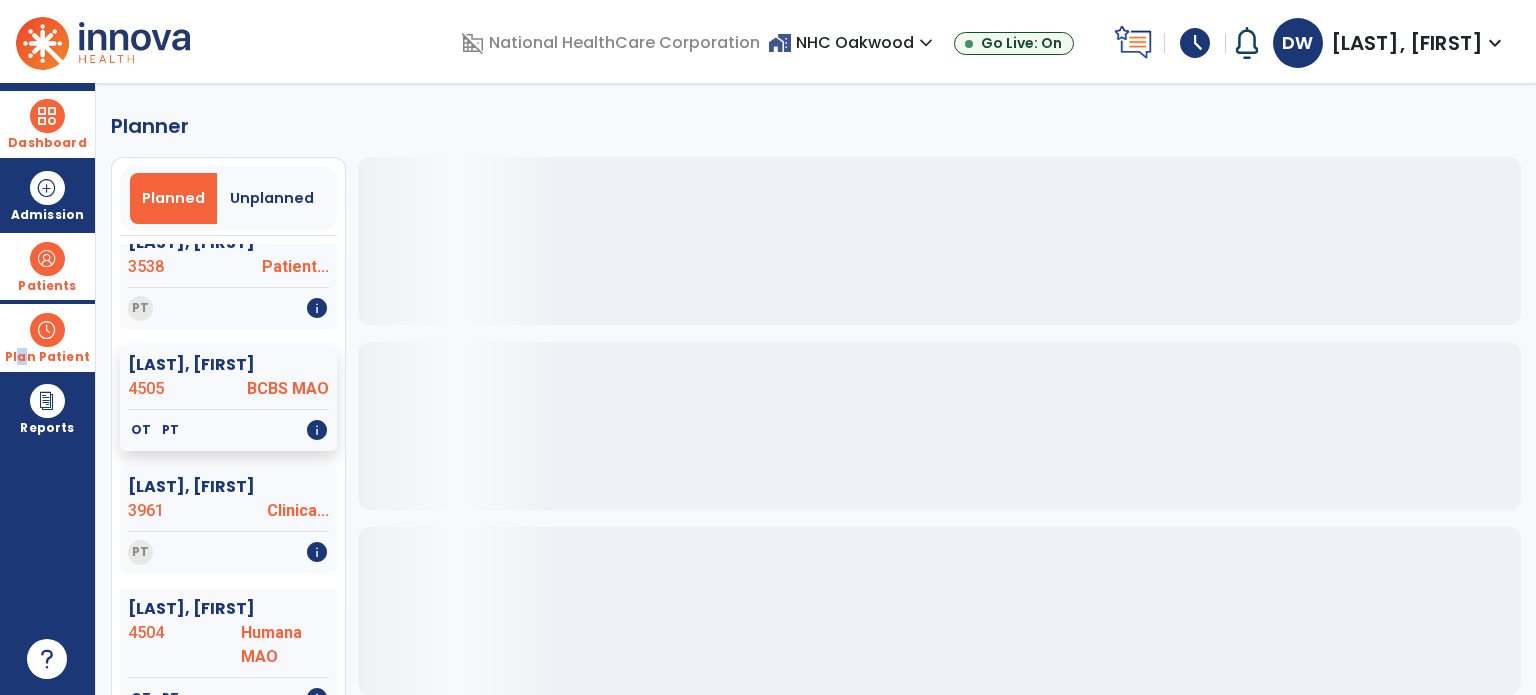 click on "Plan Patient" at bounding box center [47, 337] 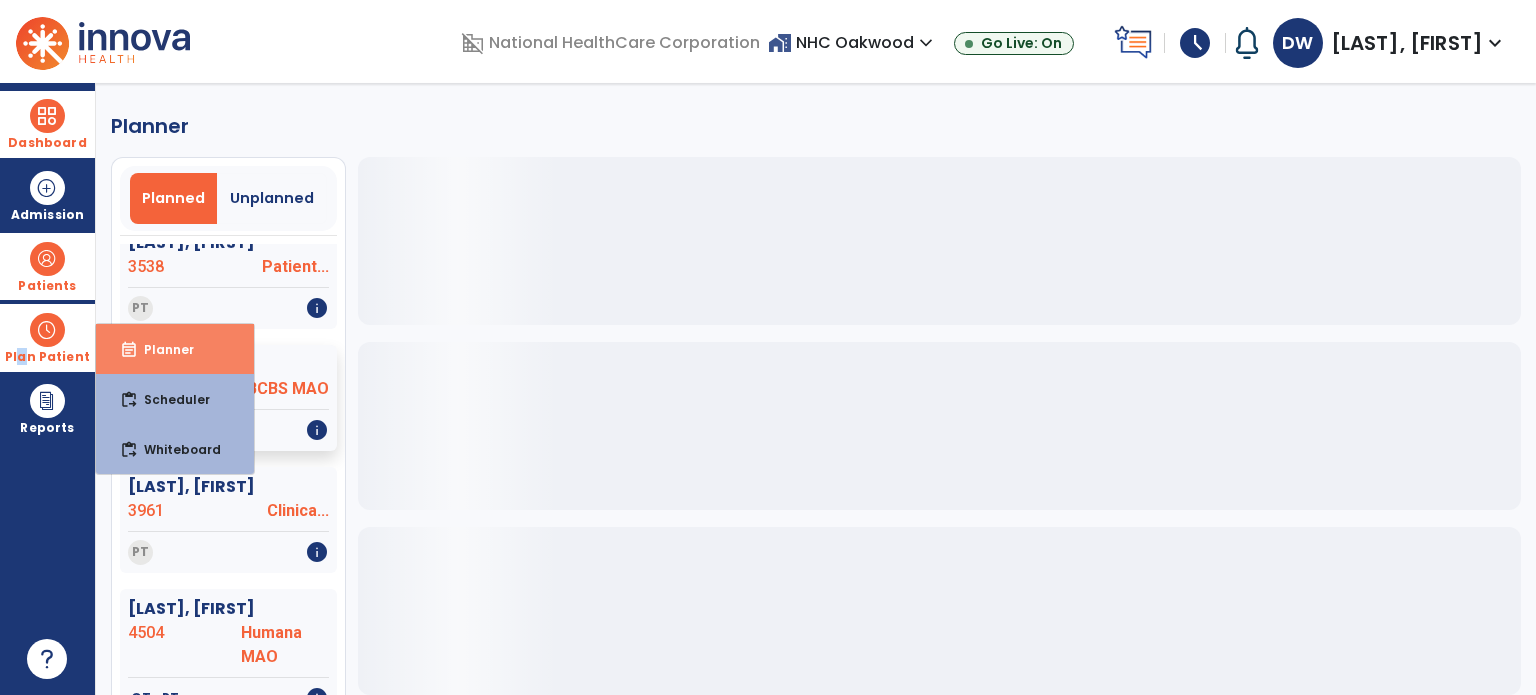 click on "event_note  Planner" at bounding box center (175, 349) 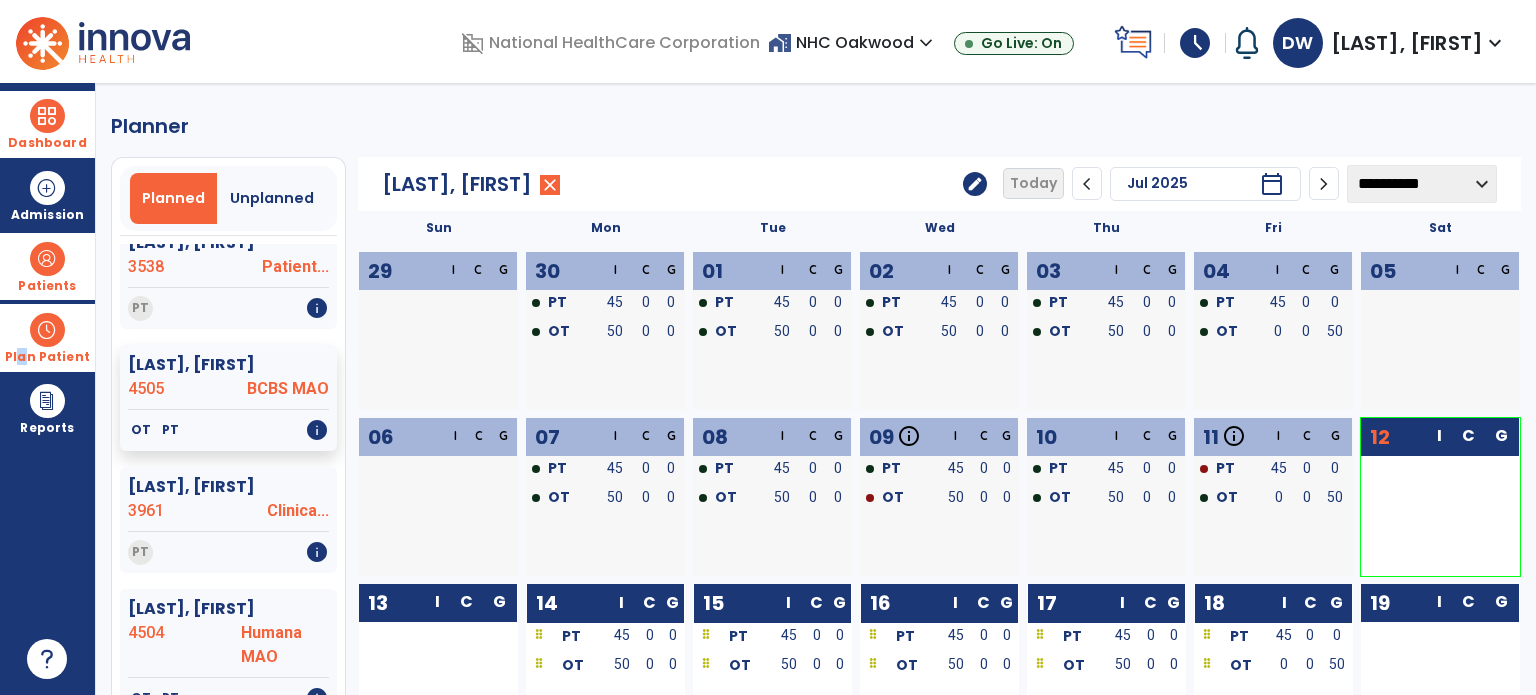 click on "**********" 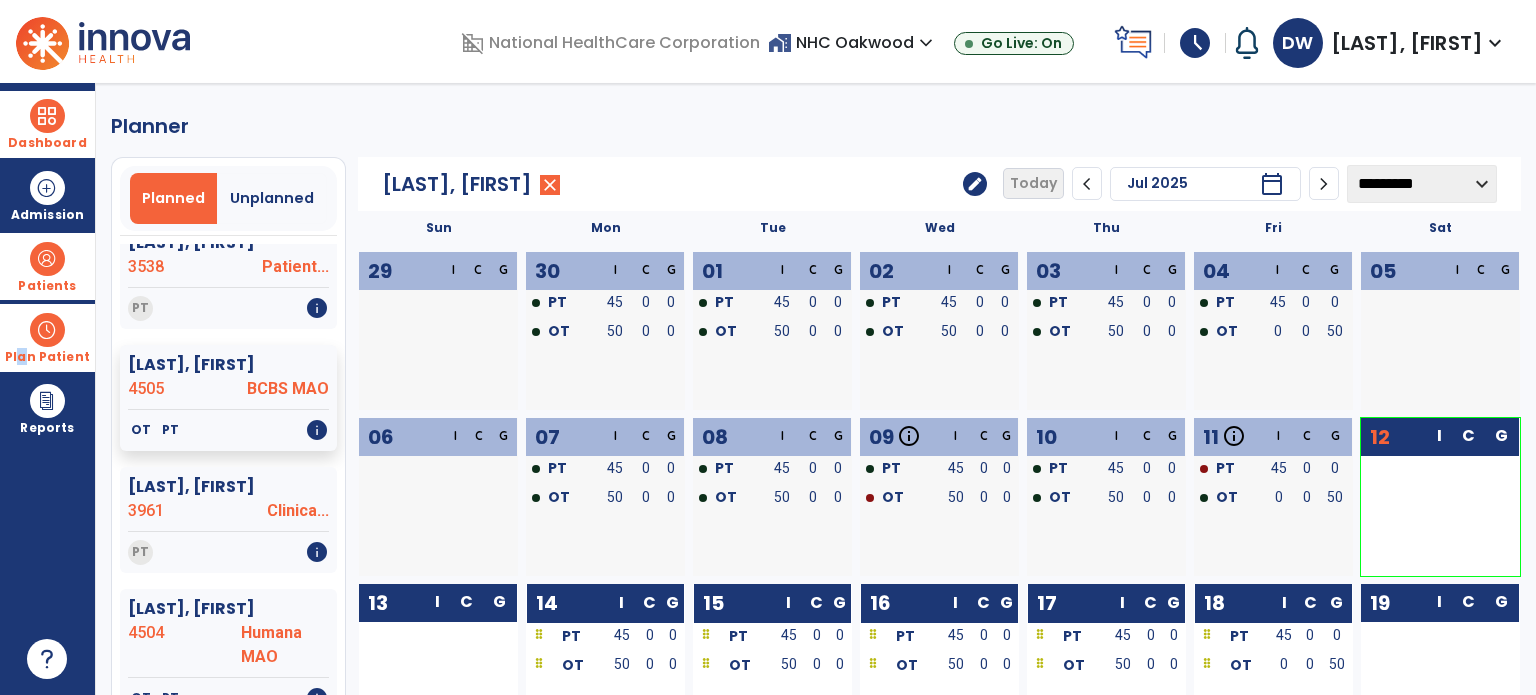 click on "**********" 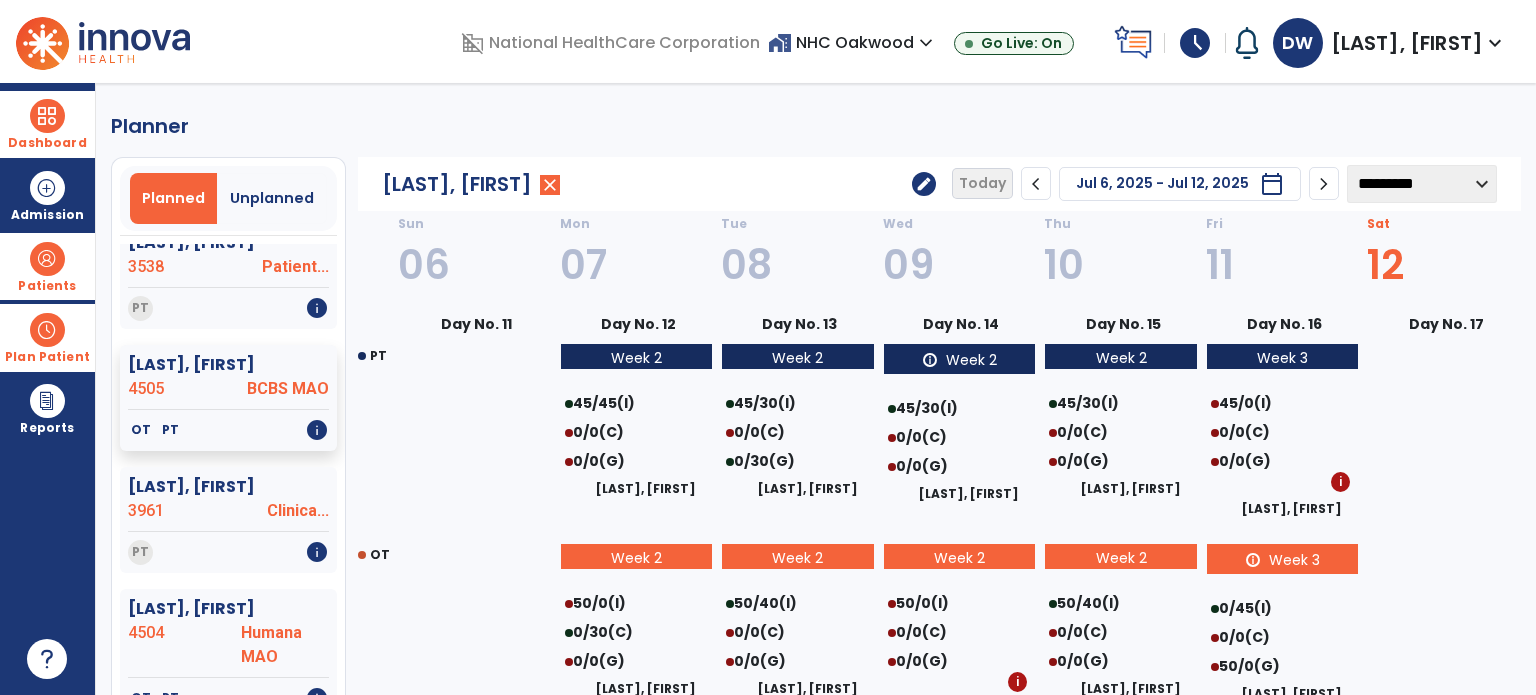 click at bounding box center [47, 116] 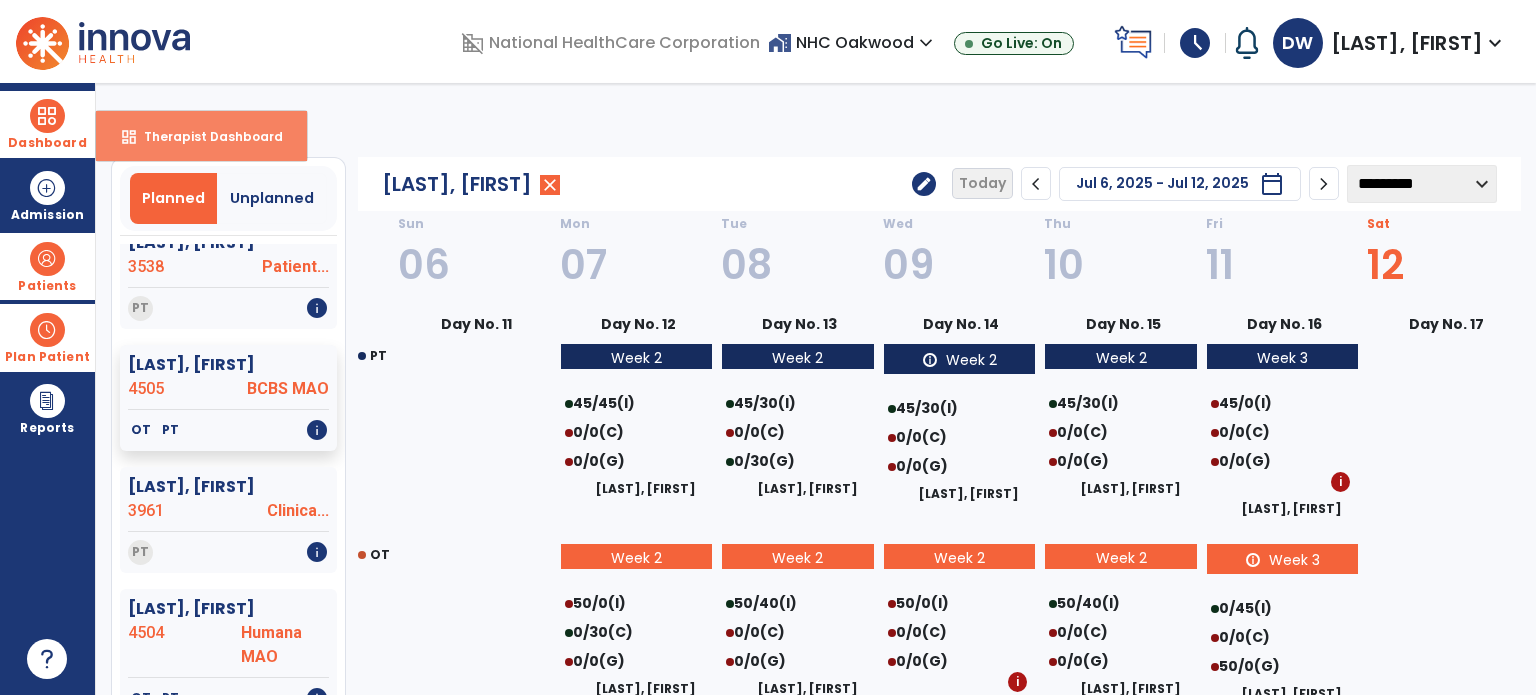 click on "dashboard  Therapist Dashboard" at bounding box center (201, 136) 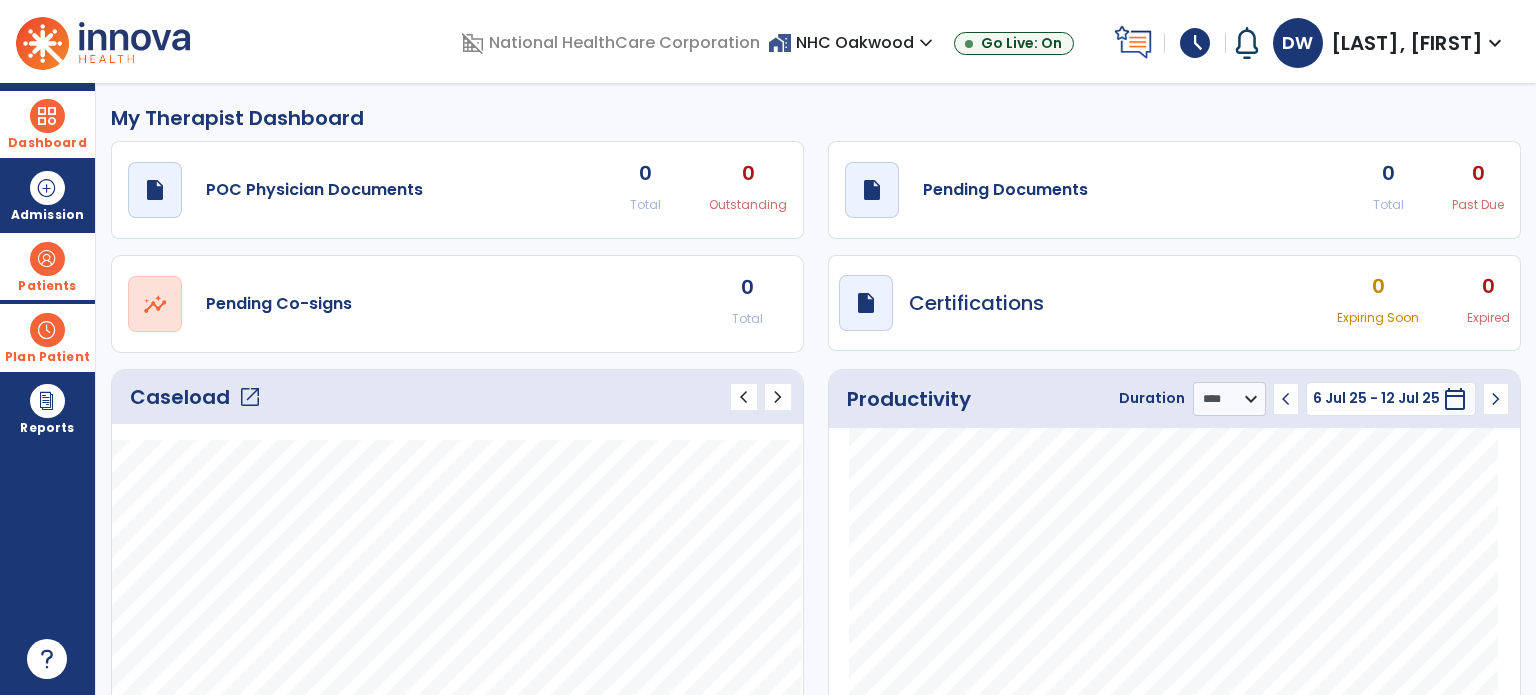 click at bounding box center (47, 259) 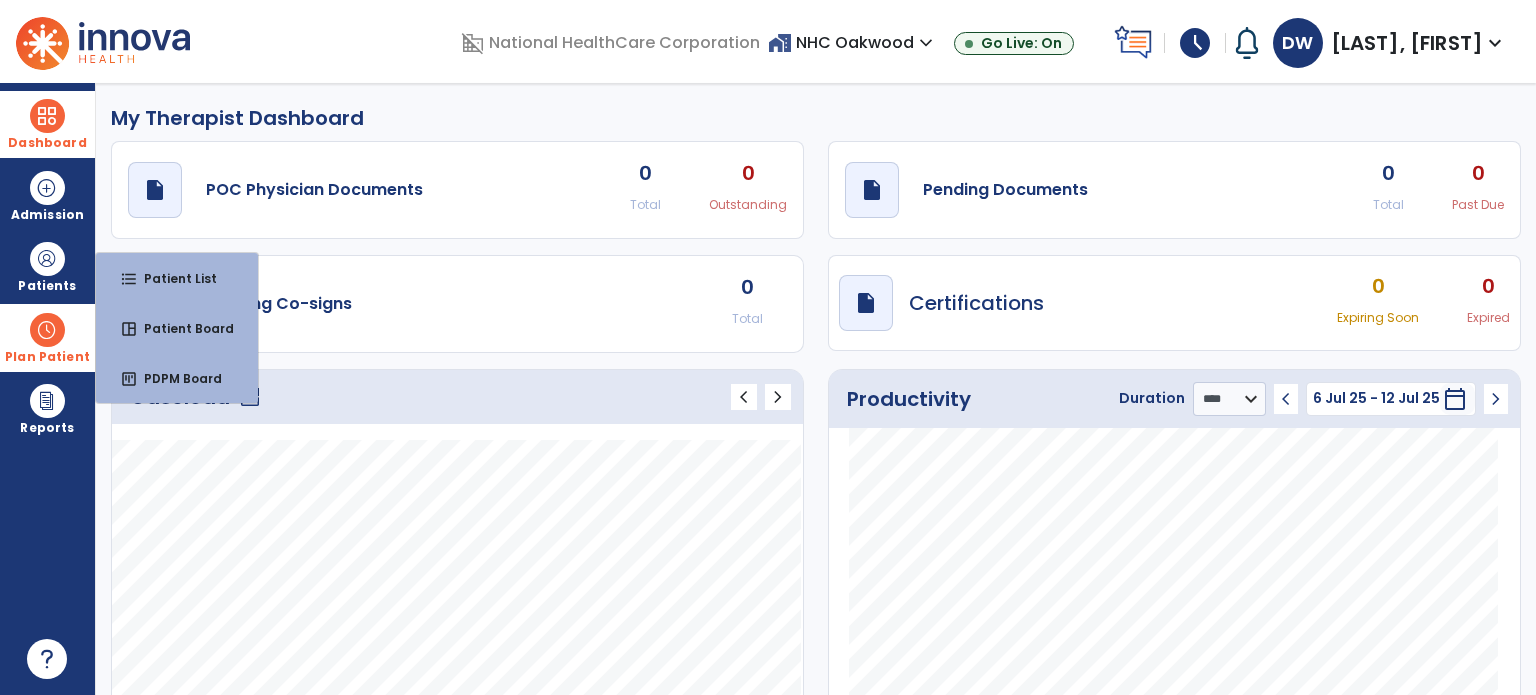 click at bounding box center (47, 330) 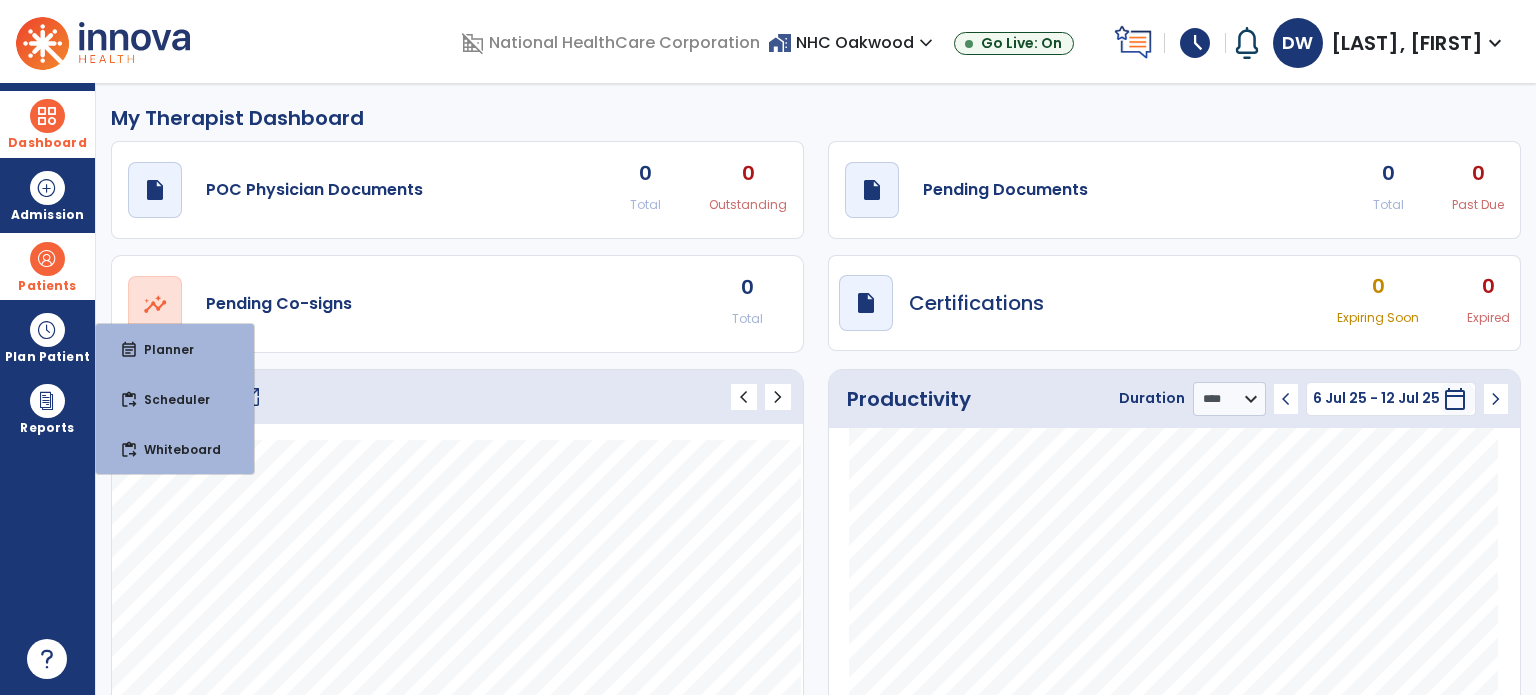 click on "Patients" at bounding box center [47, 286] 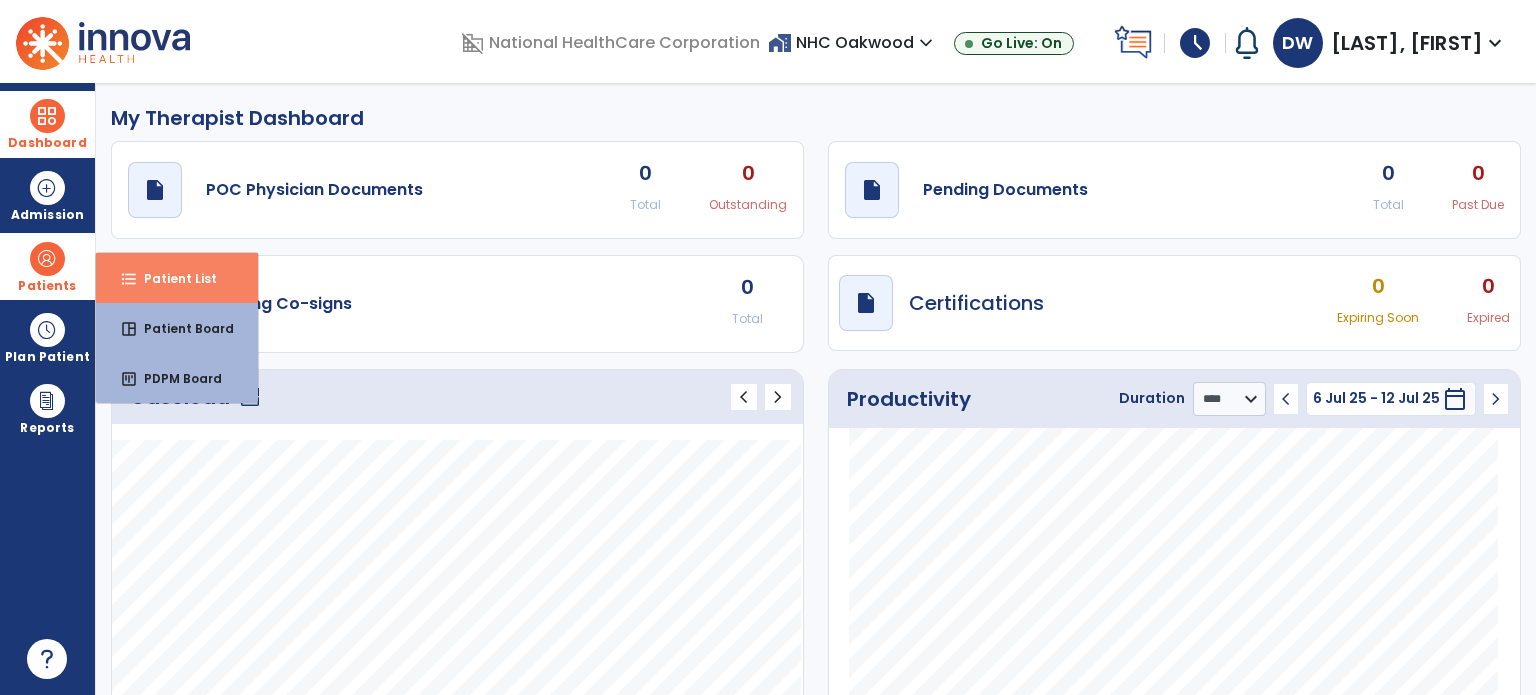 click on "format_list_bulleted  Patient List" at bounding box center (177, 278) 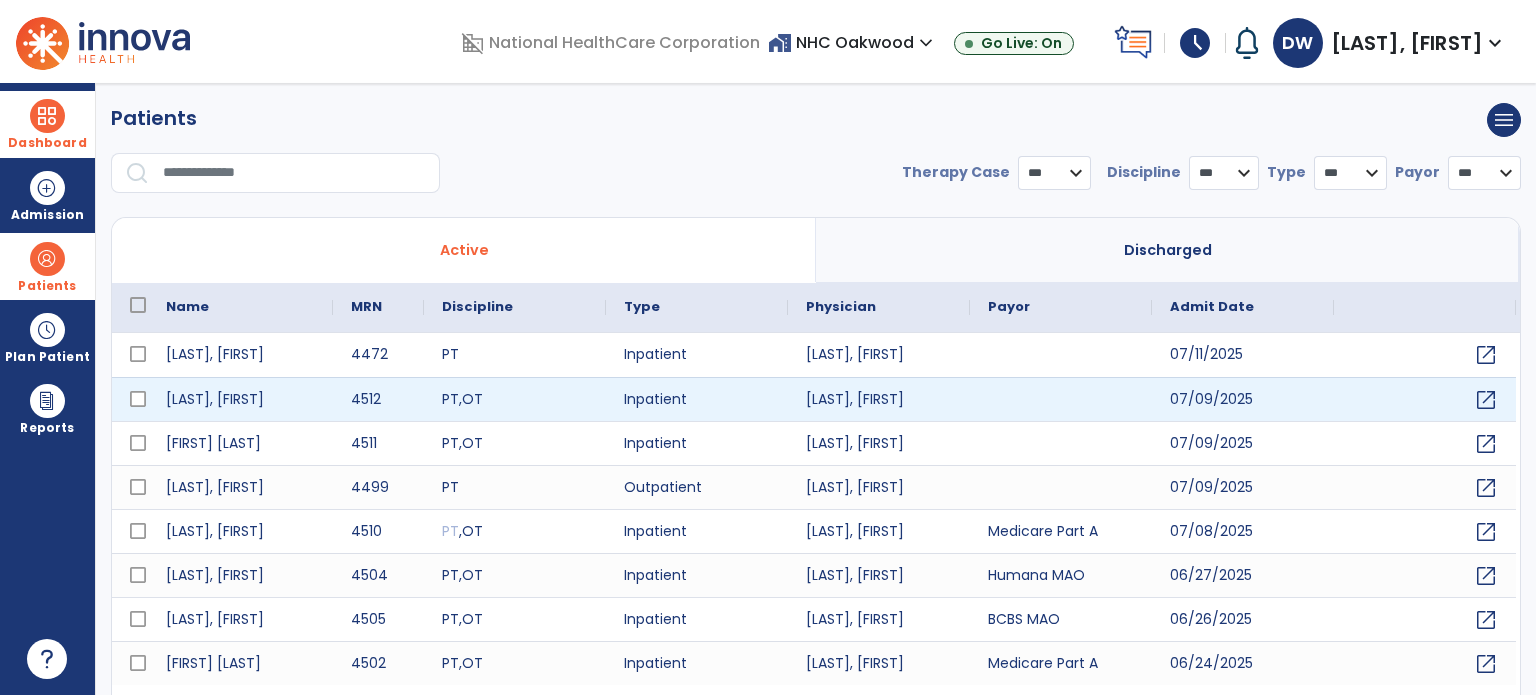 select on "***" 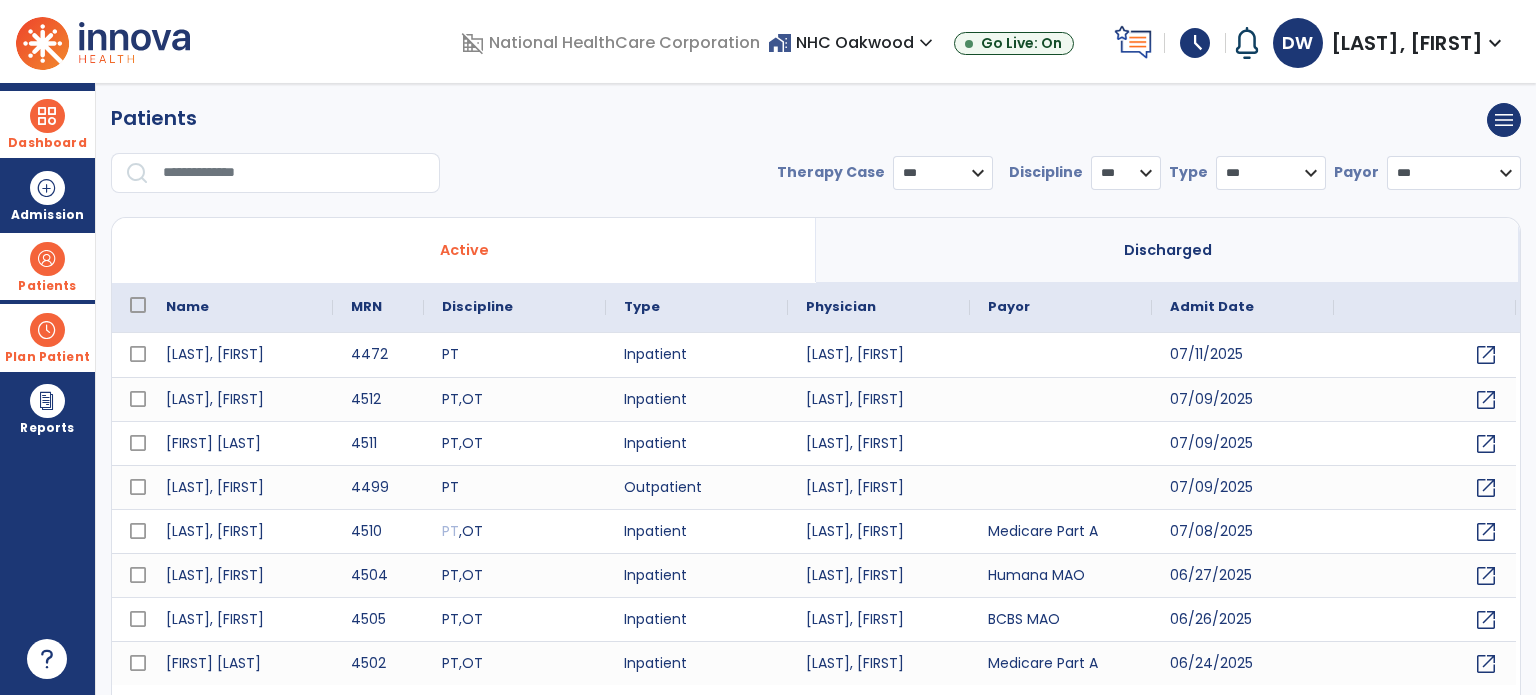 click on "Plan Patient" at bounding box center [47, 286] 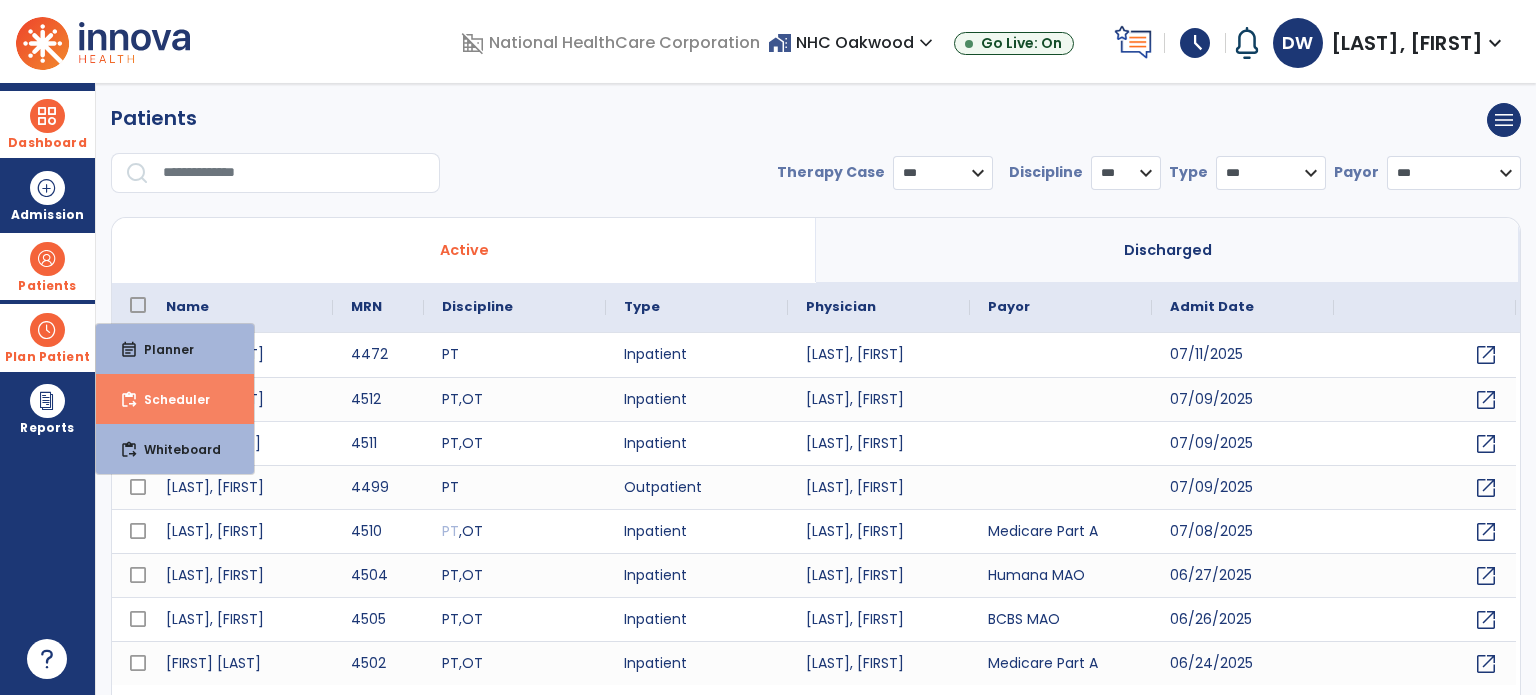 click on "content_paste_go" at bounding box center [129, 400] 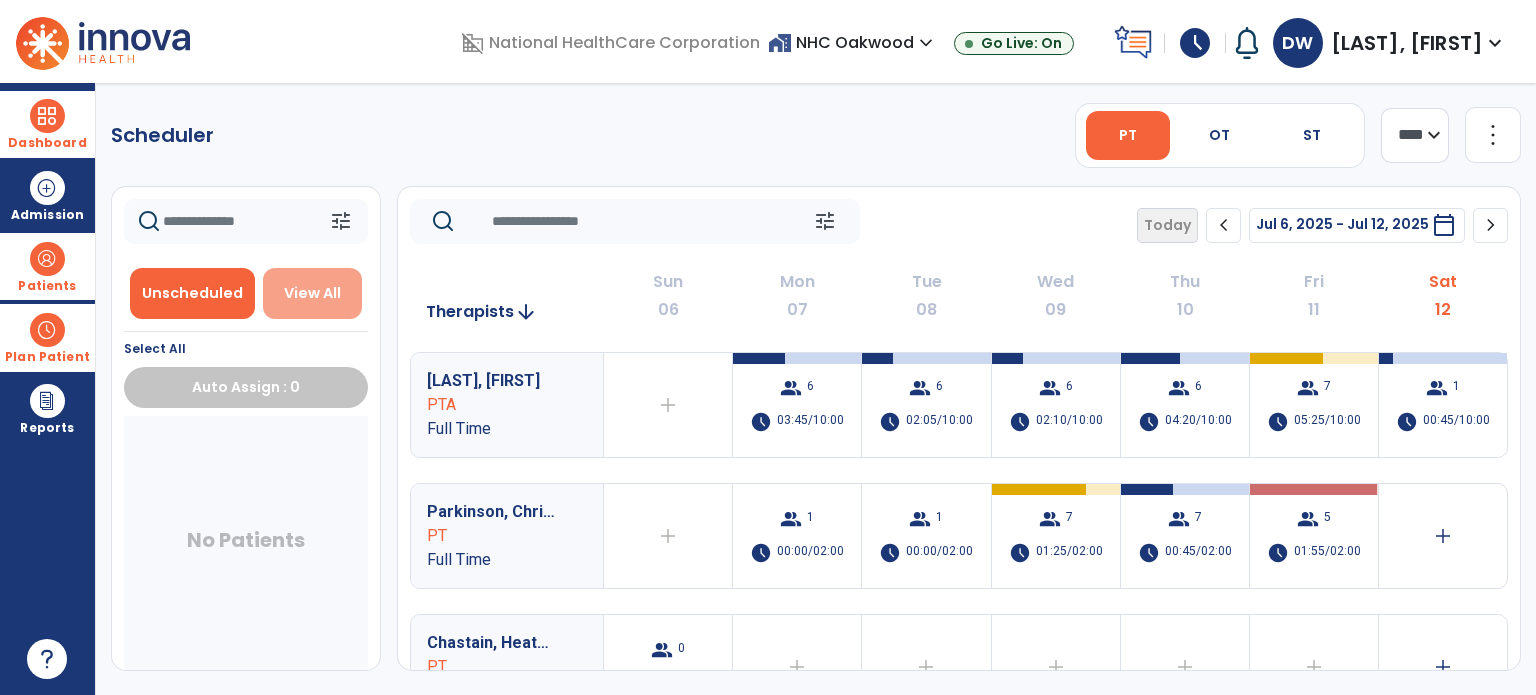 click on "View All" at bounding box center (313, 293) 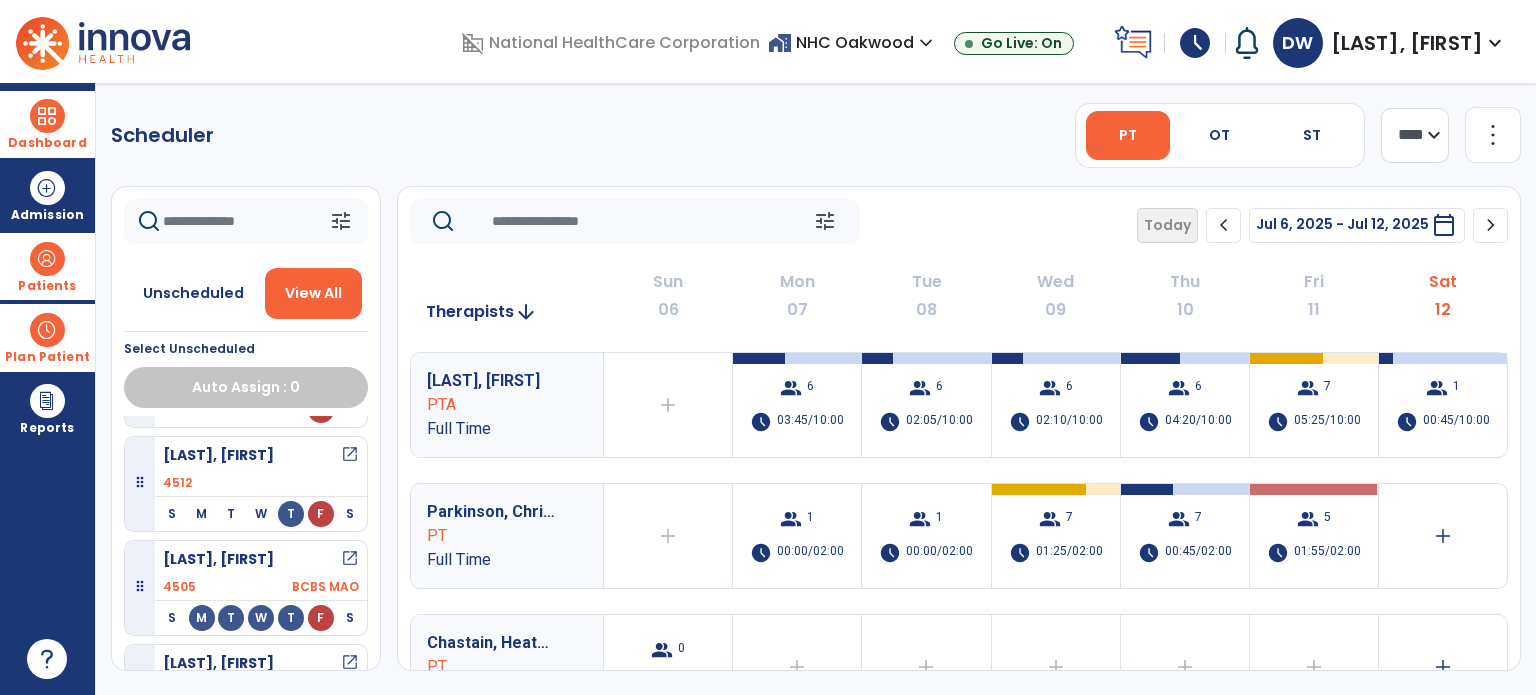 scroll, scrollTop: 500, scrollLeft: 0, axis: vertical 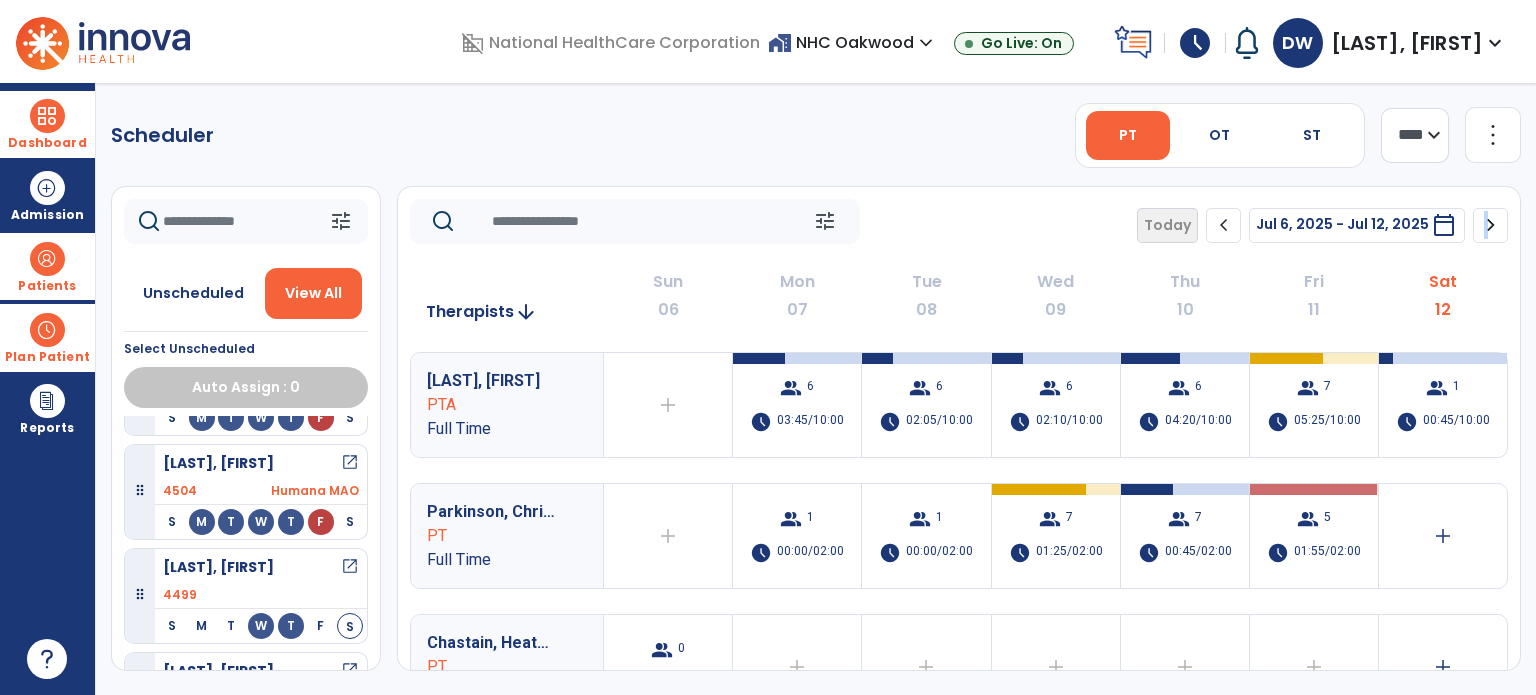 drag, startPoint x: 1487, startPoint y: 222, endPoint x: 1484, endPoint y: 243, distance: 21.213203 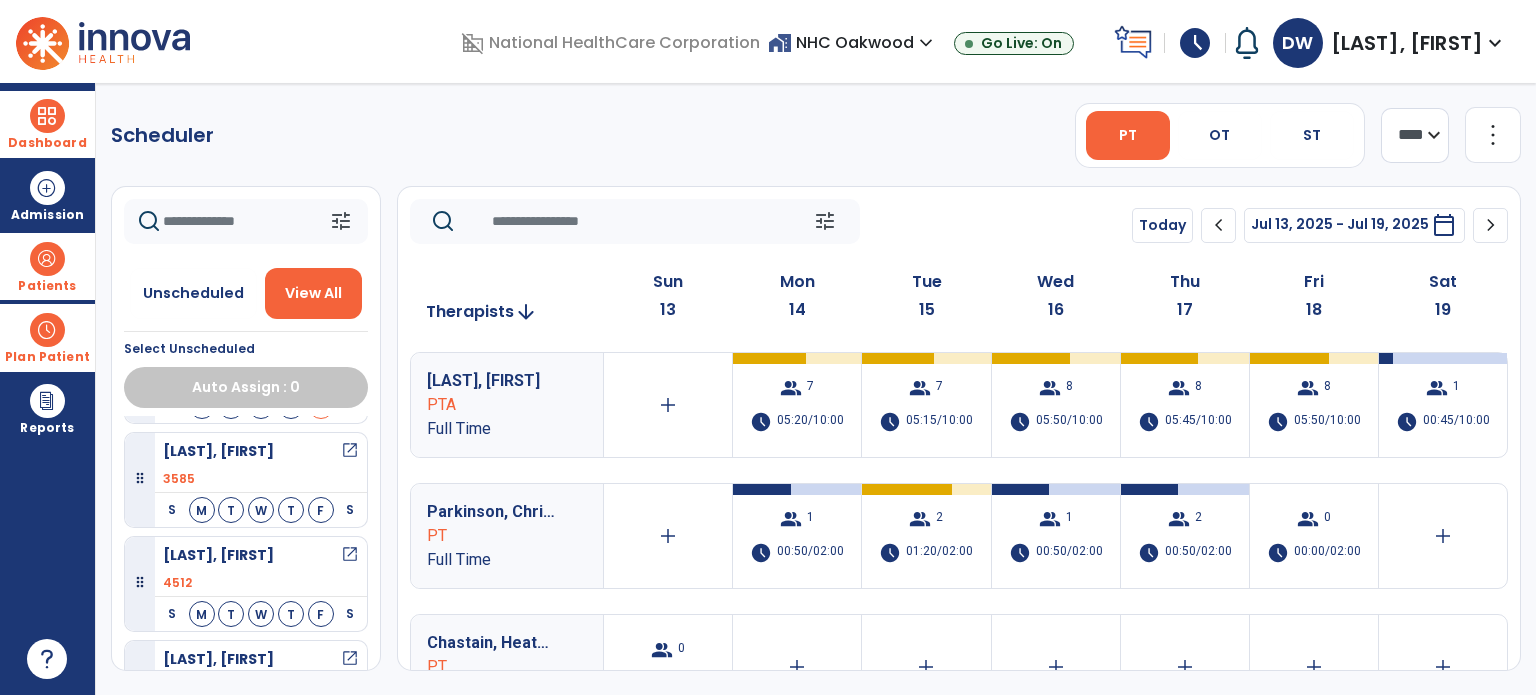 scroll, scrollTop: 0, scrollLeft: 0, axis: both 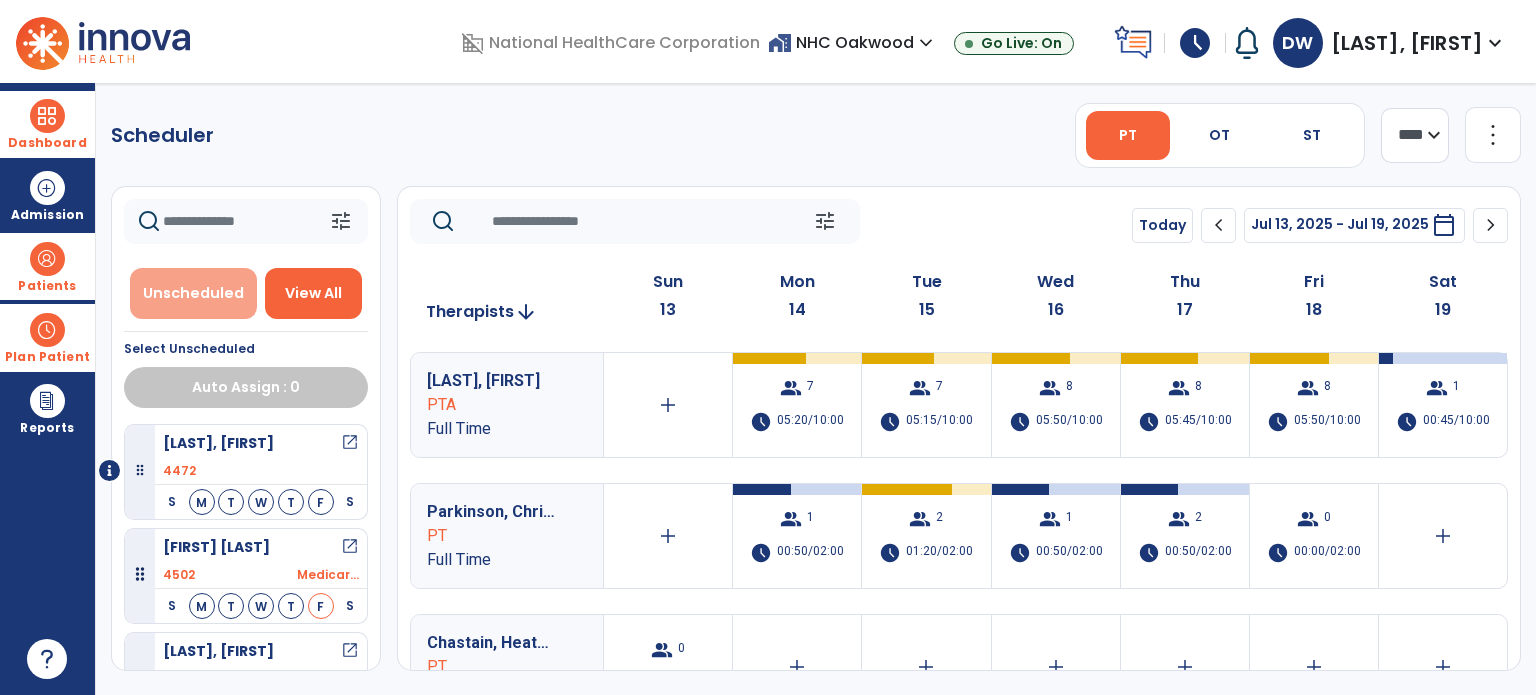 click on "Unscheduled" at bounding box center (193, 293) 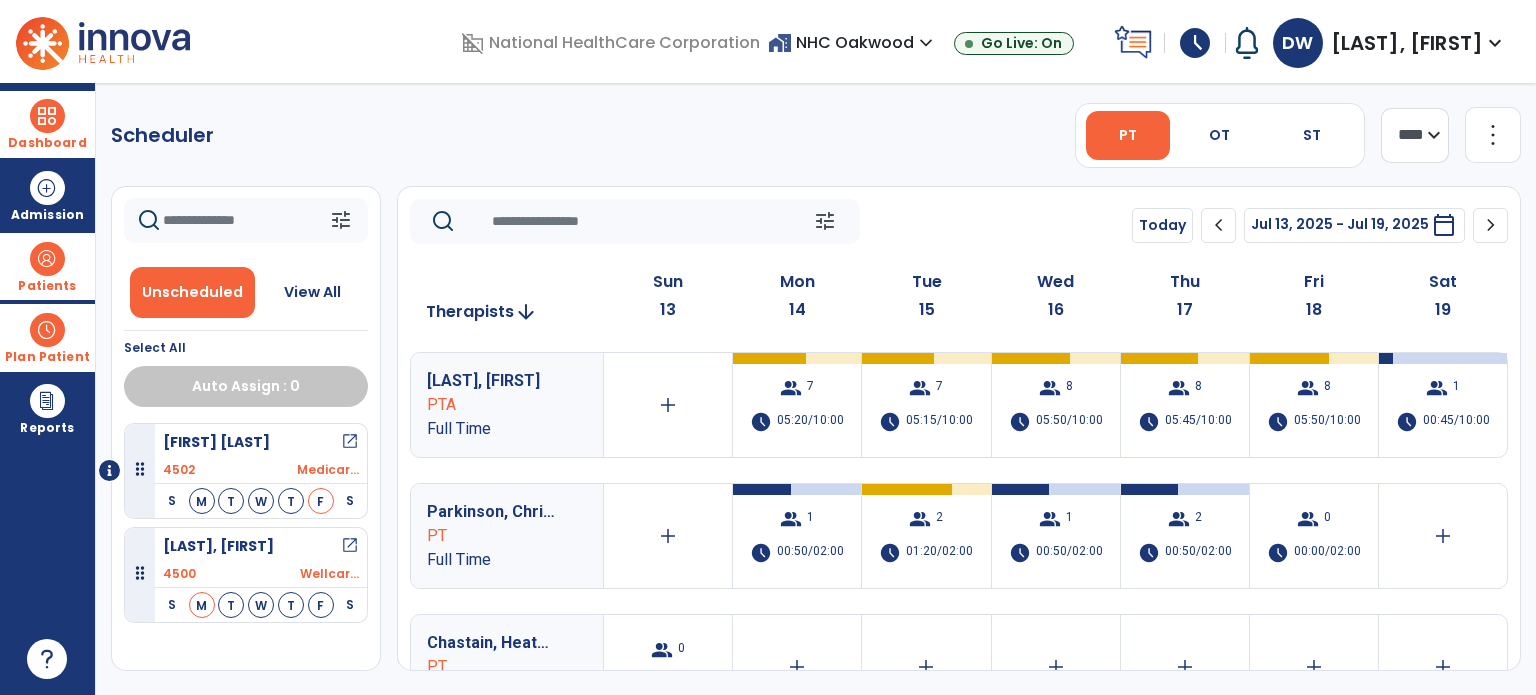 scroll, scrollTop: 0, scrollLeft: 0, axis: both 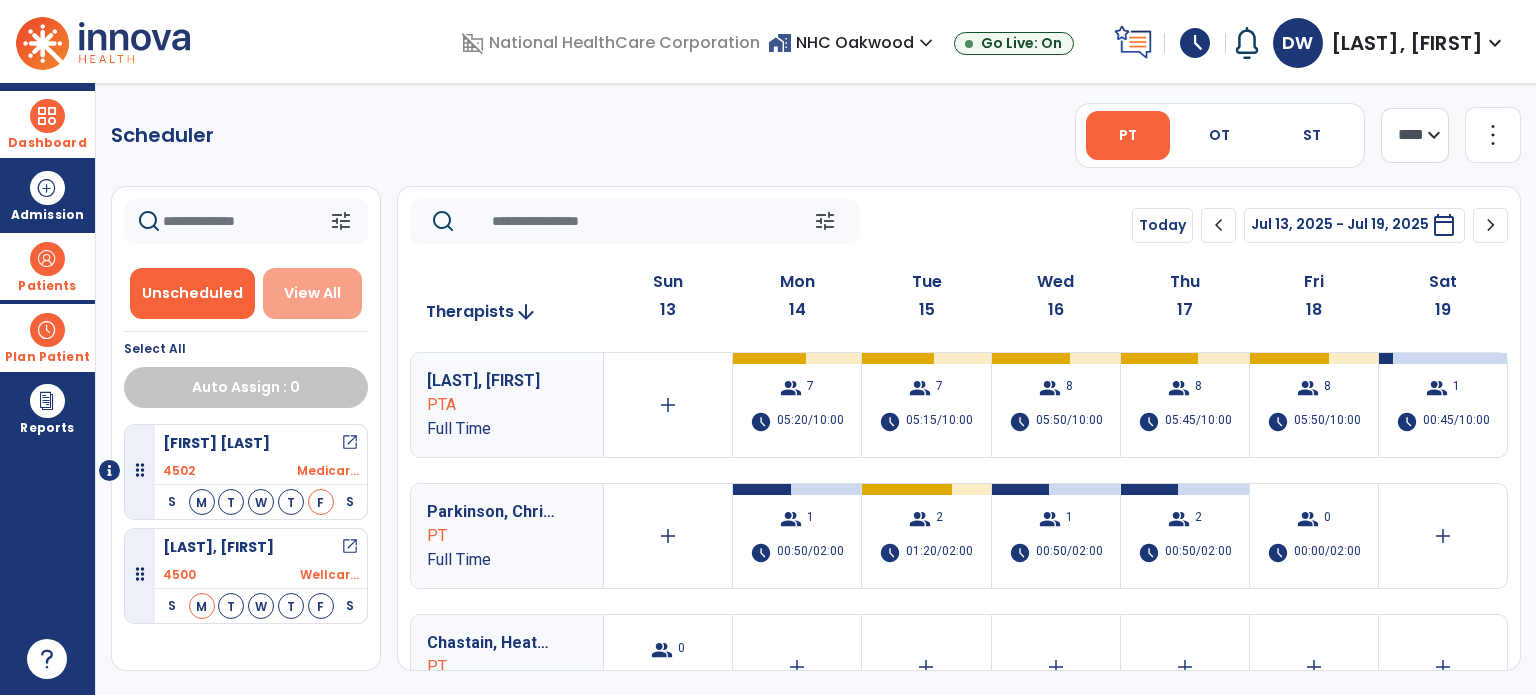 click on "View All" at bounding box center [313, 293] 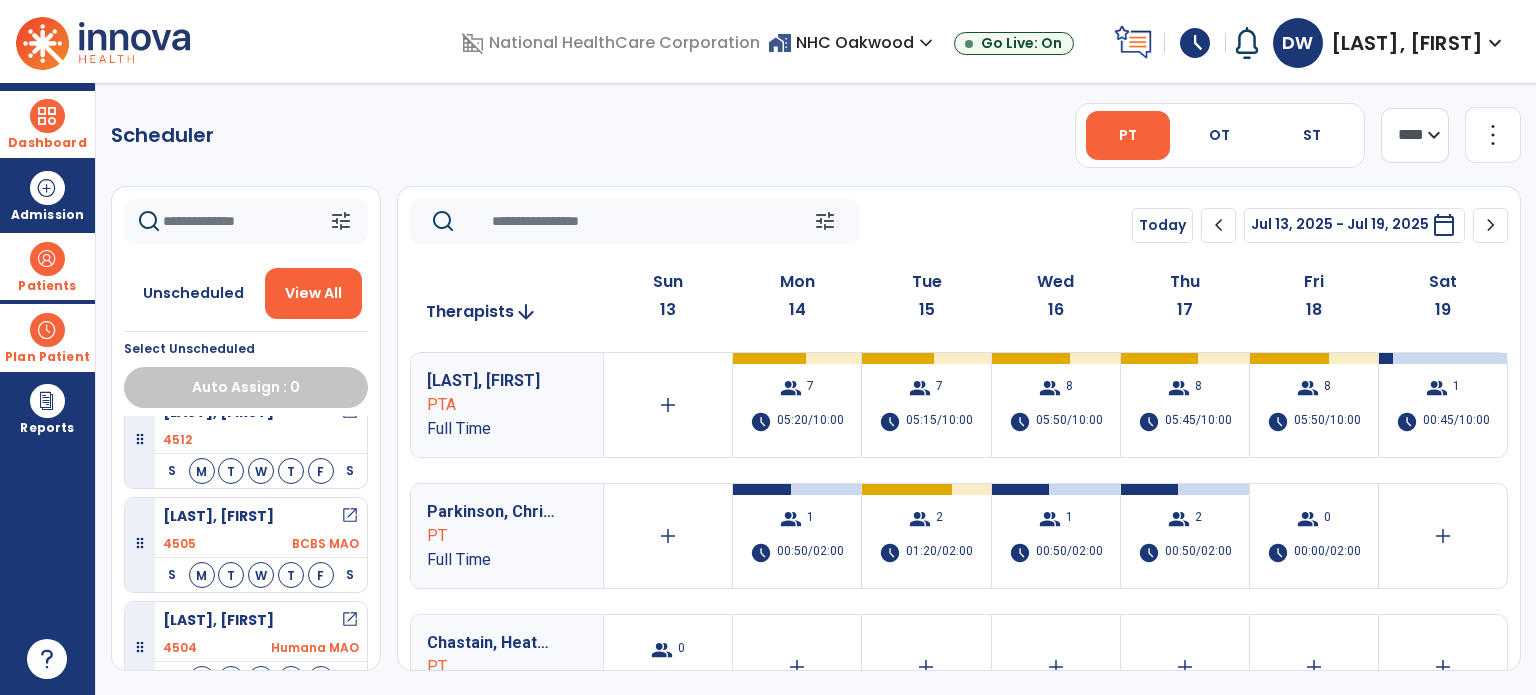 scroll, scrollTop: 400, scrollLeft: 0, axis: vertical 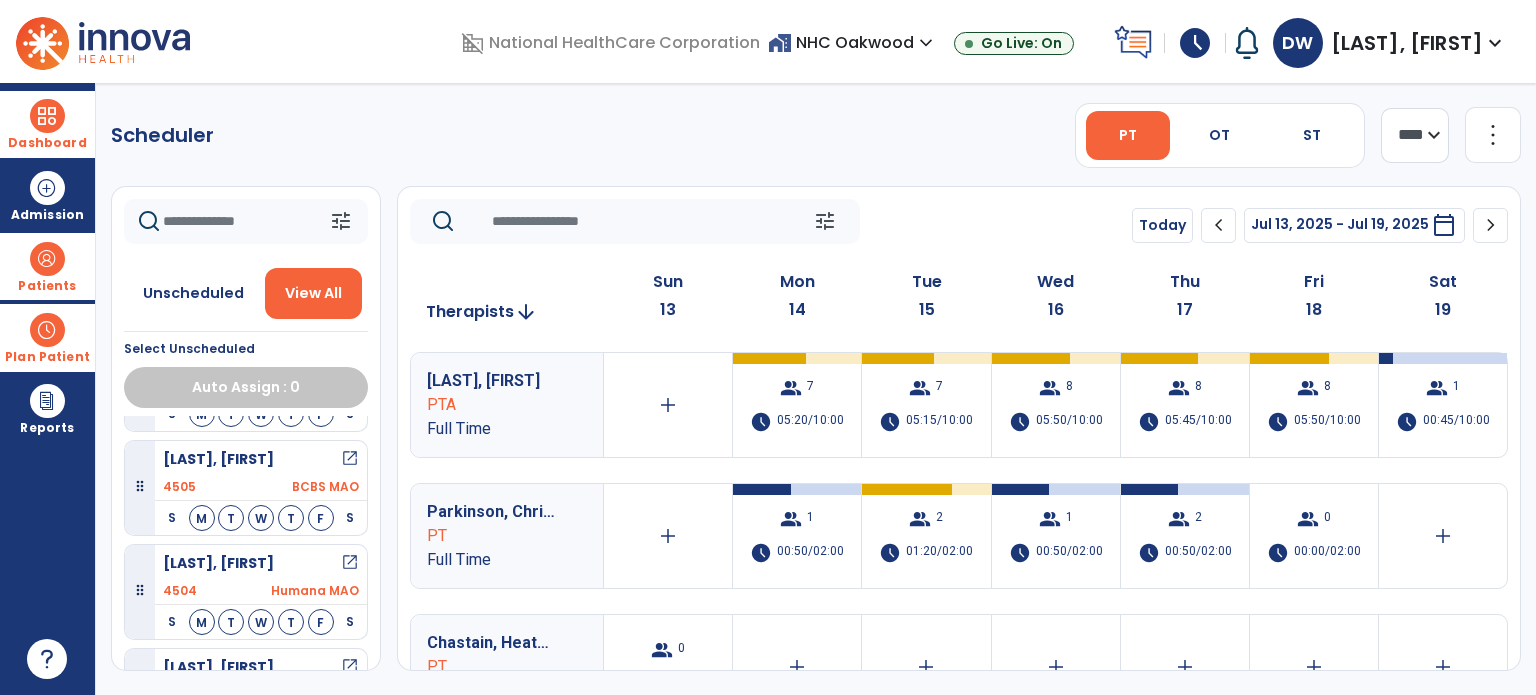 click on "open_in_new" at bounding box center [350, 459] 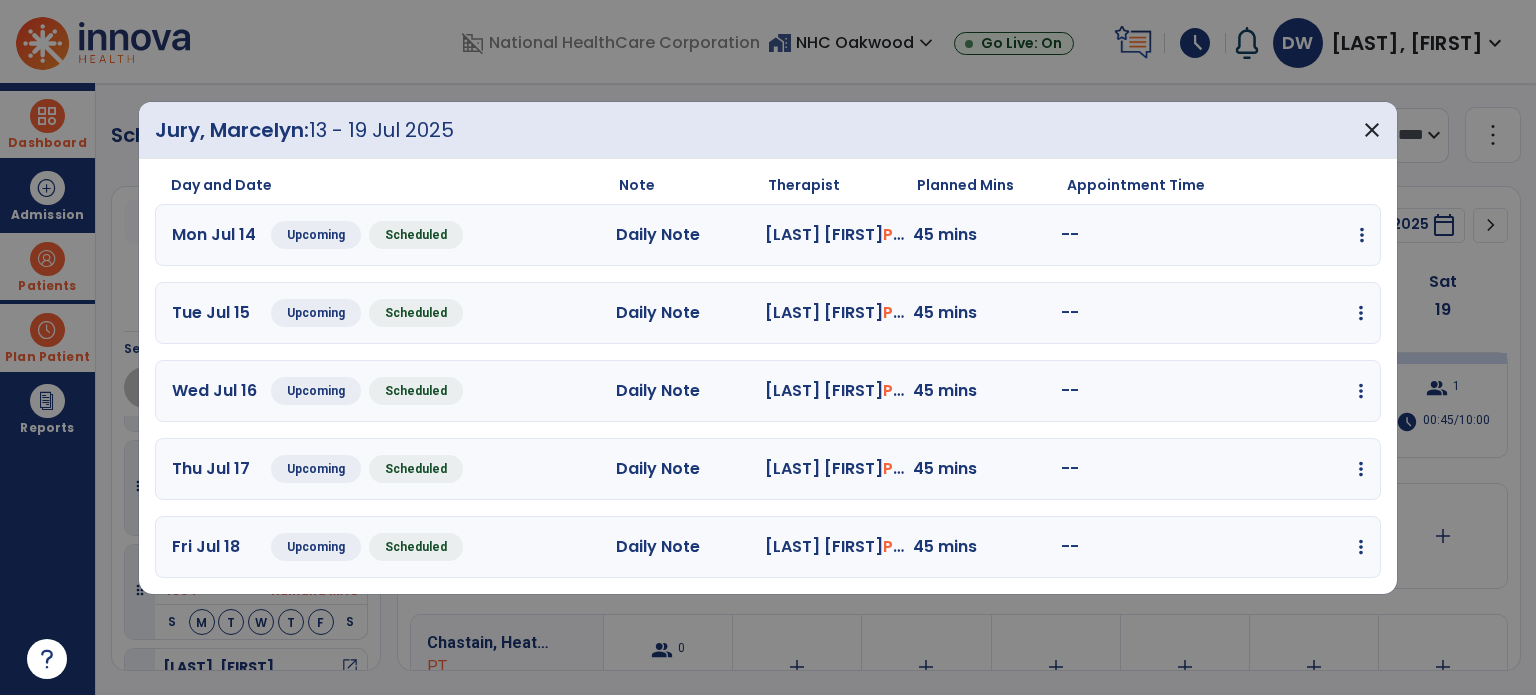 click on "edit   Edit Session   alt_route   Split Minutes  add_comment  Add Note" at bounding box center [1290, 235] 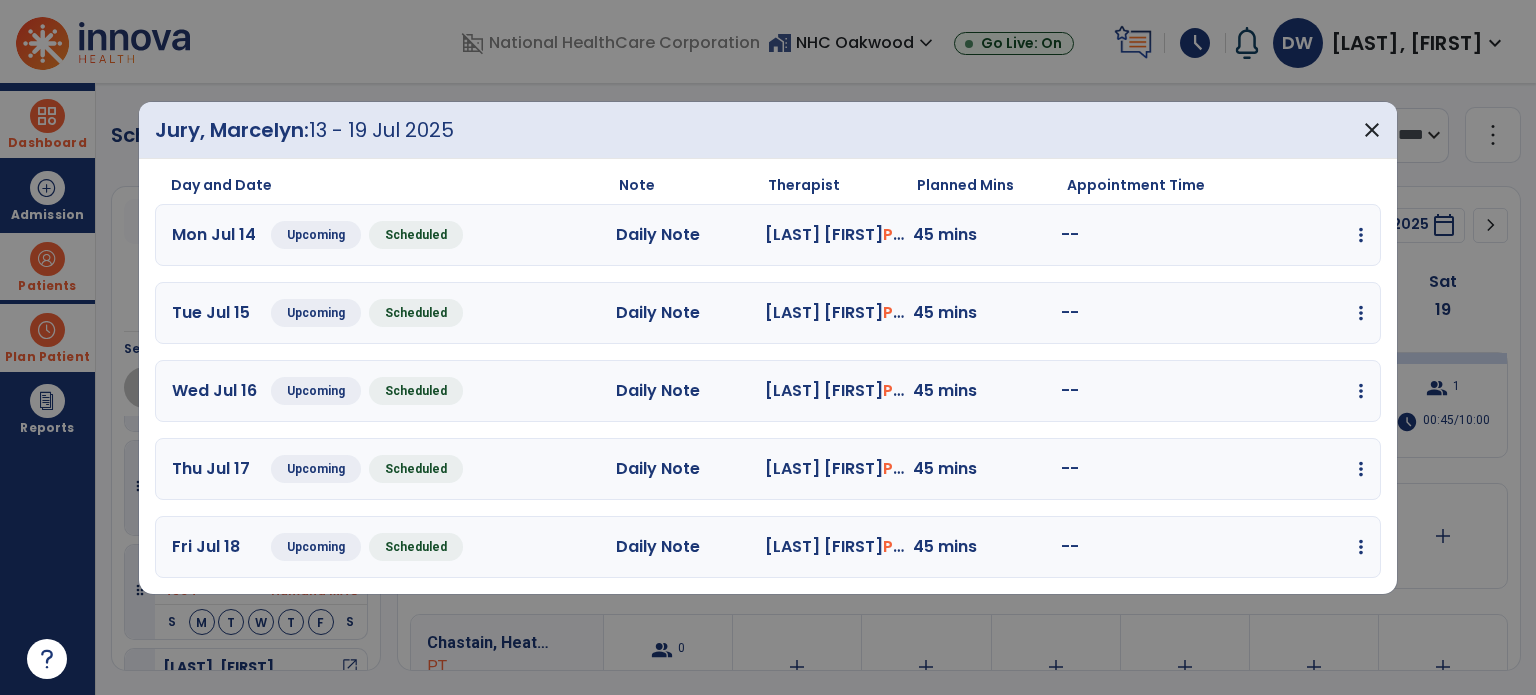 click on "Mon Jul 14 Upcoming Scheduled Daily Note  Meyer Nissa   PTA  45 mins   --   edit   Edit Session   alt_route   Split Minutes  add_comment  Add Note" at bounding box center (768, 235) 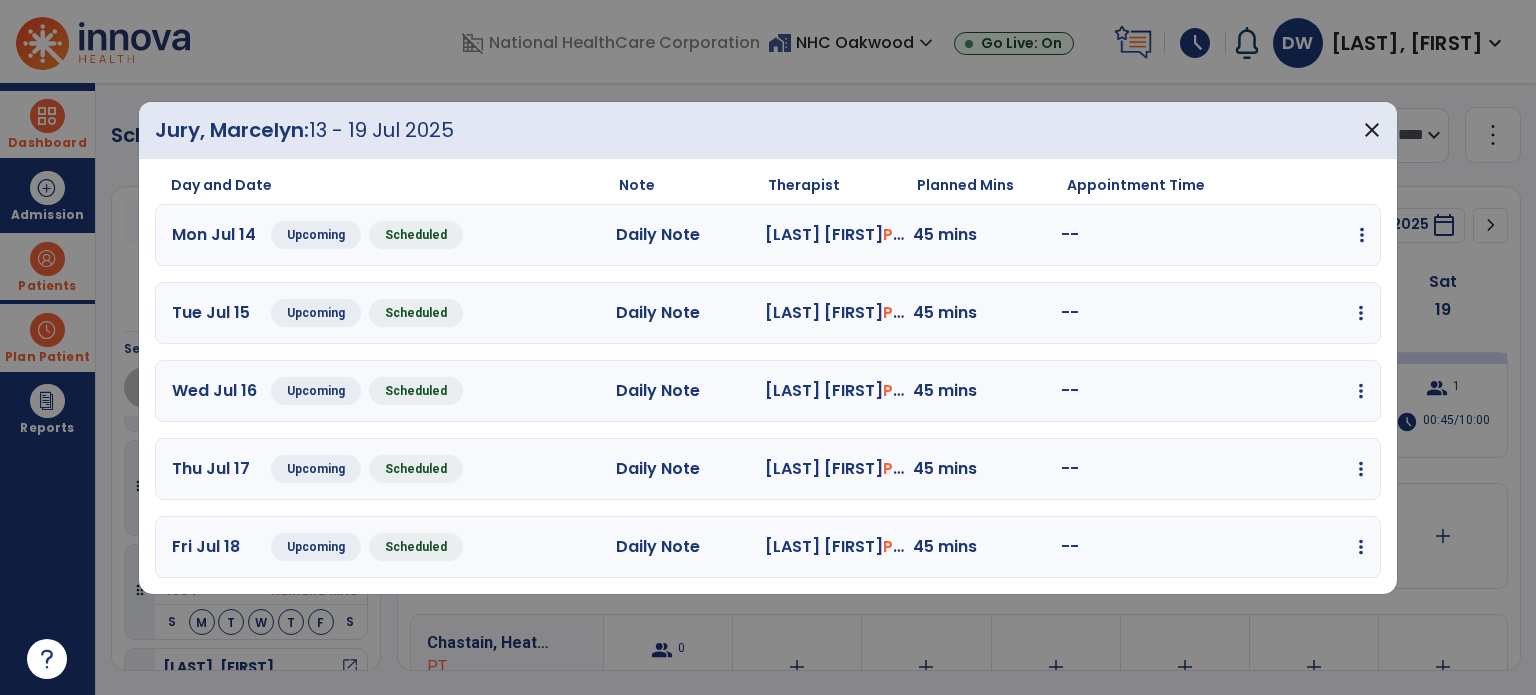 click at bounding box center [1362, 235] 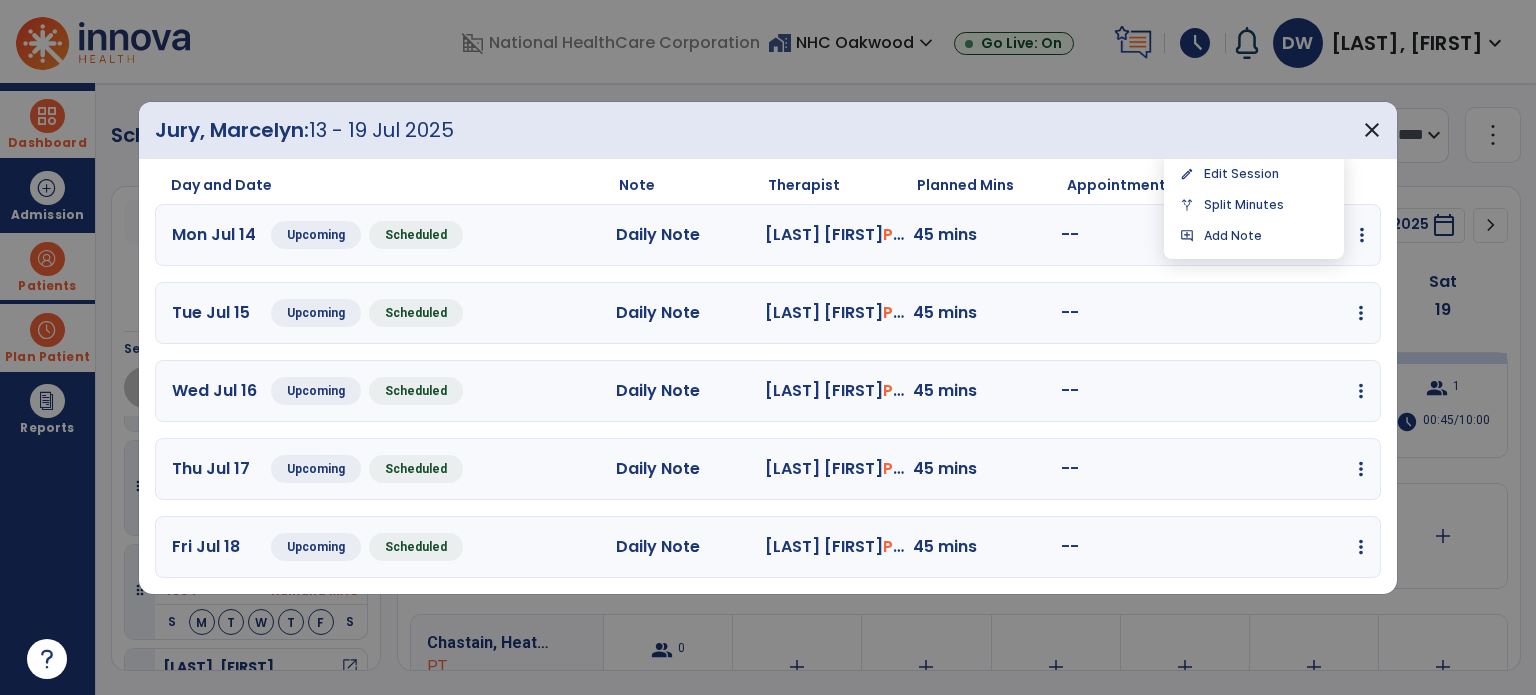 click at bounding box center (1362, 235) 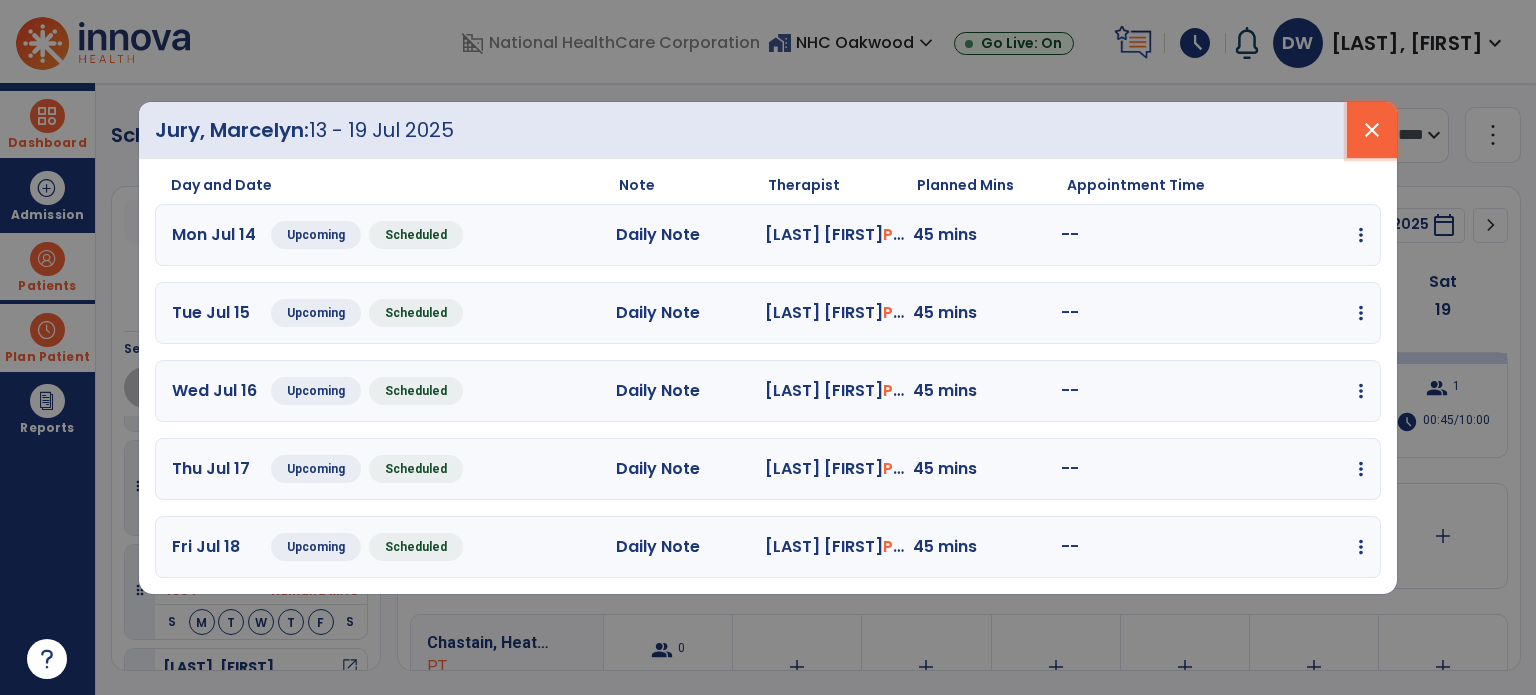 click on "close" at bounding box center (1372, 130) 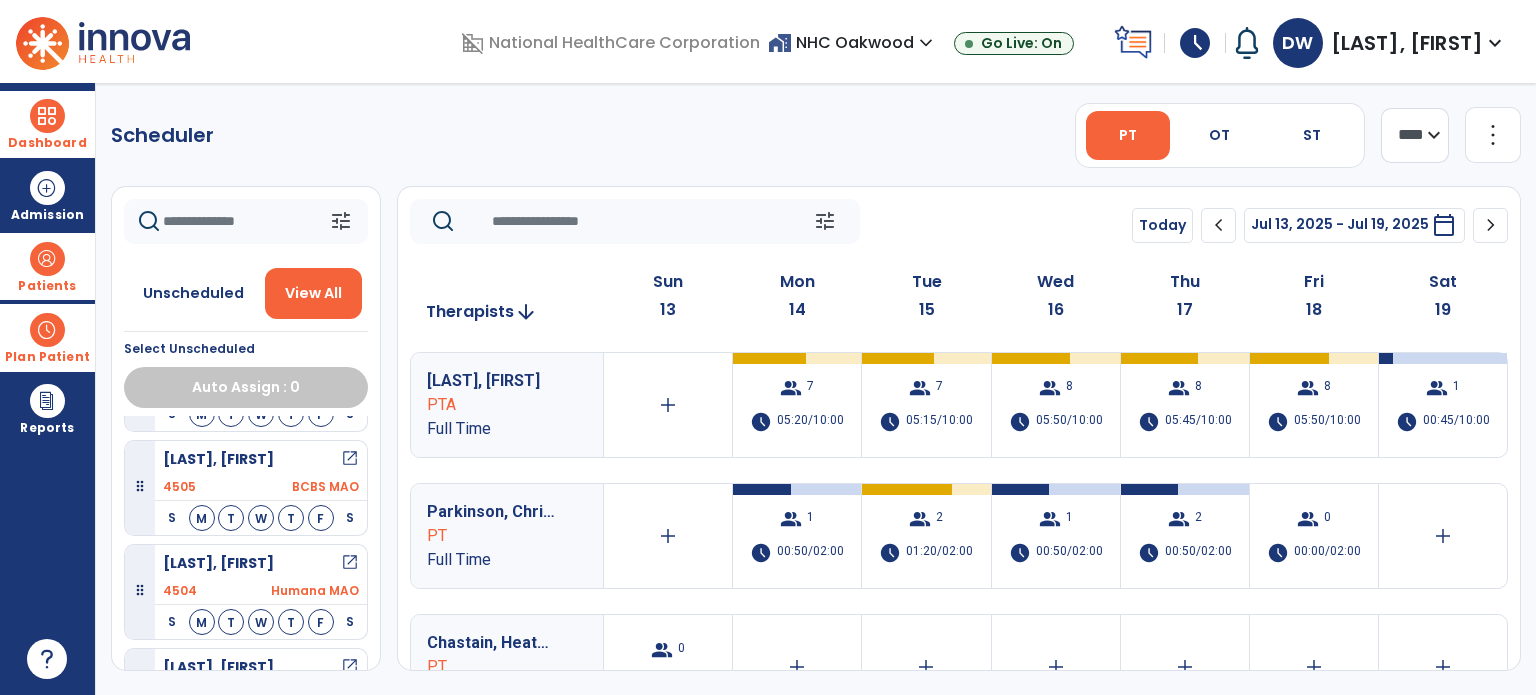 click on "chevron_left" 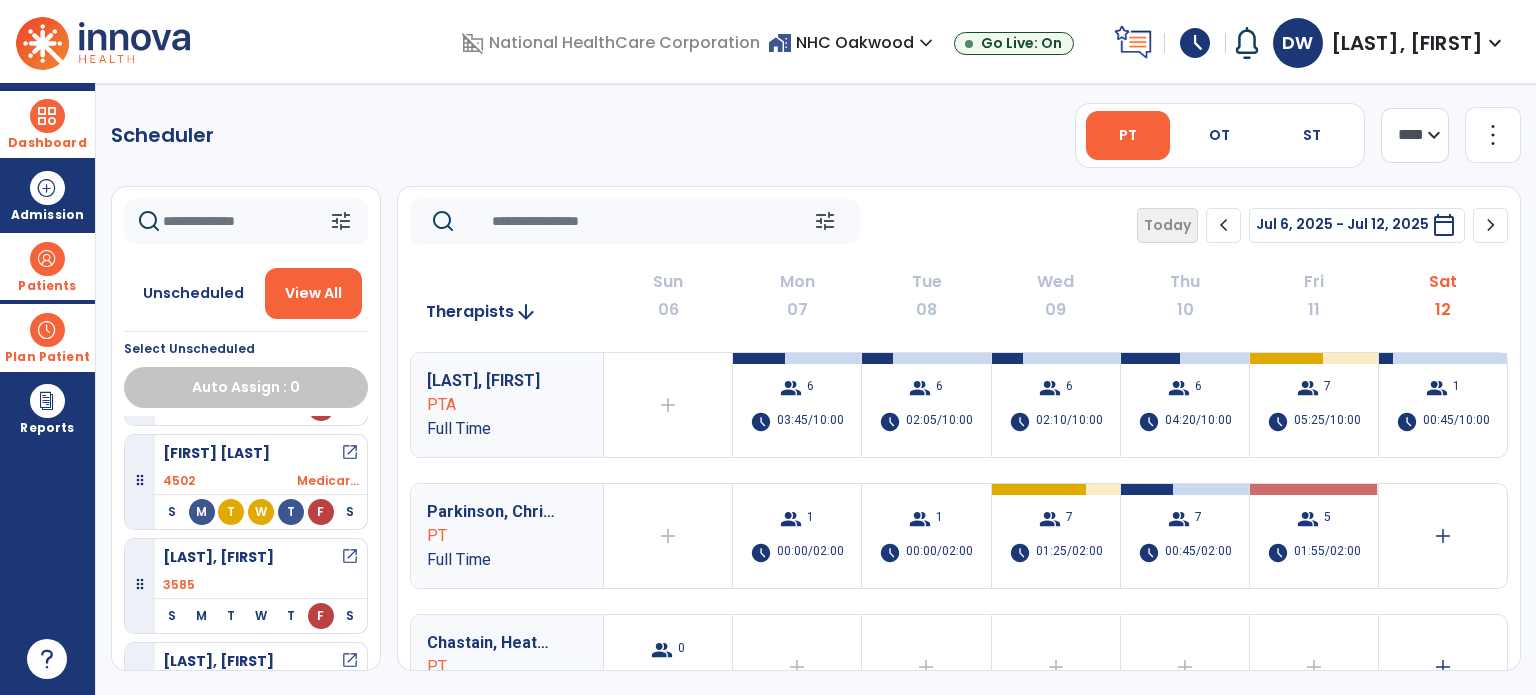 scroll, scrollTop: 400, scrollLeft: 0, axis: vertical 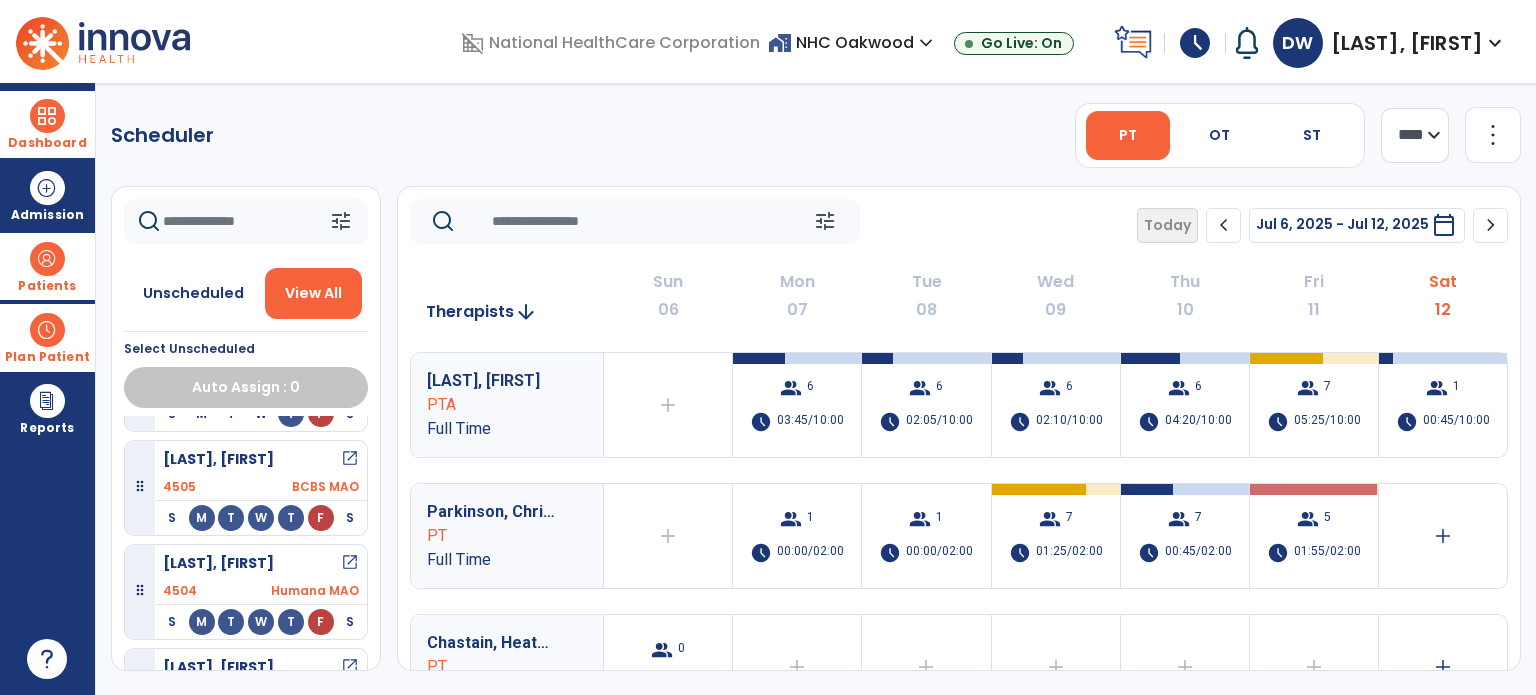 click on "Dashboard" at bounding box center (47, 124) 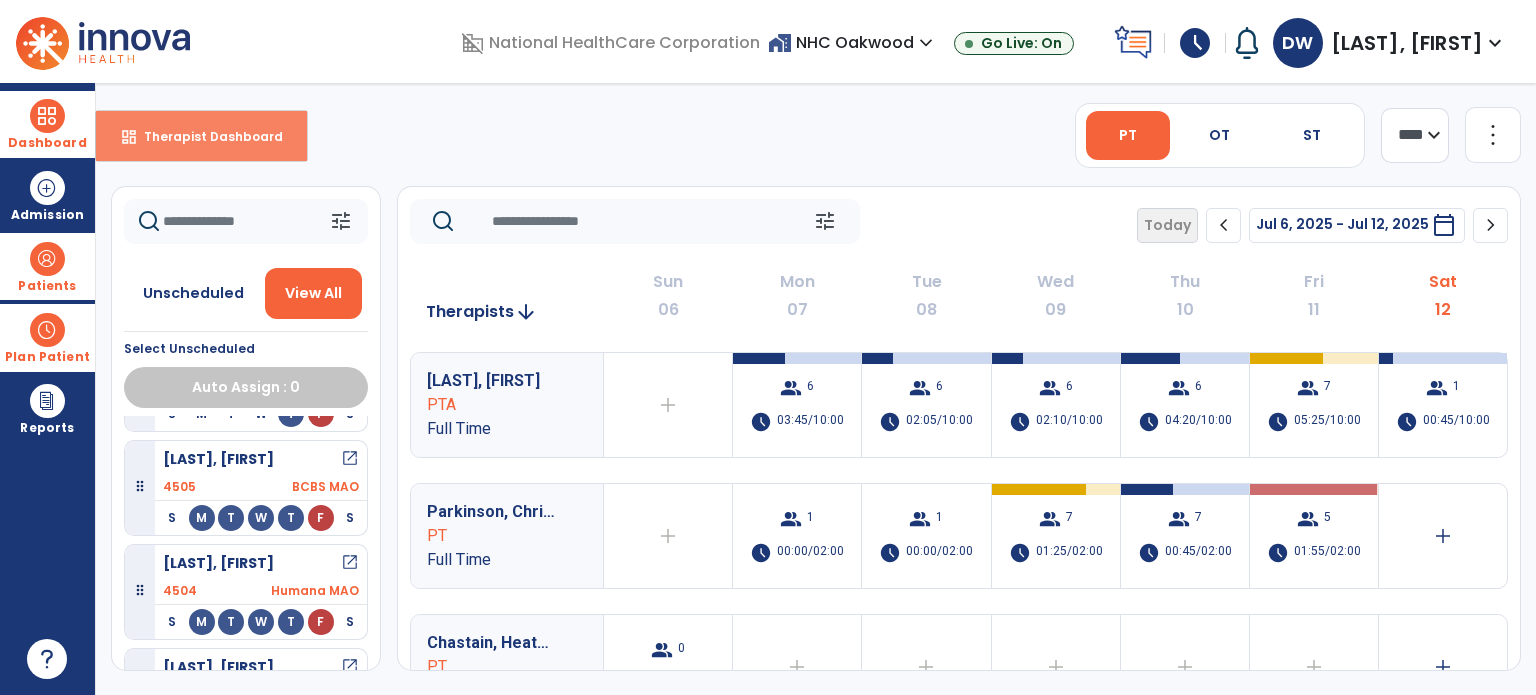 click on "Therapist Dashboard" at bounding box center (205, 136) 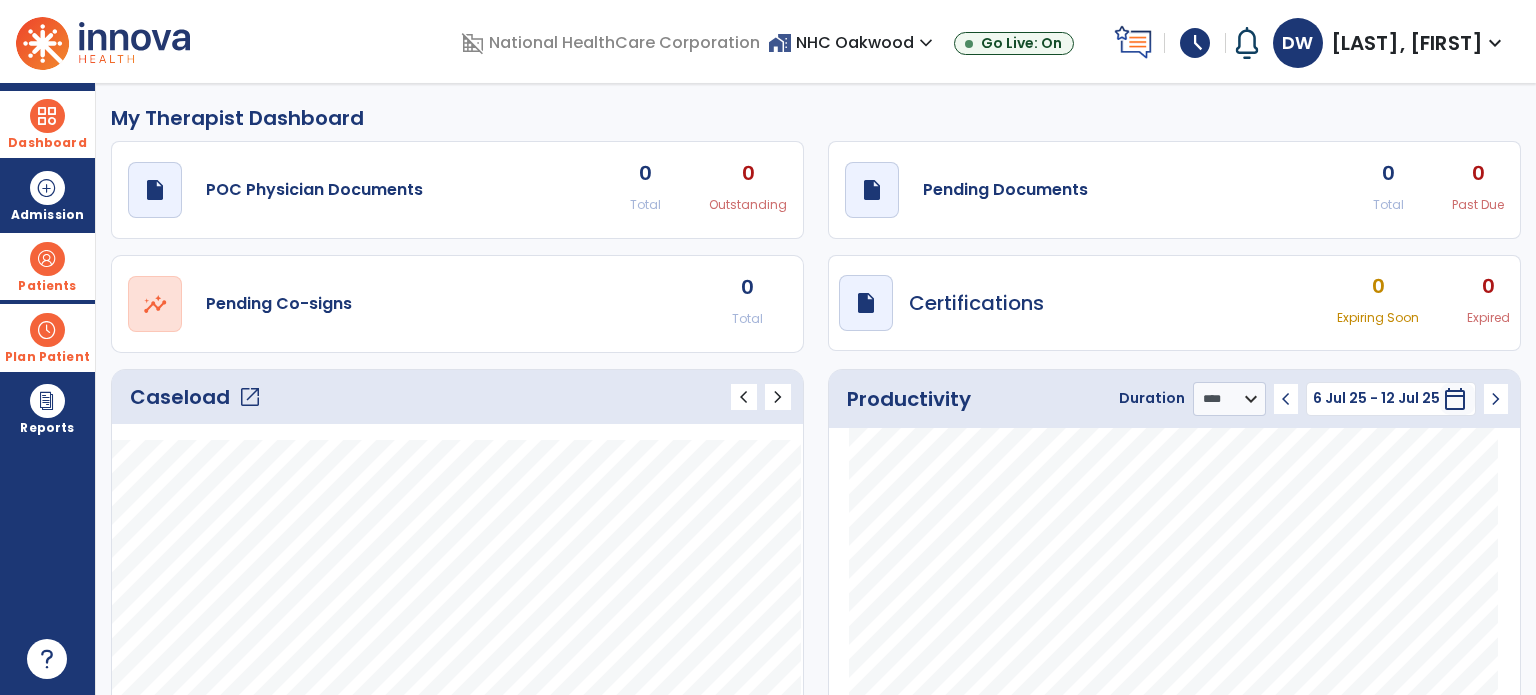 click at bounding box center [47, 259] 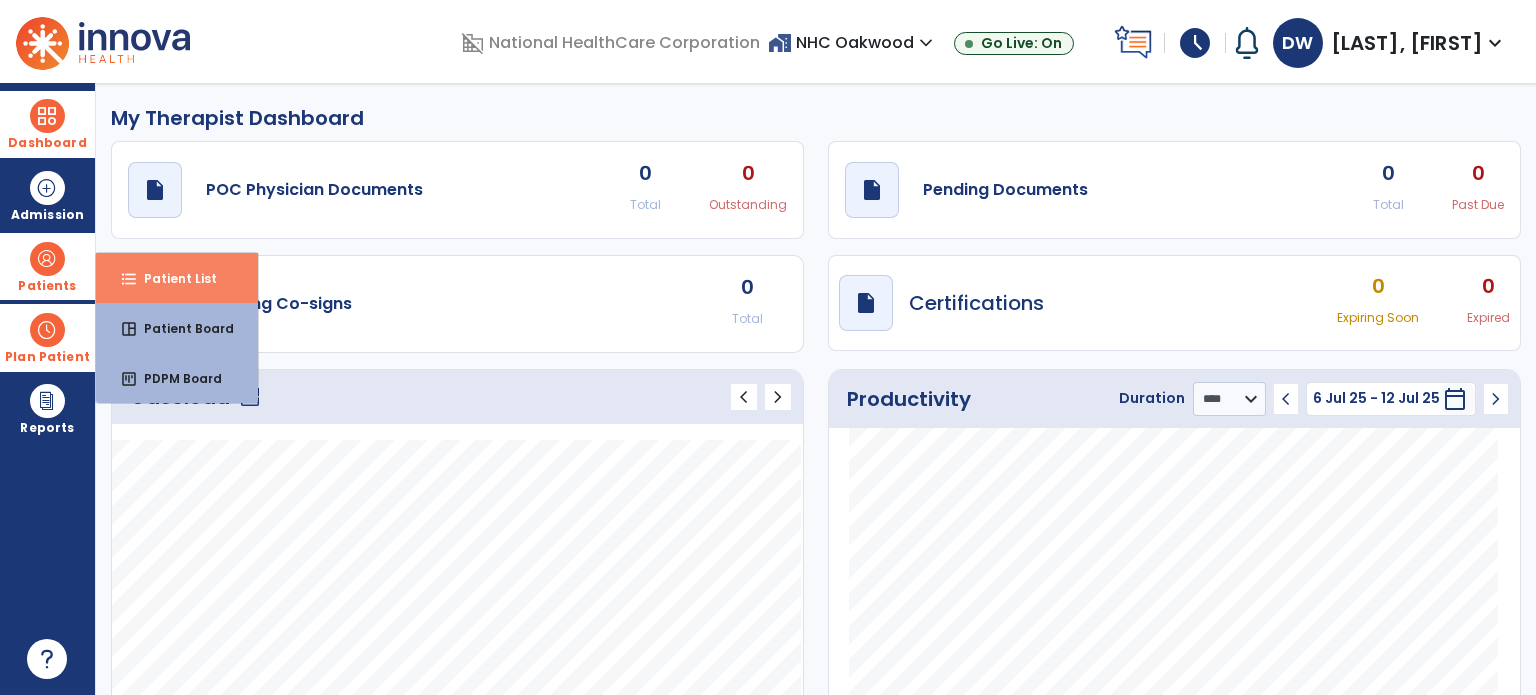 click on "Patient List" at bounding box center (172, 278) 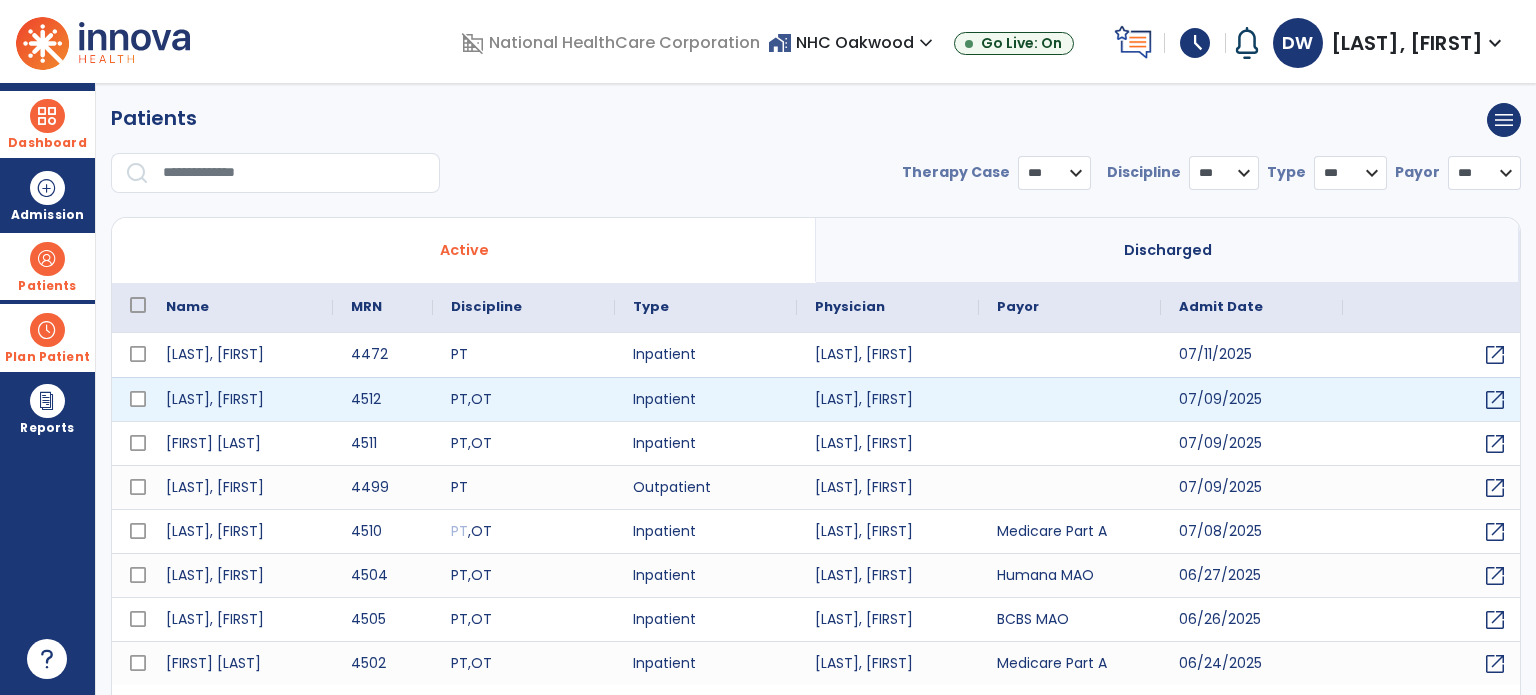 select on "***" 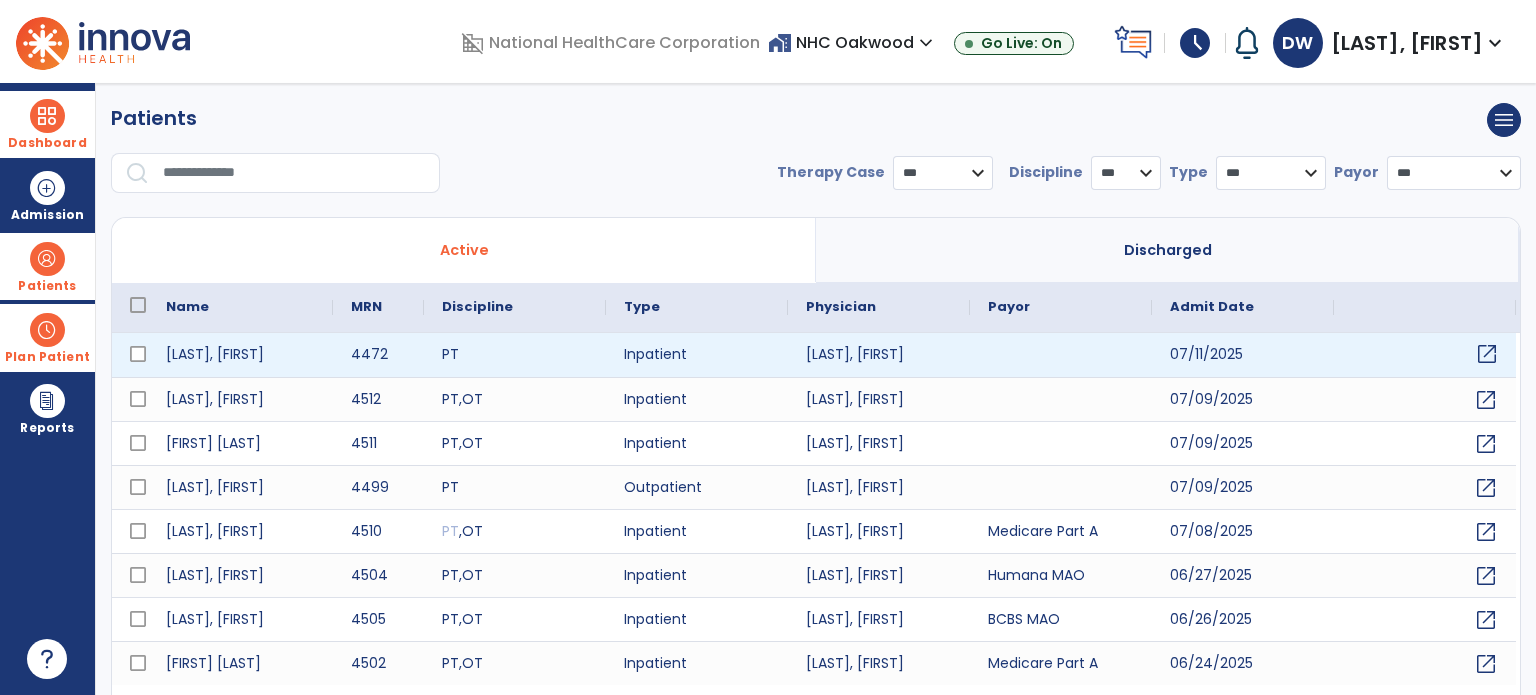 click on "open_in_new" at bounding box center [1487, 354] 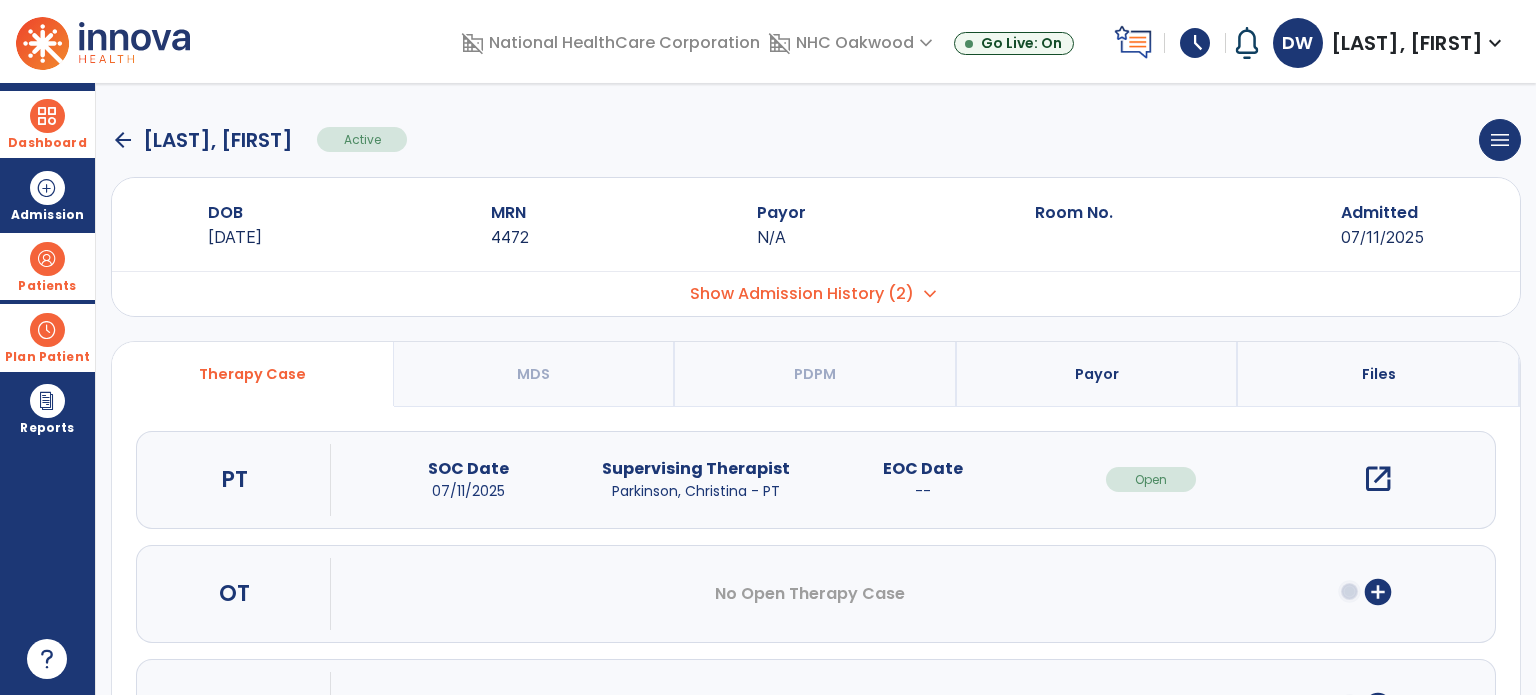 click on "open_in_new" at bounding box center (1378, 479) 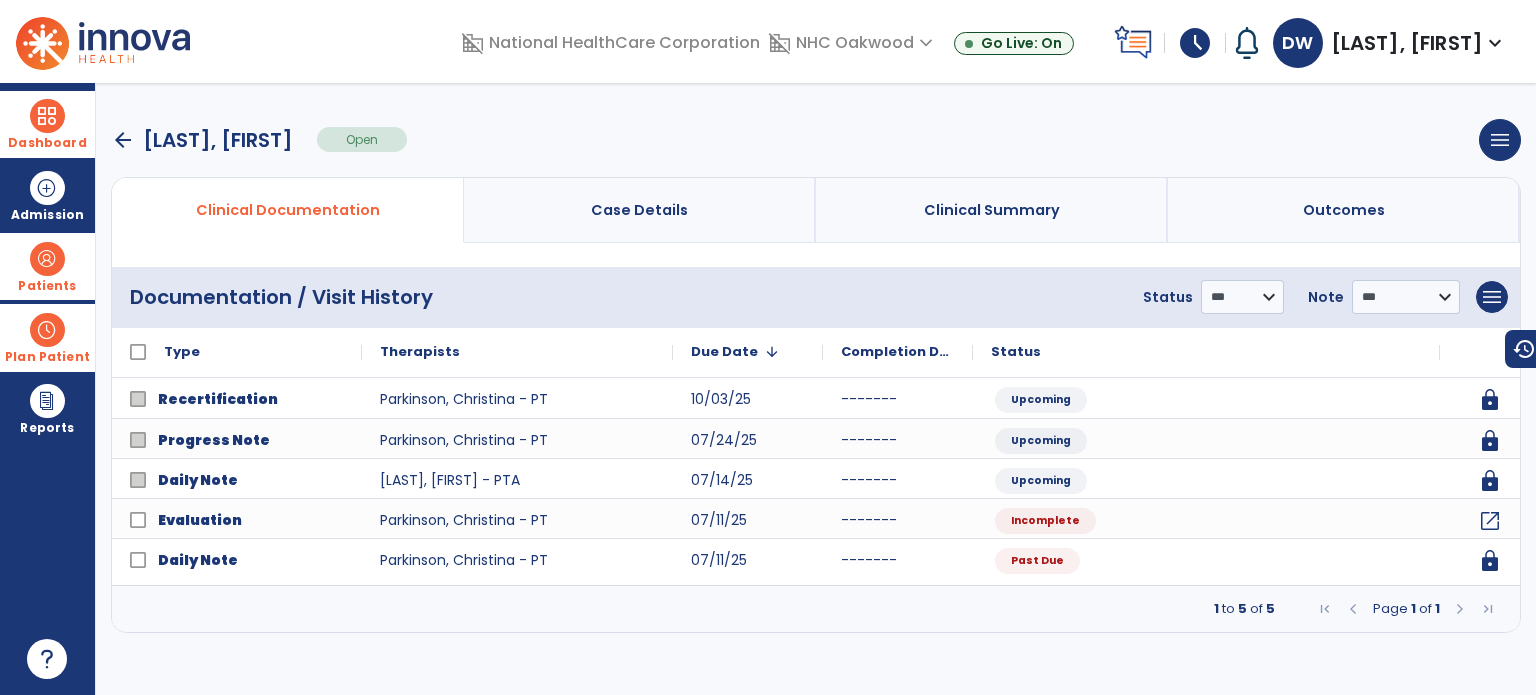 click on "arrow_back" at bounding box center [123, 140] 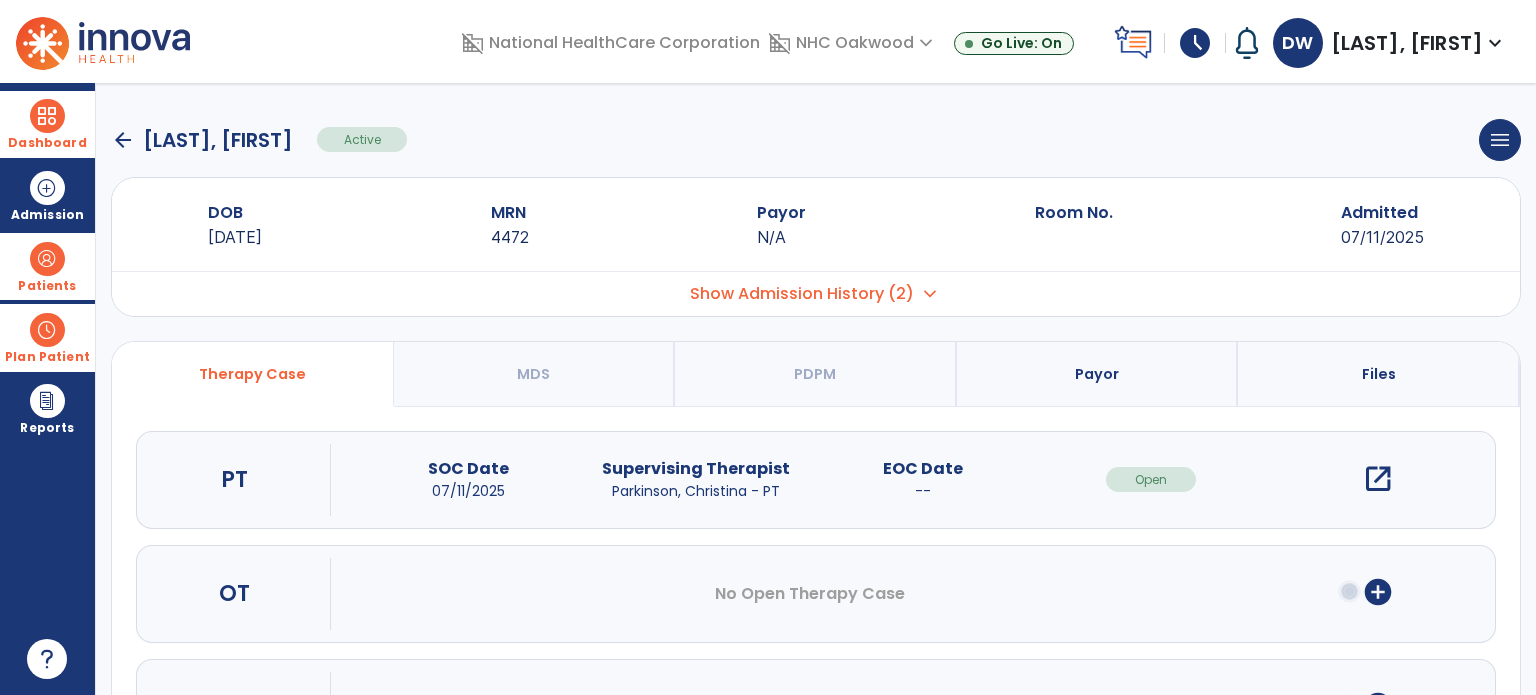 click on "arrow_back" 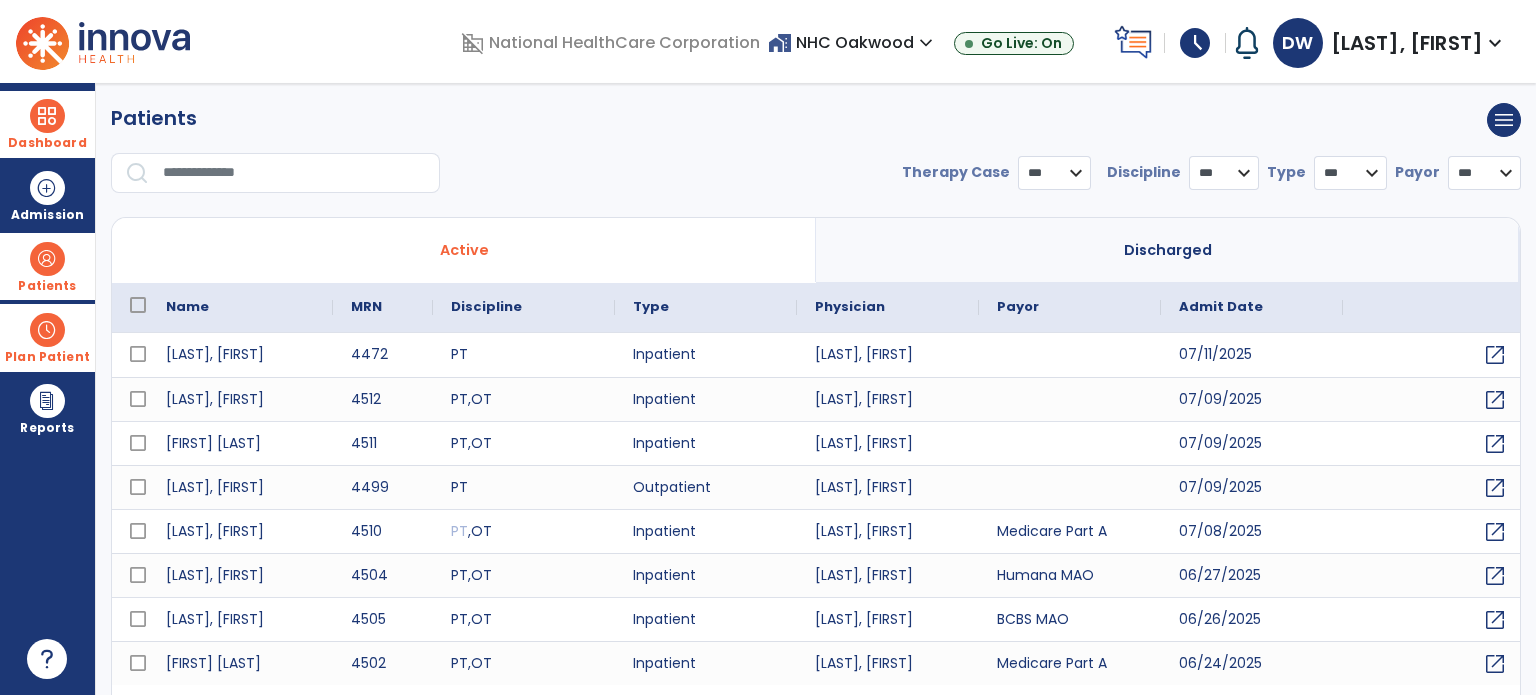 select on "***" 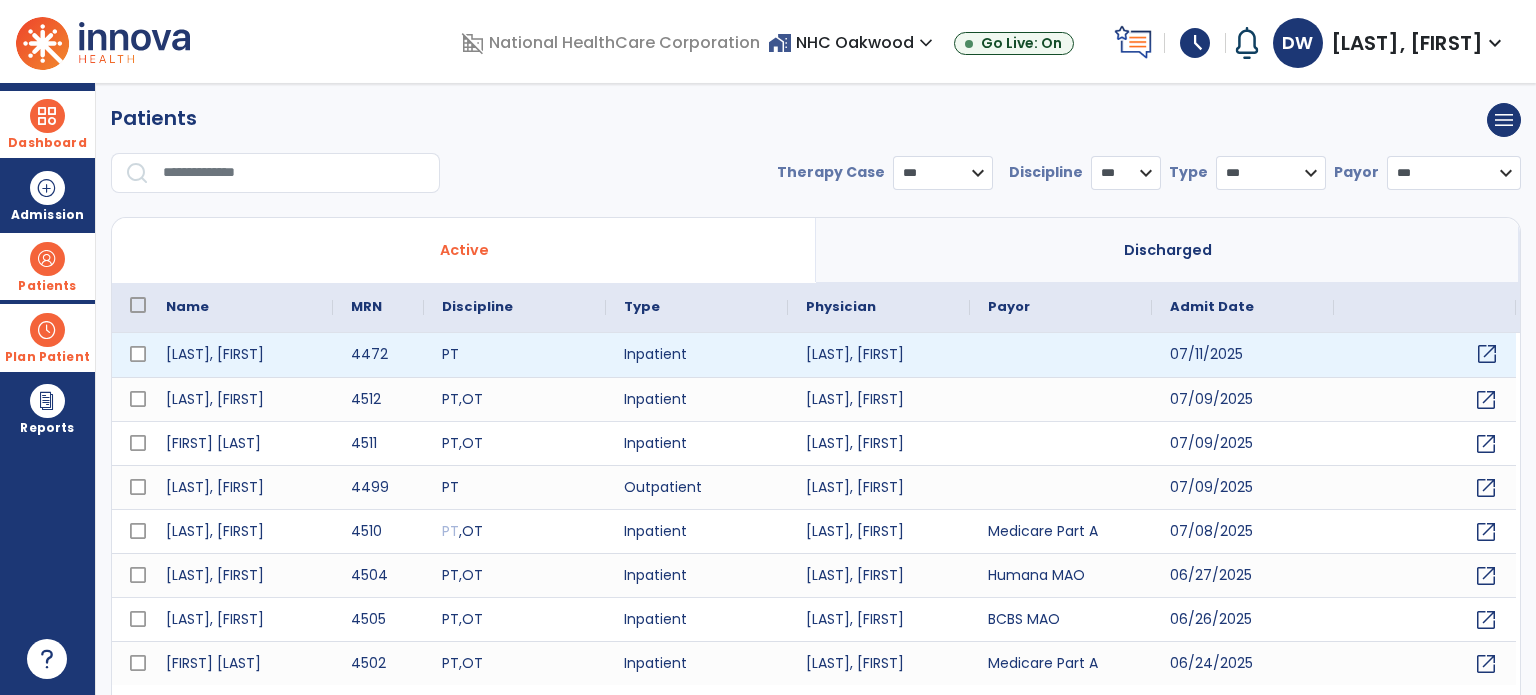 click on "open_in_new" at bounding box center [1487, 354] 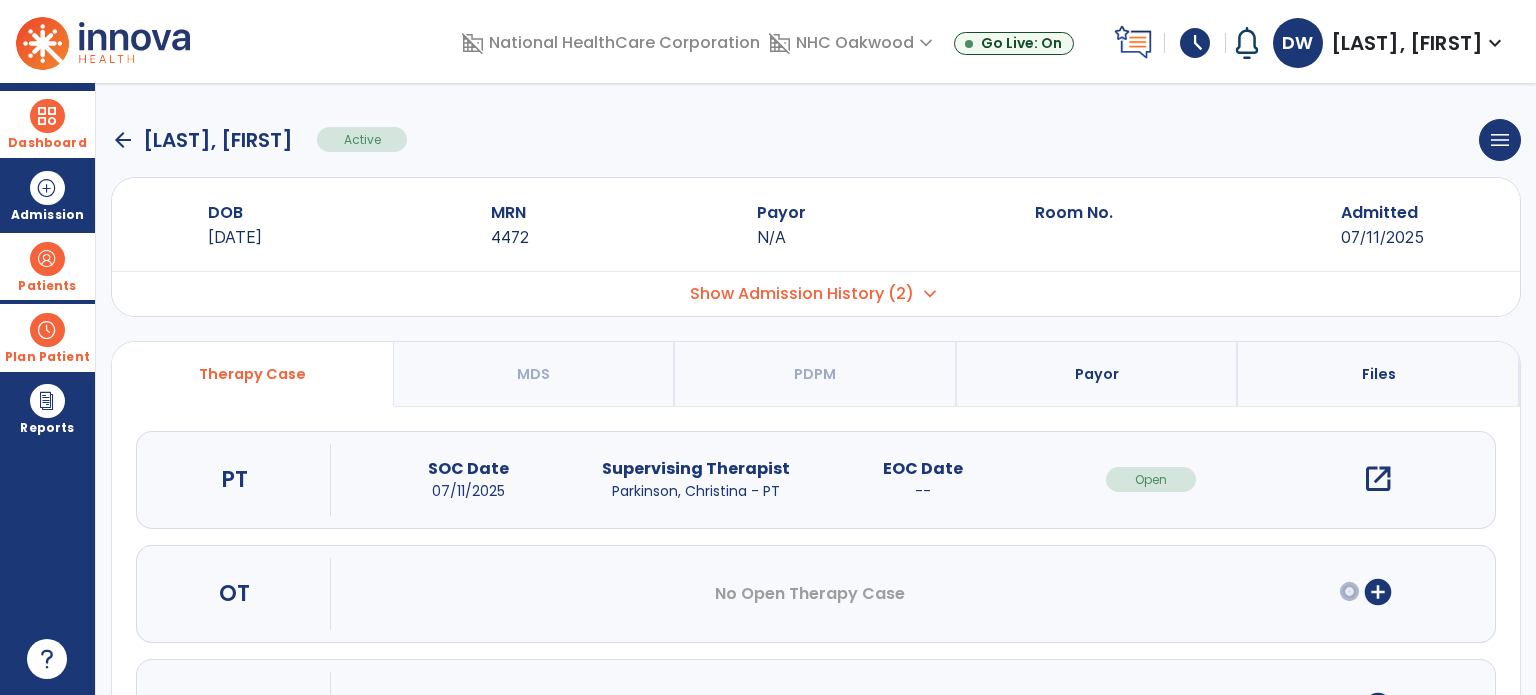 click on "open_in_new" at bounding box center [1378, 479] 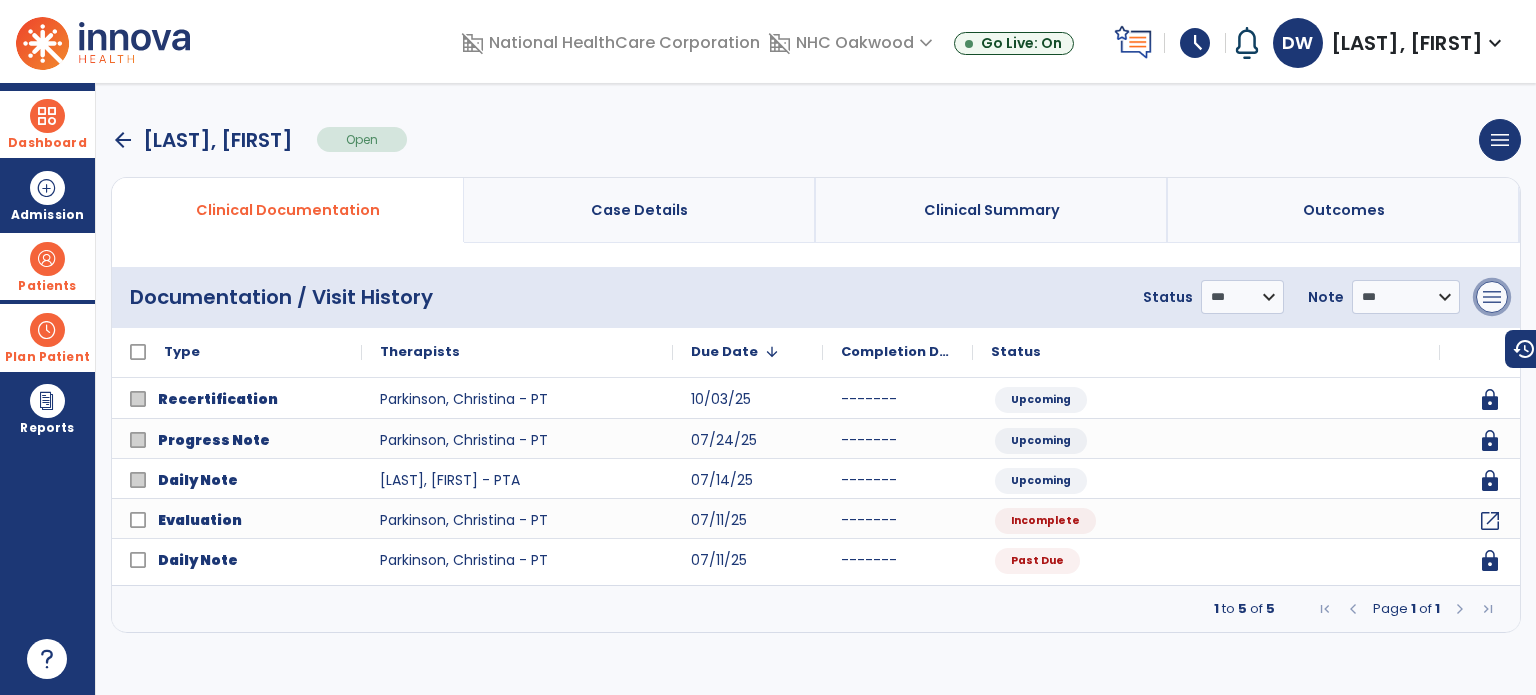 click on "menu" at bounding box center (1492, 297) 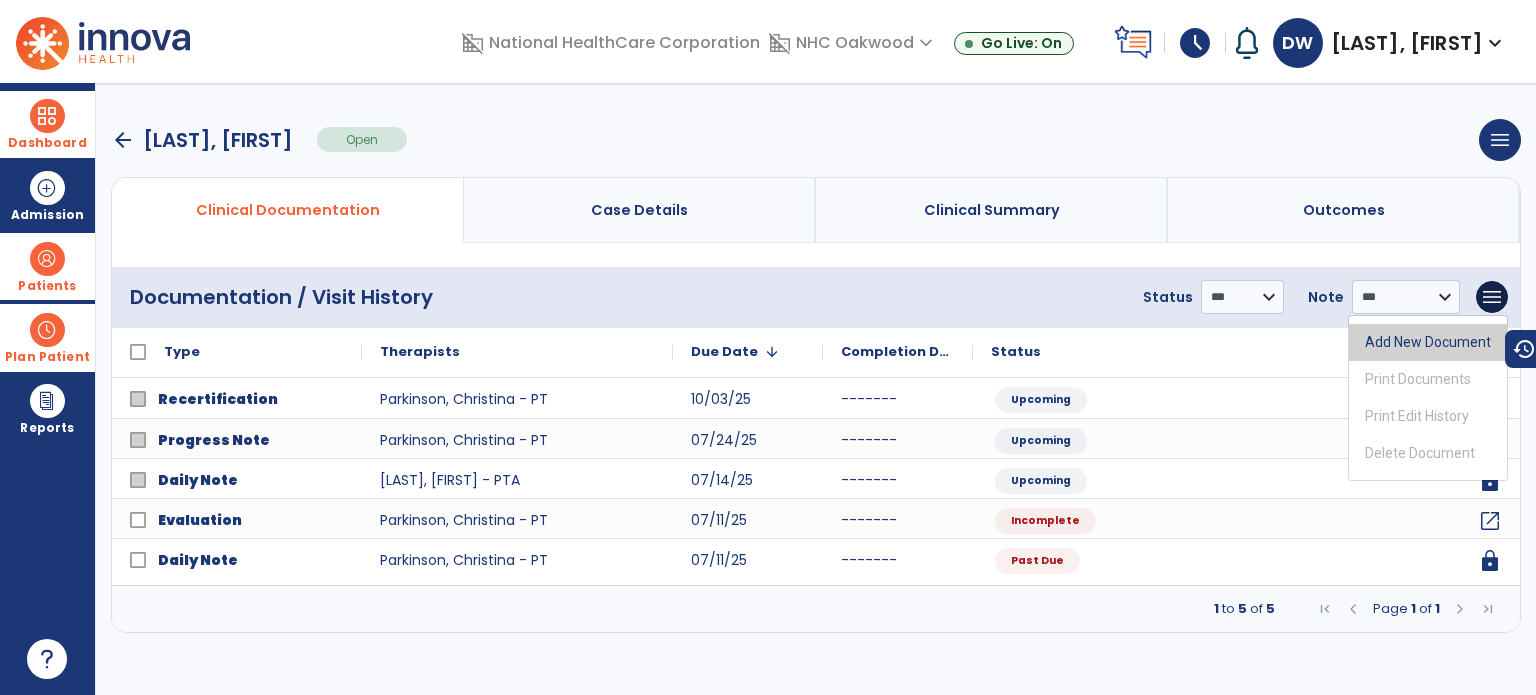click on "Add New Document" at bounding box center (1428, 342) 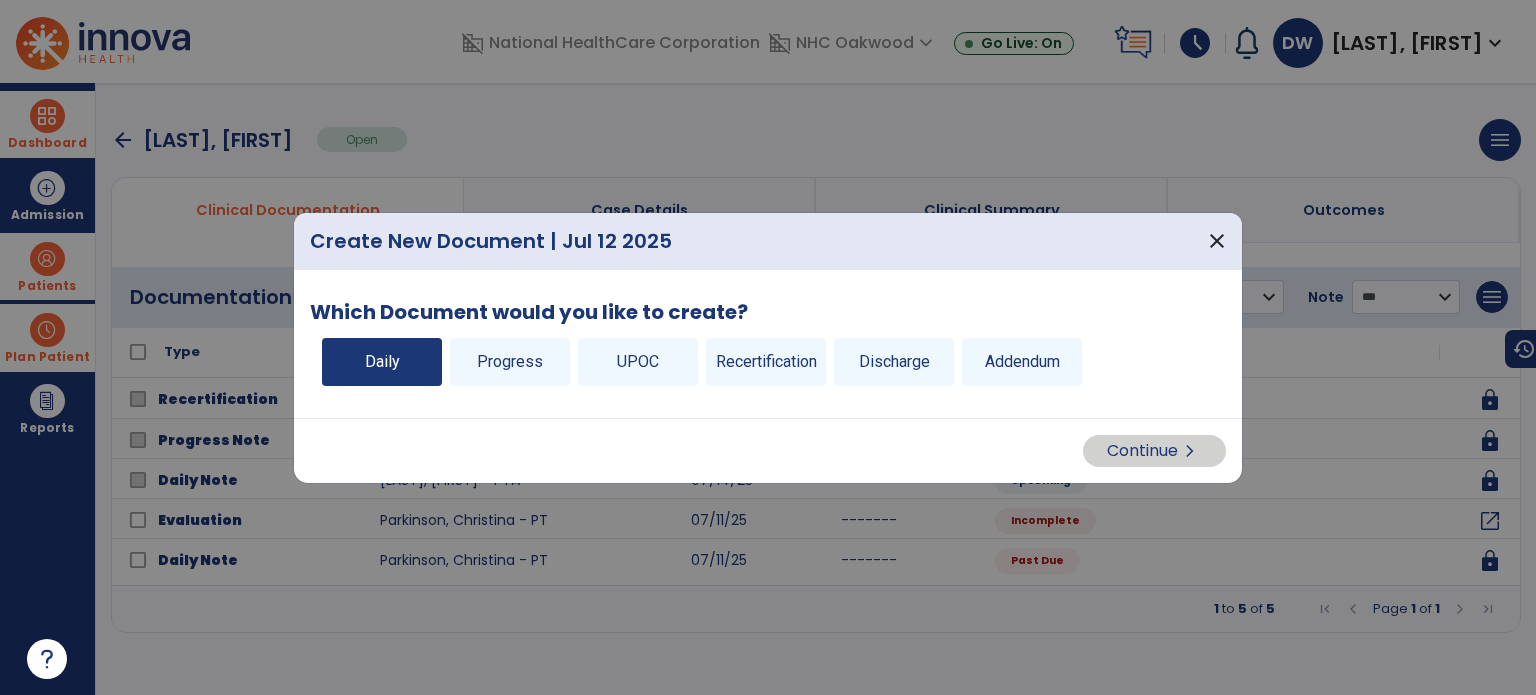 click on "Daily" at bounding box center [382, 362] 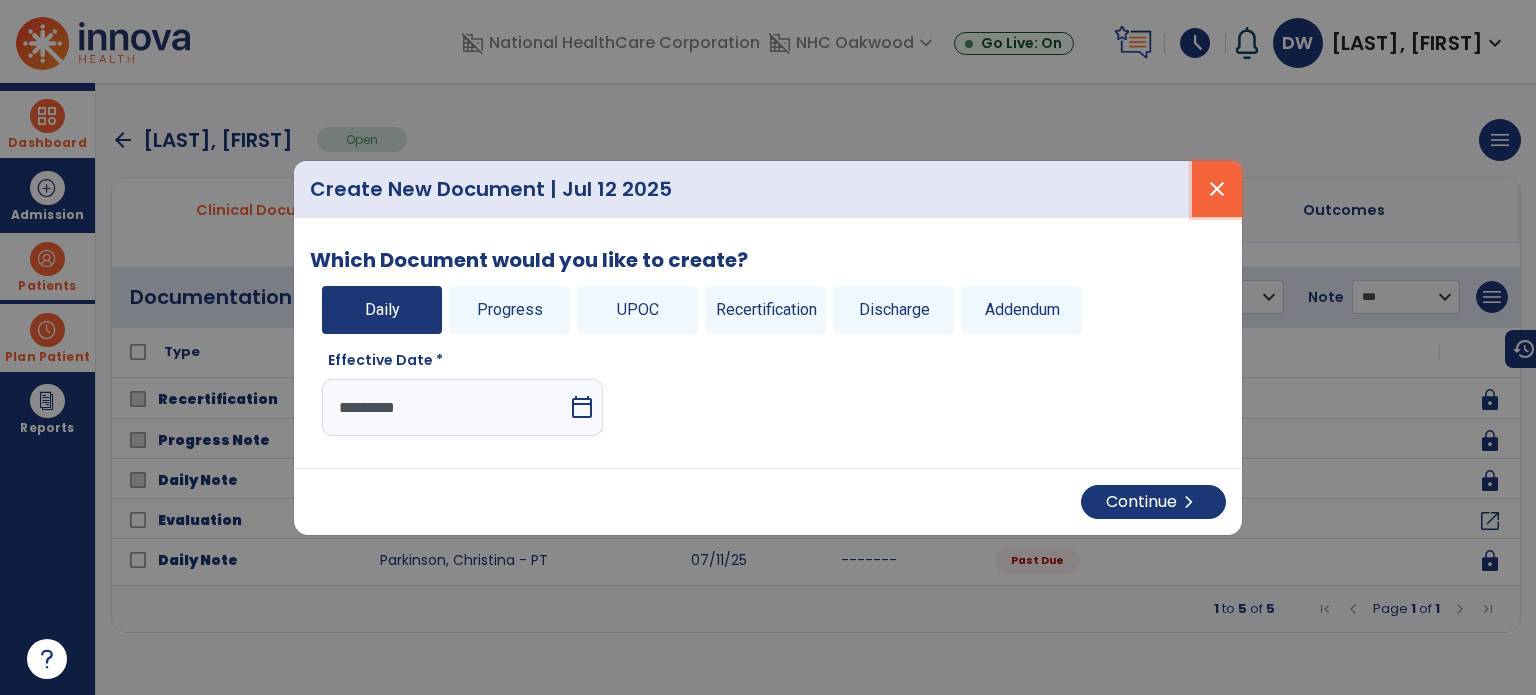click on "close" at bounding box center (1217, 189) 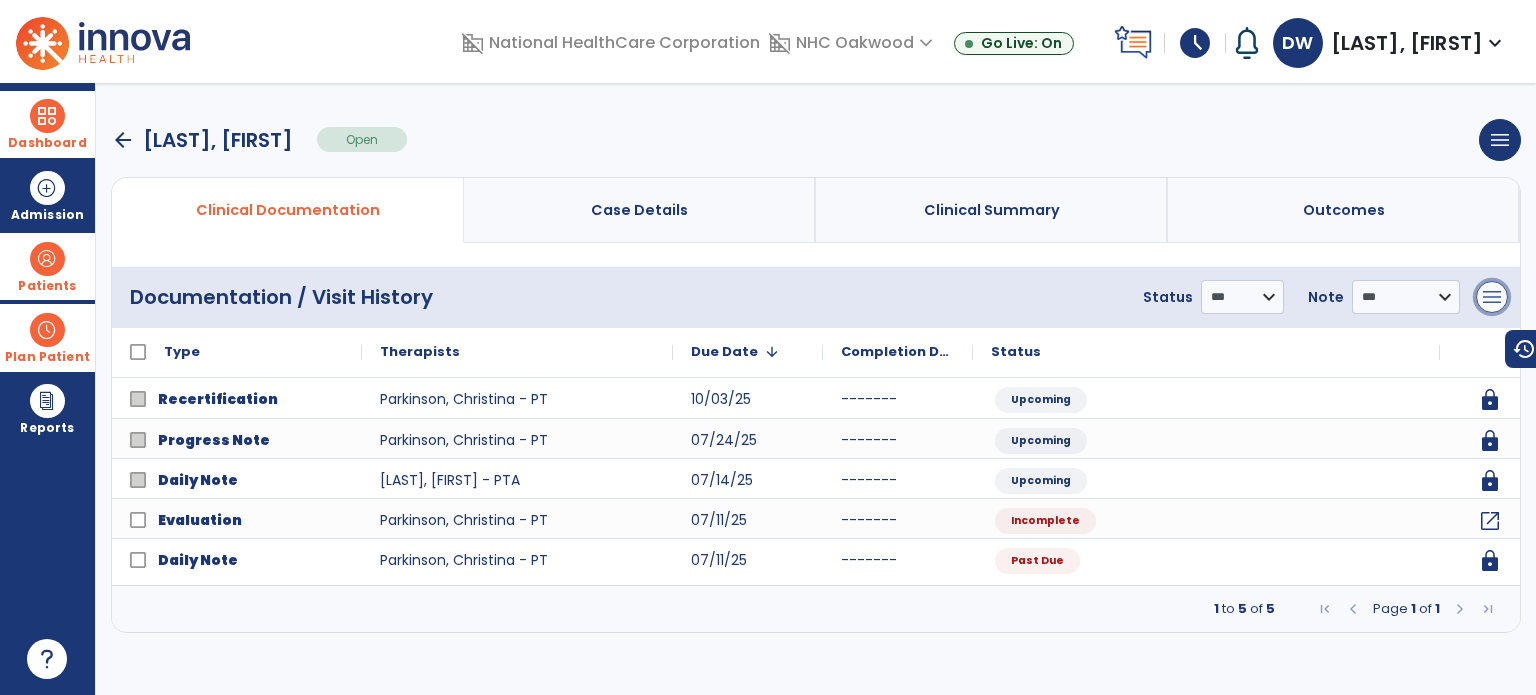 click on "menu" at bounding box center (1492, 297) 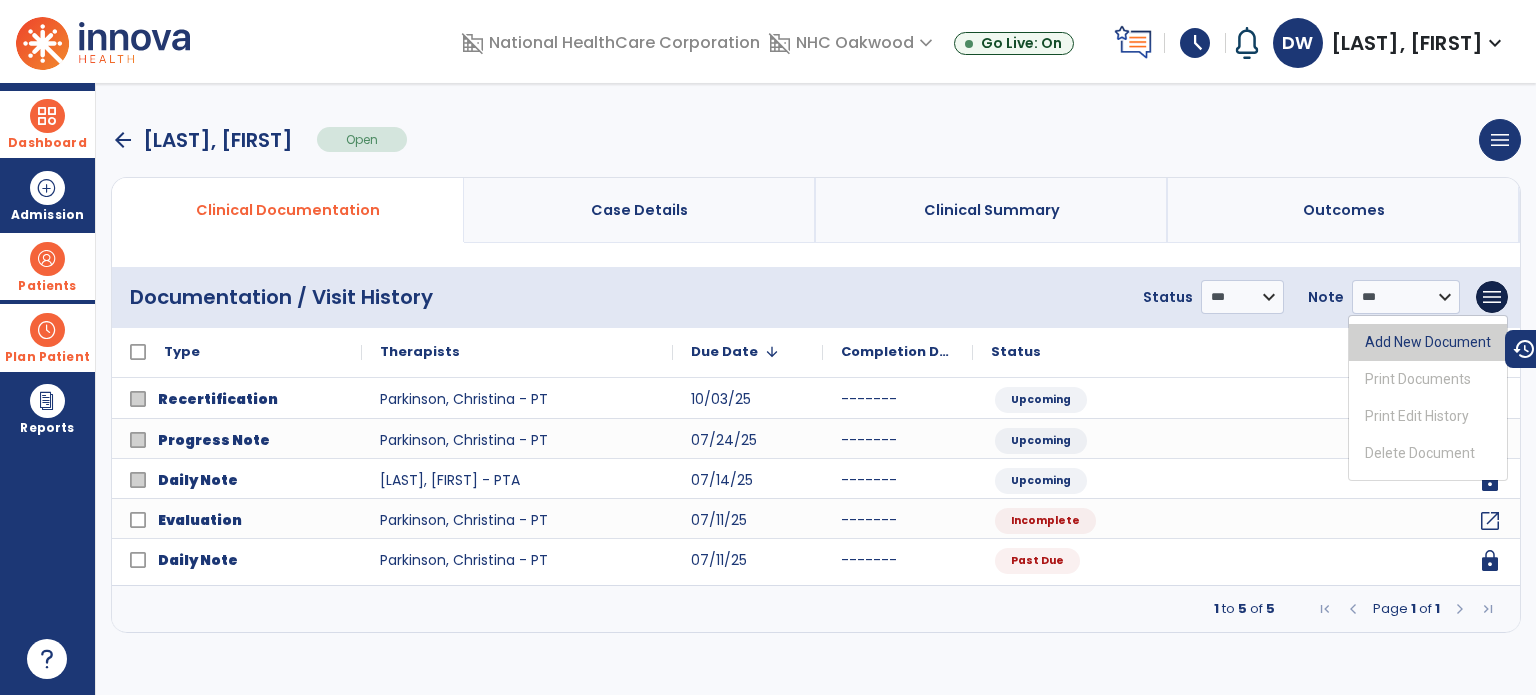 click on "Add New Document" at bounding box center (1428, 342) 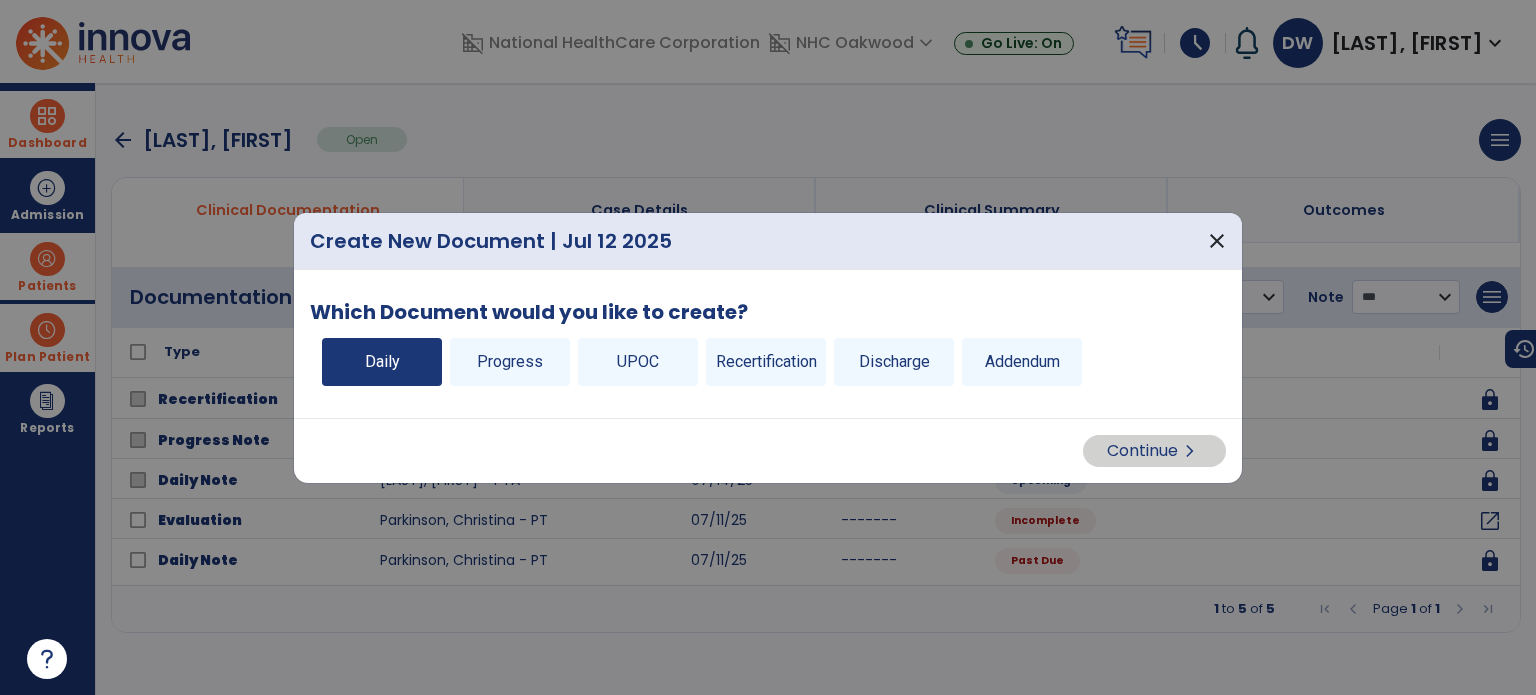 click on "Daily" at bounding box center [382, 362] 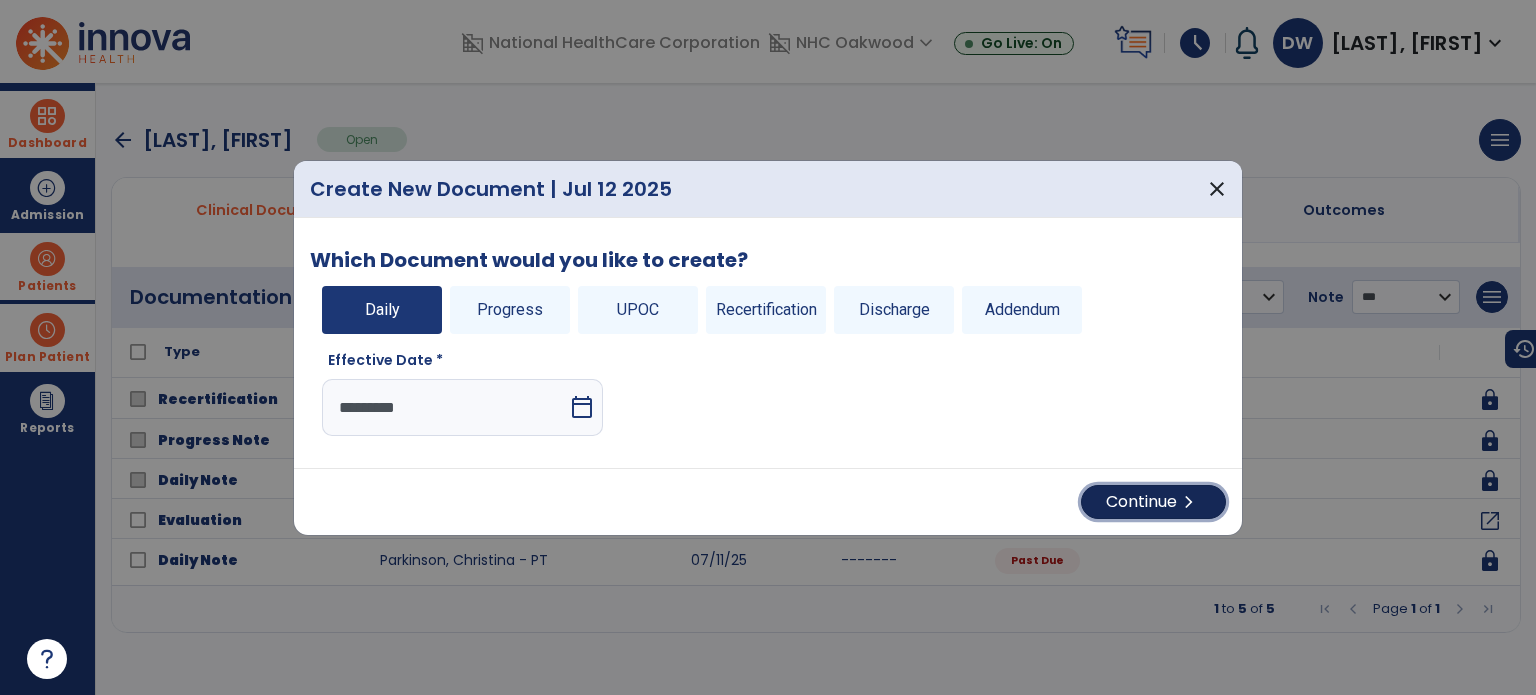 click on "chevron_right" at bounding box center [1189, 502] 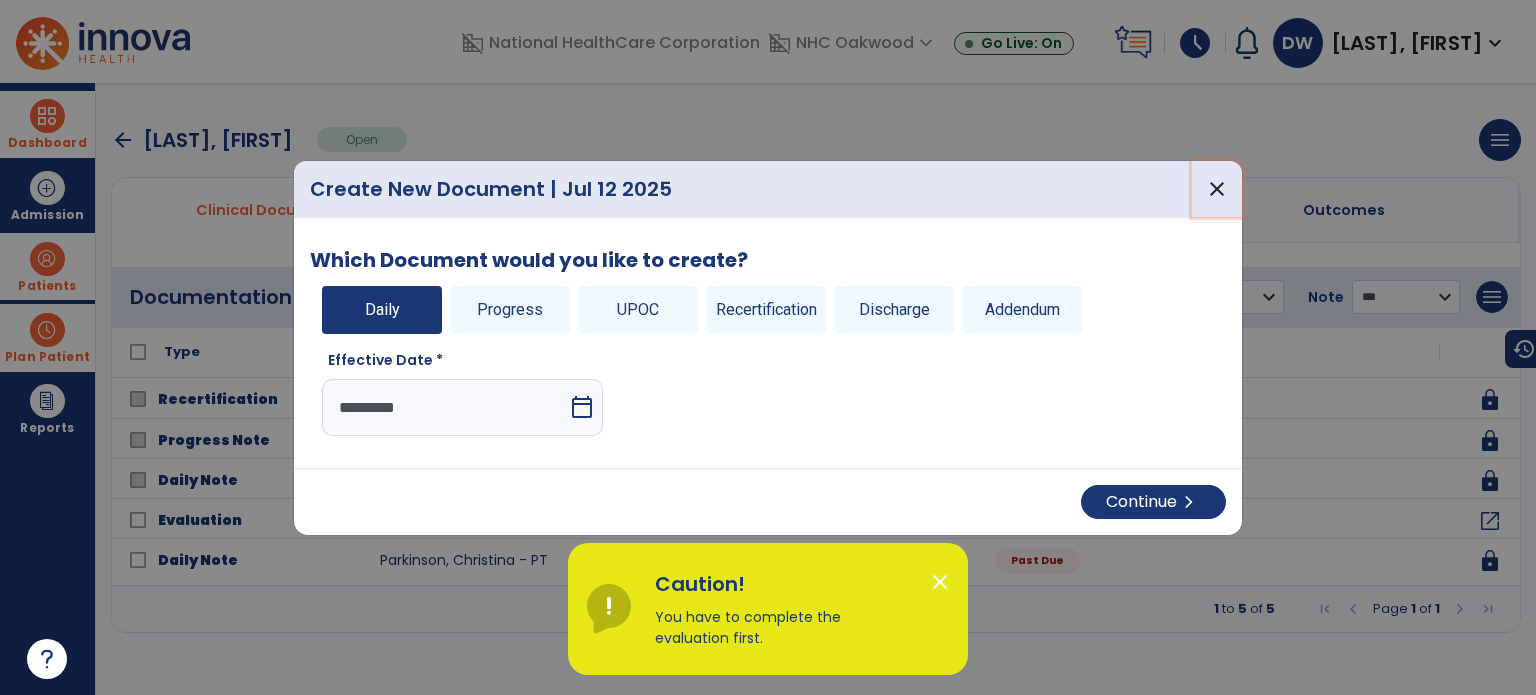 click on "close" at bounding box center [1217, 189] 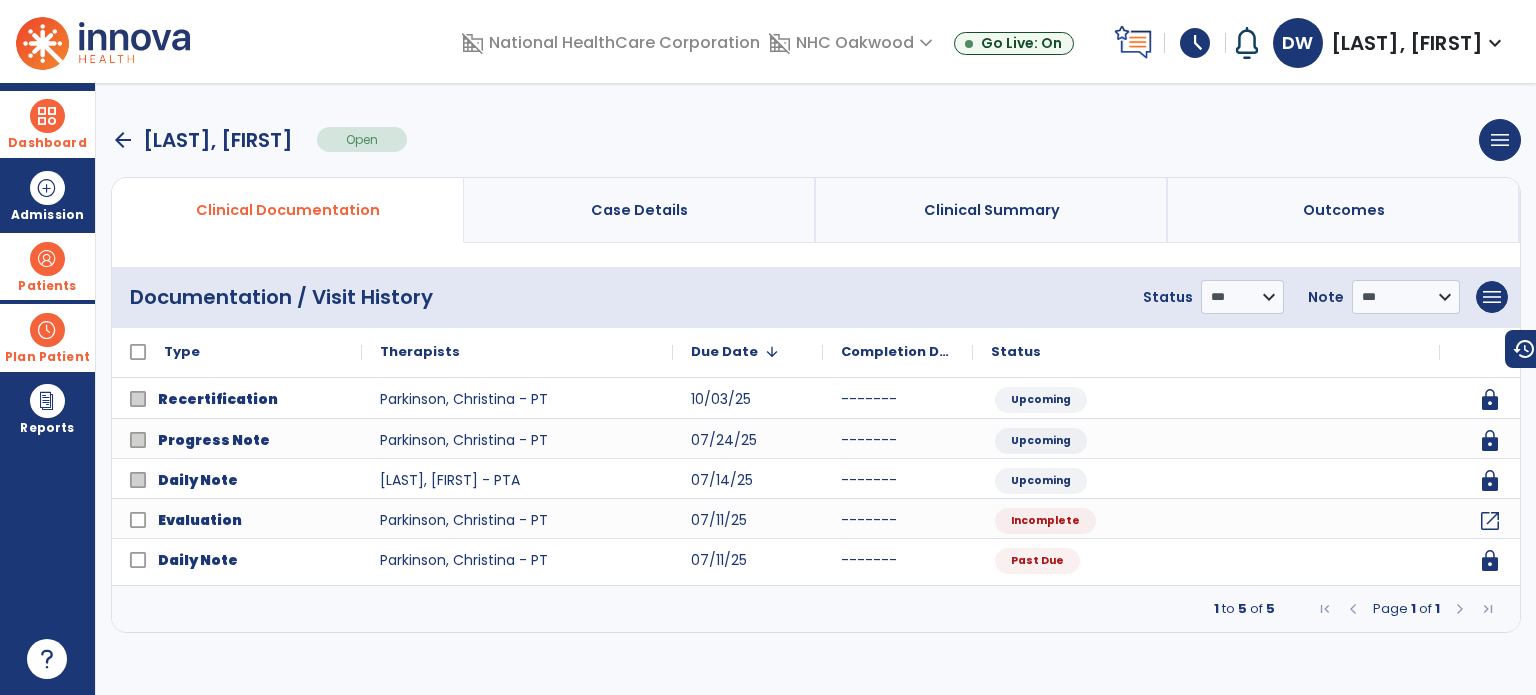 click on "arrow_back   [LAST], [FIRST]  Open" at bounding box center [259, 139] 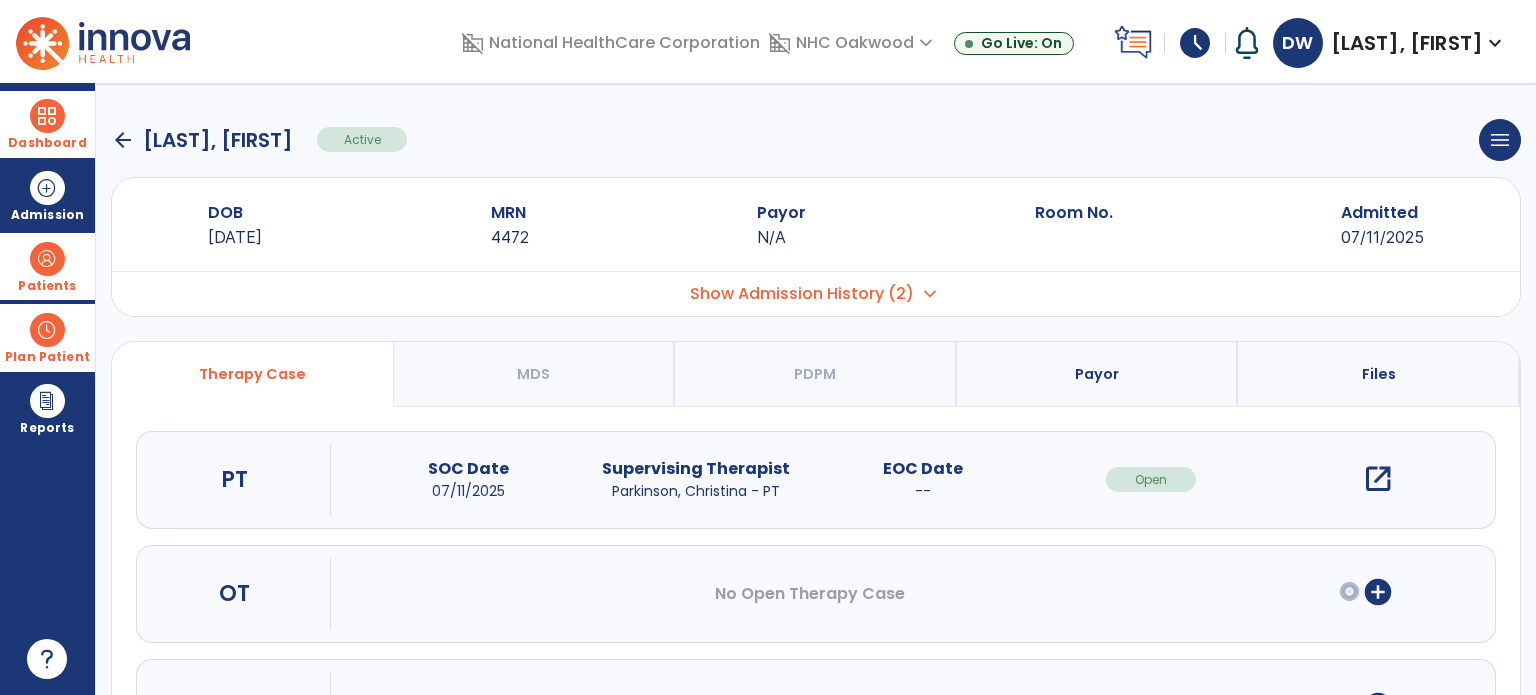click on "arrow_back" 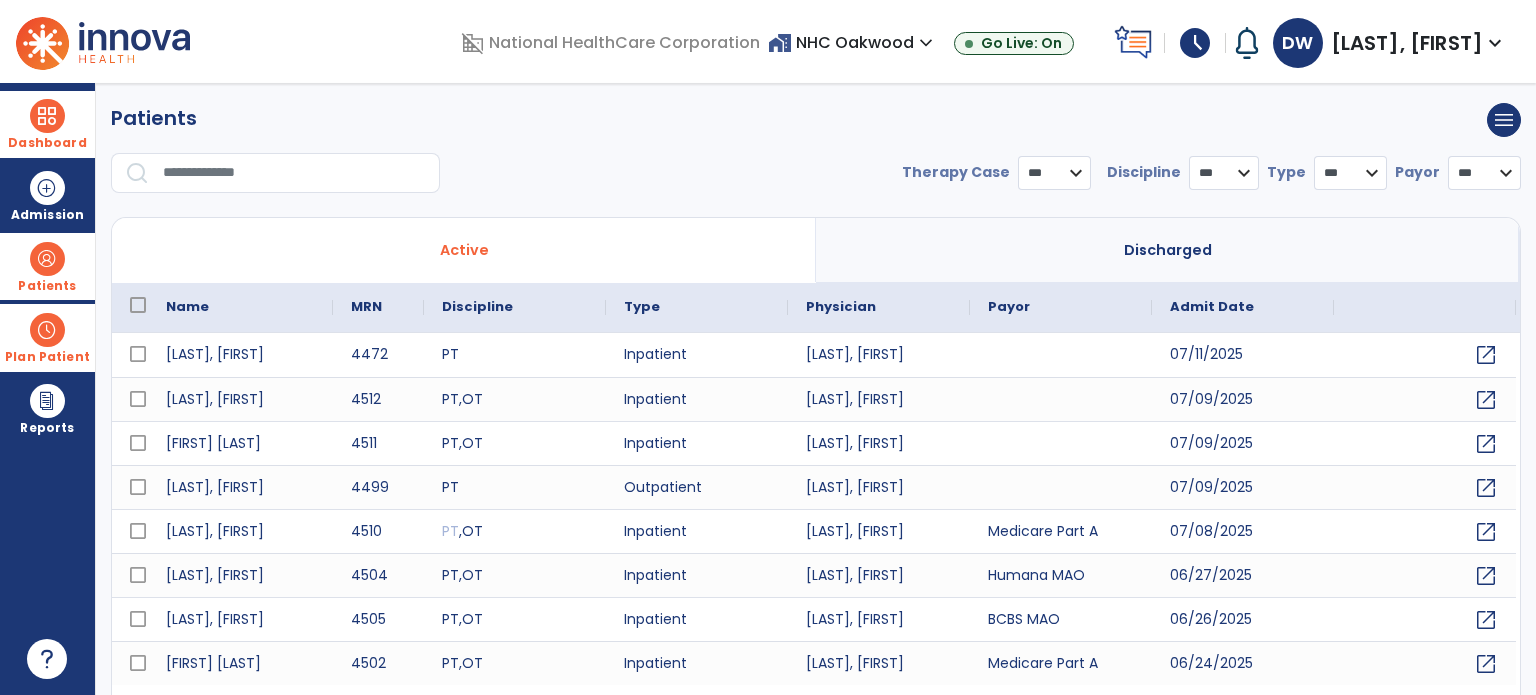 select on "***" 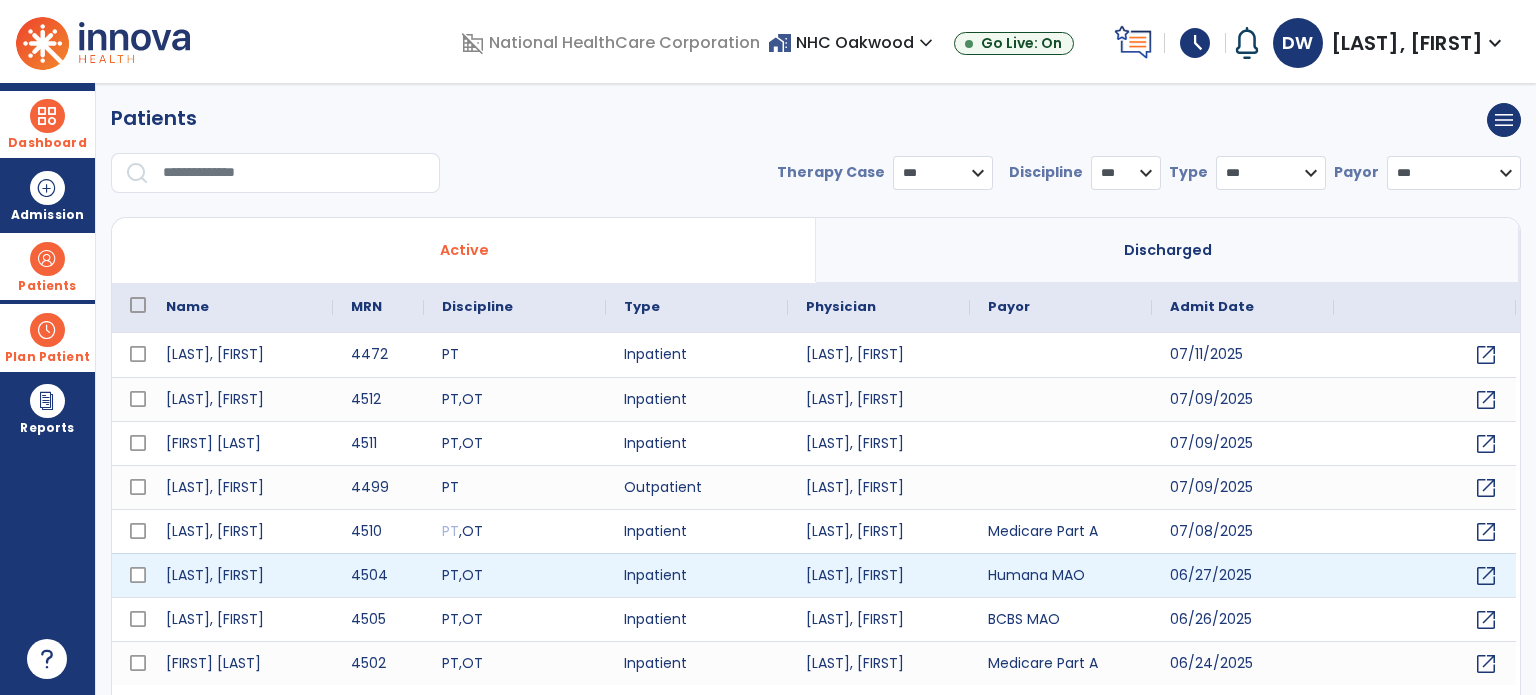 scroll, scrollTop: 46, scrollLeft: 0, axis: vertical 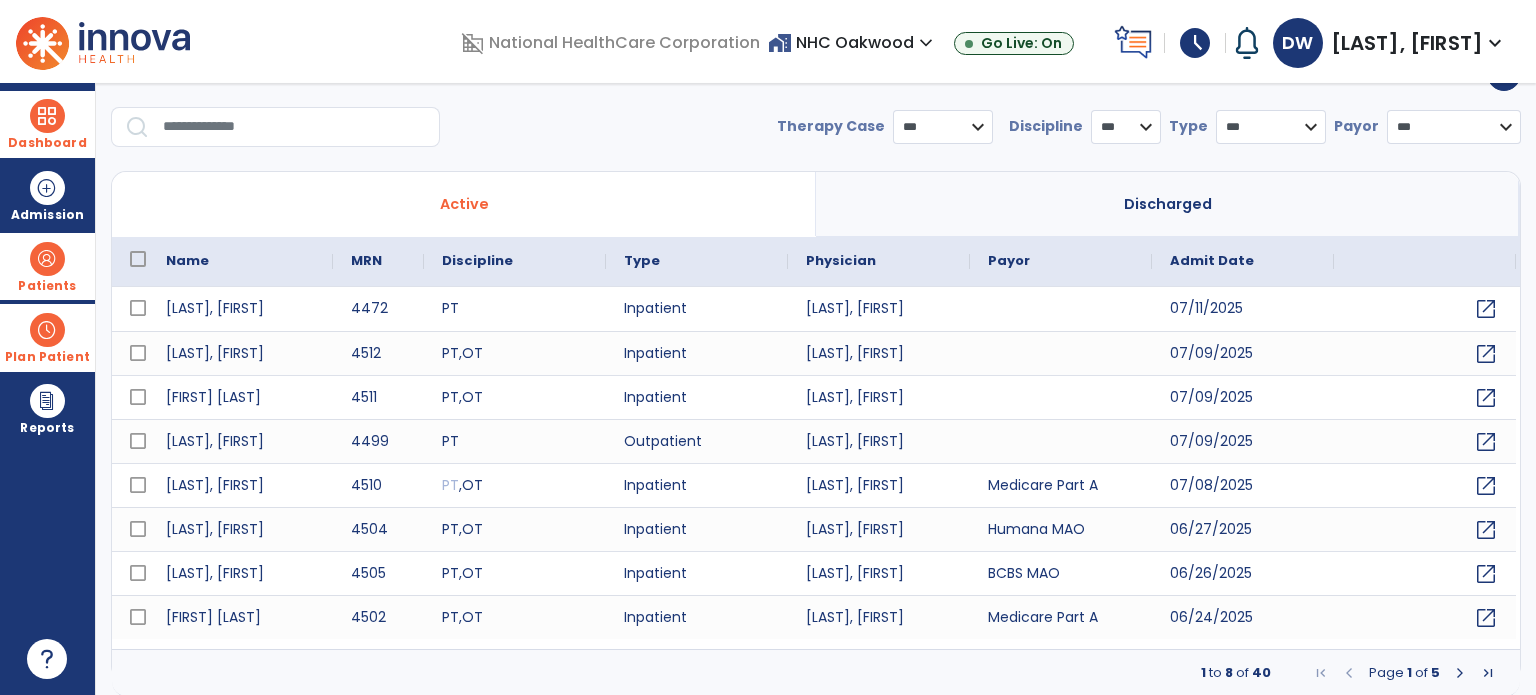 click at bounding box center [1460, 673] 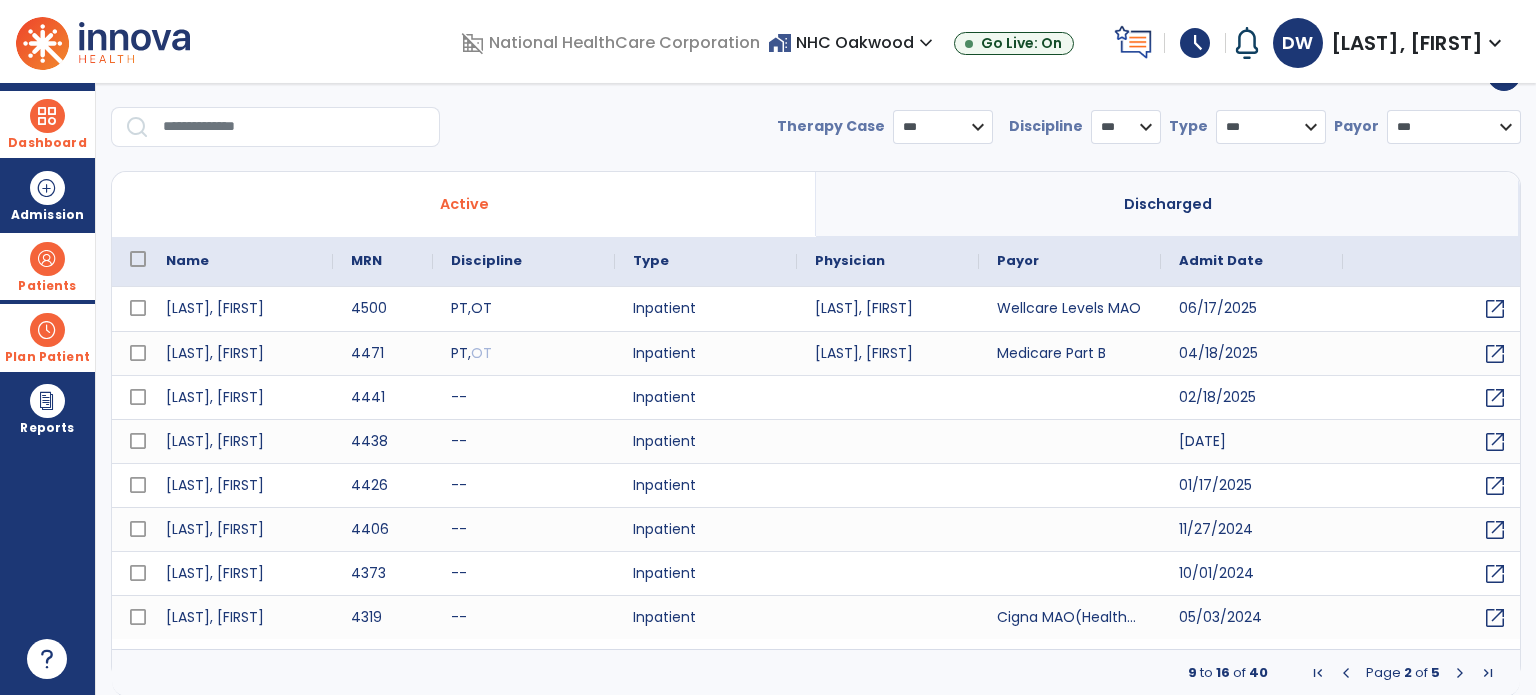 click at bounding box center [1346, 673] 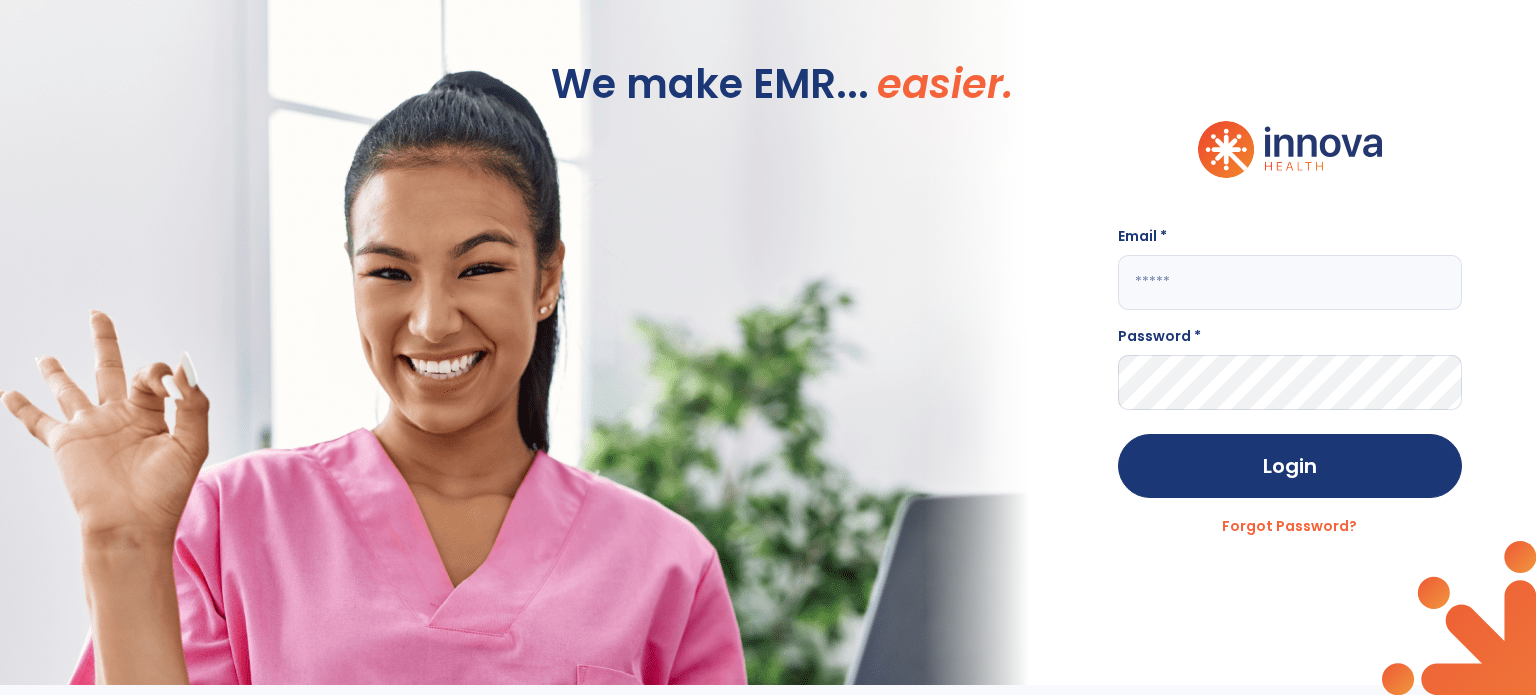 scroll, scrollTop: 0, scrollLeft: 0, axis: both 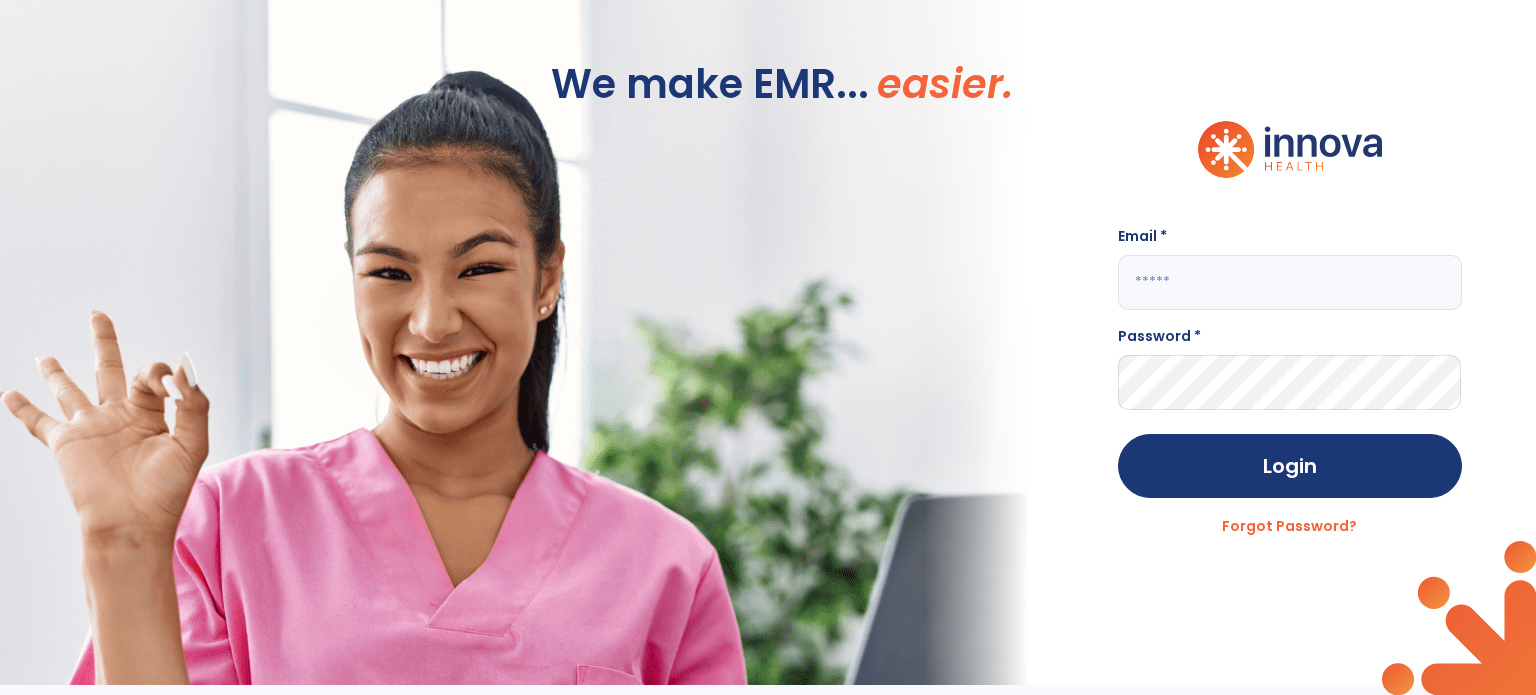click 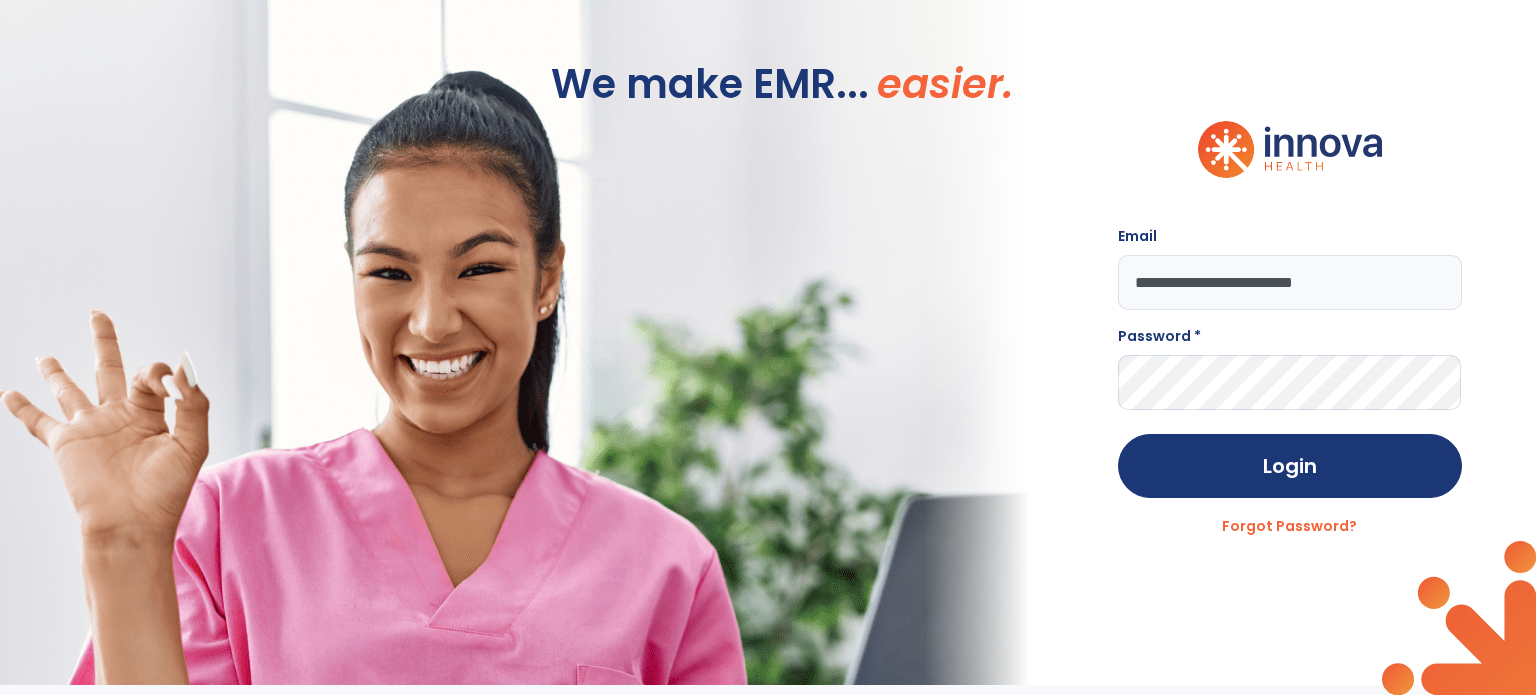 type on "**********" 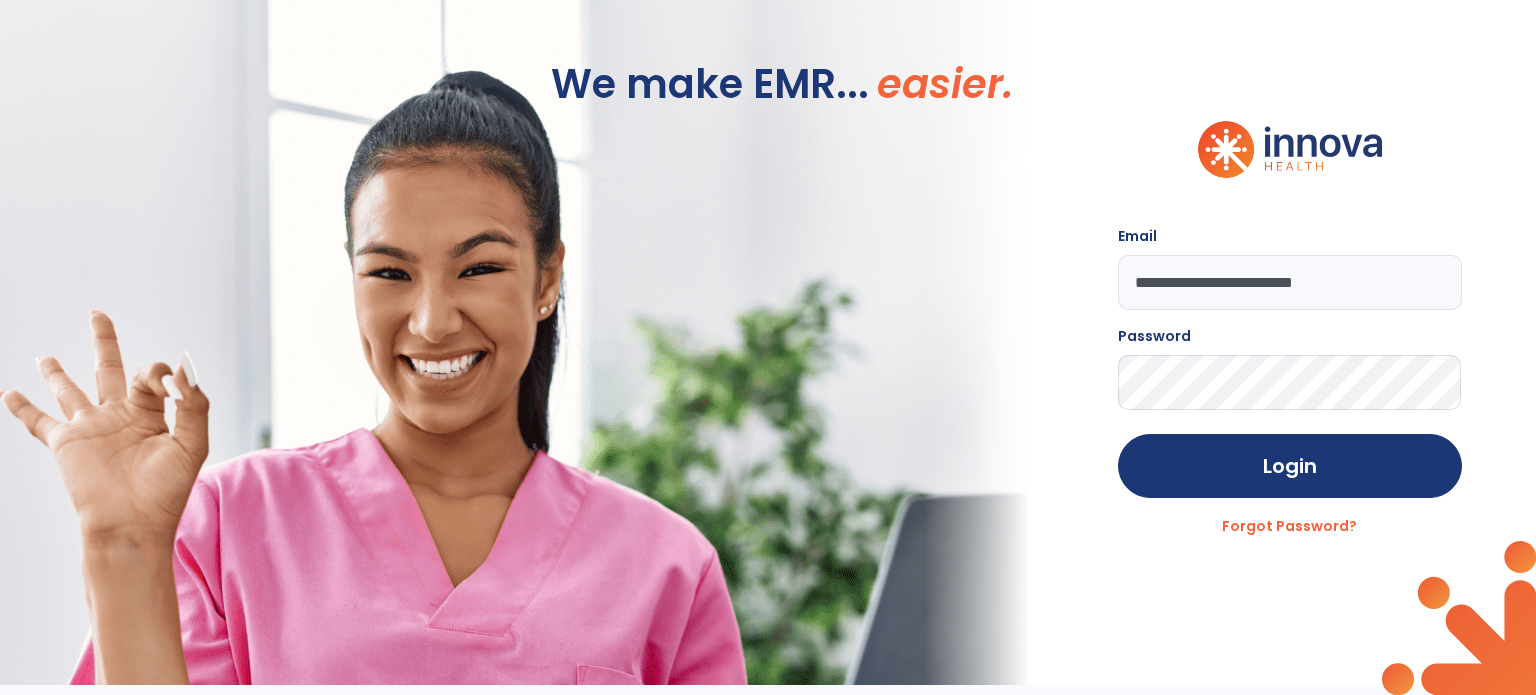 click on "Login" 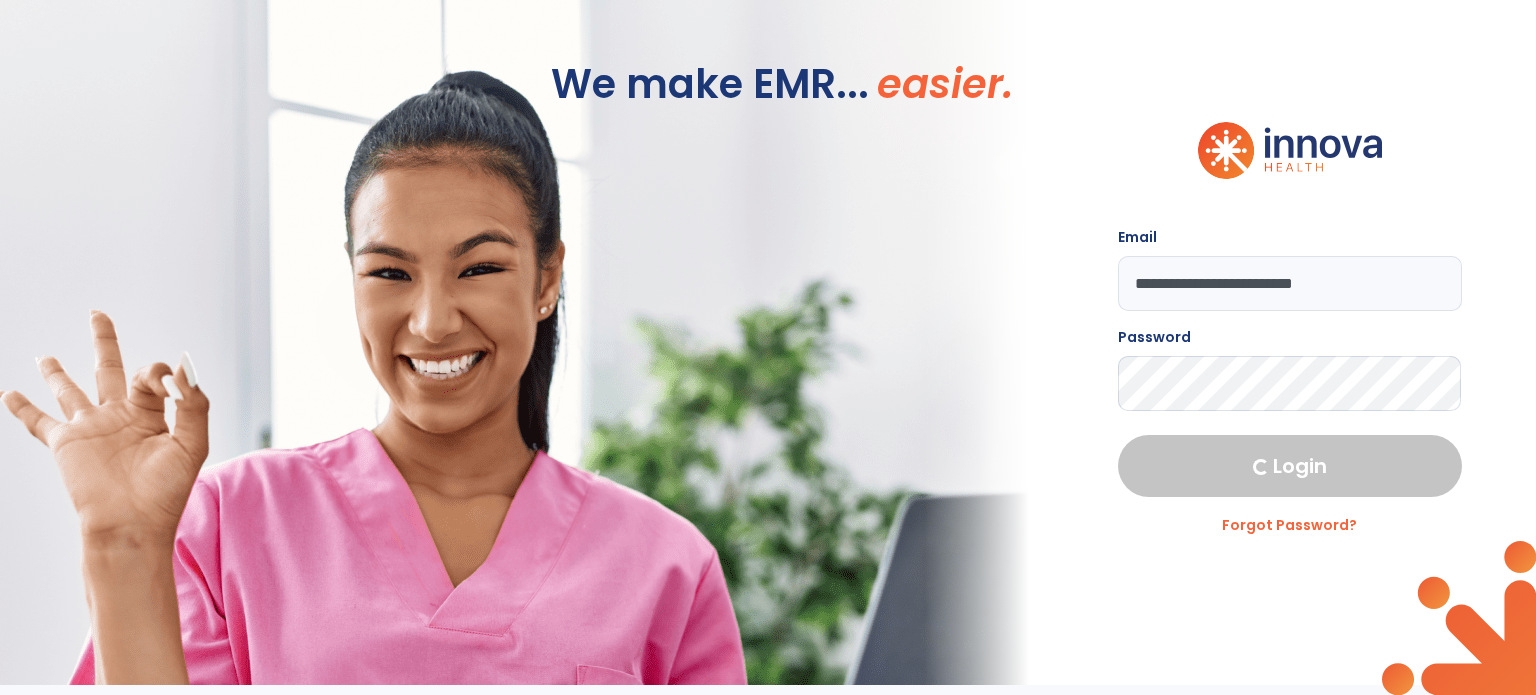 select on "****" 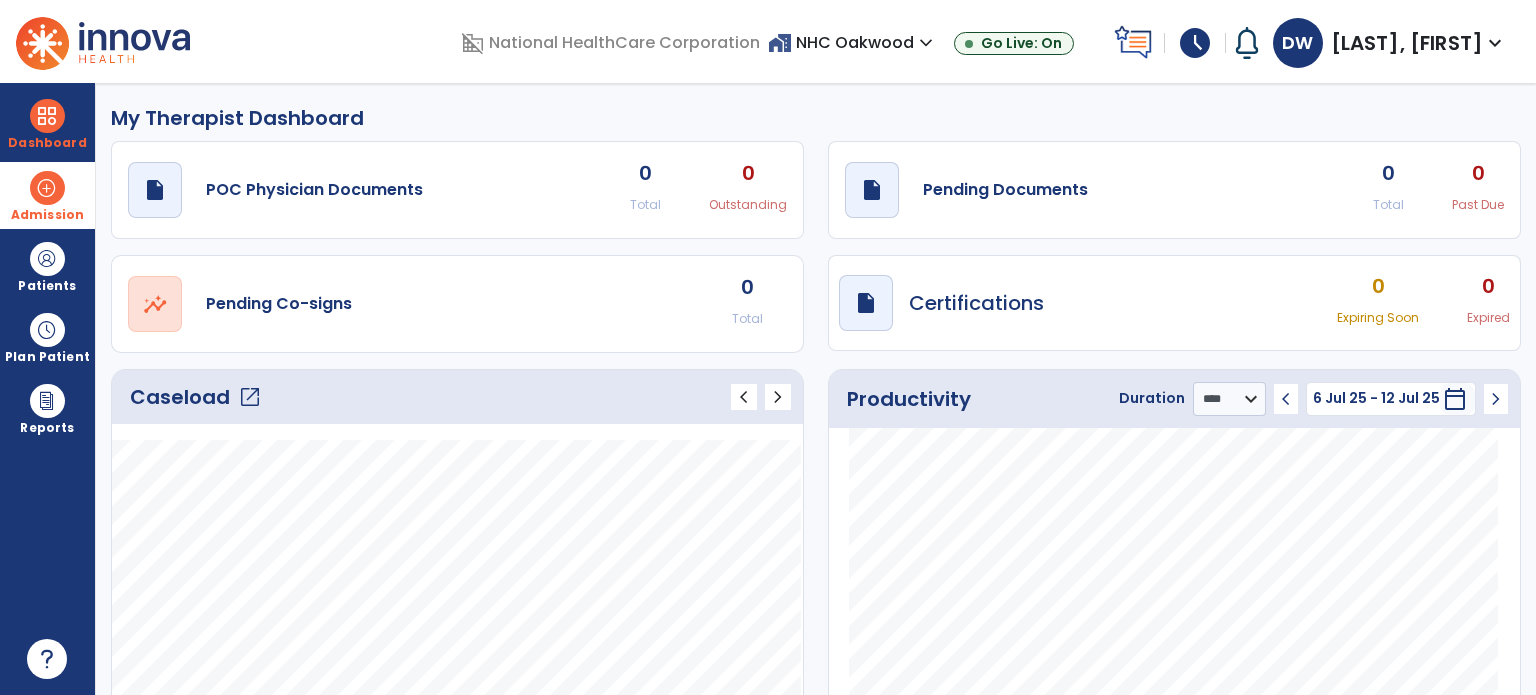 click at bounding box center [47, 188] 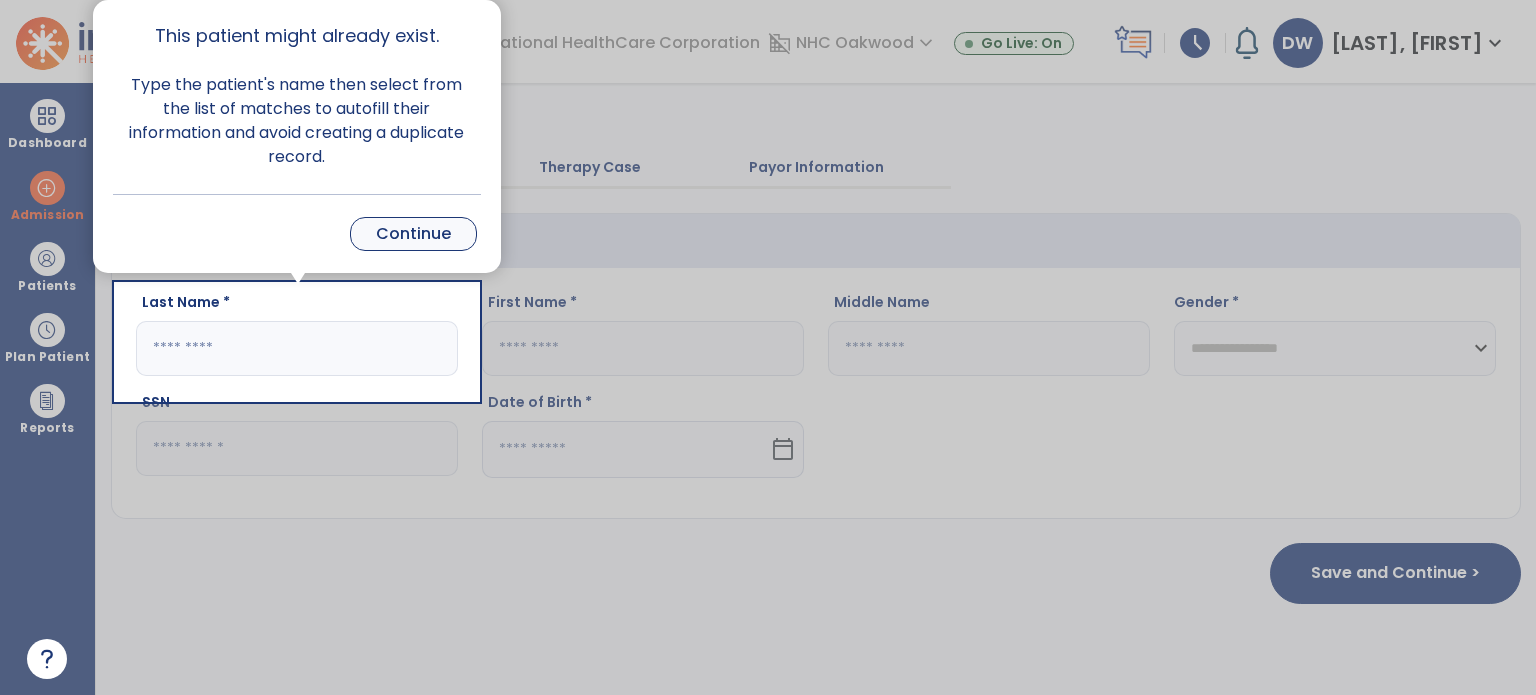 click on "Continue" at bounding box center [413, 234] 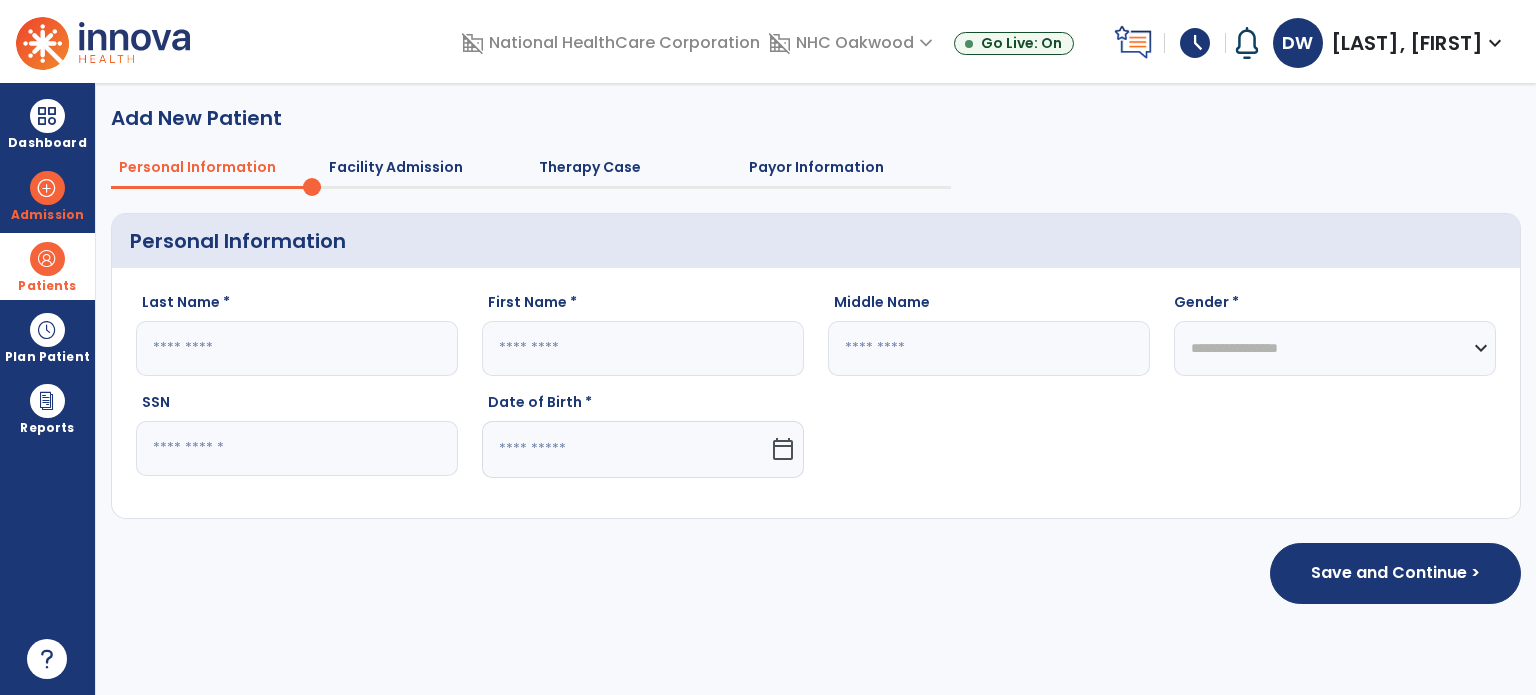 click at bounding box center [47, 259] 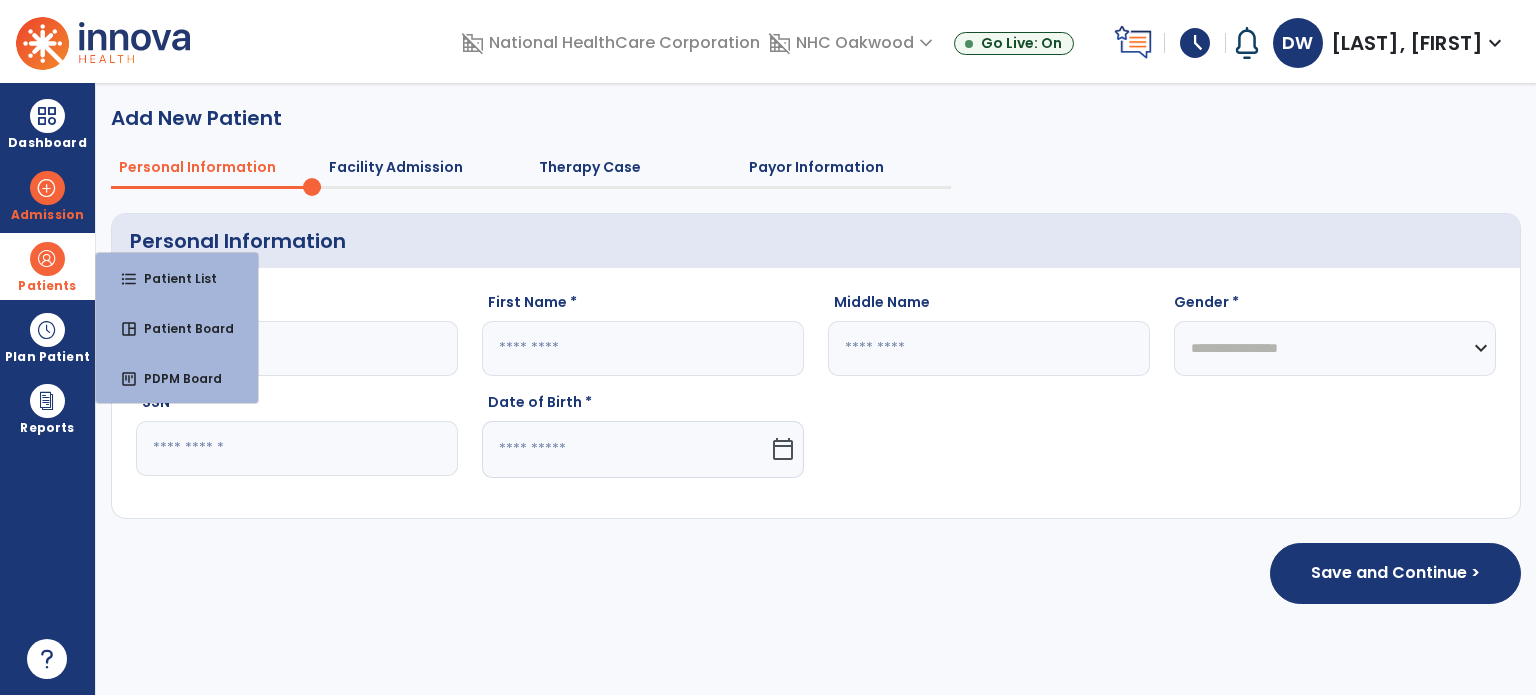 click on "Patients" at bounding box center (47, 266) 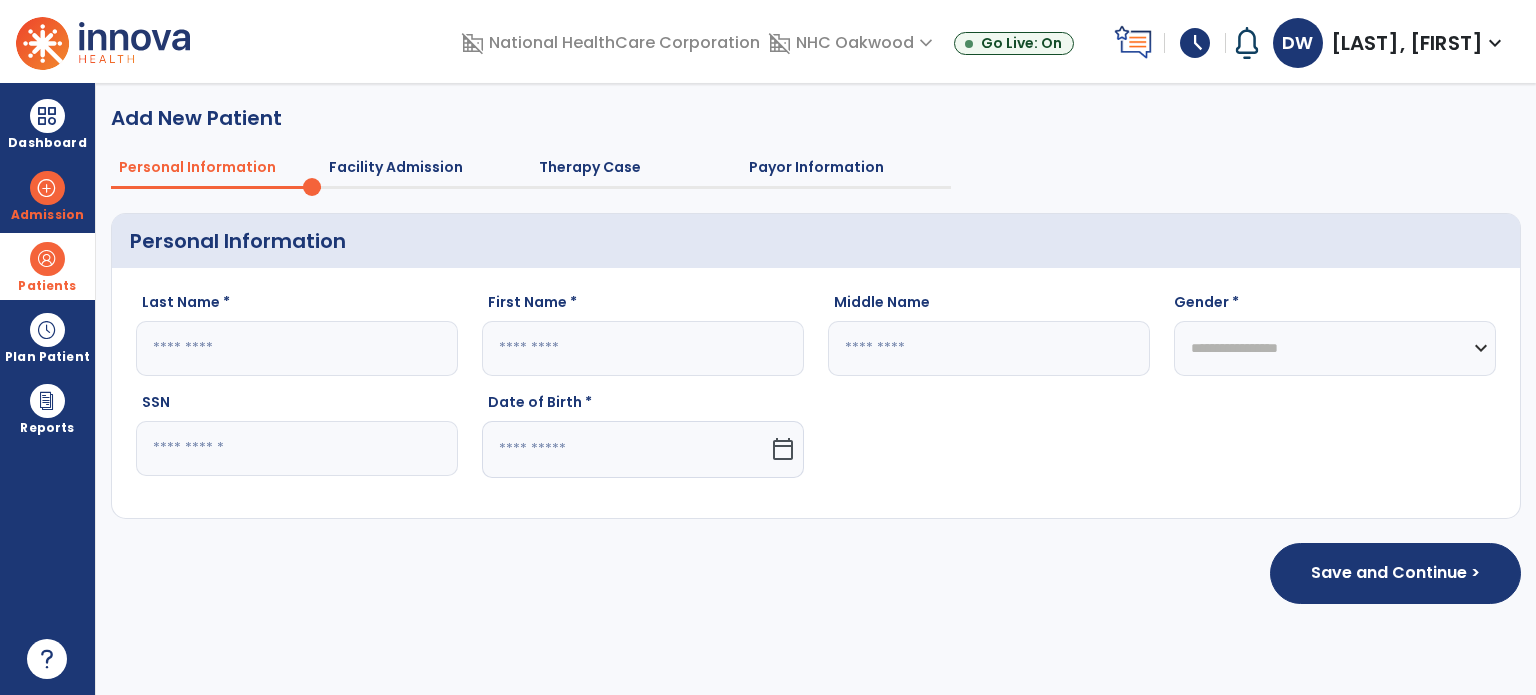 click on "Patients" at bounding box center (47, 266) 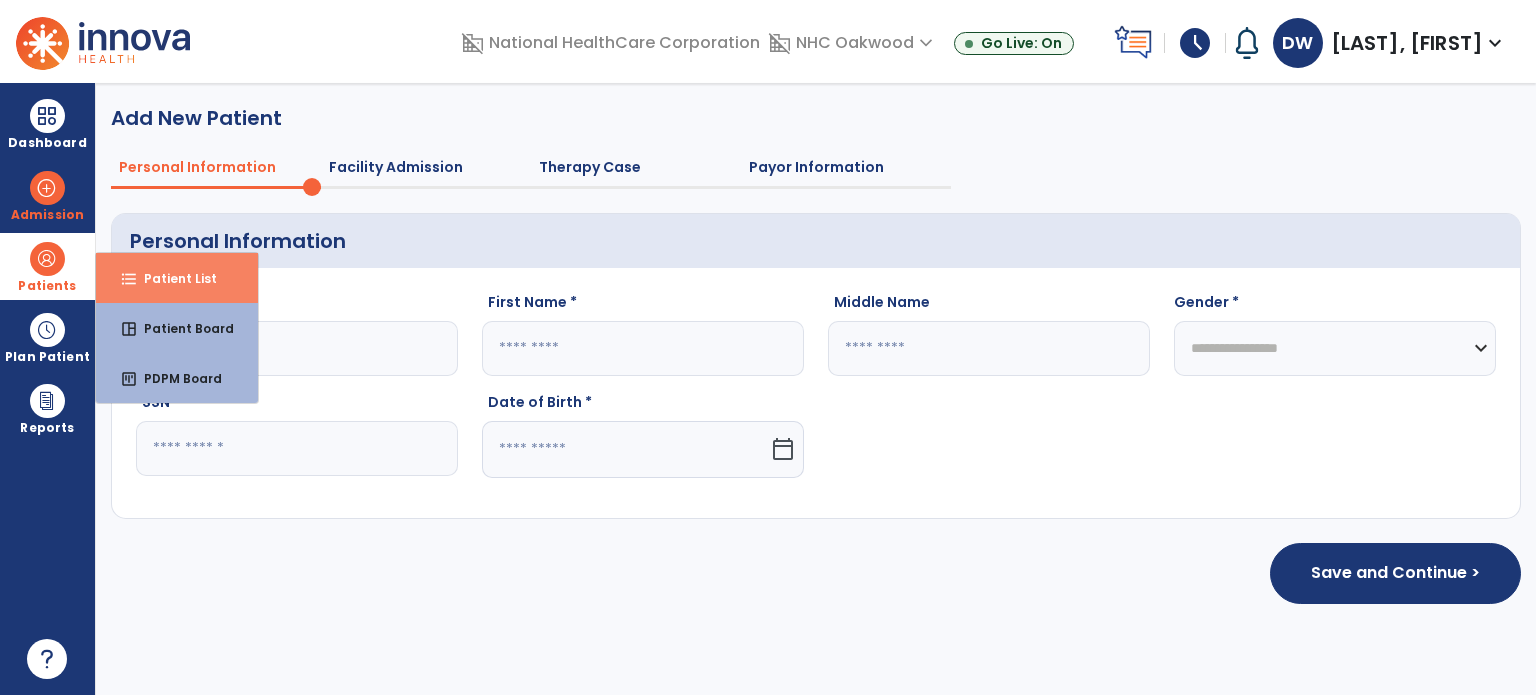 click on "Patient List" at bounding box center (172, 278) 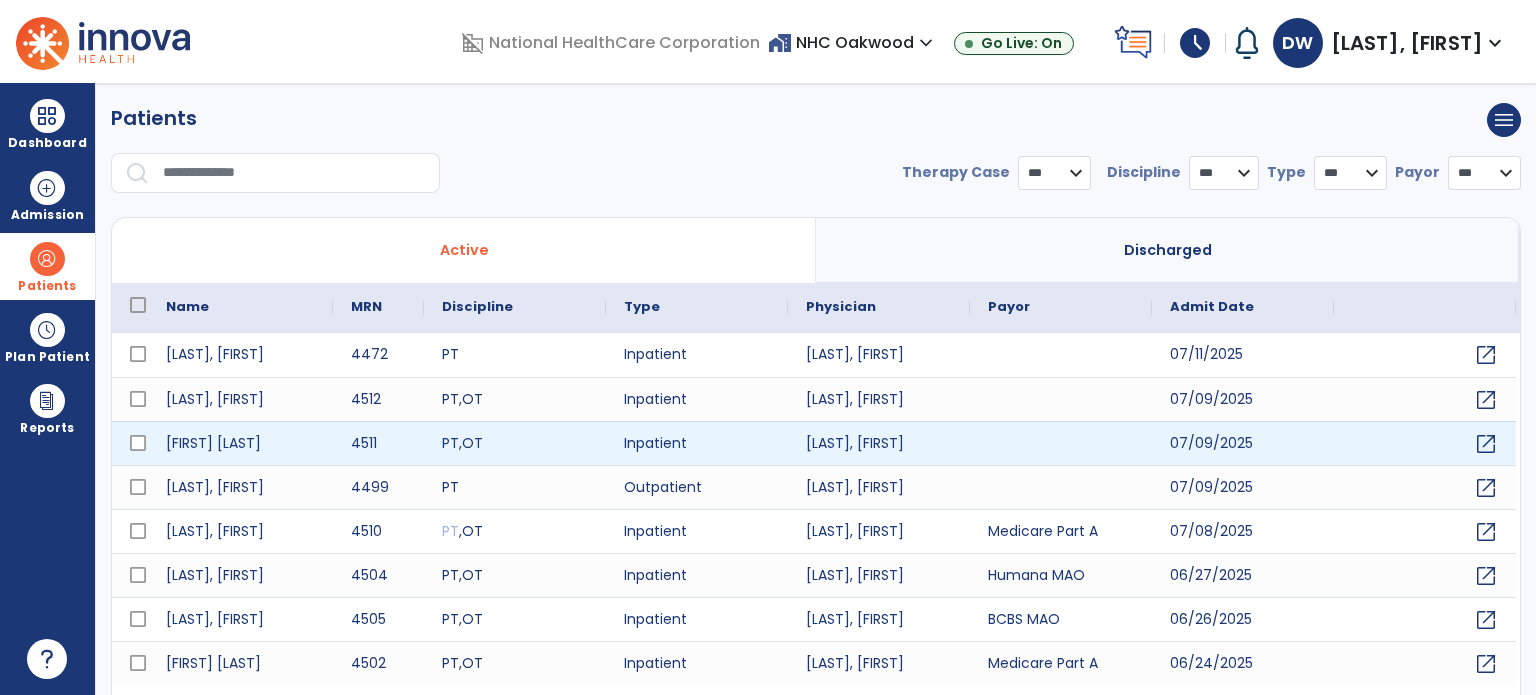 select on "***" 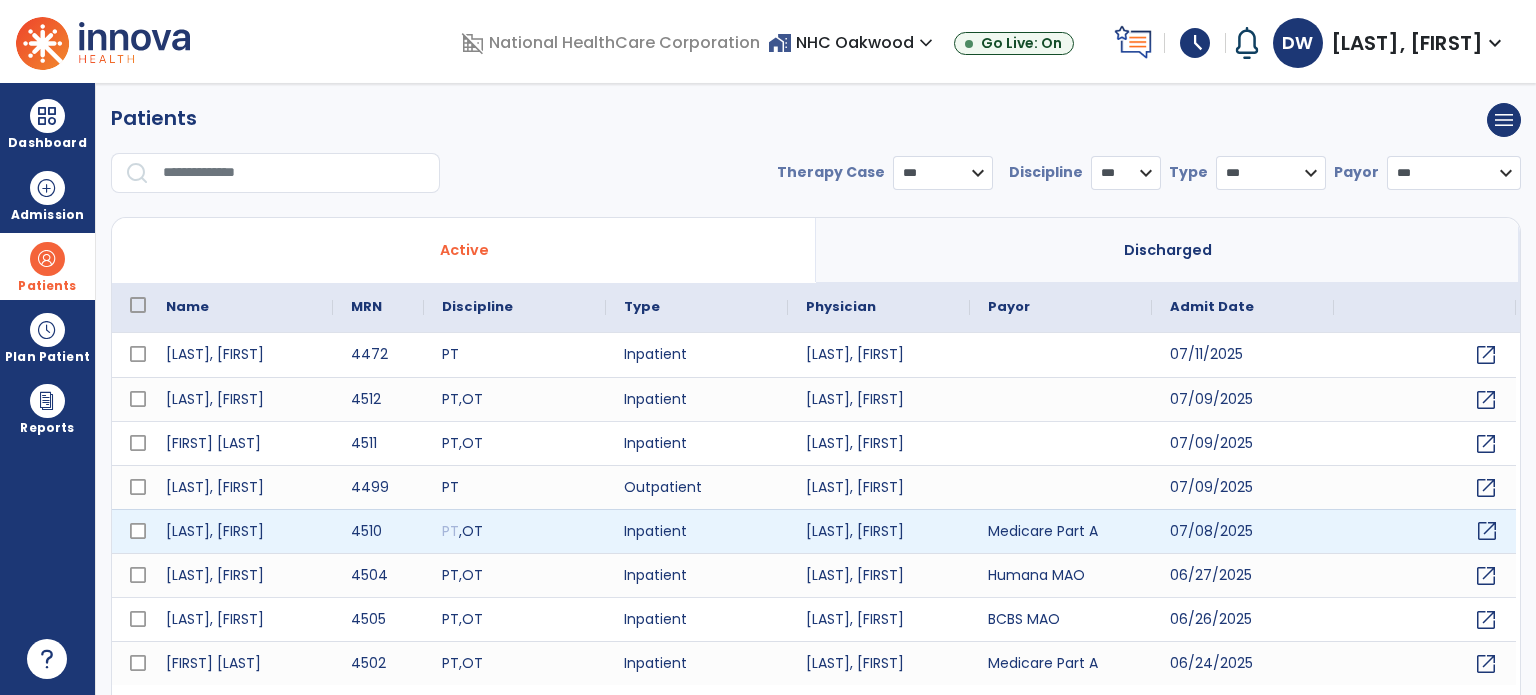 click on "open_in_new" at bounding box center (1487, 531) 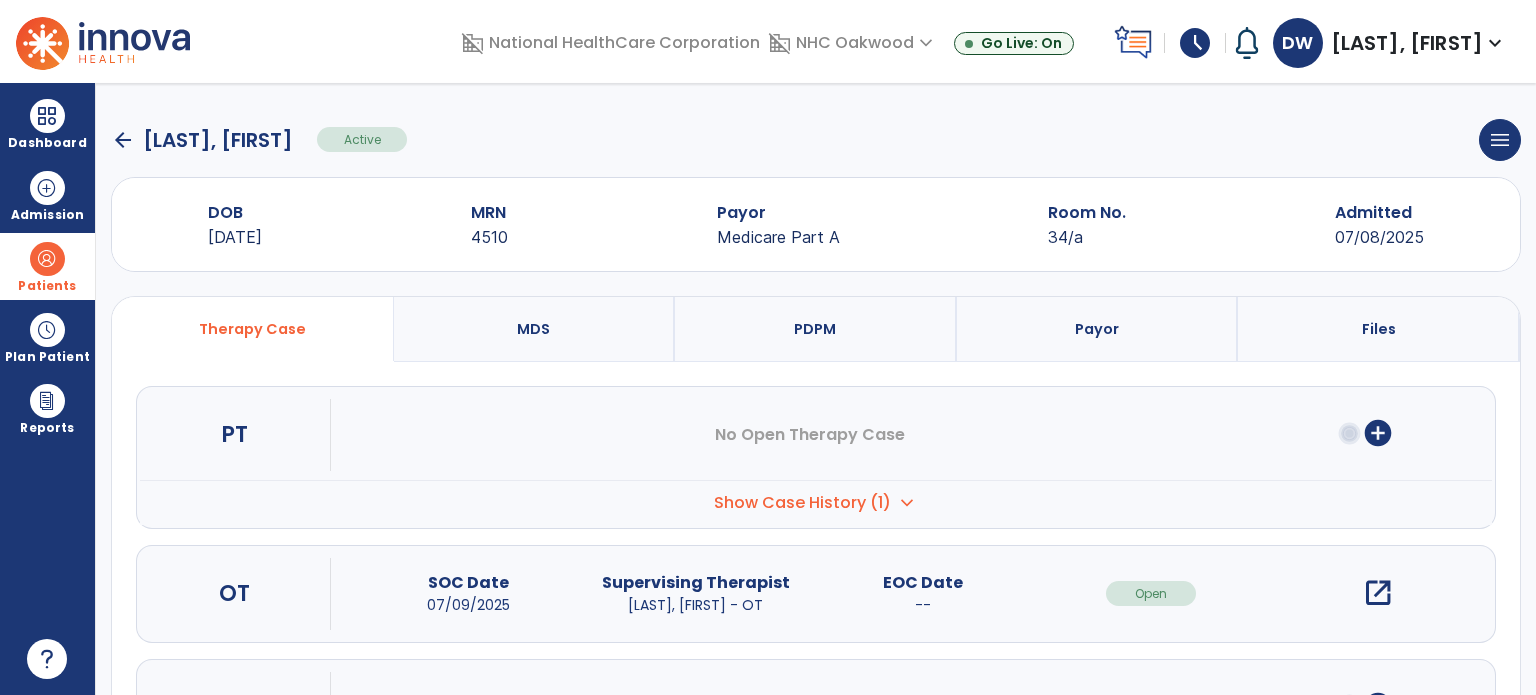 click on "Show Case History (1)     expand_more" at bounding box center [816, 502] 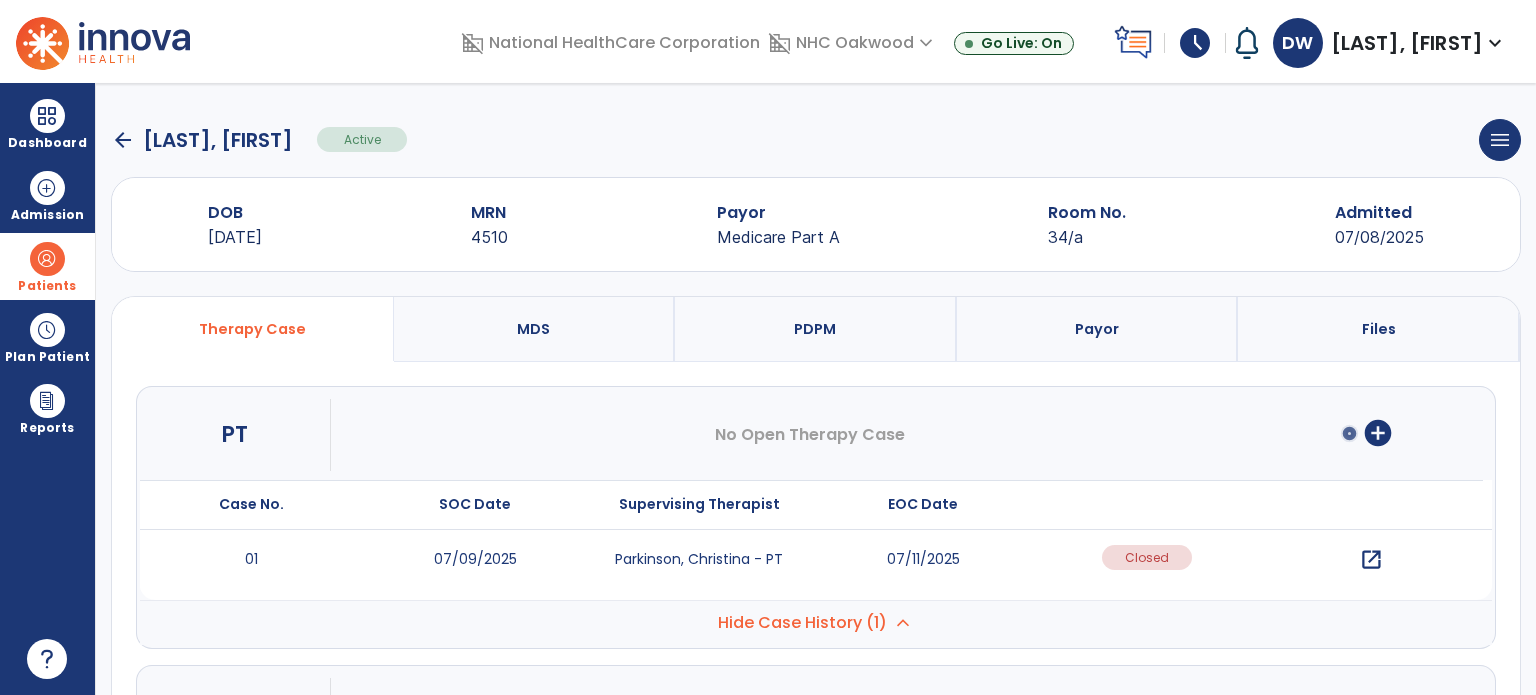 click on "EOC Date" at bounding box center (923, 505) 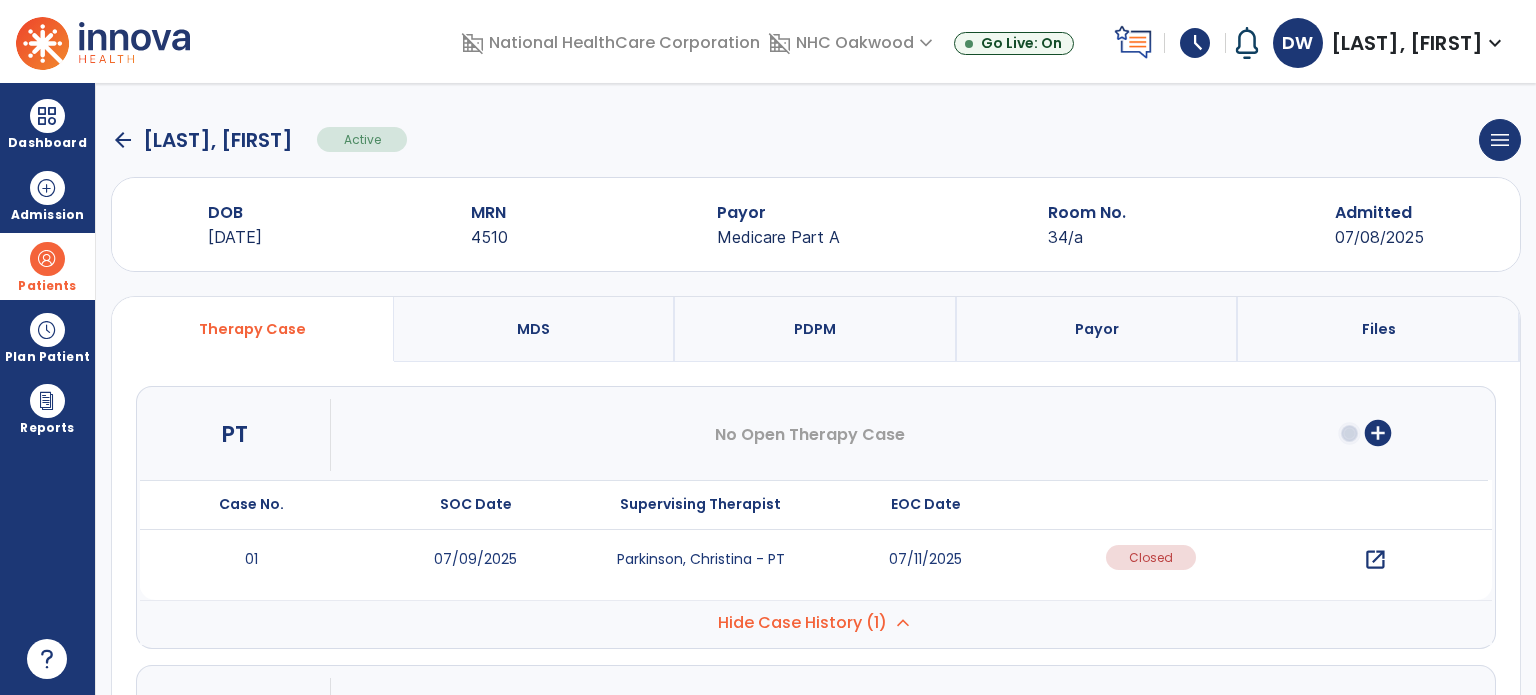 click on "open_in_new" at bounding box center (1375, 560) 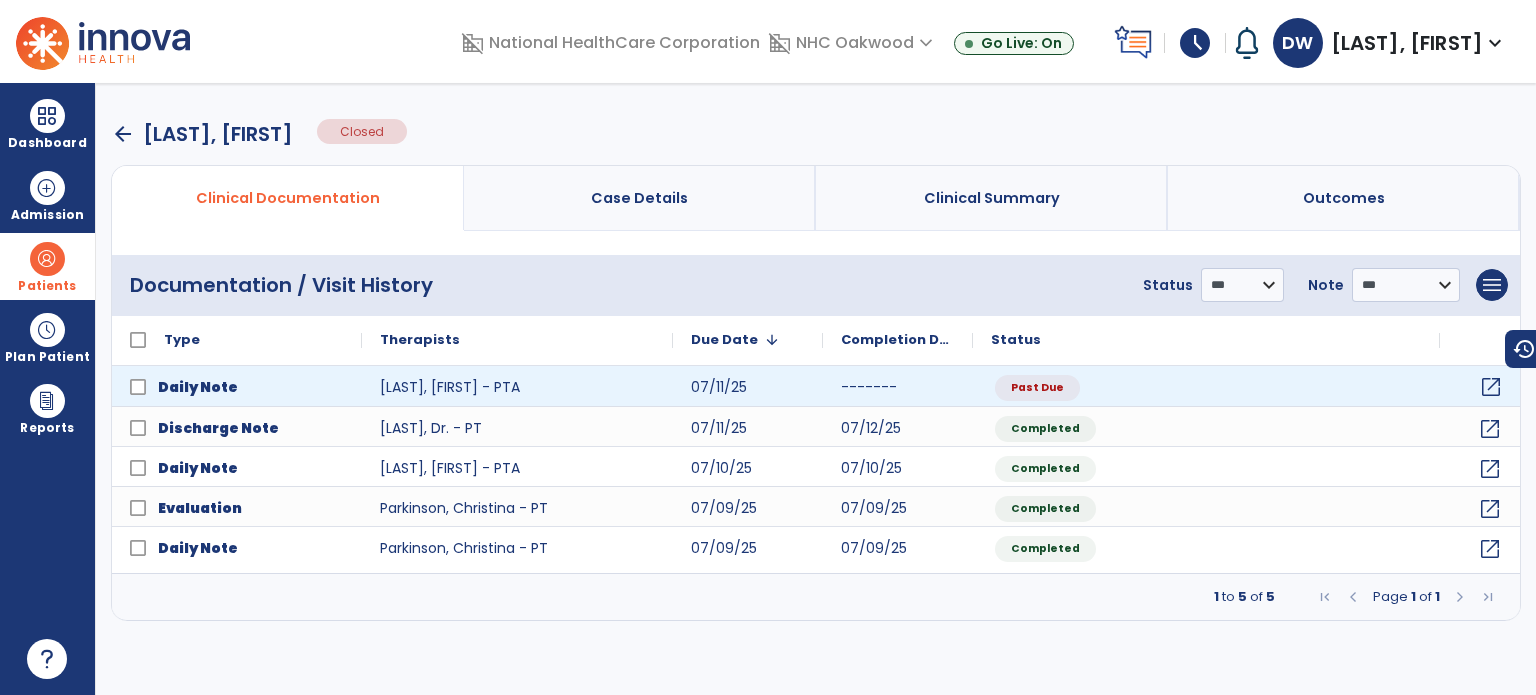 click on "open_in_new" 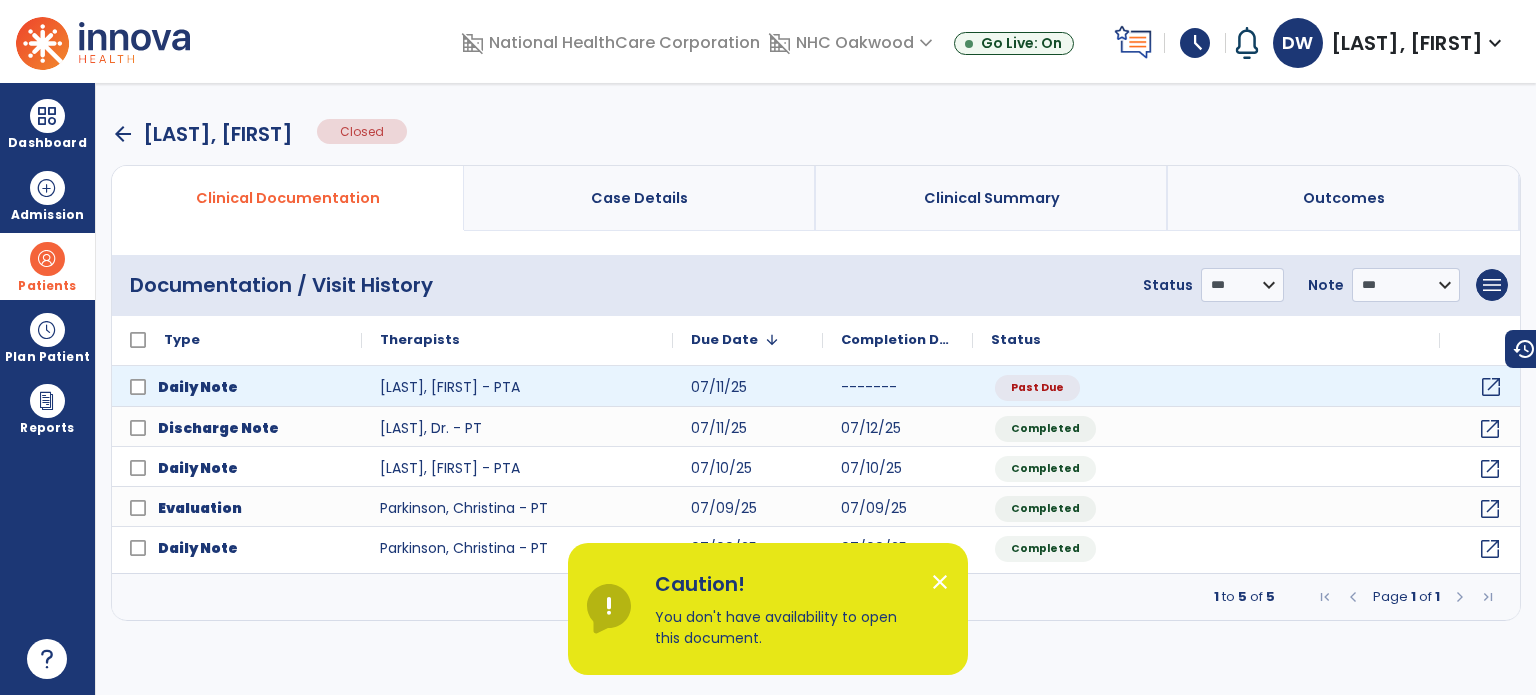 click on "open_in_new" 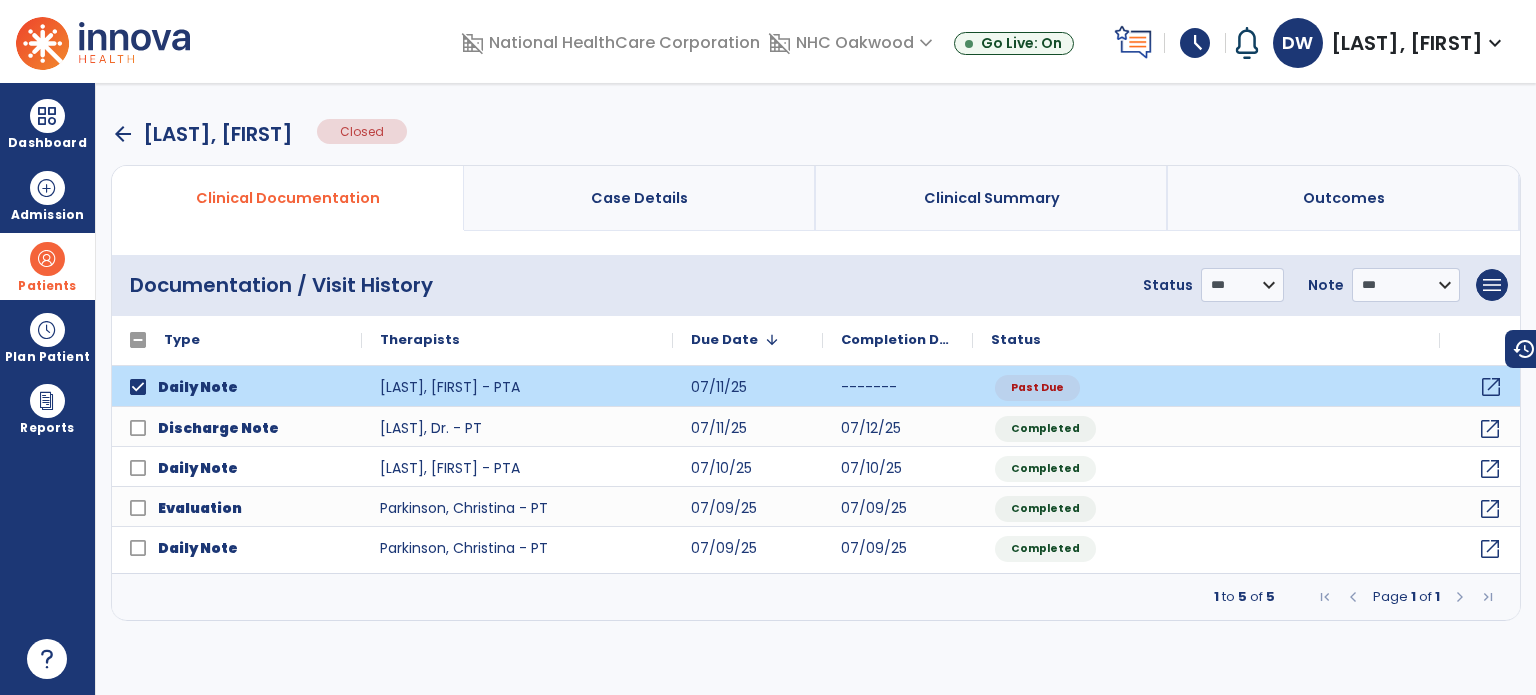 click on "open_in_new" 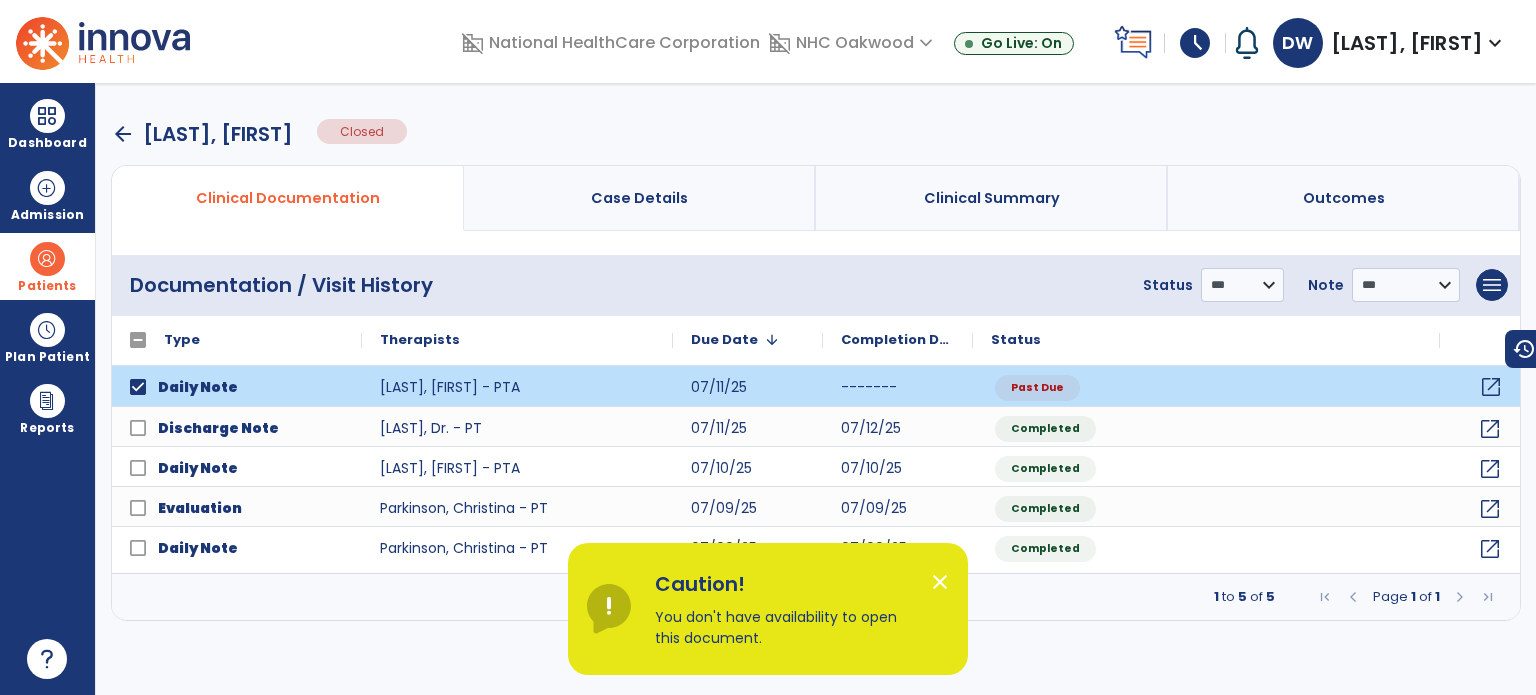 click on "close" at bounding box center [940, 582] 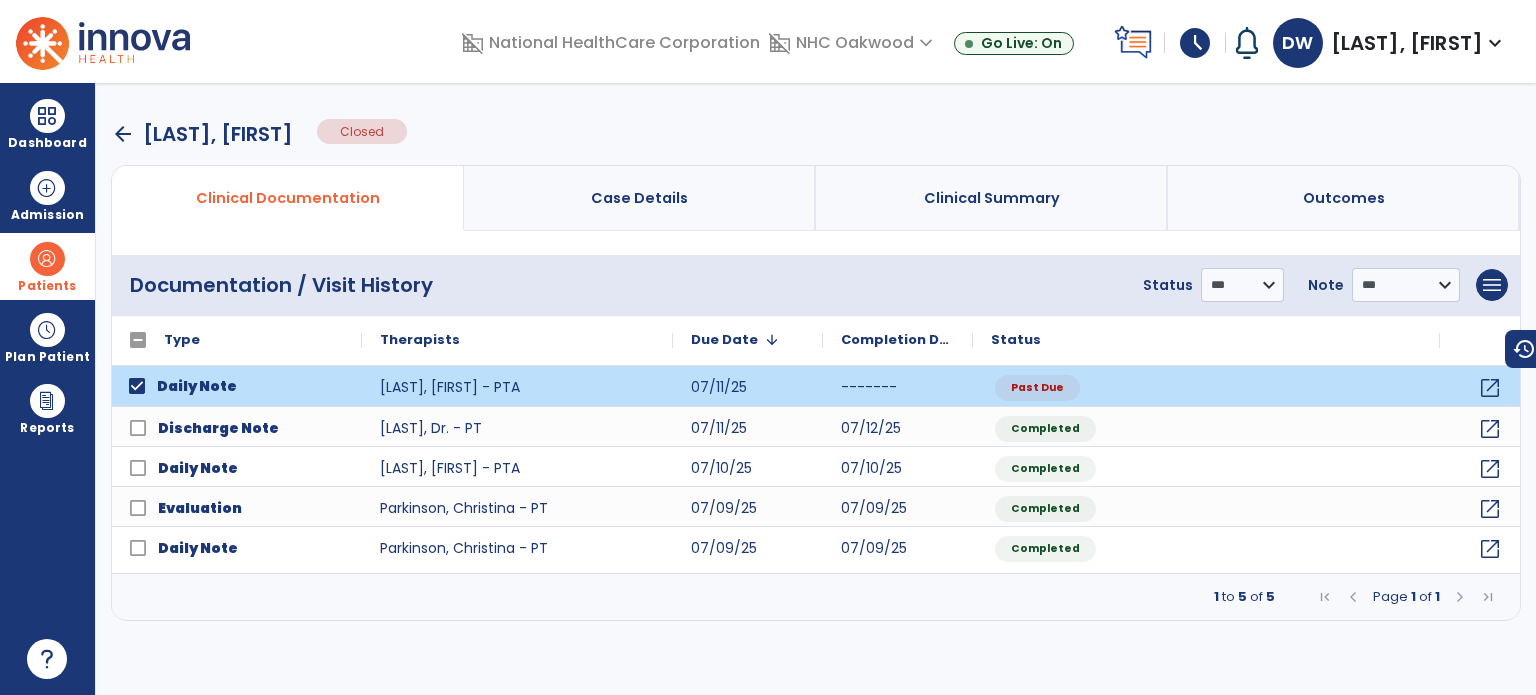 click 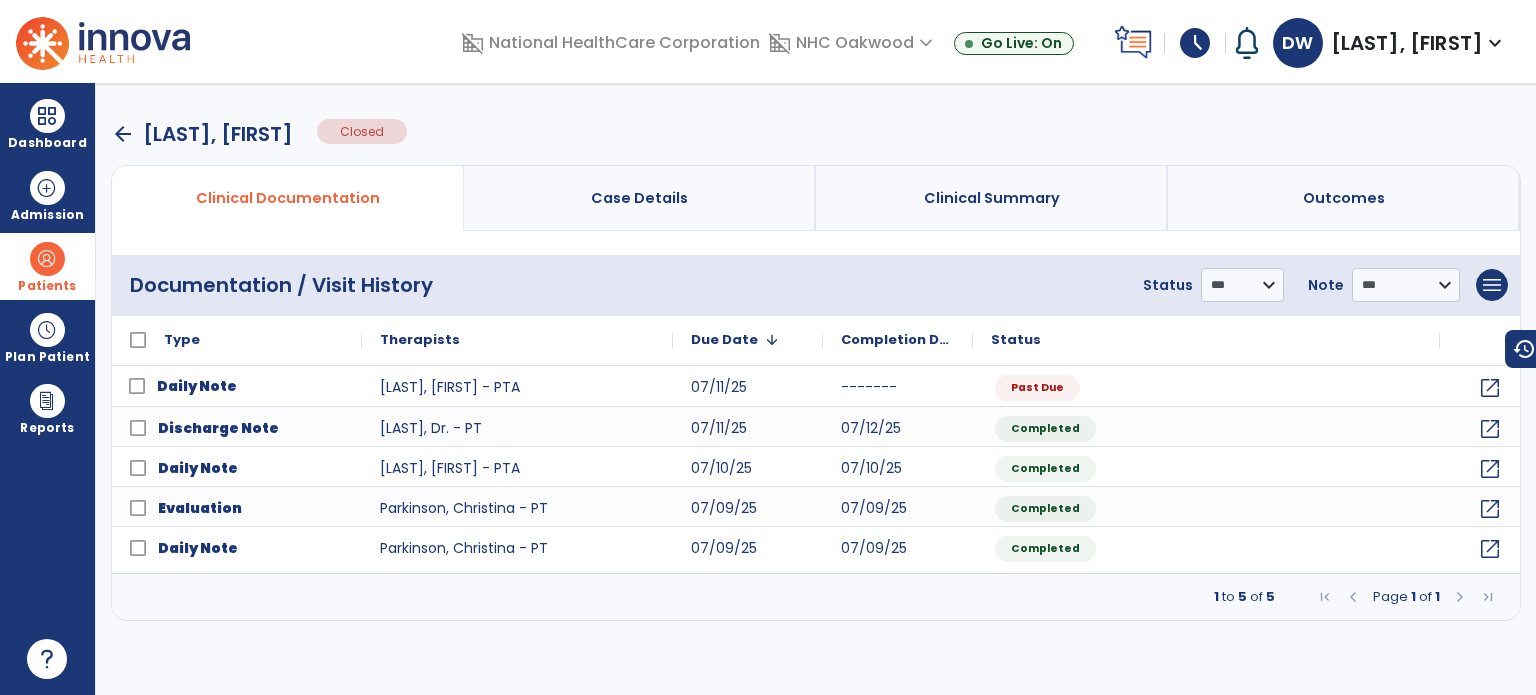 click on "arrow_back" at bounding box center (123, 134) 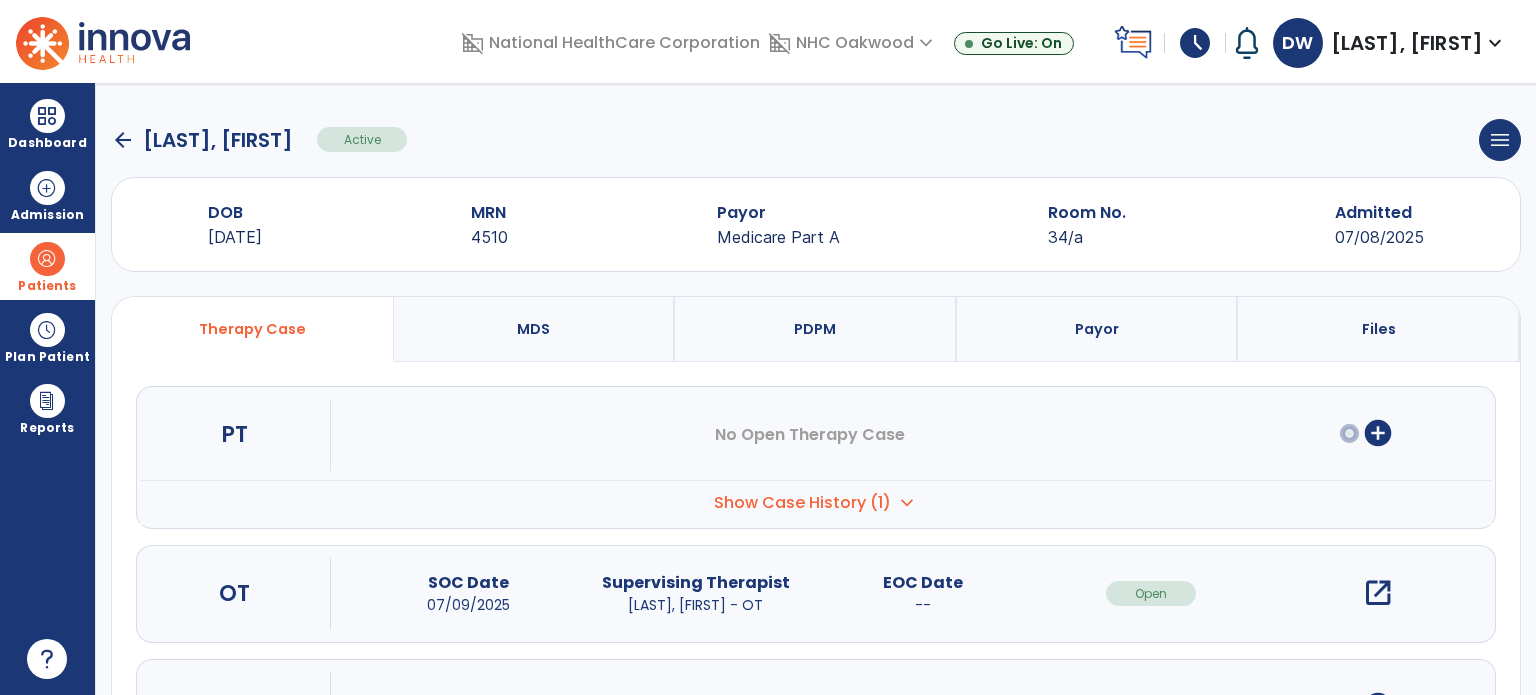click on "arrow_back" 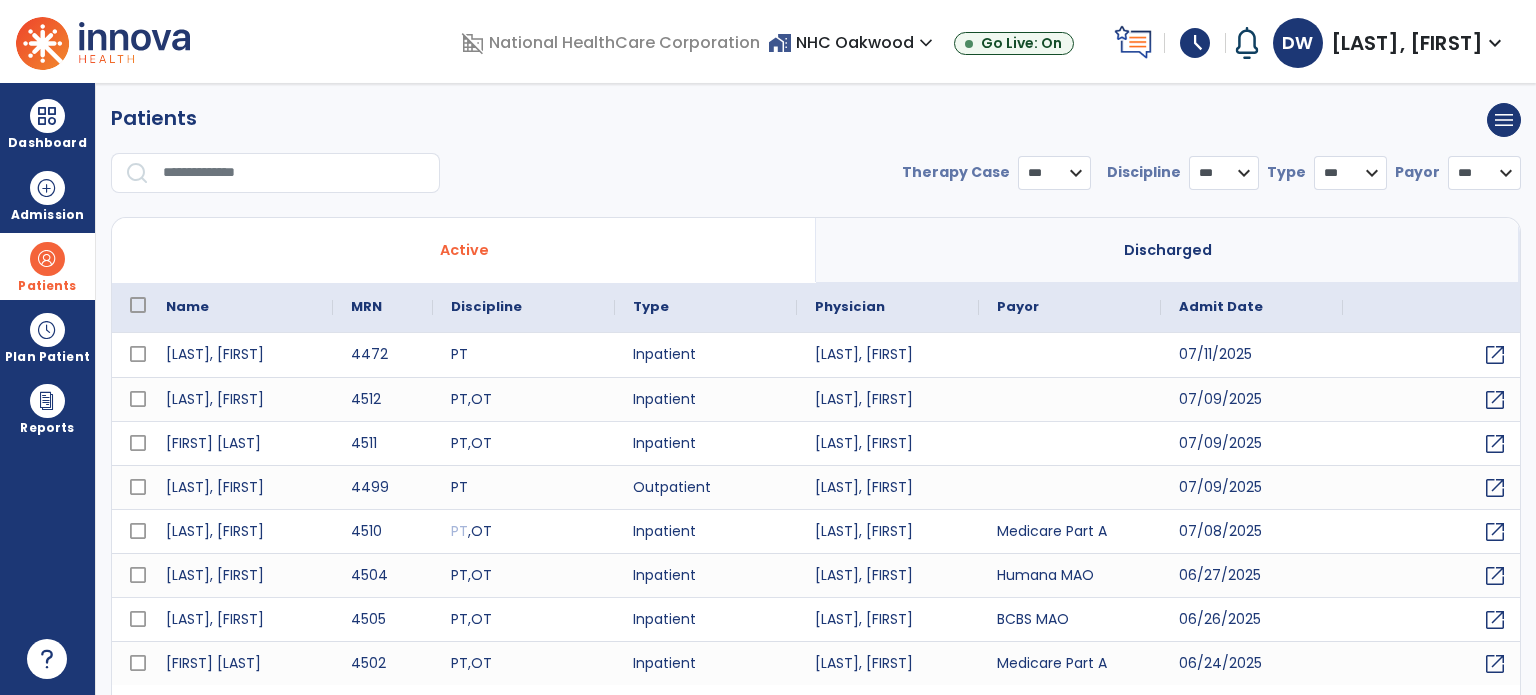 select on "***" 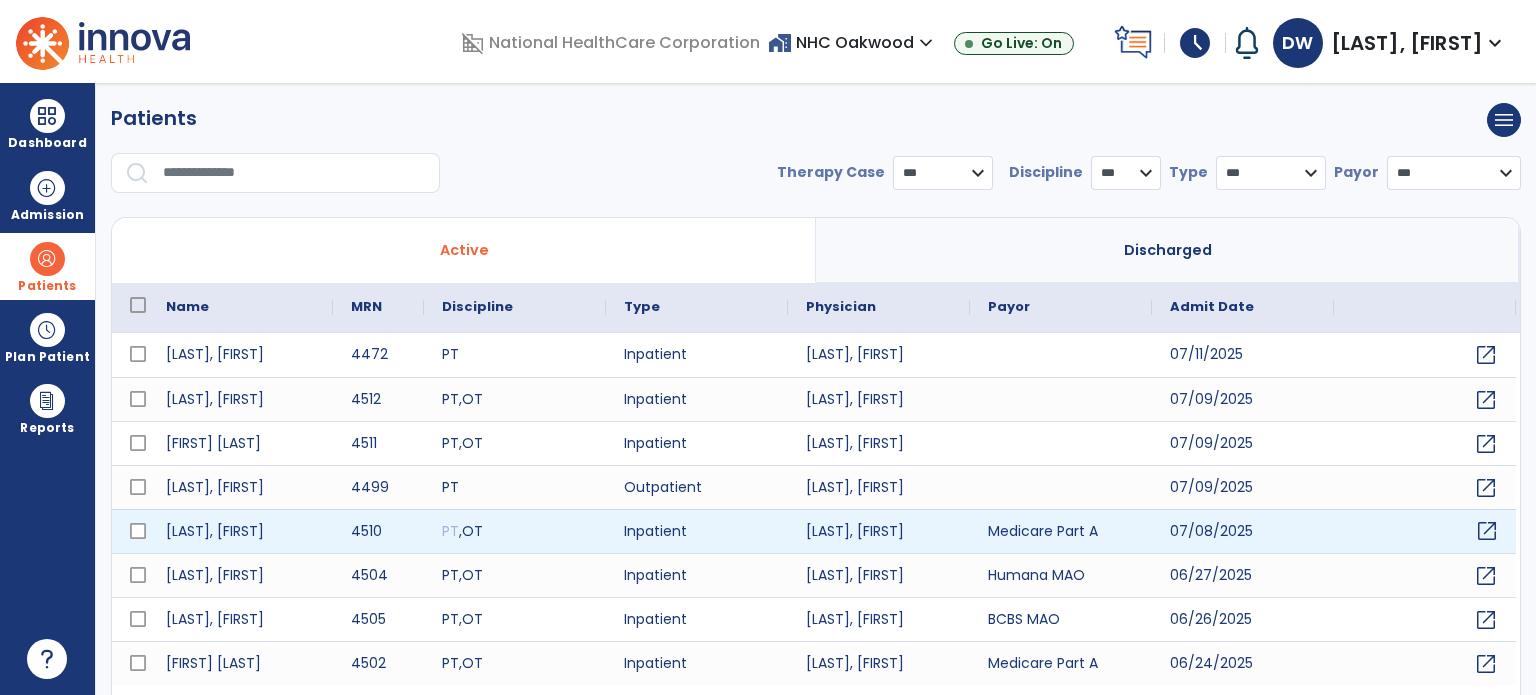 click on "open_in_new" at bounding box center (1425, 531) 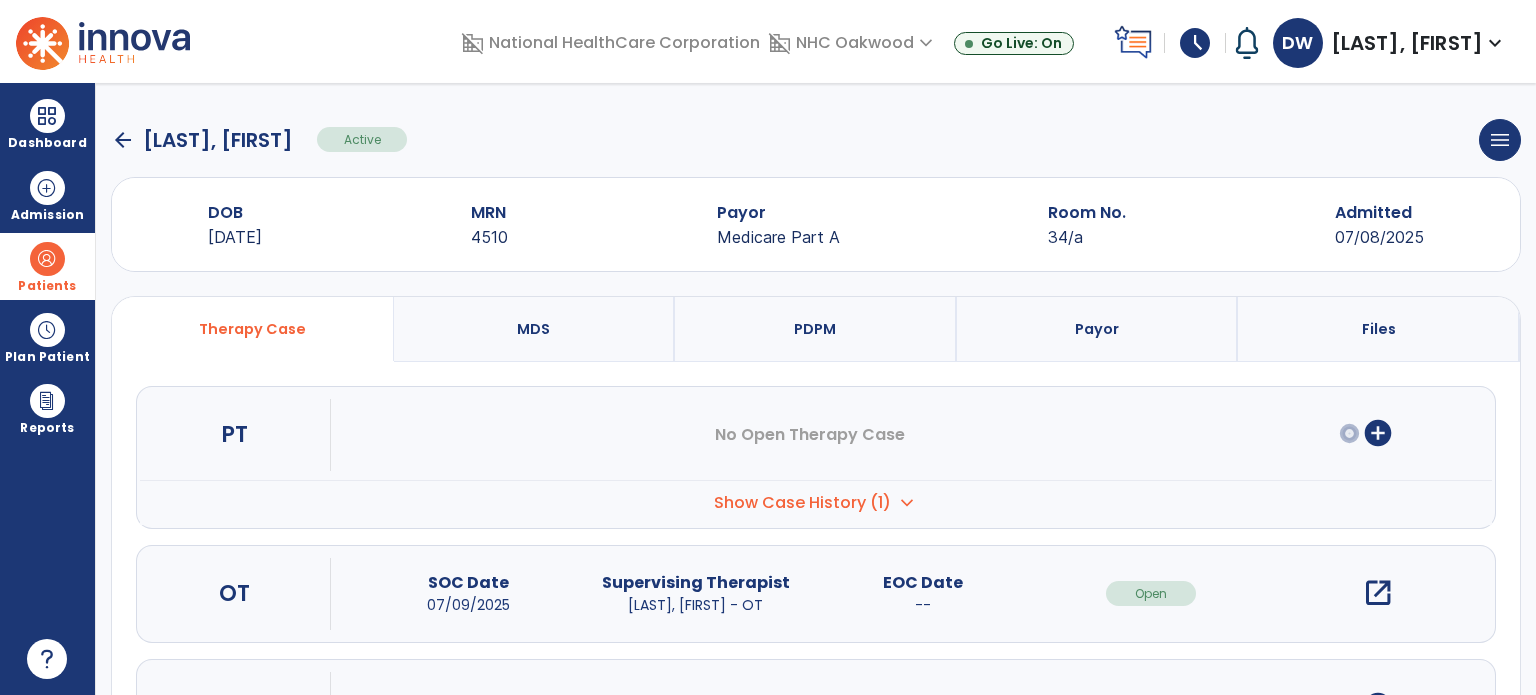 click on "Show Case History (1)" at bounding box center (802, 503) 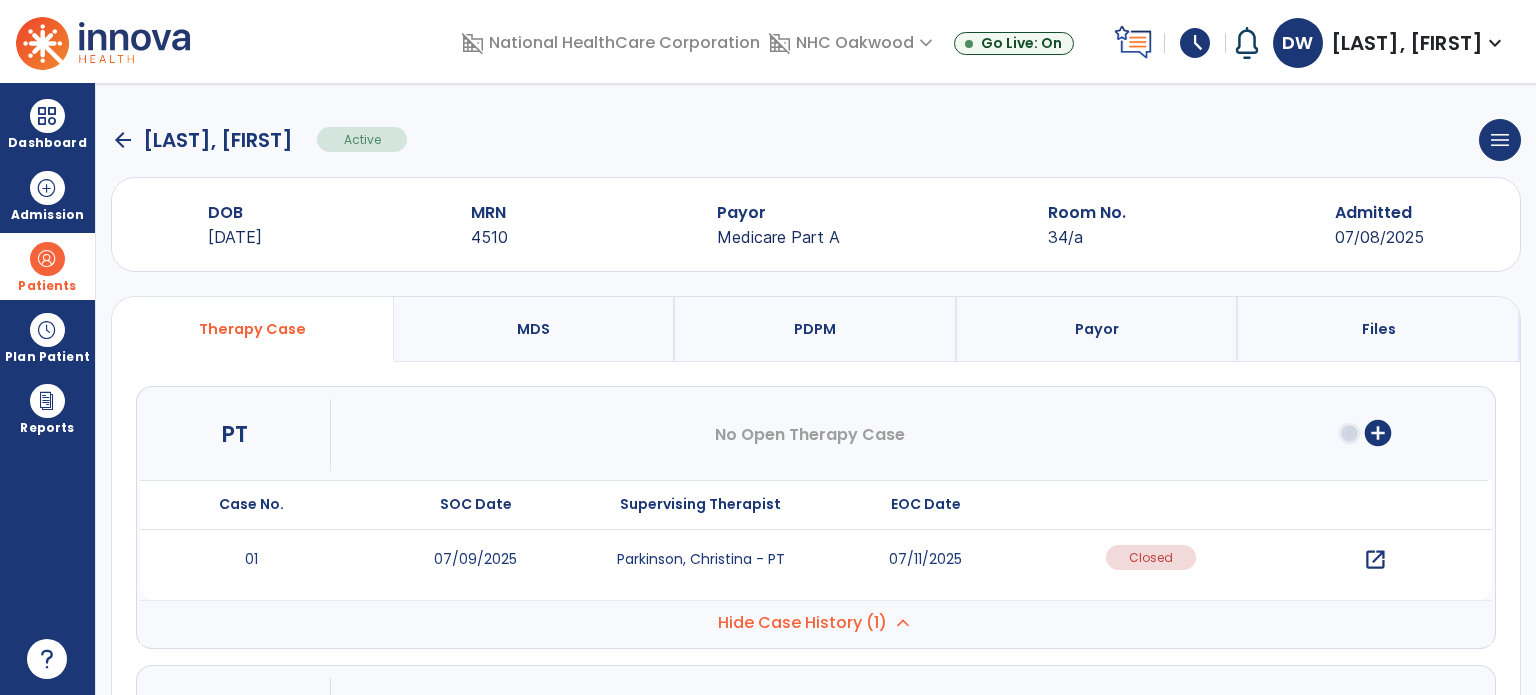 click on "open_in_new" at bounding box center (1375, 560) 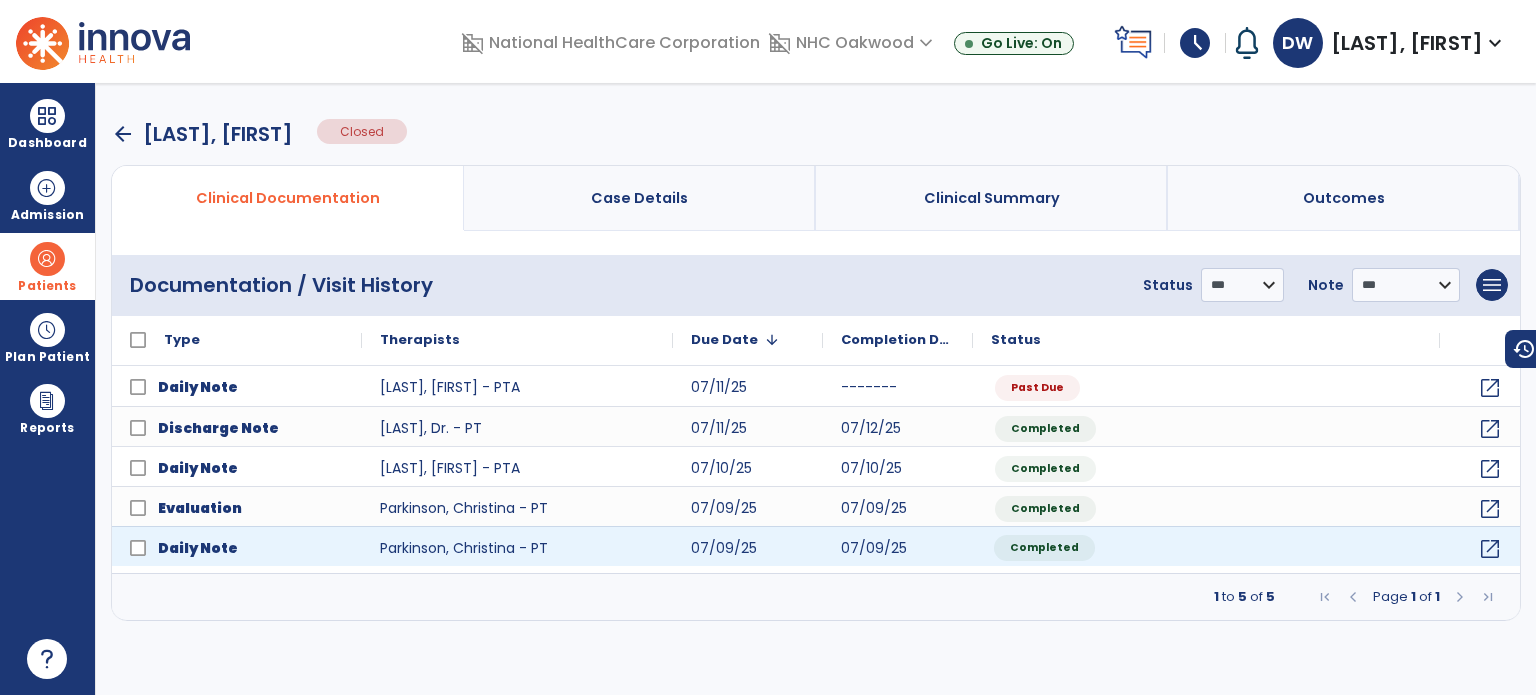 click on "Completed" 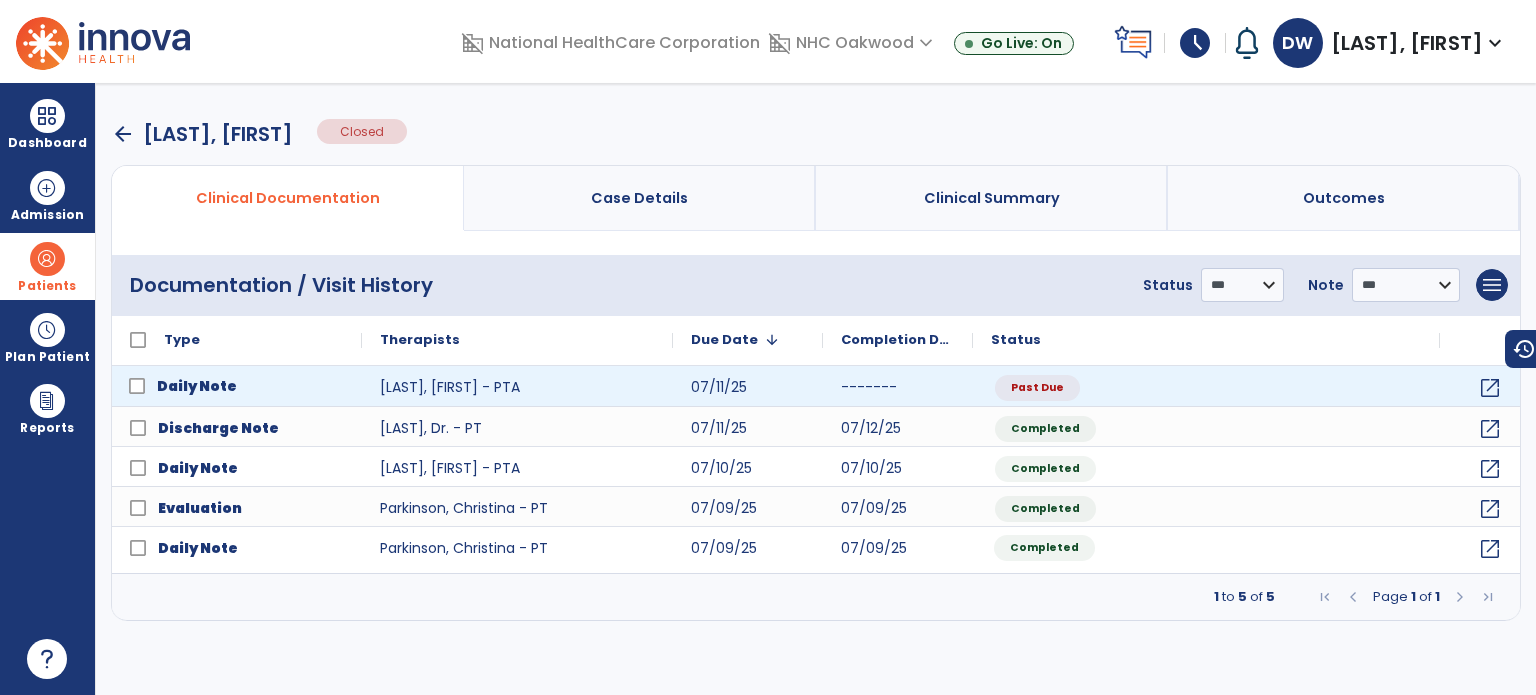 click on "Daily Note" 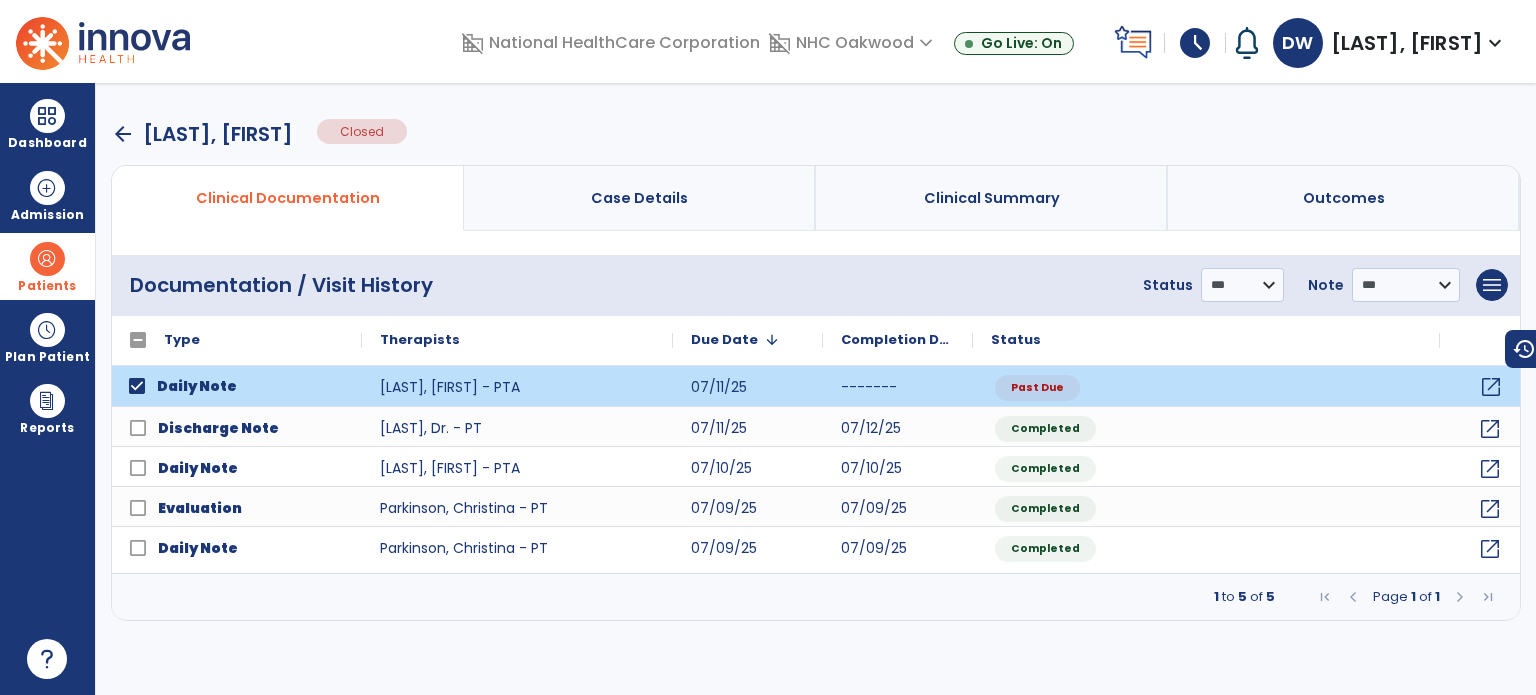 click on "open_in_new" 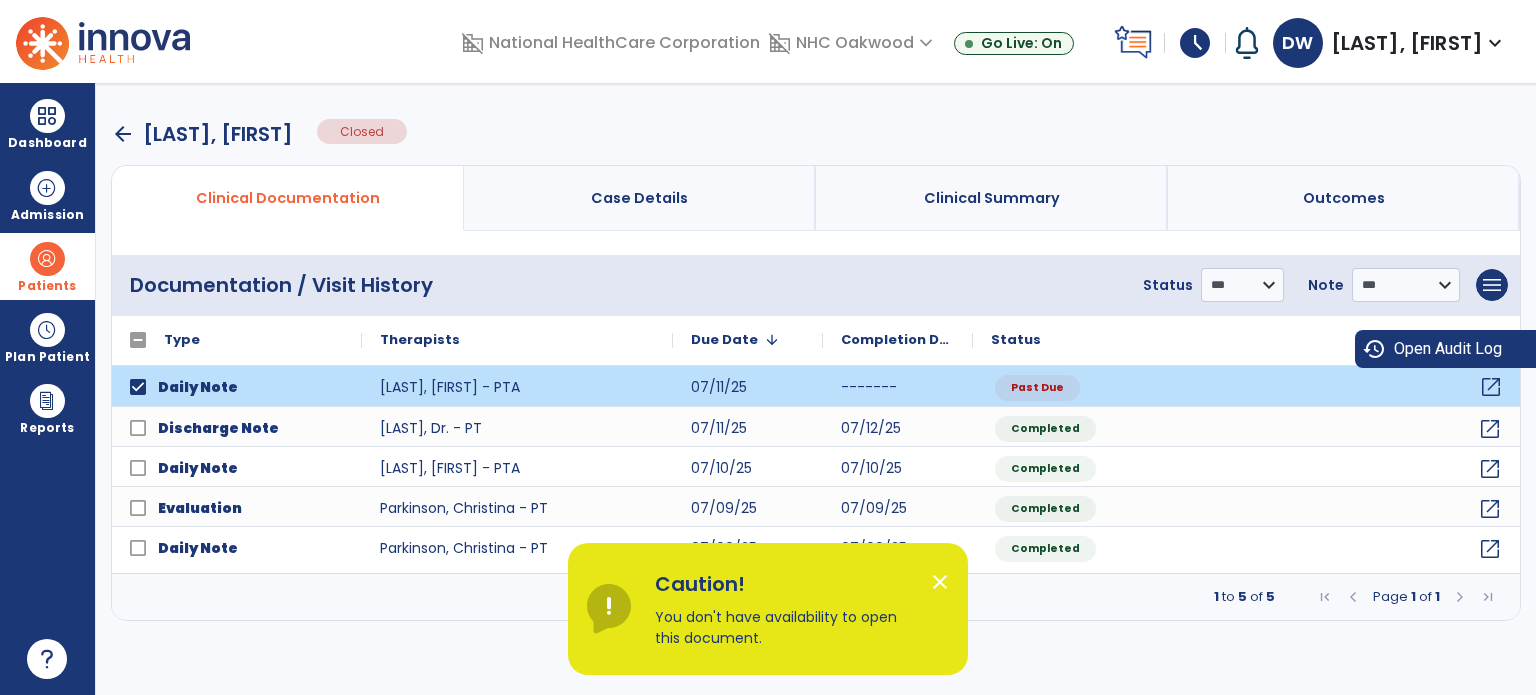 click on "history  Open Audit Log" 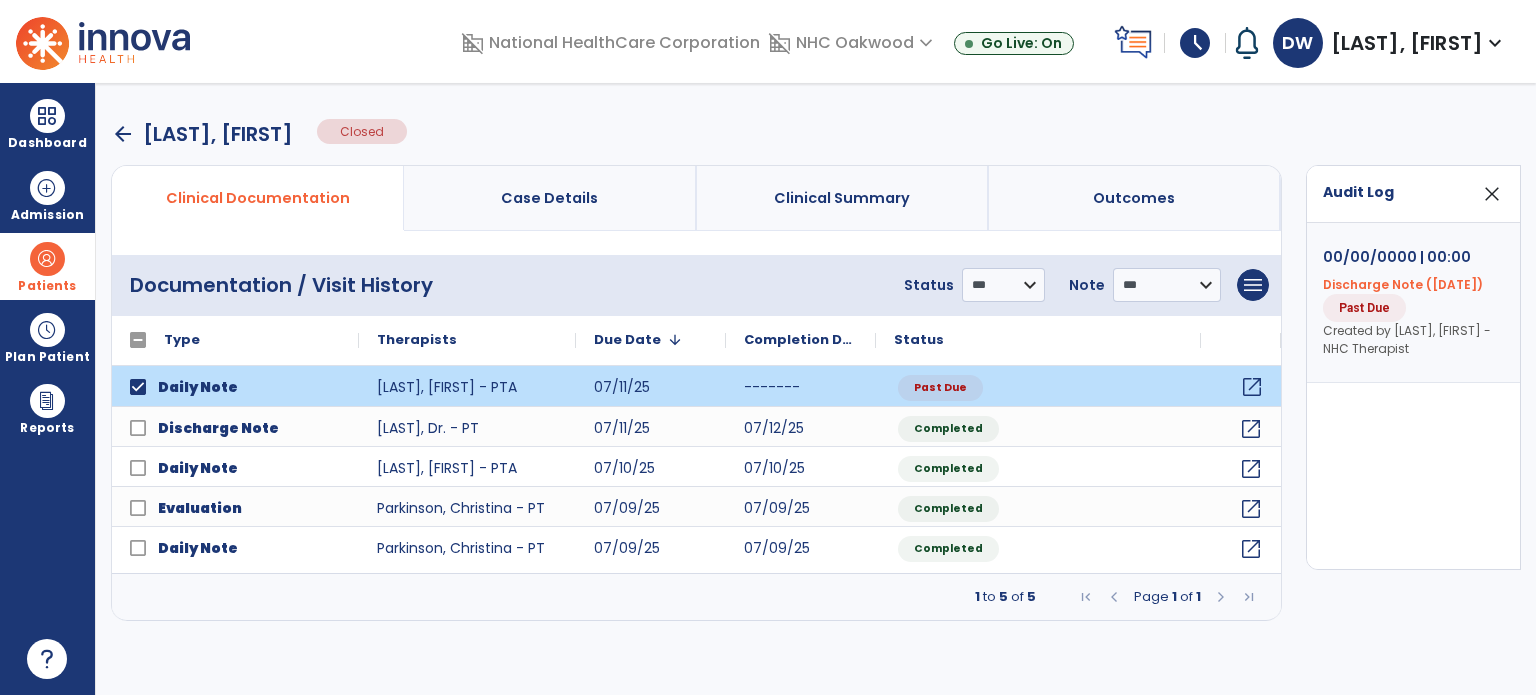 click on "Audit Log  clear" 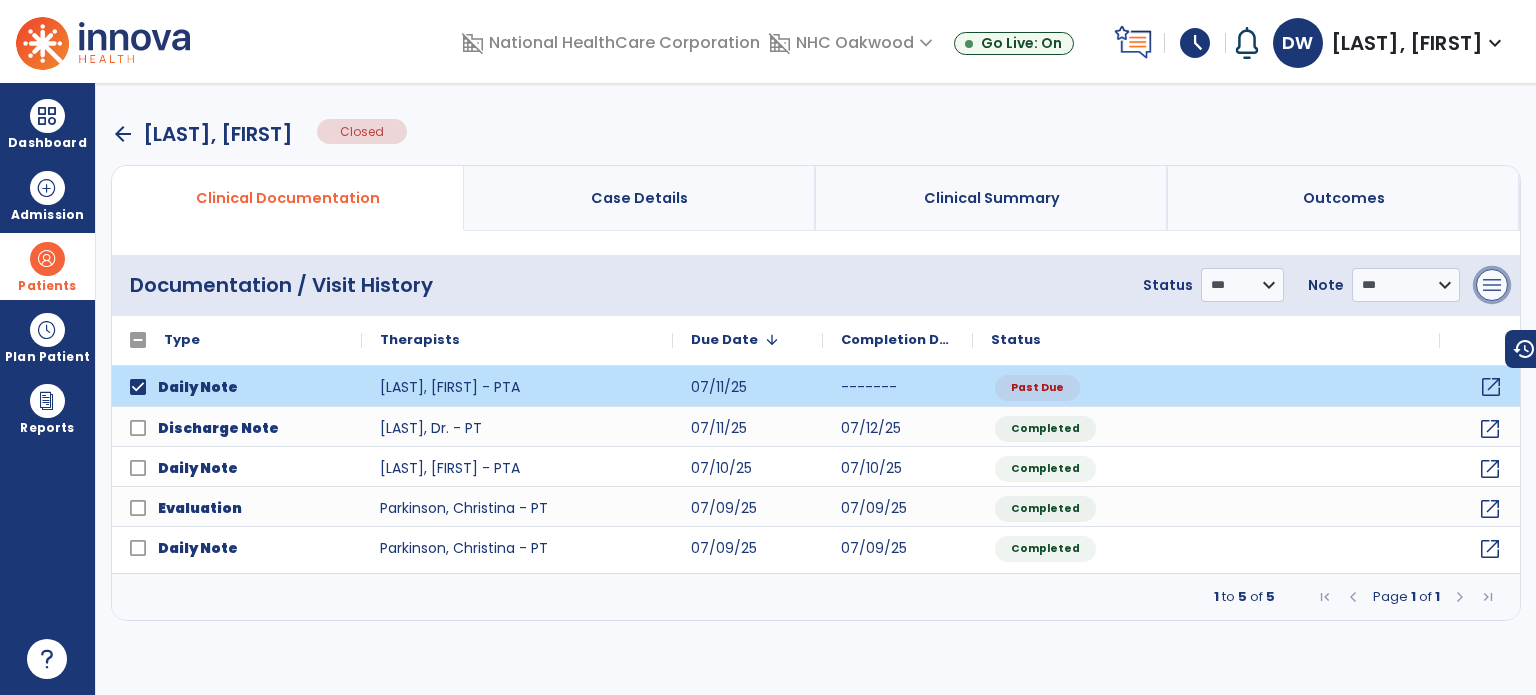 click on "menu" at bounding box center [1492, 285] 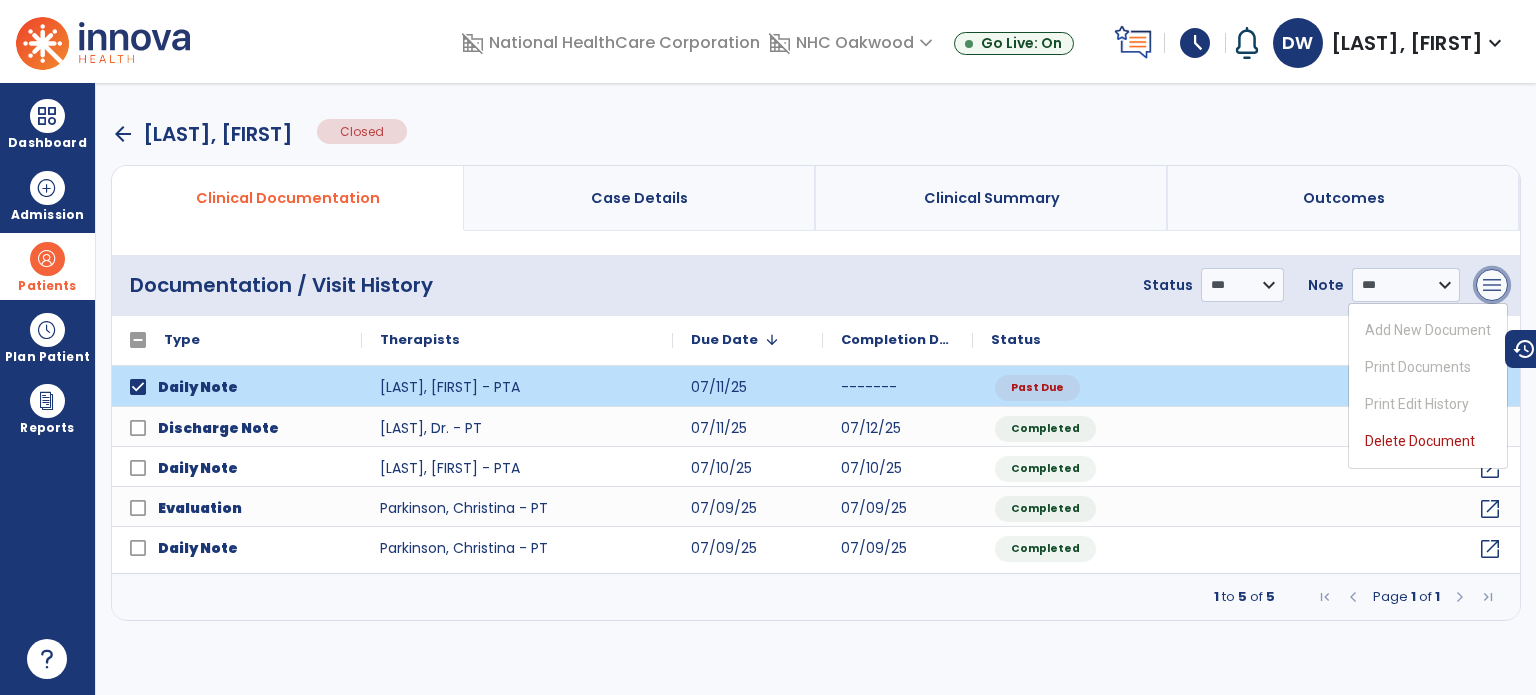 click on "menu" at bounding box center [1492, 285] 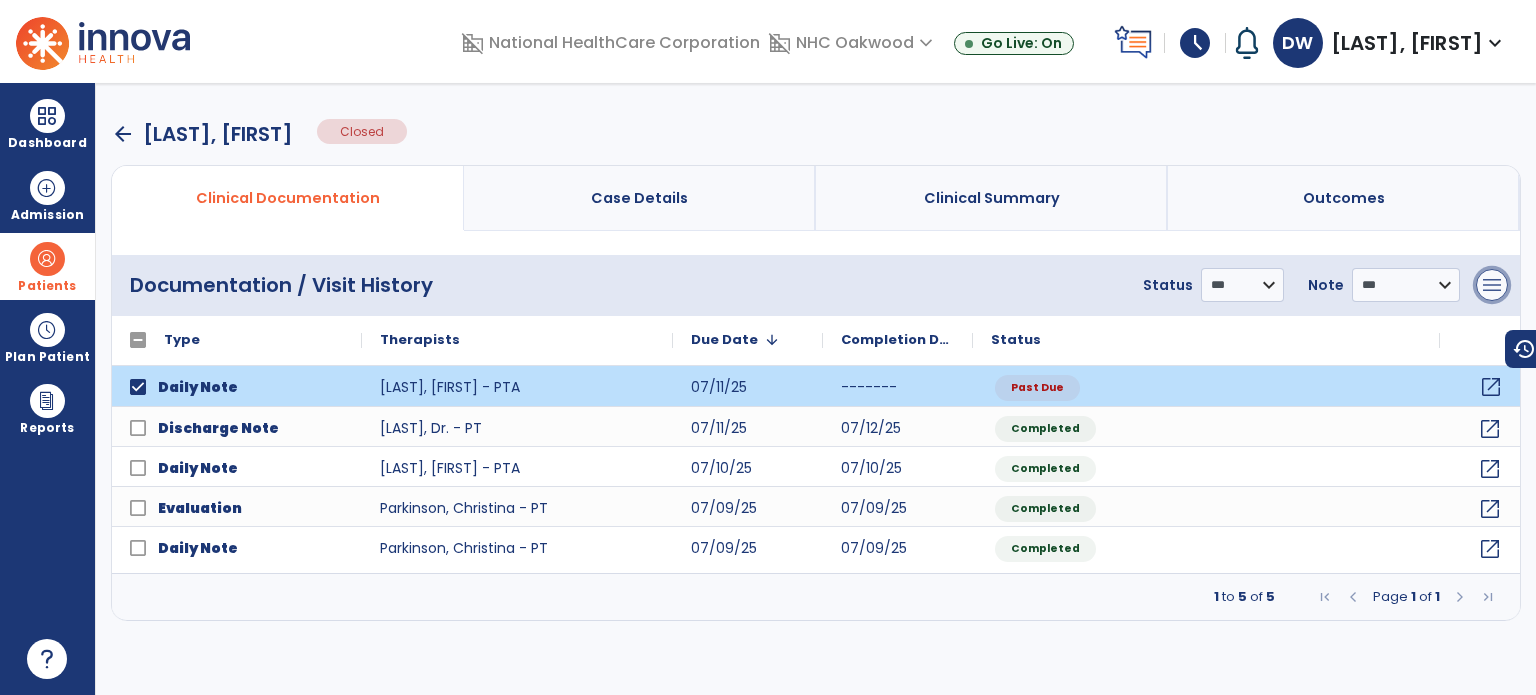 click on "menu" at bounding box center (1492, 285) 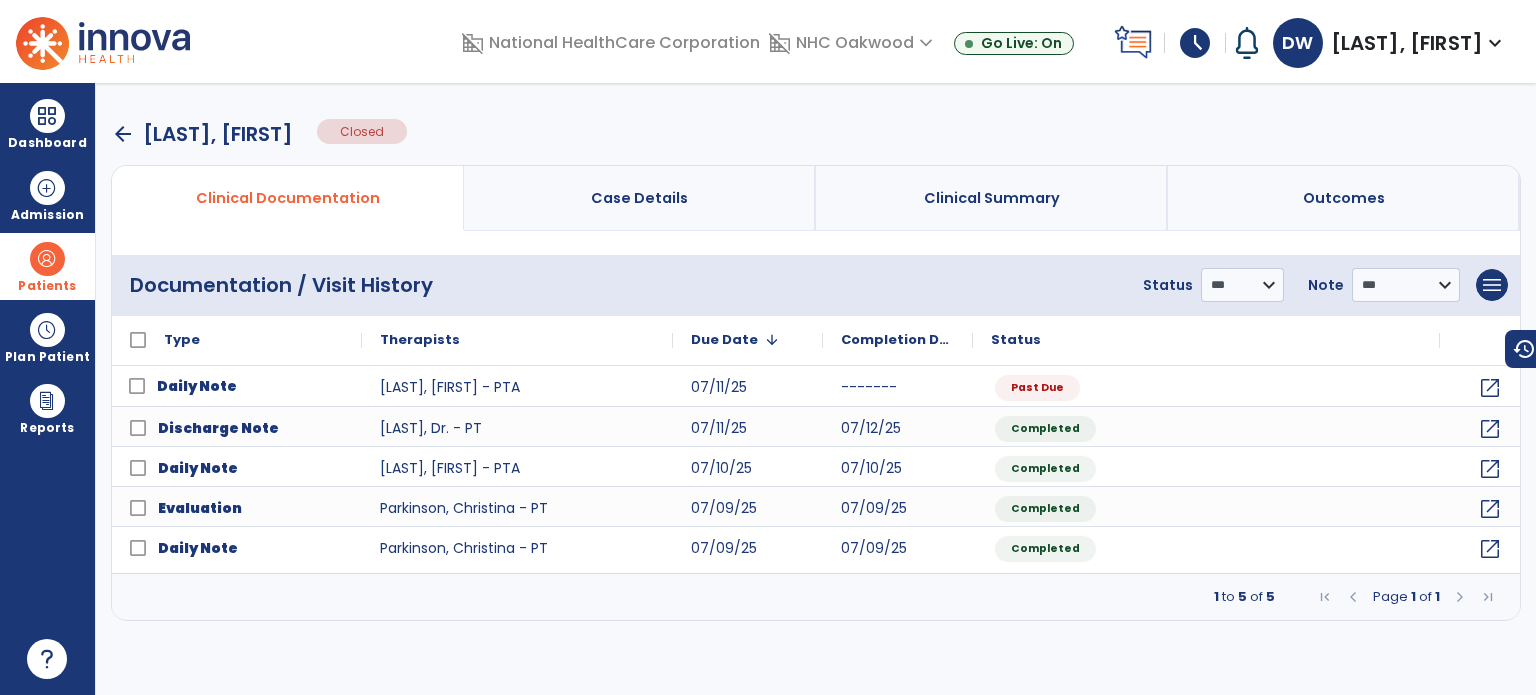 click on "**********" 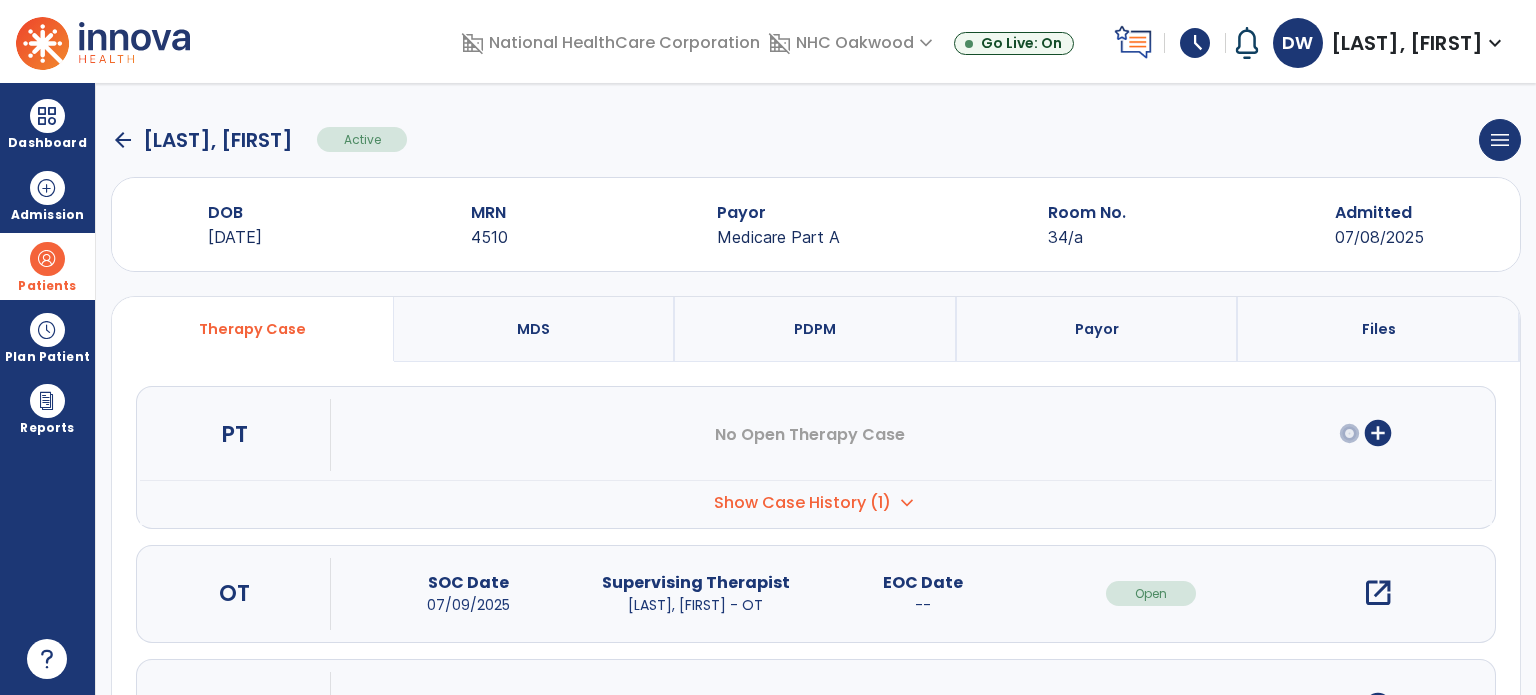 click on "Show Case History (1)" at bounding box center [802, 503] 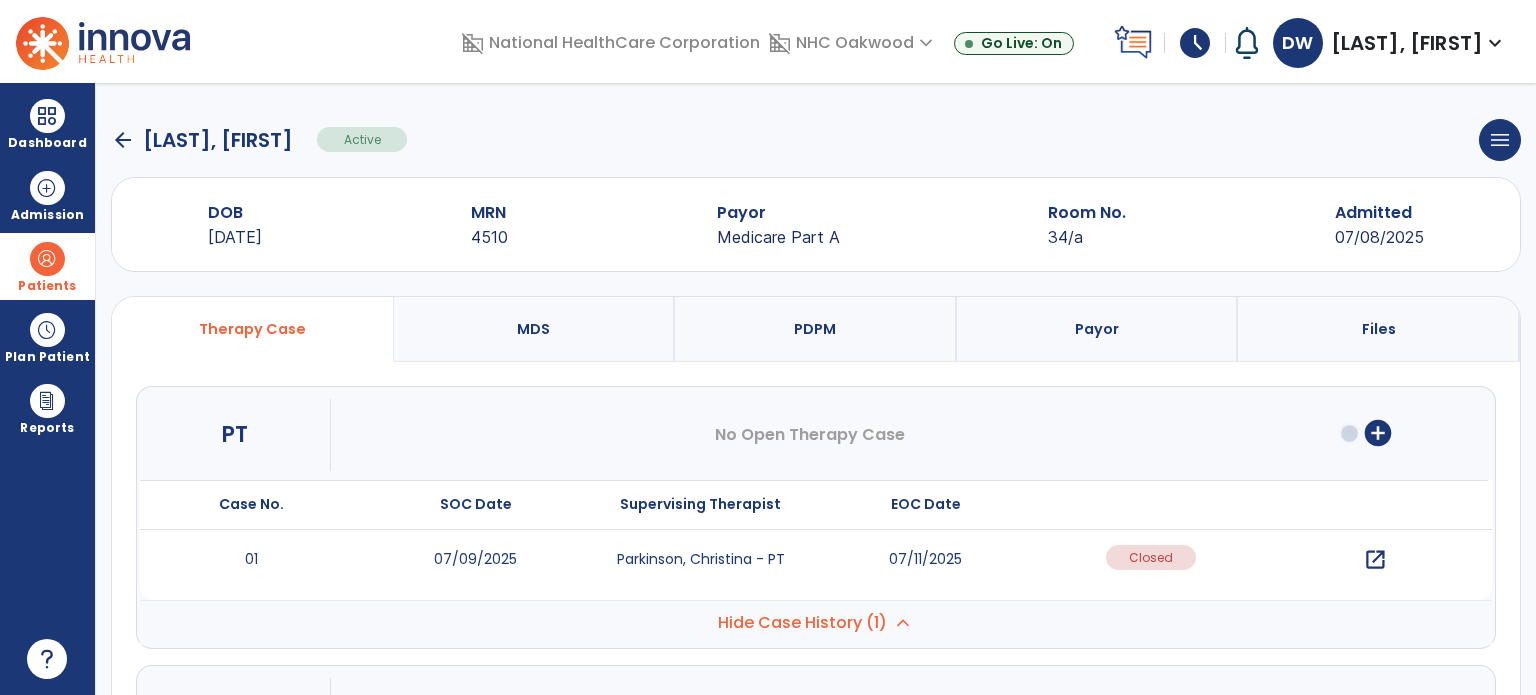 click on "open_in_new" at bounding box center (1375, 560) 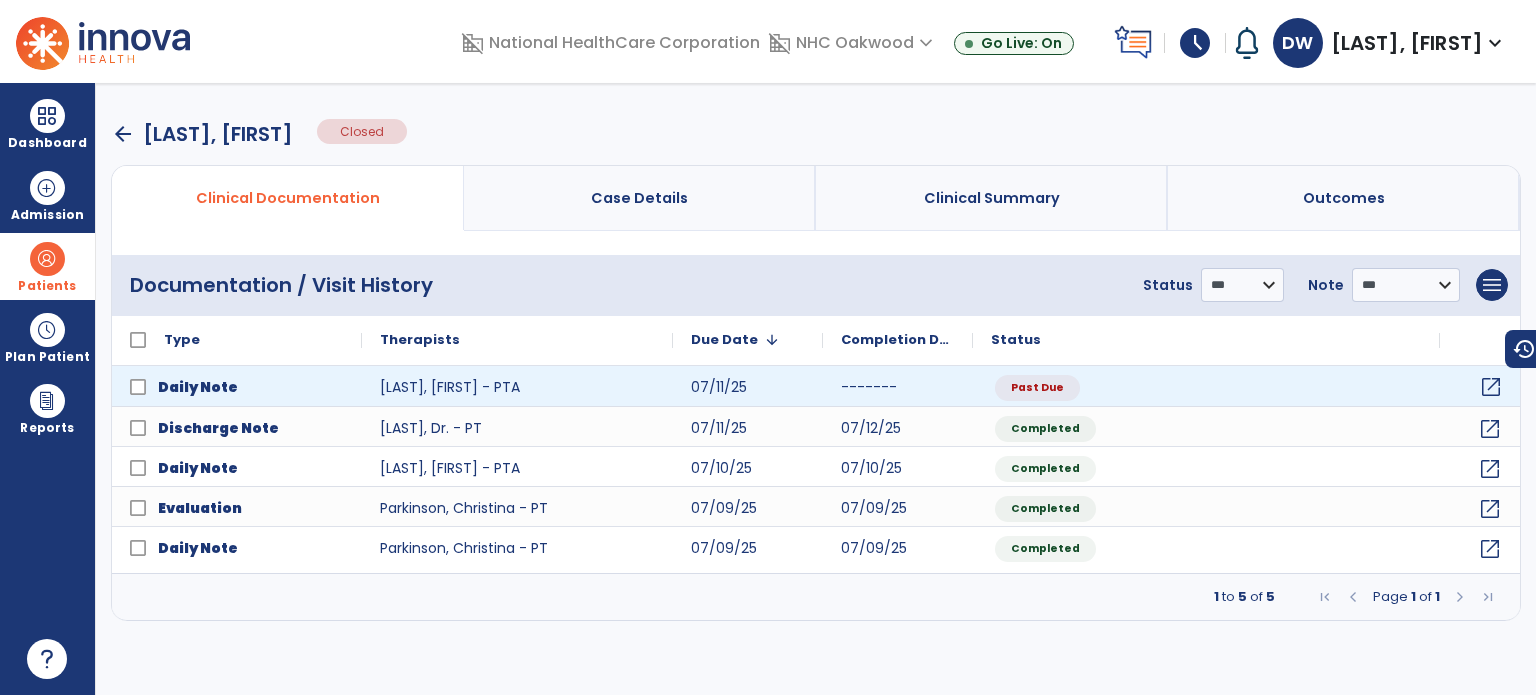 click on "open_in_new" 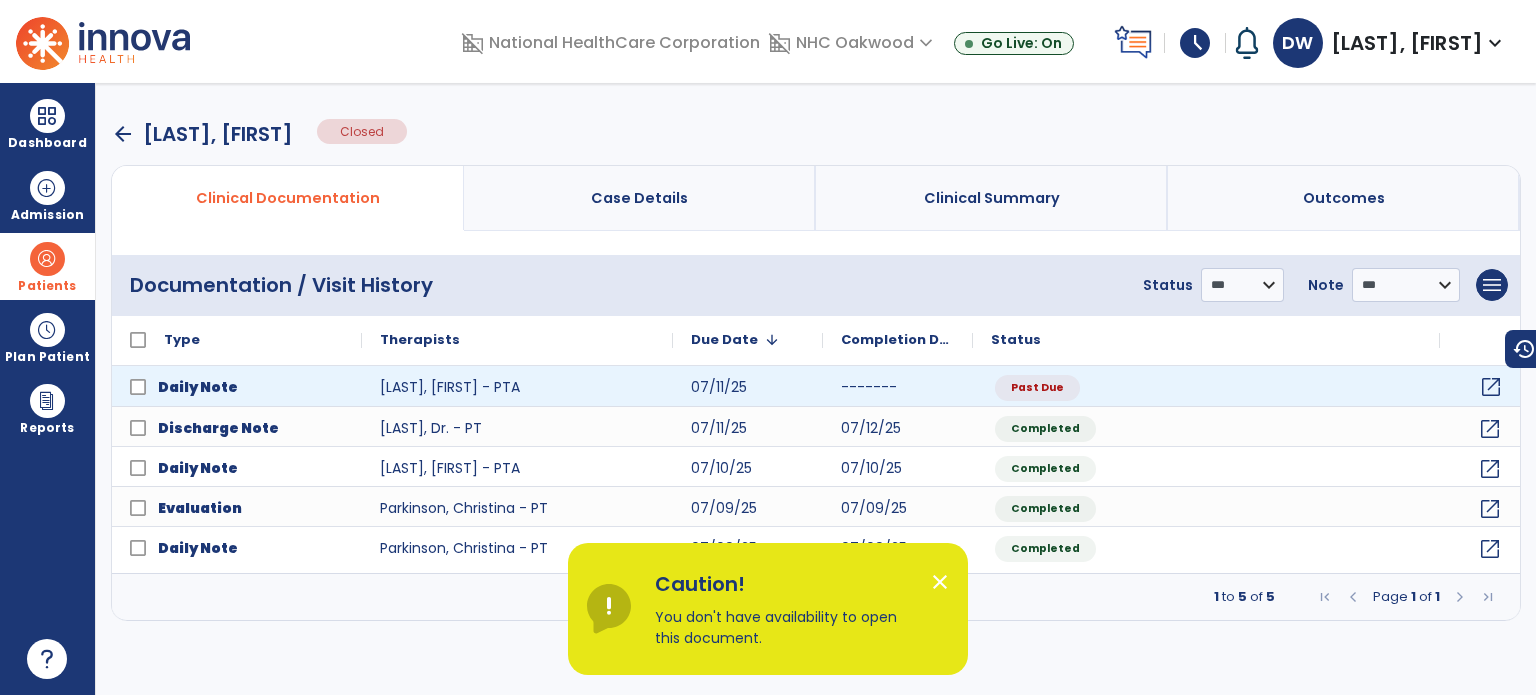 click on "open_in_new" 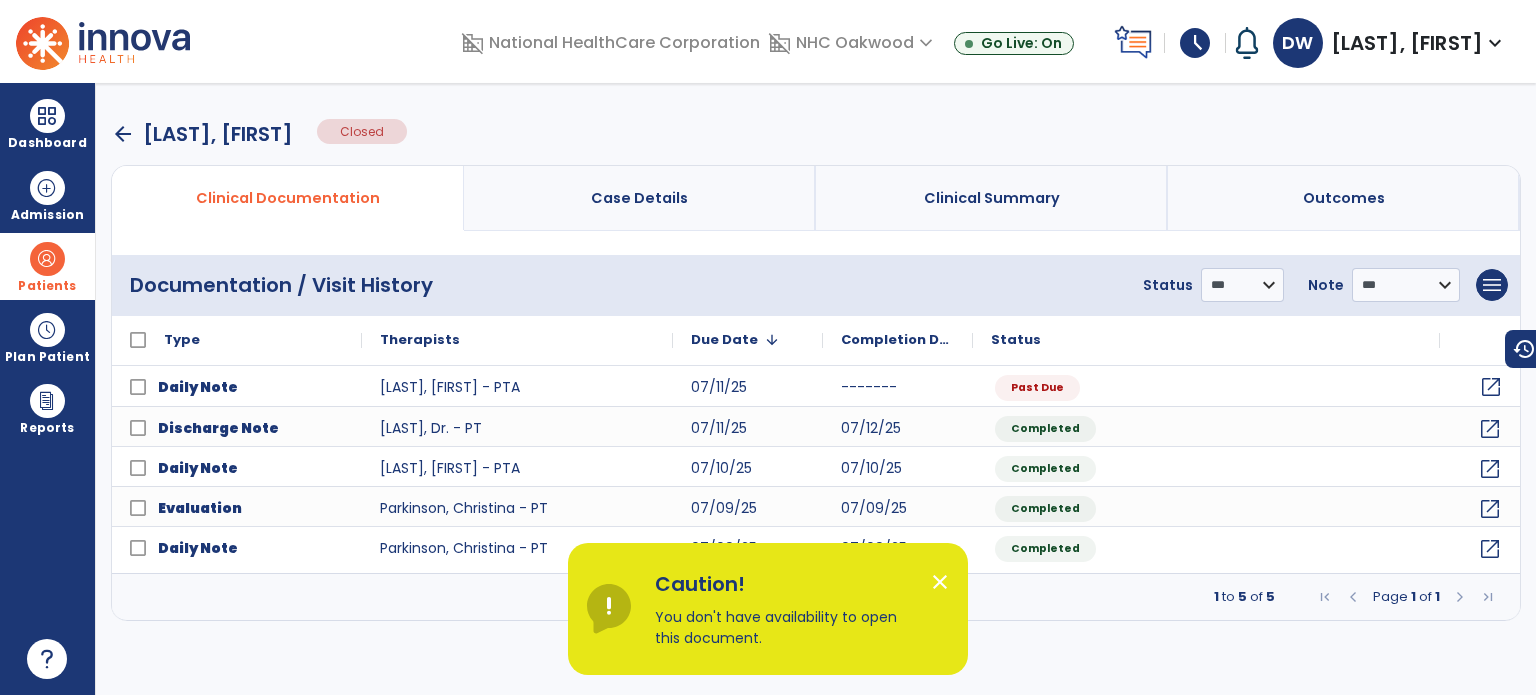 click on "close" at bounding box center [940, 582] 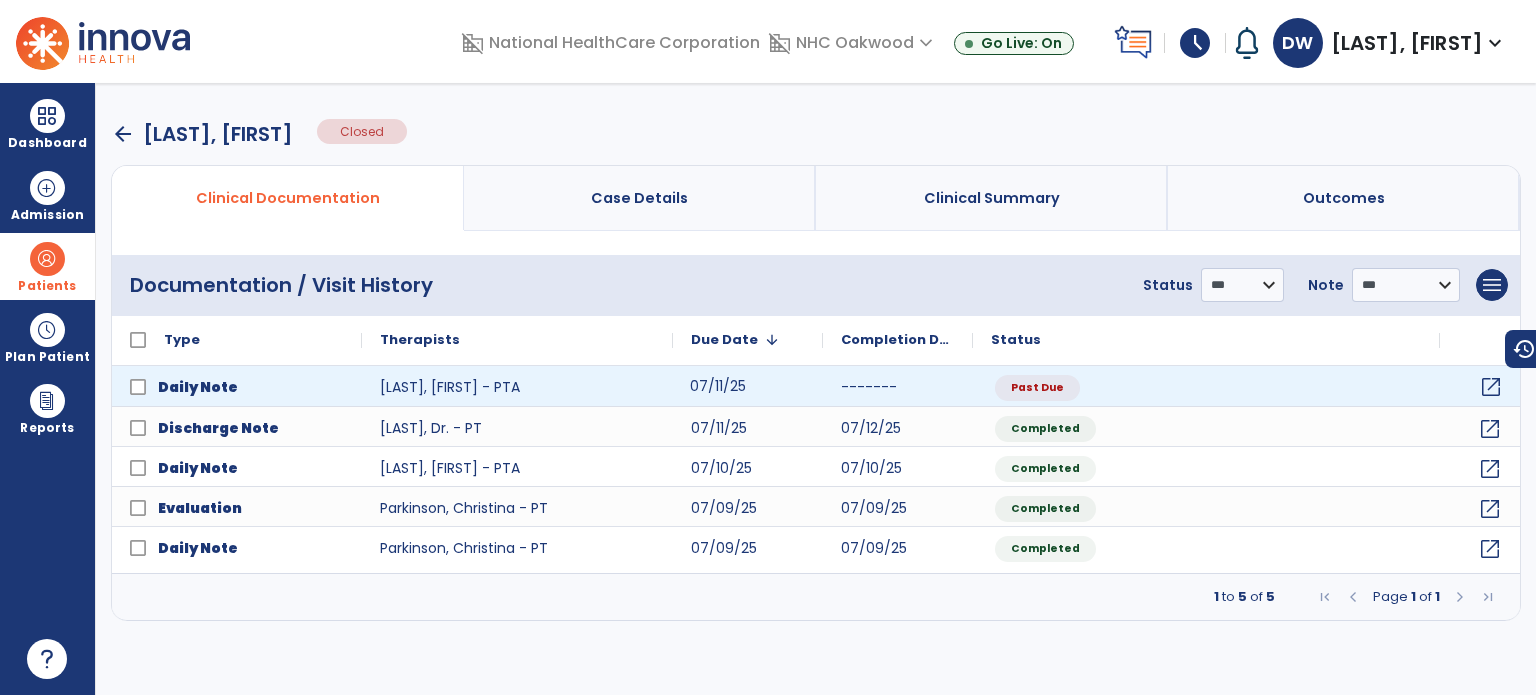 click on "07/11/25" 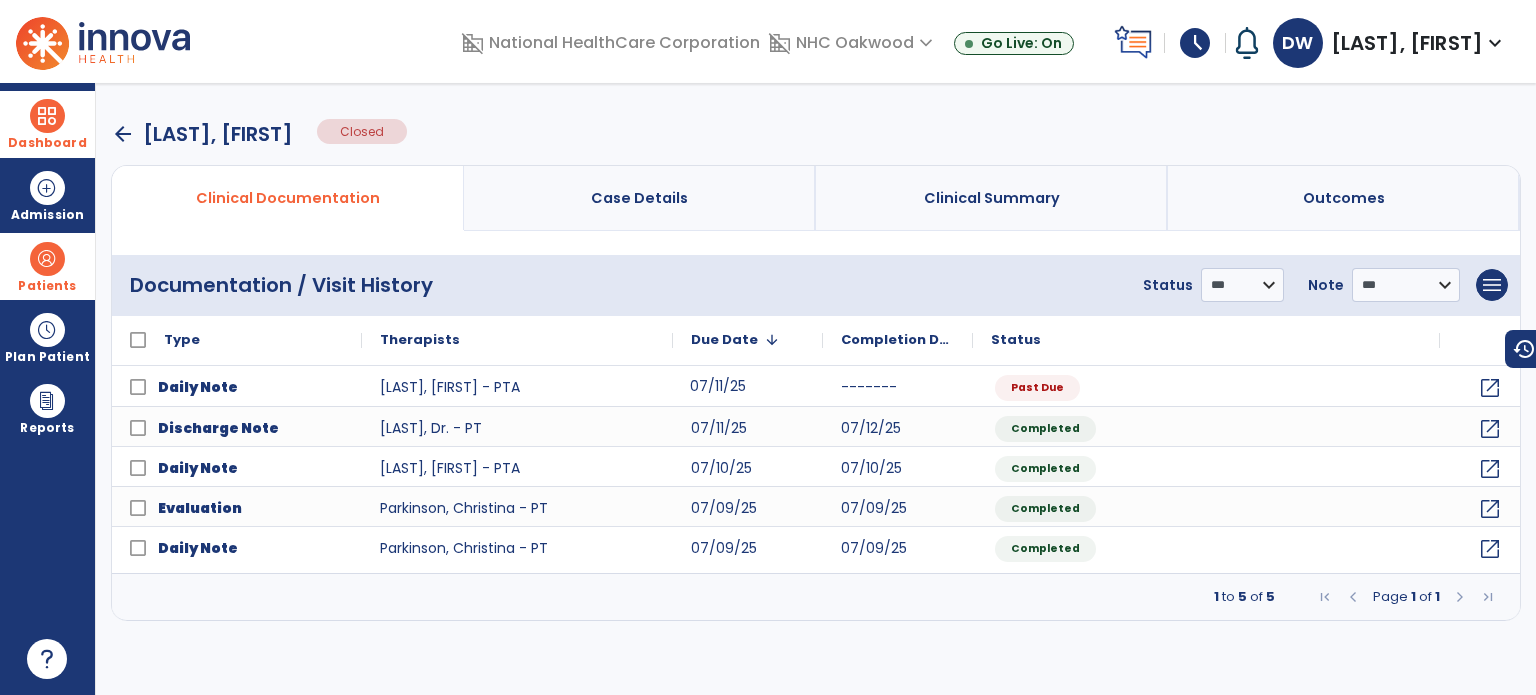 click on "Dashboard" at bounding box center (47, 124) 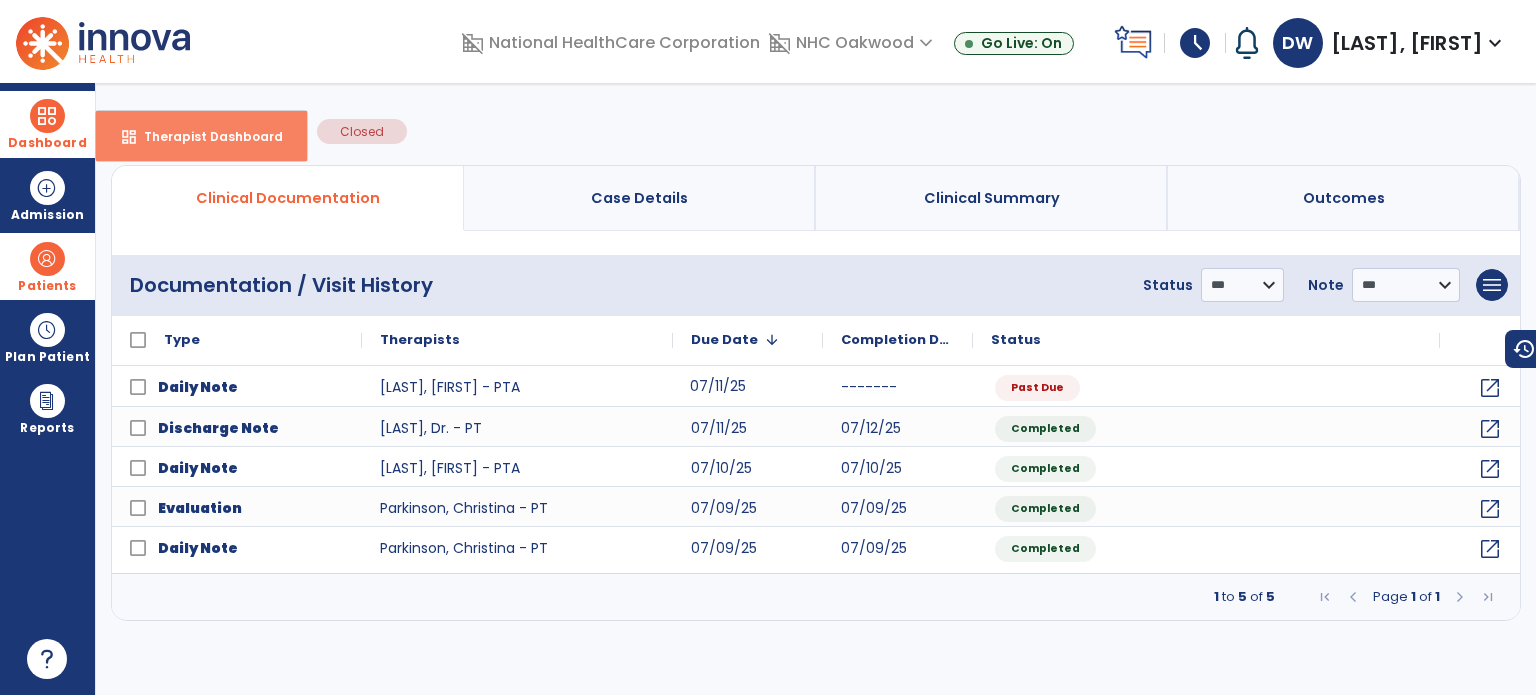 click on "dashboard  Therapist Dashboard" at bounding box center (201, 136) 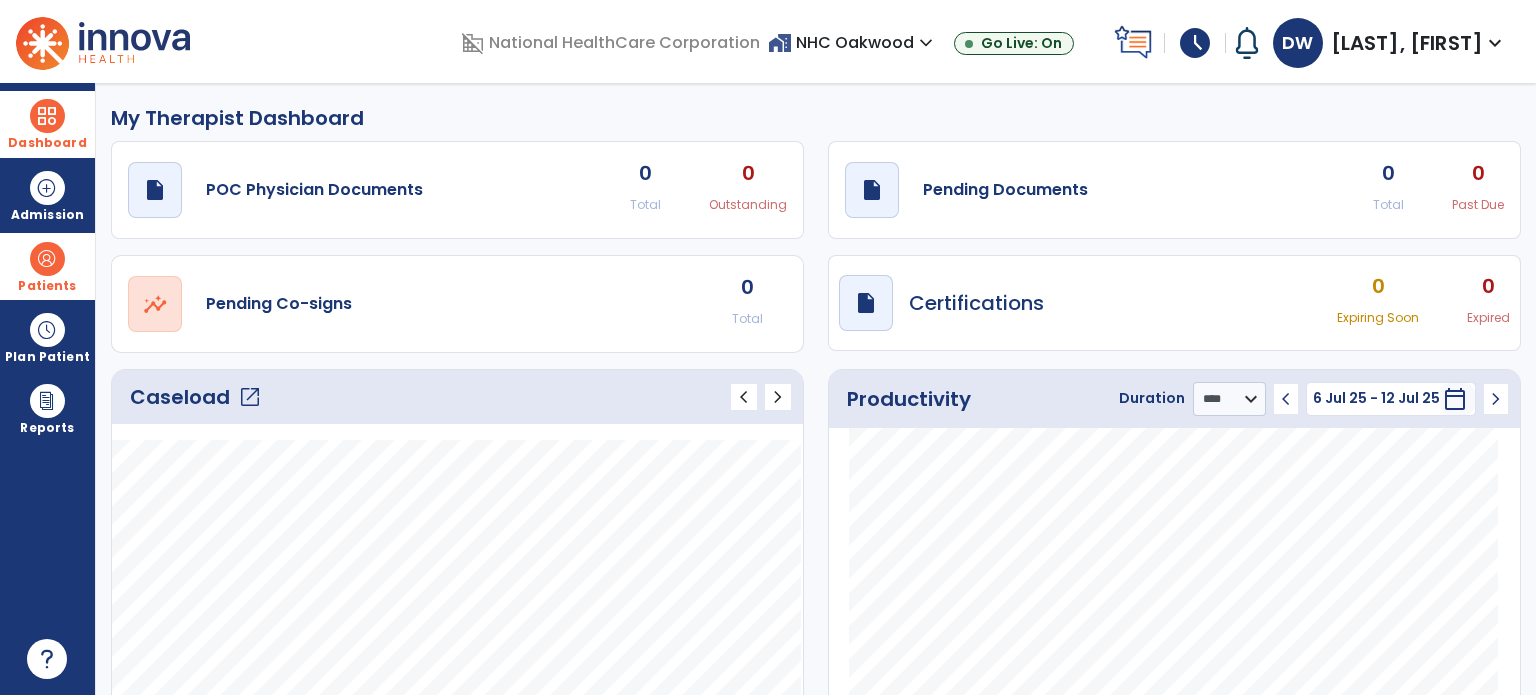 click at bounding box center (47, 259) 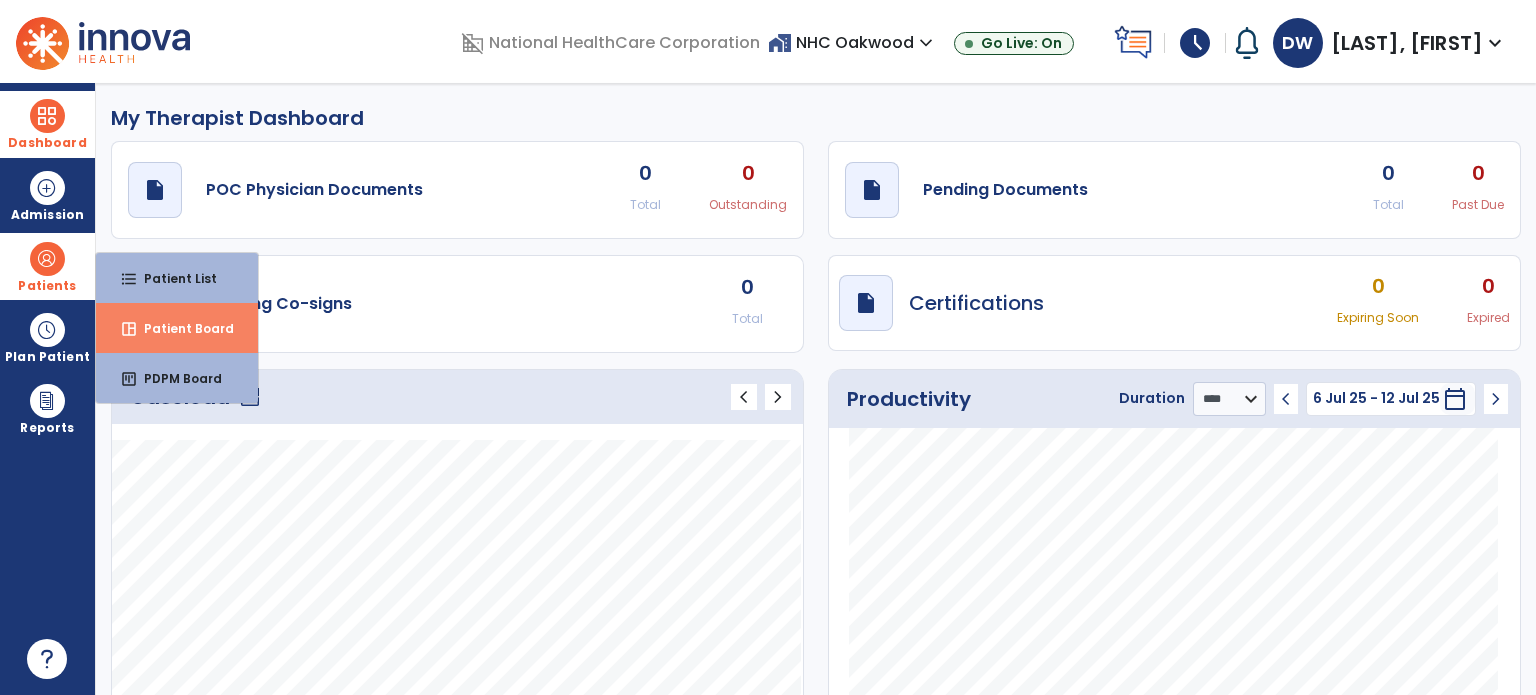 click on "Patient Board" at bounding box center (181, 328) 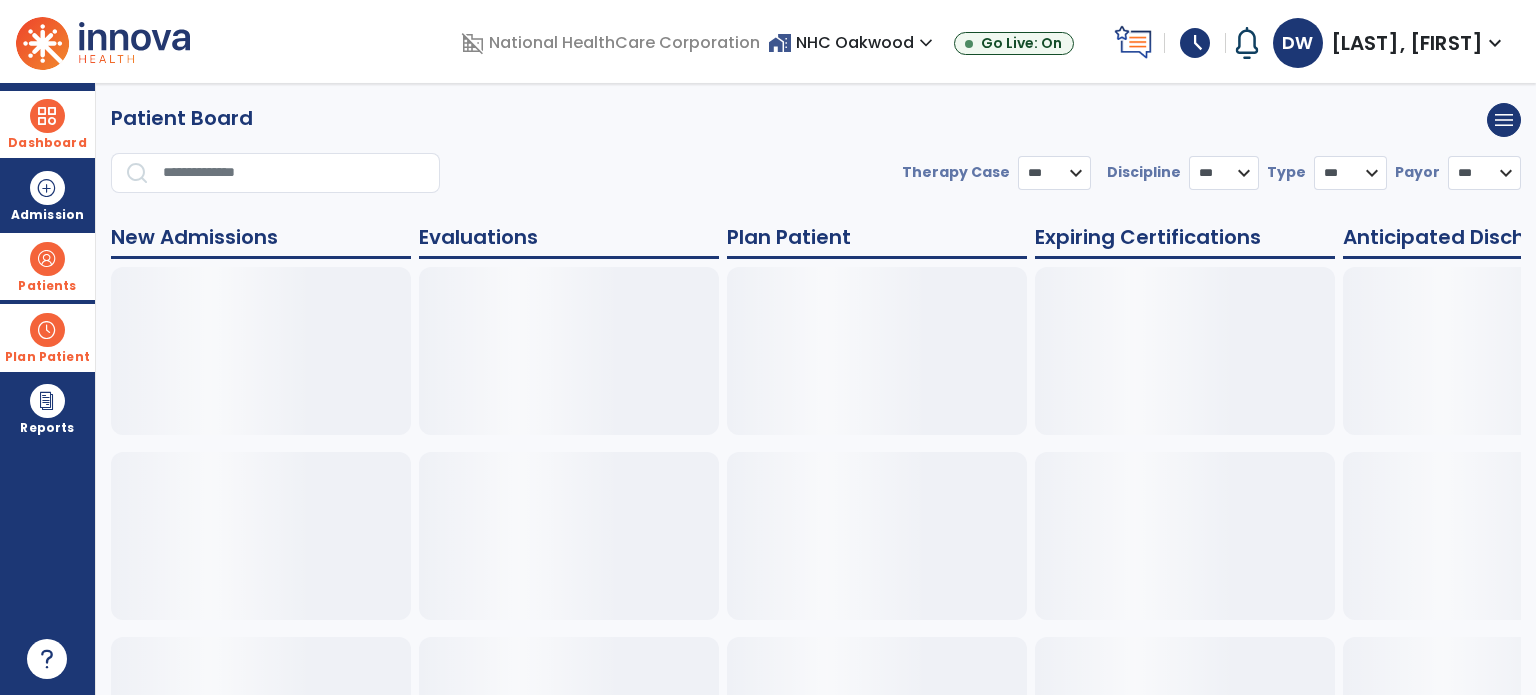 select on "***" 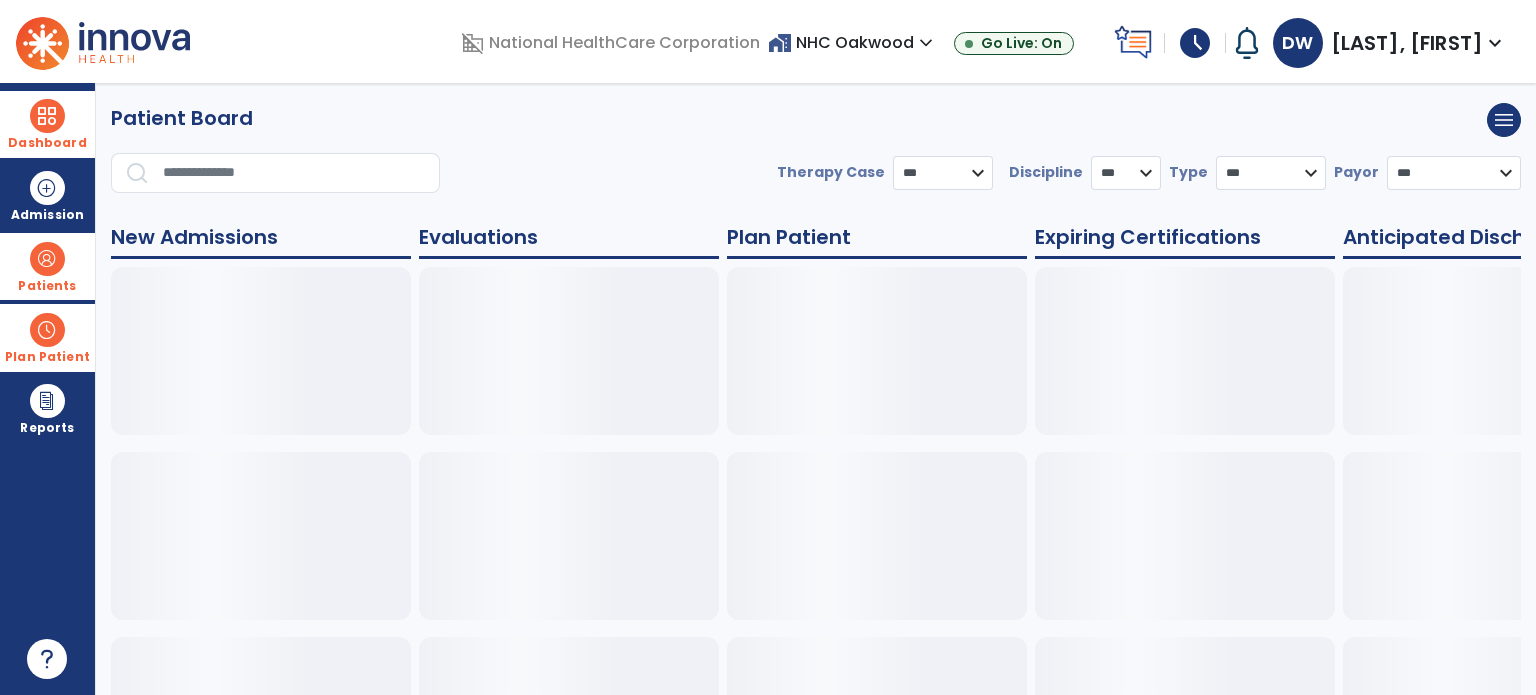 click on "Plan Patient" at bounding box center (47, 266) 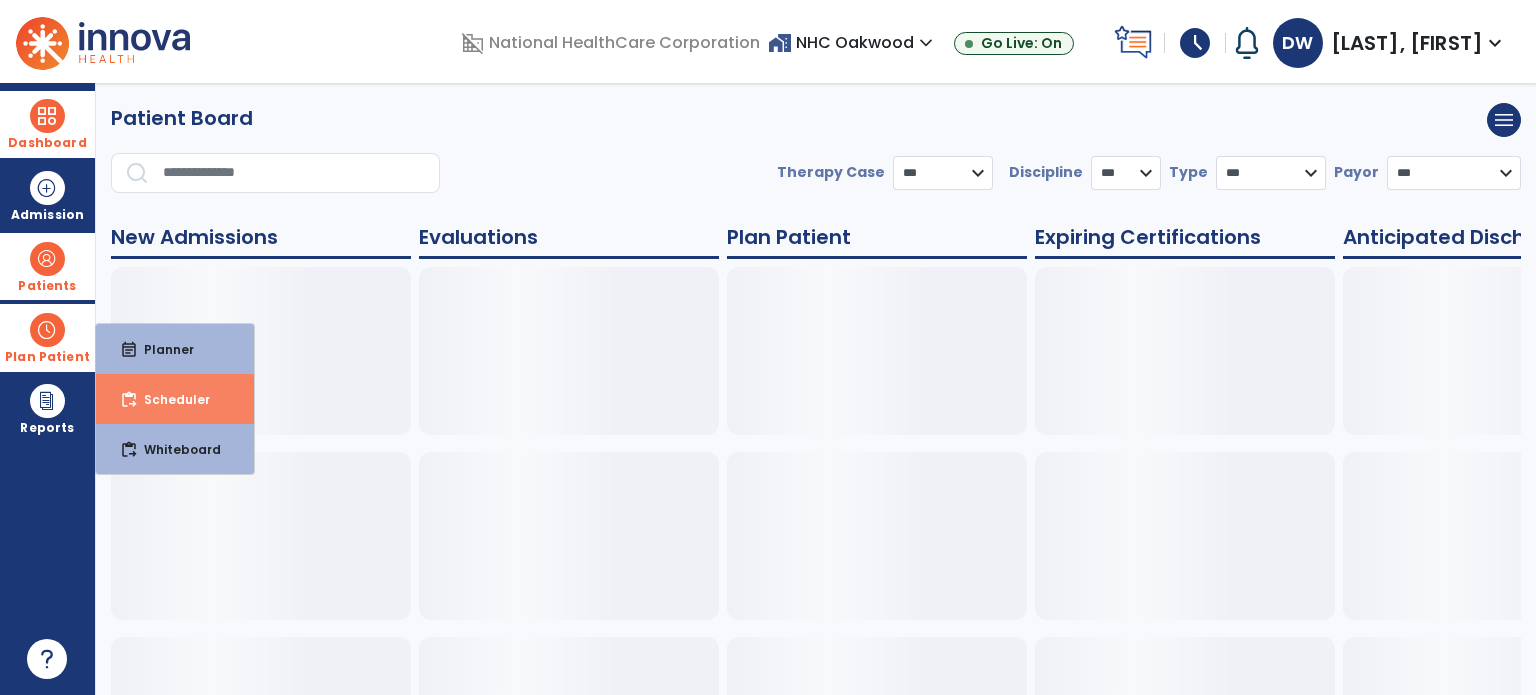 click on "content_paste_go  Scheduler" at bounding box center [175, 399] 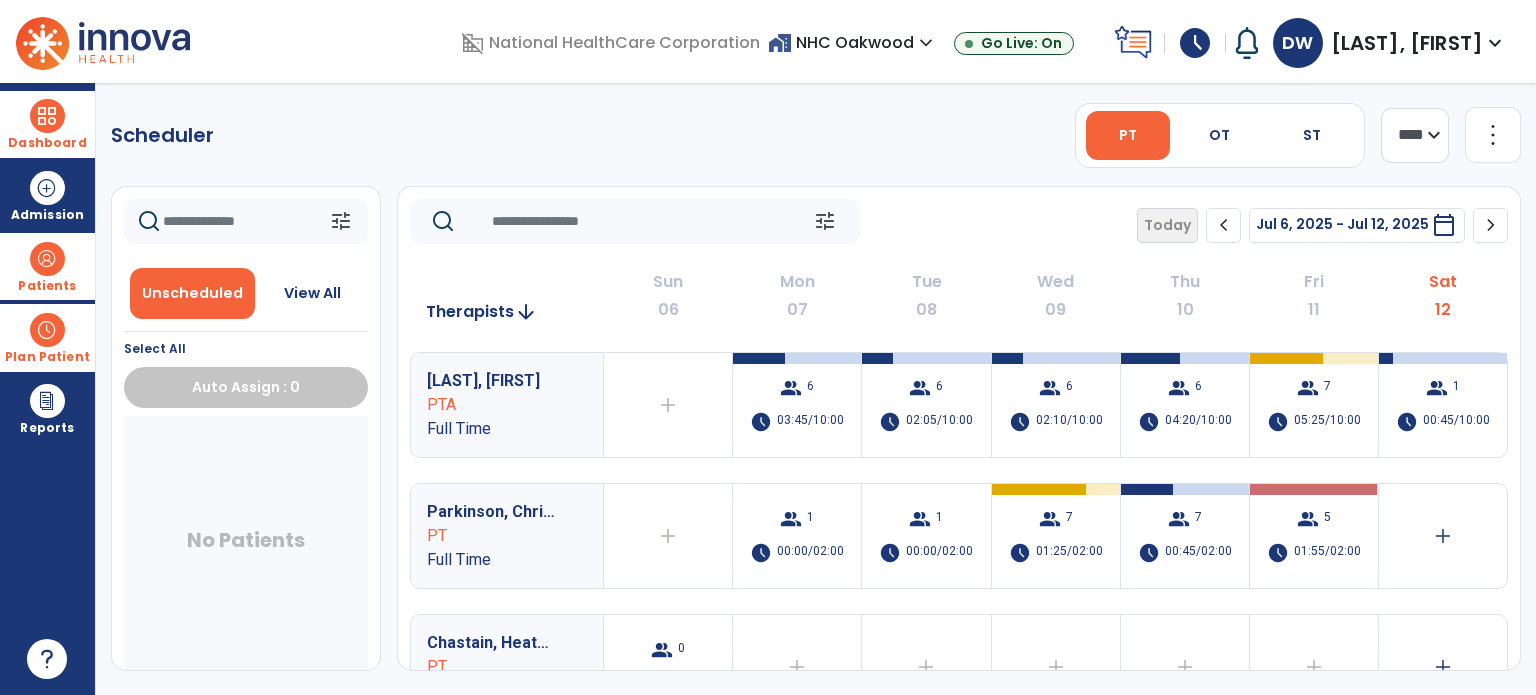click on "Patients" at bounding box center (47, 286) 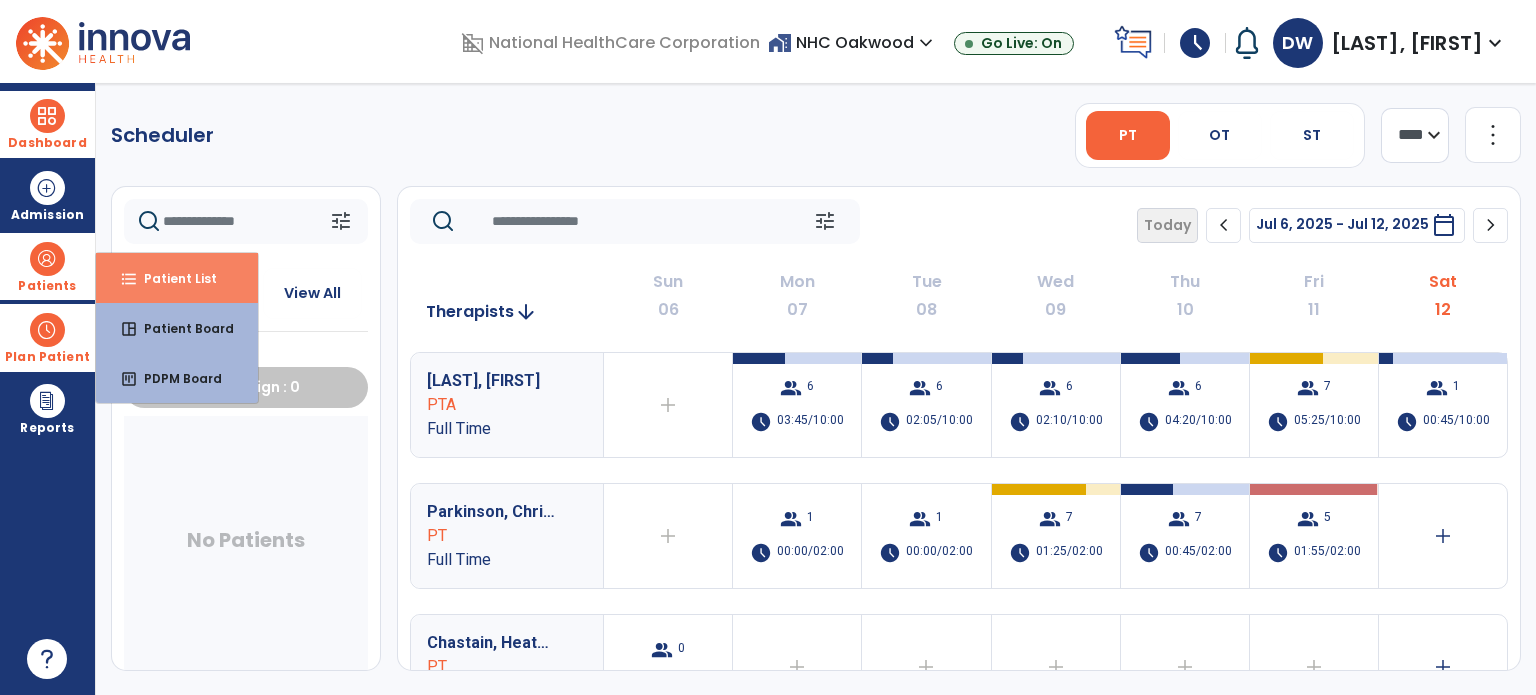 click on "format_list_bulleted  Patient List" at bounding box center (177, 278) 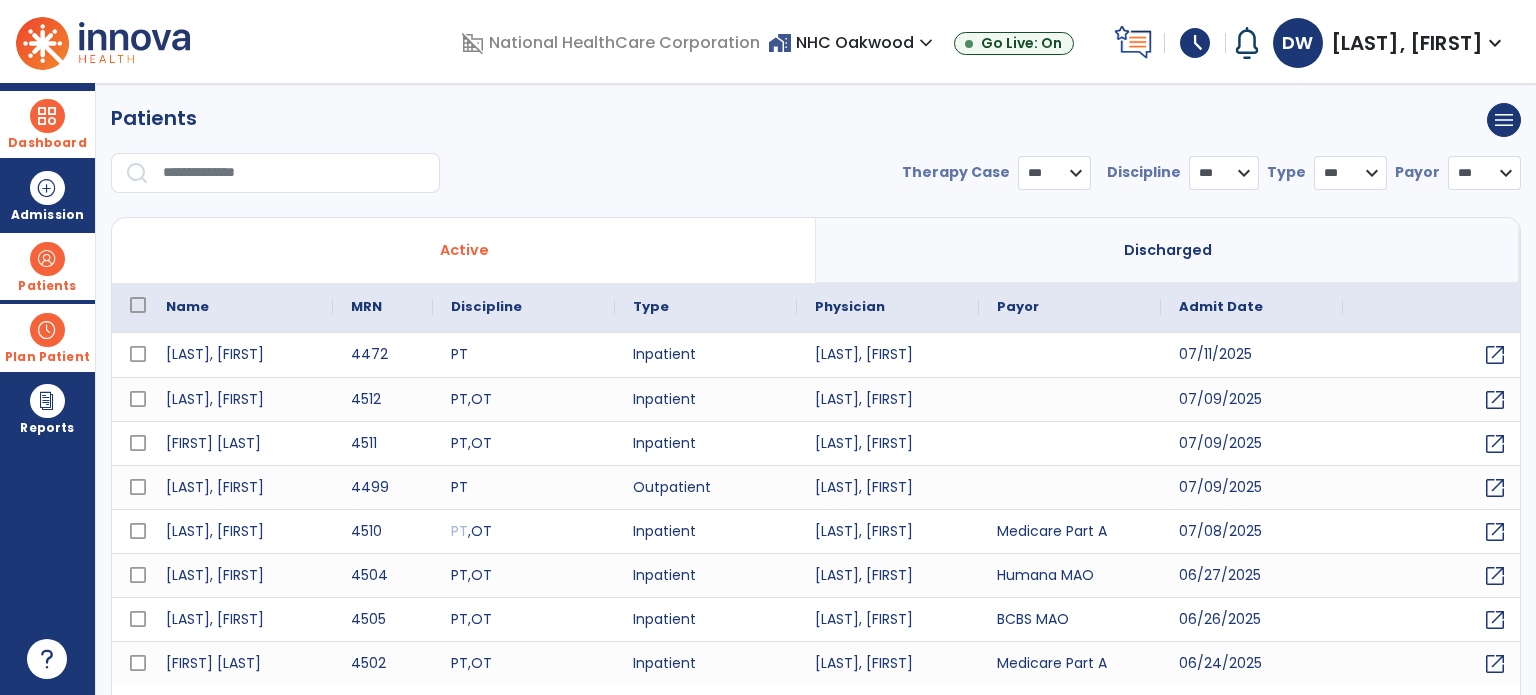 select on "***" 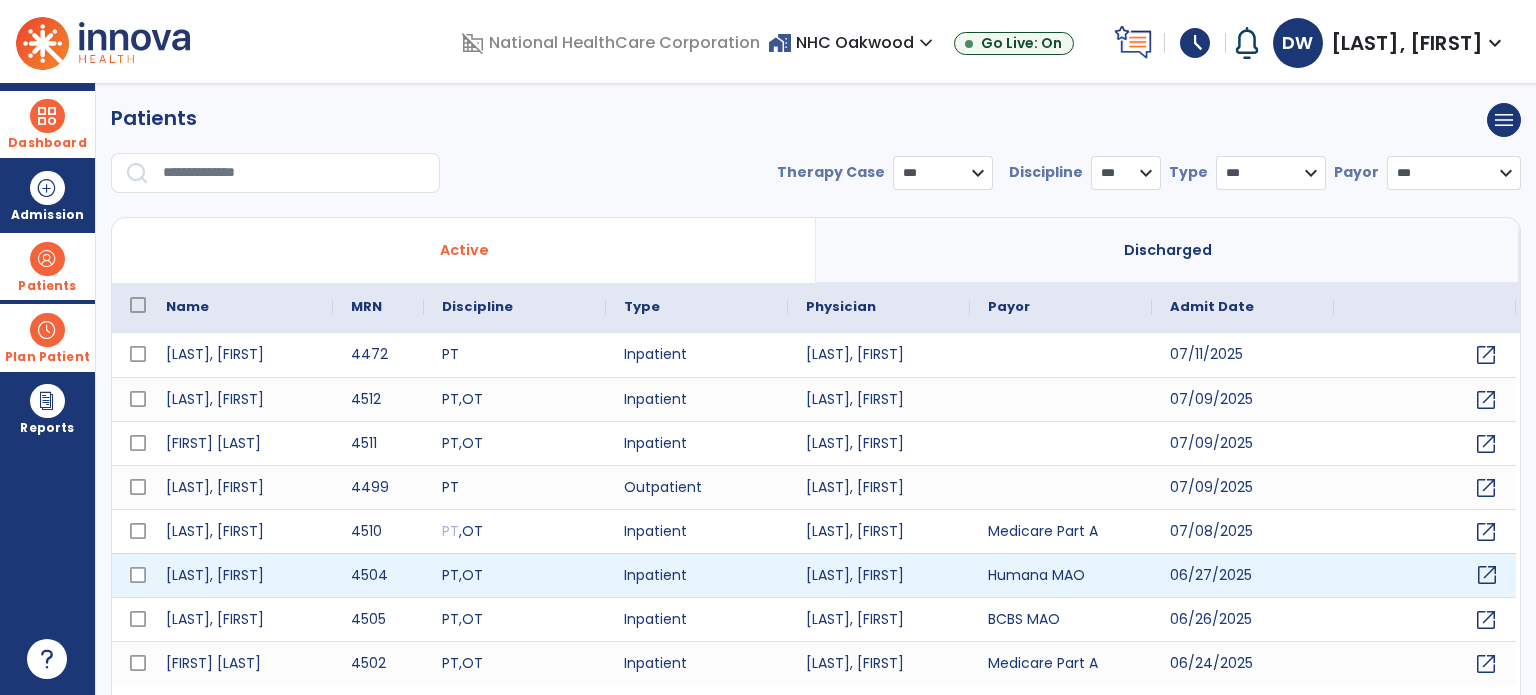 click on "open_in_new" at bounding box center (1487, 575) 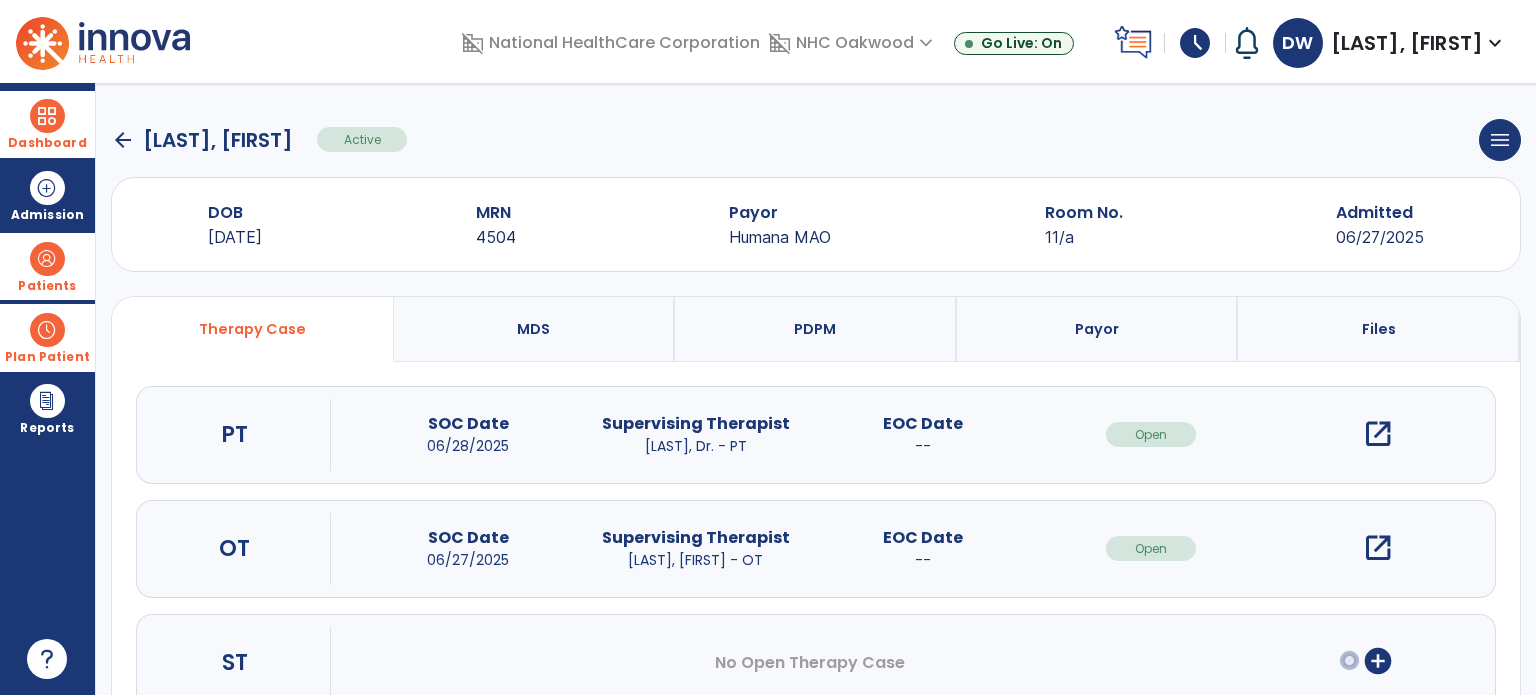 click on "open_in_new" at bounding box center (1378, 434) 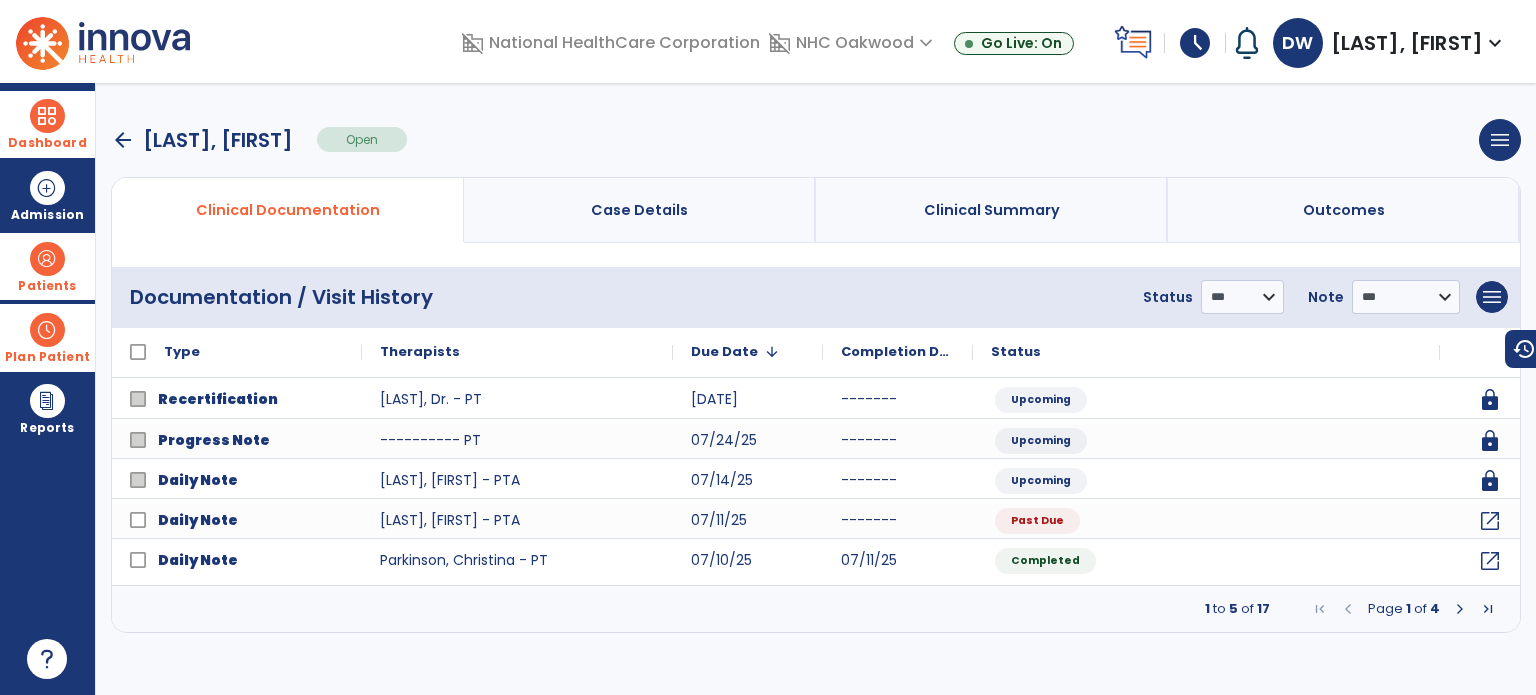 click on "1
to
5
of
17
Page
1
of
4" at bounding box center (816, 609) 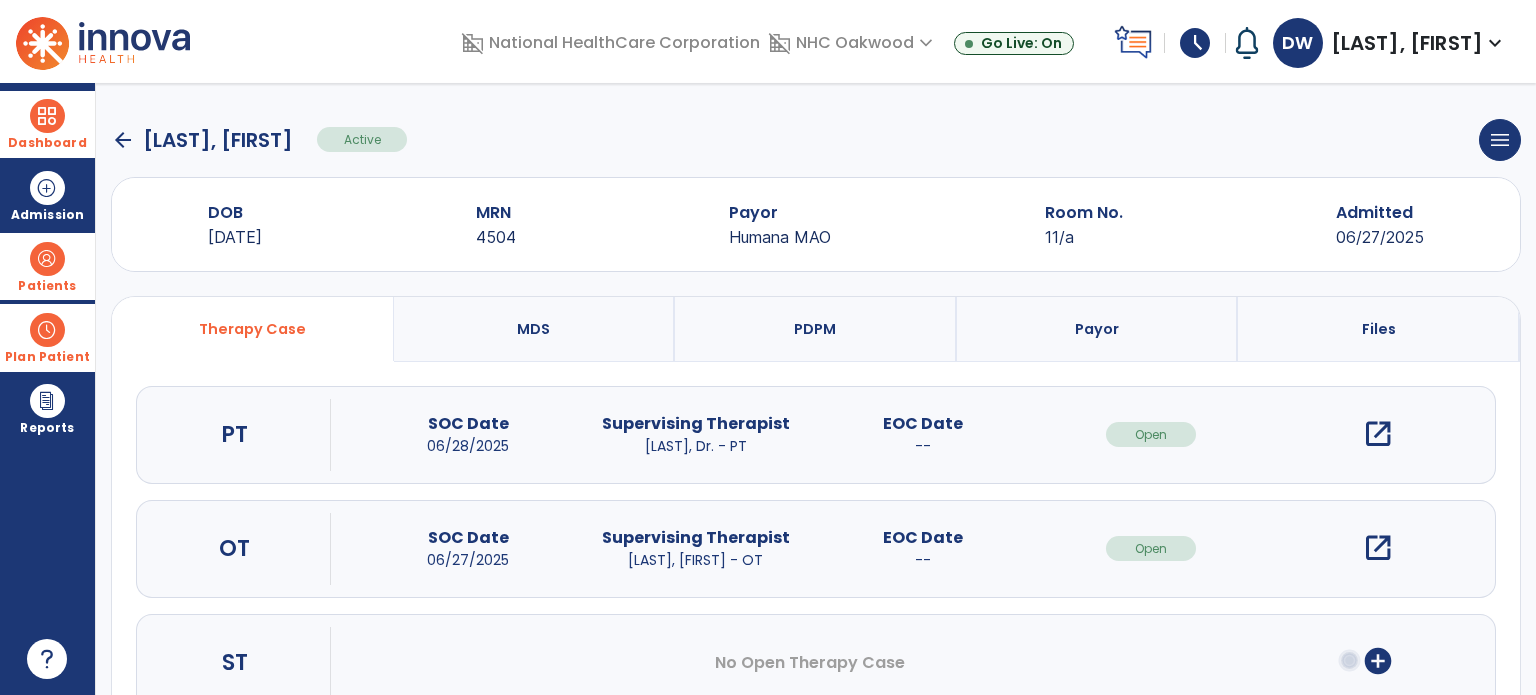 click on "arrow_back" 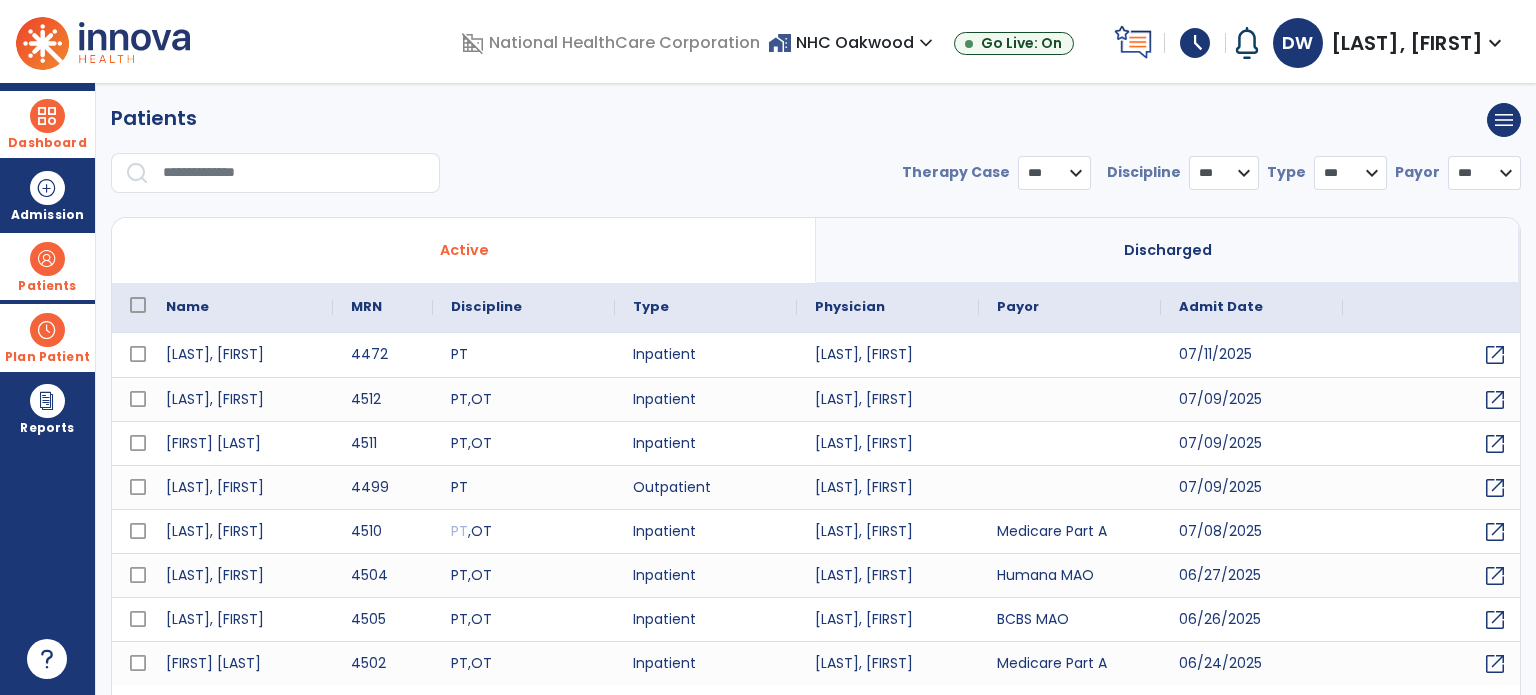 select on "***" 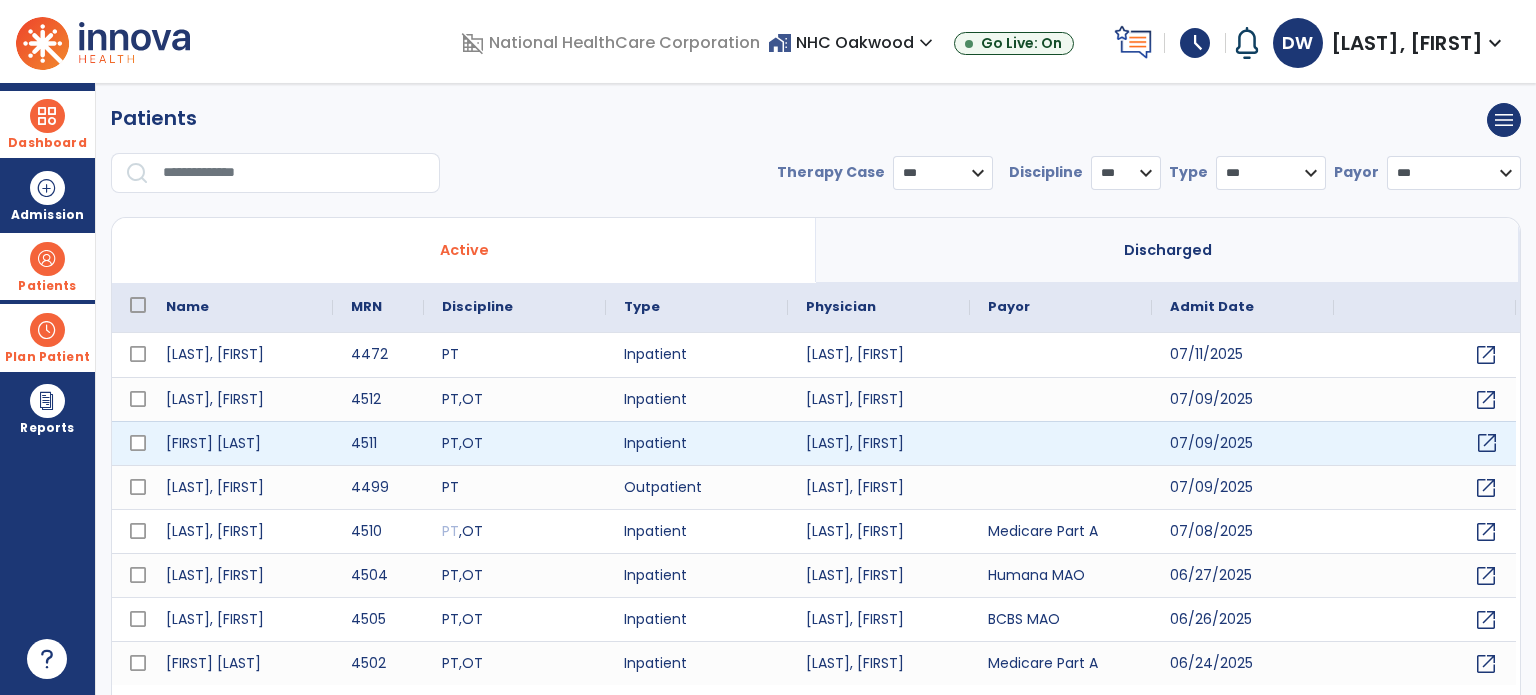 click on "open_in_new" at bounding box center (1487, 443) 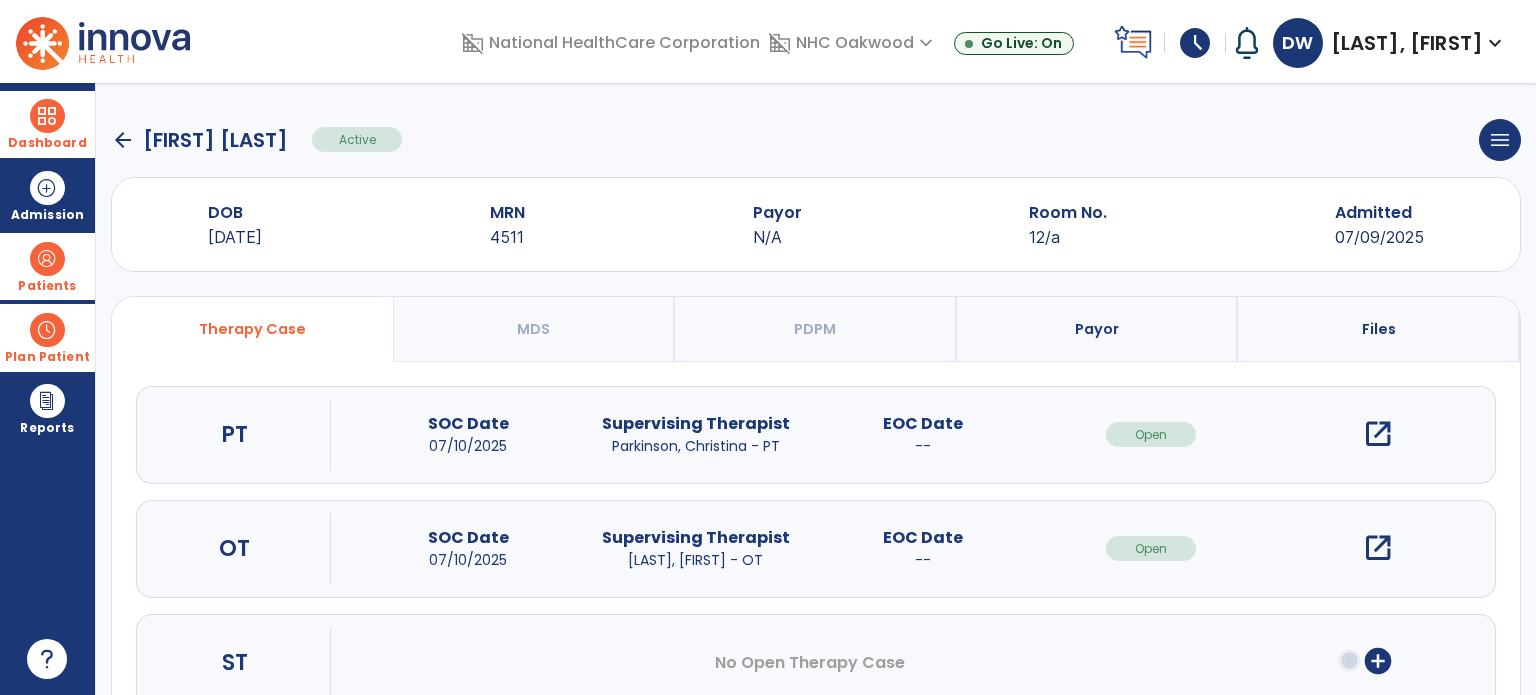 click on "open_in_new" at bounding box center [1378, 434] 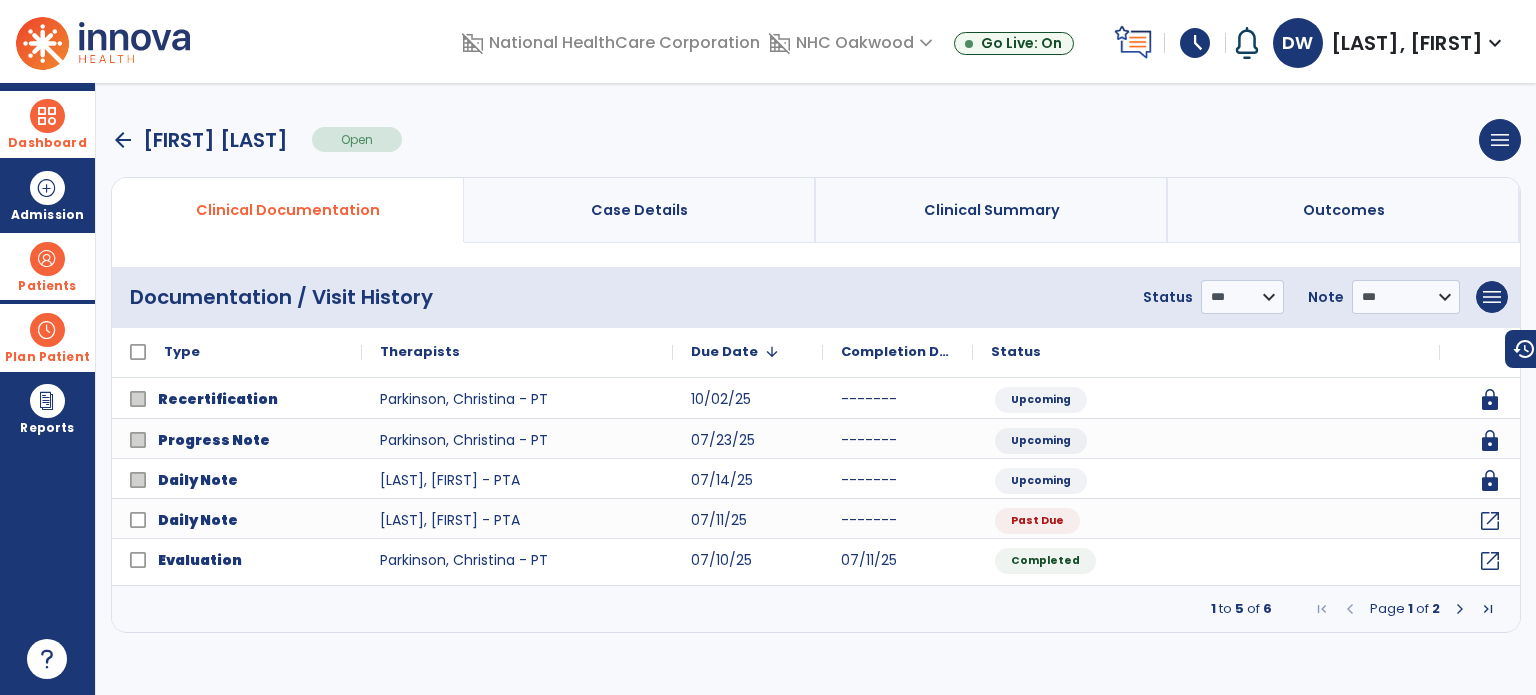 click on "arrow_back" at bounding box center [123, 140] 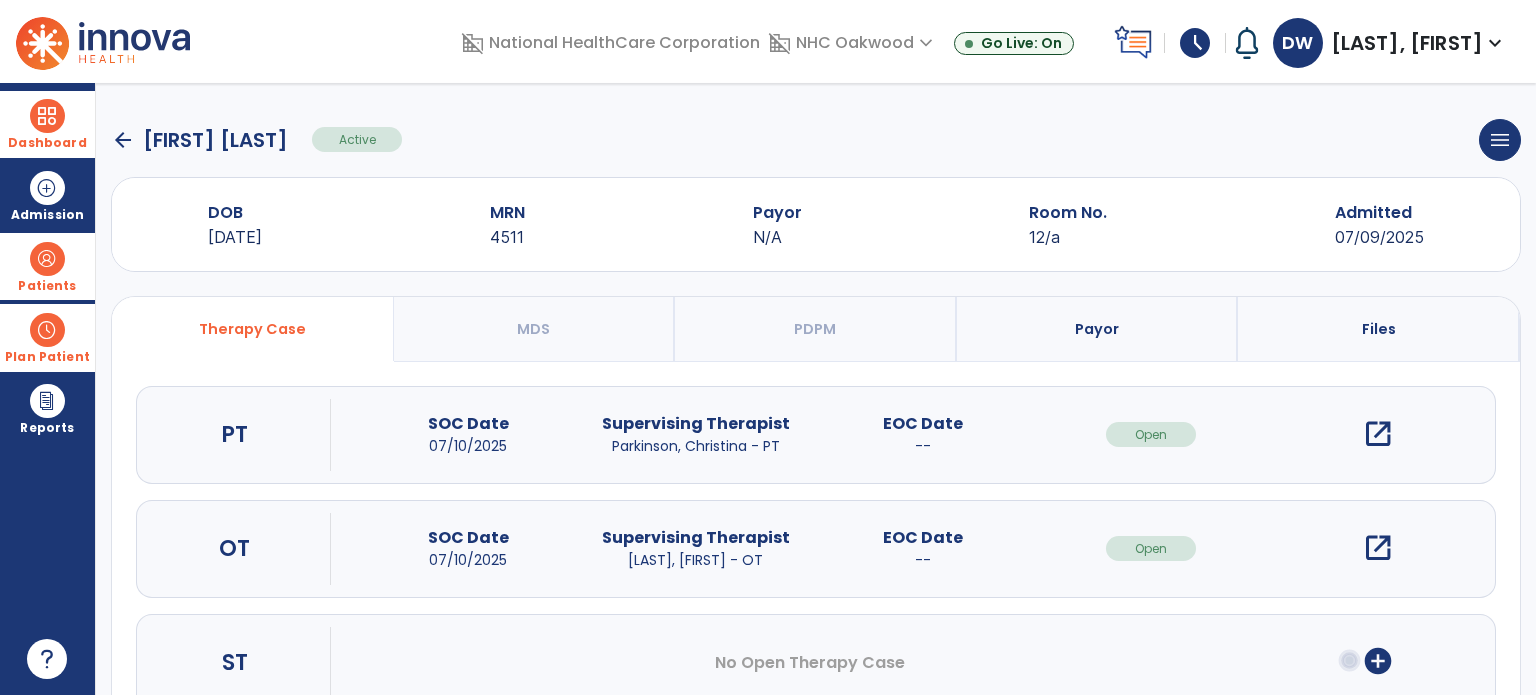 click on "arrow_back" 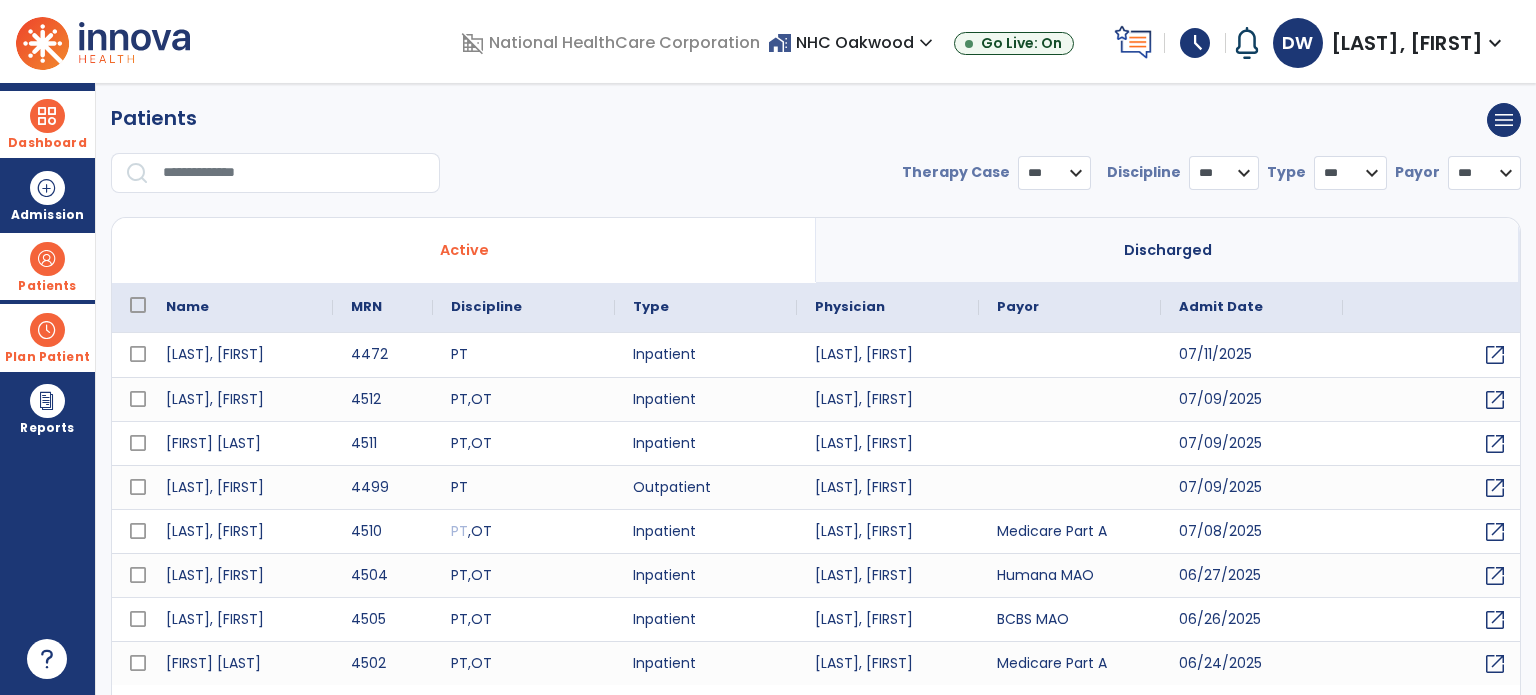 select on "***" 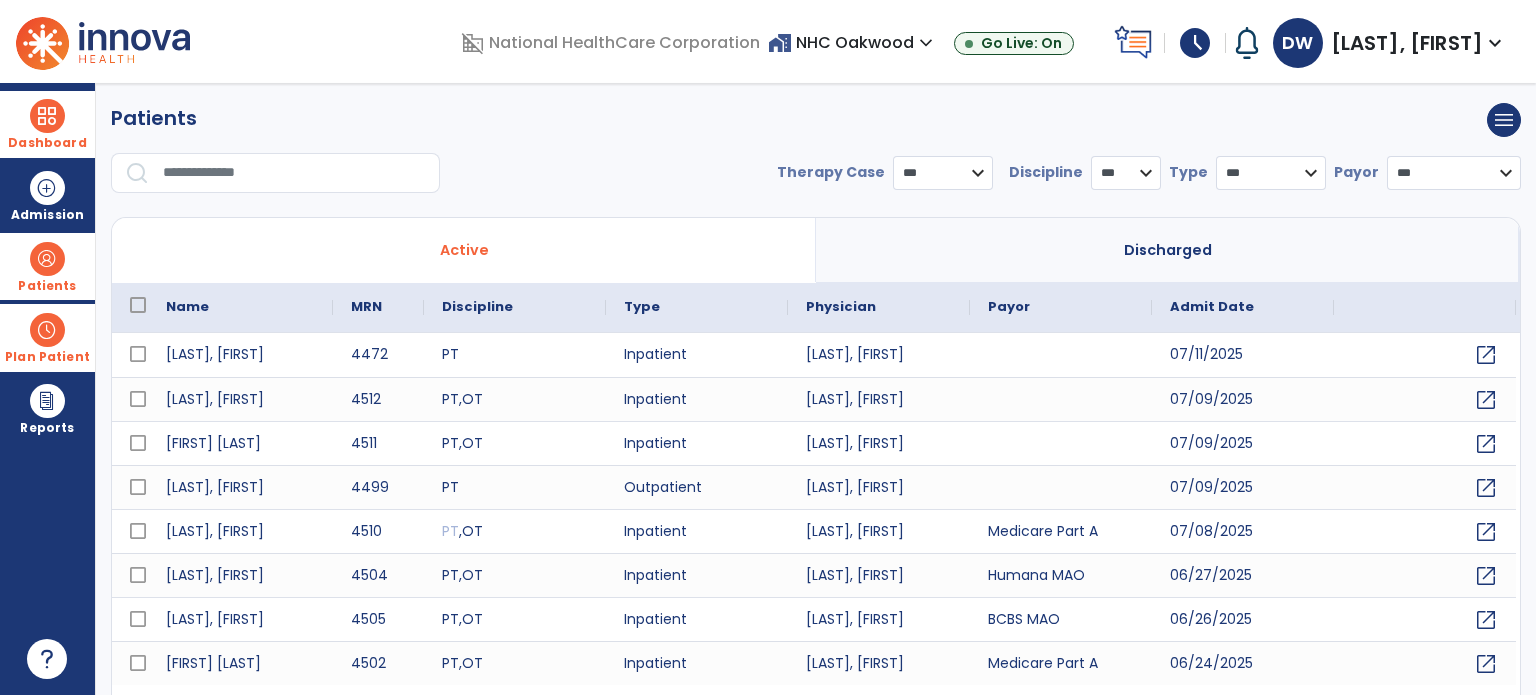 scroll, scrollTop: 46, scrollLeft: 0, axis: vertical 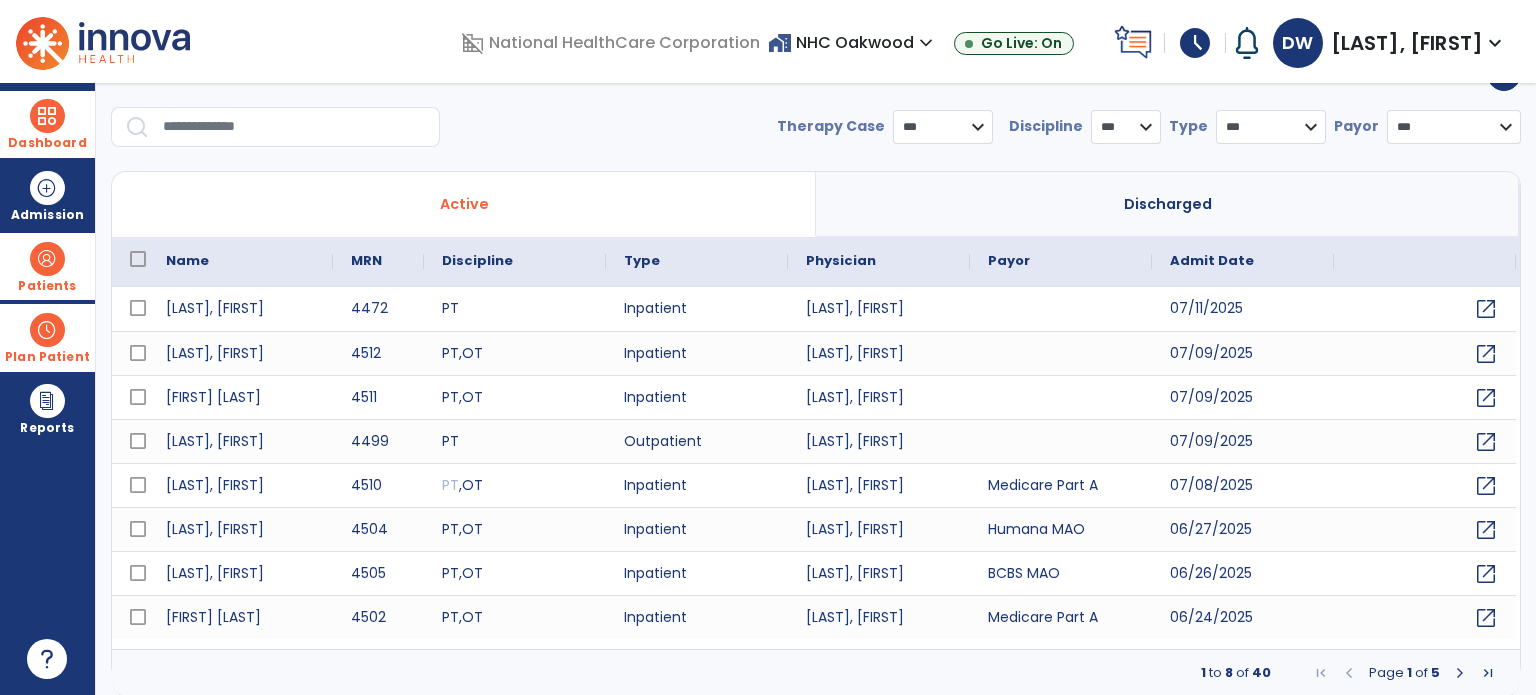 click at bounding box center [1460, 673] 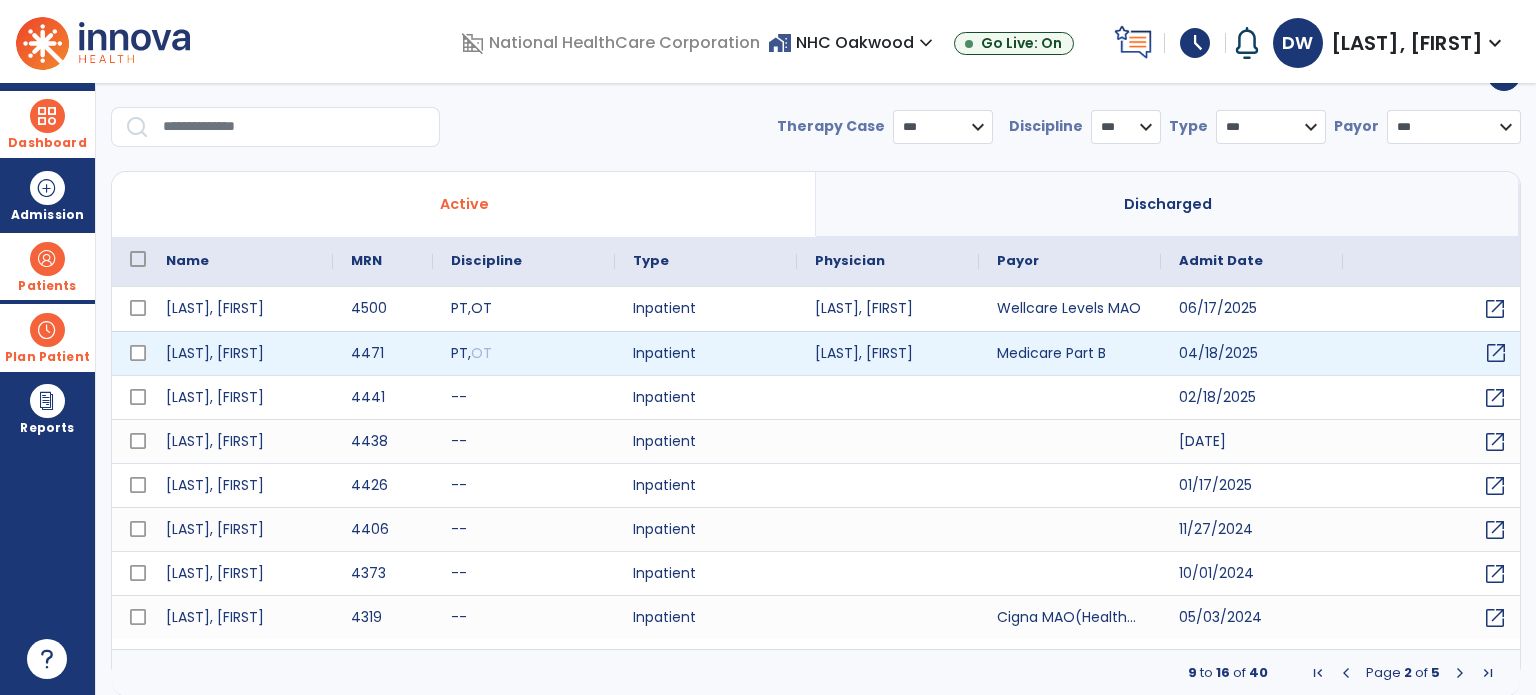 click on "open_in_new" at bounding box center [1496, 353] 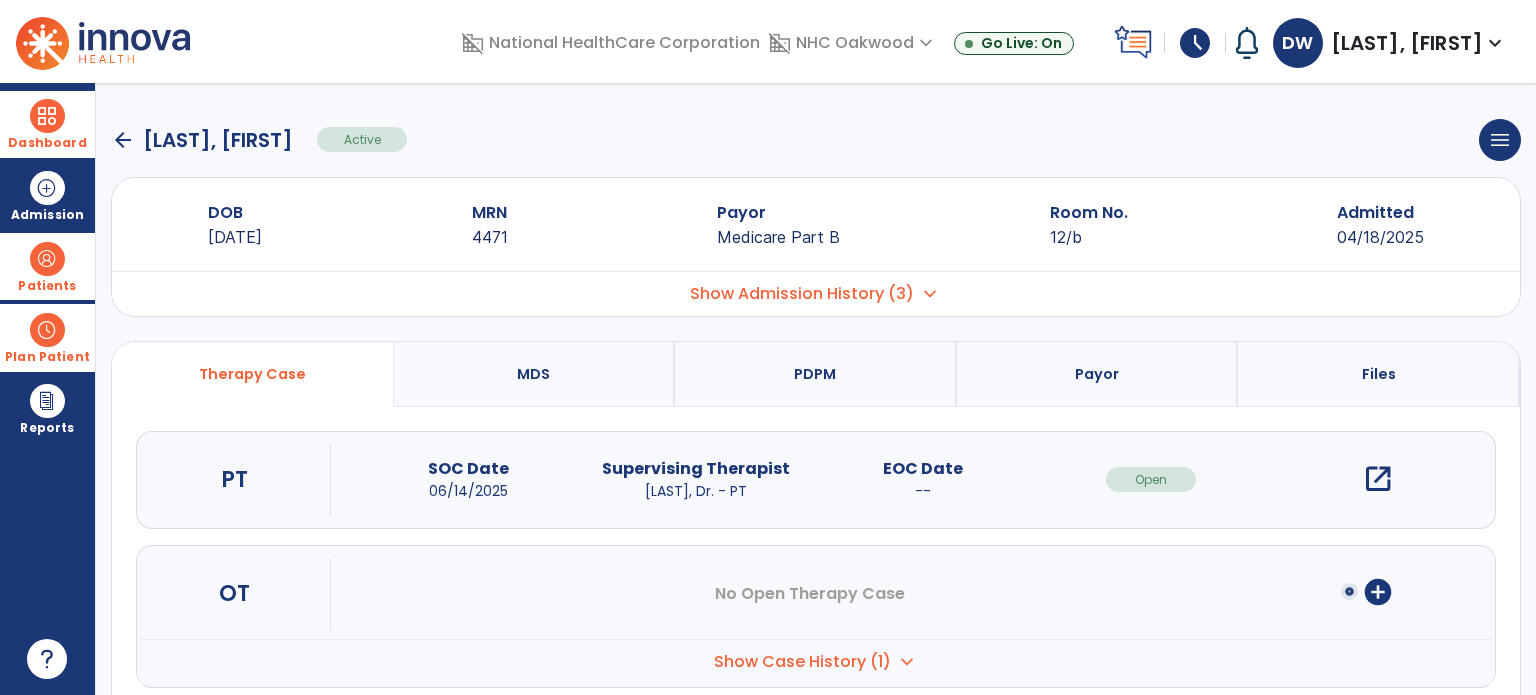 click on "open_in_new" at bounding box center [1378, 479] 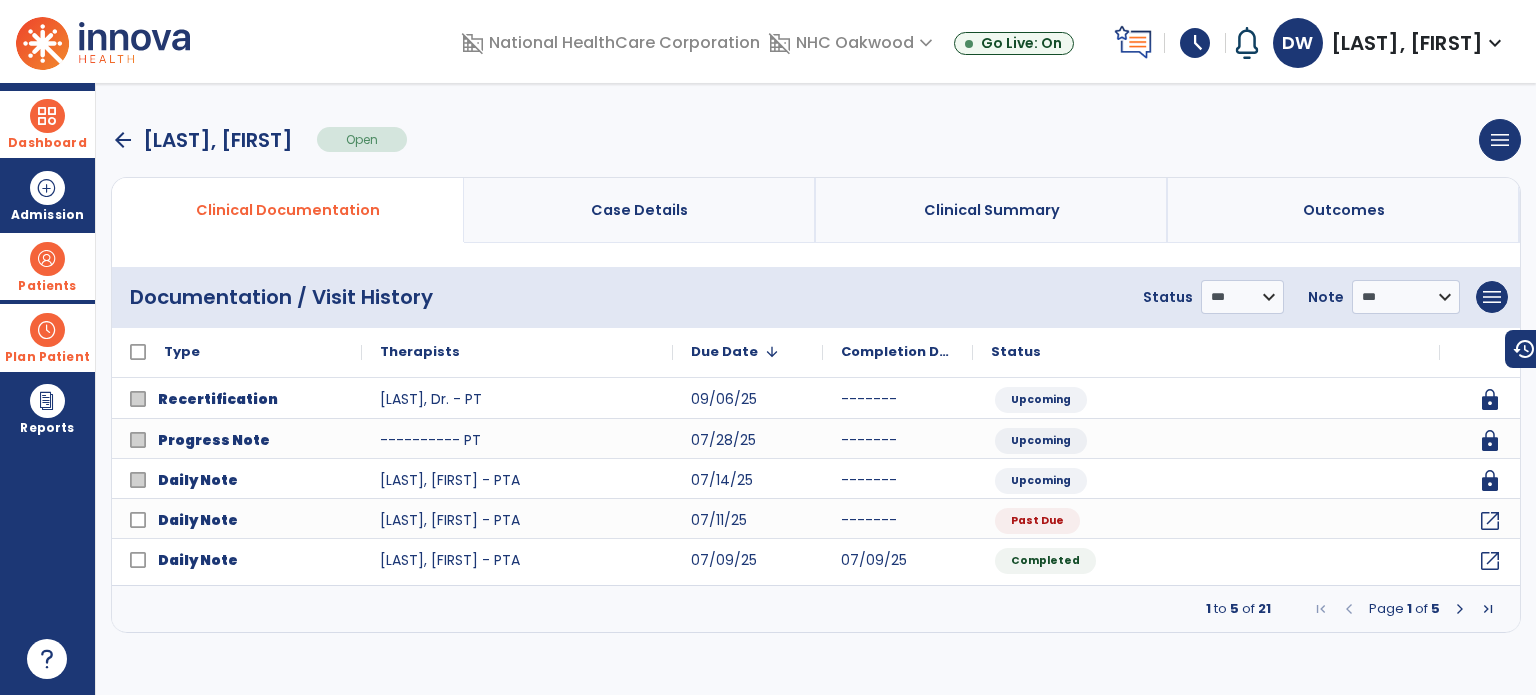 click at bounding box center [1460, 609] 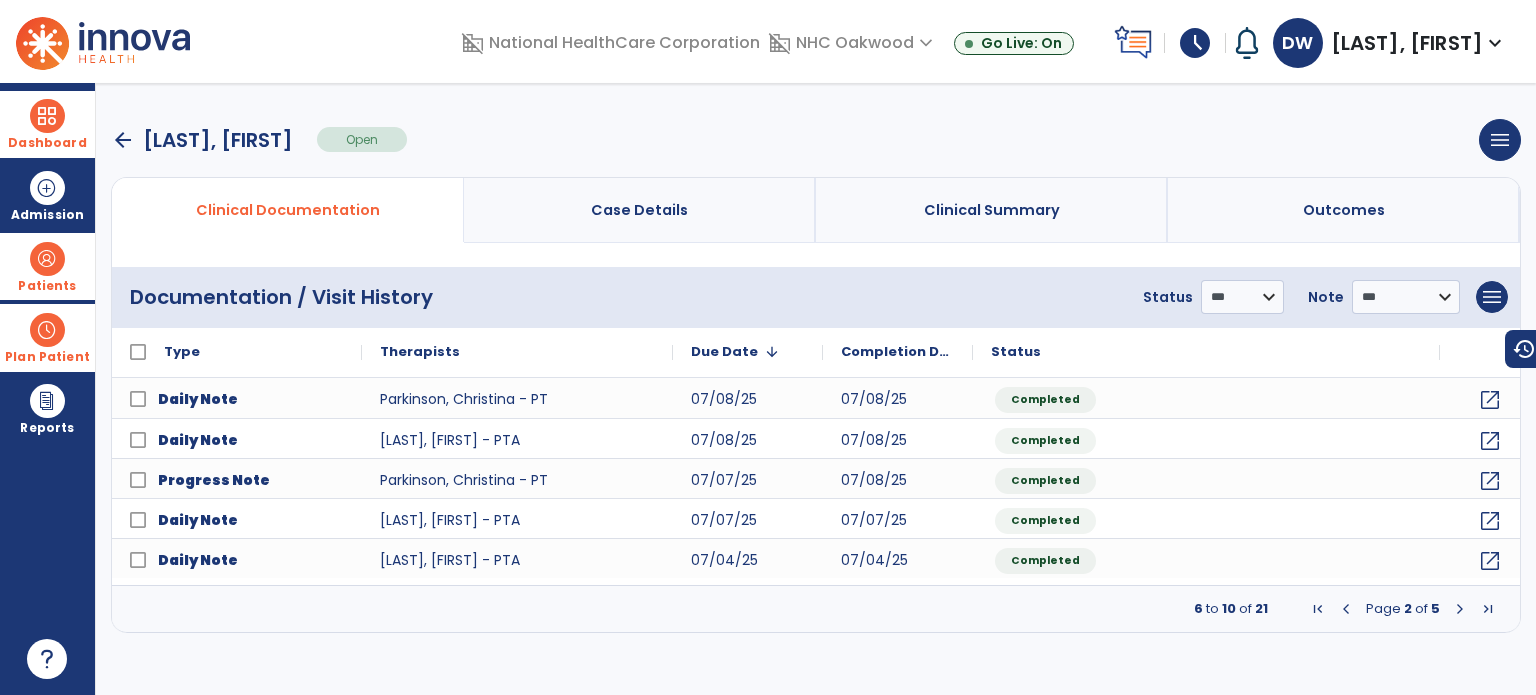 click at bounding box center [1460, 609] 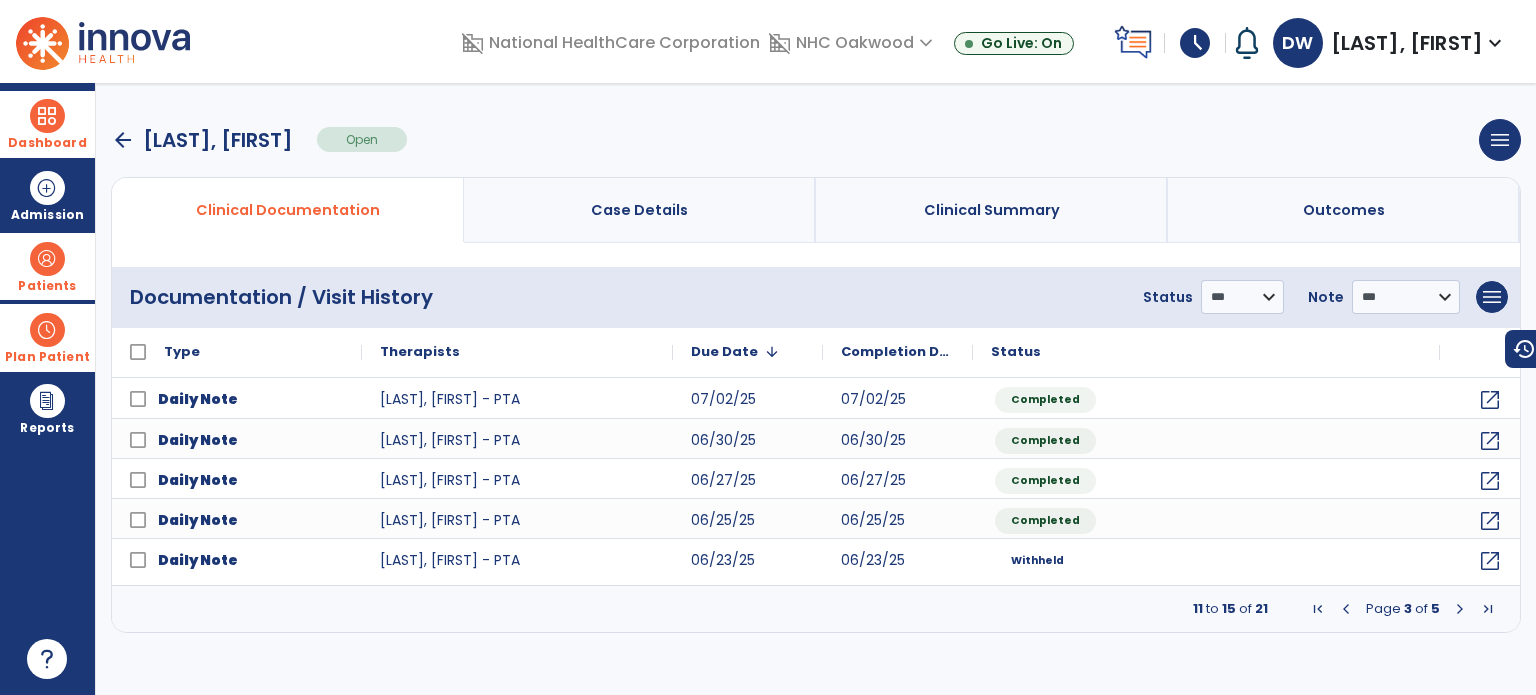 click at bounding box center (1460, 609) 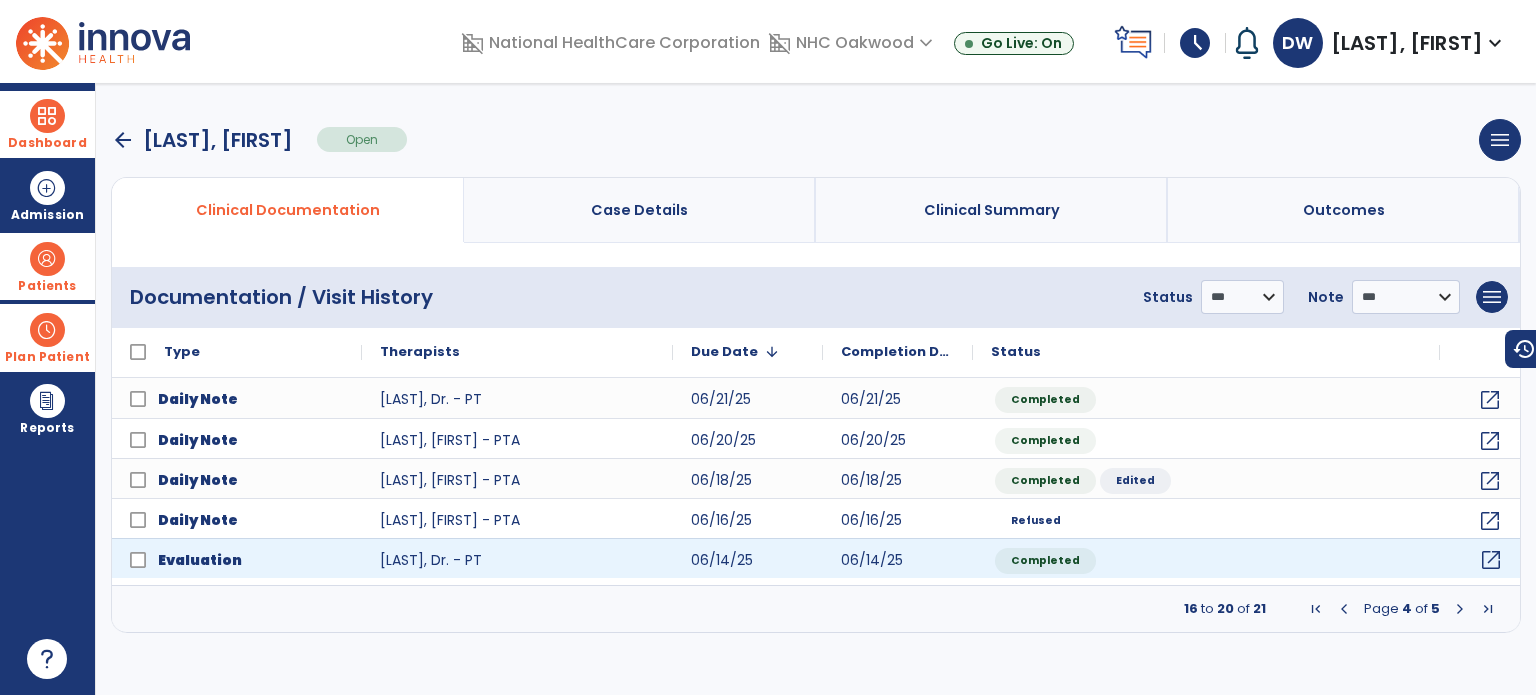 click on "open_in_new" 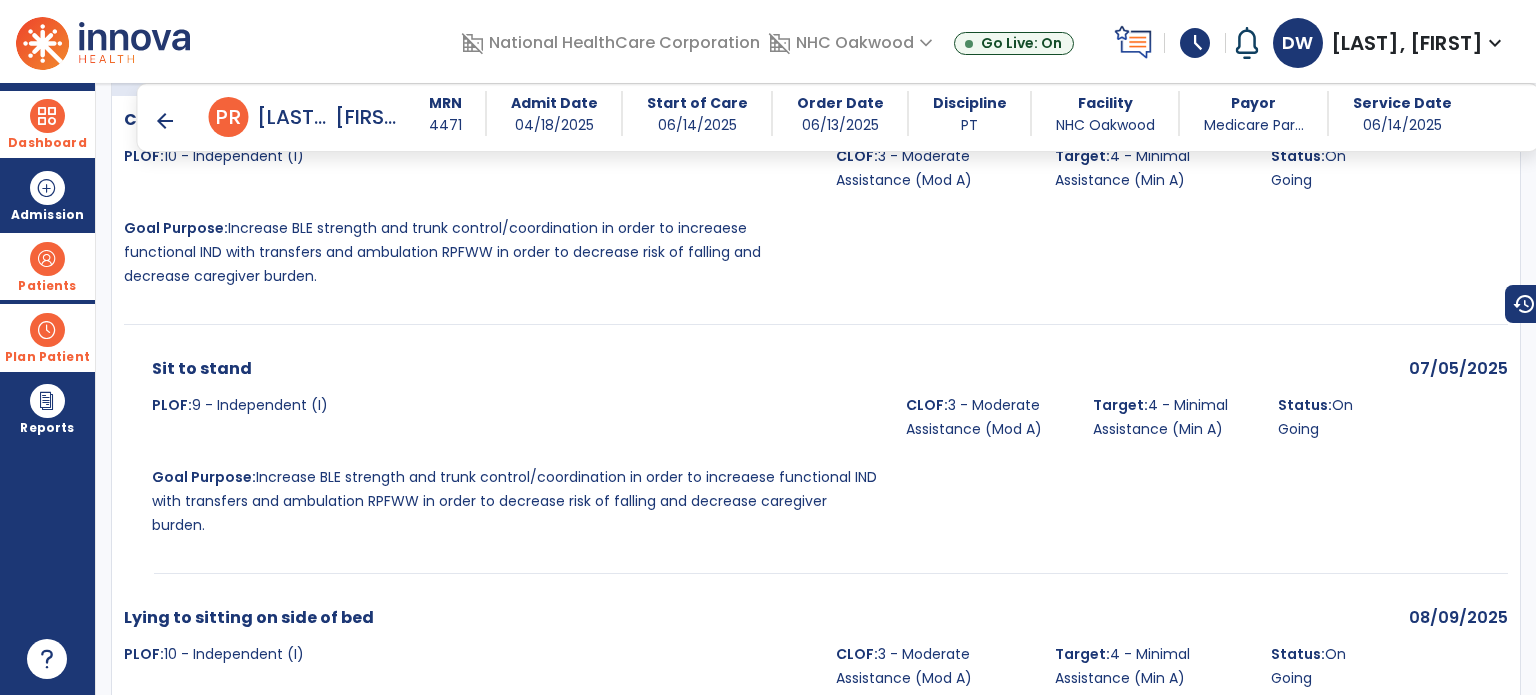 scroll, scrollTop: 4100, scrollLeft: 0, axis: vertical 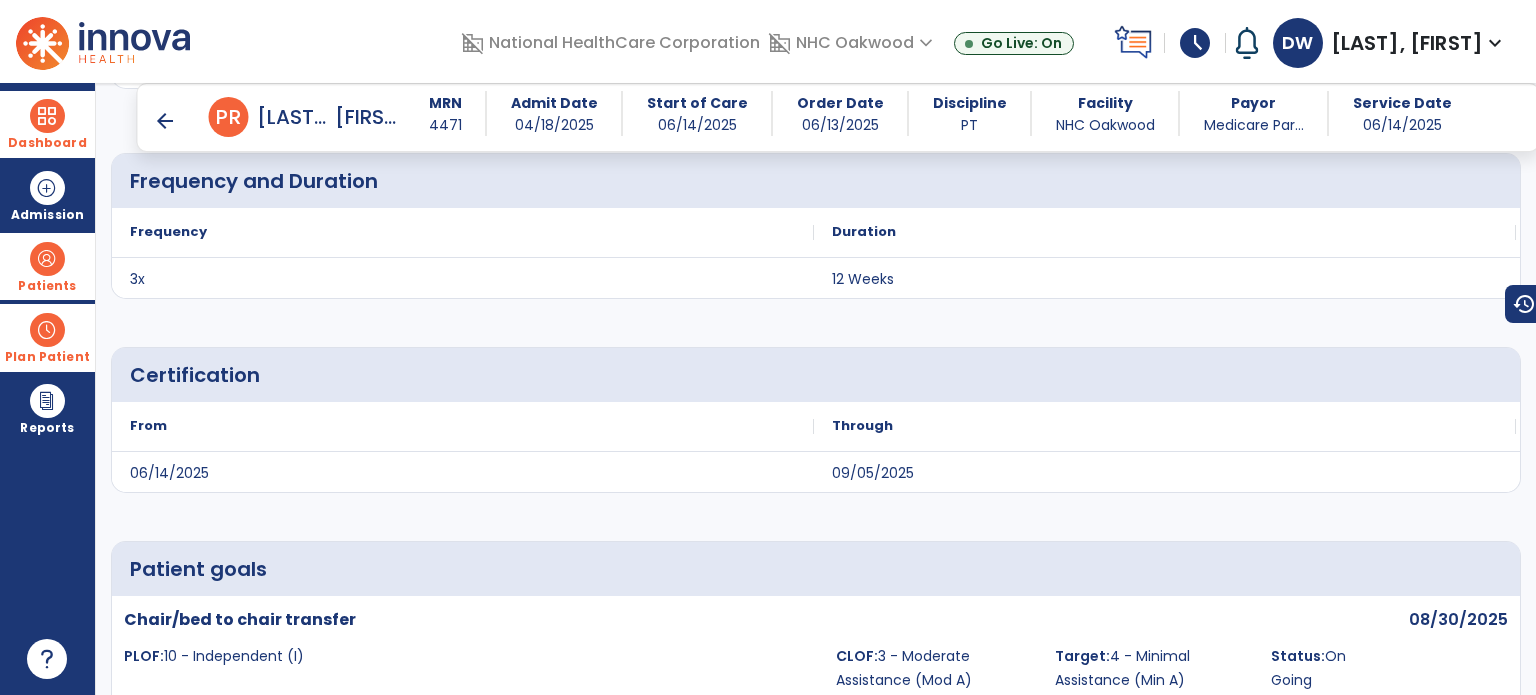 click on "arrow_back" at bounding box center (165, 121) 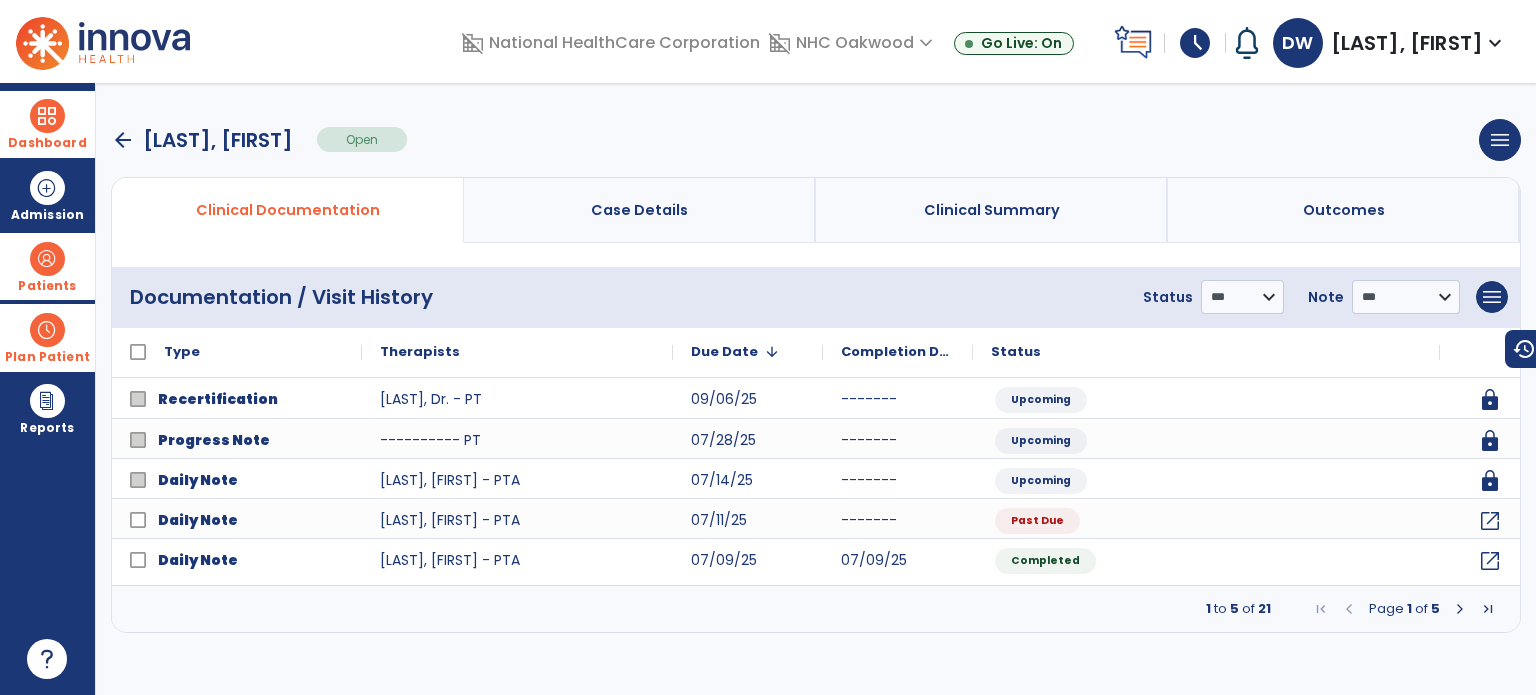 click on "arrow_back" at bounding box center [123, 140] 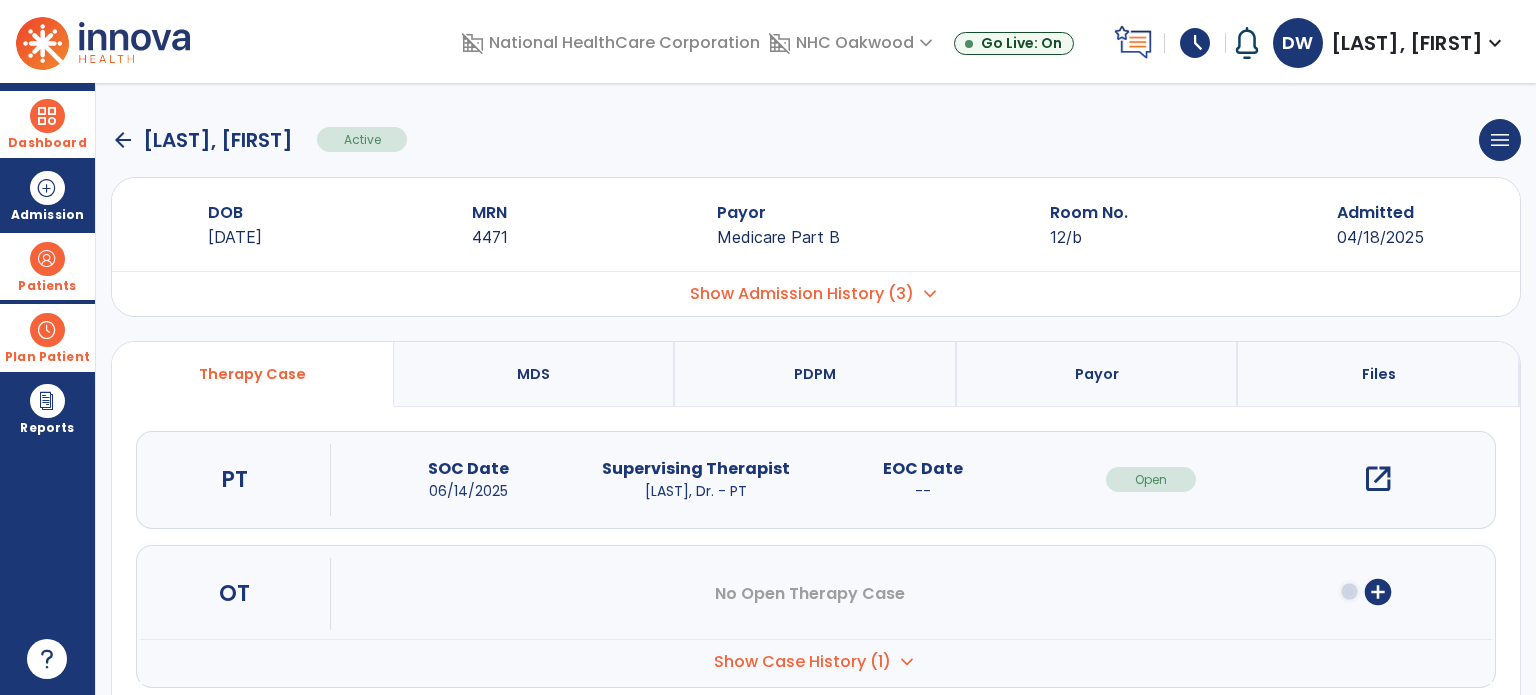 click on "open_in_new" at bounding box center (1378, 479) 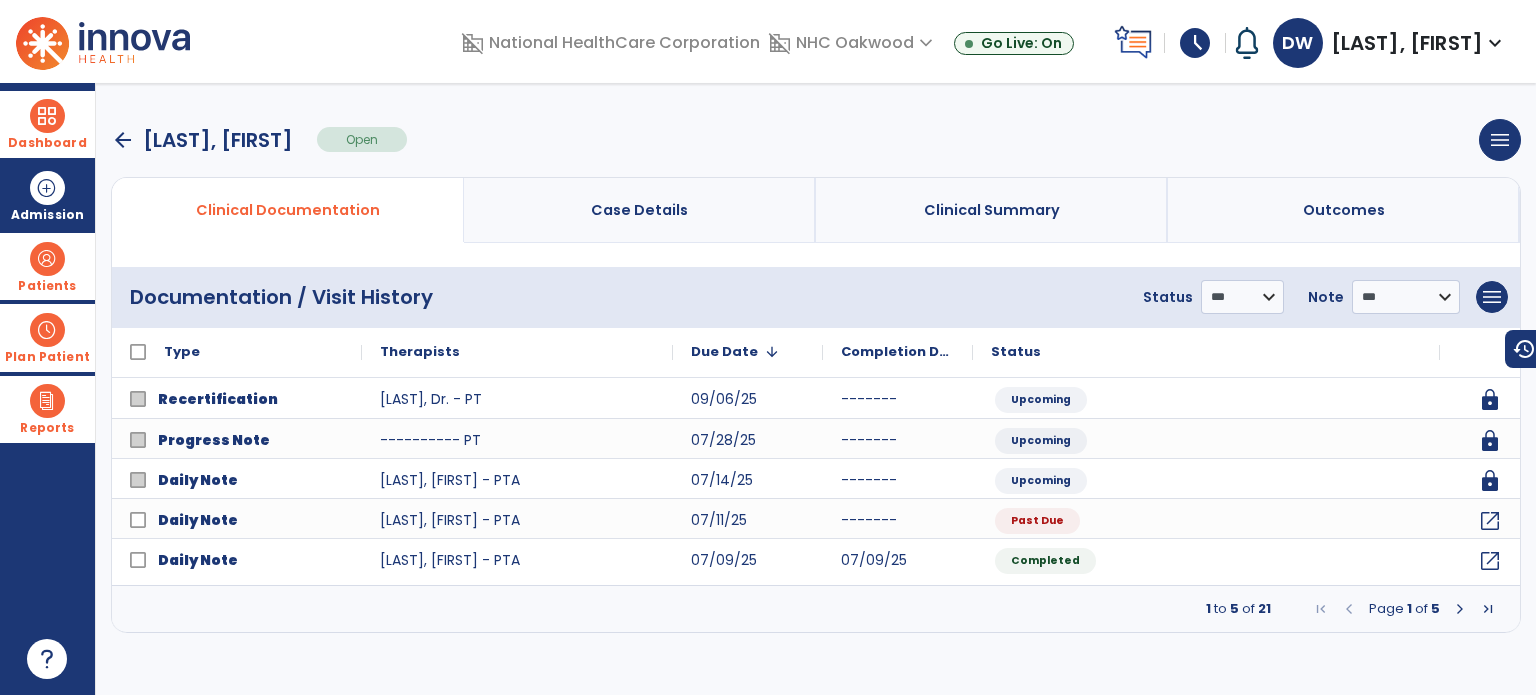 click at bounding box center (47, 401) 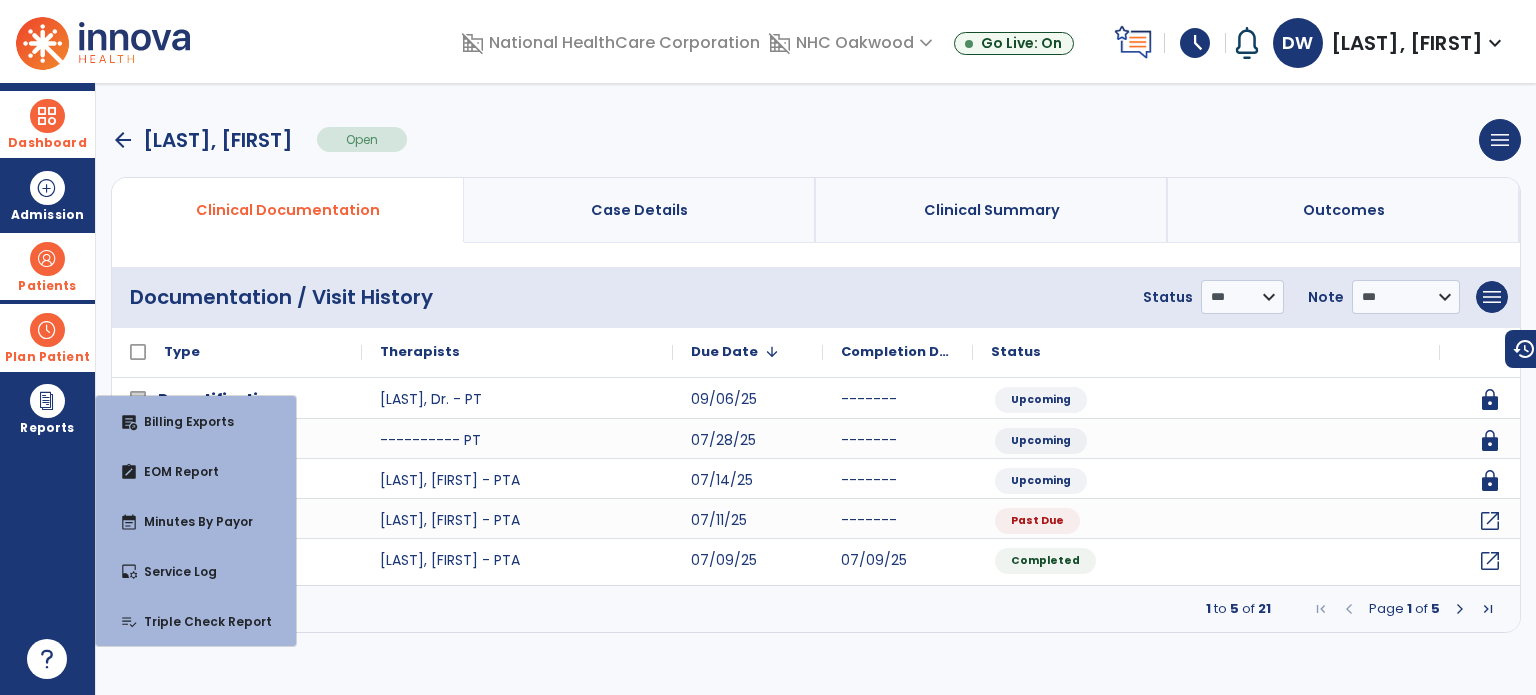 click on "Plan Patient" at bounding box center [47, 286] 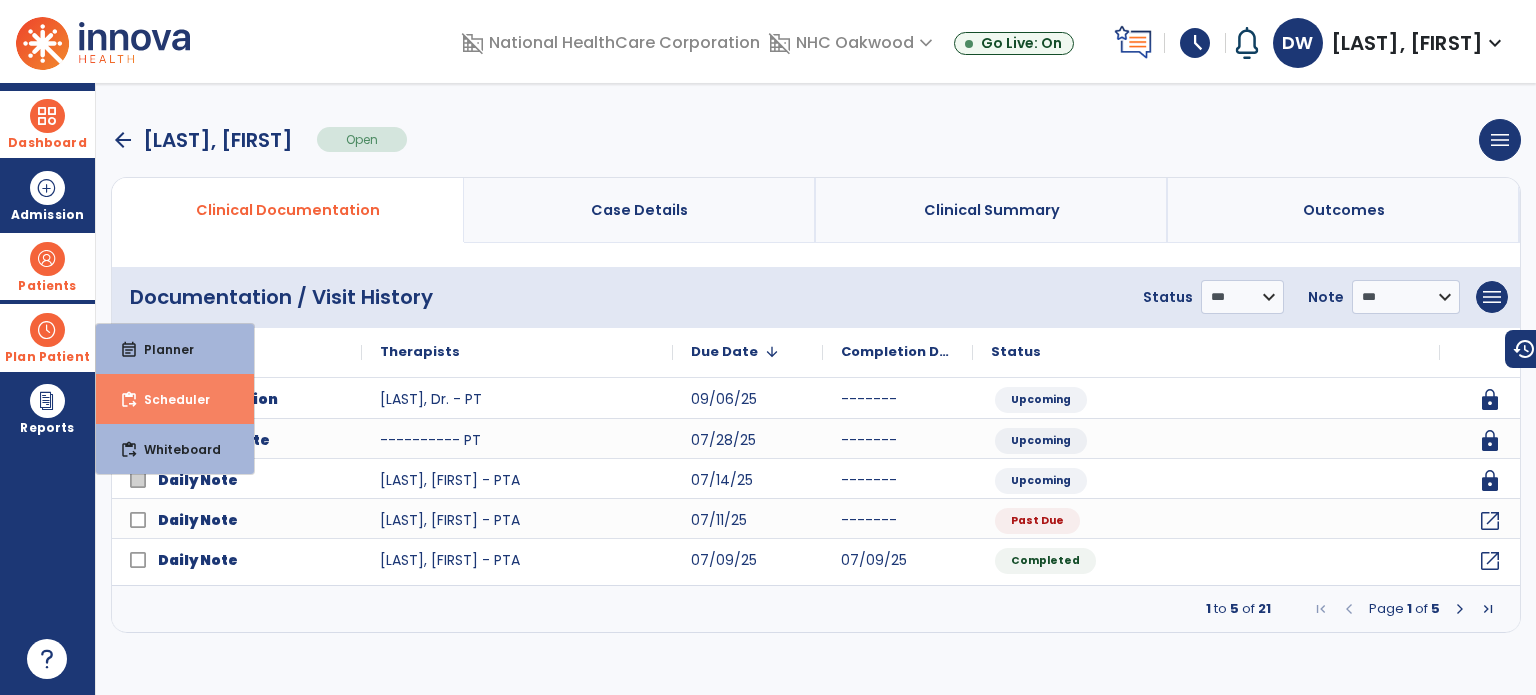 click on "content_paste_go  Scheduler" at bounding box center [175, 399] 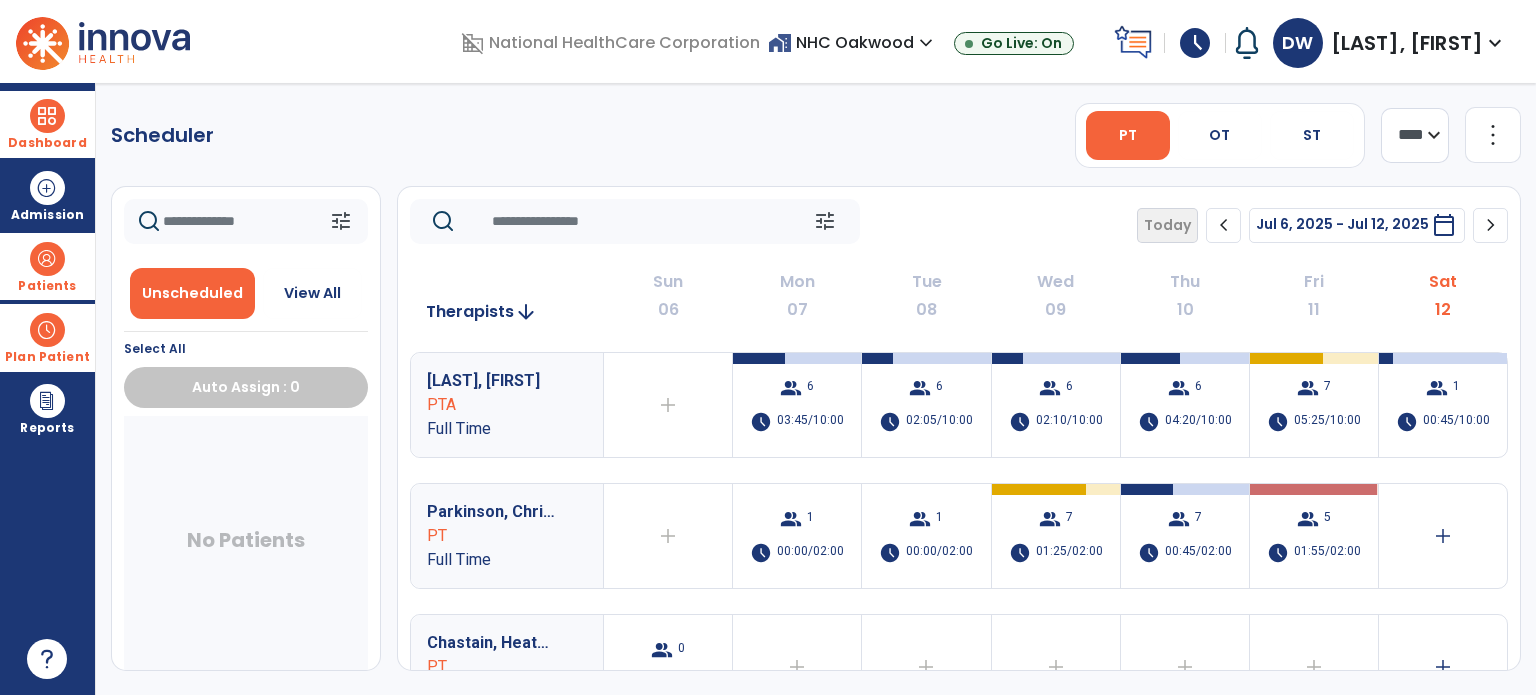 drag, startPoint x: 32, startPoint y: 323, endPoint x: 45, endPoint y: 336, distance: 18.384777 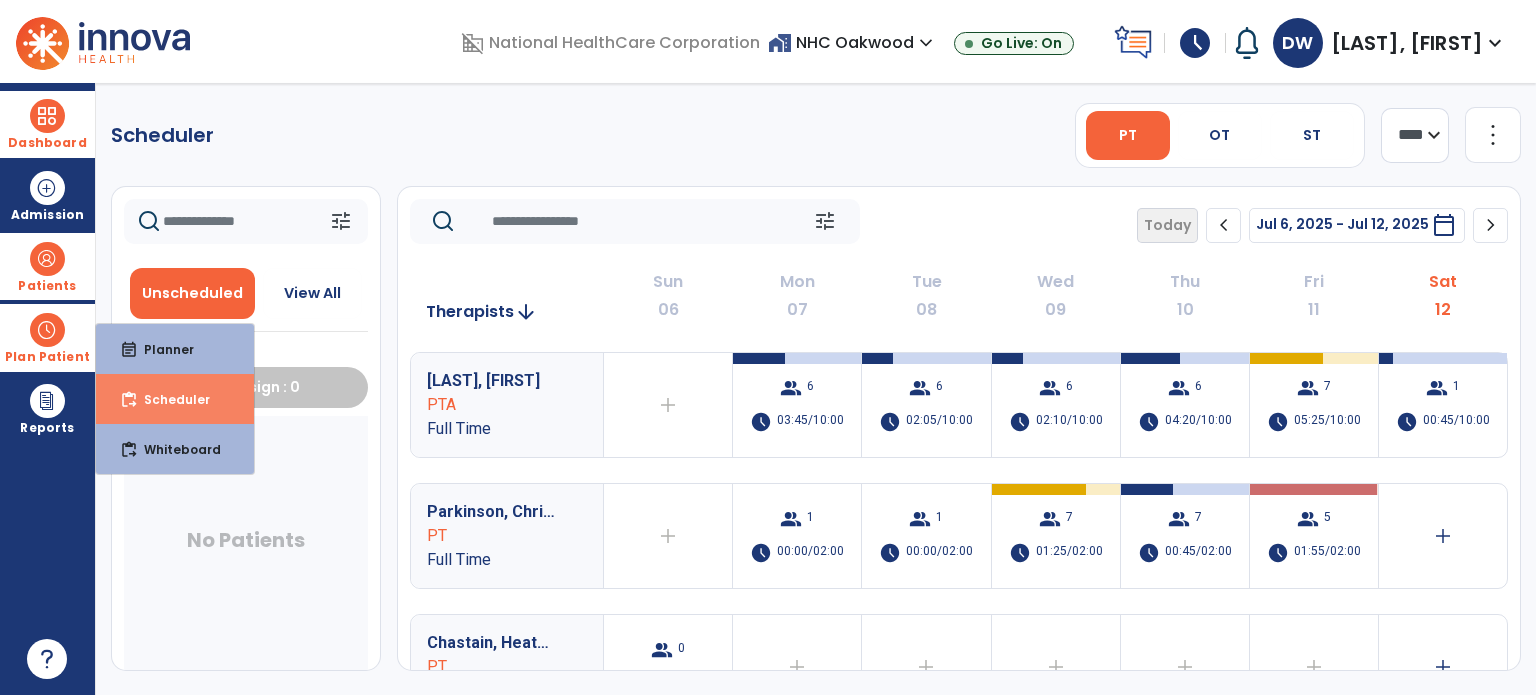 click on "content_paste_go  Scheduler" at bounding box center (175, 399) 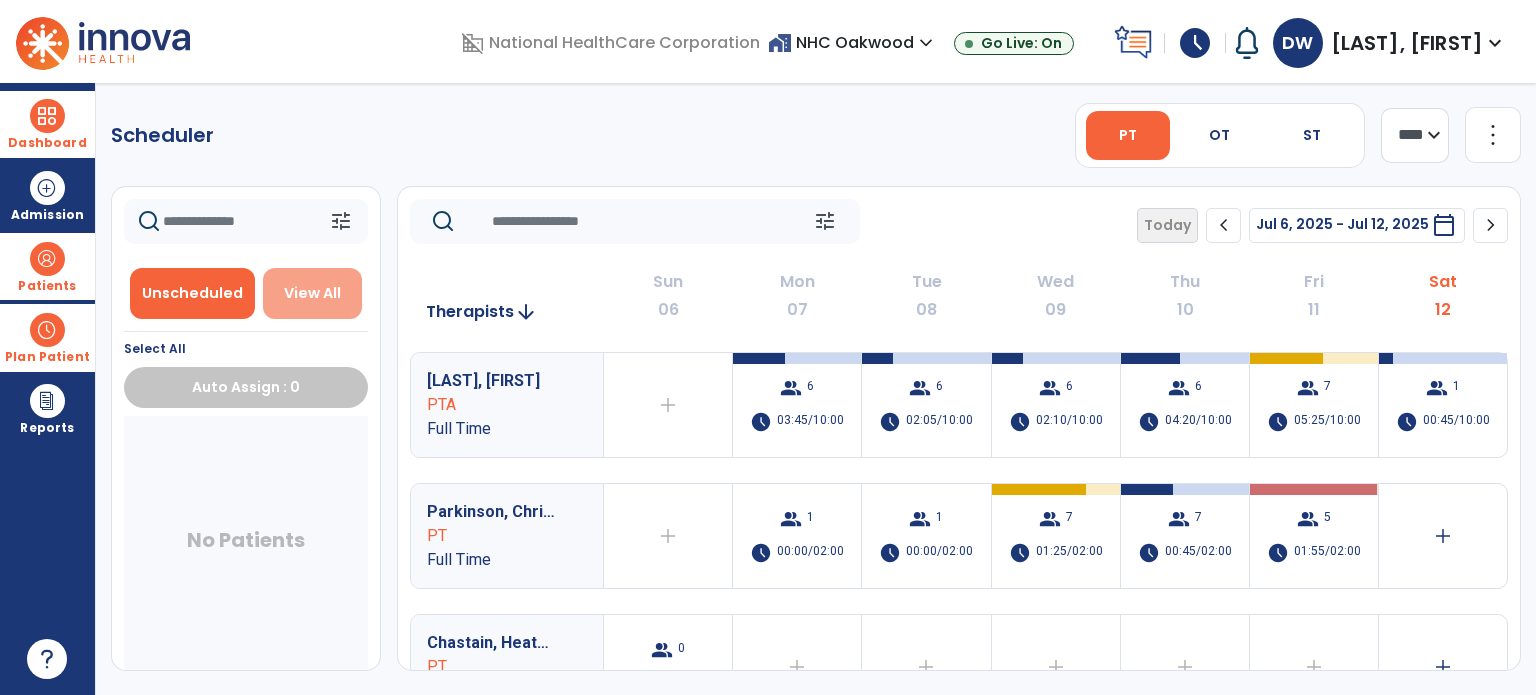 click on "View All" at bounding box center [312, 293] 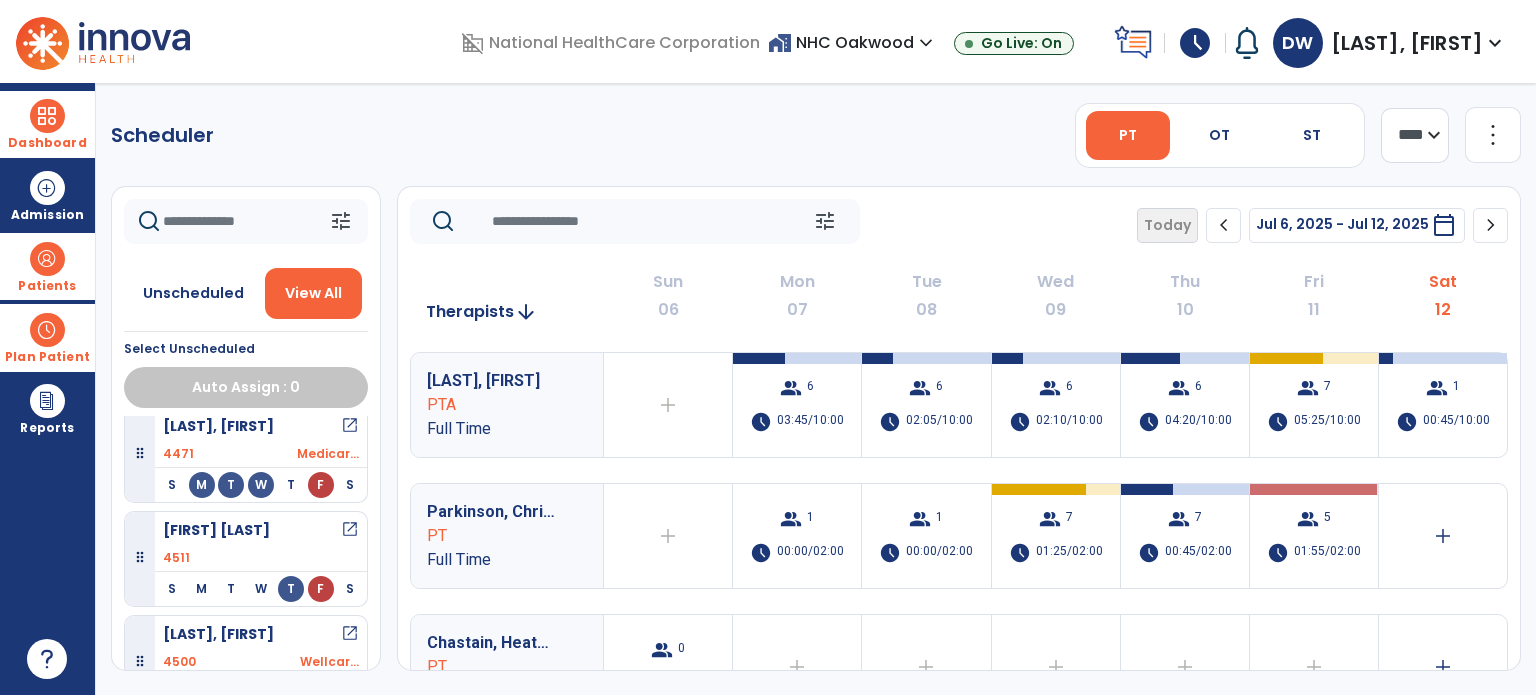 scroll, scrollTop: 770, scrollLeft: 0, axis: vertical 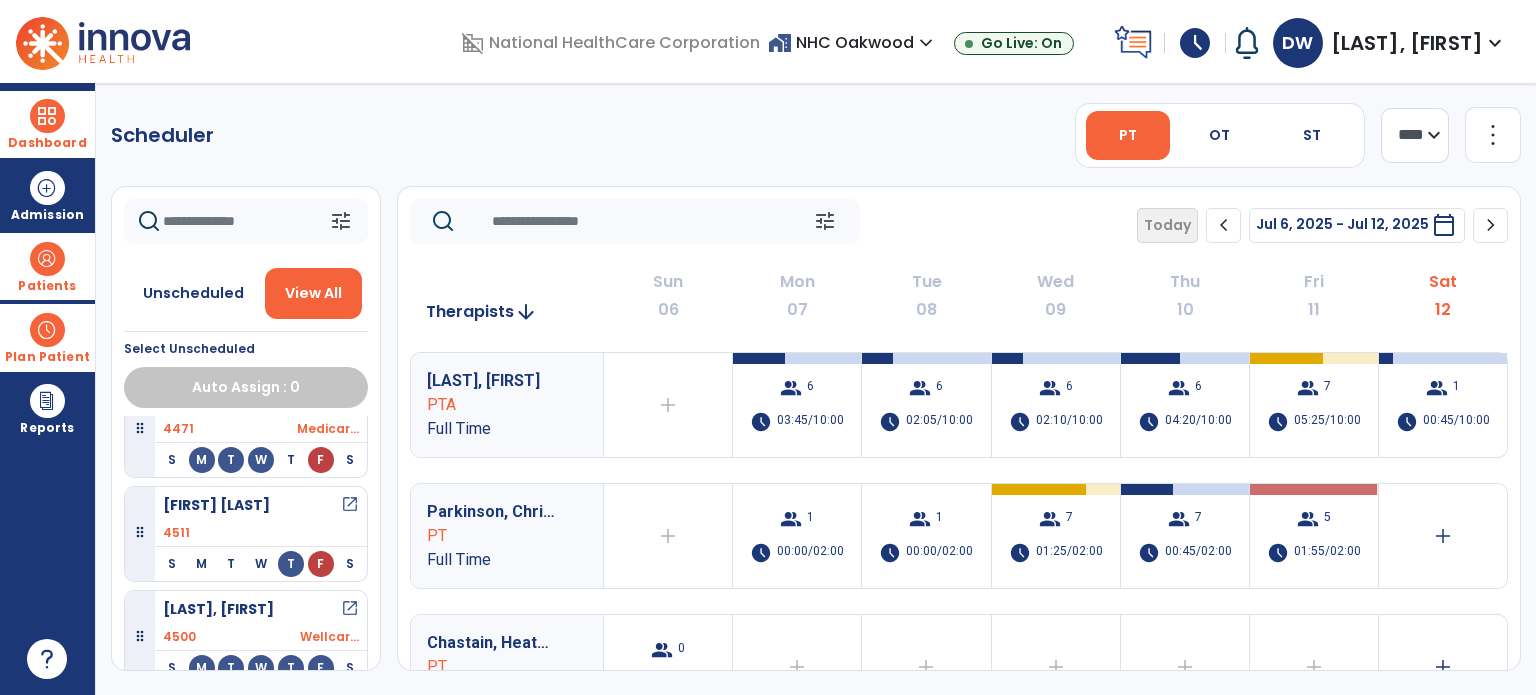 drag, startPoint x: 40, startPoint y: 141, endPoint x: 44, endPoint y: 152, distance: 11.7046995 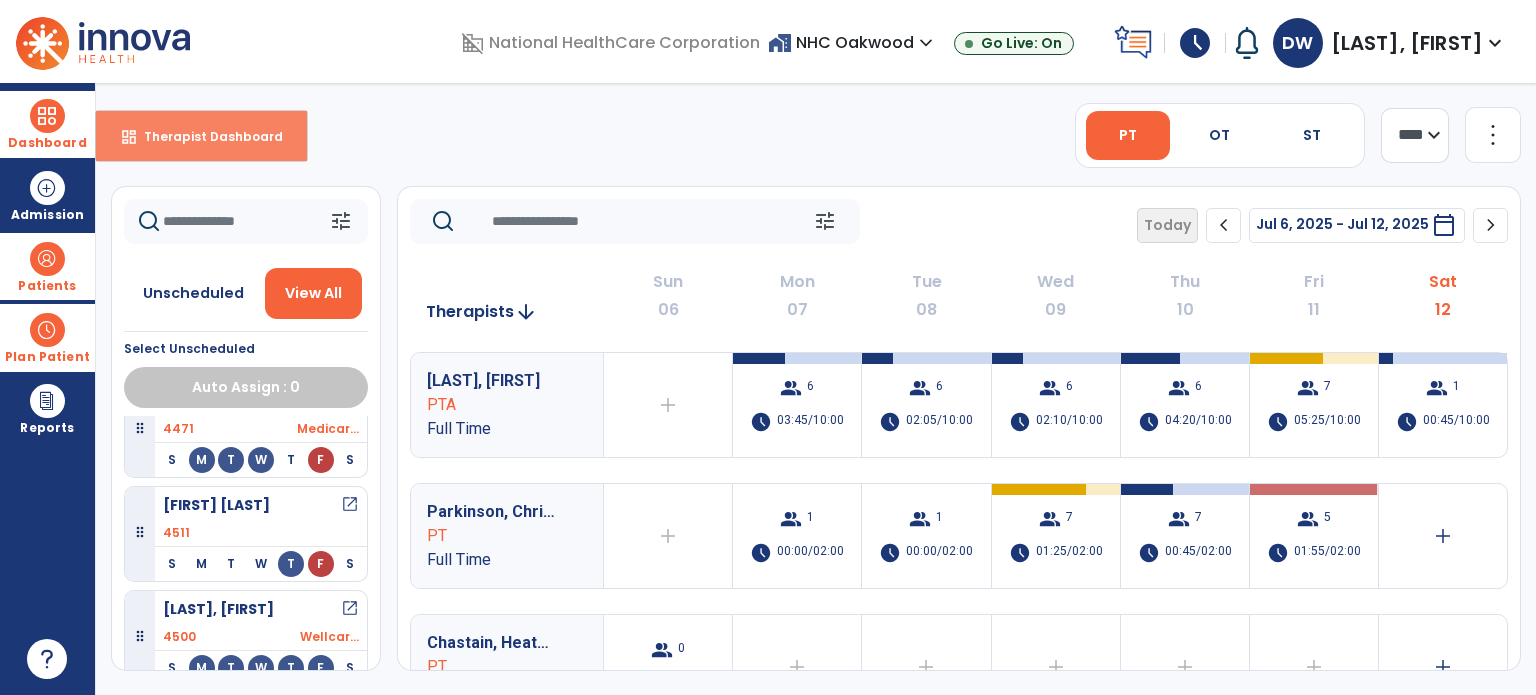 click on "dashboard" at bounding box center (129, 137) 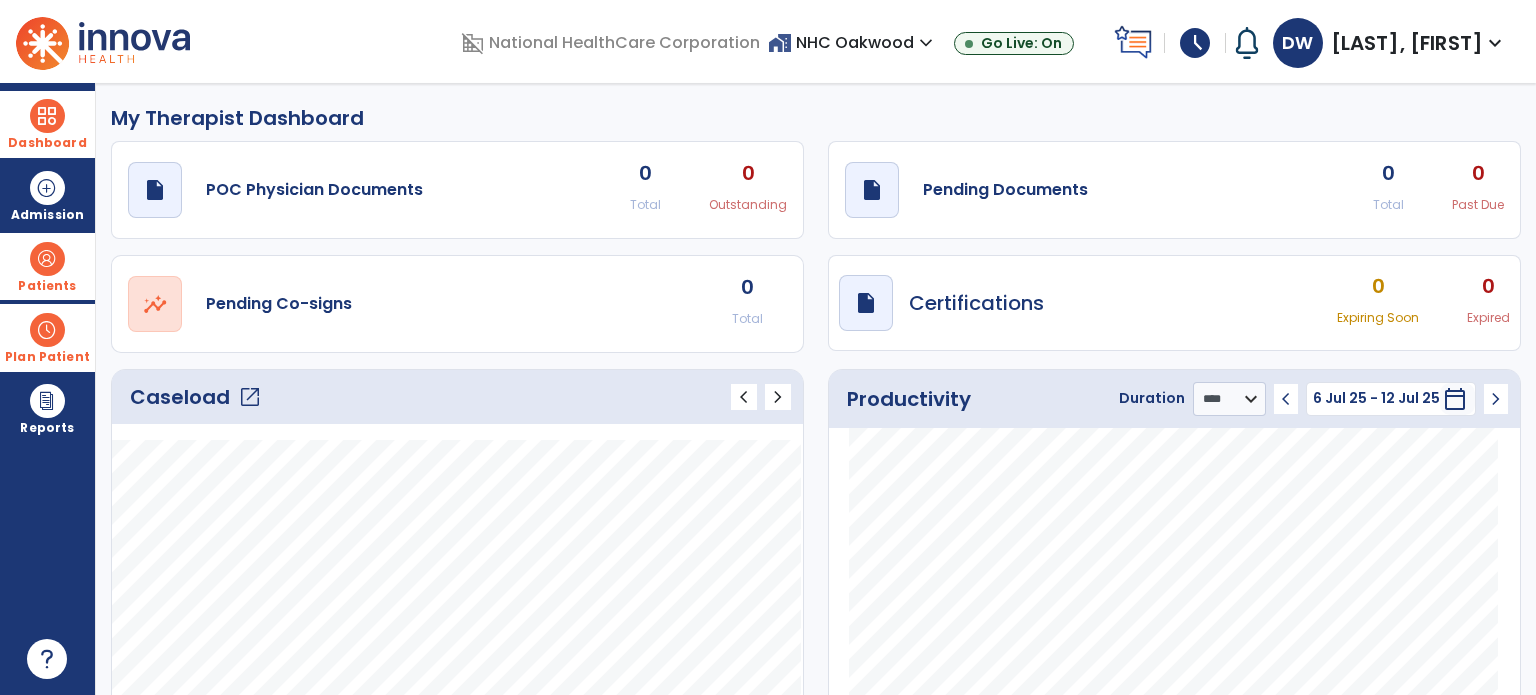 click on "Patients" at bounding box center [47, 286] 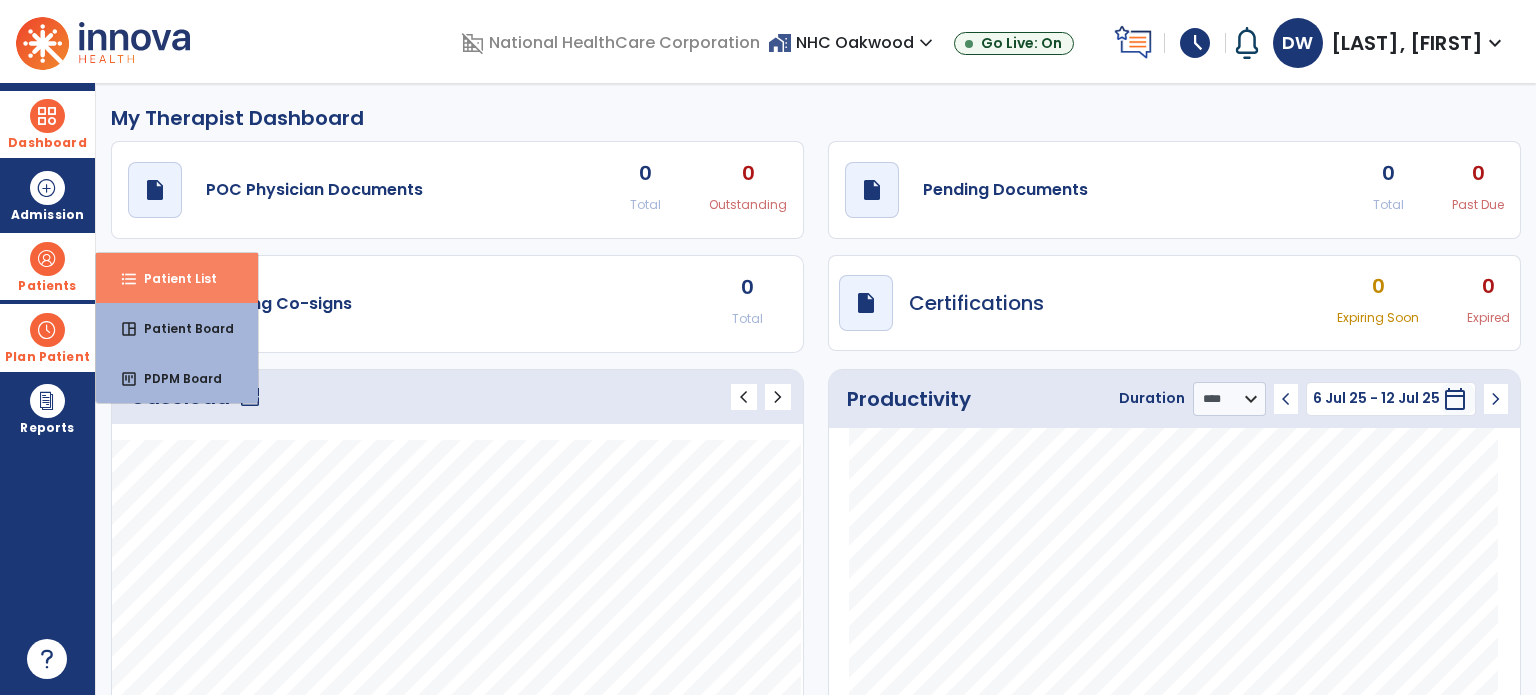 click on "format_list_bulleted  Patient List" at bounding box center [177, 278] 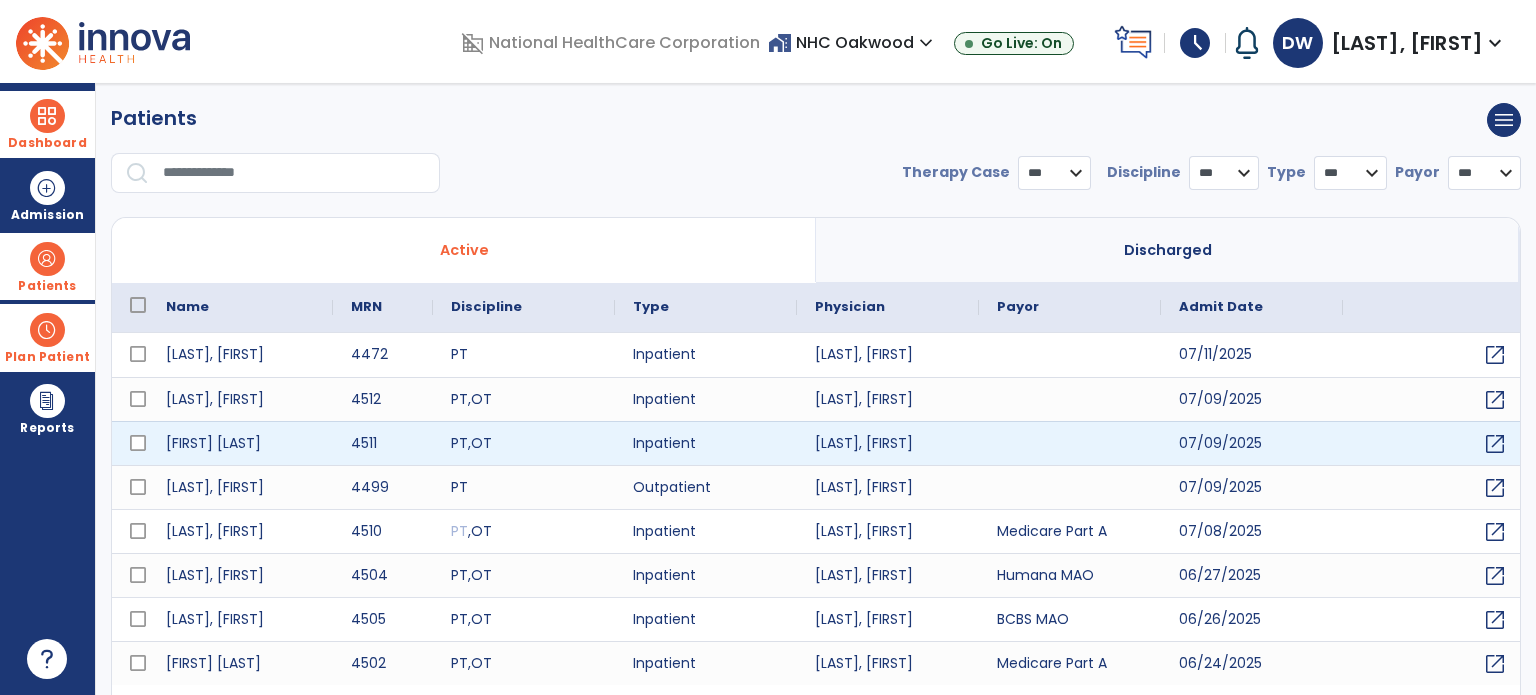 select on "***" 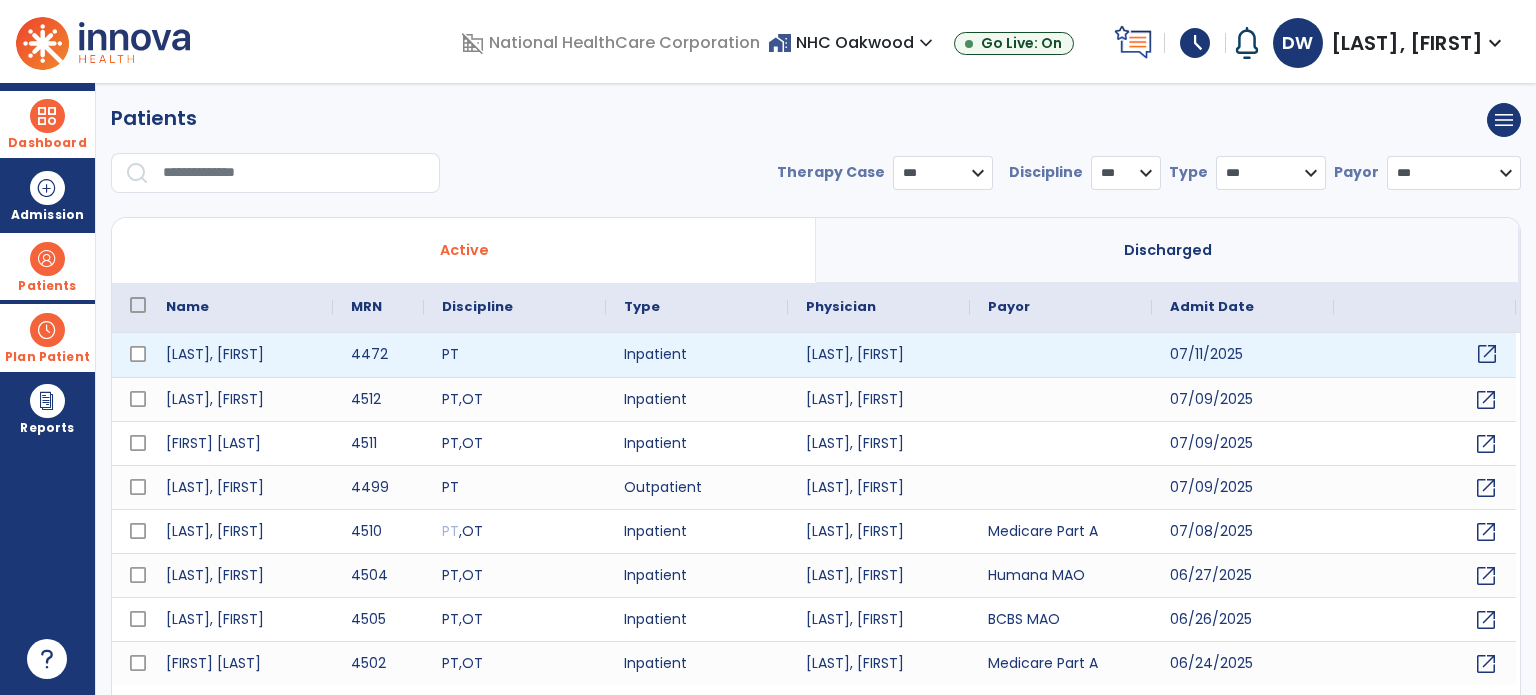 click on "open_in_new" at bounding box center [1487, 354] 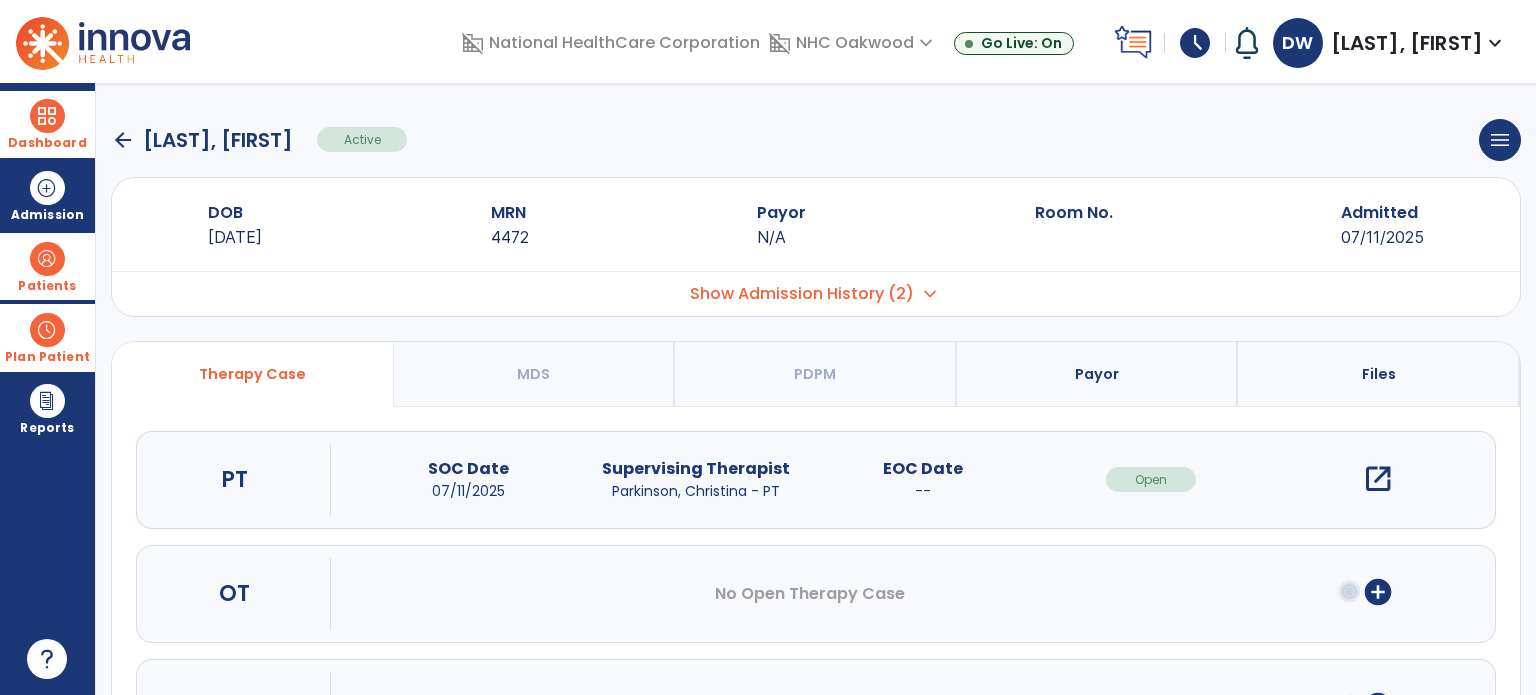 click on "Plan Patient" at bounding box center [47, 286] 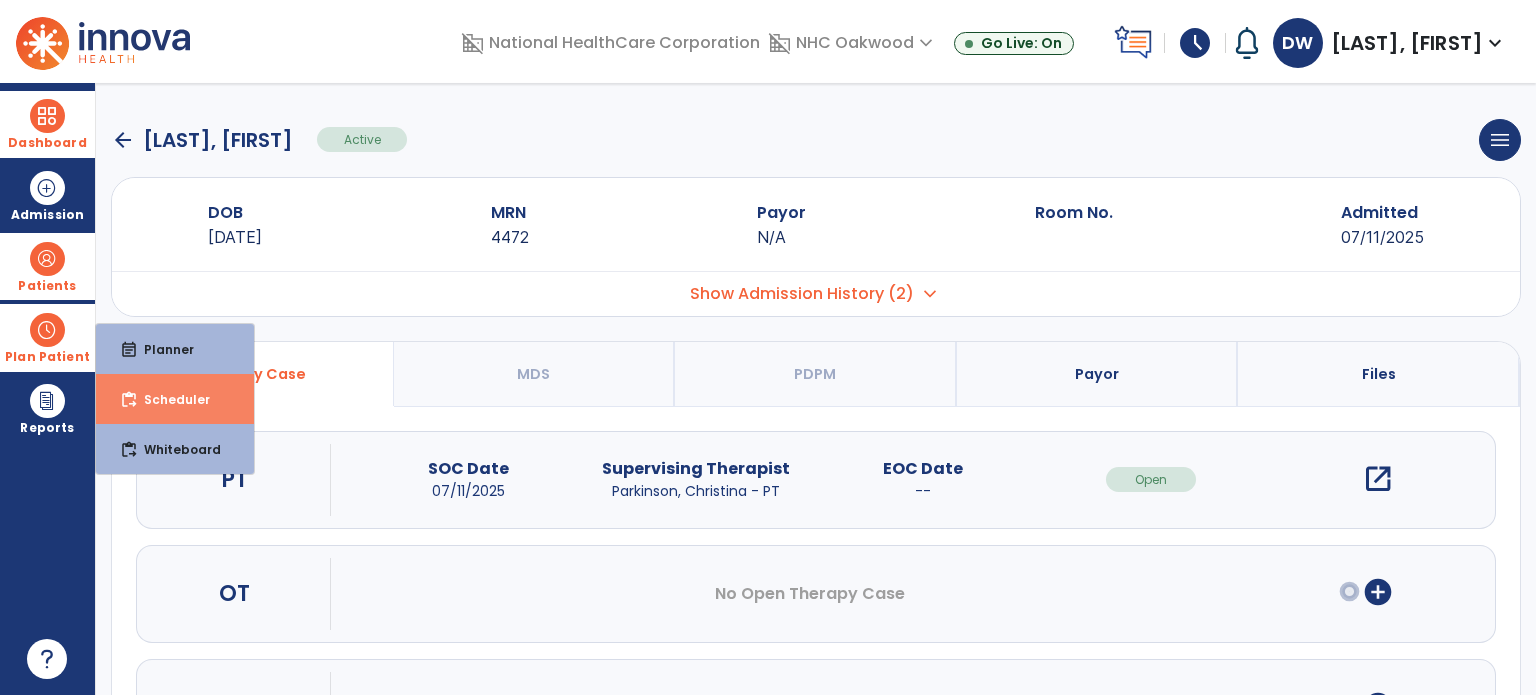 click on "content_paste_go  Scheduler" at bounding box center (175, 399) 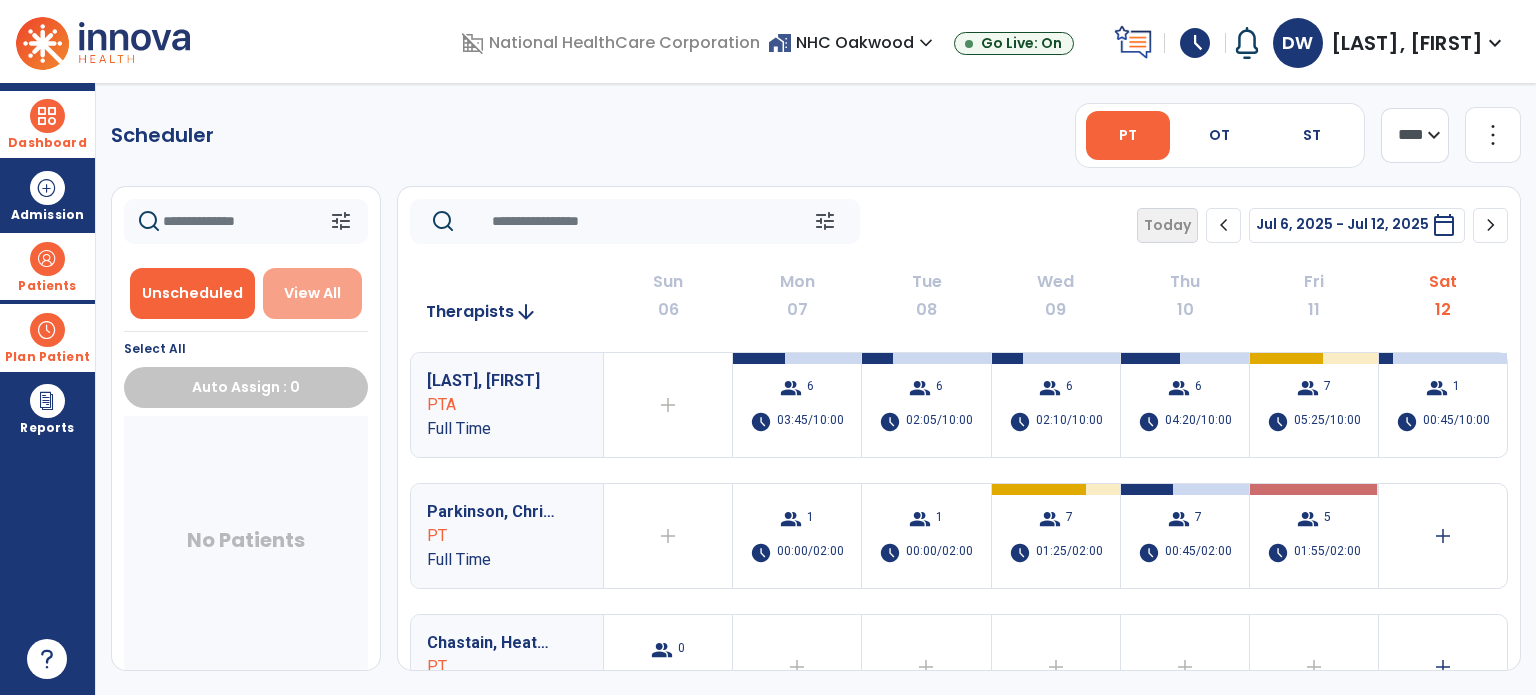 click on "View All" at bounding box center [313, 293] 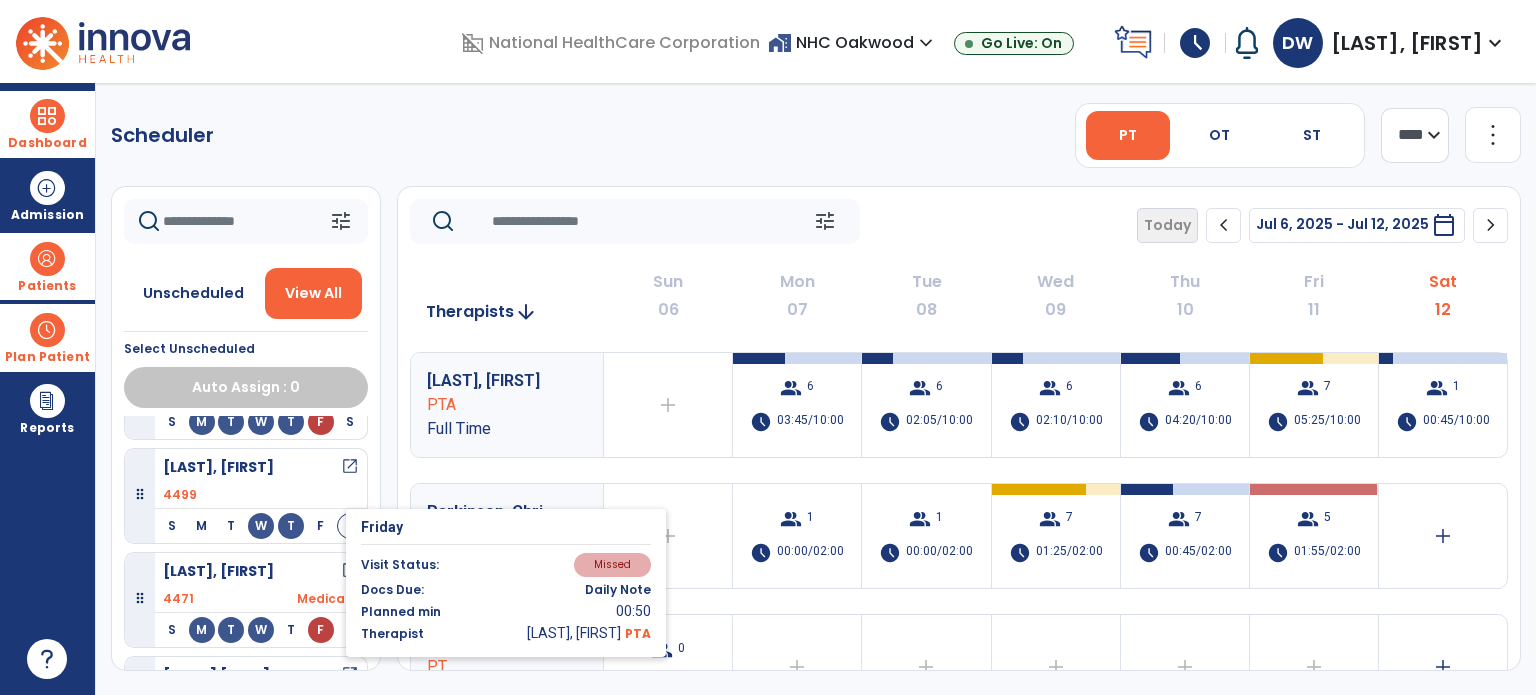 scroll, scrollTop: 770, scrollLeft: 0, axis: vertical 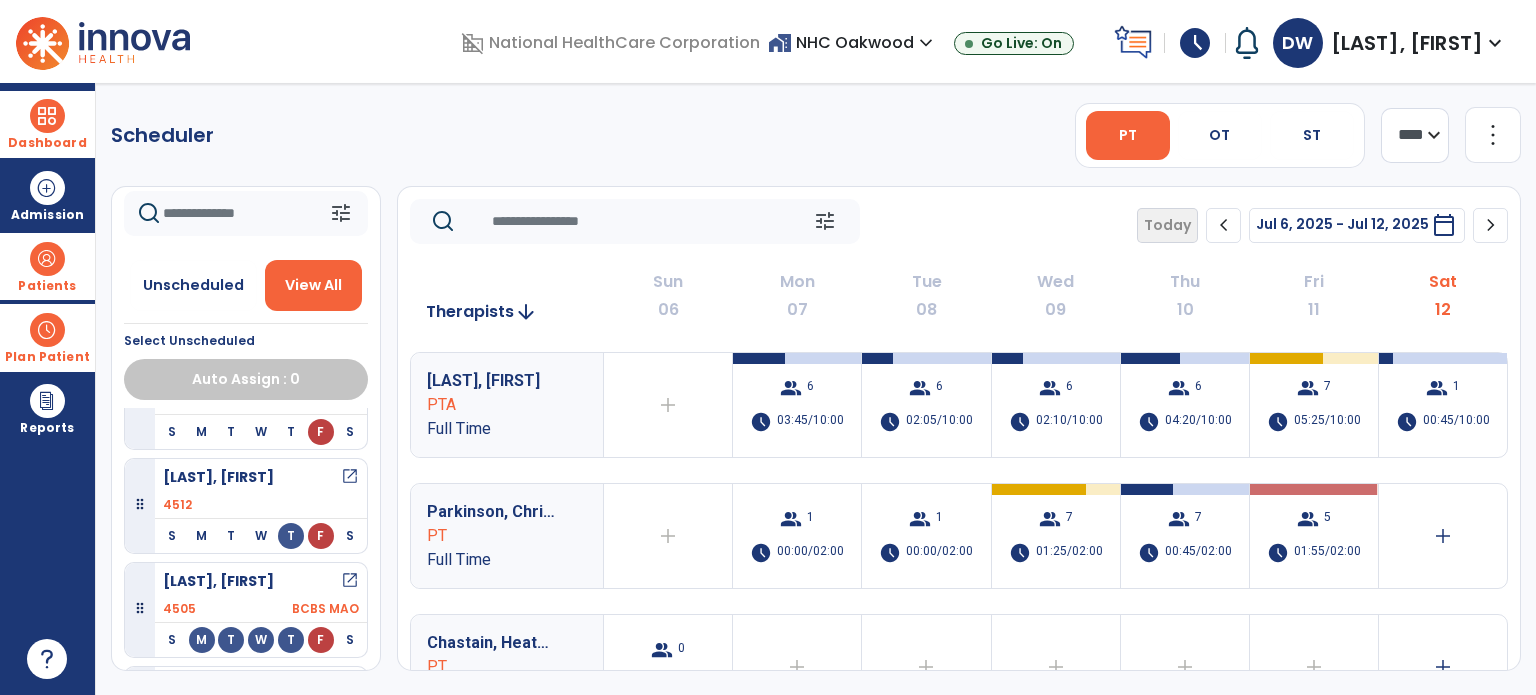 click on "Dashboard" at bounding box center [47, 143] 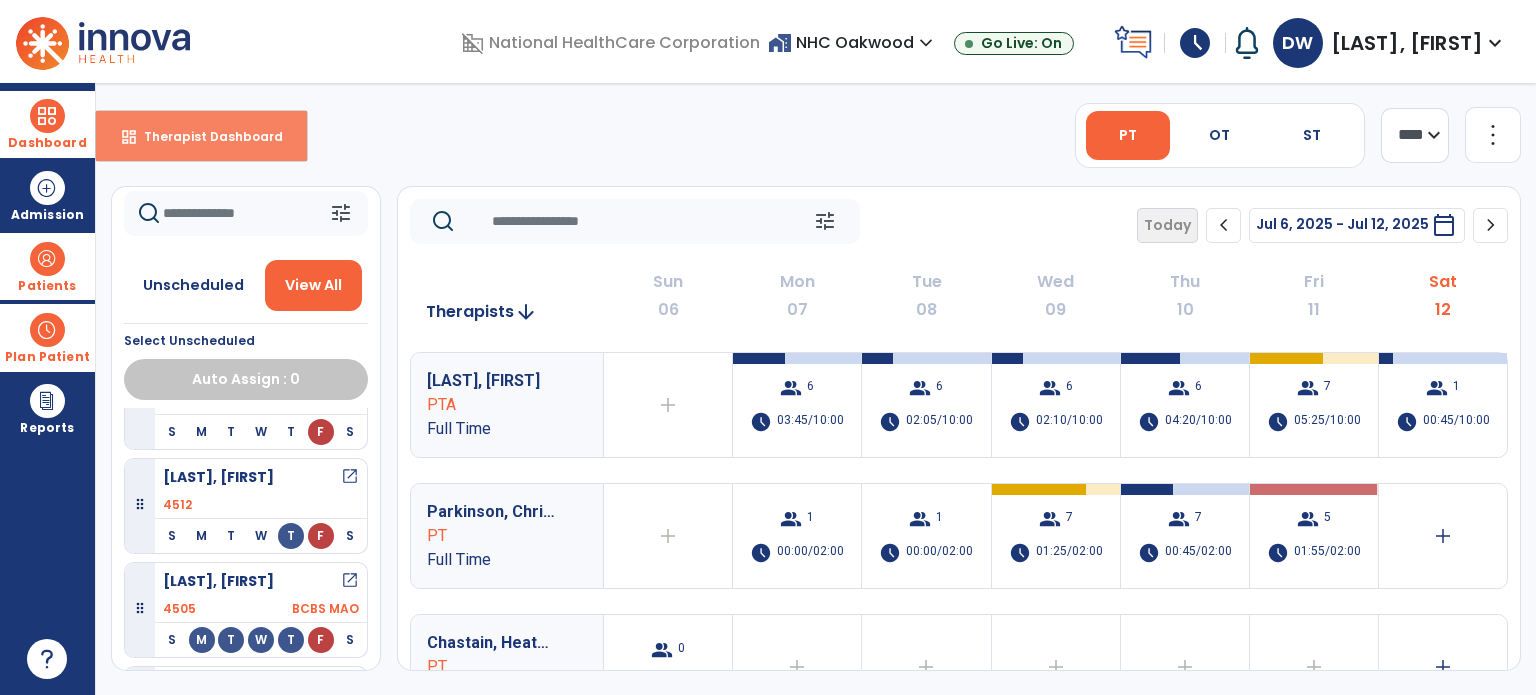 click on "Therapist Dashboard" at bounding box center [205, 136] 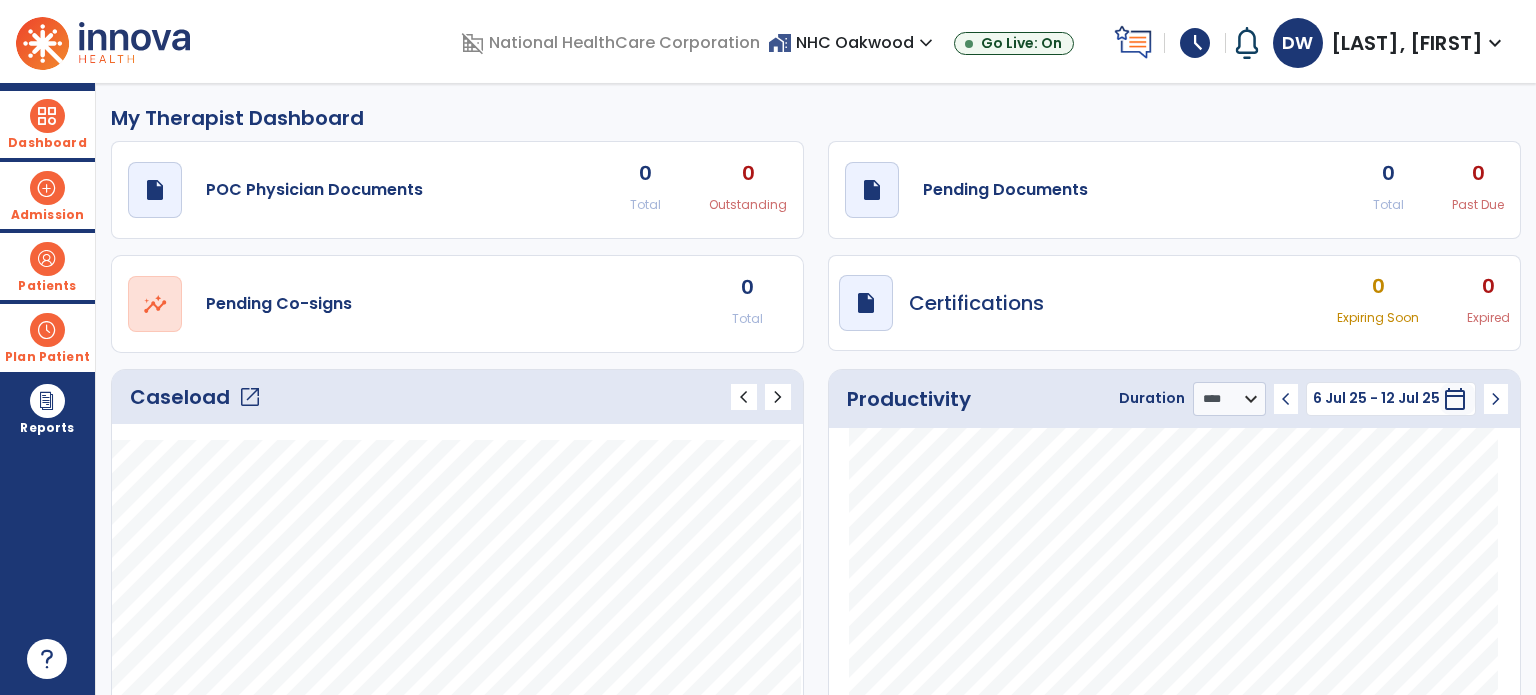 click on "Admission" at bounding box center [47, 195] 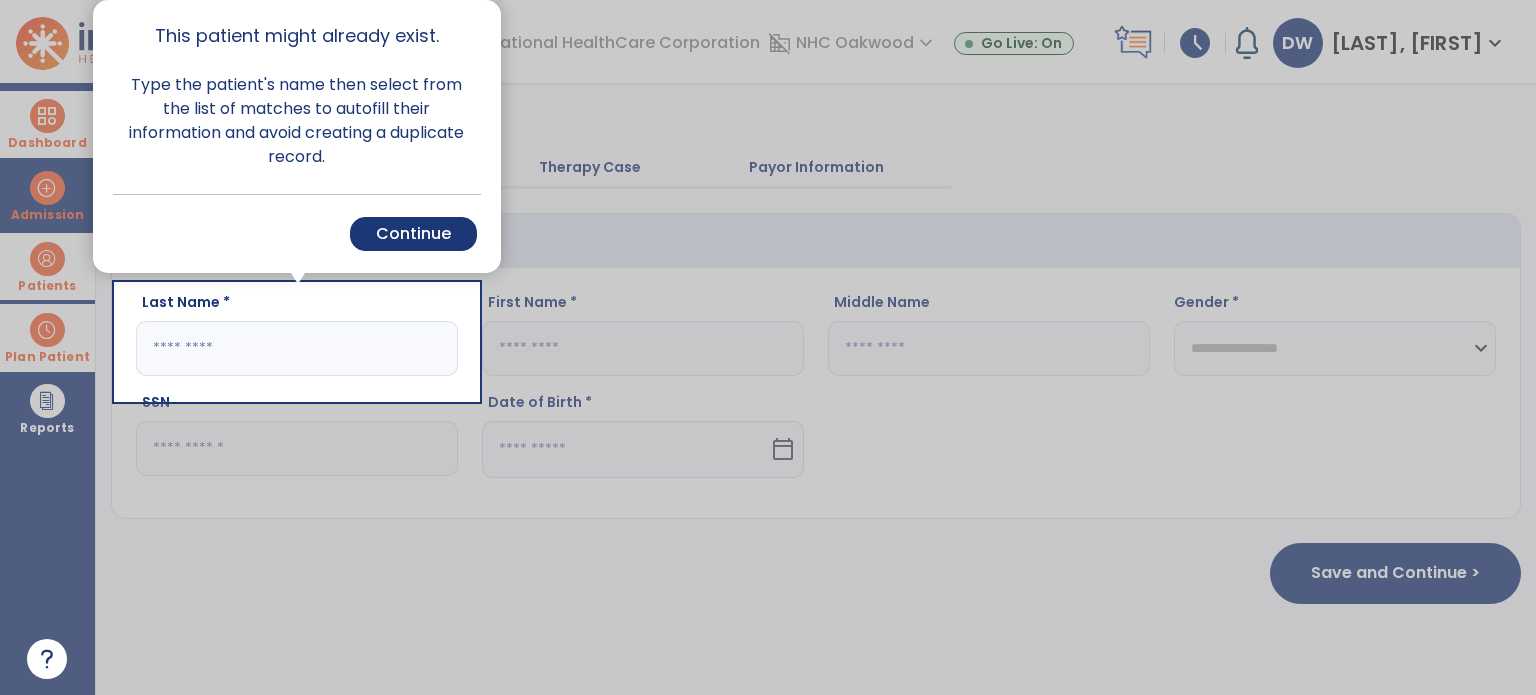 drag, startPoint x: 464, startPoint y: 235, endPoint x: 309, endPoint y: 265, distance: 157.87654 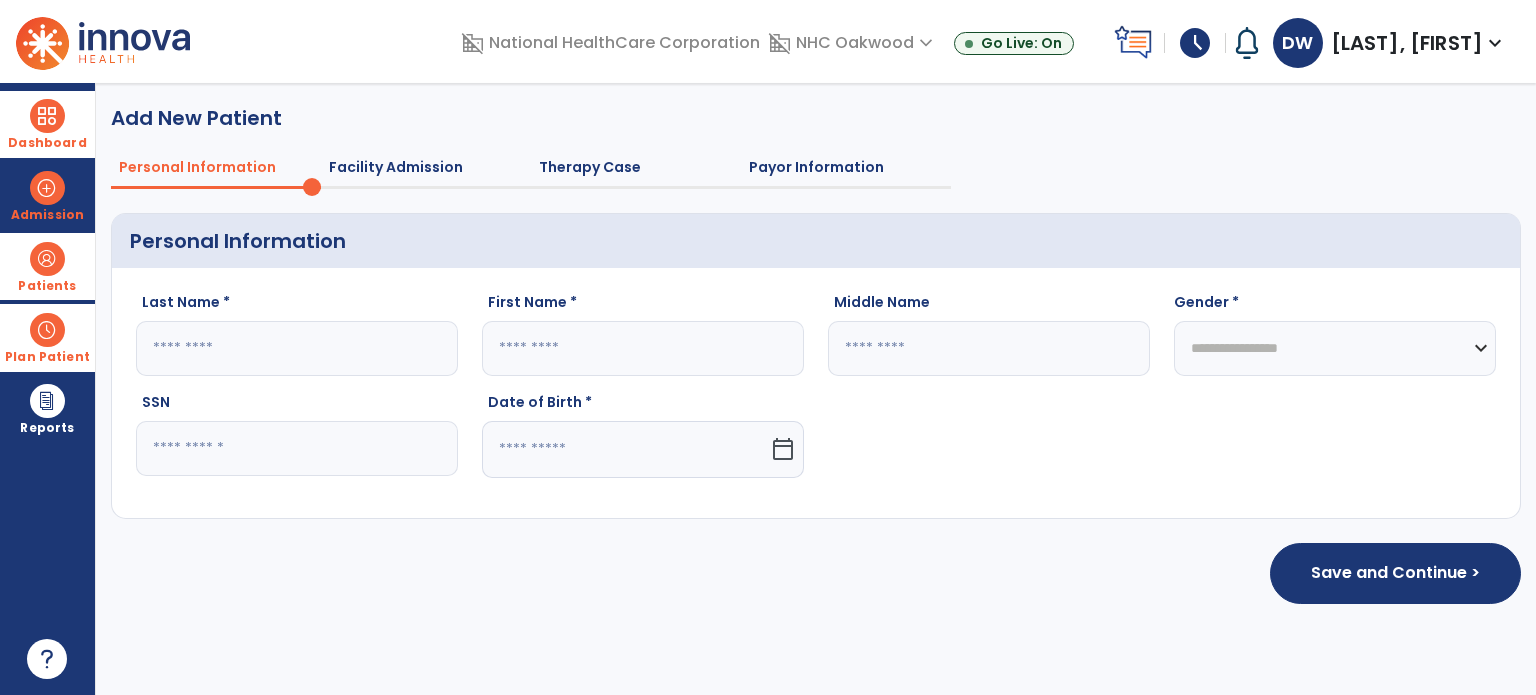 click on "Patients" at bounding box center (47, 266) 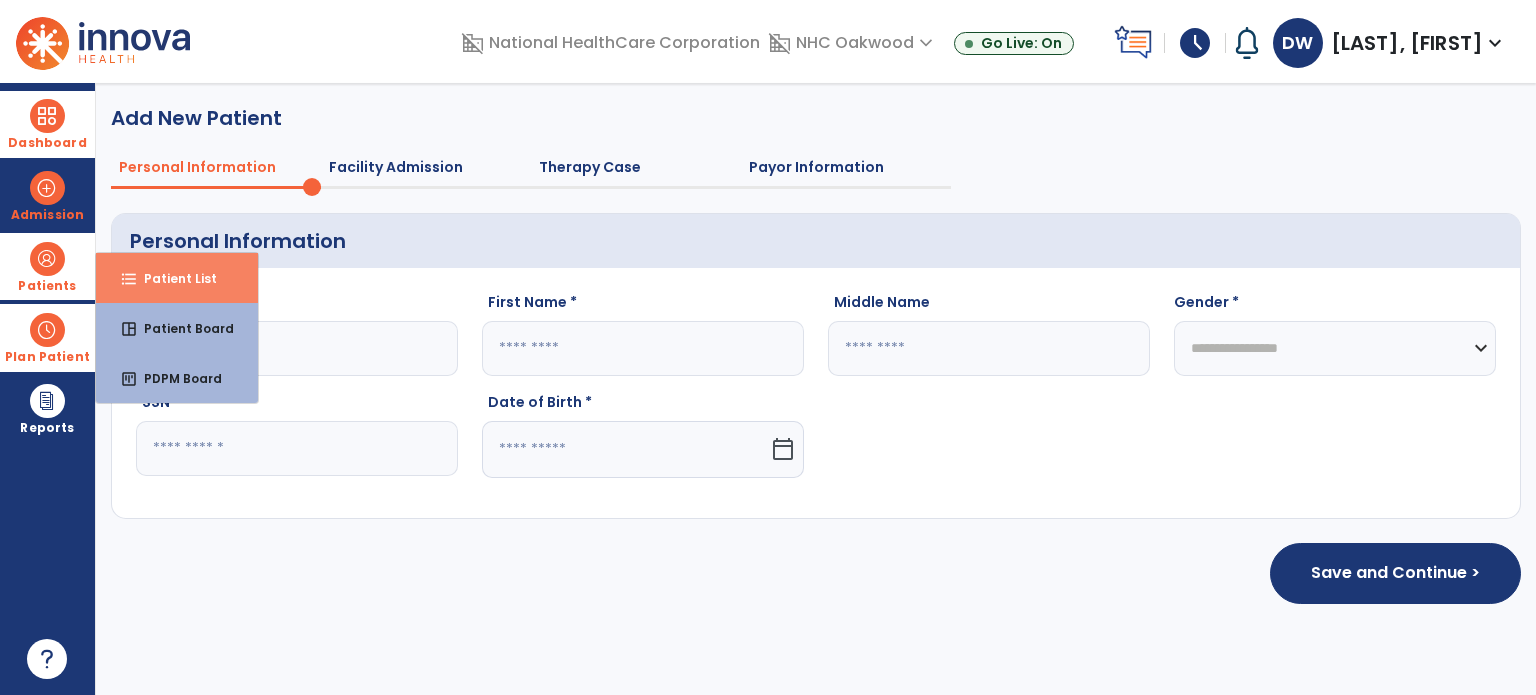 click on "Patient List" at bounding box center (172, 278) 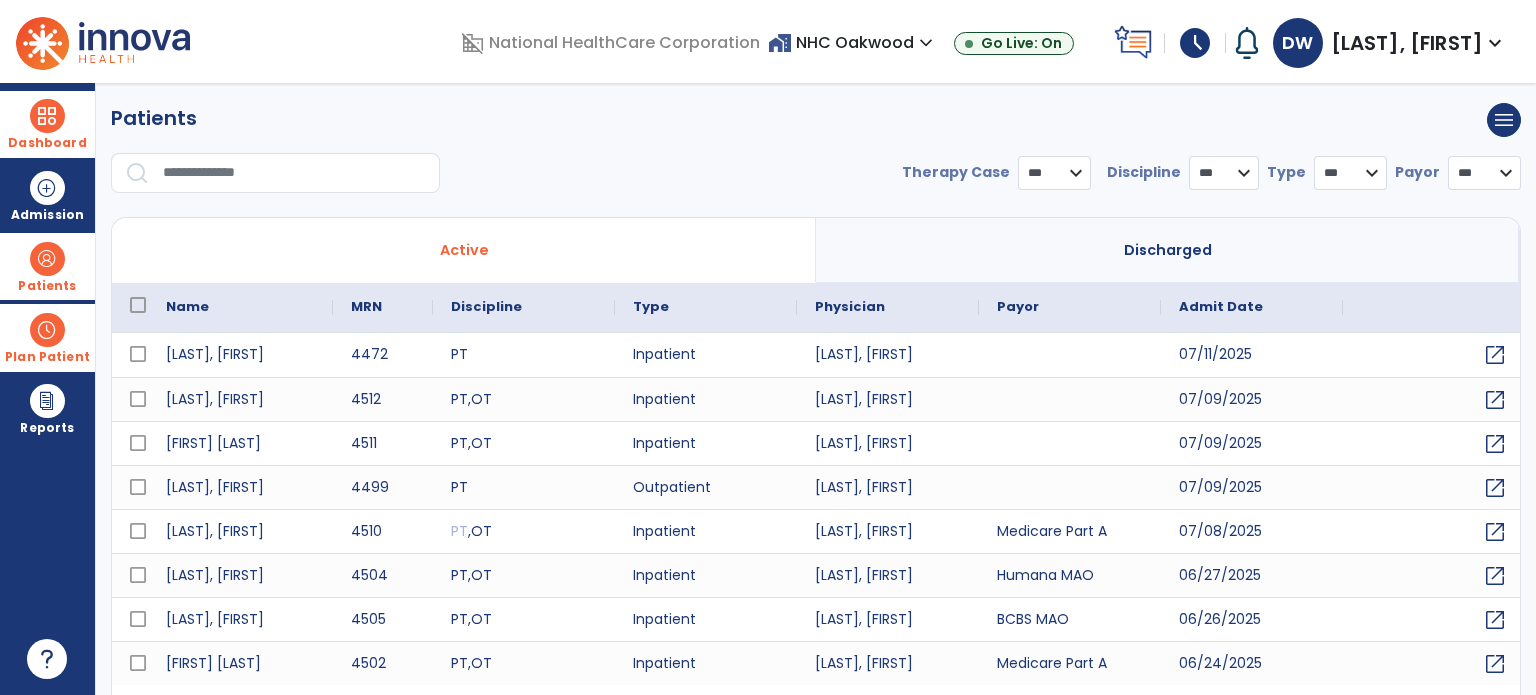 select on "***" 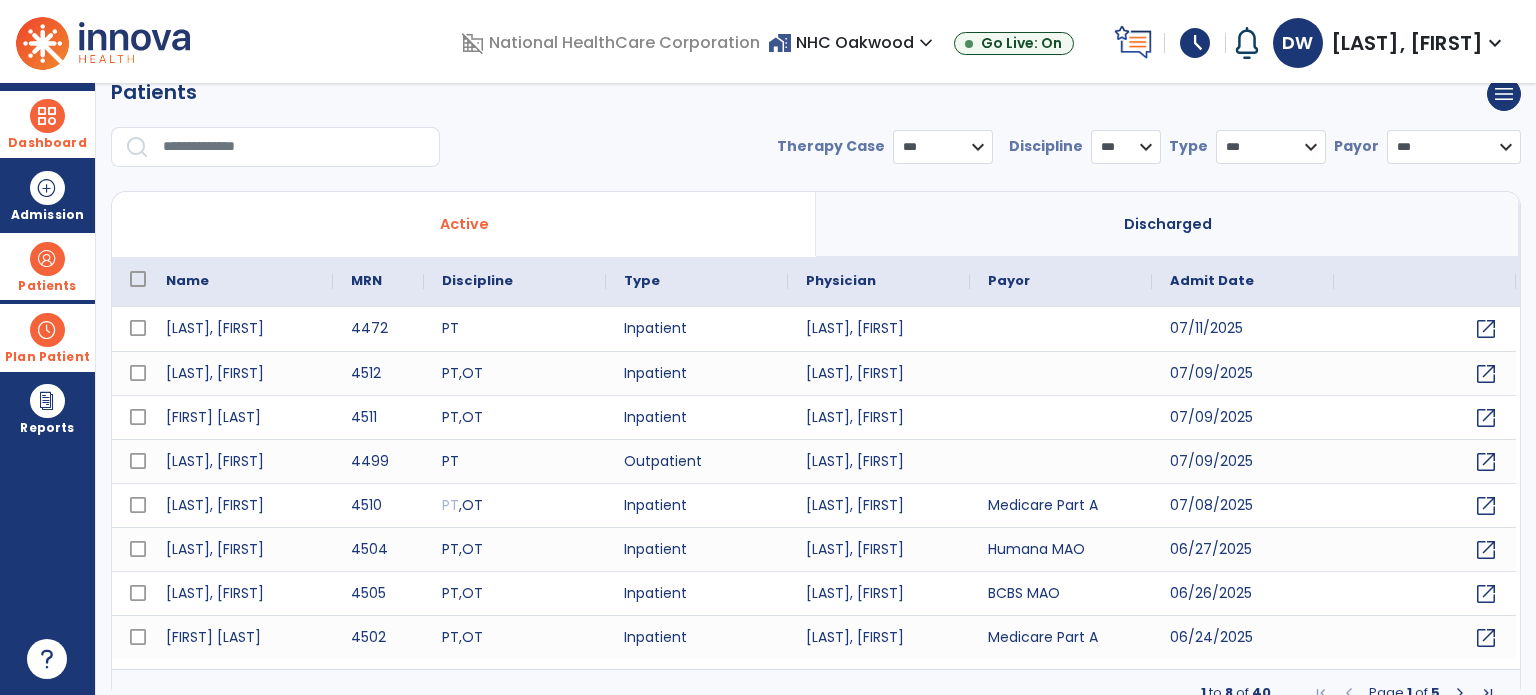 scroll, scrollTop: 46, scrollLeft: 0, axis: vertical 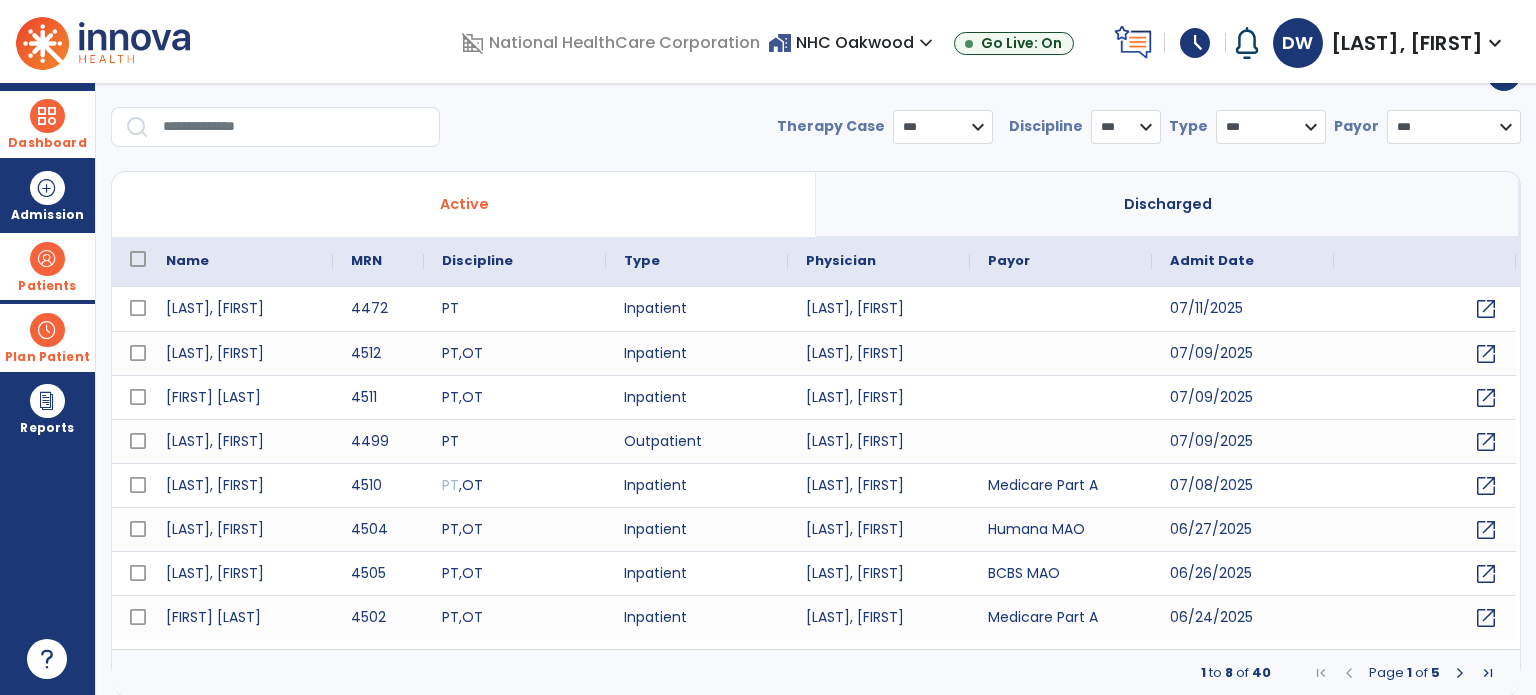 click at bounding box center (1460, 673) 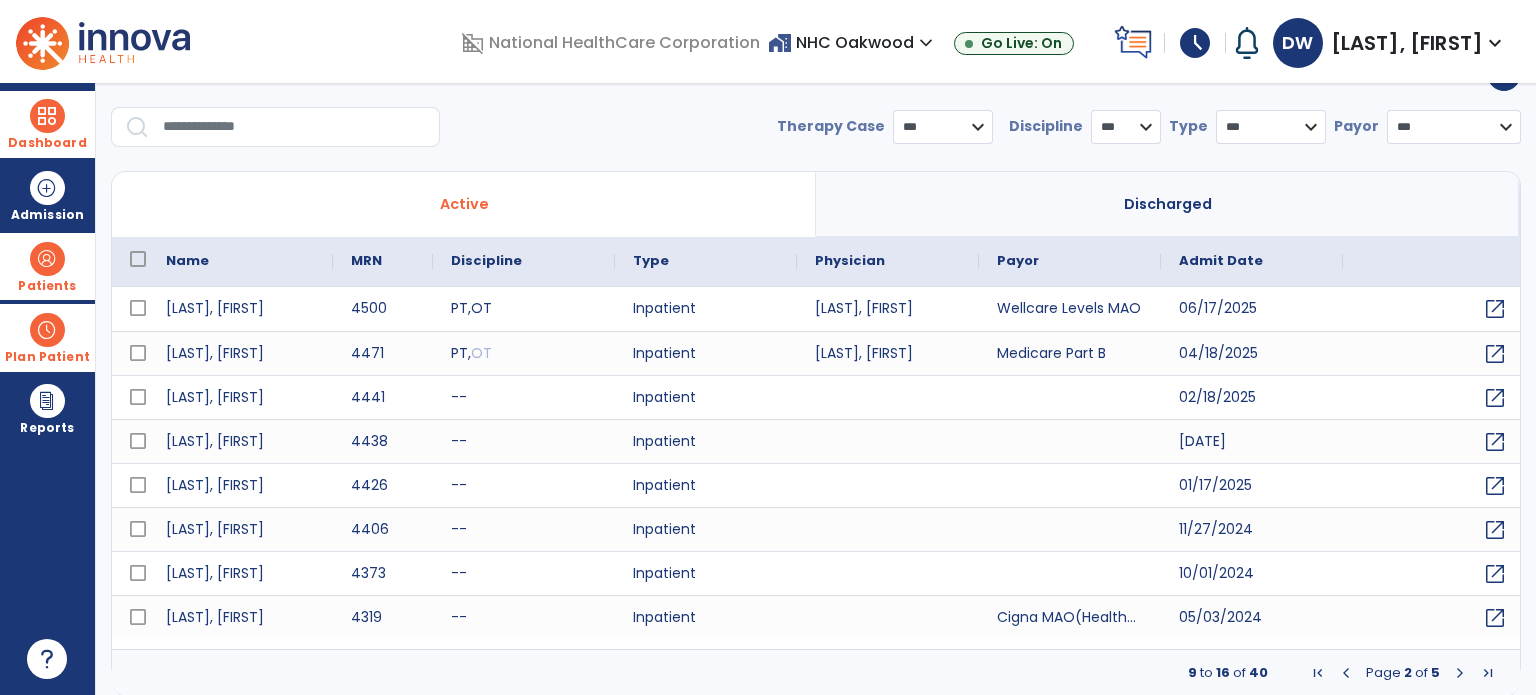 click at bounding box center [1460, 673] 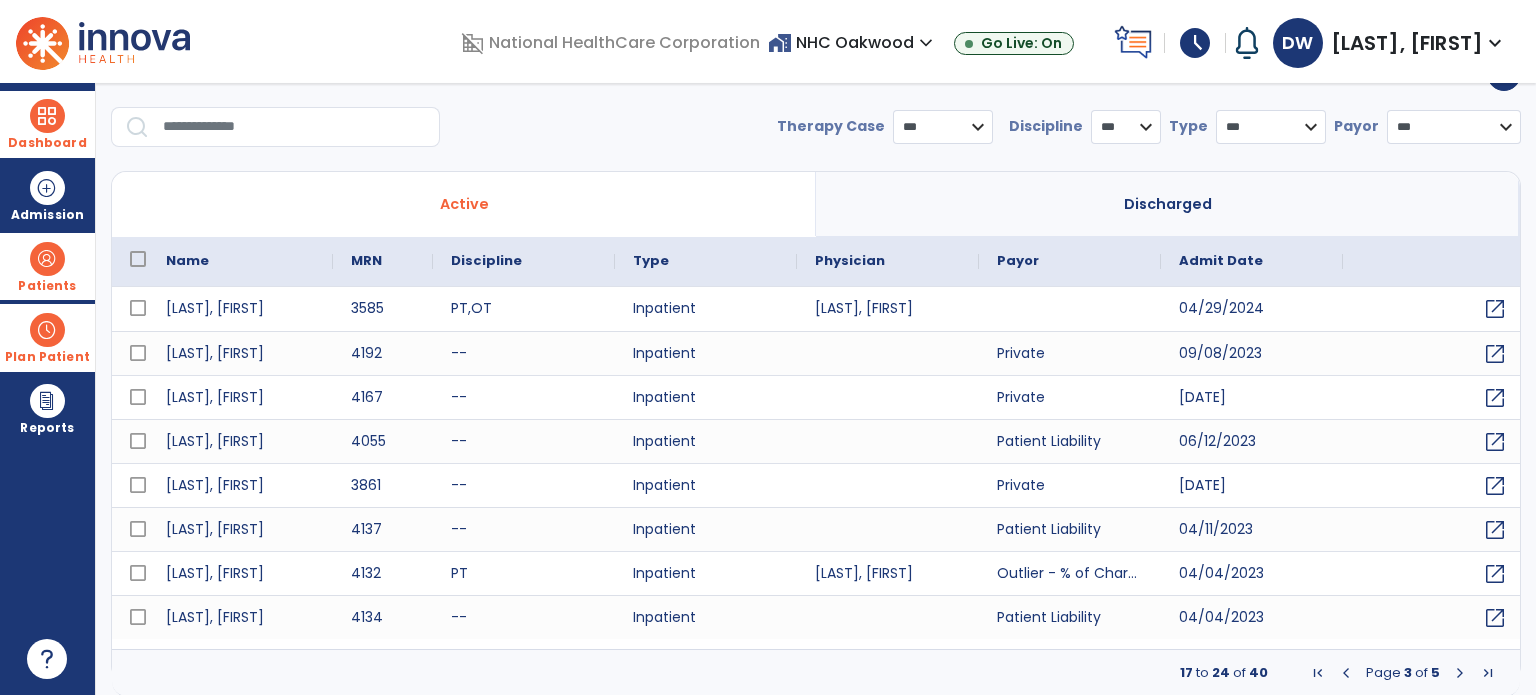 click at bounding box center (1346, 673) 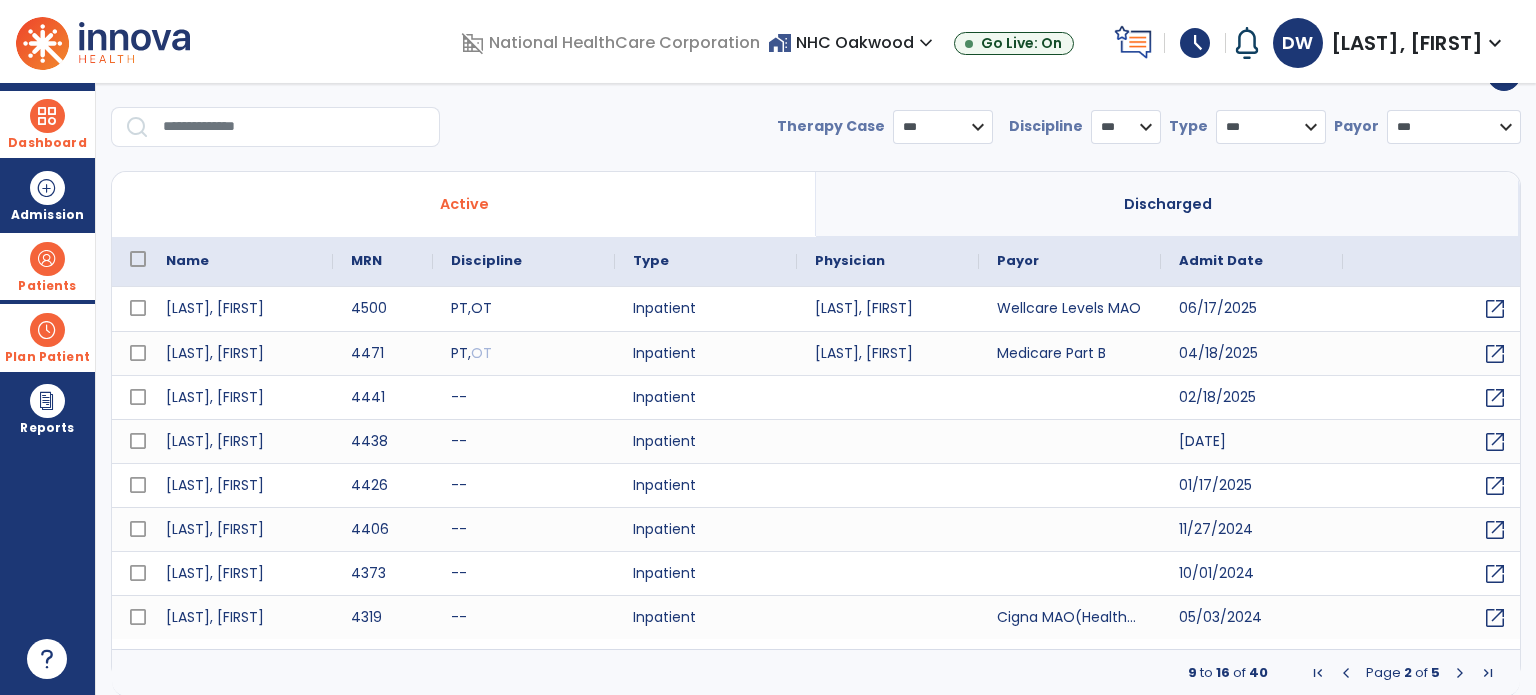click at bounding box center (1346, 673) 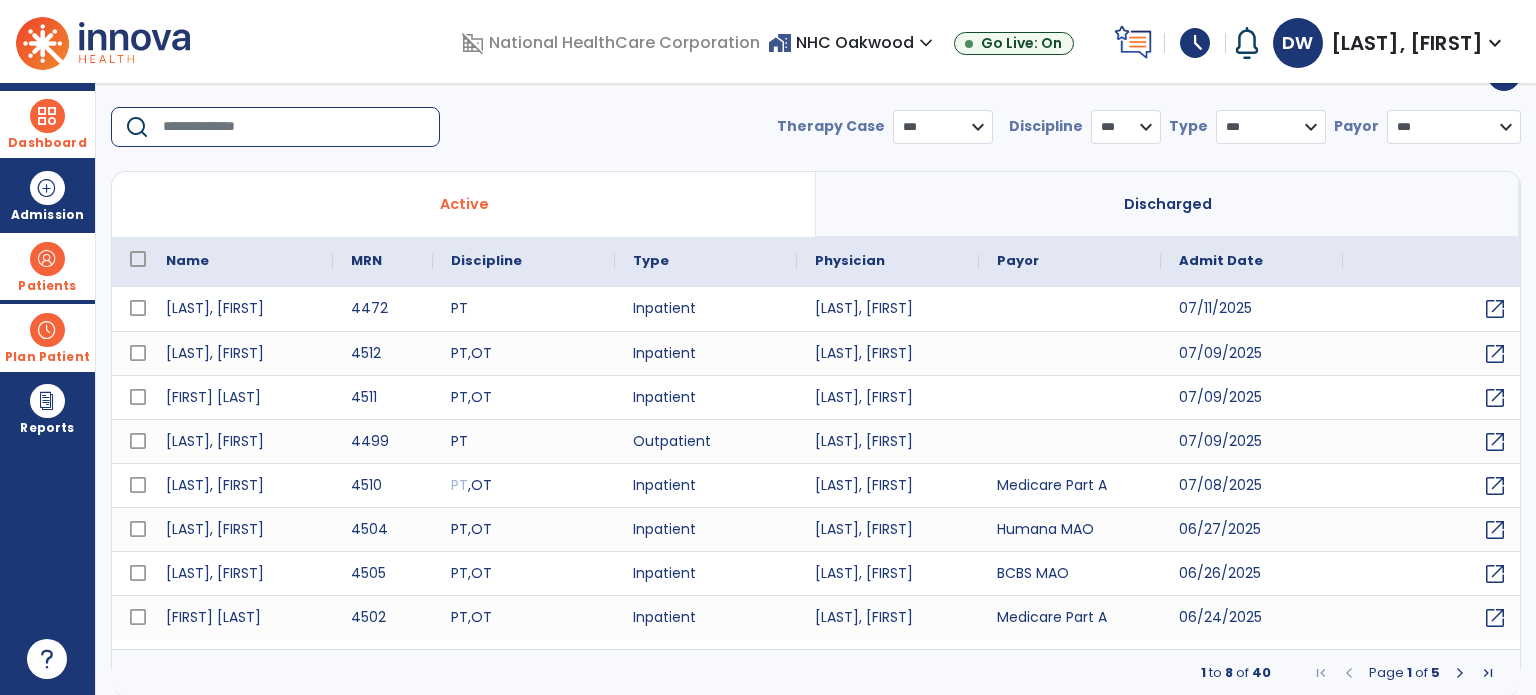 click at bounding box center (294, 127) 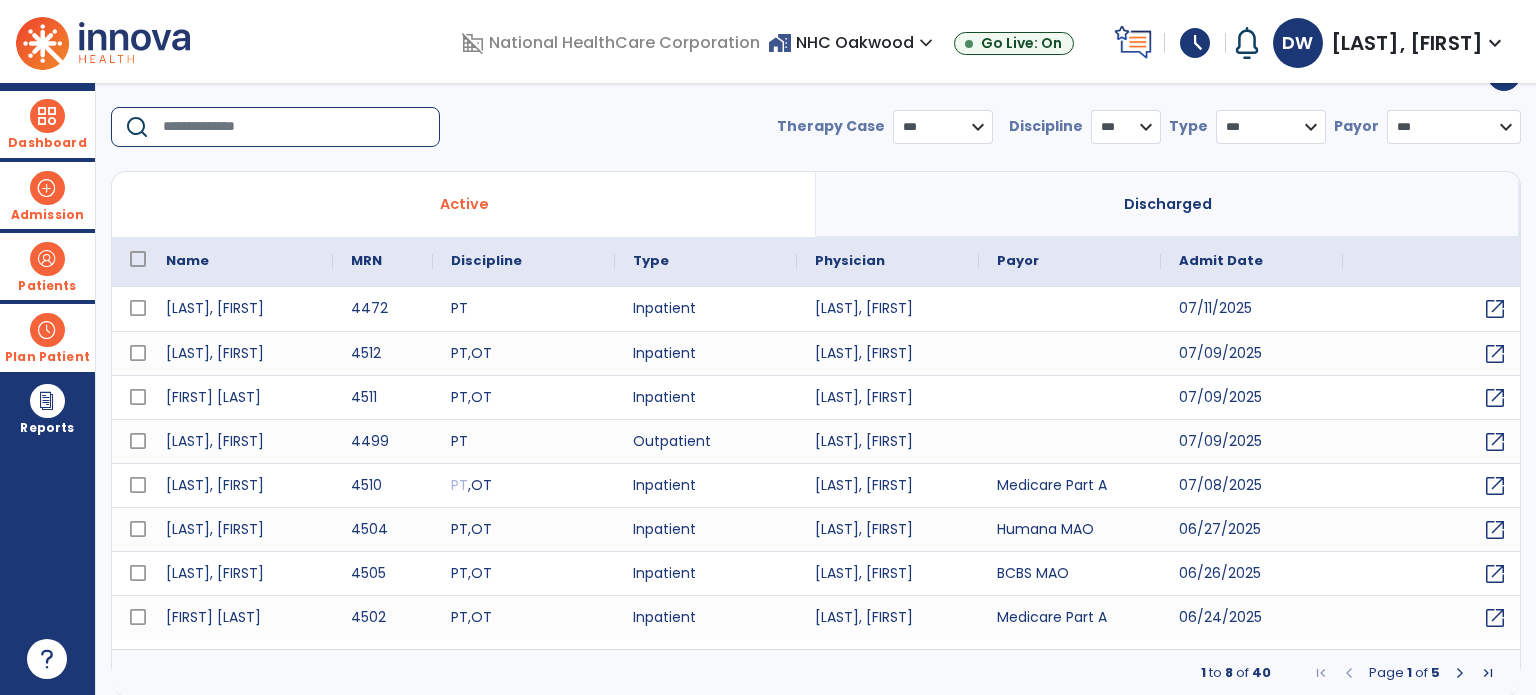 click on "Admission" at bounding box center [47, 215] 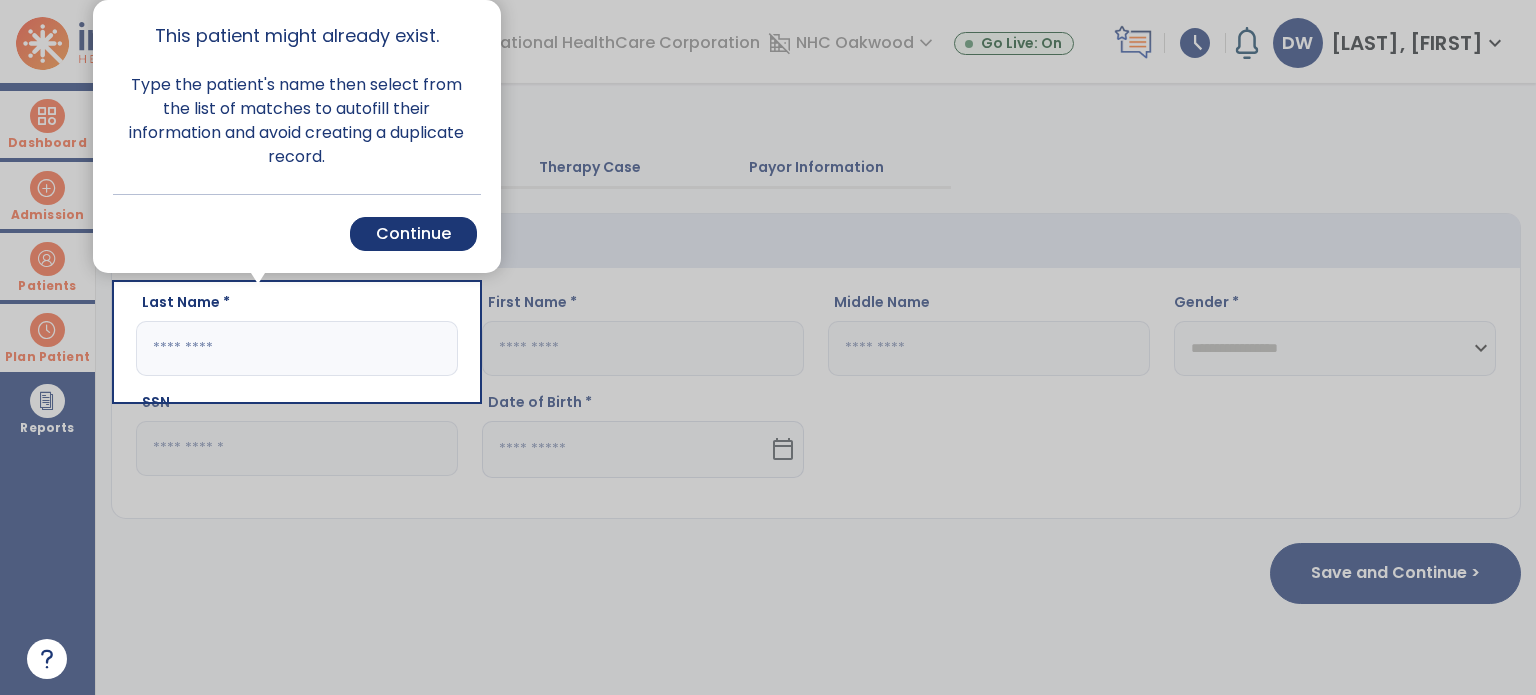 scroll, scrollTop: 0, scrollLeft: 0, axis: both 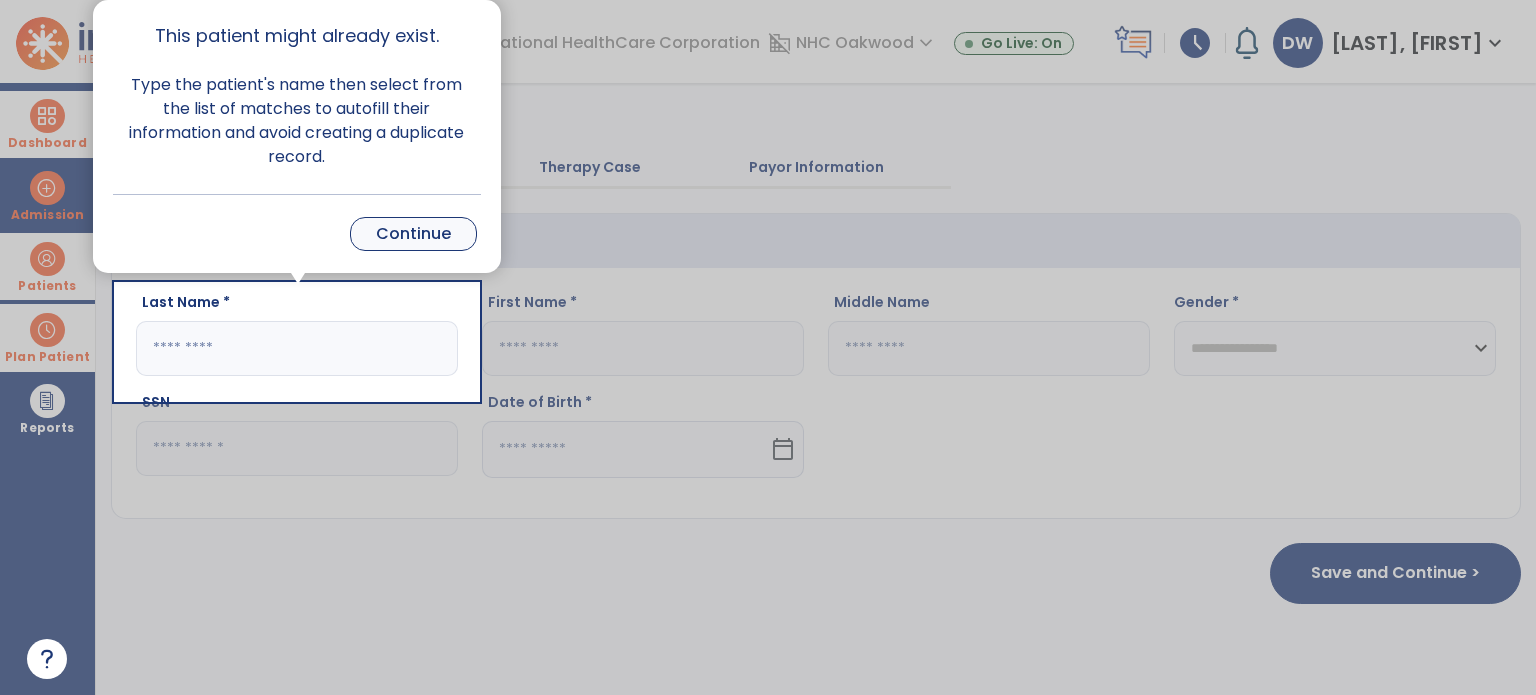 click on "Continue" at bounding box center (413, 234) 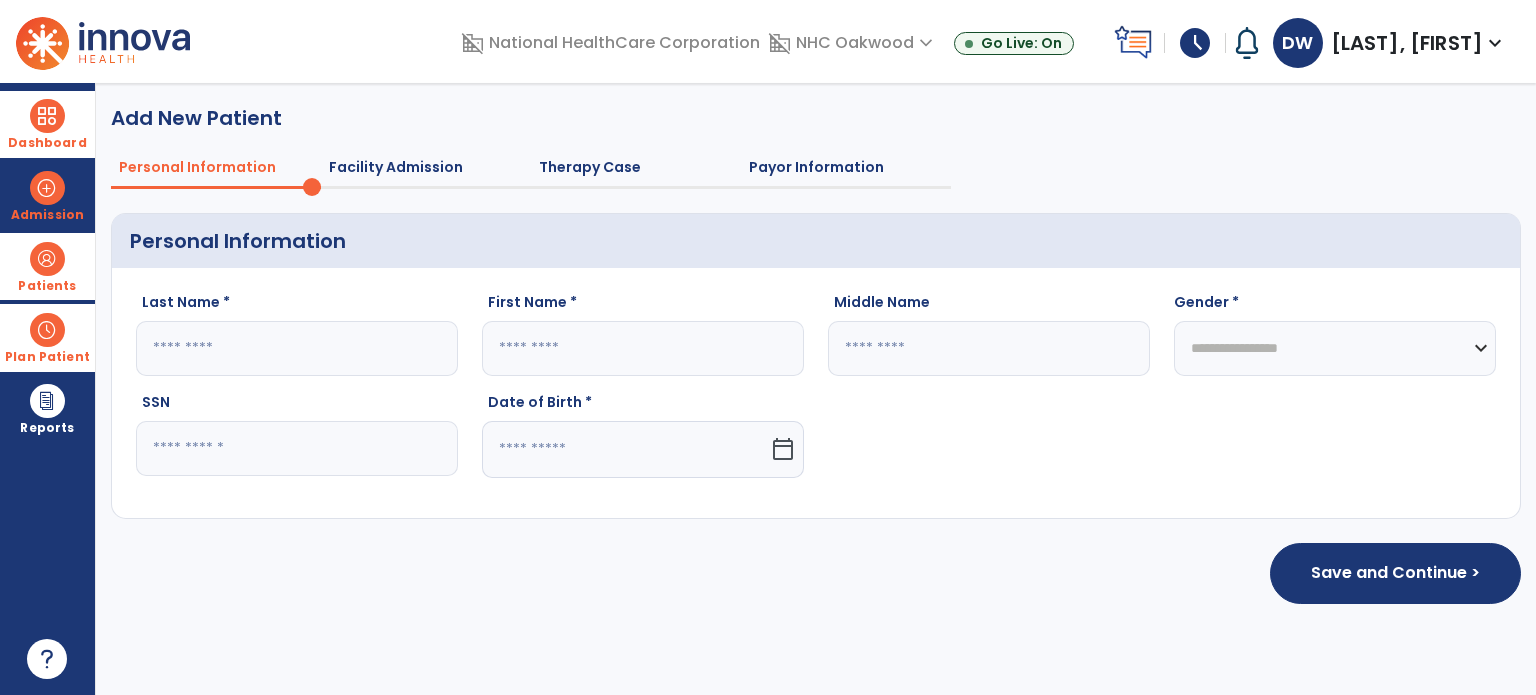drag, startPoint x: 92, startPoint y: 268, endPoint x: 91, endPoint y: 281, distance: 13.038404 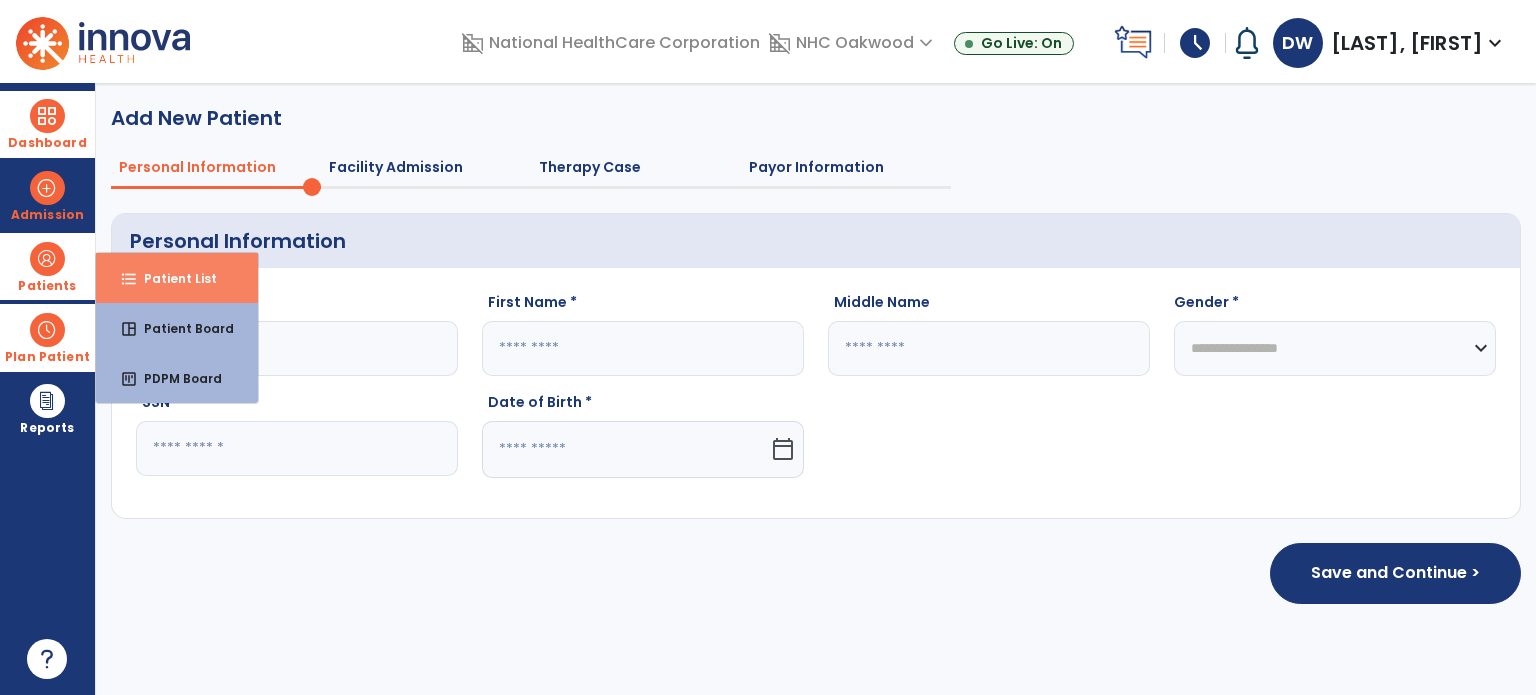 click on "Patient List" at bounding box center [172, 278] 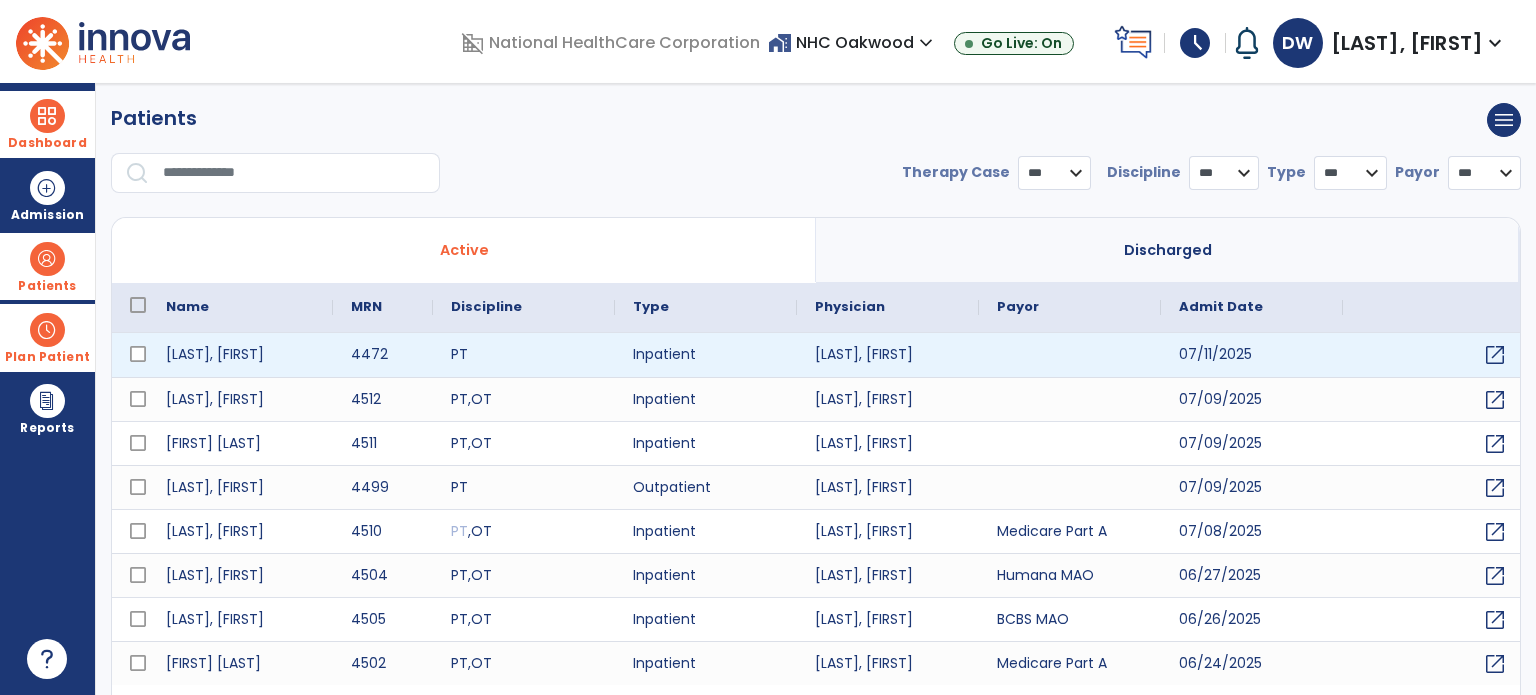 select on "***" 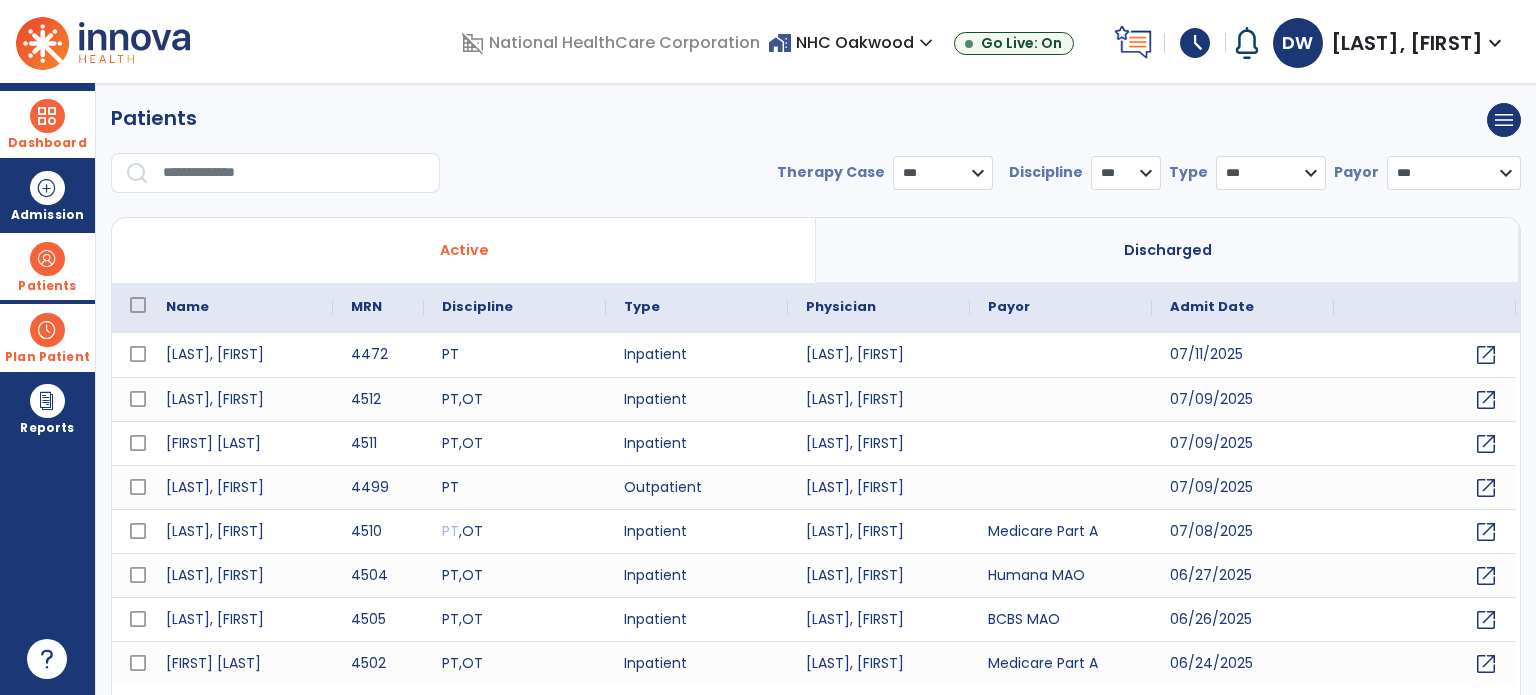 click at bounding box center [294, 173] 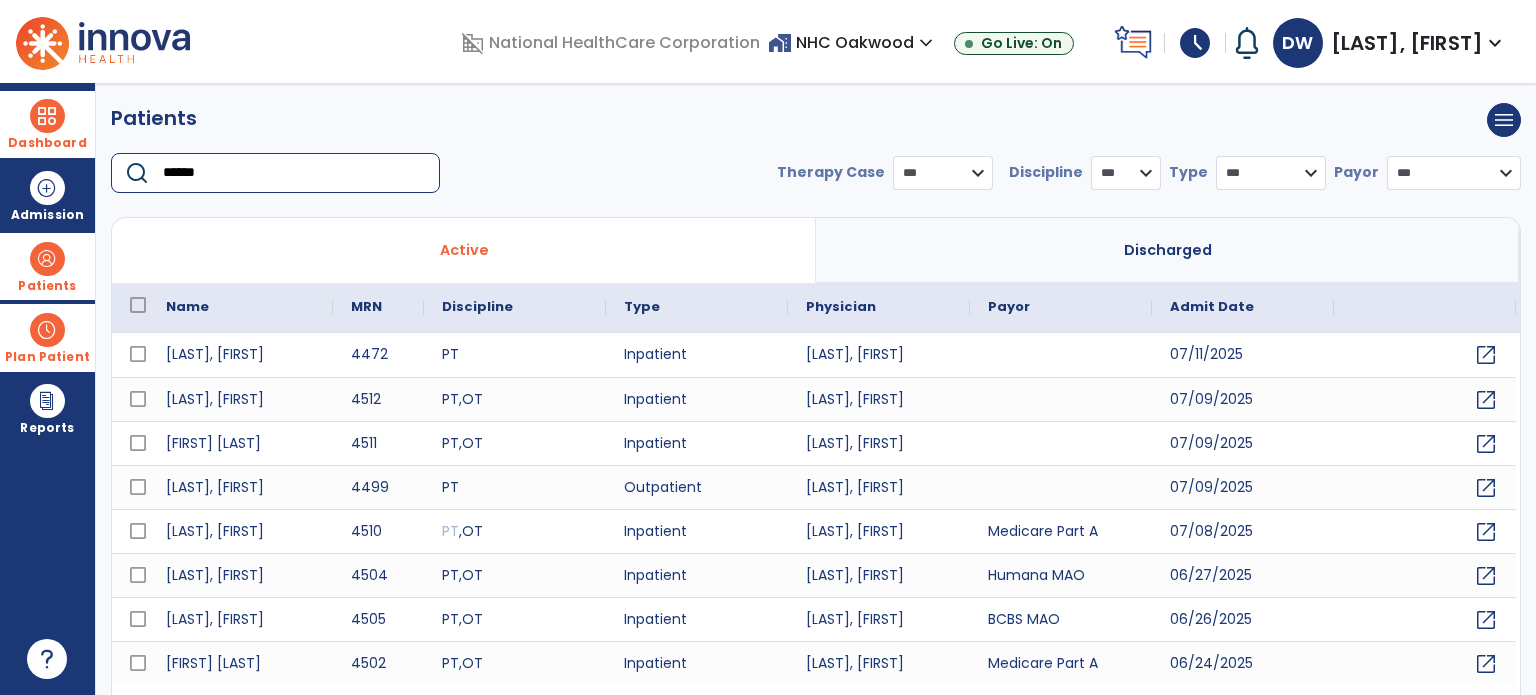type on "*******" 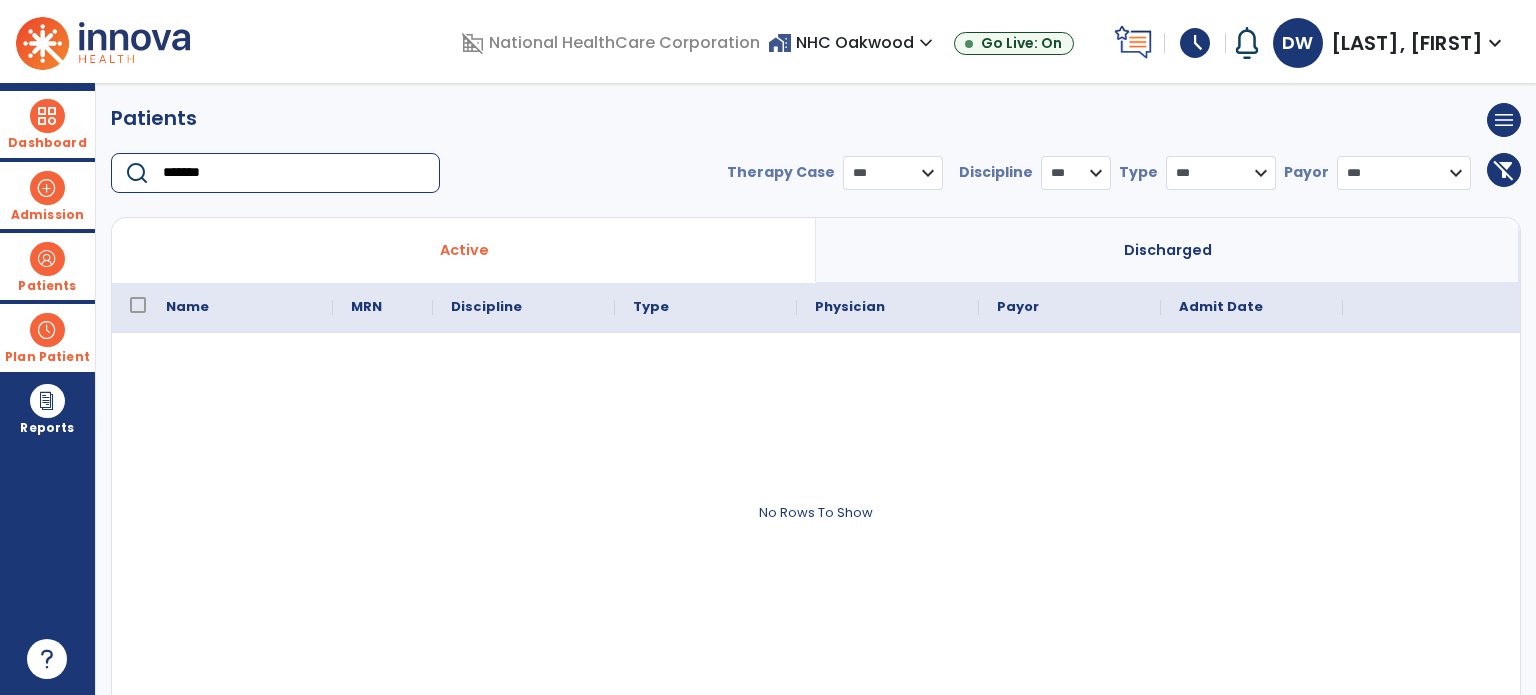 drag, startPoint x: 238, startPoint y: 175, endPoint x: 0, endPoint y: 167, distance: 238.13441 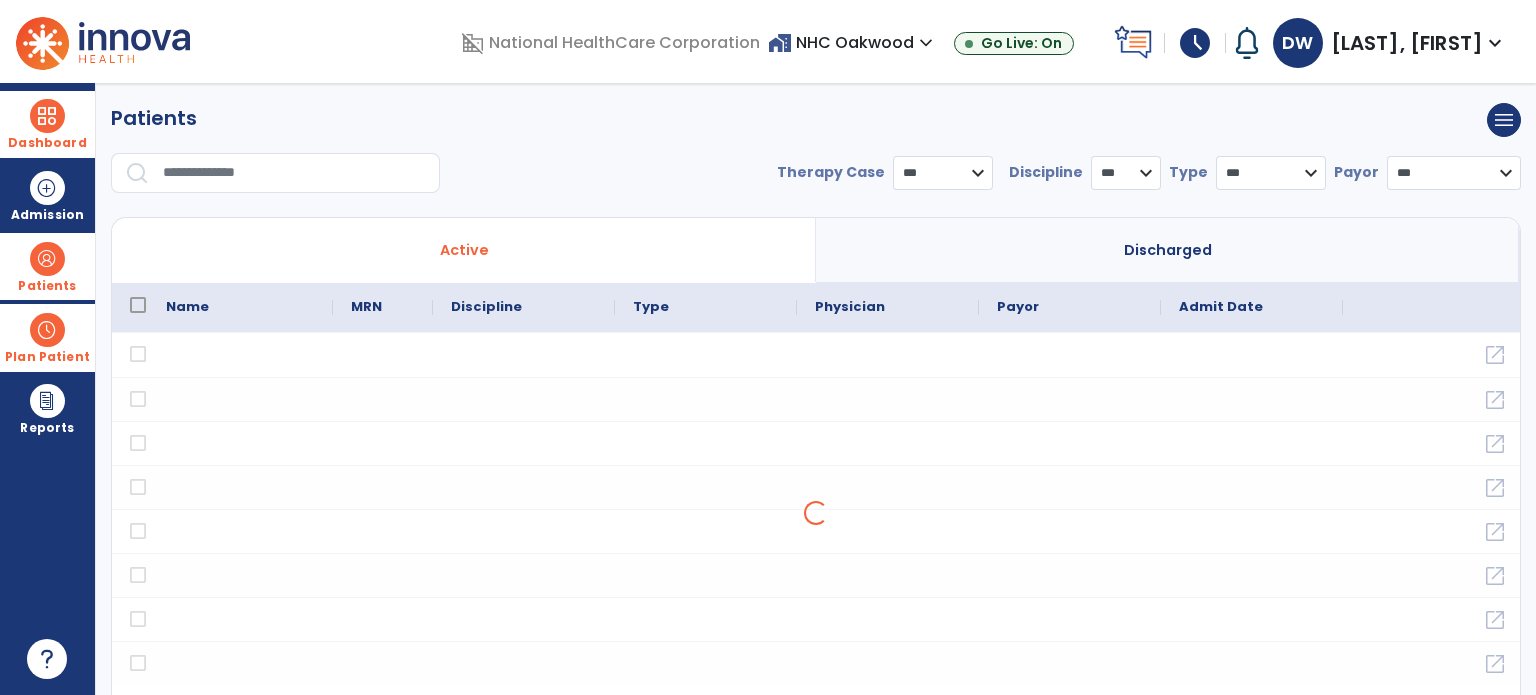 click at bounding box center [47, 259] 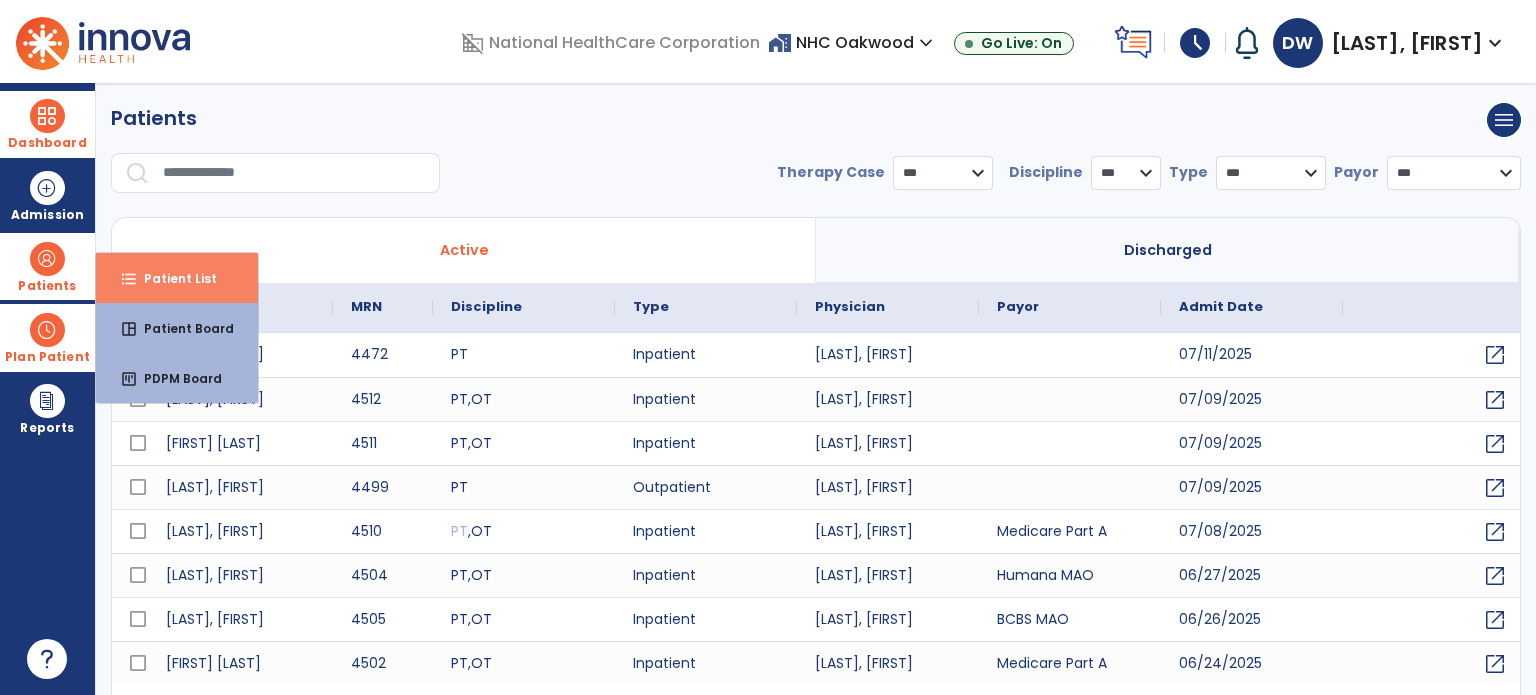 click on "format_list_bulleted  Patient List" at bounding box center (177, 278) 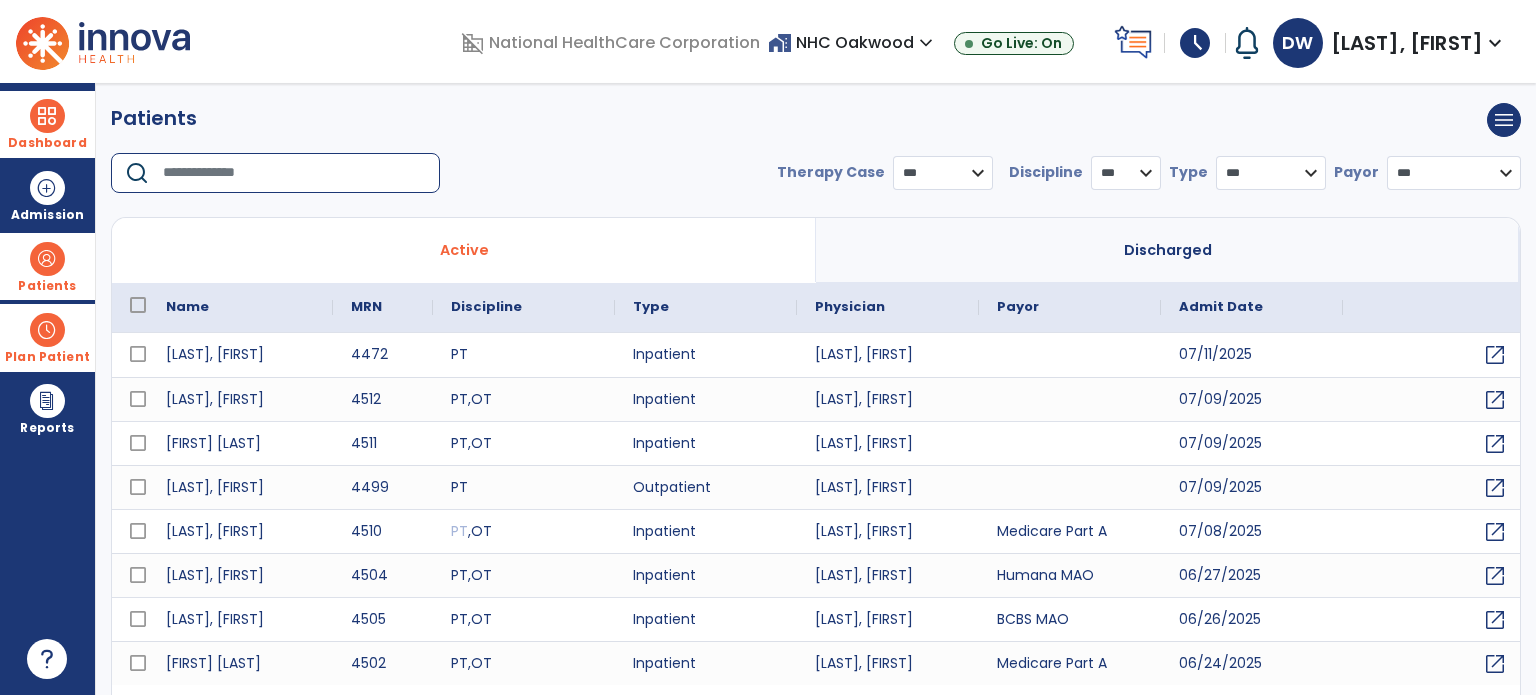 click at bounding box center [294, 173] 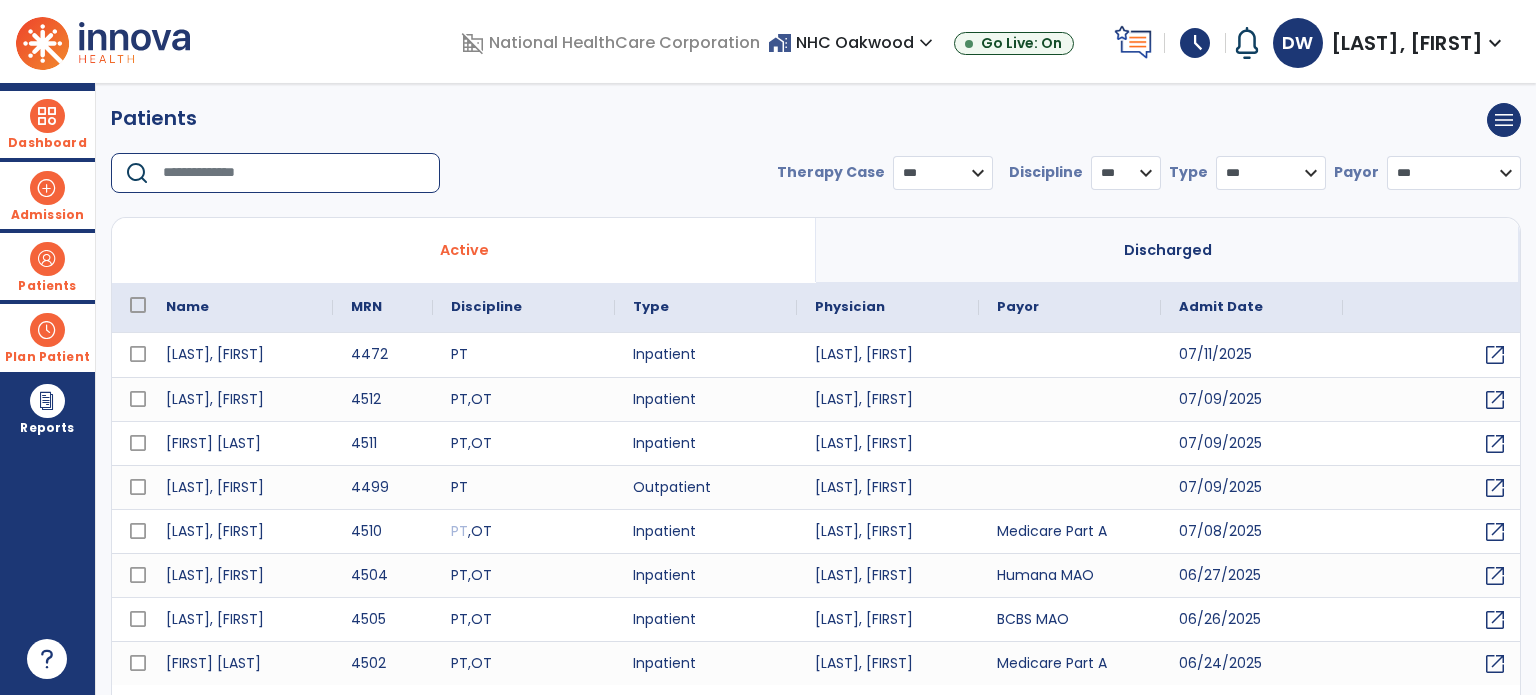 click on "Admission" at bounding box center (47, 195) 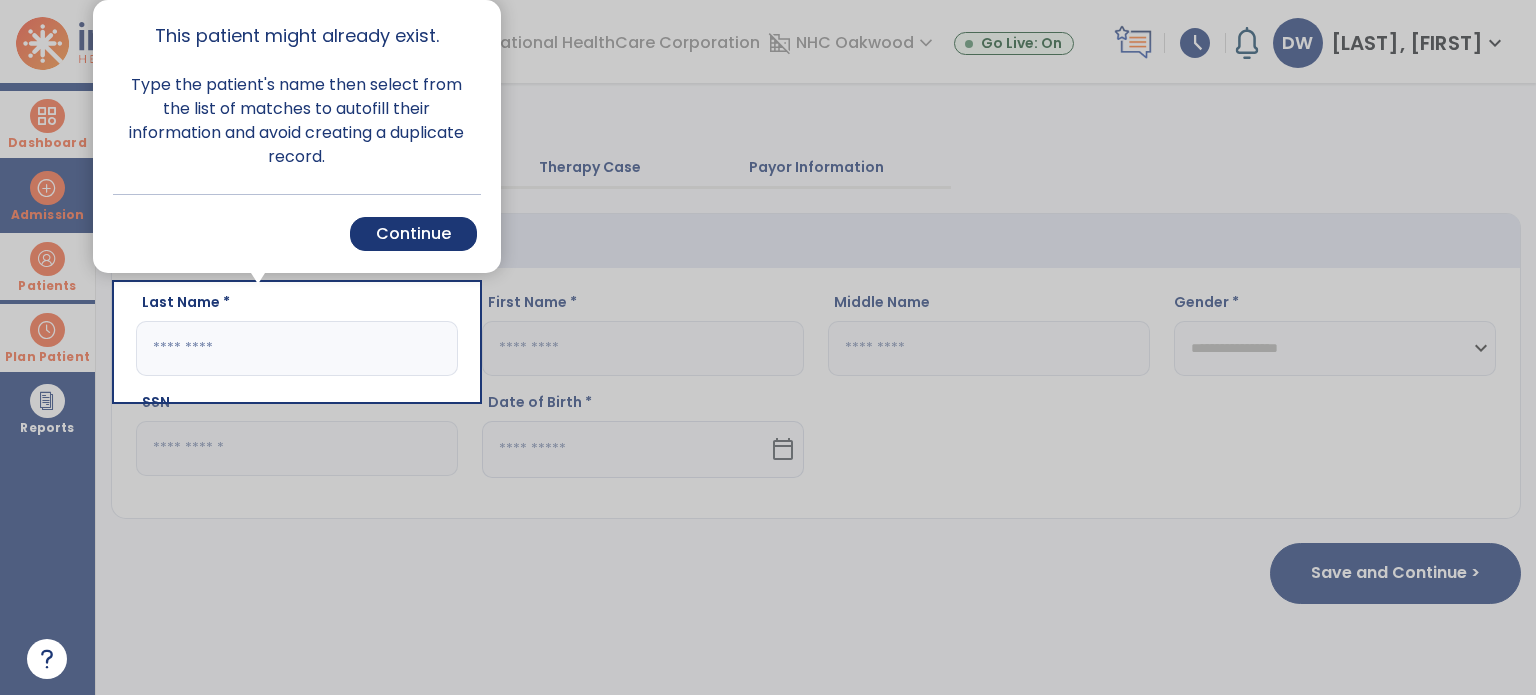click on "Cancel
Back
Continue" at bounding box center (297, 233) 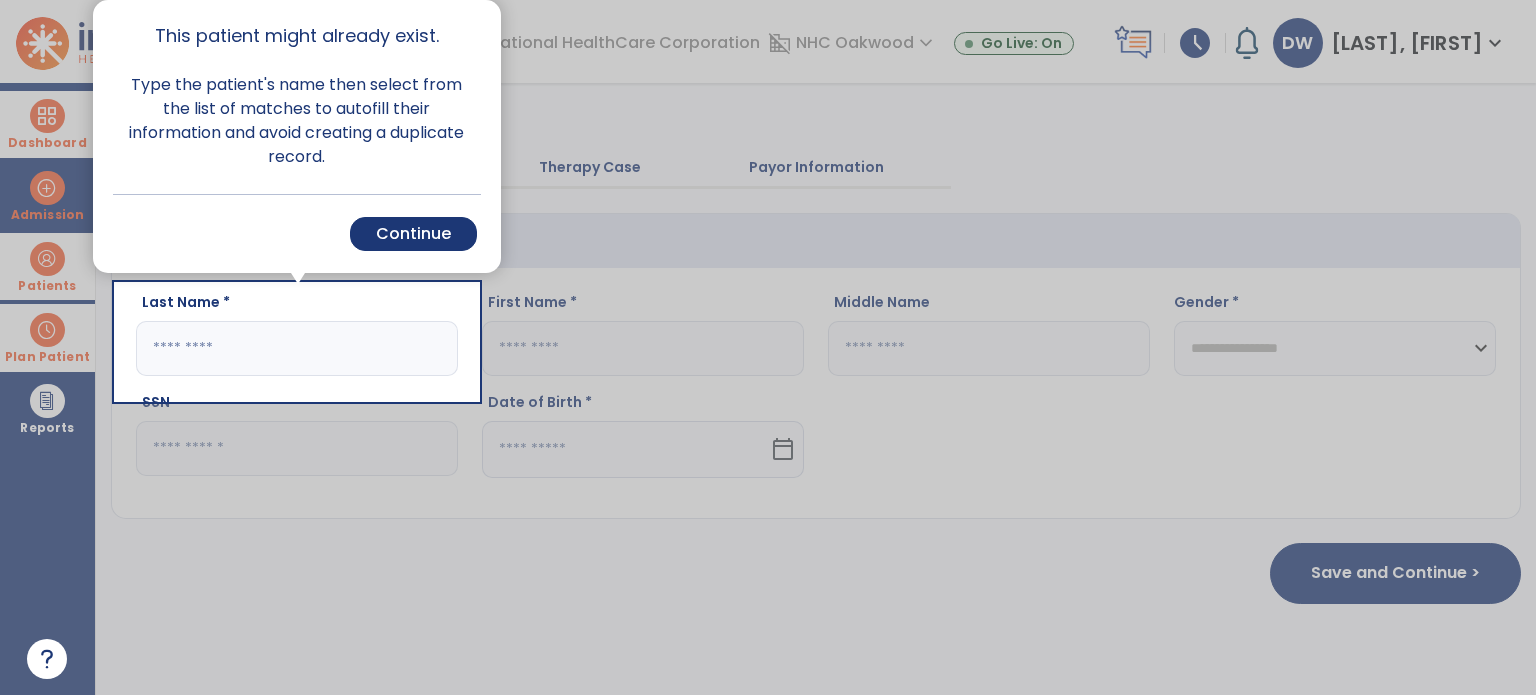 click on "Cancel
Back
Continue" at bounding box center (297, 233) 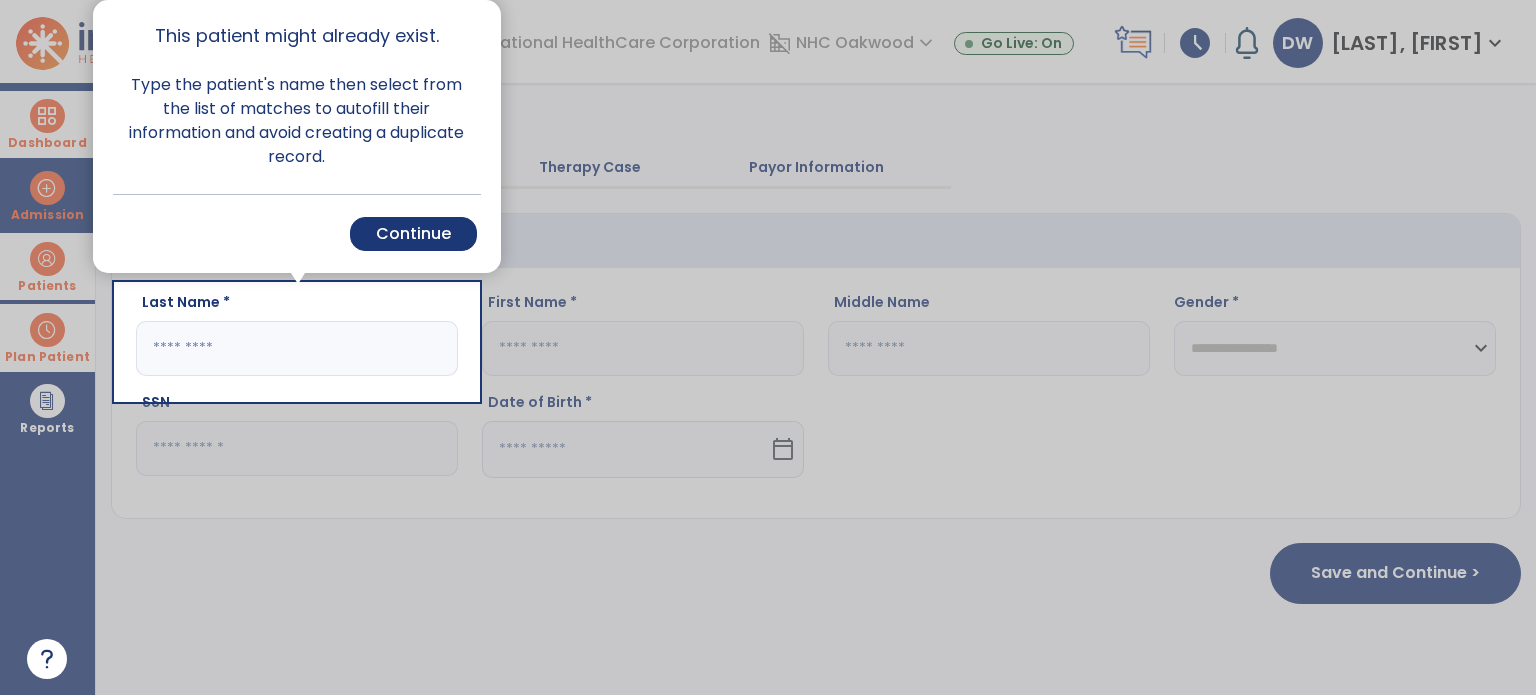drag, startPoint x: 453, startPoint y: 232, endPoint x: 316, endPoint y: 330, distance: 168.44287 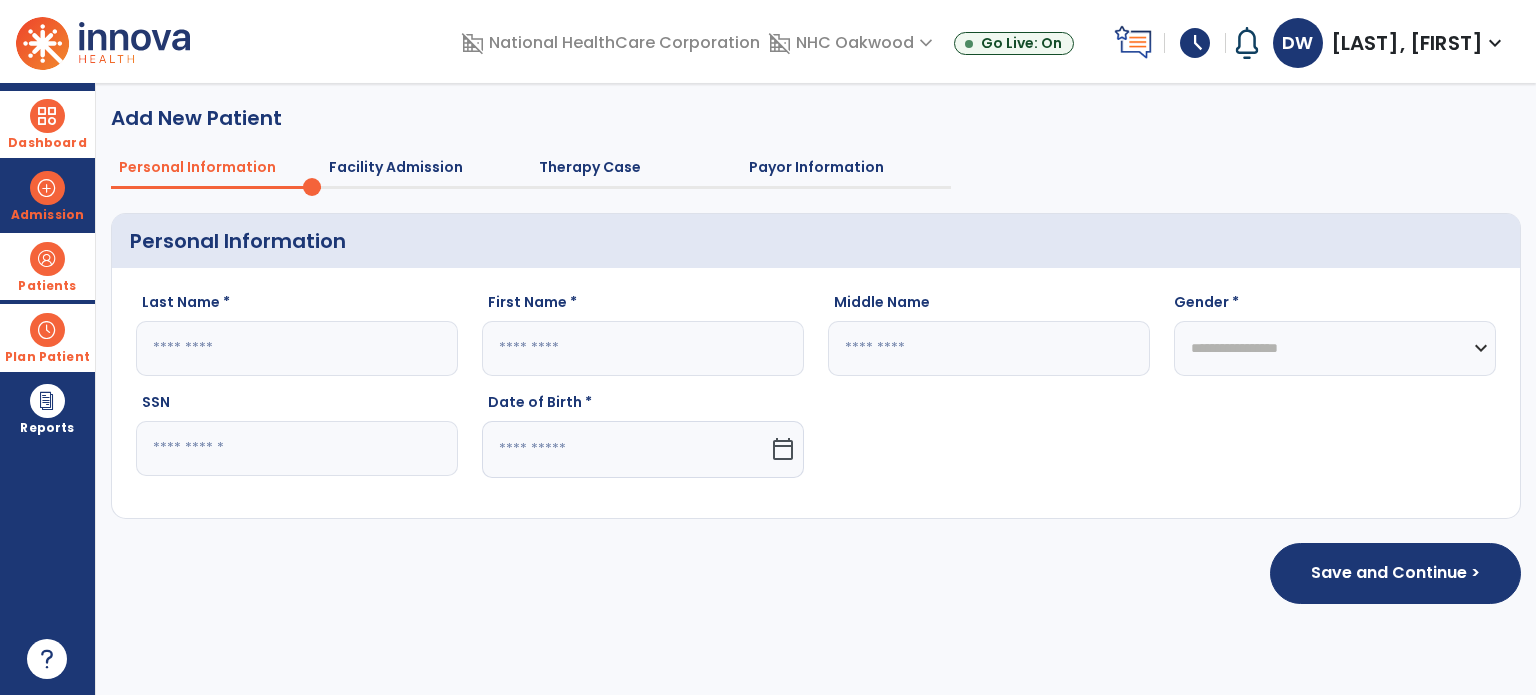 click 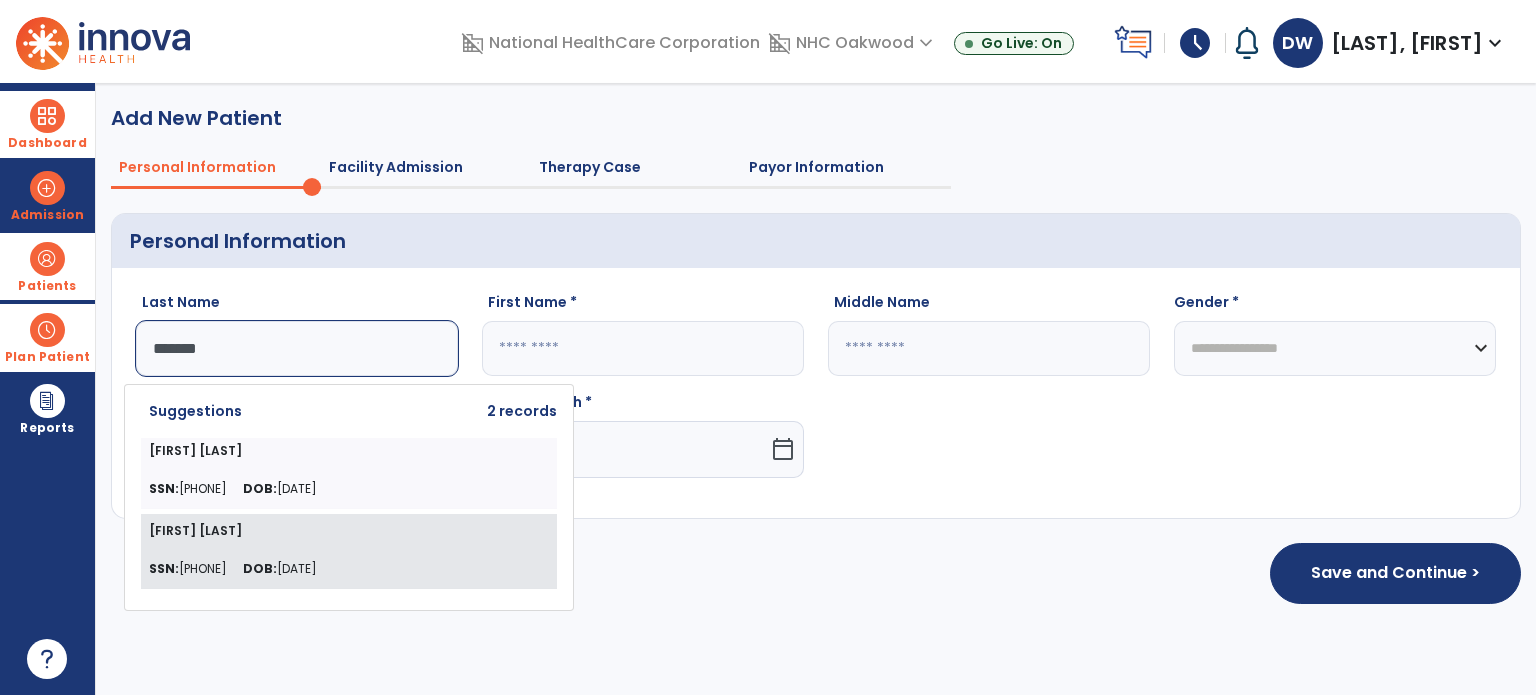 click on "DOB:" 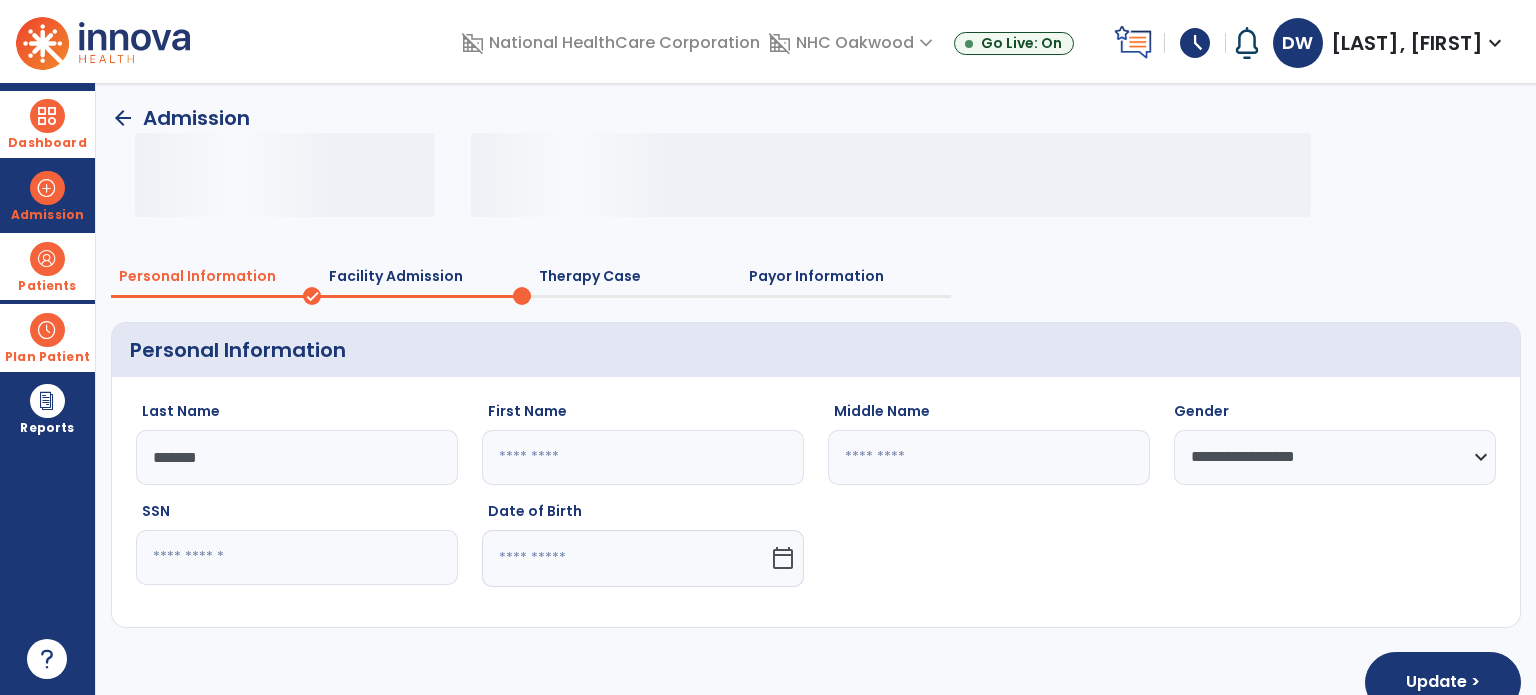 type on "*******" 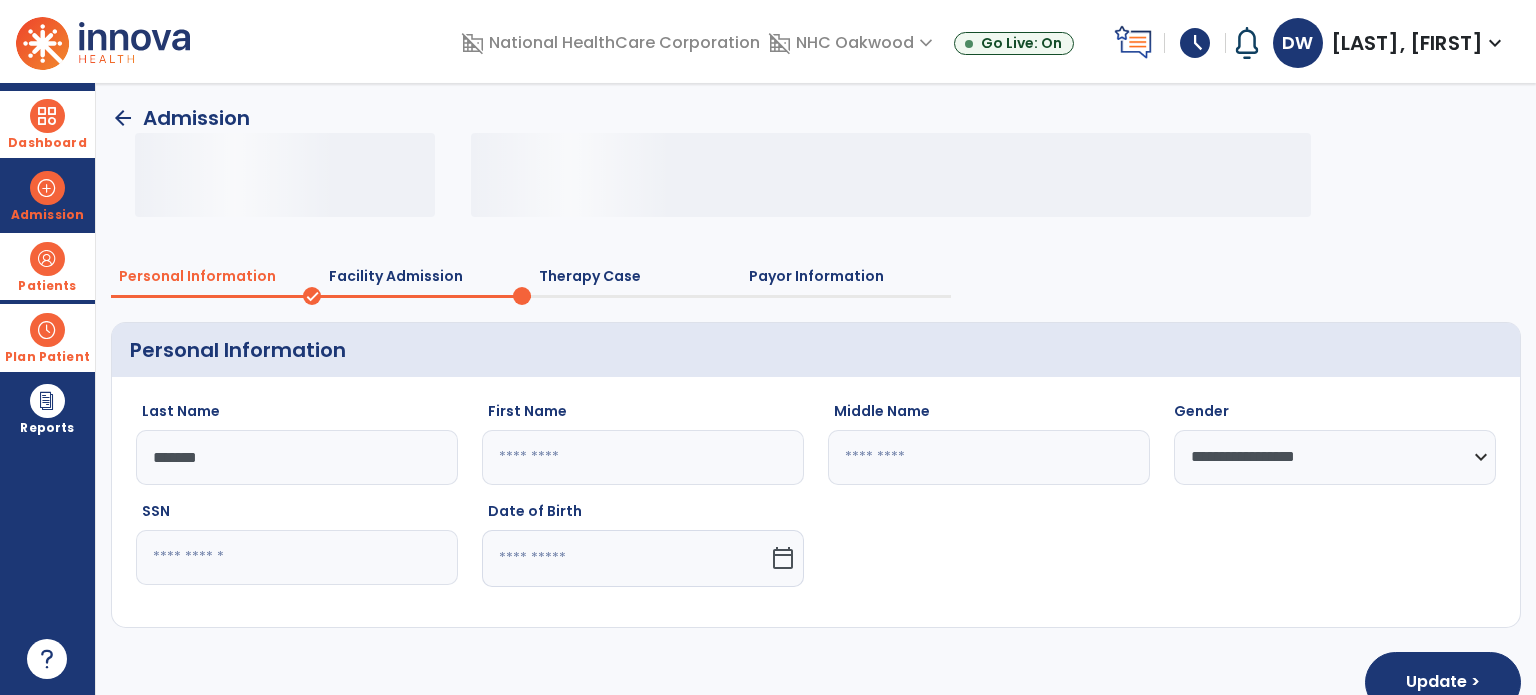 select on "****" 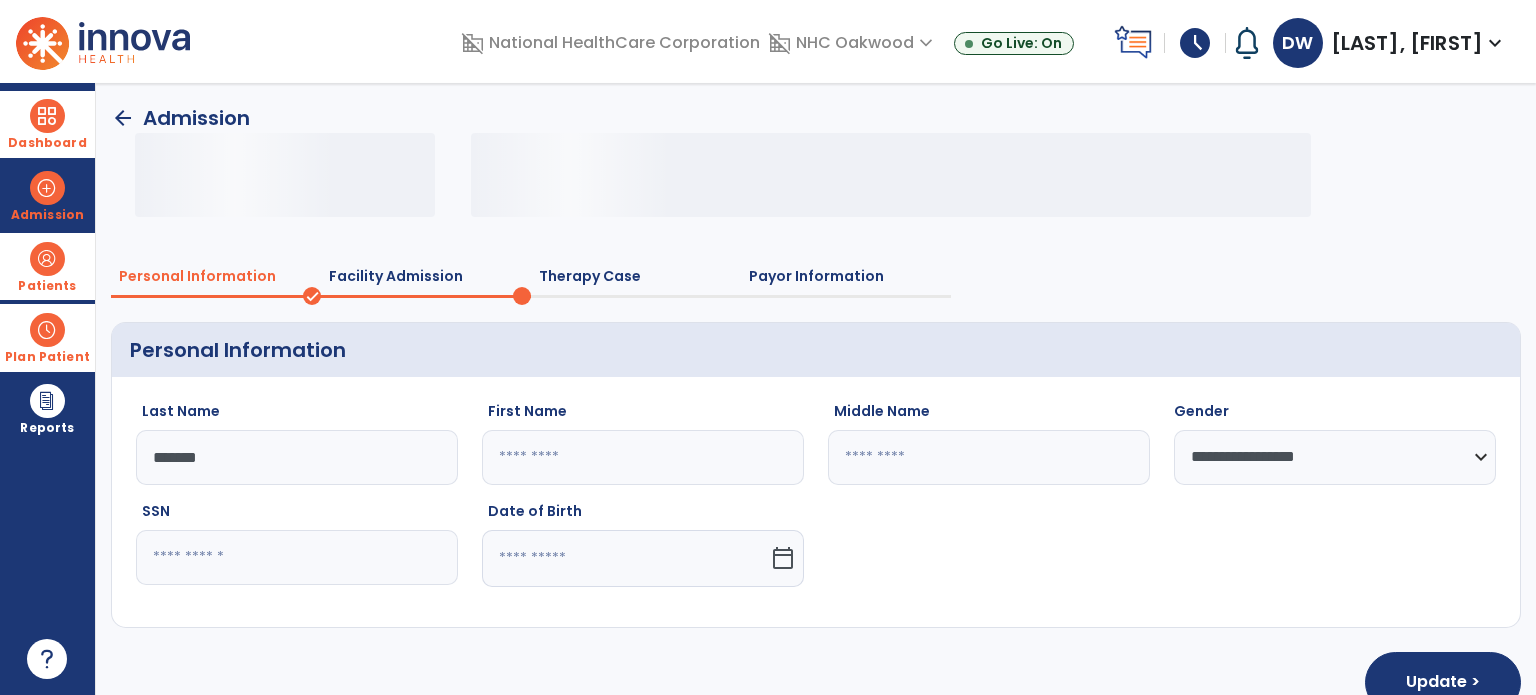 type on "**********" 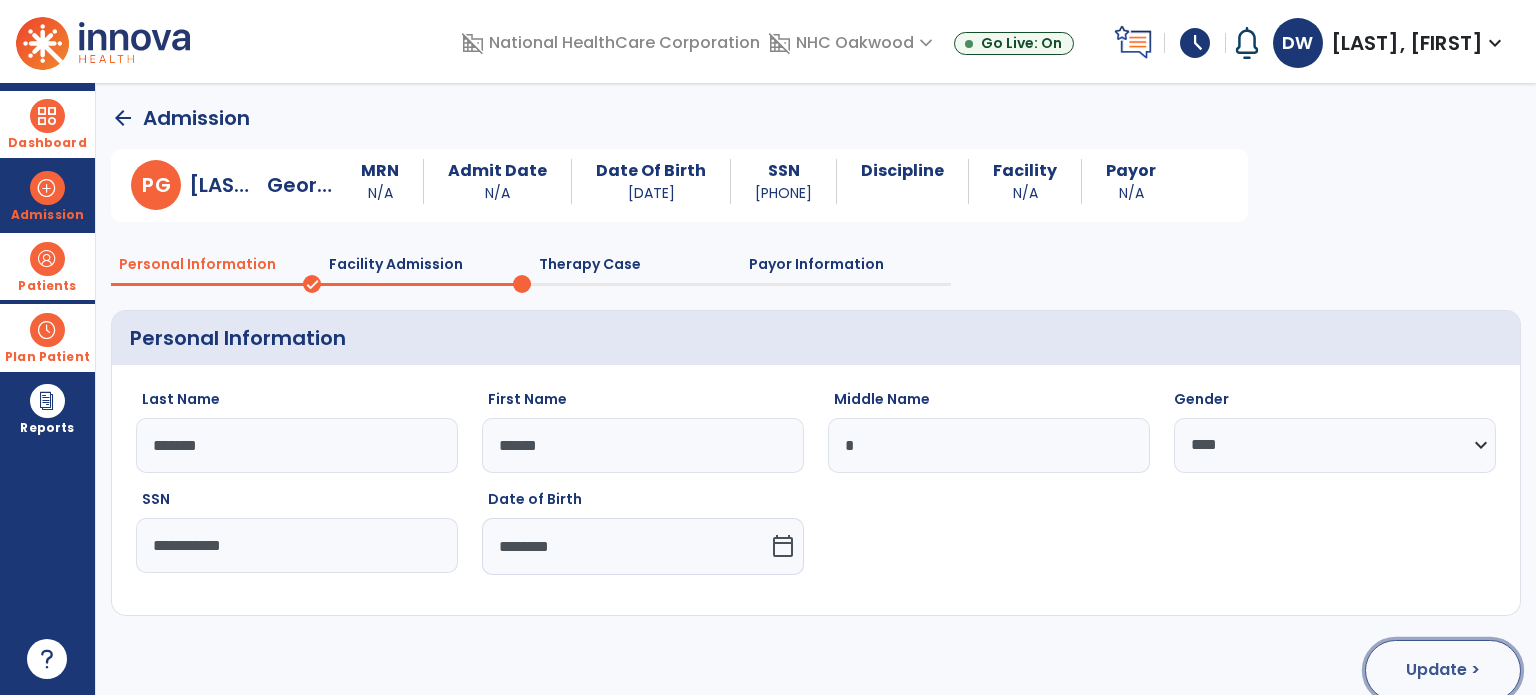 click on "Update >" 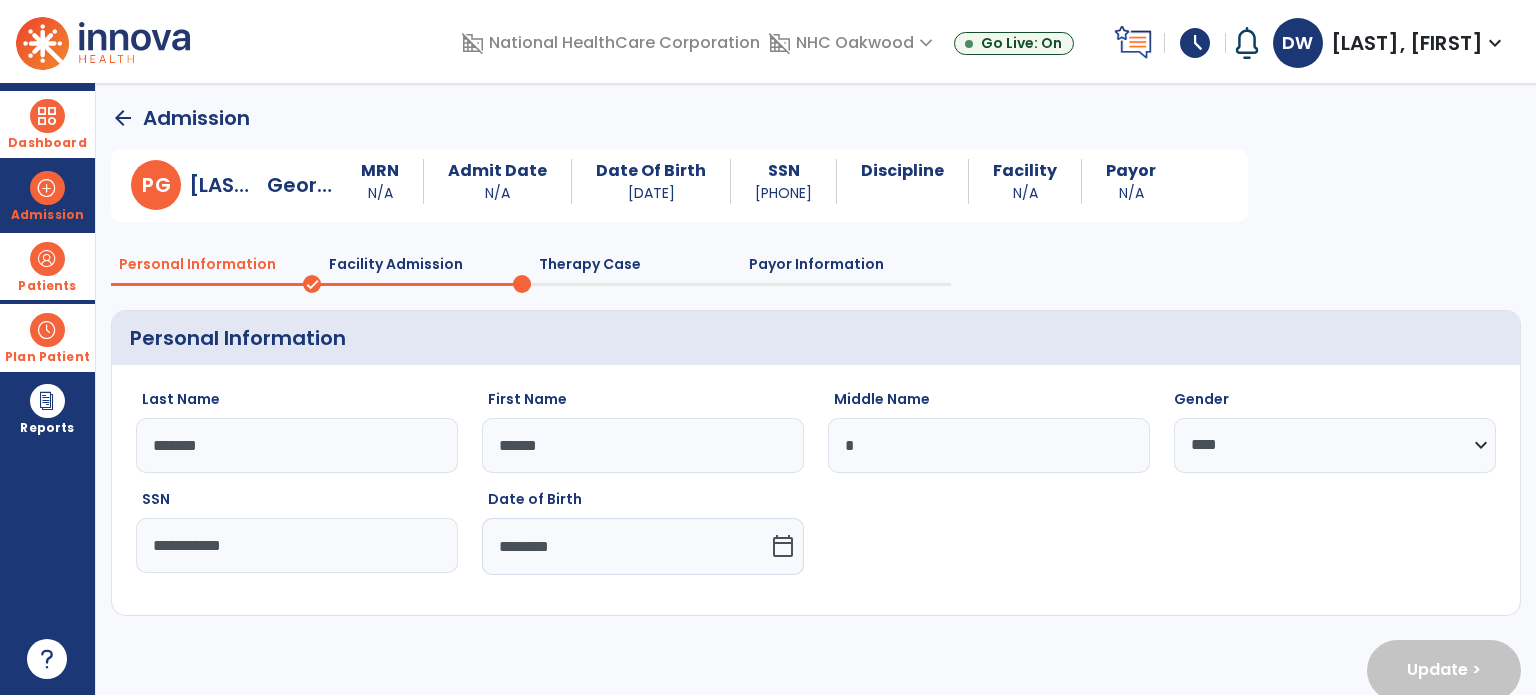 select on "**********" 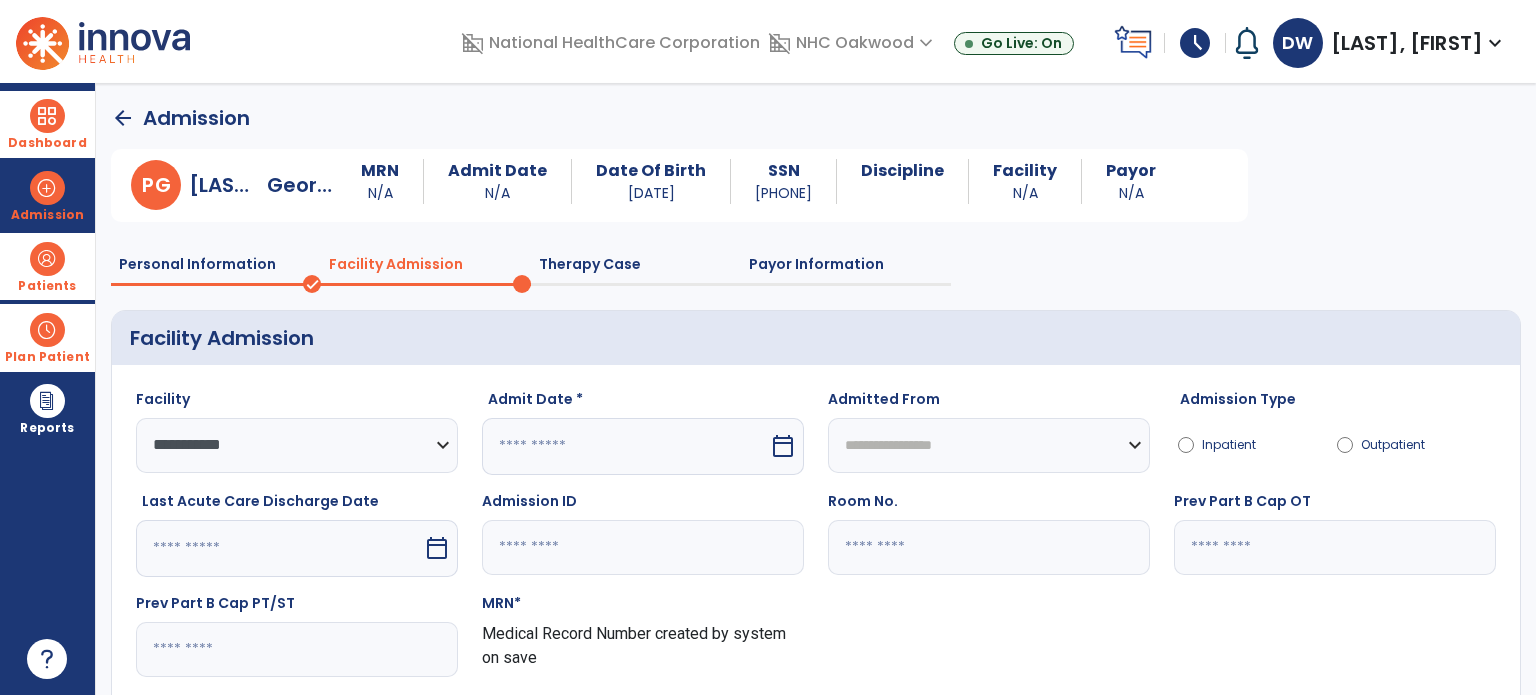 click on "calendar_today" at bounding box center (783, 446) 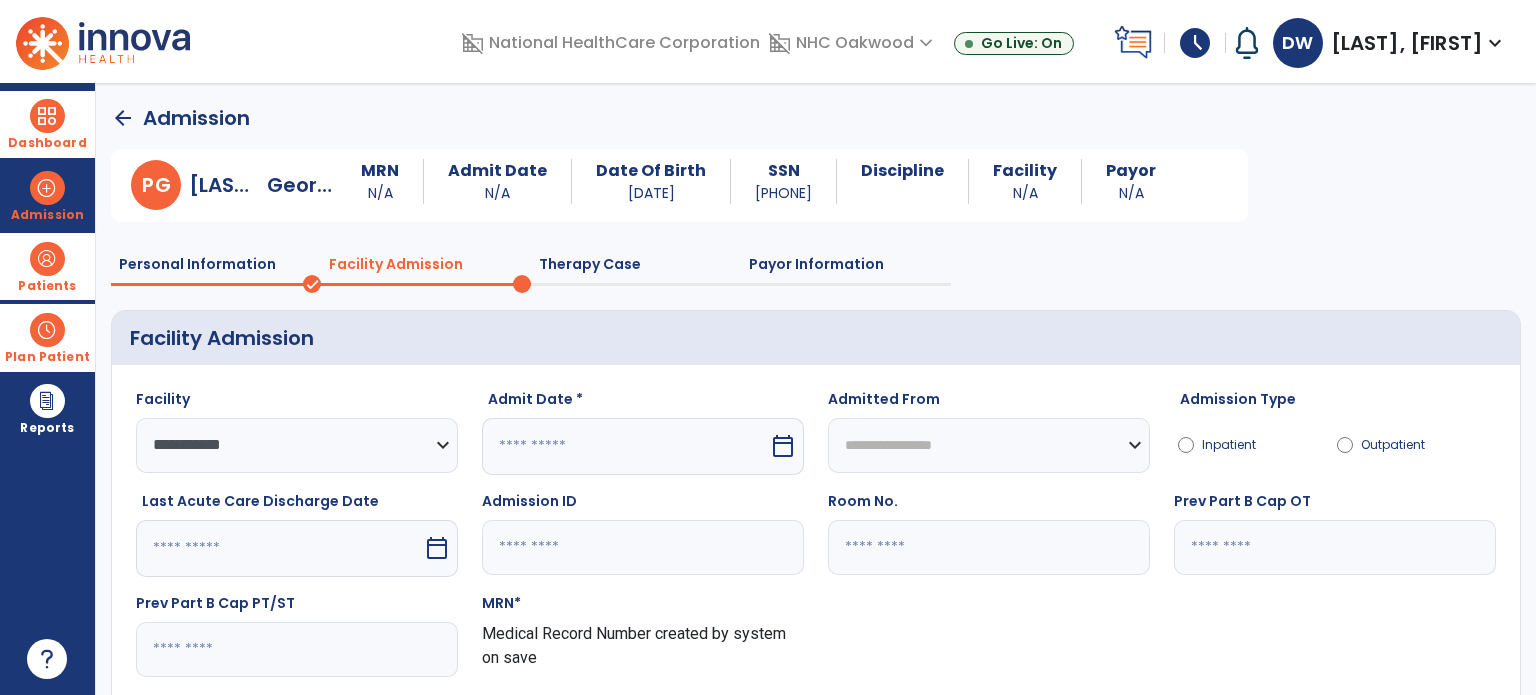 select on "*" 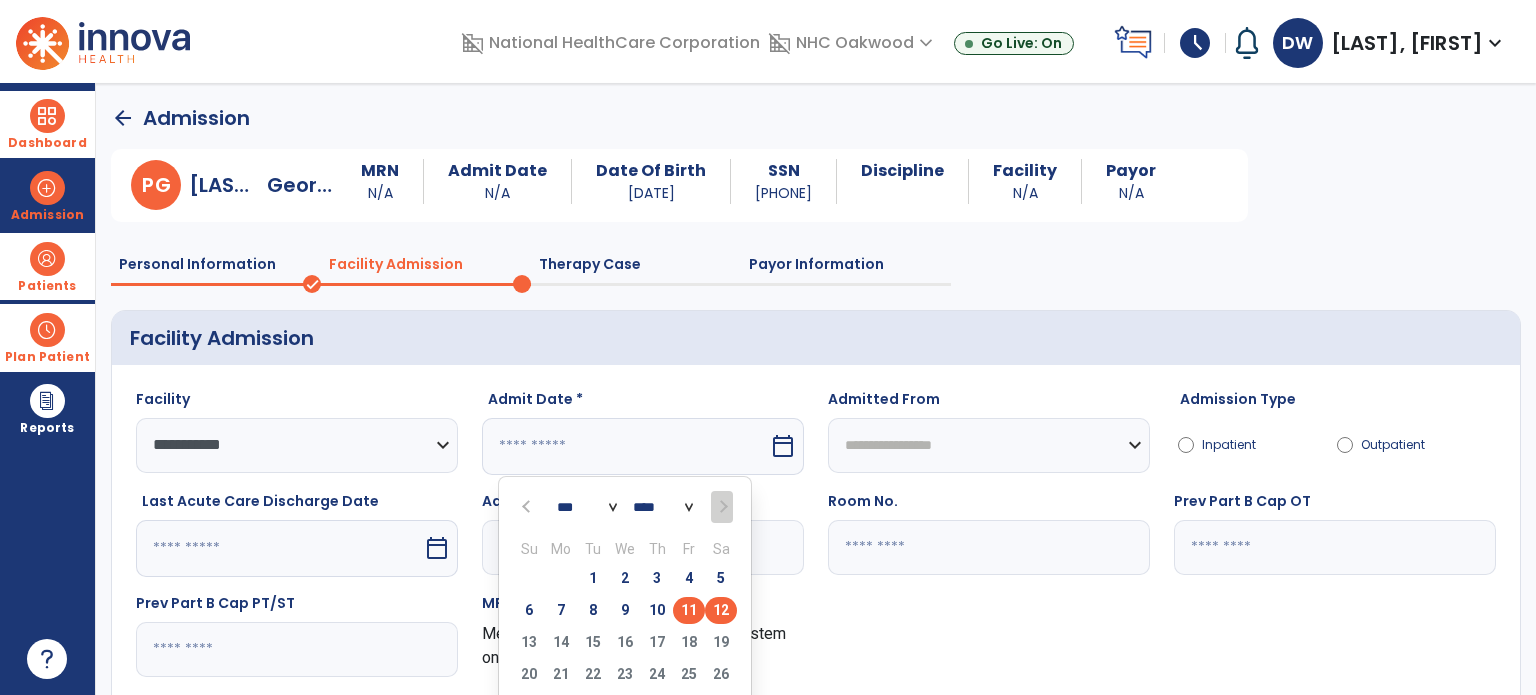 click on "11" at bounding box center [689, 610] 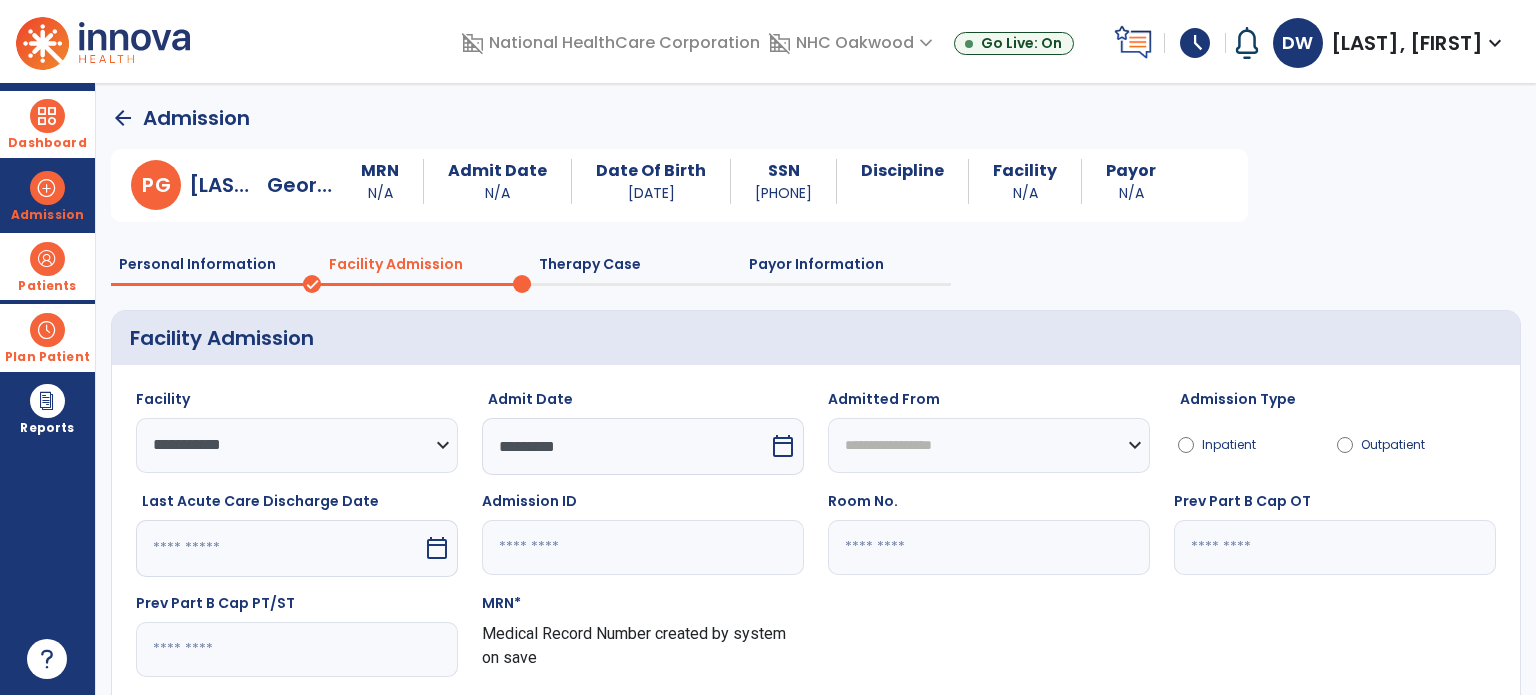 click on "Admission Type Inpatient Outpatient" 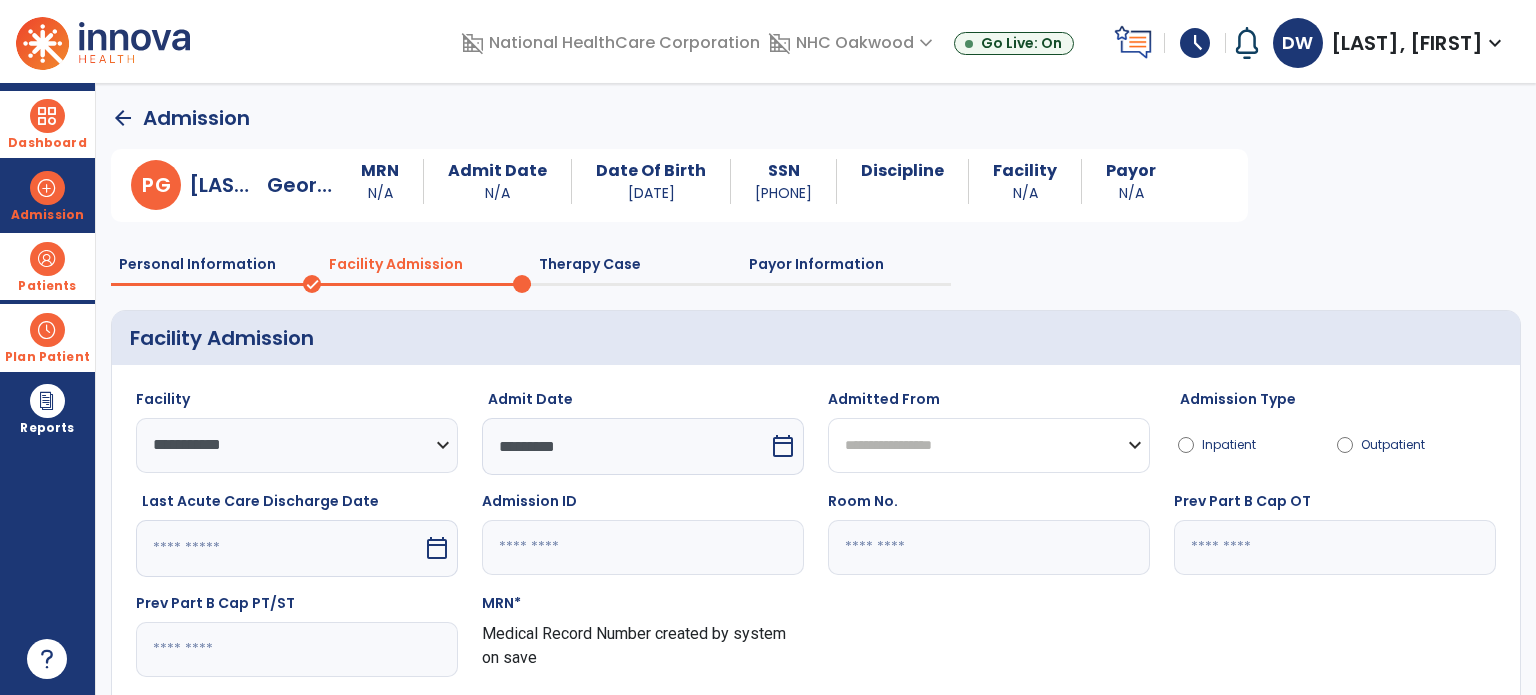 click on "**********" 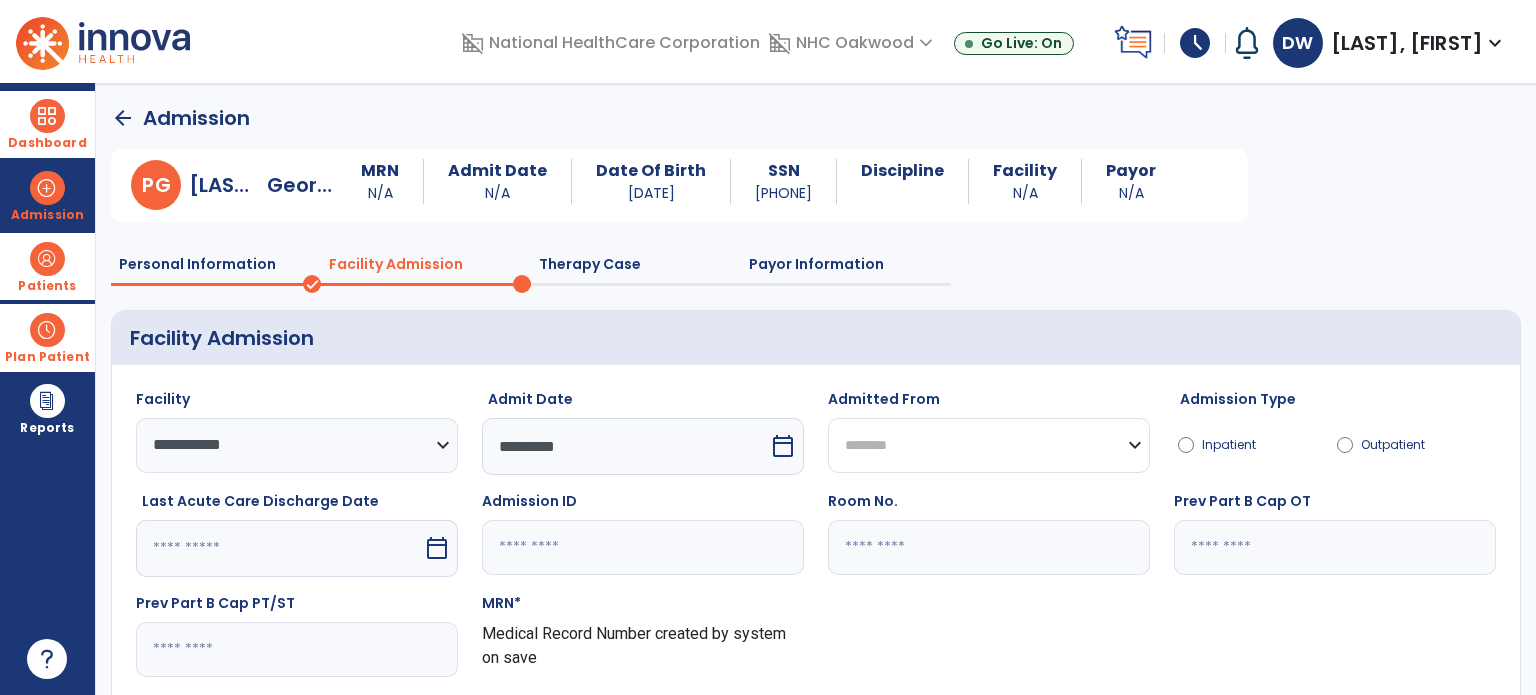 click on "**********" 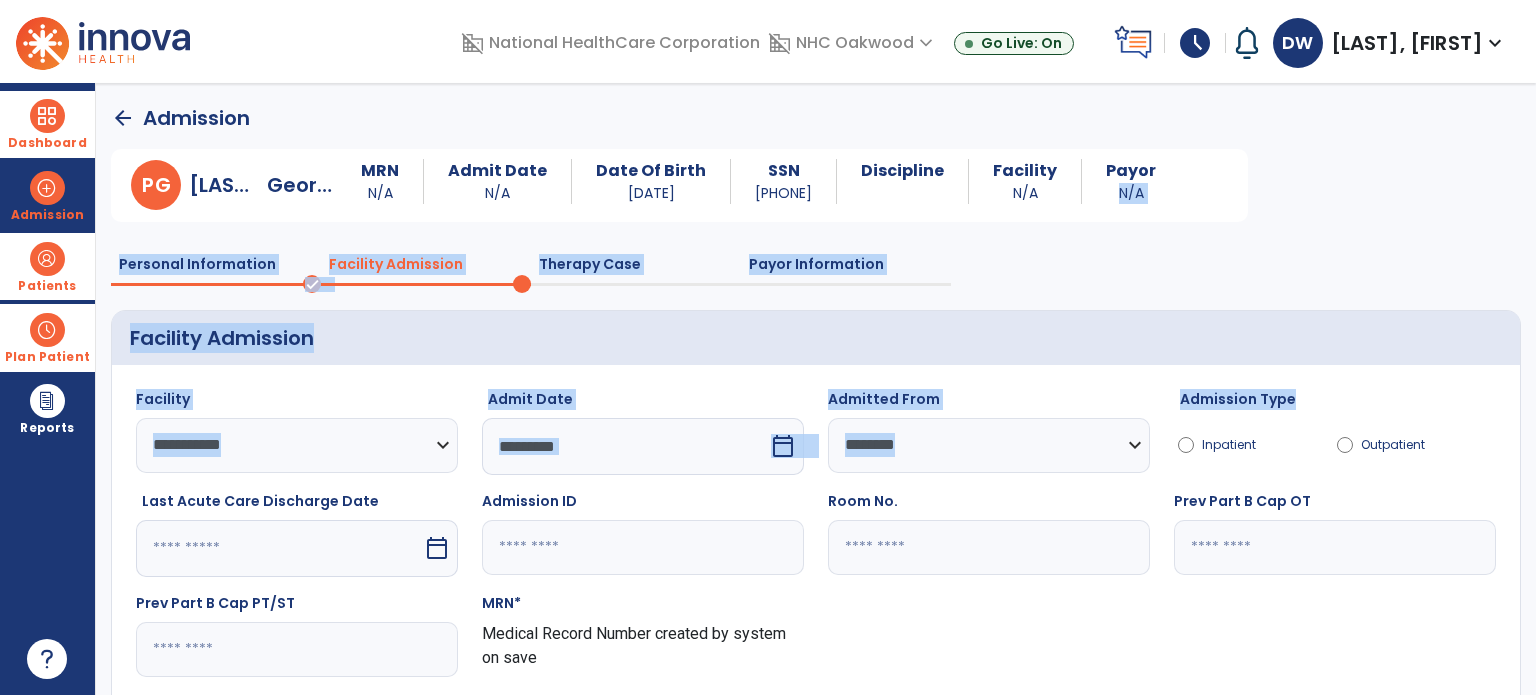 drag, startPoint x: 1532, startPoint y: 255, endPoint x: 1535, endPoint y: 384, distance: 129.03488 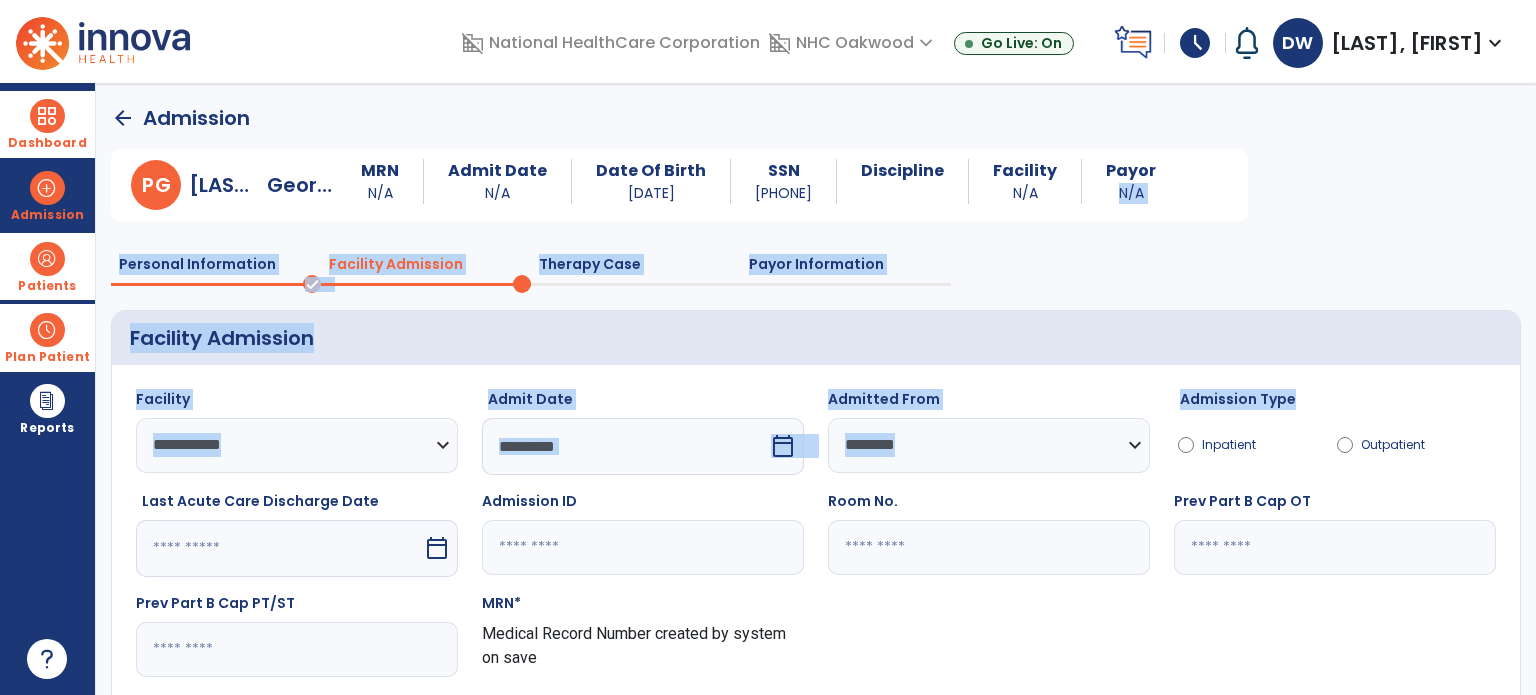 click on "**********" at bounding box center [816, 389] 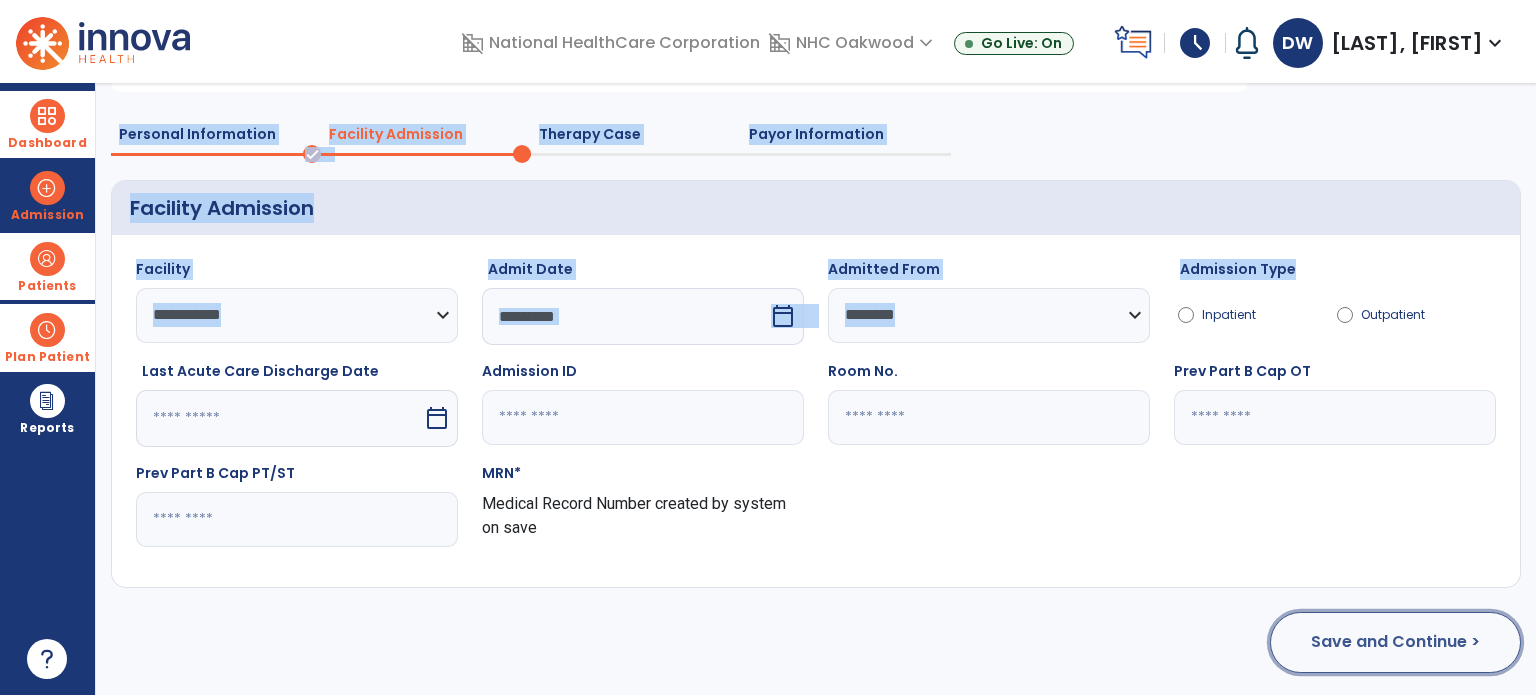 click on "Save and Continue >" 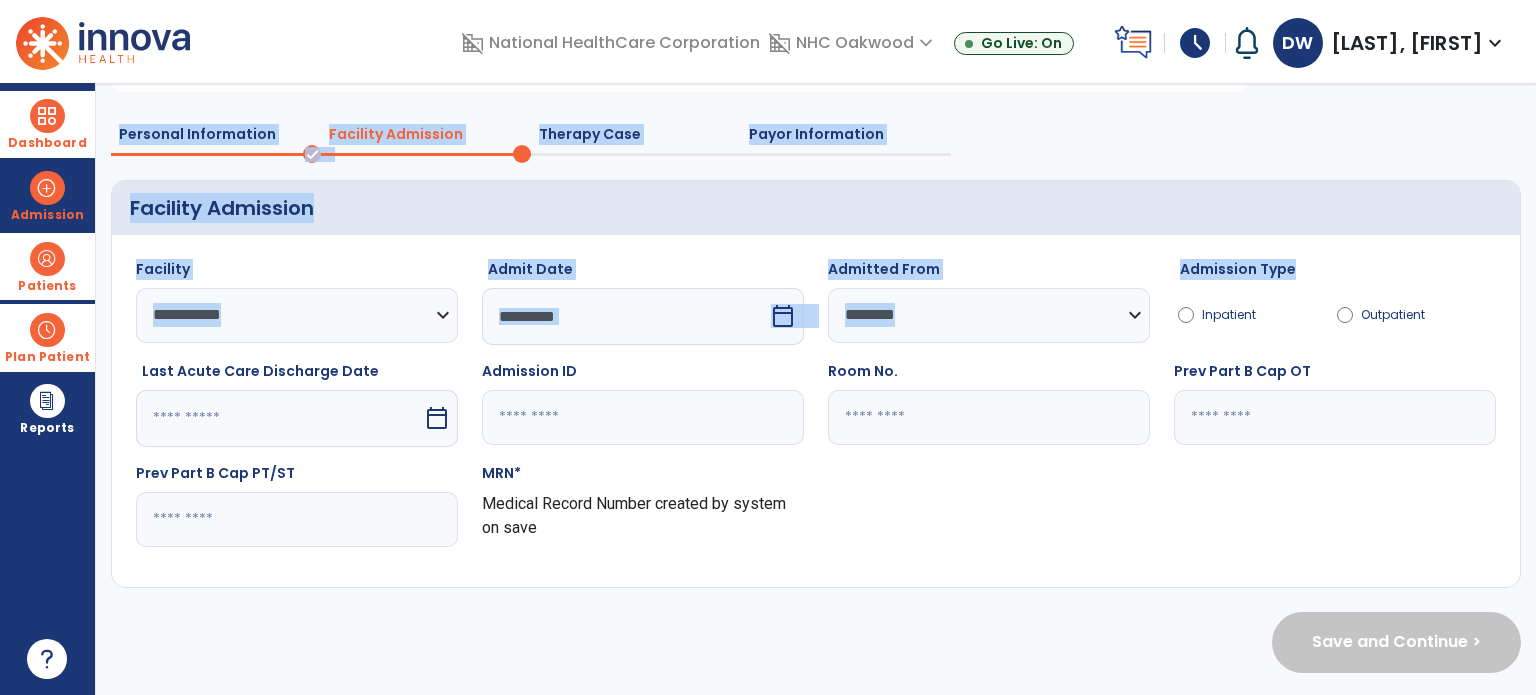 scroll, scrollTop: 0, scrollLeft: 0, axis: both 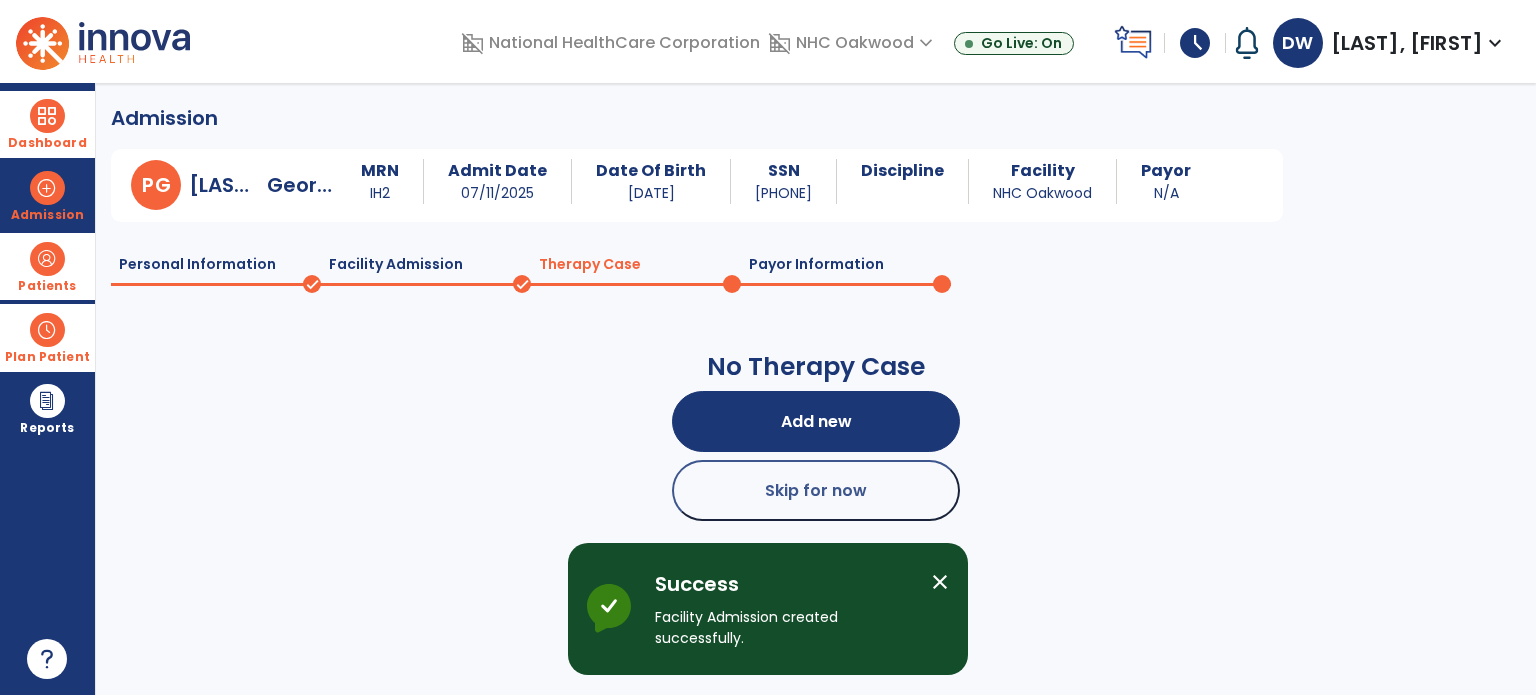 click on "close" at bounding box center (940, 582) 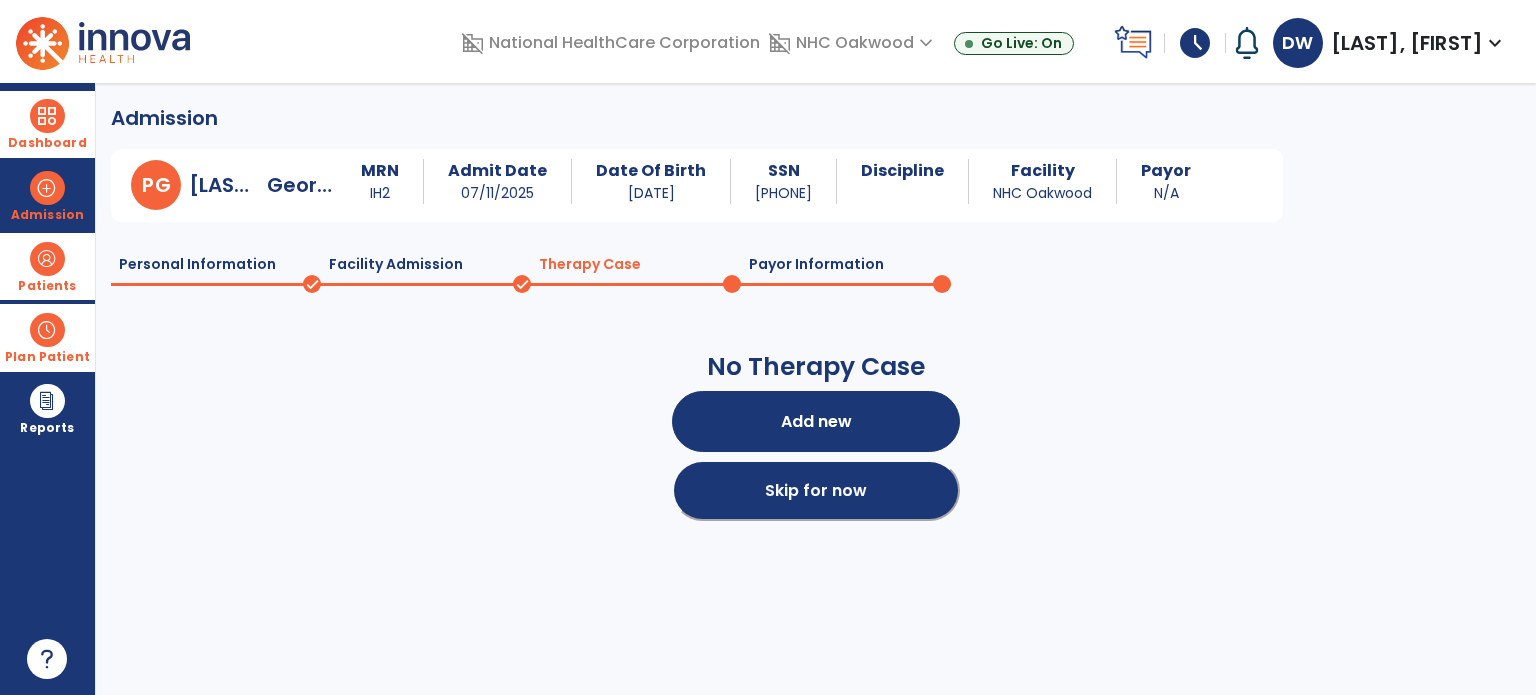 click on "Skip for now" at bounding box center (816, 490) 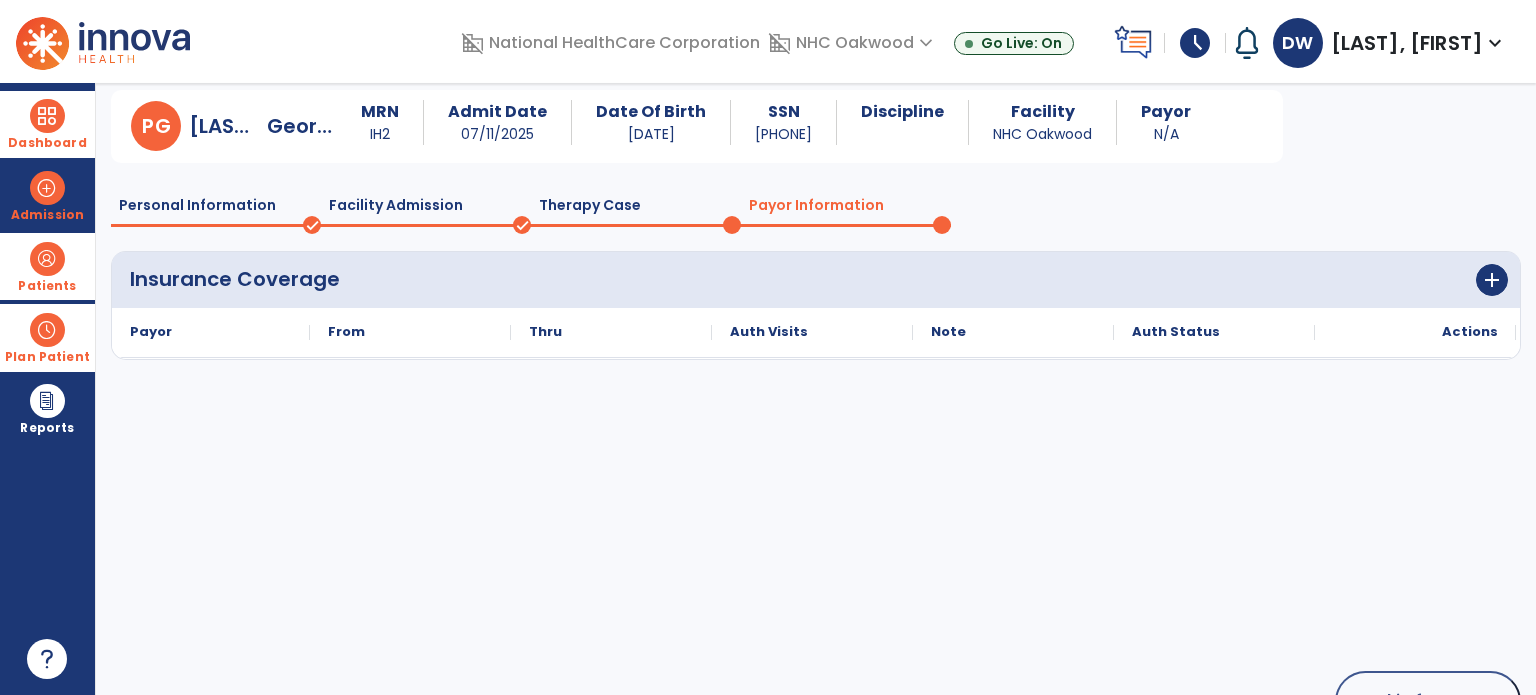 scroll, scrollTop: 119, scrollLeft: 0, axis: vertical 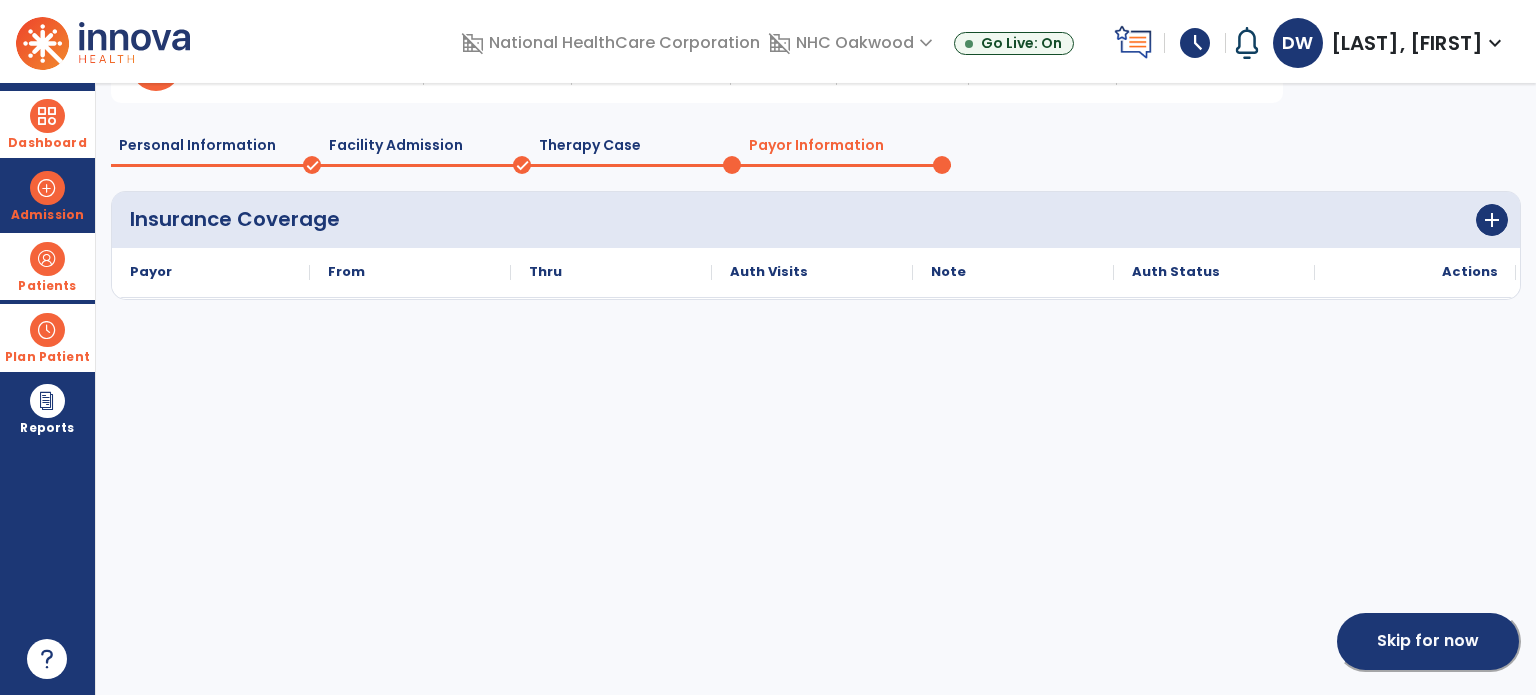click on "Skip for now" 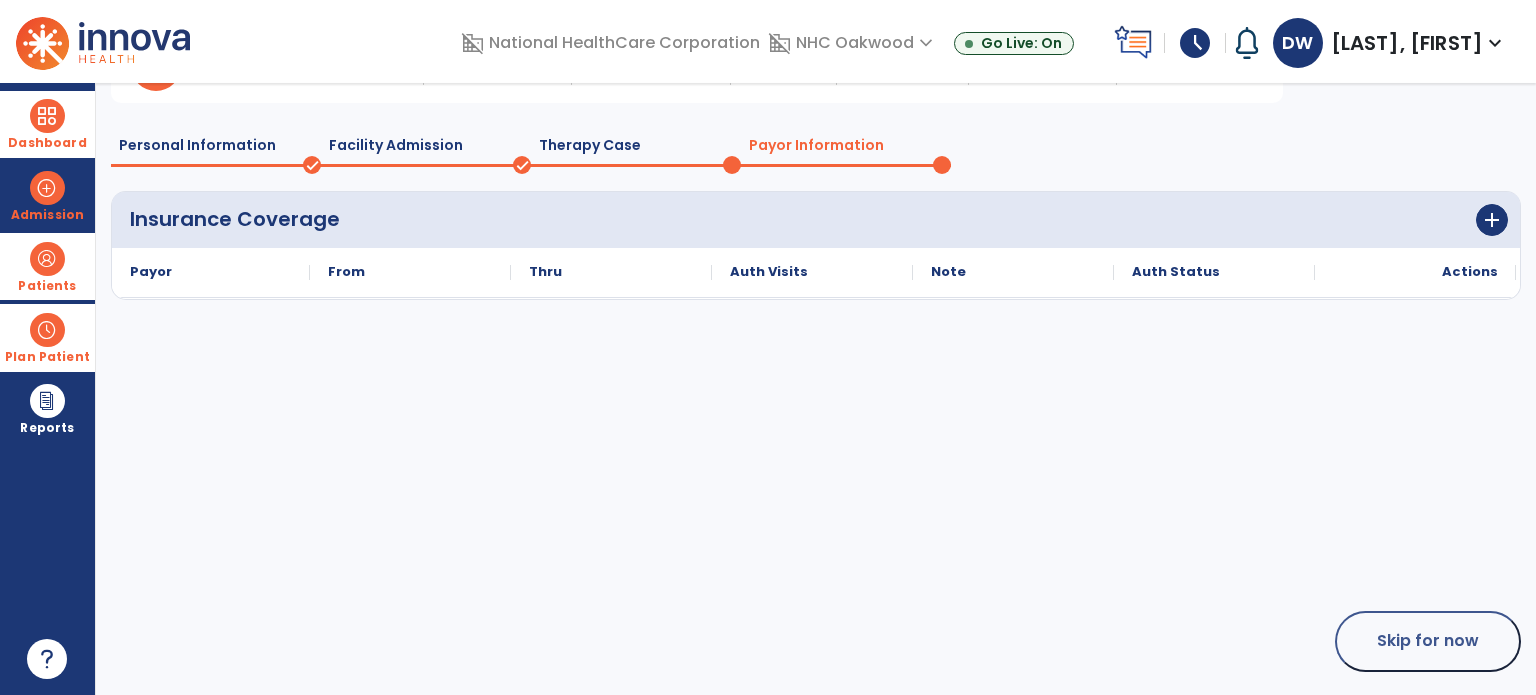 scroll, scrollTop: 62, scrollLeft: 0, axis: vertical 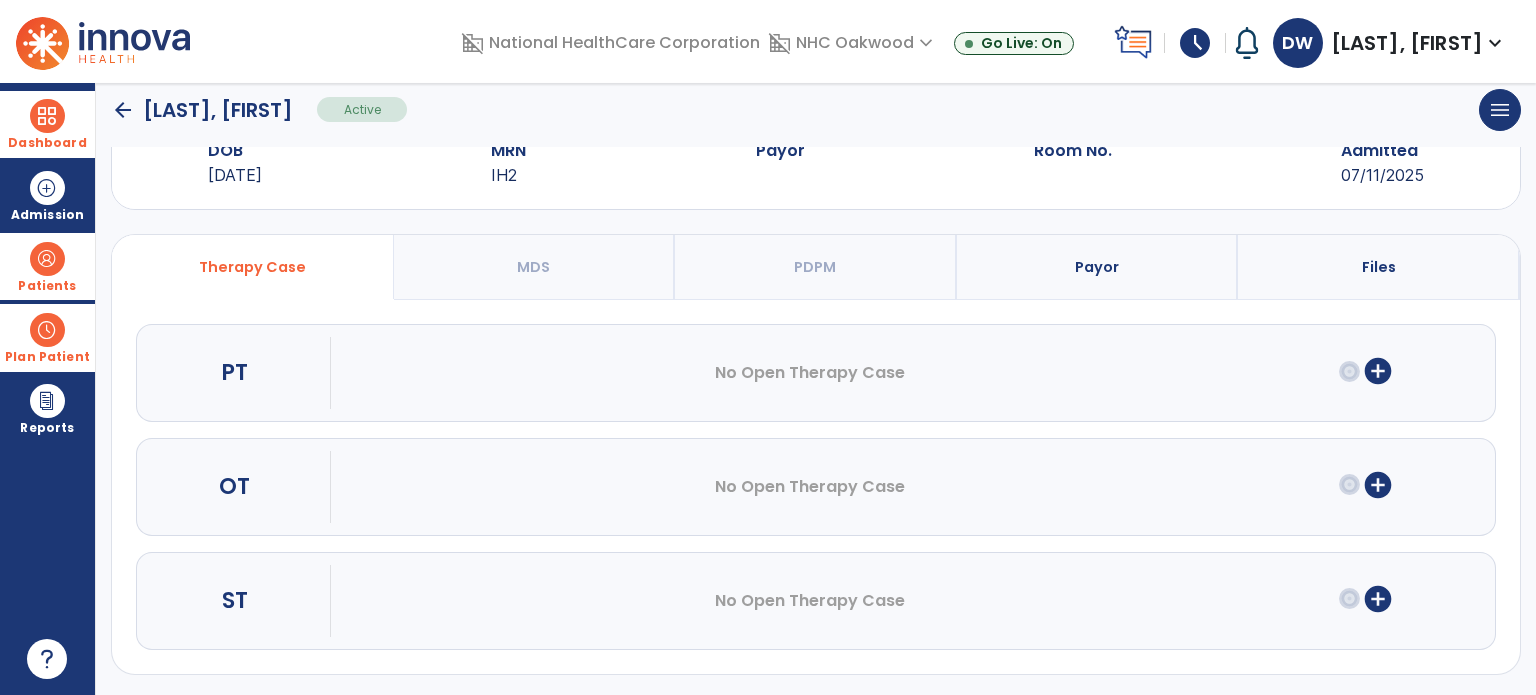 click on "add_circle" at bounding box center (1378, 371) 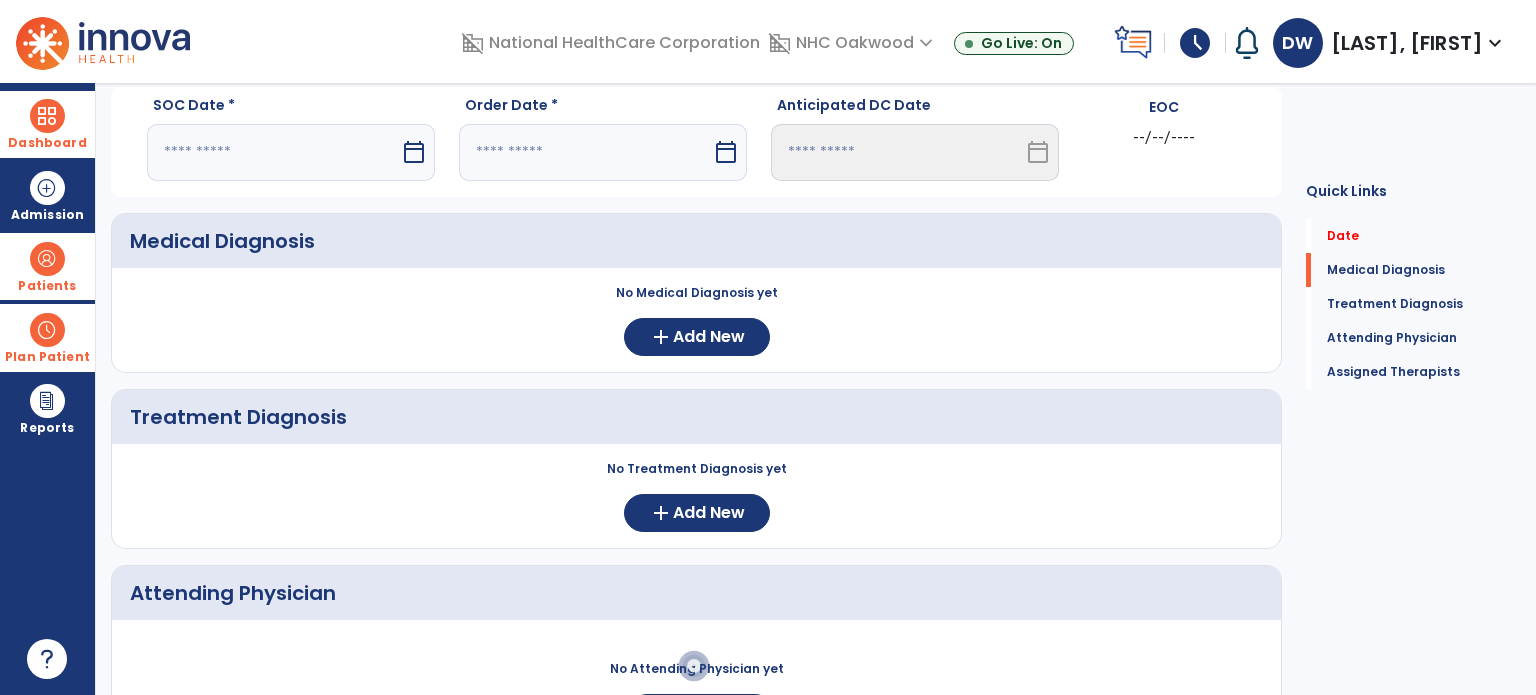 click on "calendar_today" at bounding box center [416, 152] 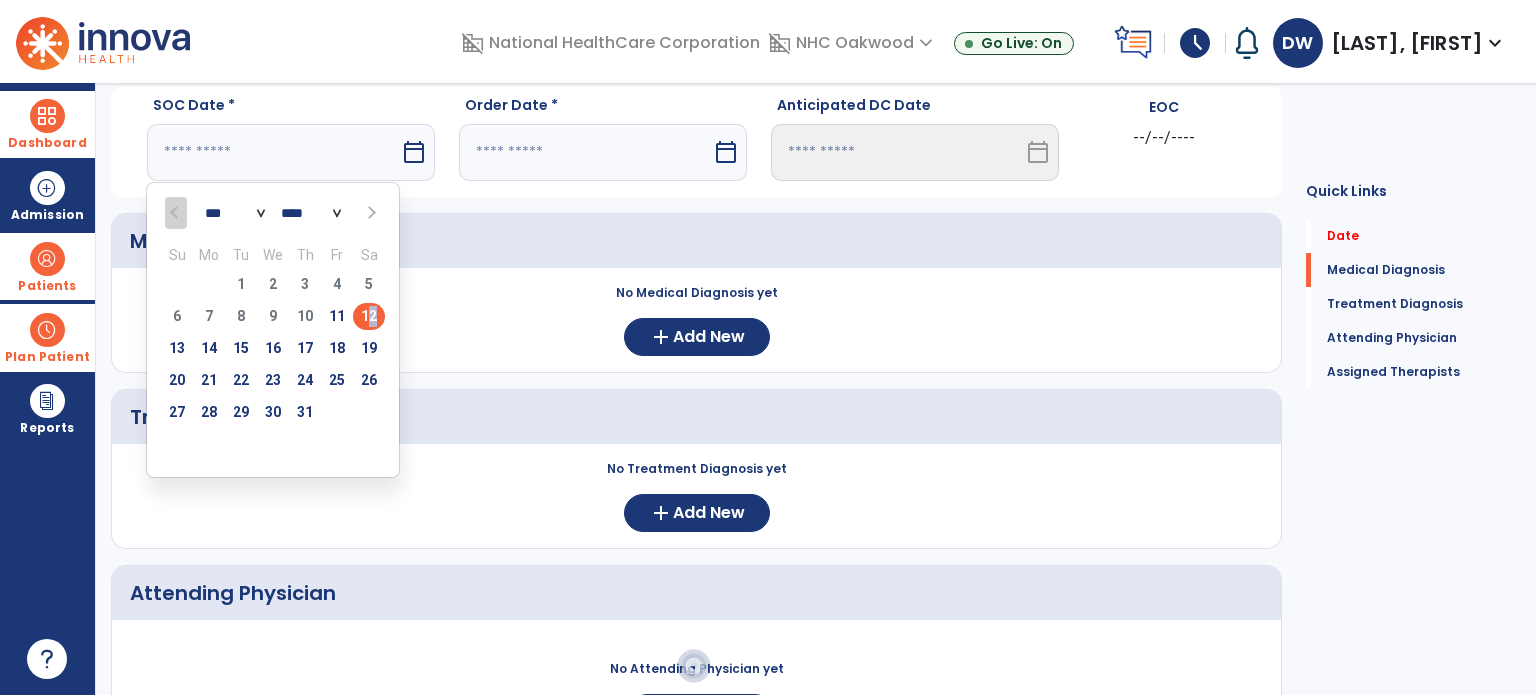 drag, startPoint x: 364, startPoint y: 317, endPoint x: 381, endPoint y: 307, distance: 19.723083 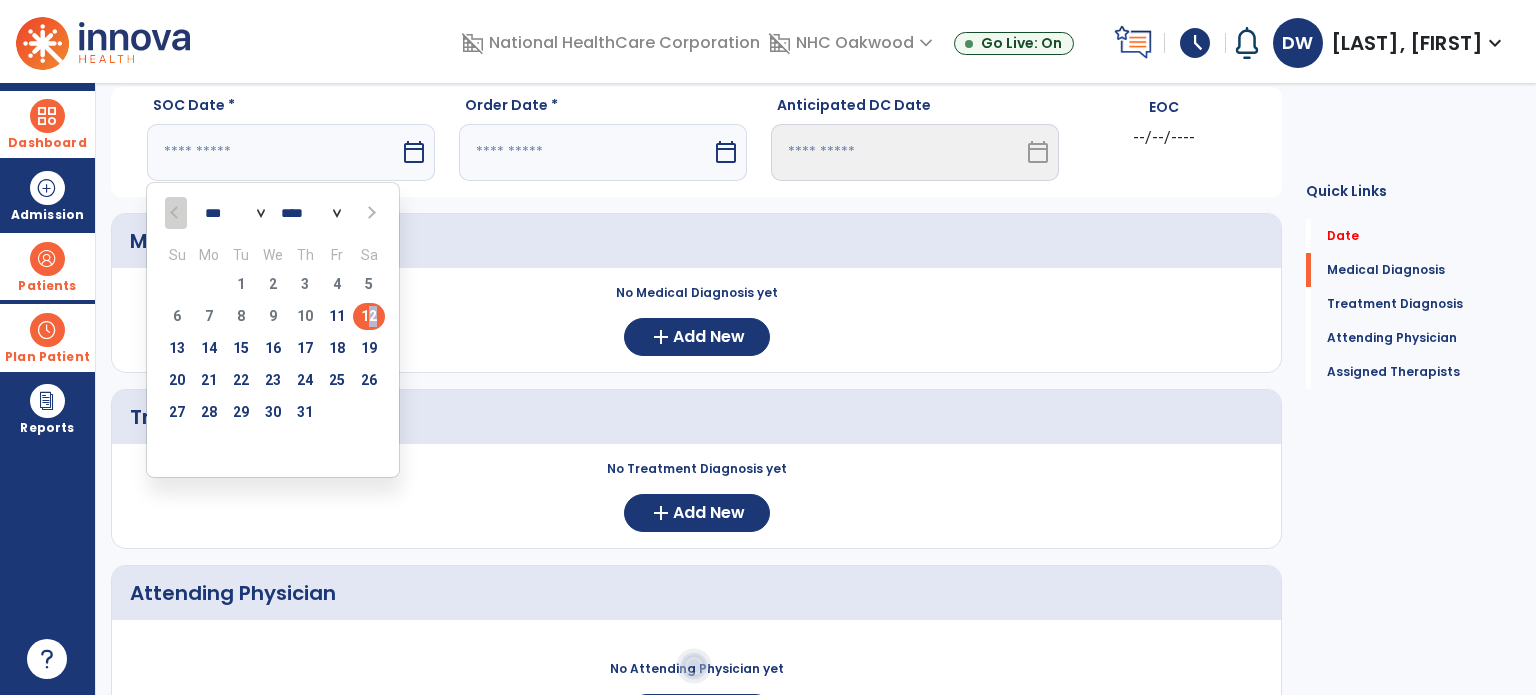 click on "12" at bounding box center [369, 316] 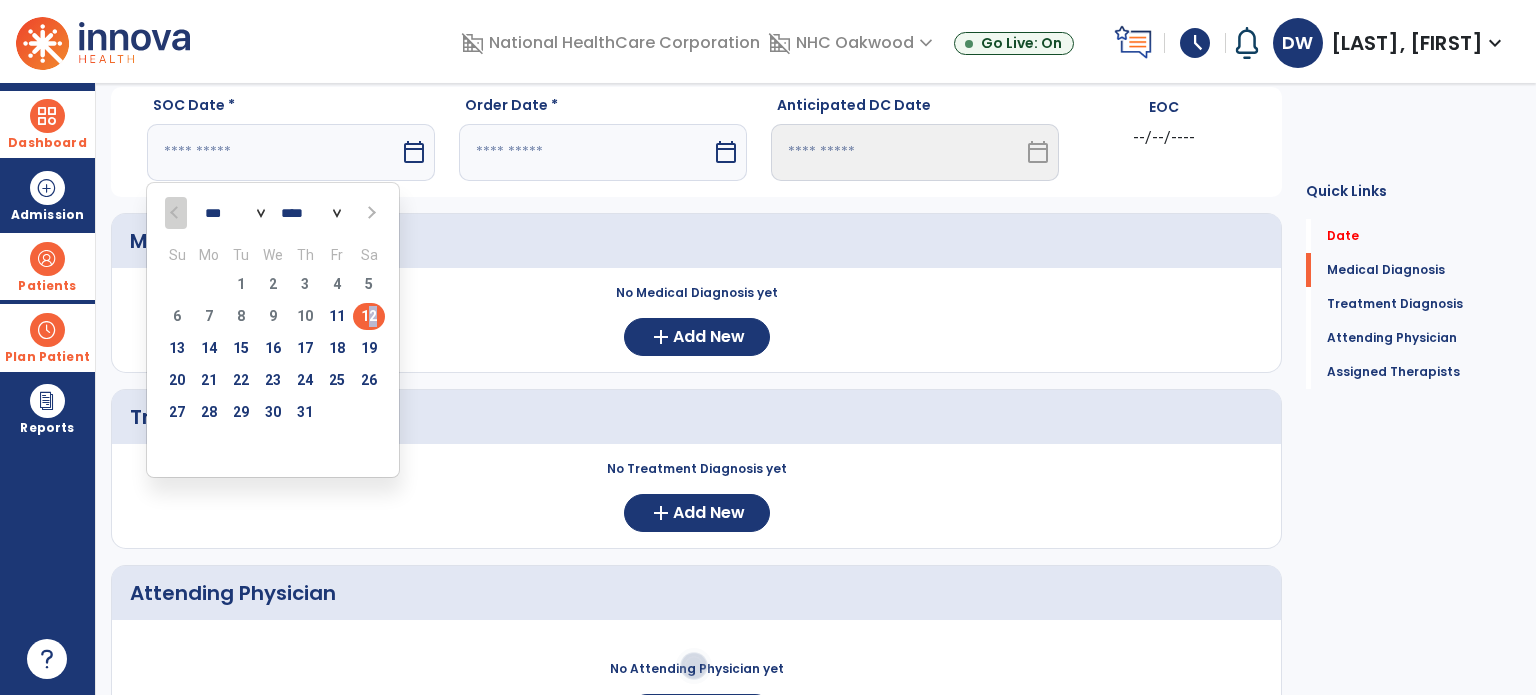 type on "*********" 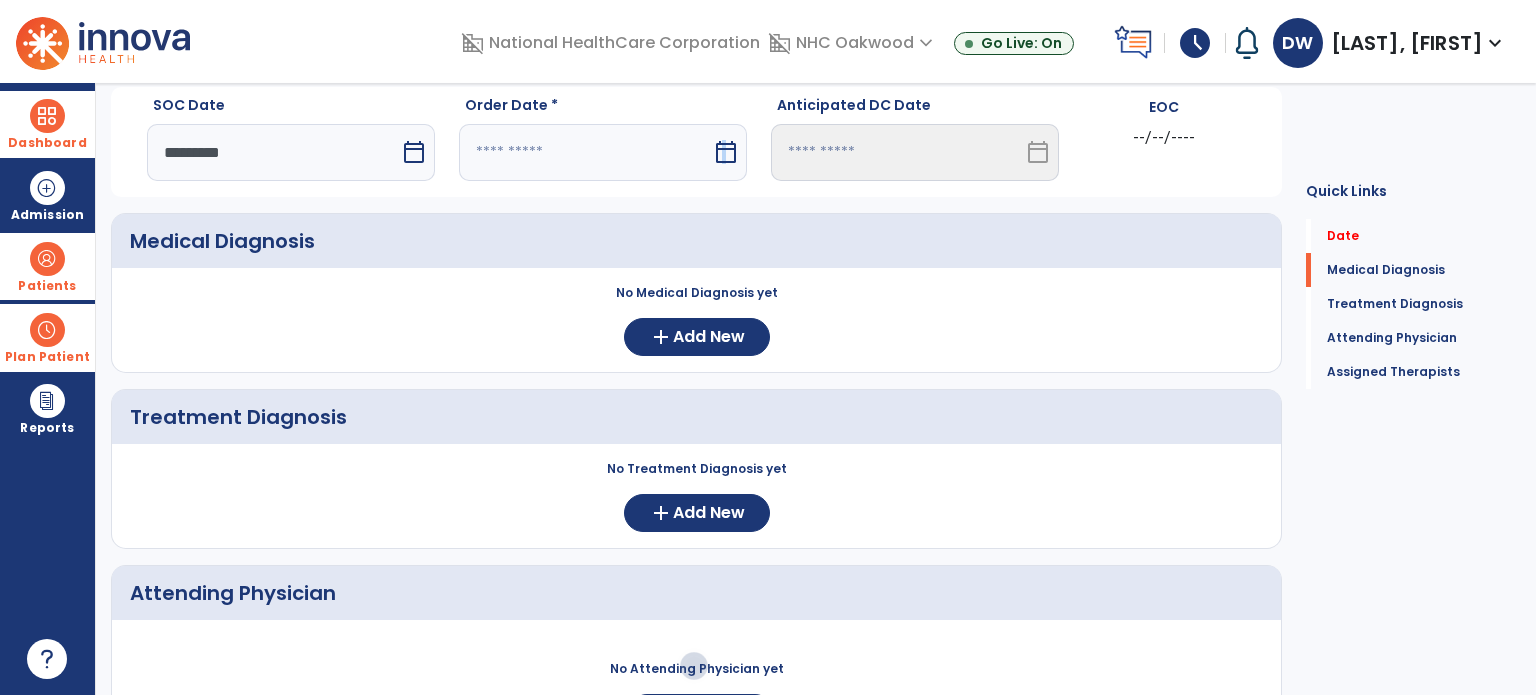 drag, startPoint x: 722, startPoint y: 162, endPoint x: 710, endPoint y: 168, distance: 13.416408 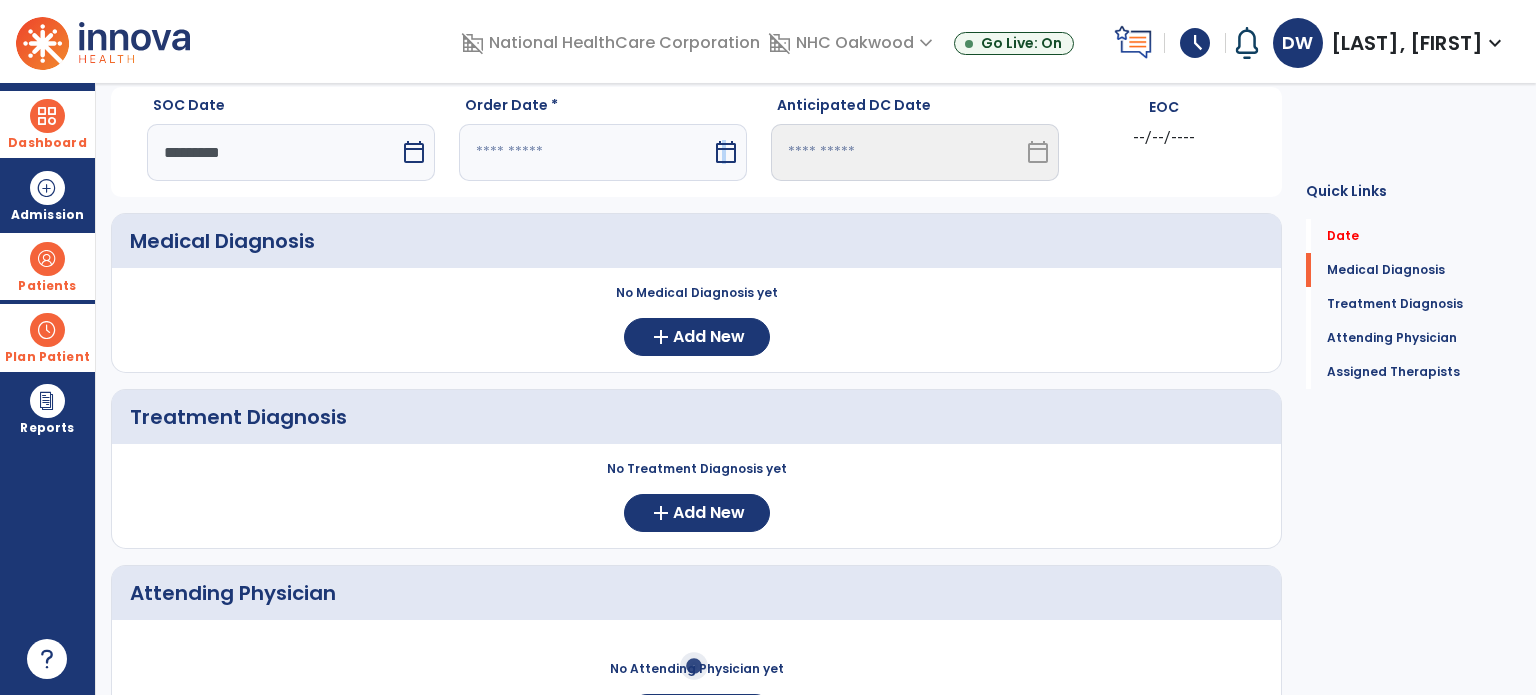 click on "calendar_today" at bounding box center (726, 152) 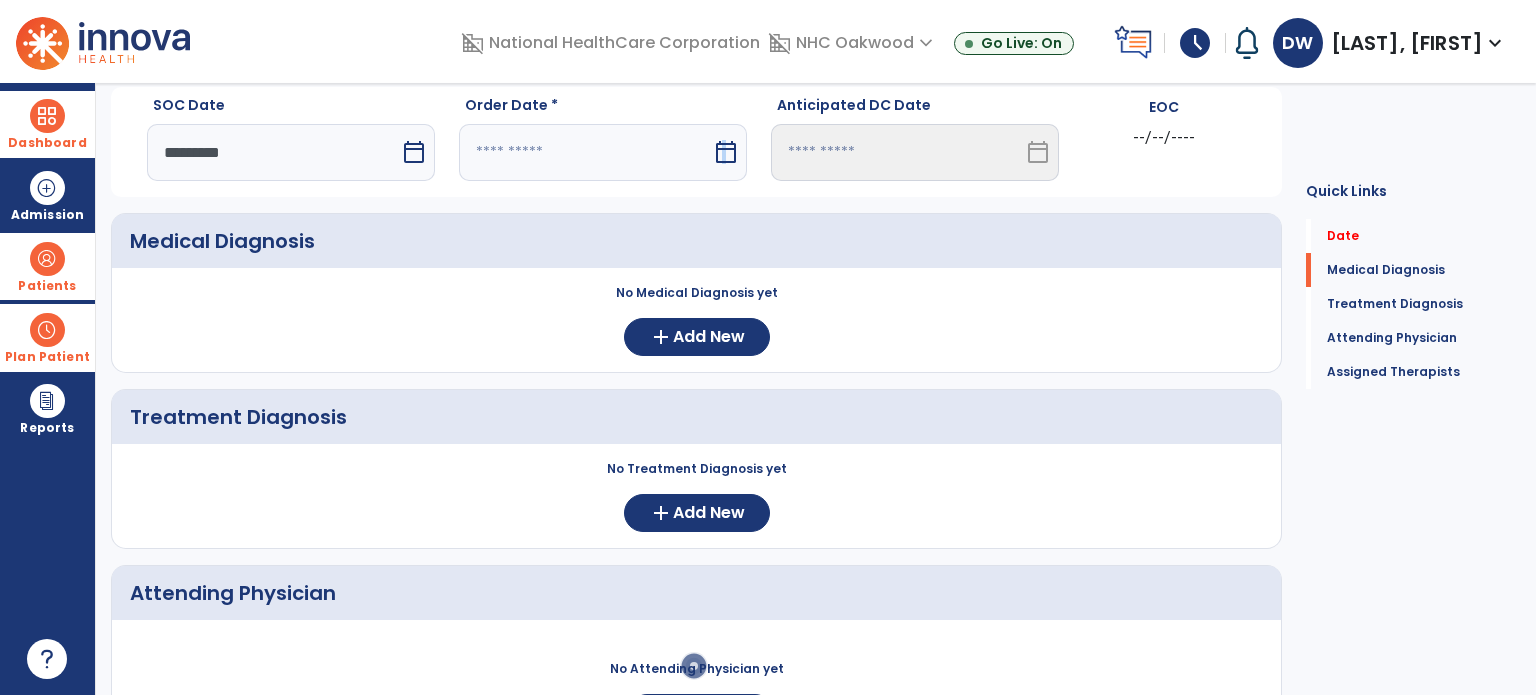 select on "*" 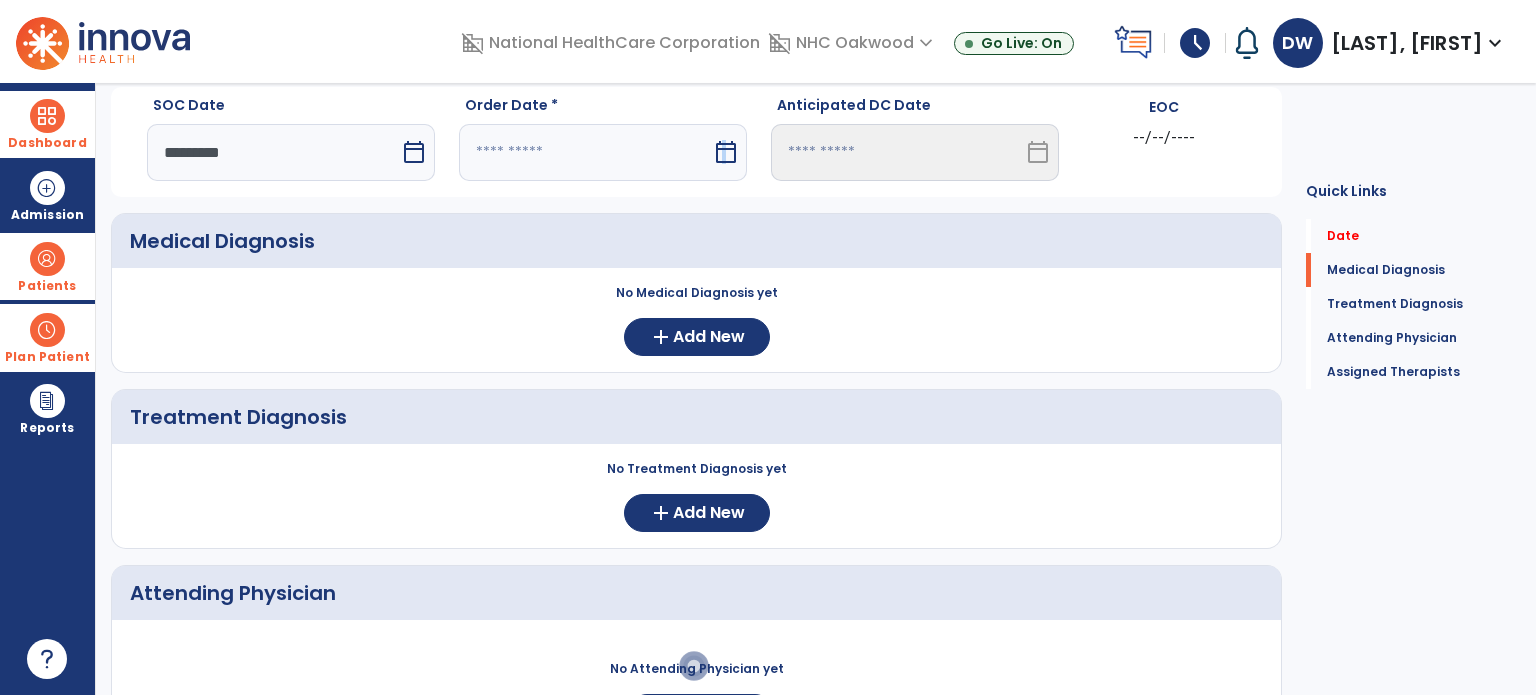 select on "****" 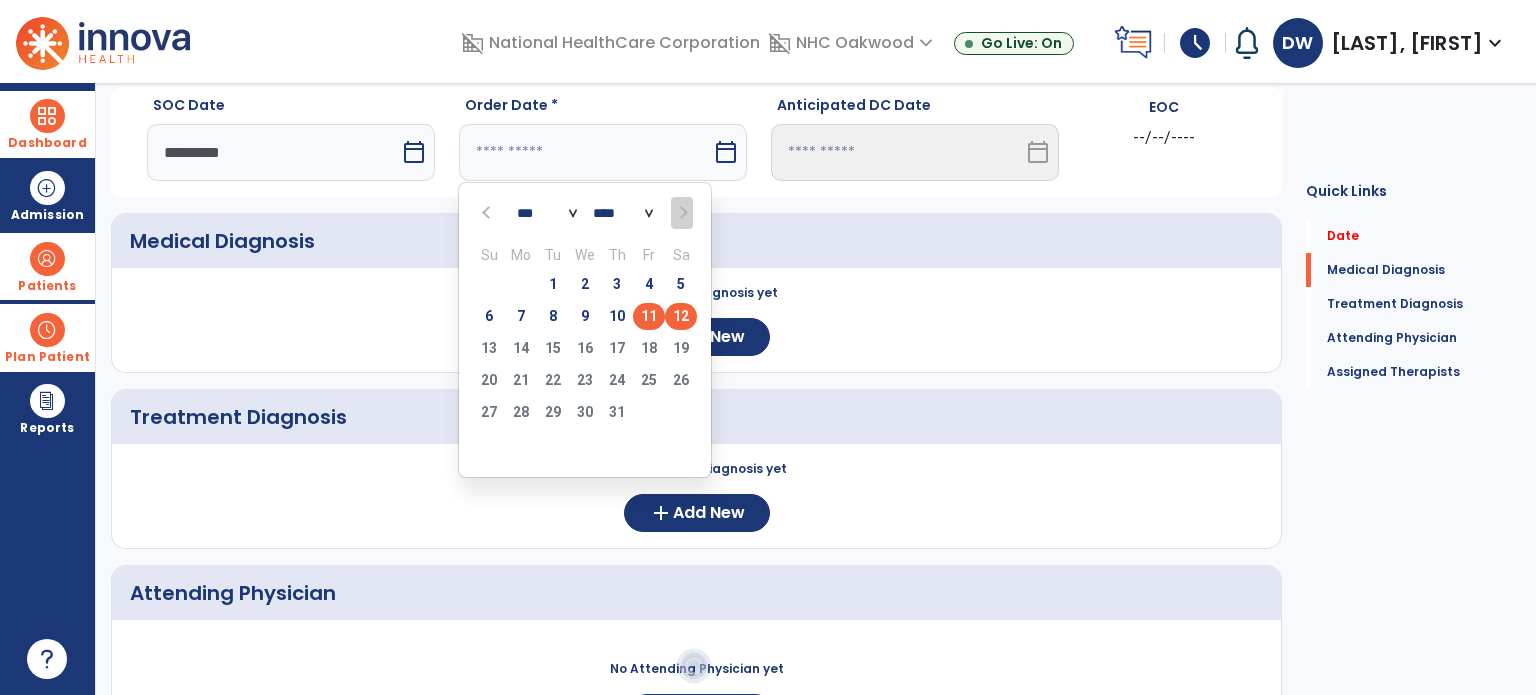 click on "11" at bounding box center (649, 316) 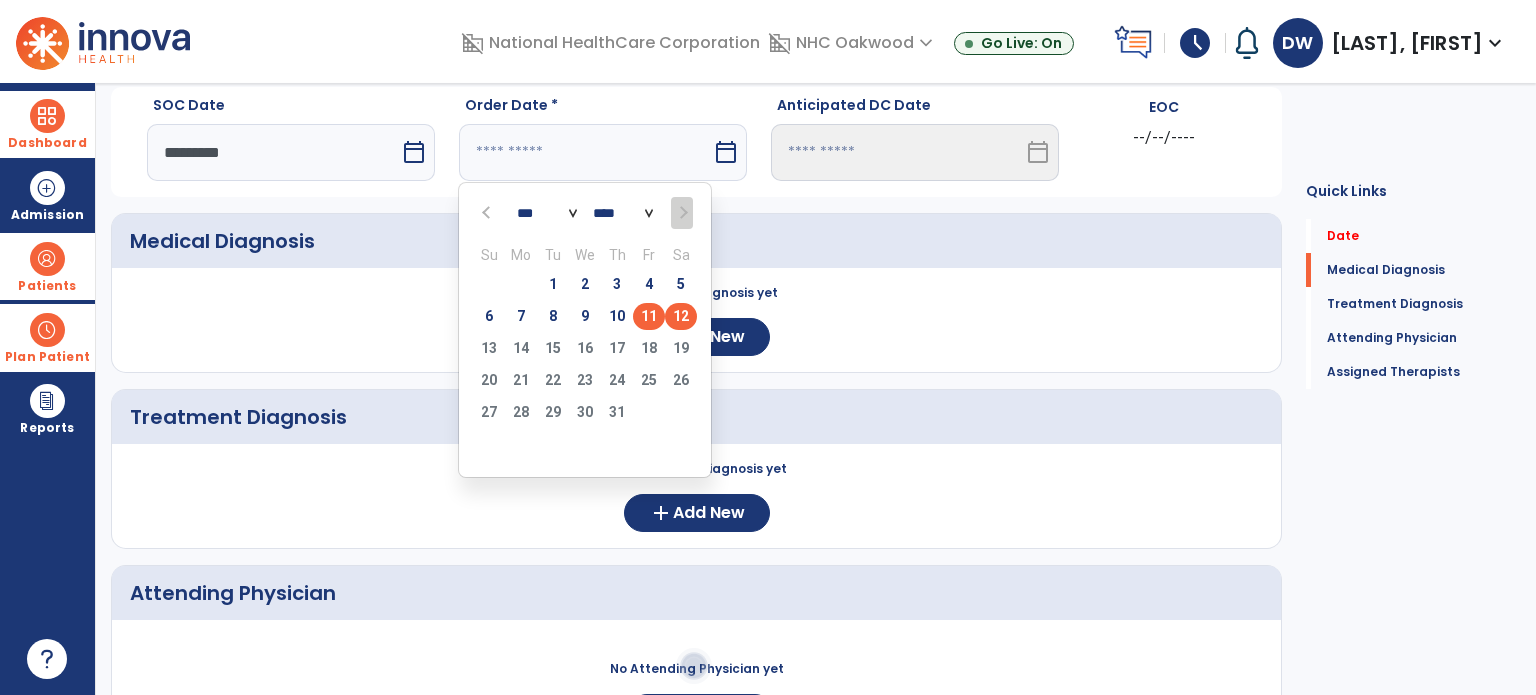 type on "*********" 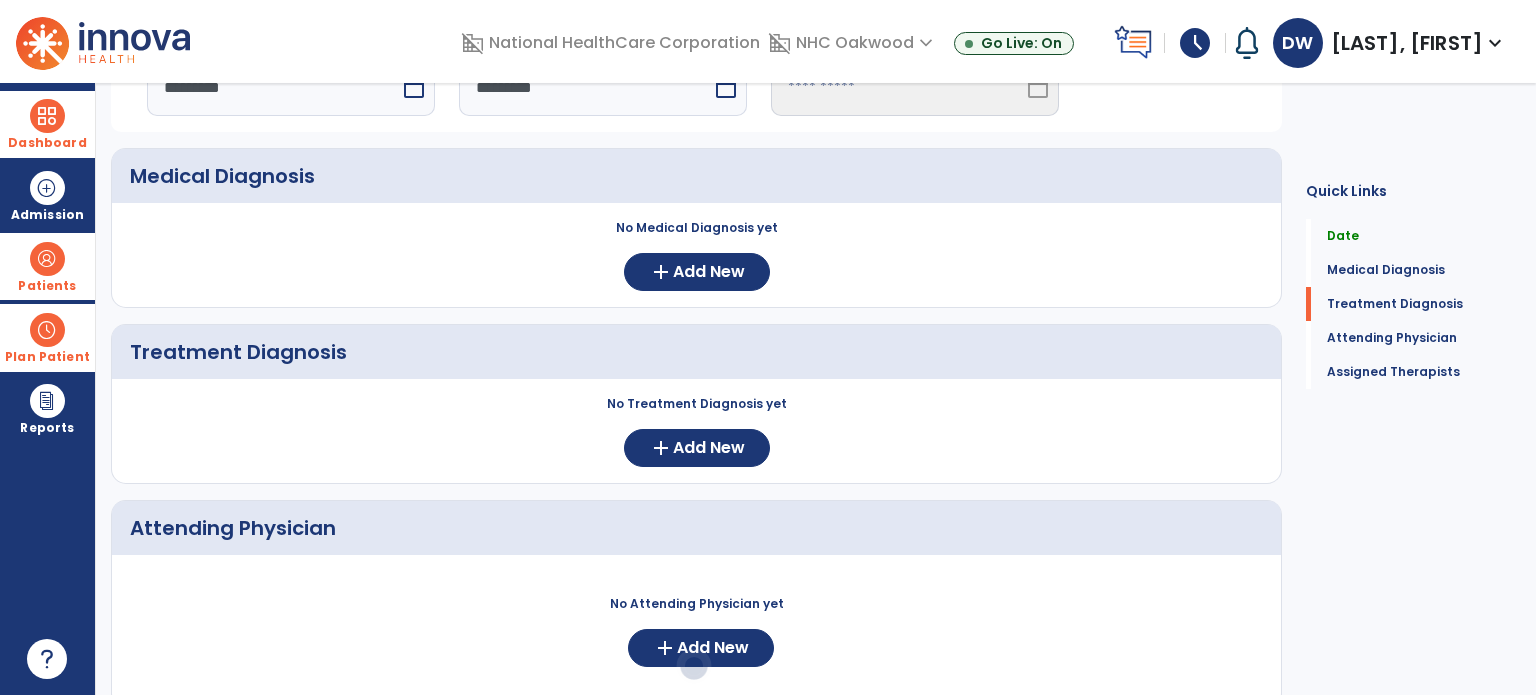 scroll, scrollTop: 162, scrollLeft: 0, axis: vertical 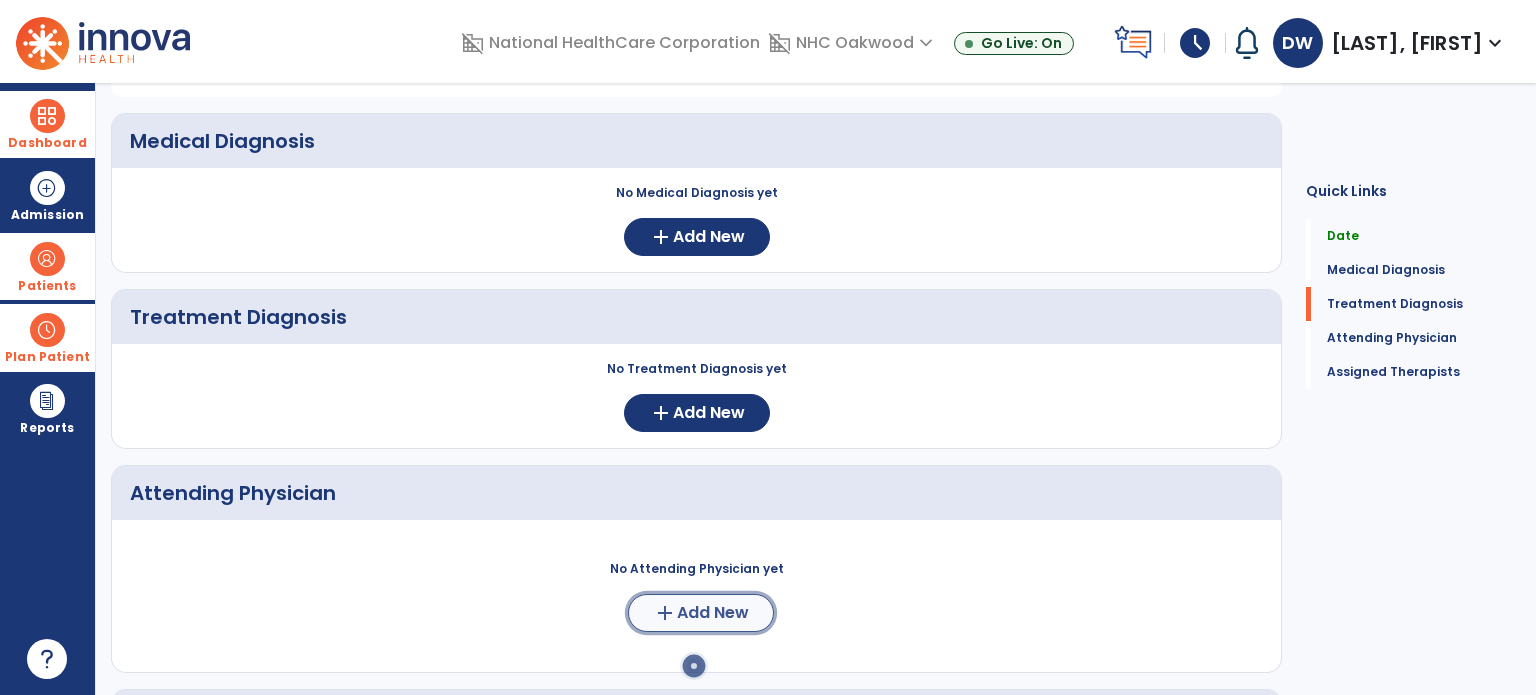 click on "add  Add New" 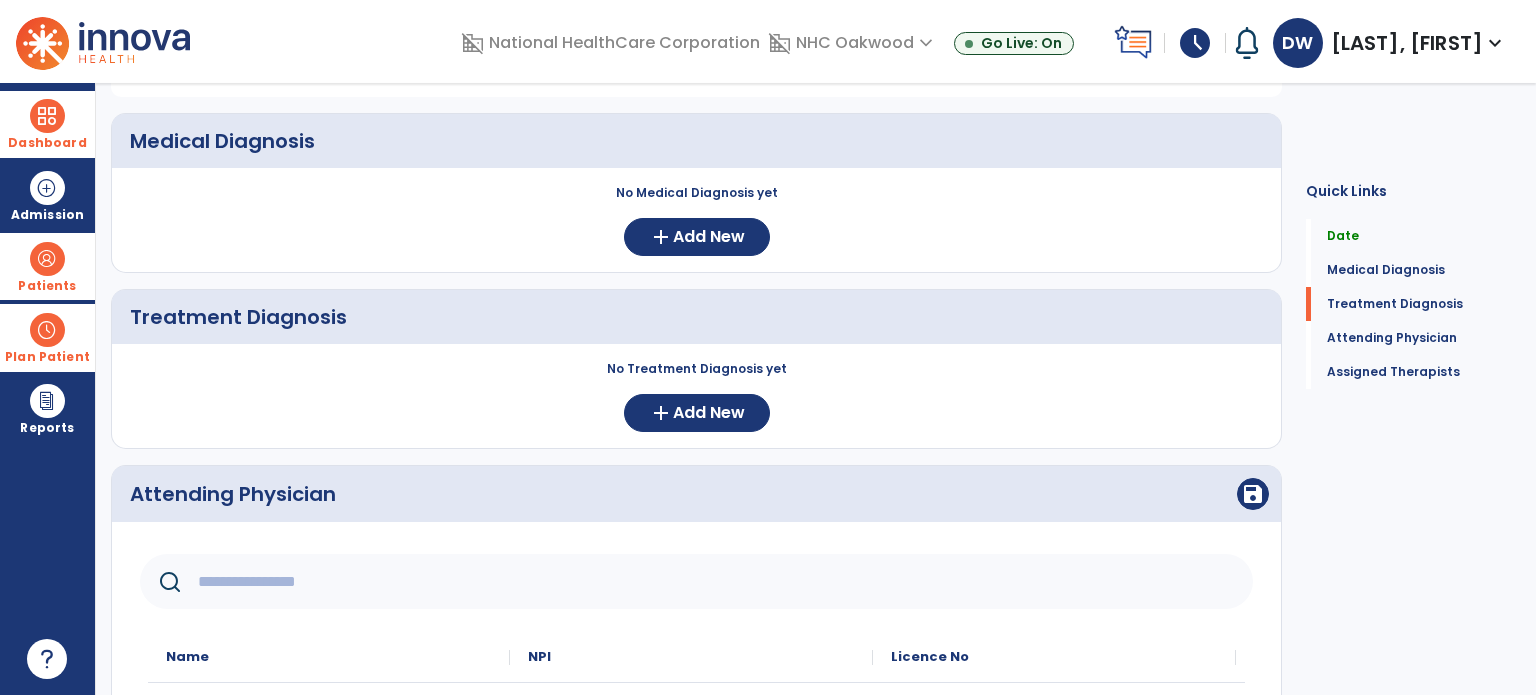 click 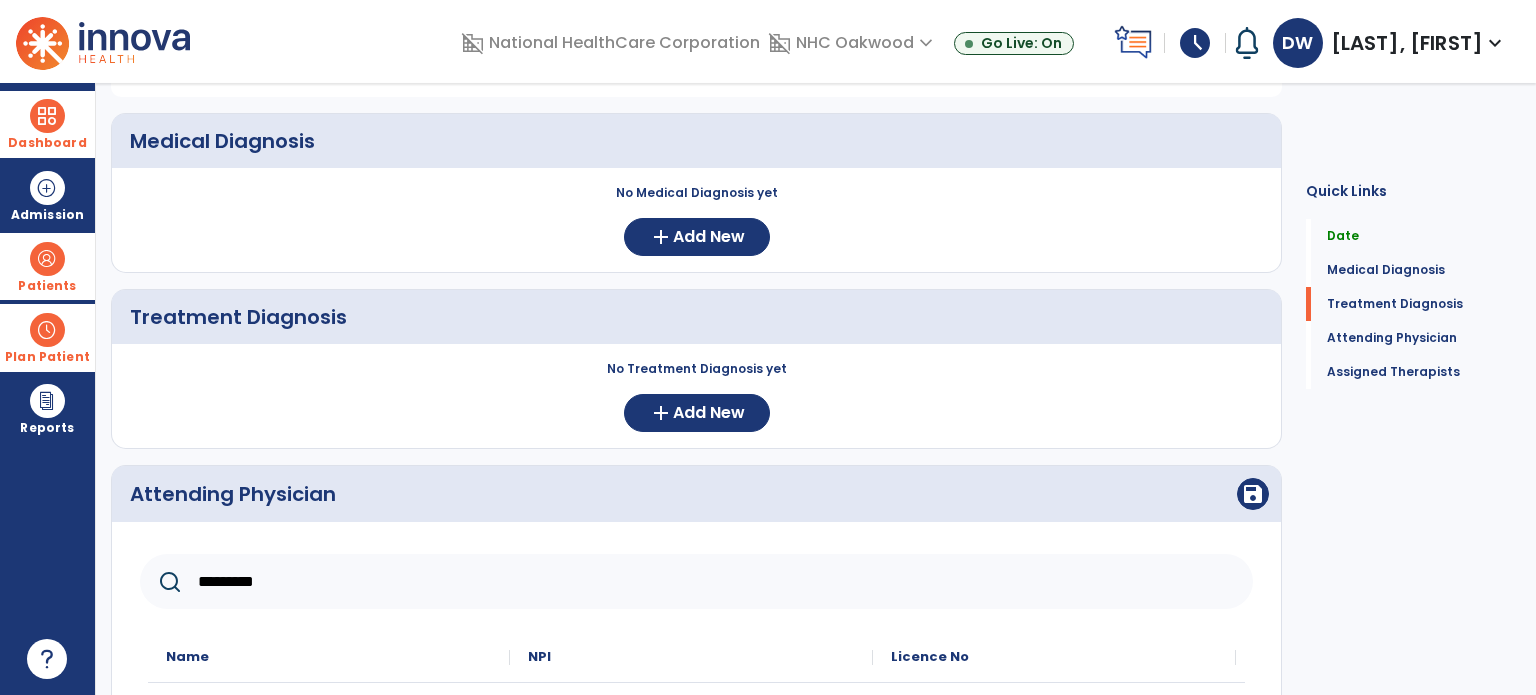 type on "*********" 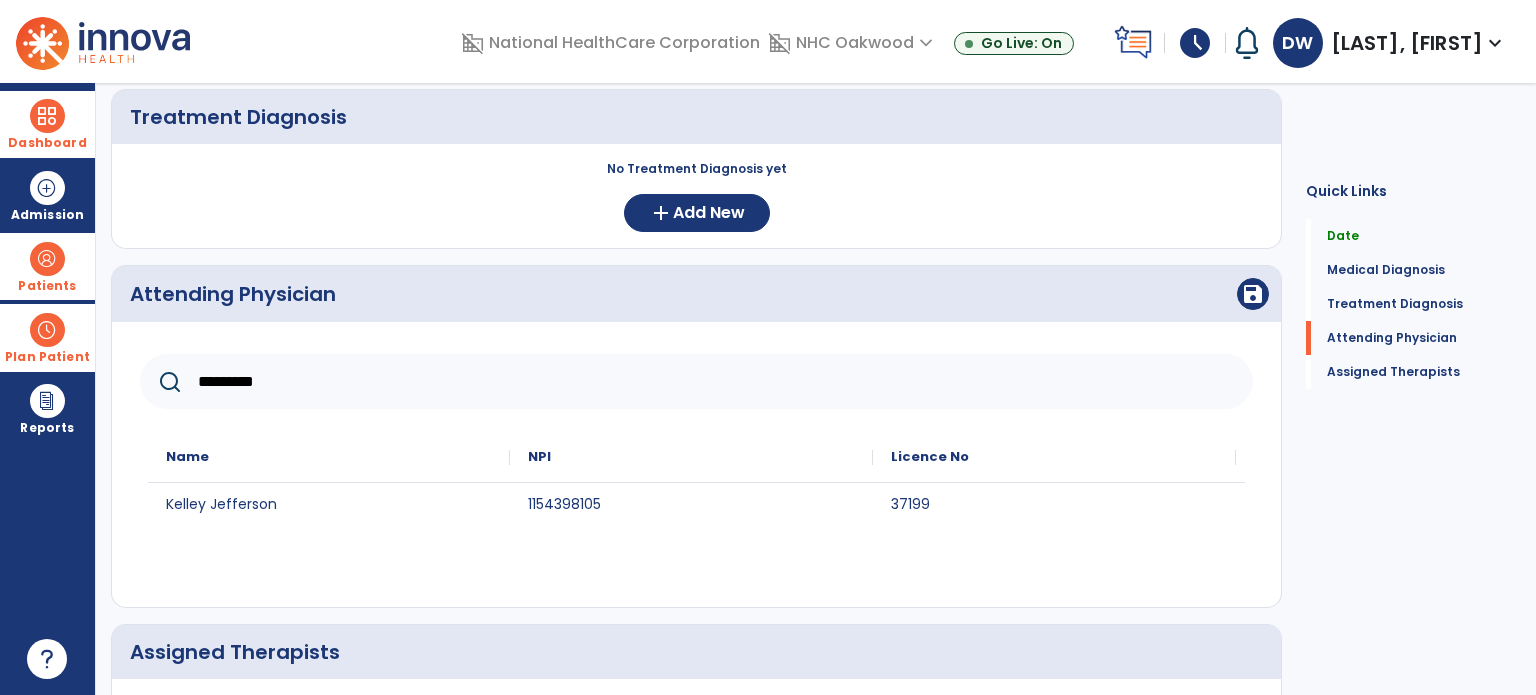 click on "[FIRST] [LAST] [NUMBER]" 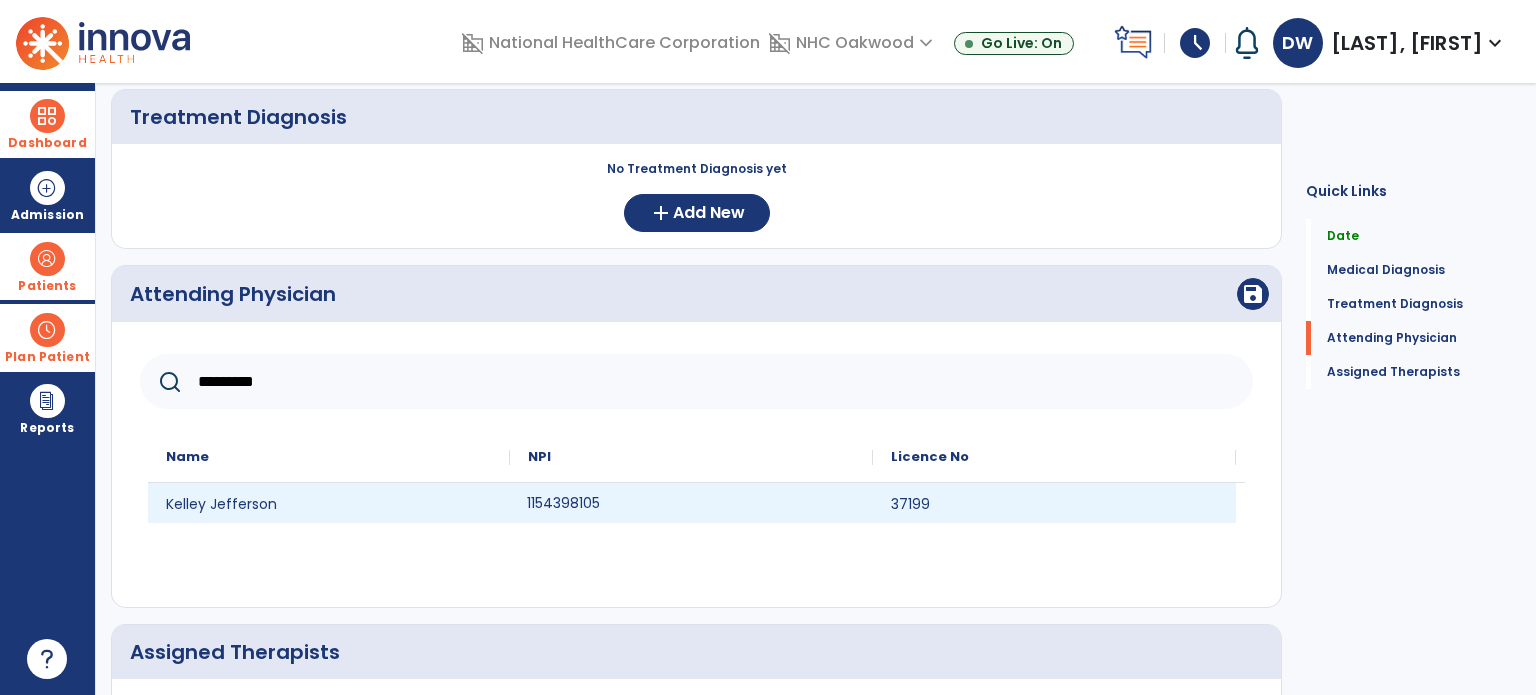 click on "1154398105" 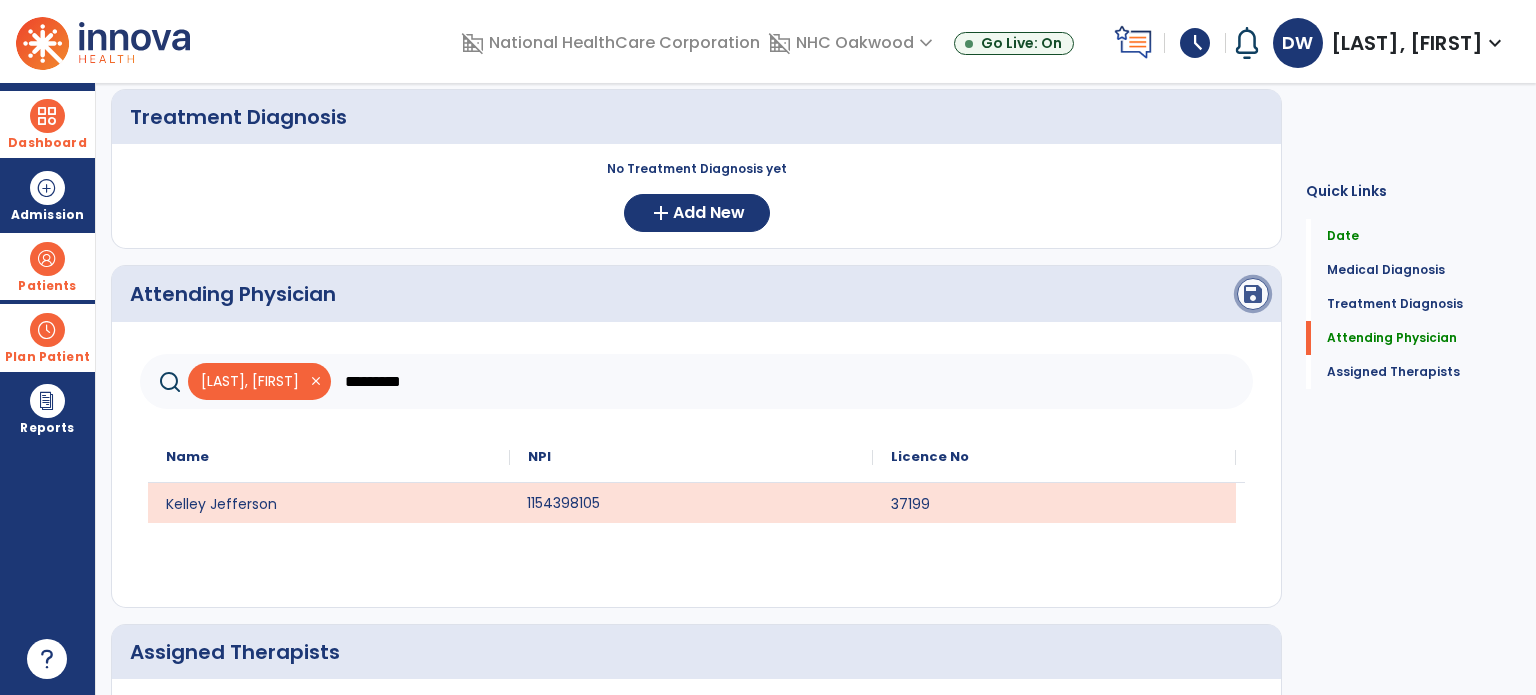 click on "save" 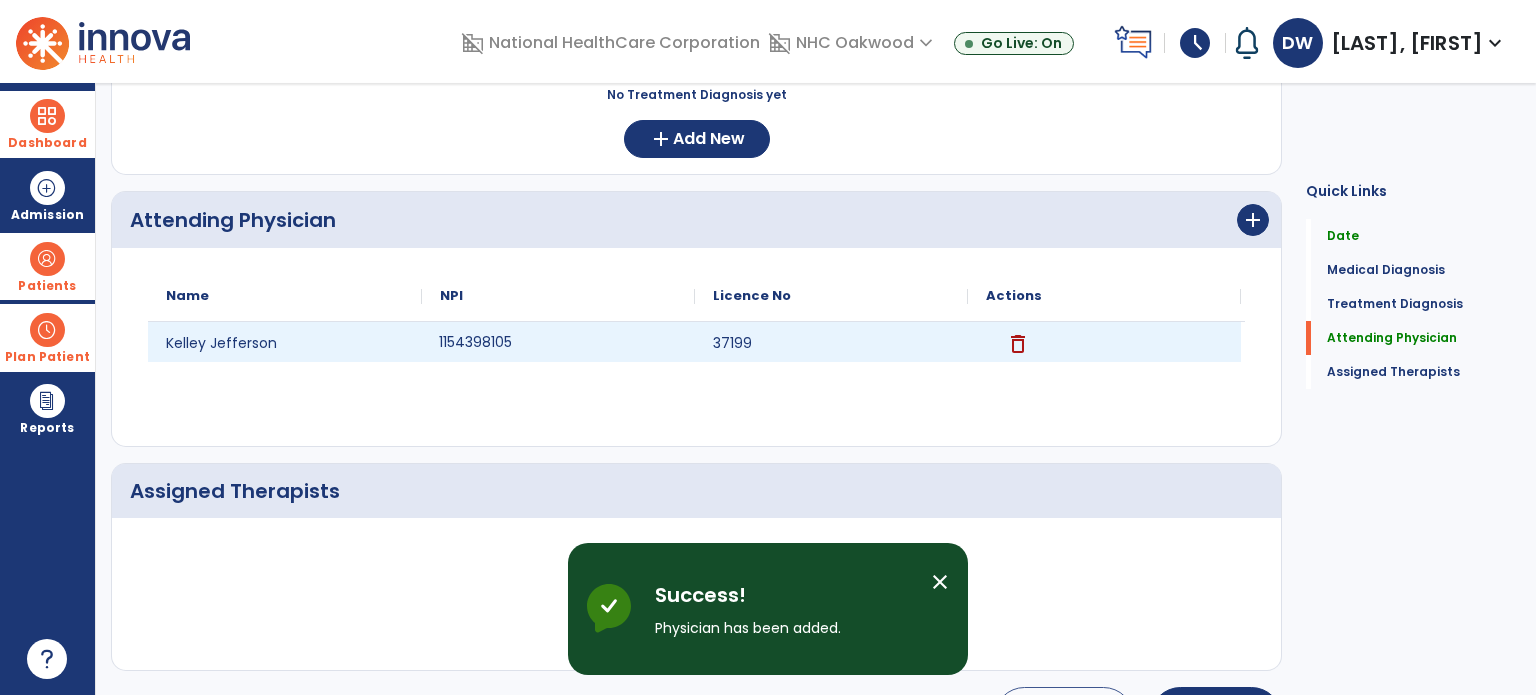 scroll, scrollTop: 500, scrollLeft: 0, axis: vertical 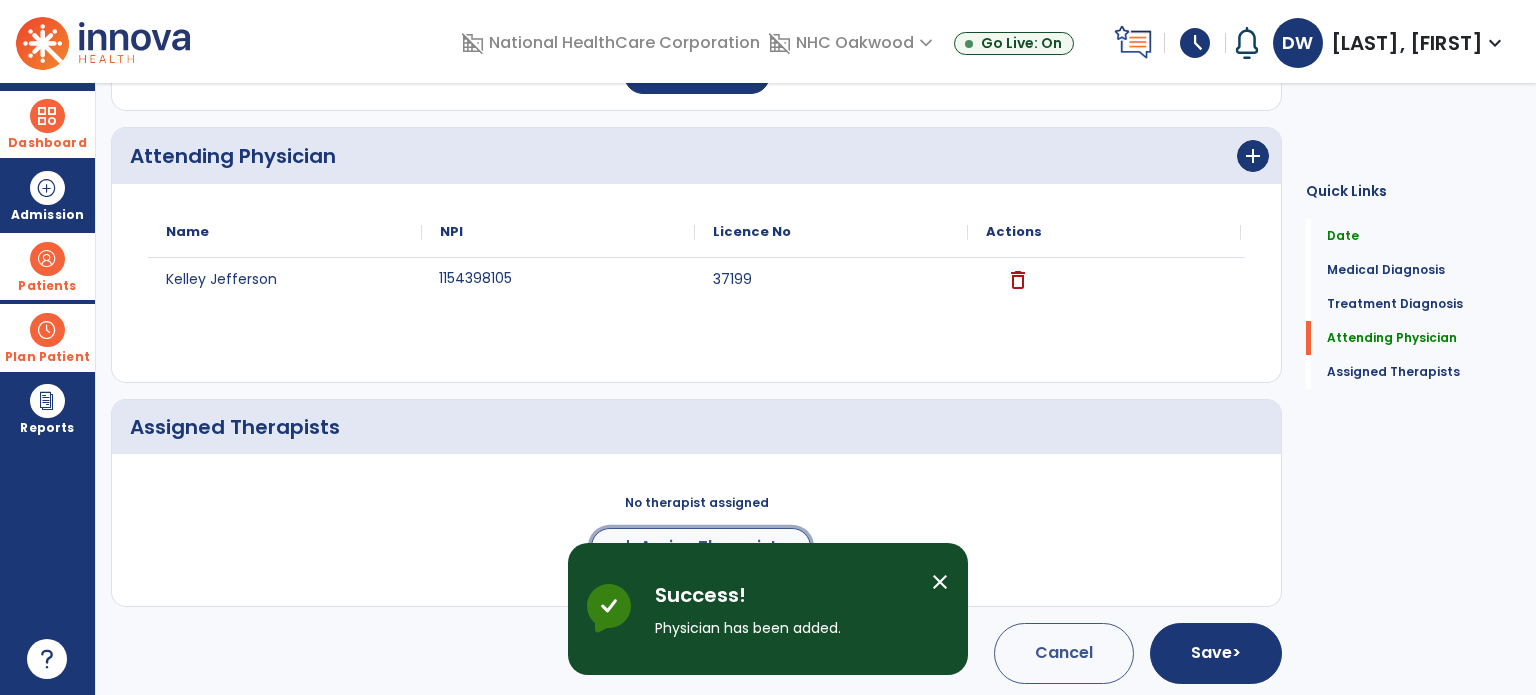 click on "Assign Therapists" 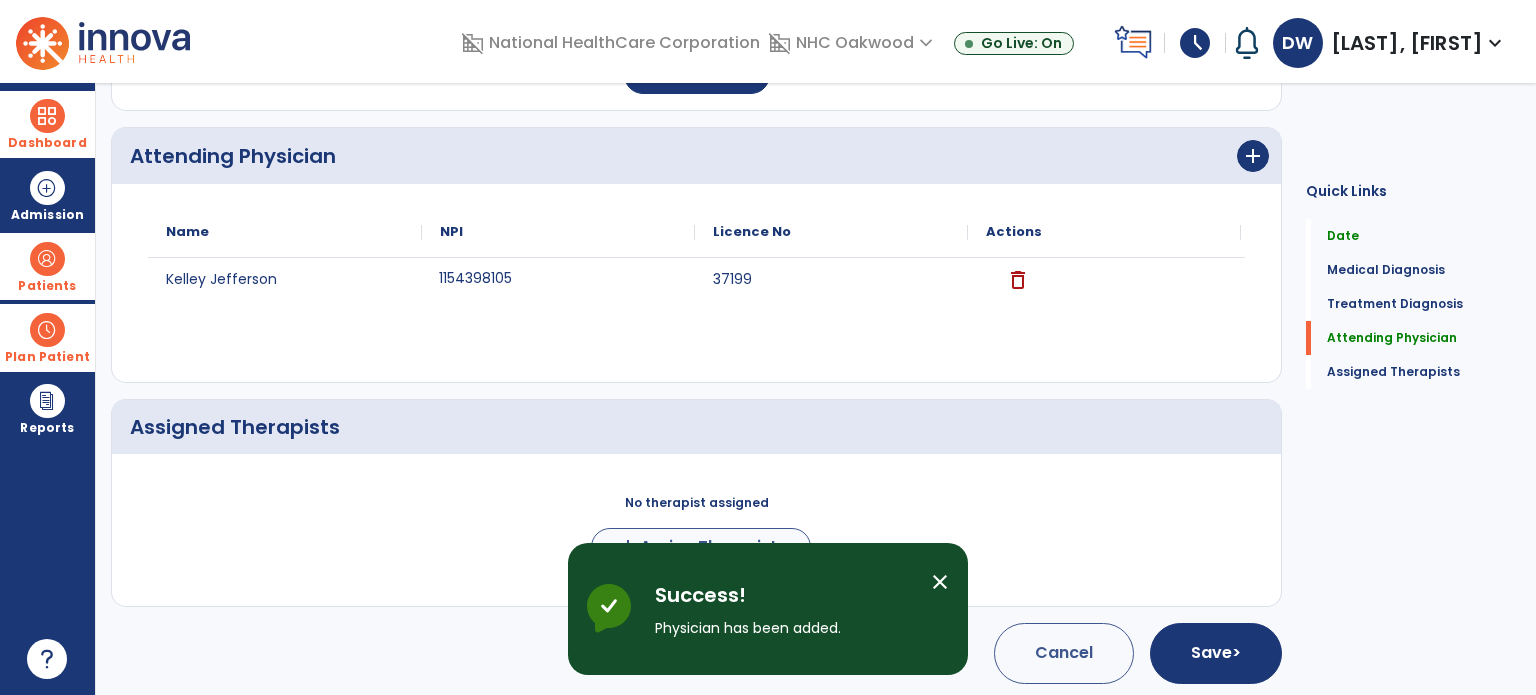 scroll, scrollTop: 497, scrollLeft: 0, axis: vertical 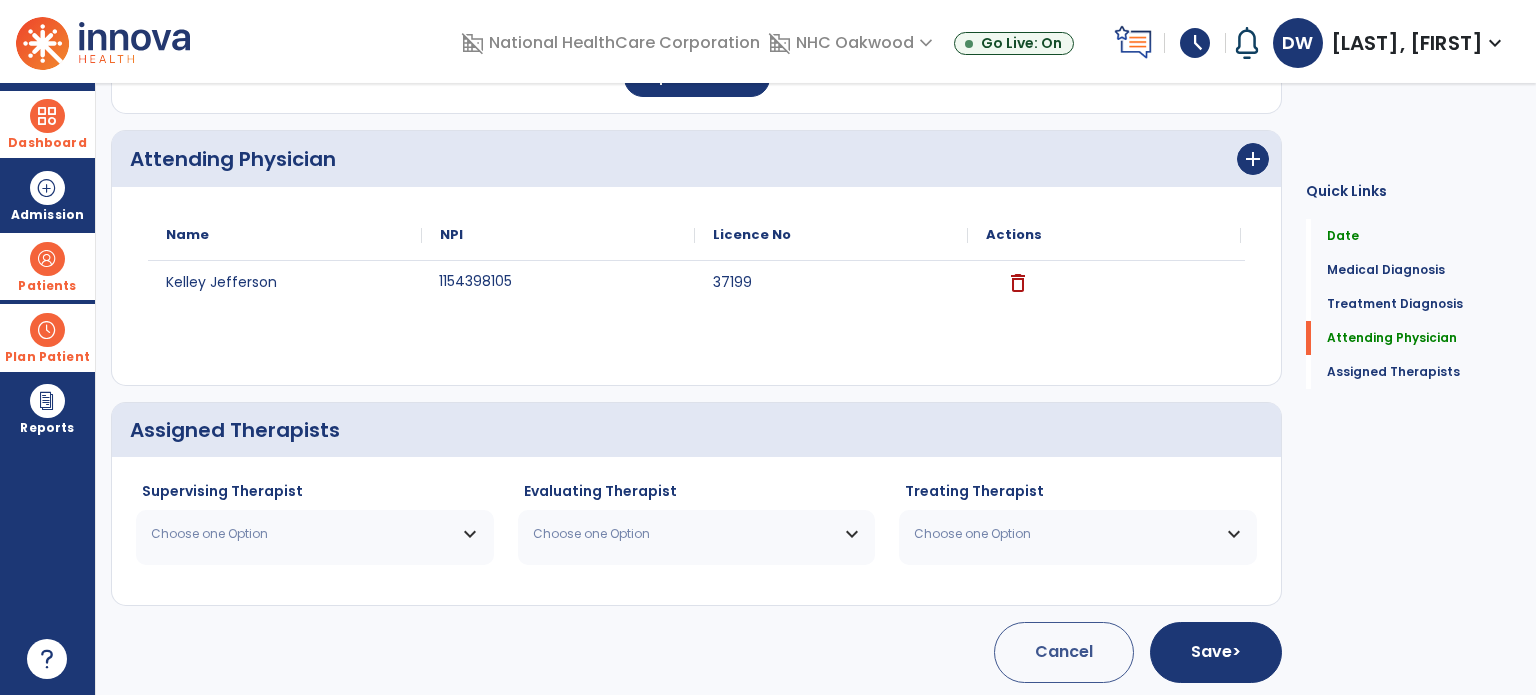 click on "Choose one Option" at bounding box center [315, 534] 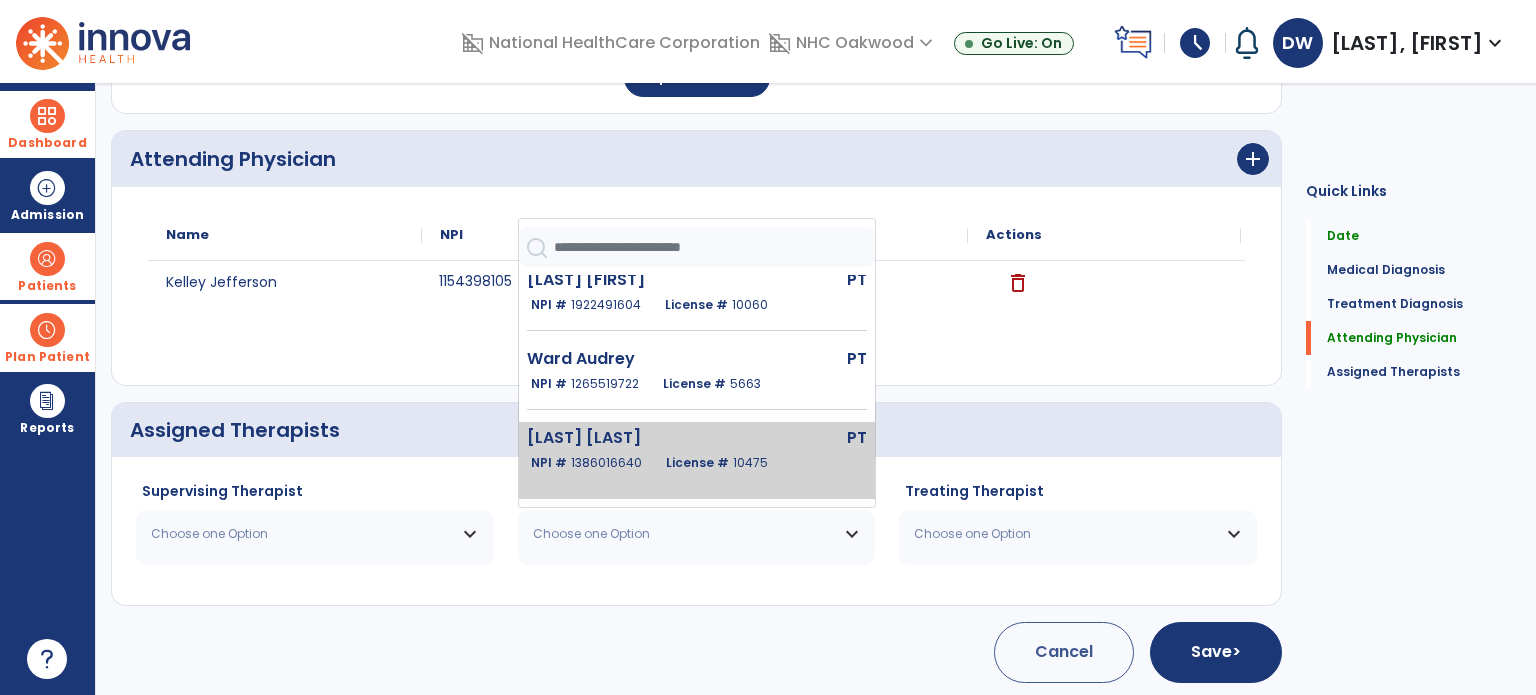 scroll, scrollTop: 248, scrollLeft: 0, axis: vertical 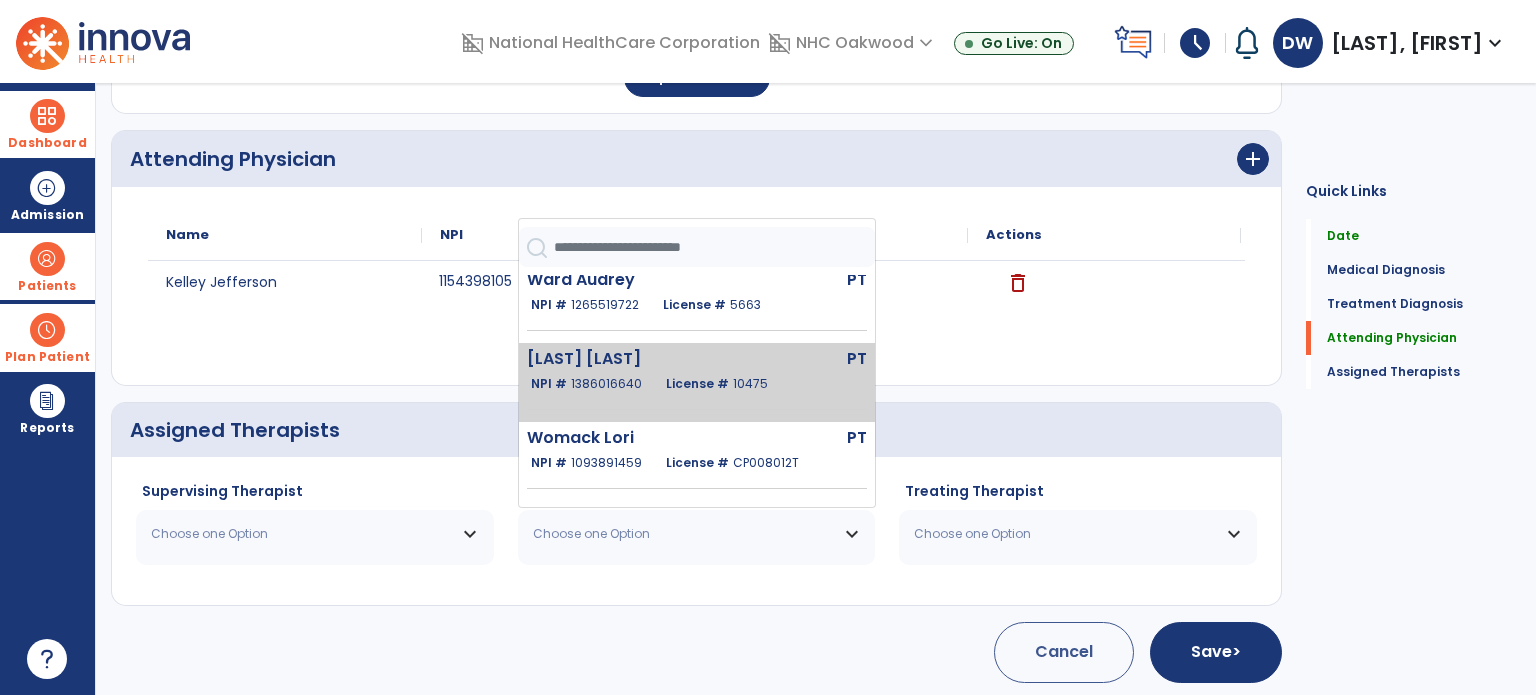 click on "NPI # [NUMBER]" 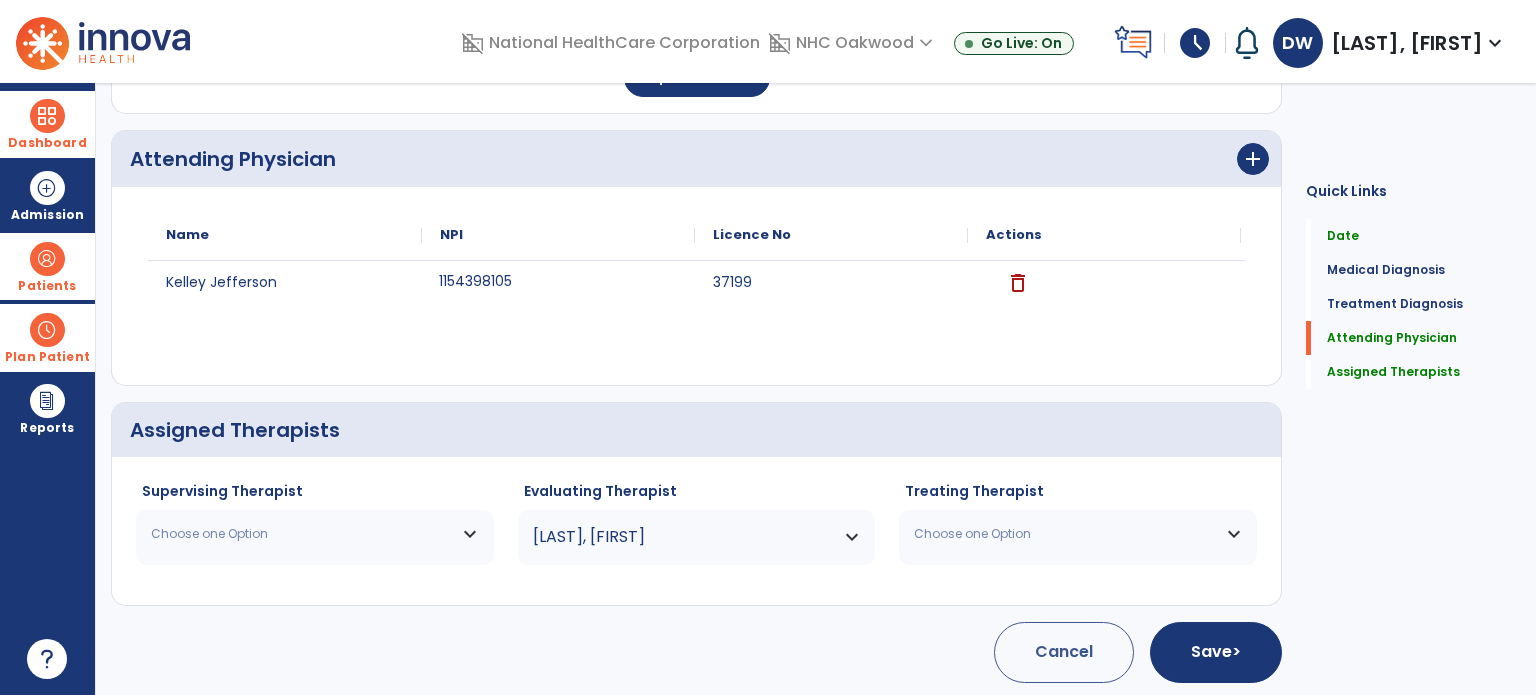 click on "Supervising Therapist Choose one Option Chastain Heather PT NPI # N/A License # 15520 Parkinson Christina PT NPI # 1205071362 License # 10628 Thompson Whitney PT NPI # 1922491604 License # 10060 Ward Audrey PT NPI # 1265519722 License # 5663 Weinberg Drisa PT NPI # 1386016640 License # 10475 Womack Lori PT NPI # 1093891459 License # CP008012T" 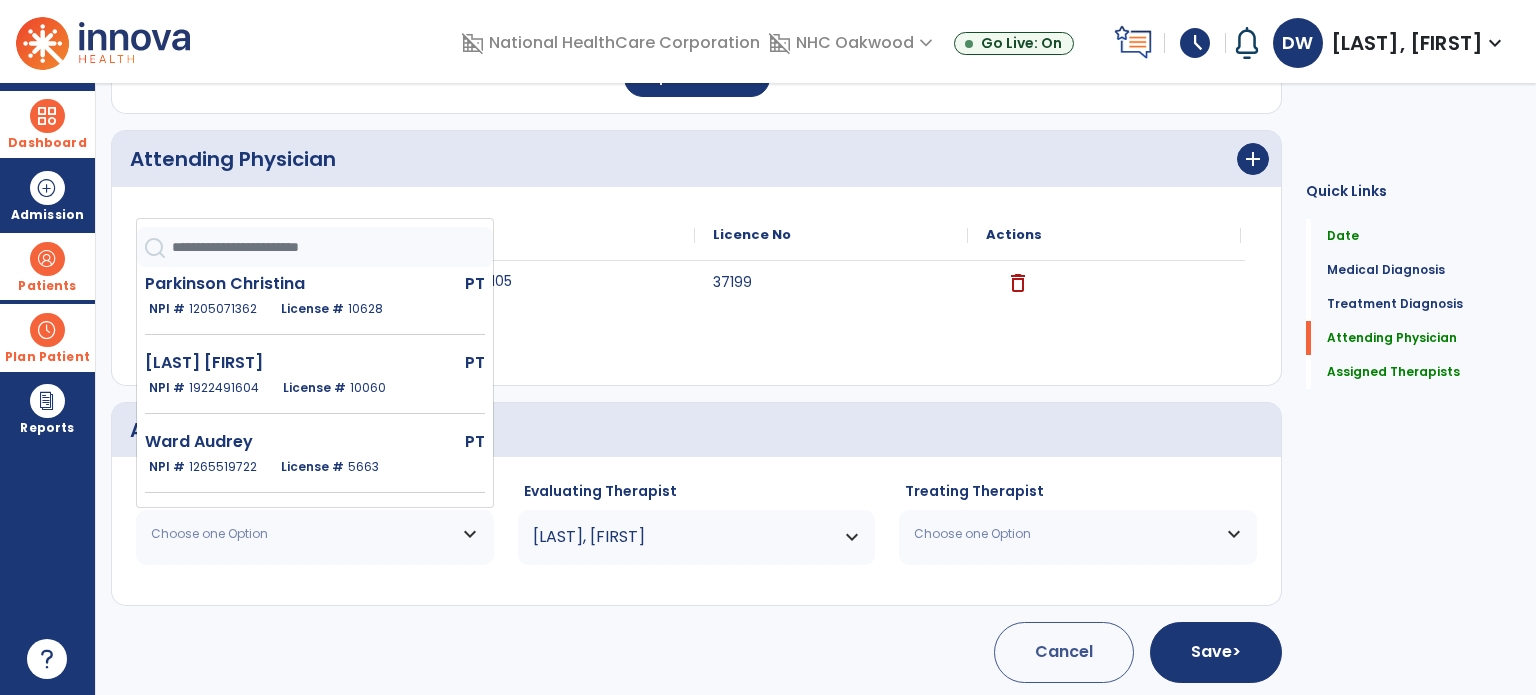 scroll, scrollTop: 248, scrollLeft: 0, axis: vertical 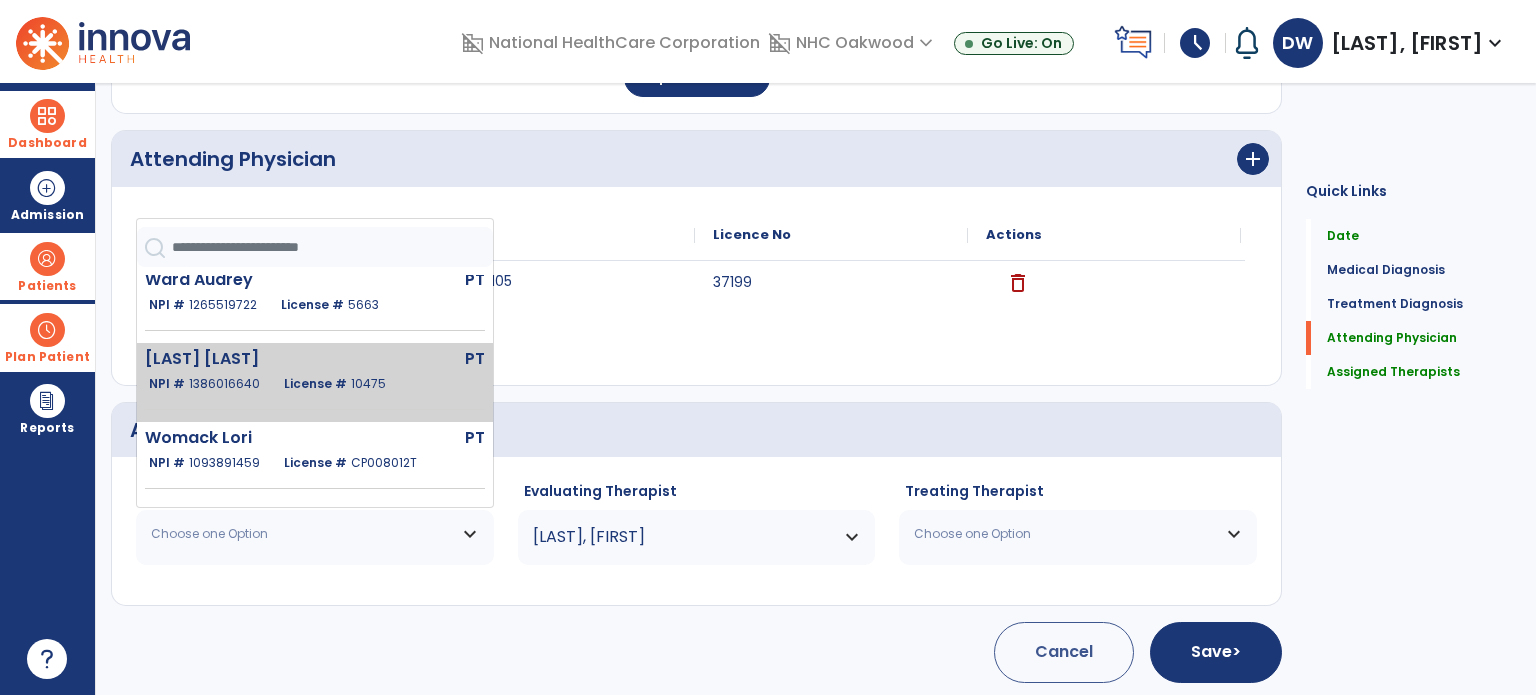 click on "[NAME] Drisa PT NPI # [NUMBER] License # [NUMBER]" 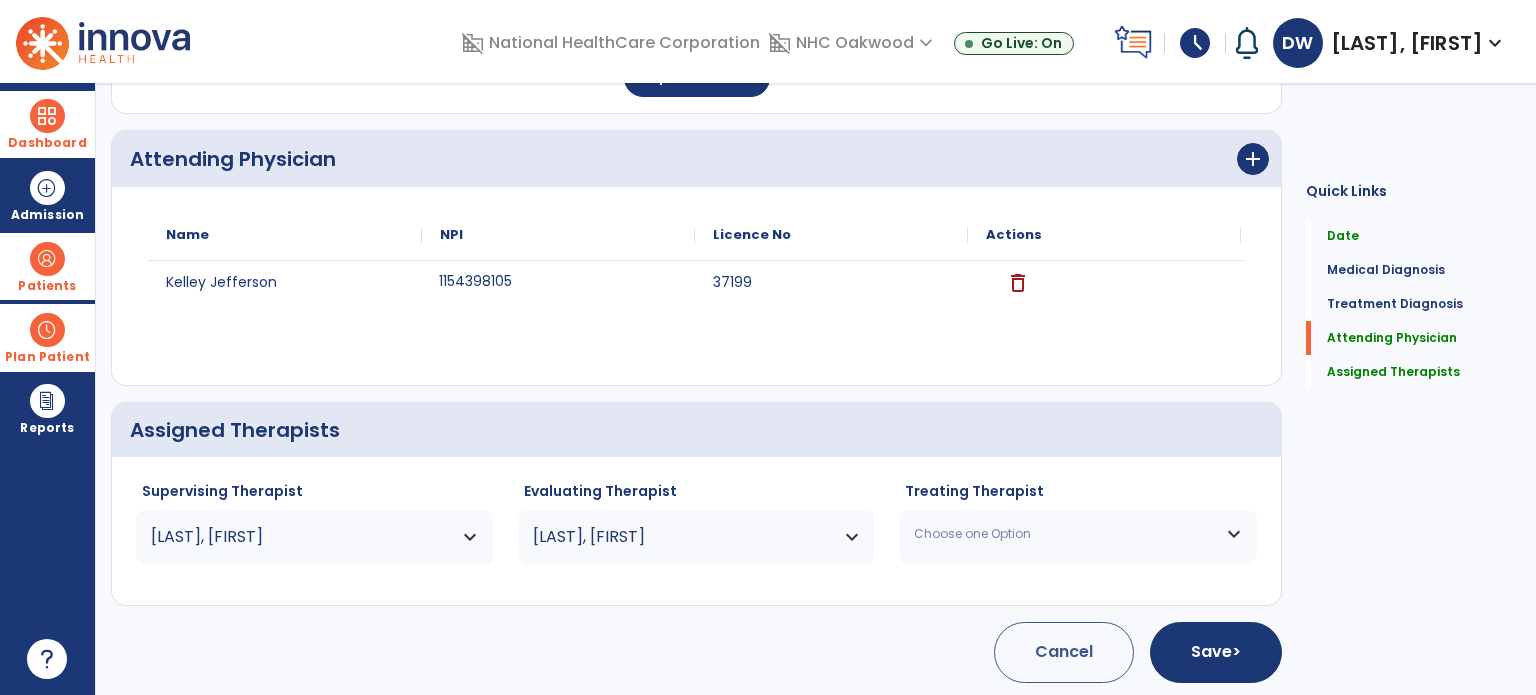 click on "Choose one Option" at bounding box center [1078, 534] 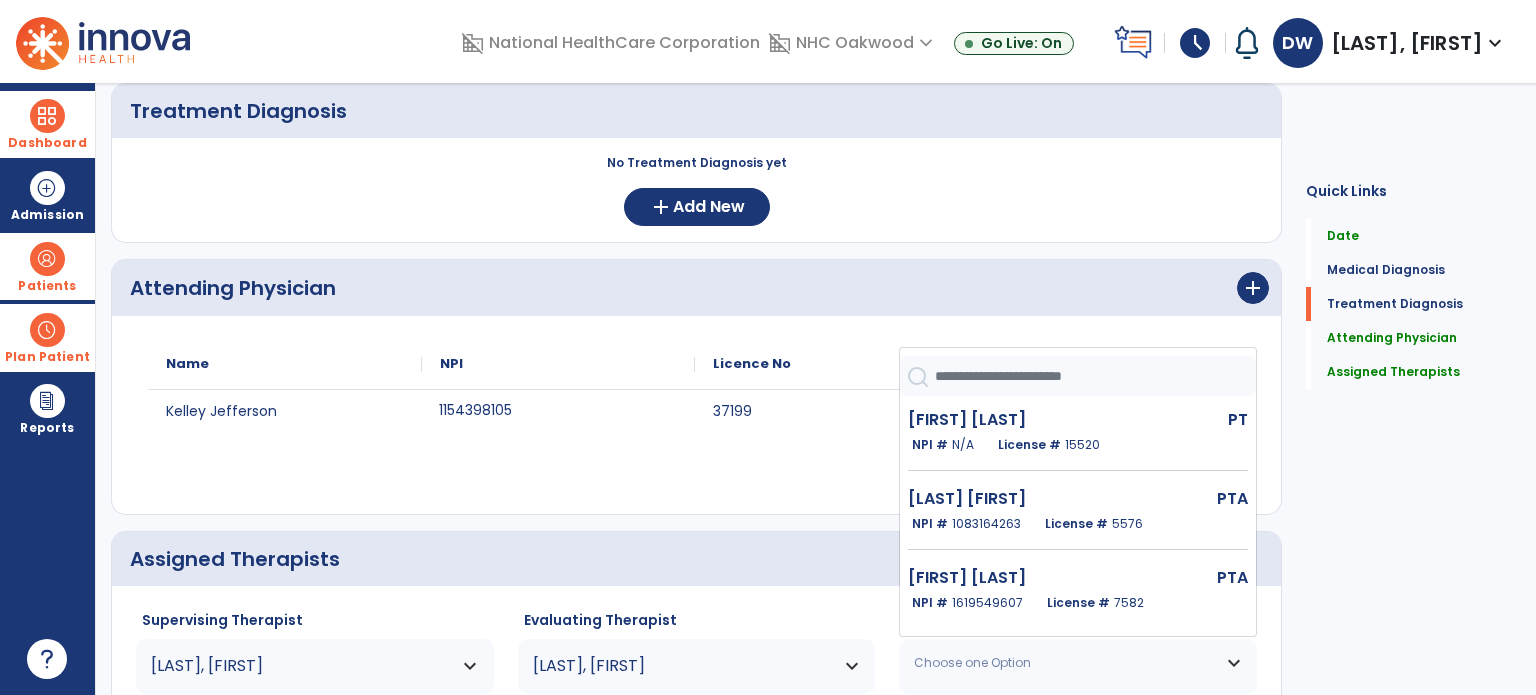 scroll, scrollTop: 397, scrollLeft: 0, axis: vertical 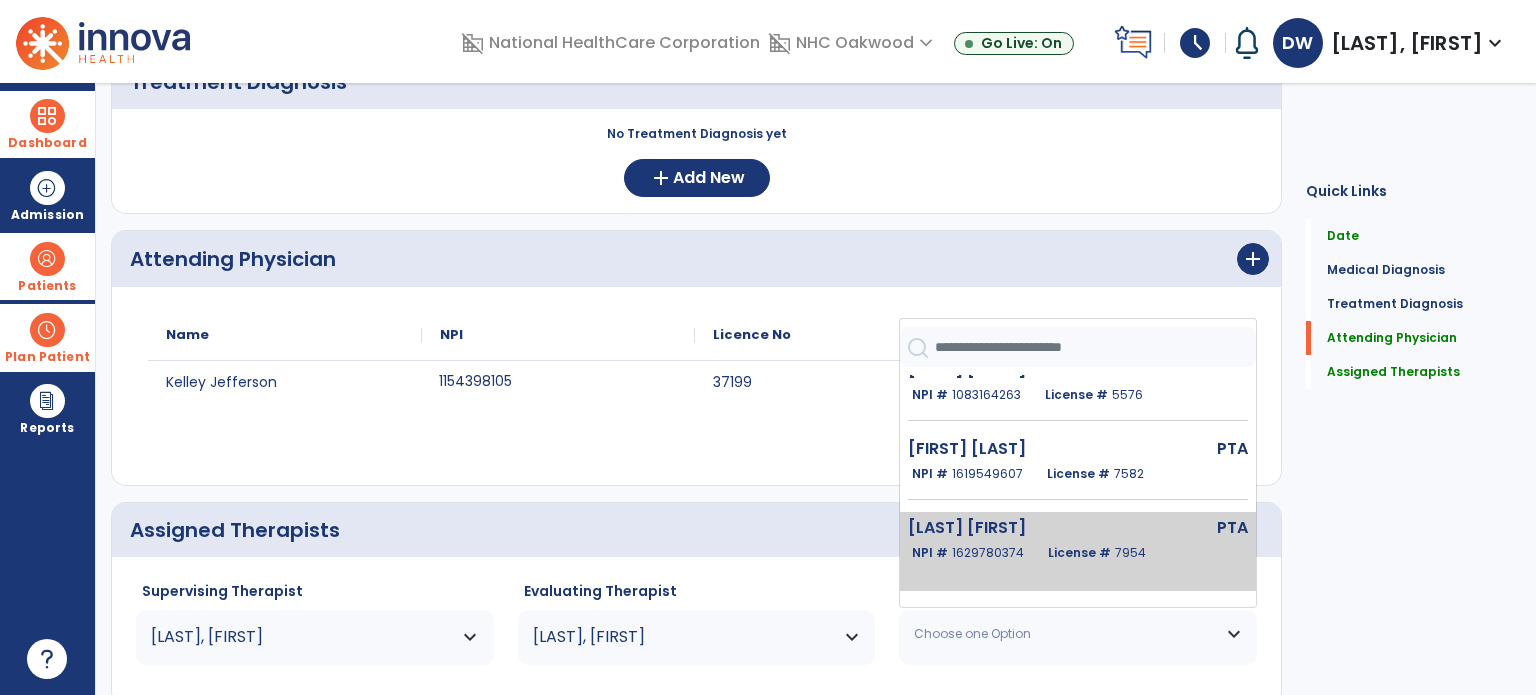 click on "NPI # [PHONE]" 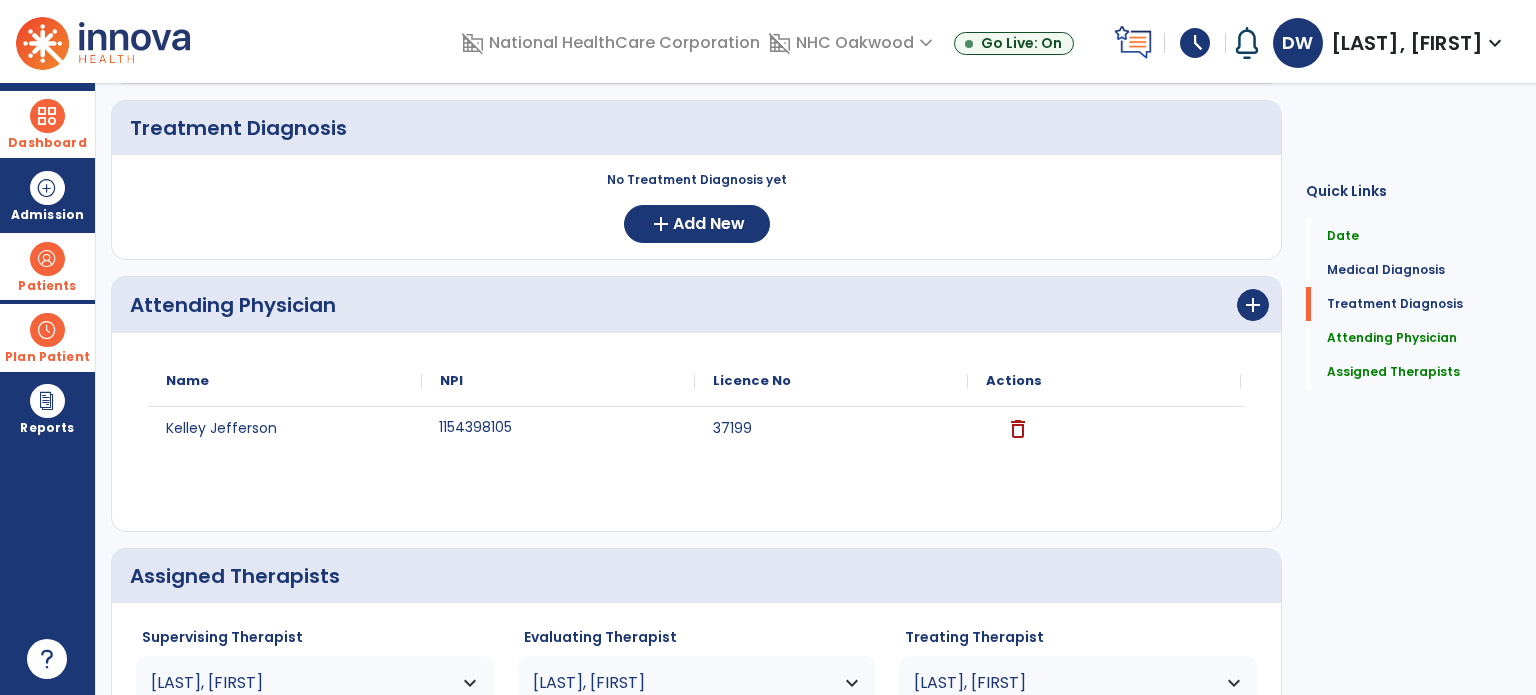 scroll, scrollTop: 97, scrollLeft: 0, axis: vertical 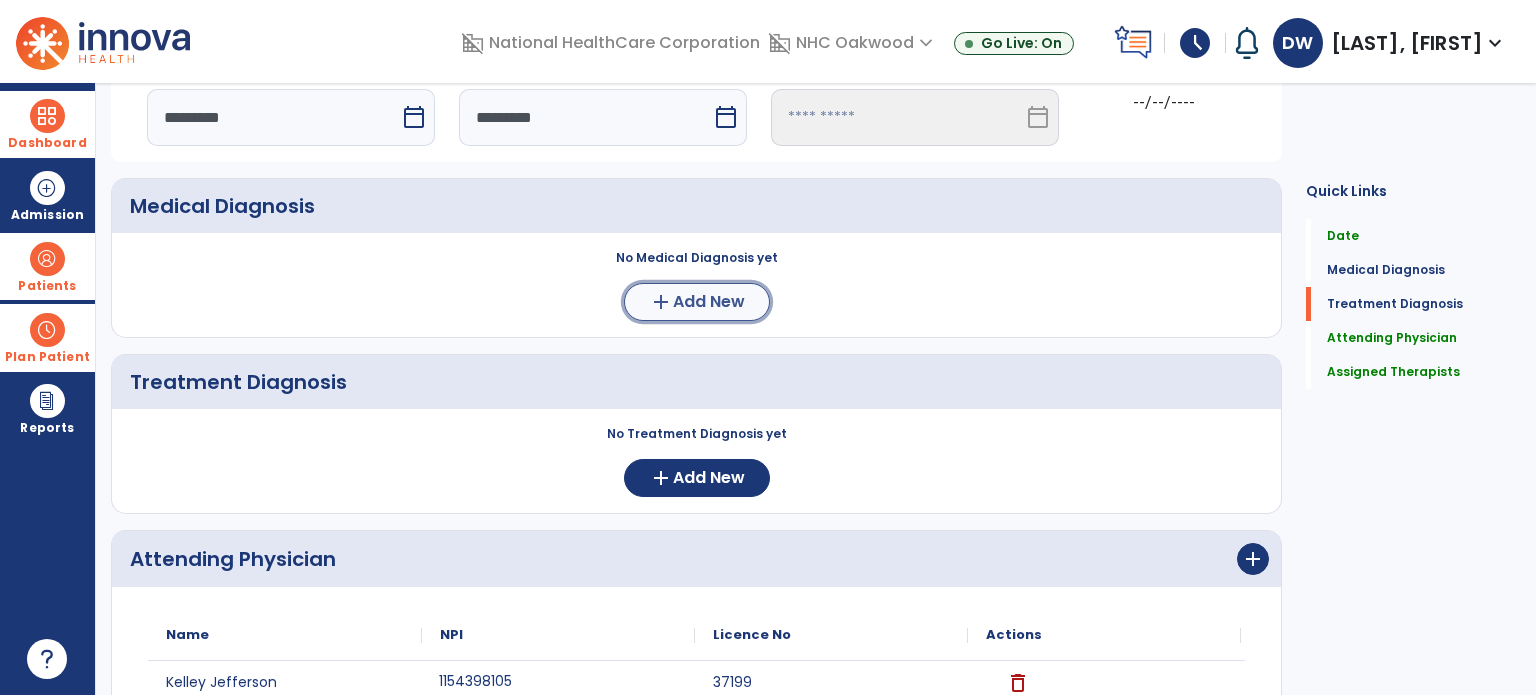click on "add" 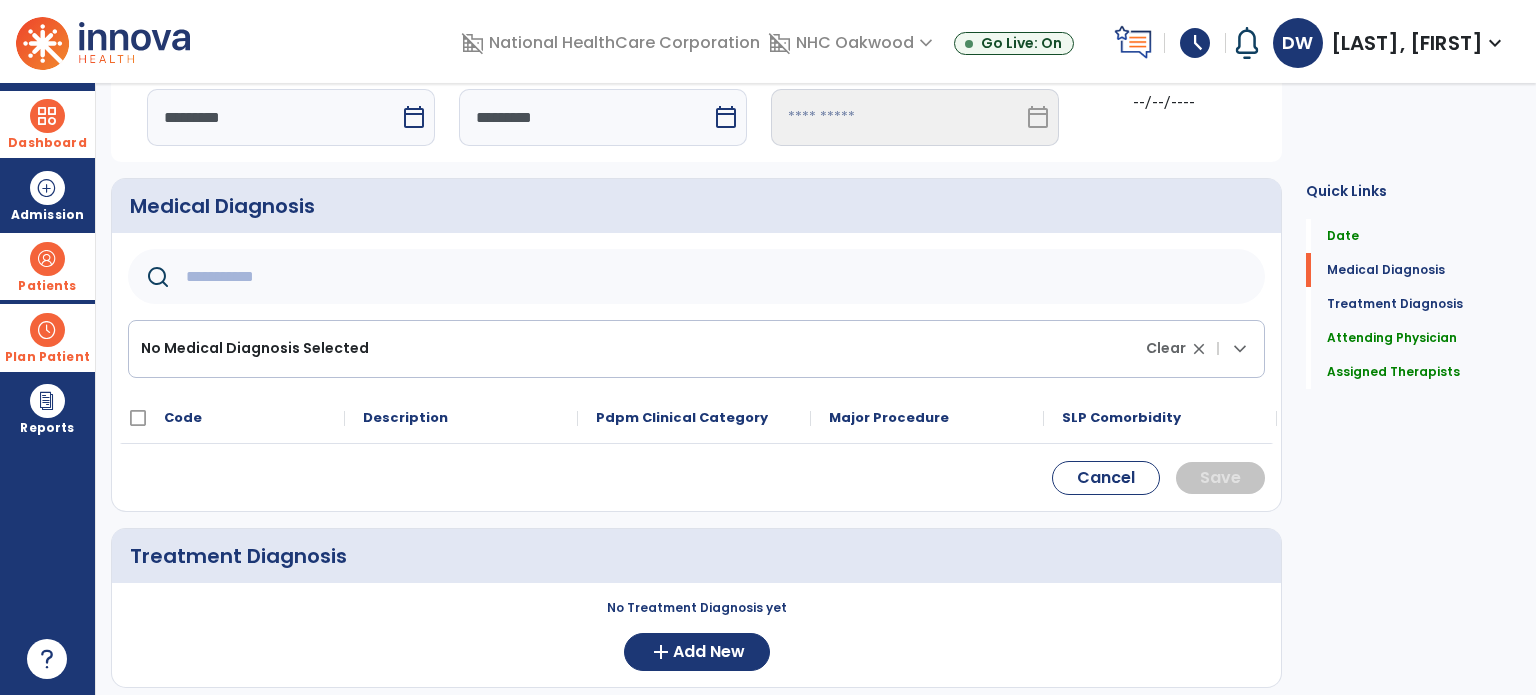 click on "Medical Diagnosis" 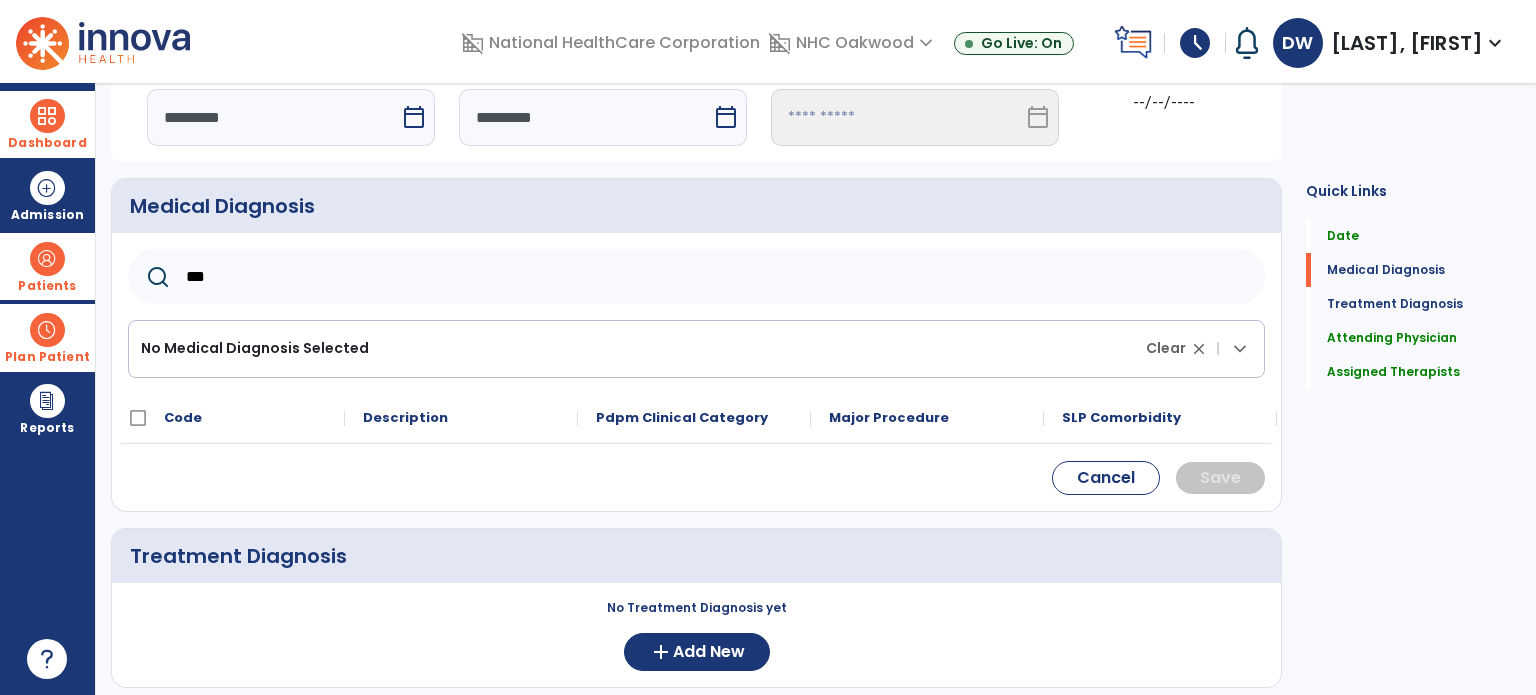 drag, startPoint x: 439, startPoint y: 285, endPoint x: 0, endPoint y: 287, distance: 439.00455 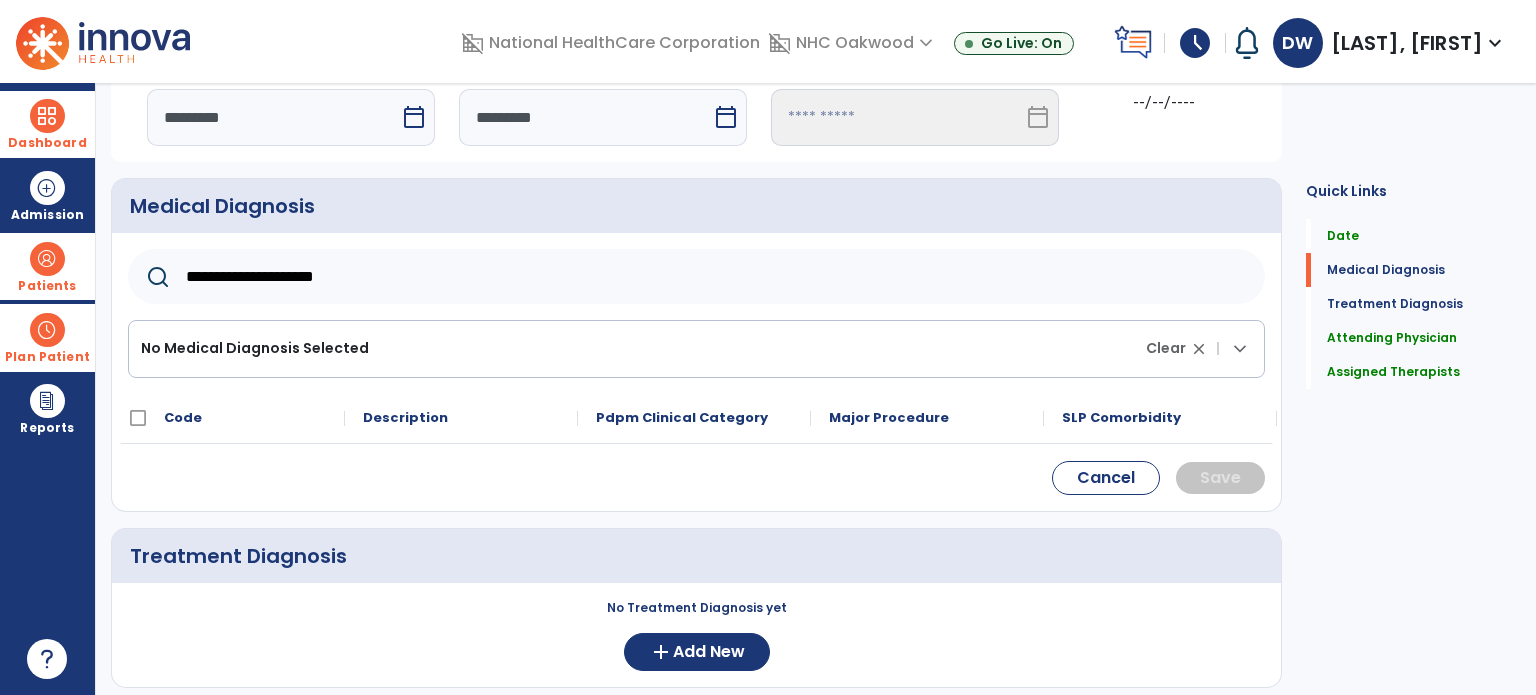 drag, startPoint x: 471, startPoint y: 288, endPoint x: 69, endPoint y: 279, distance: 402.10074 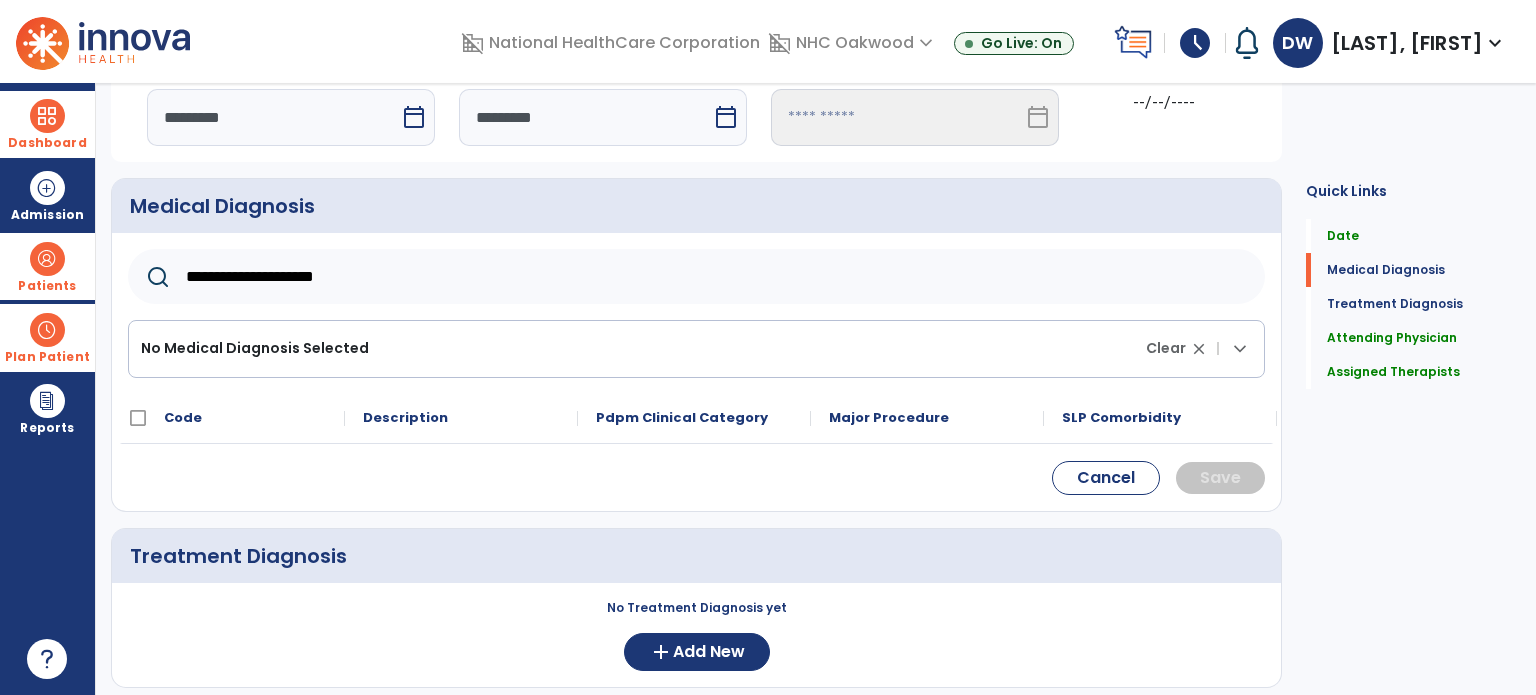 click on "**********" at bounding box center [768, 347] 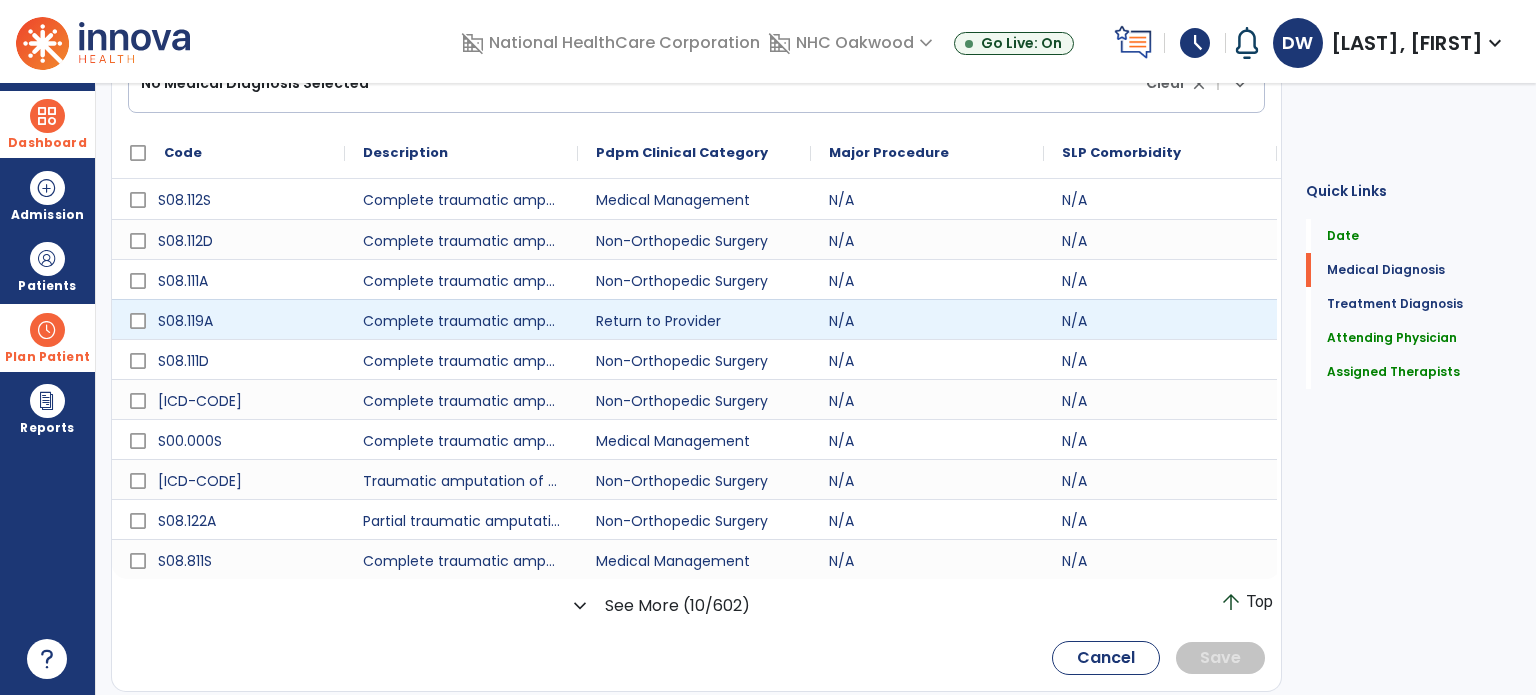 scroll, scrollTop: 390, scrollLeft: 0, axis: vertical 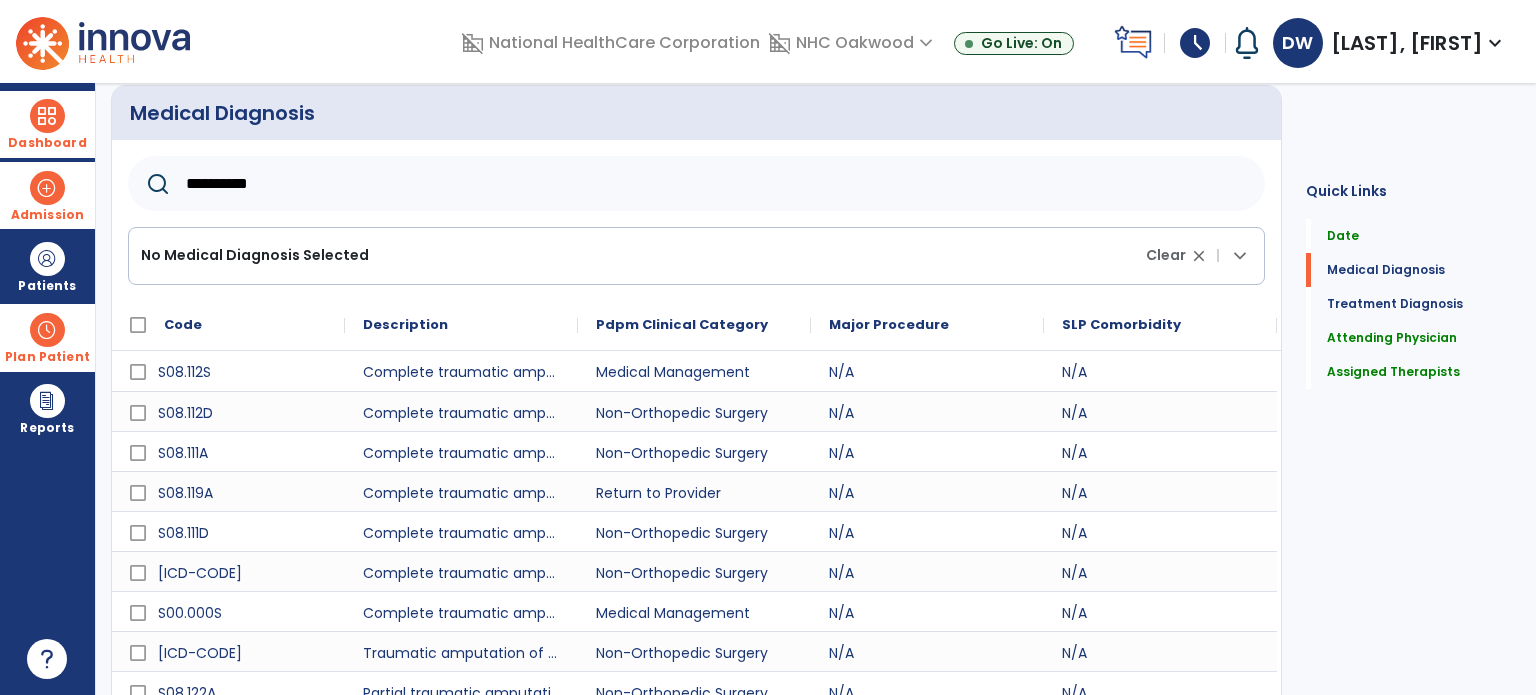 drag, startPoint x: 358, startPoint y: 191, endPoint x: 0, endPoint y: 192, distance: 358.0014 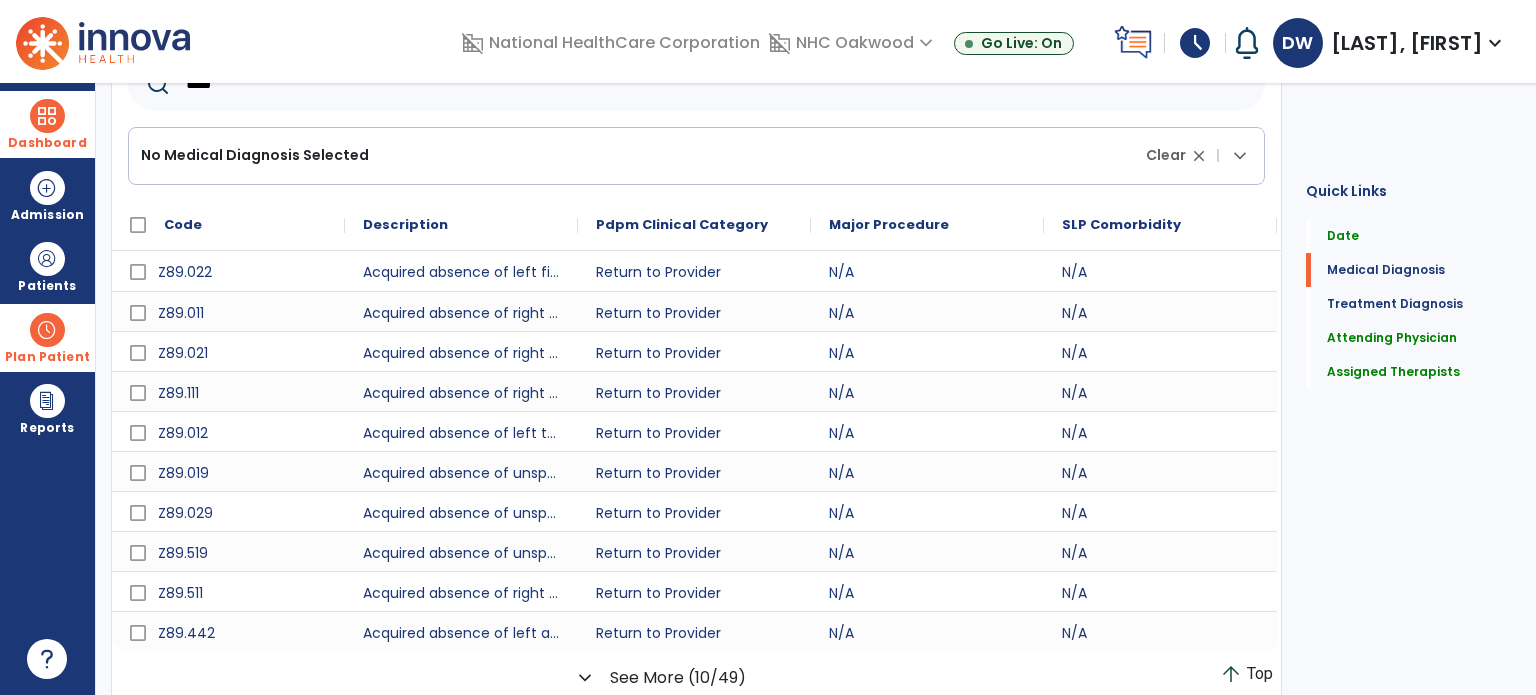 scroll, scrollTop: 90, scrollLeft: 0, axis: vertical 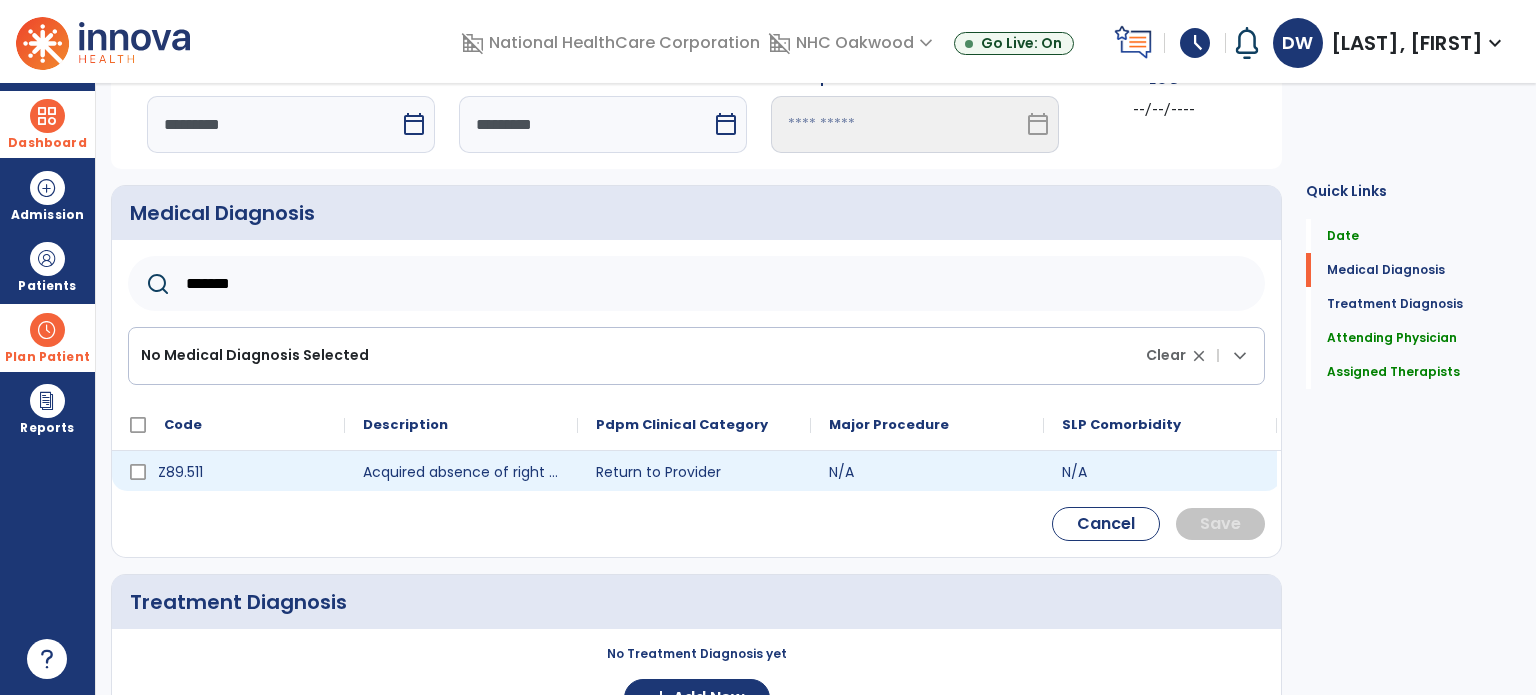 type on "*******" 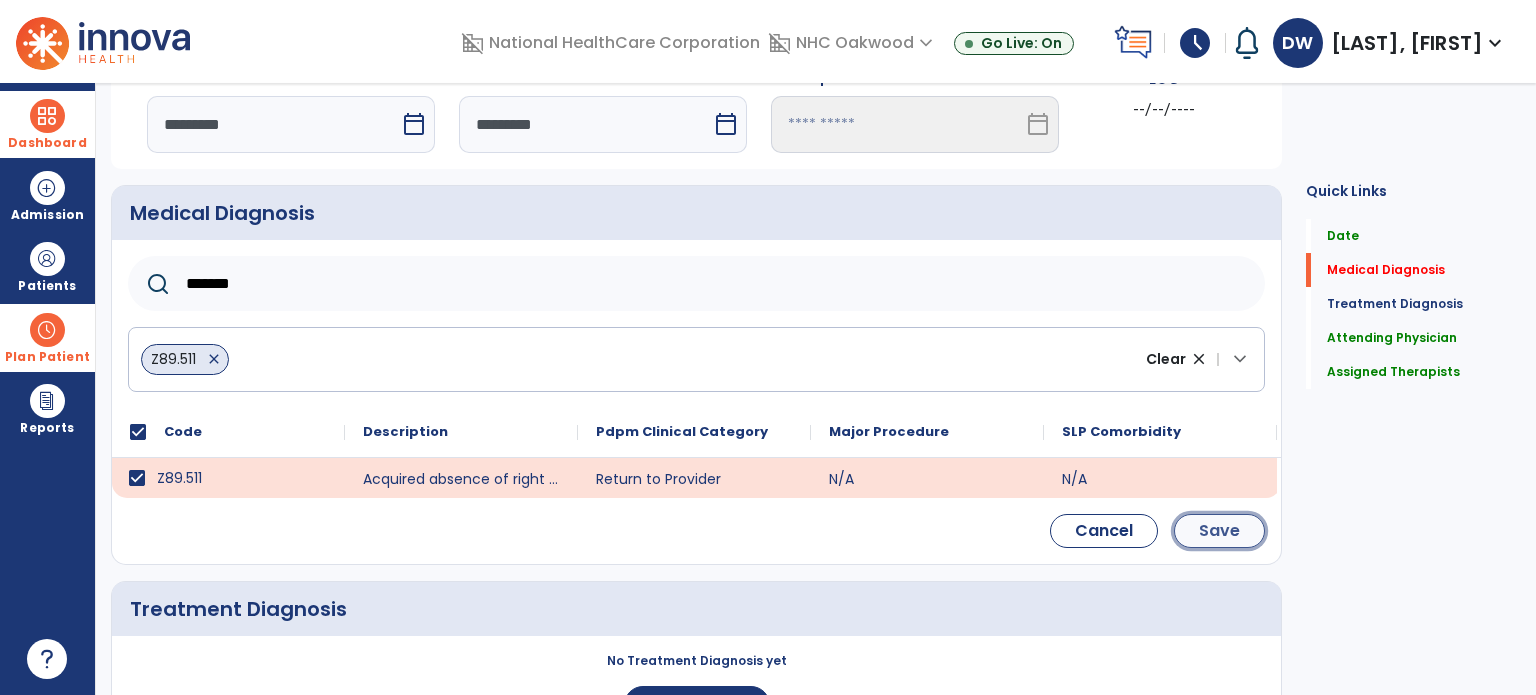 click on "Save" 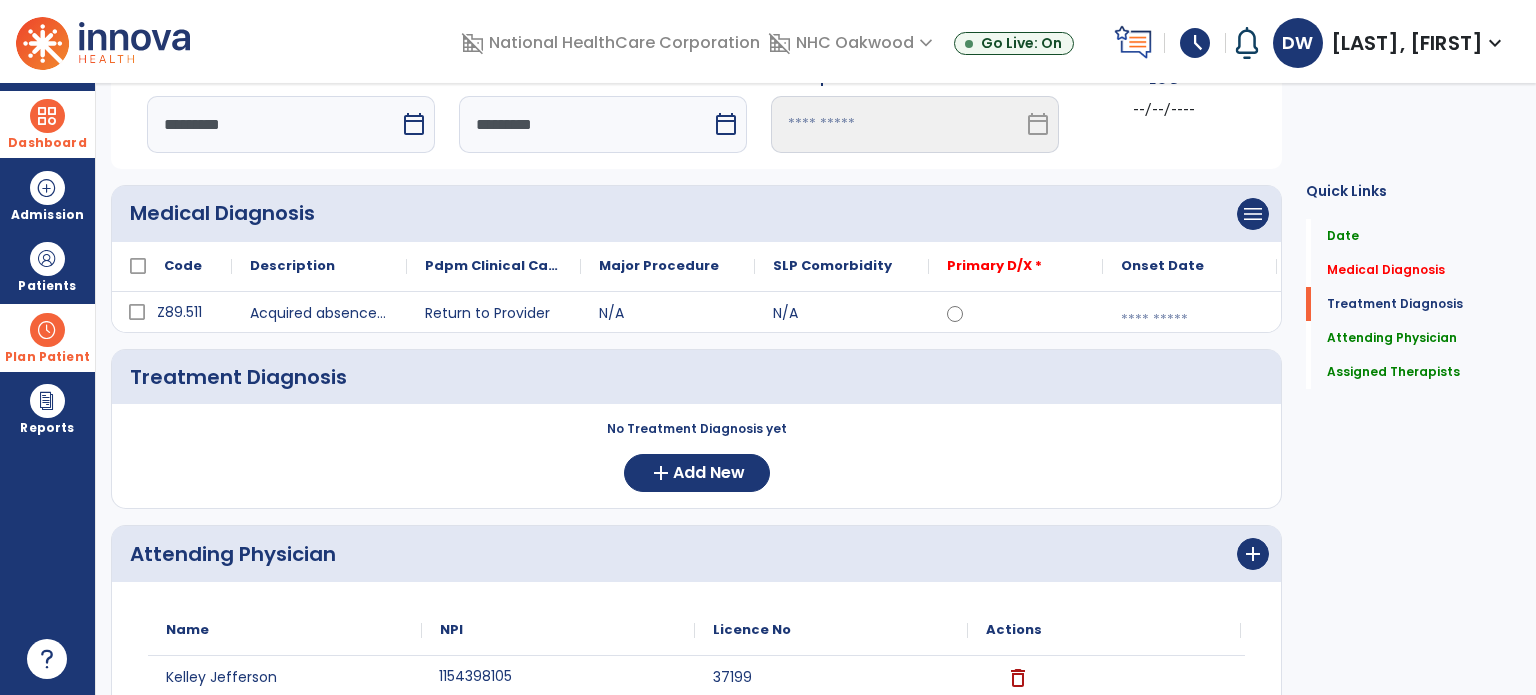 click on "Medical Diagnosis      menu   Add Medical Diagnosis   Delete Medical Diagnosis" 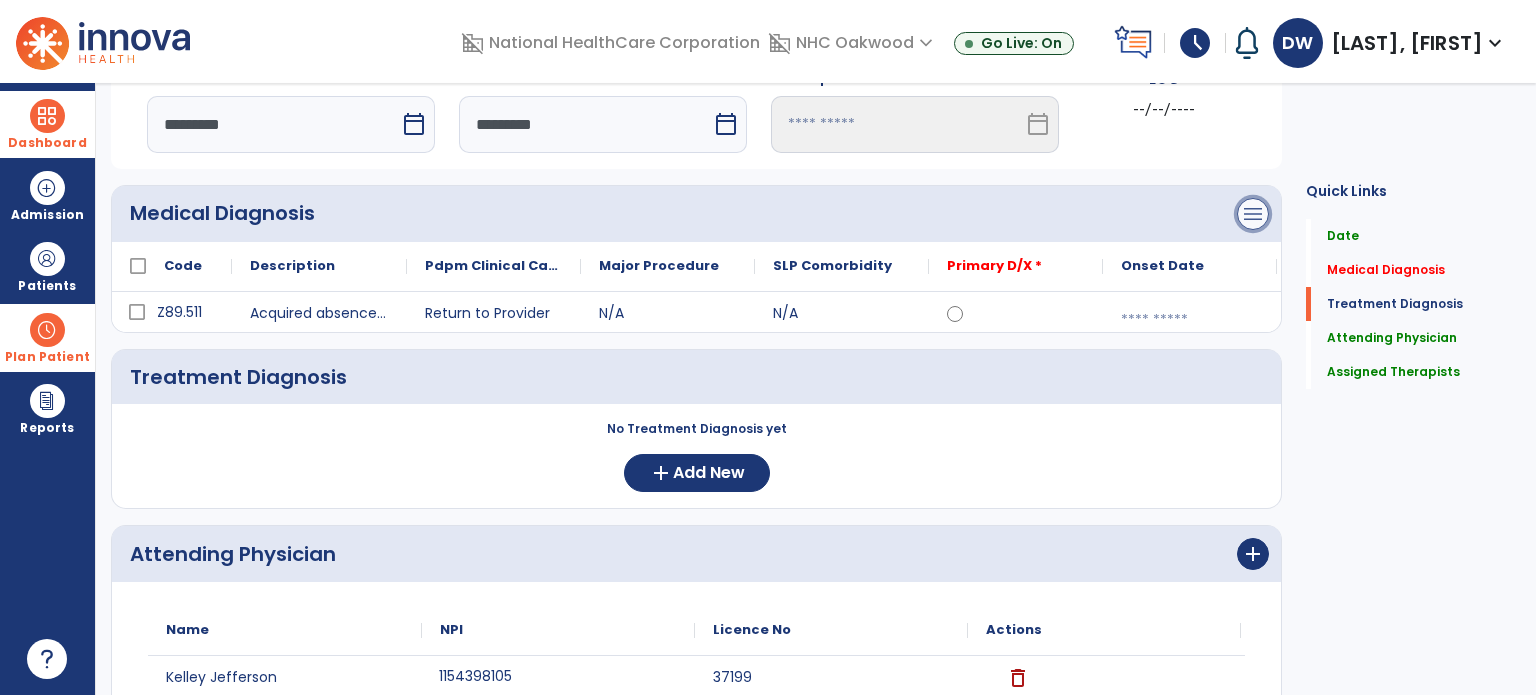 click on "menu" at bounding box center [1253, 214] 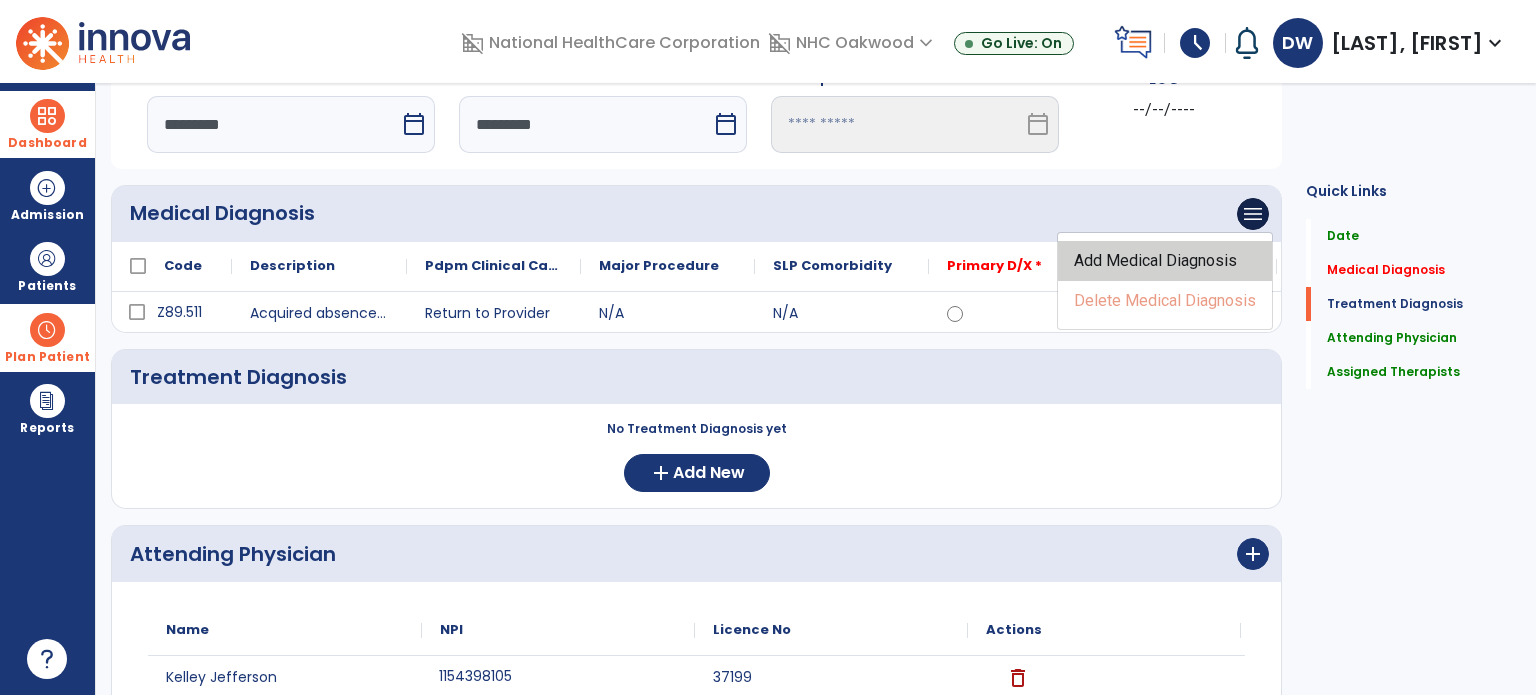 click on "Add Medical Diagnosis" 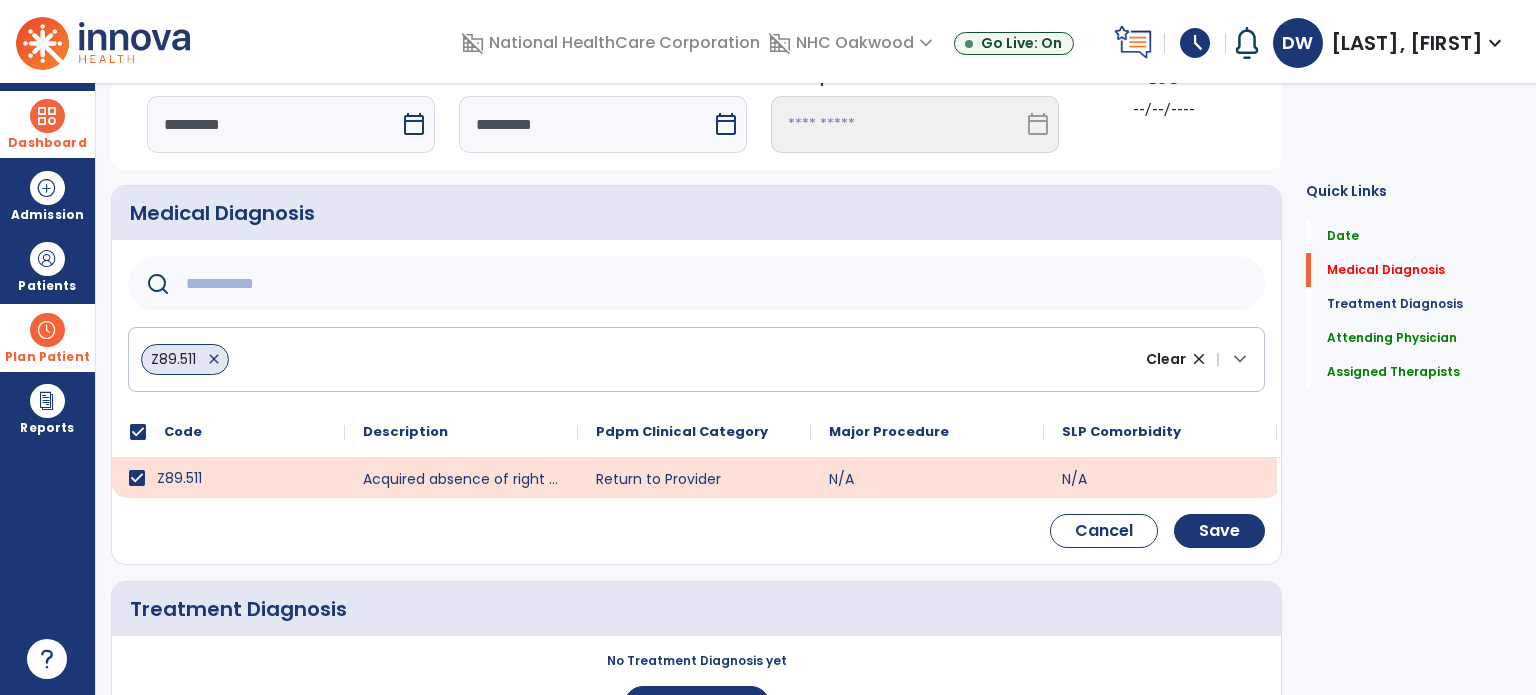 click 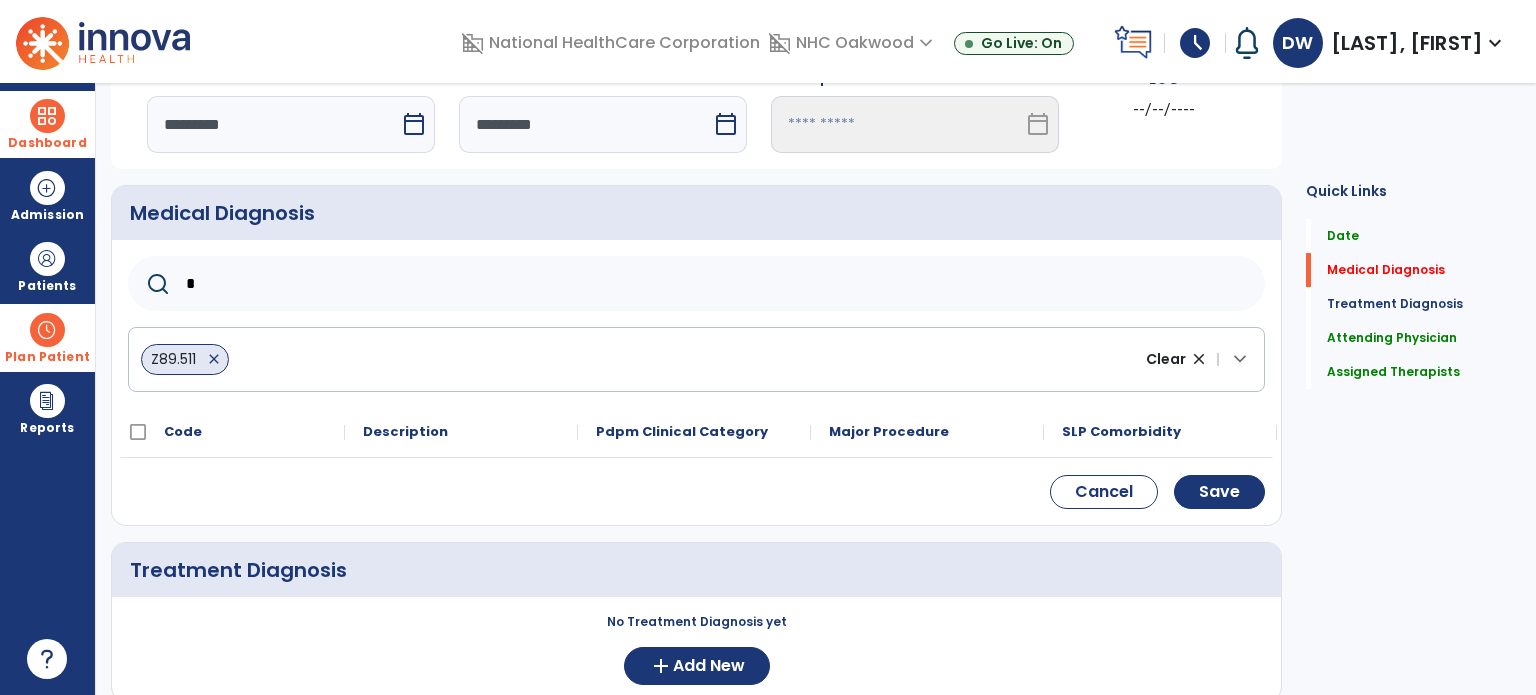 type on "*" 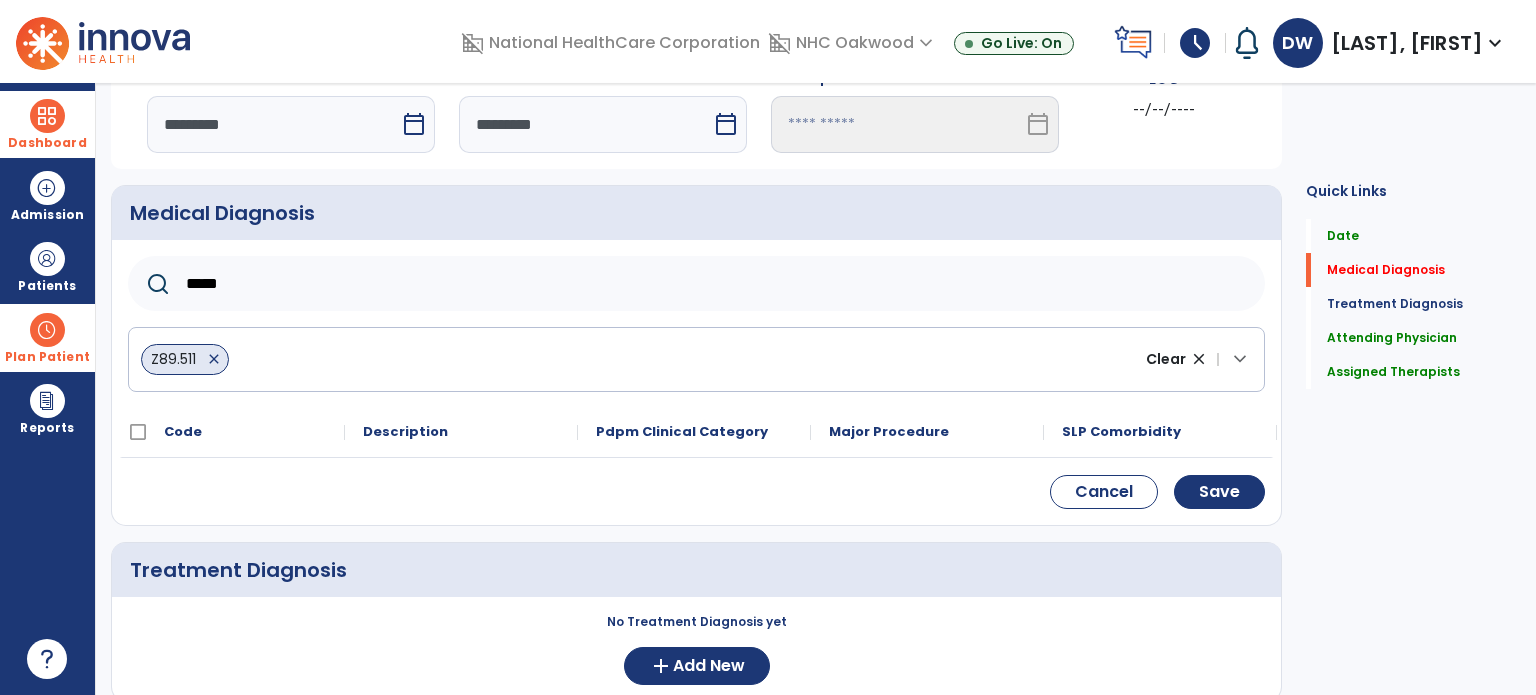 type on "*****" 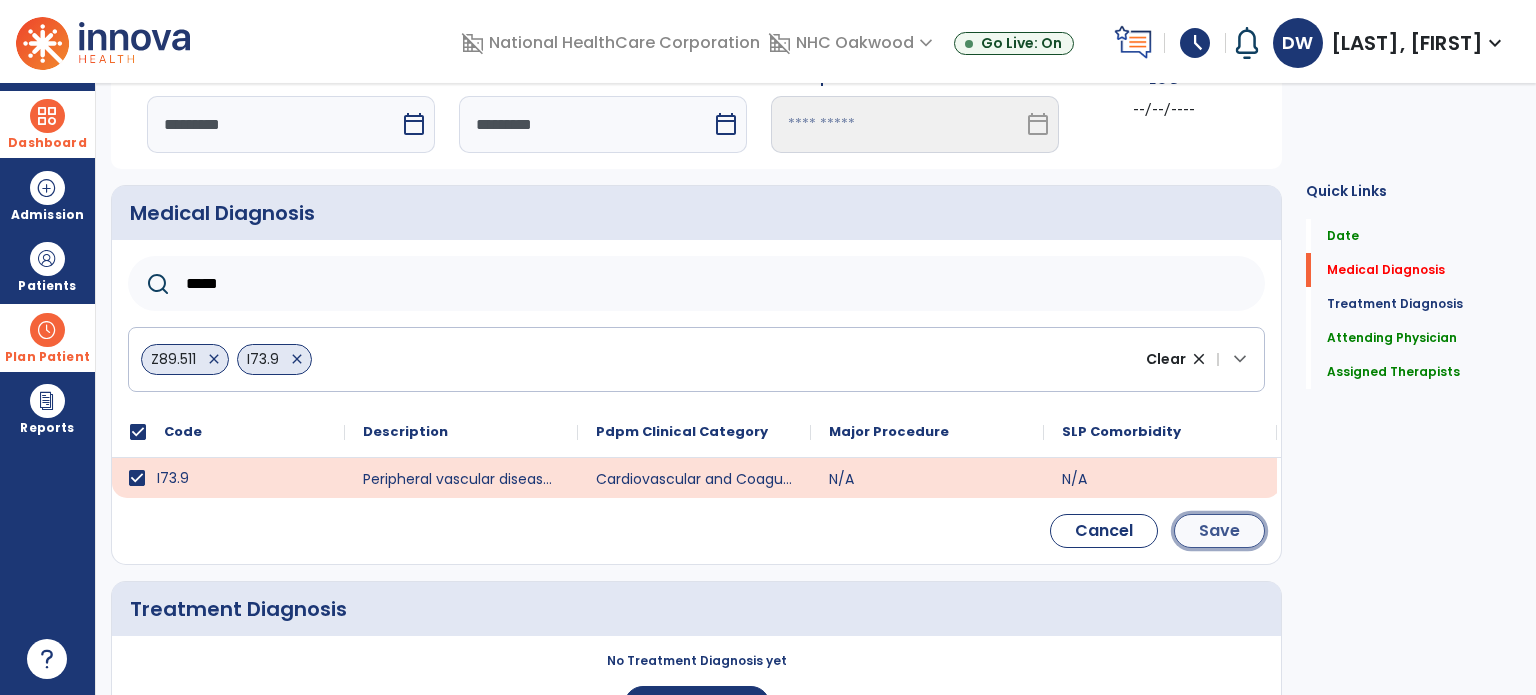 click on "Save" 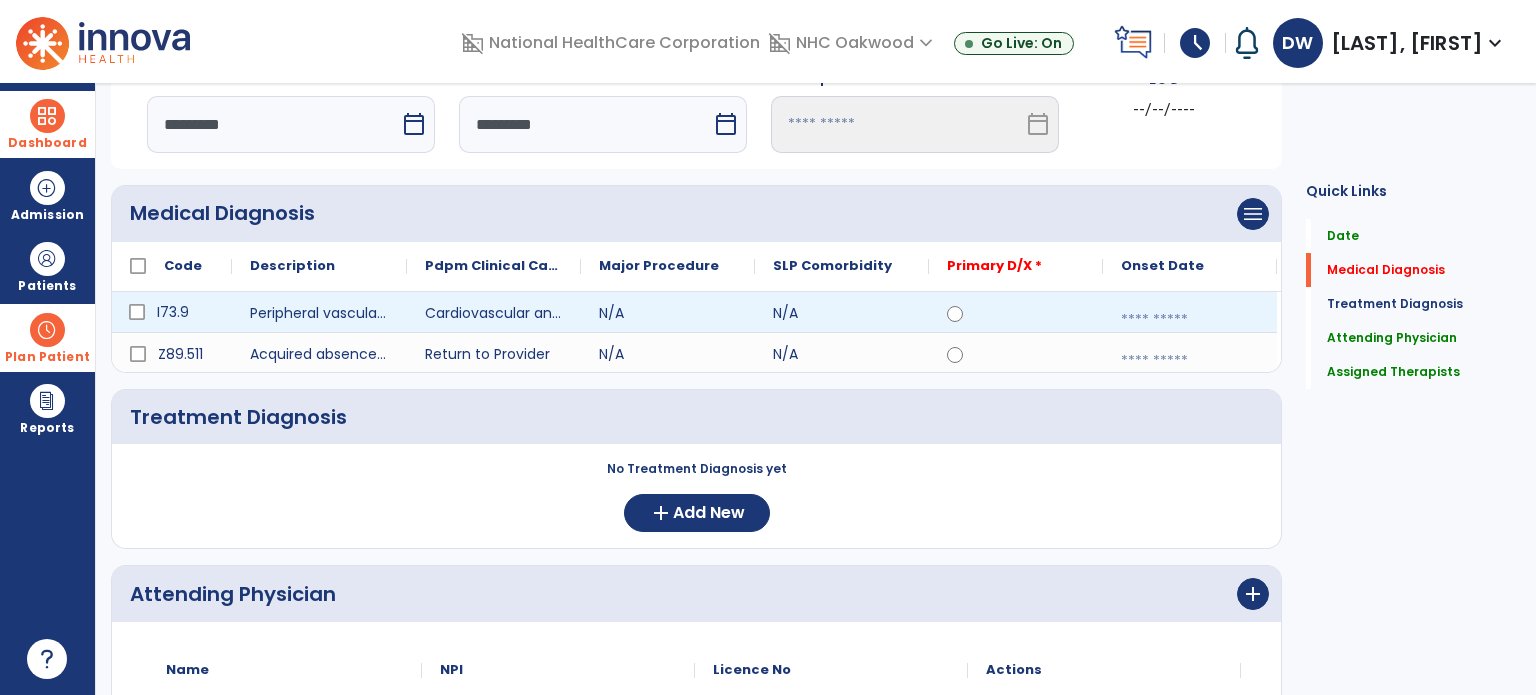 click at bounding box center [1190, 320] 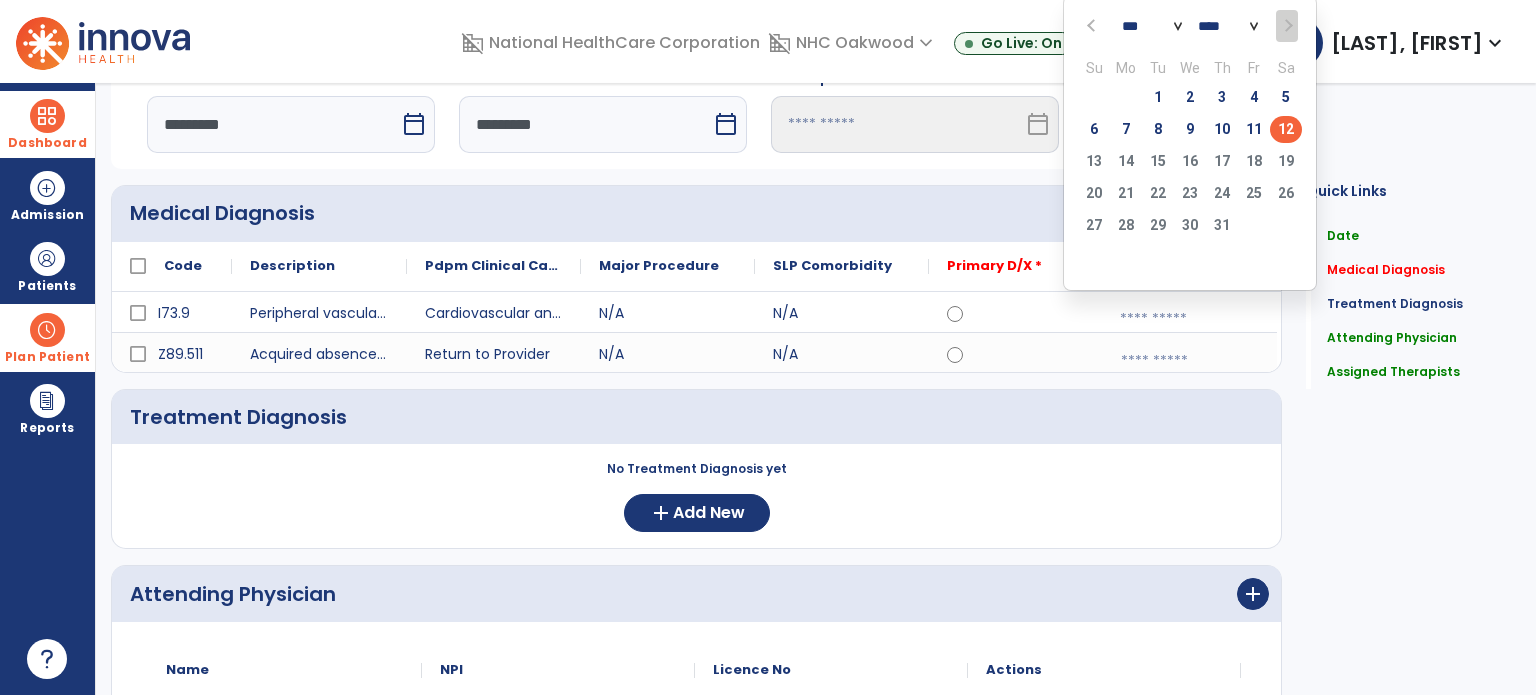 click on "12" 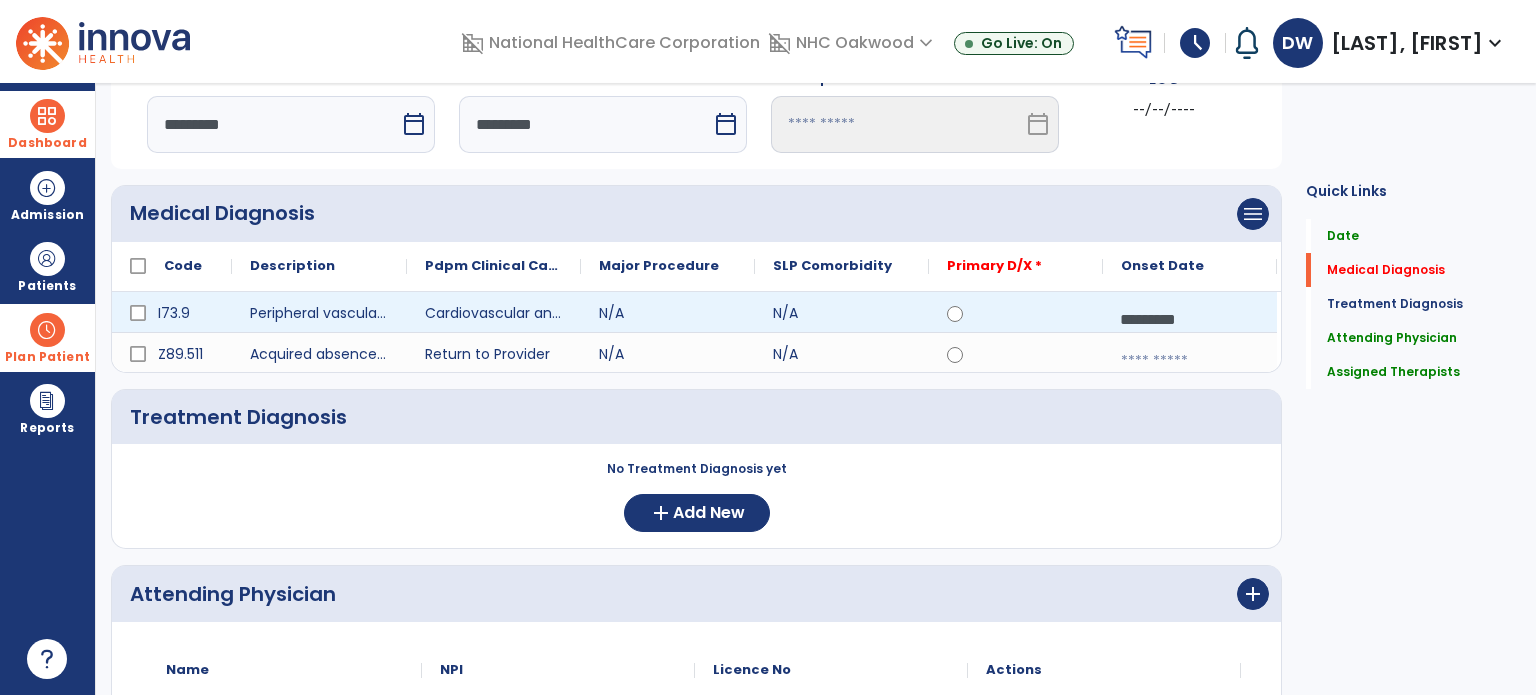 click on "*********" at bounding box center (1190, 319) 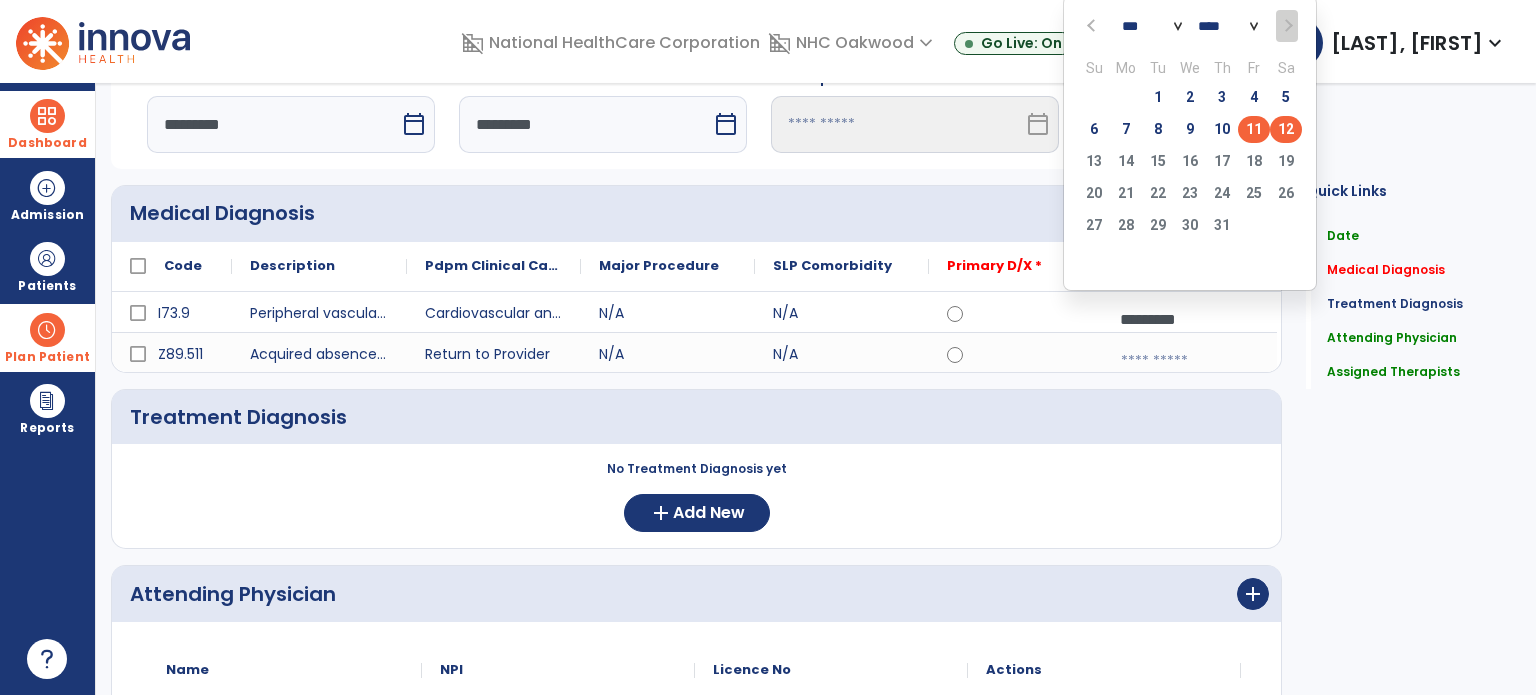 click on "11" 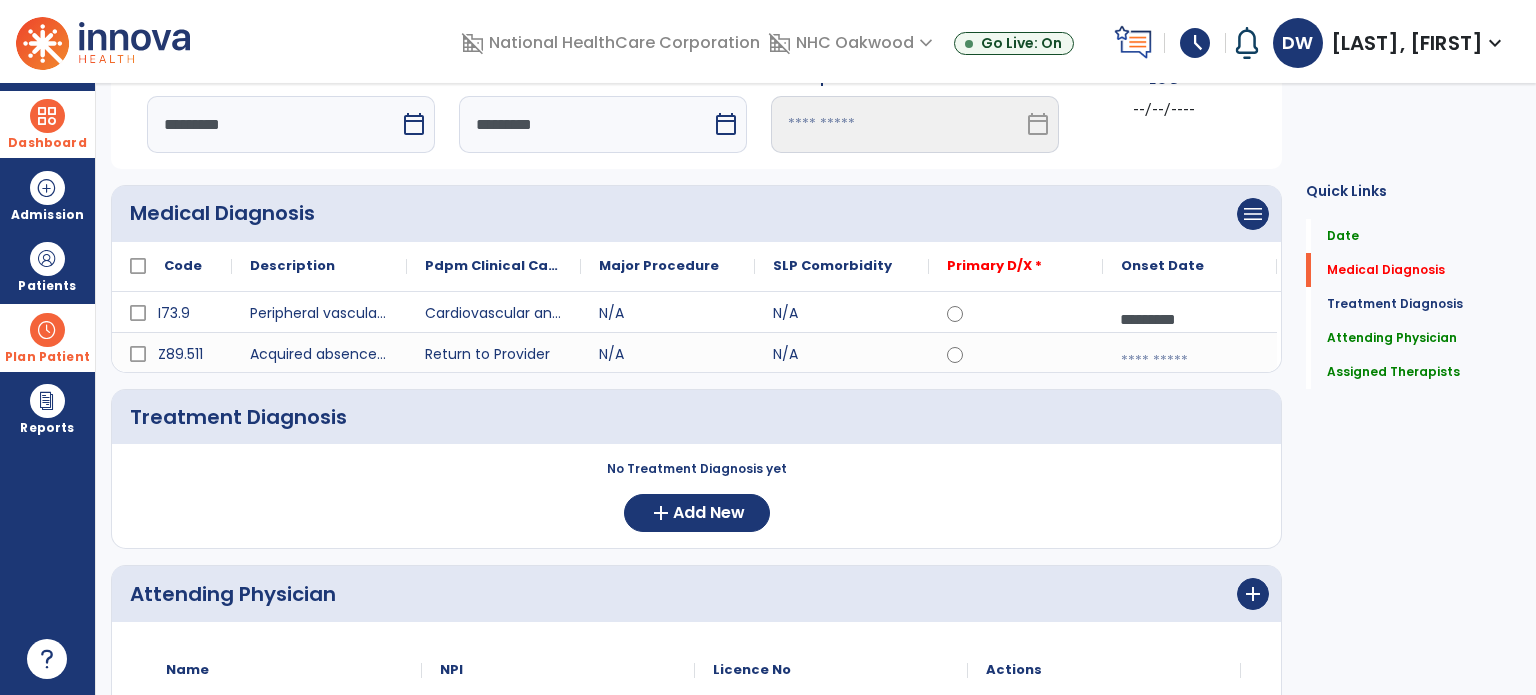 click on "Medical Diagnosis      menu   Add Medical Diagnosis   Delete Medical Diagnosis
Code
Description
Pdpm Clinical Category" 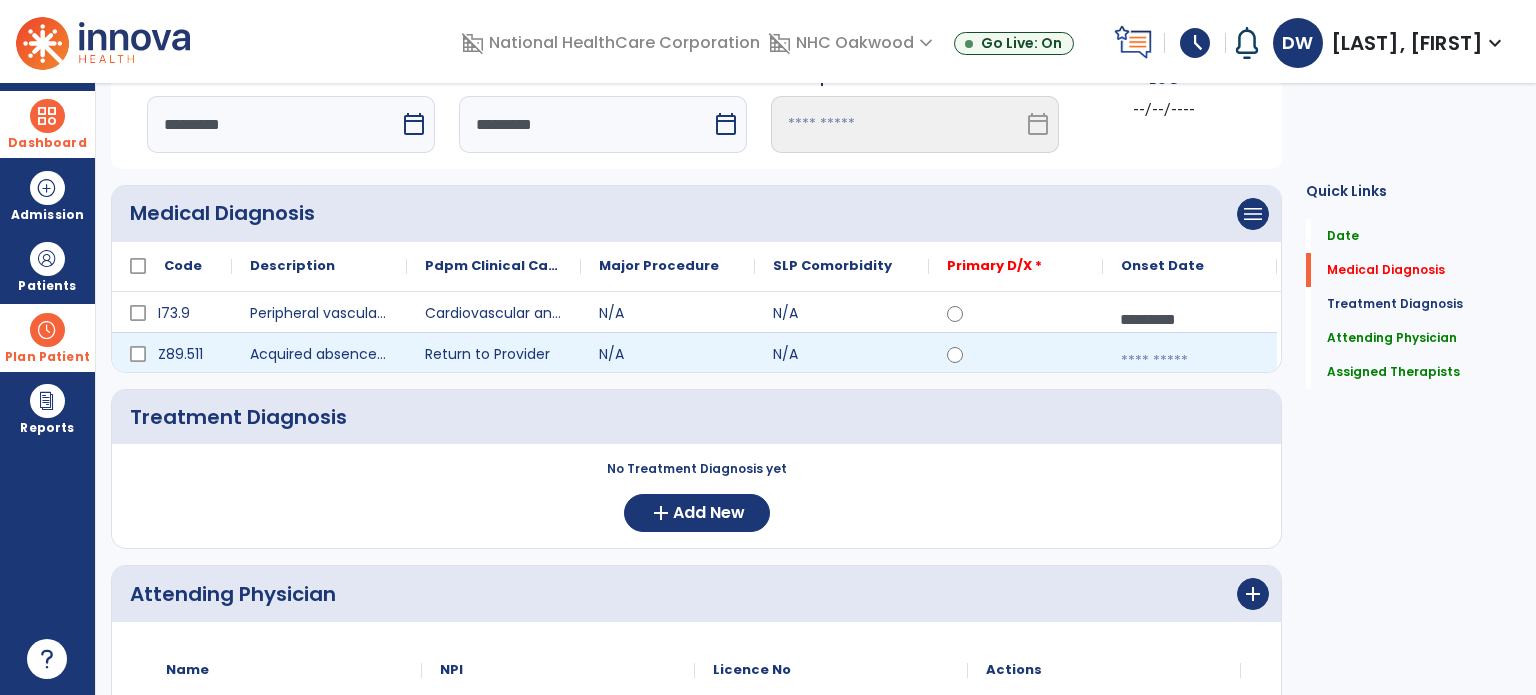 click at bounding box center (1190, 361) 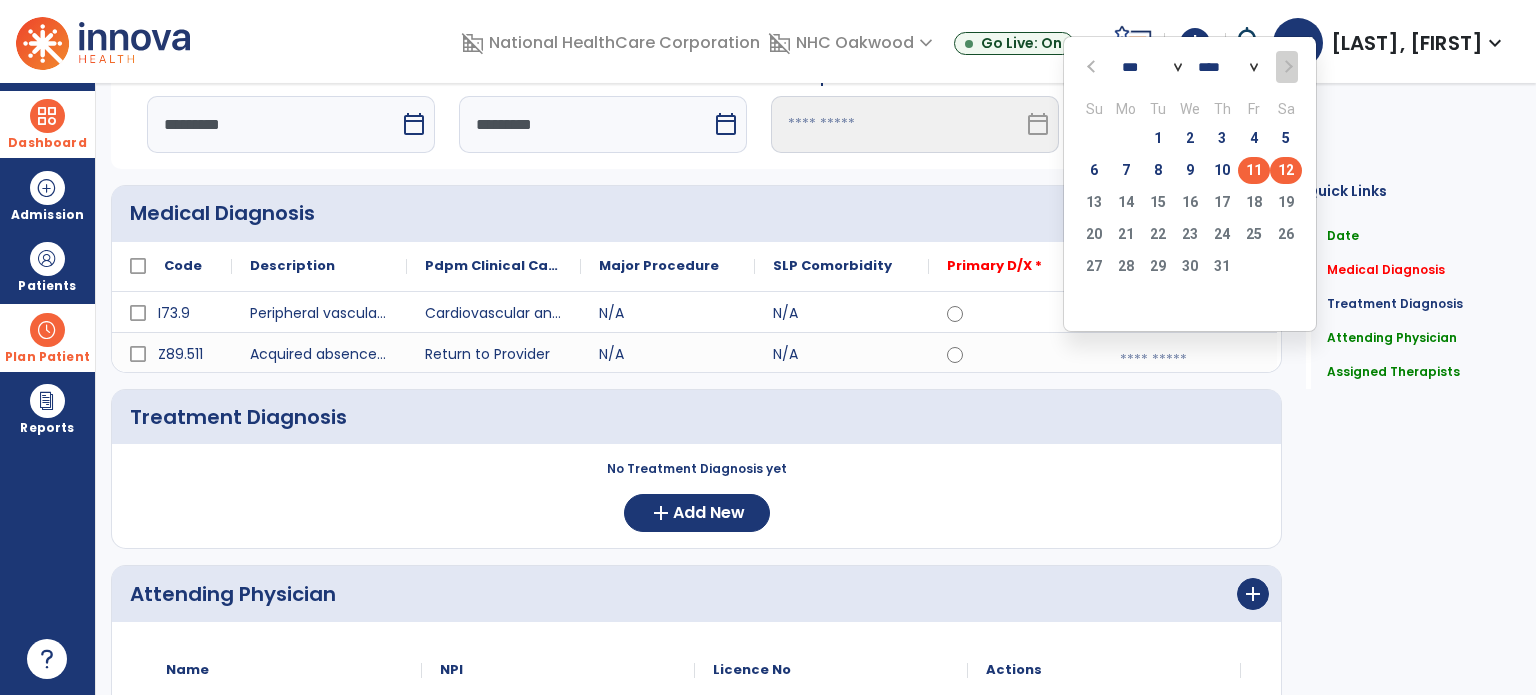 click on "11" 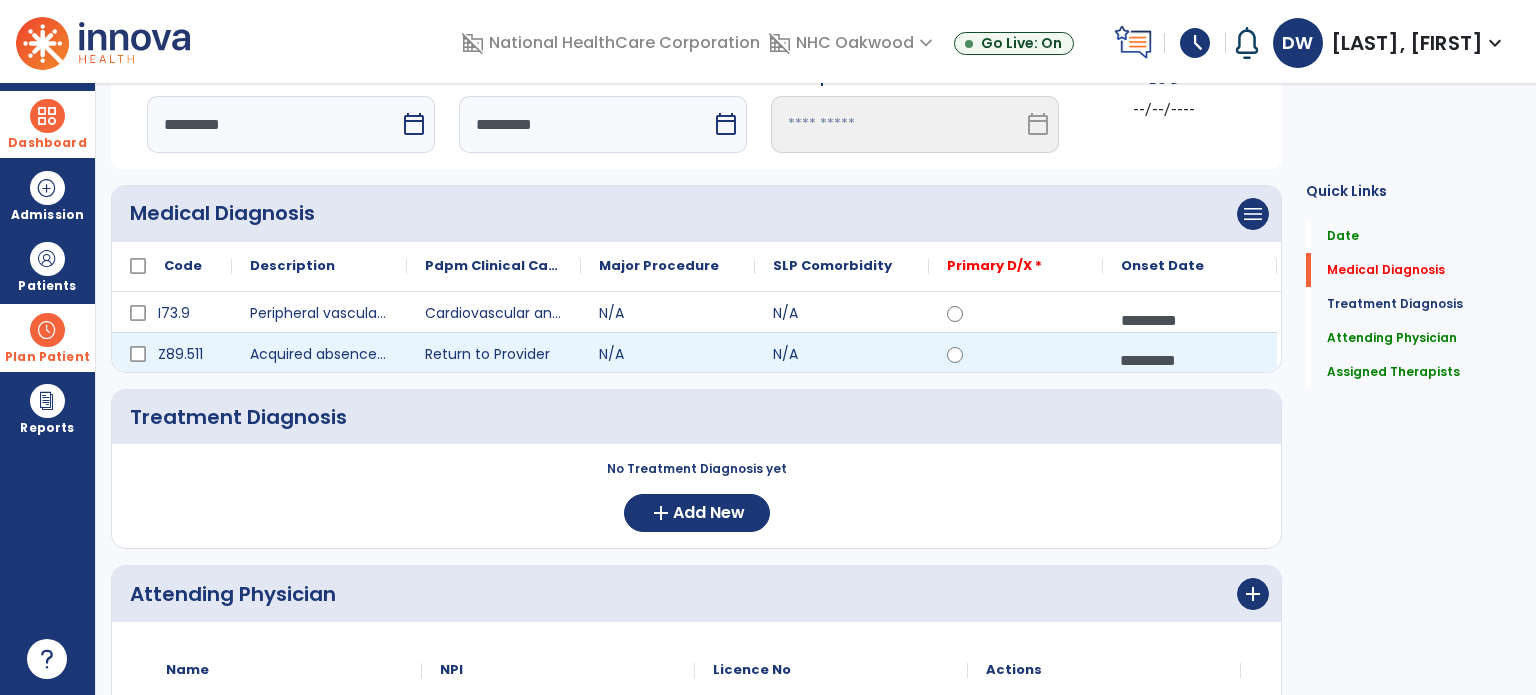 click 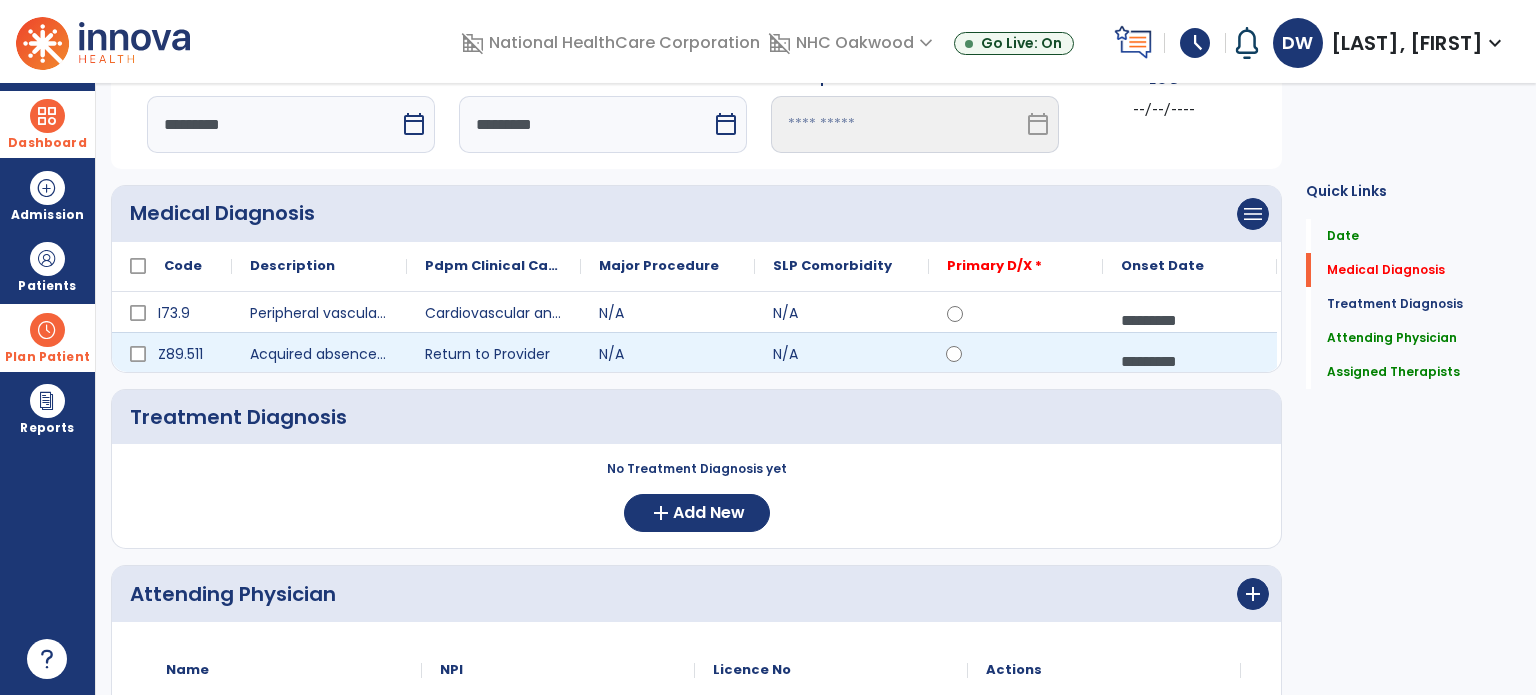click 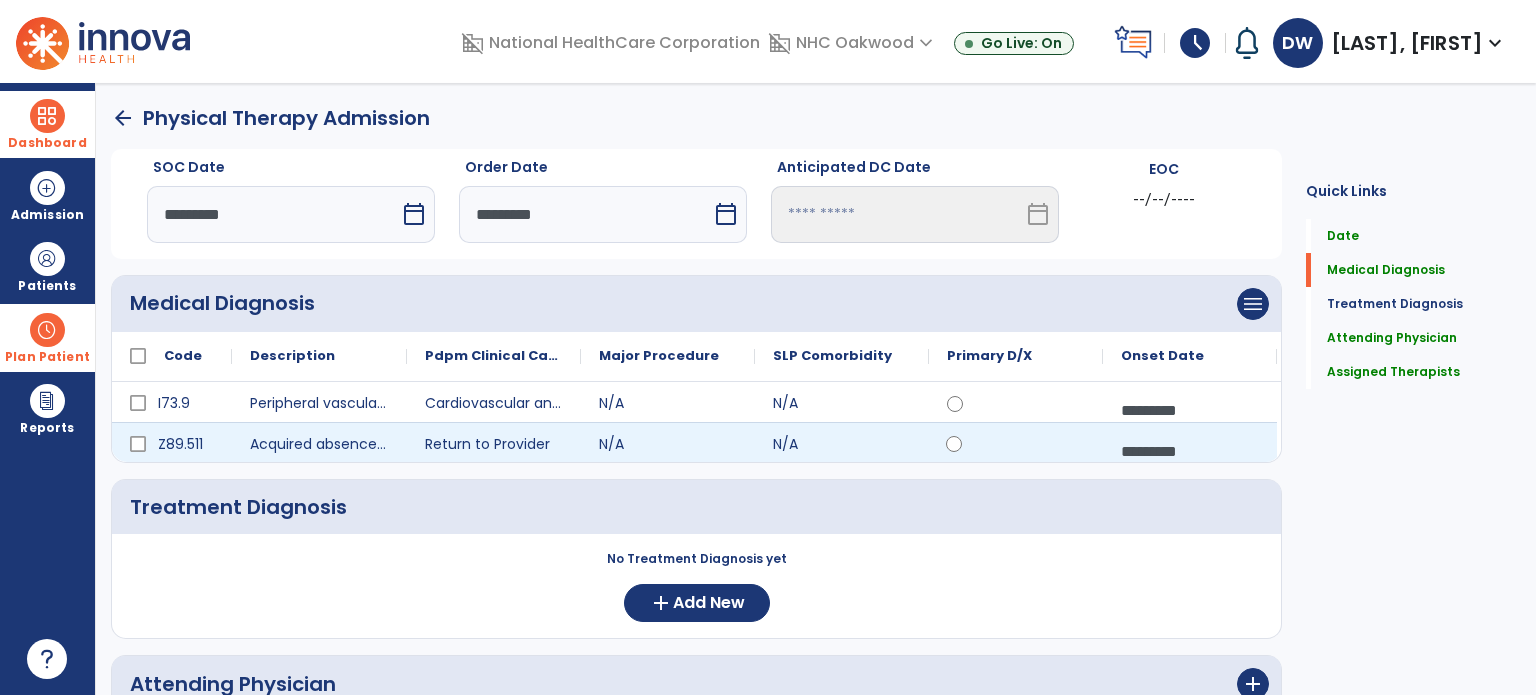 scroll, scrollTop: 200, scrollLeft: 0, axis: vertical 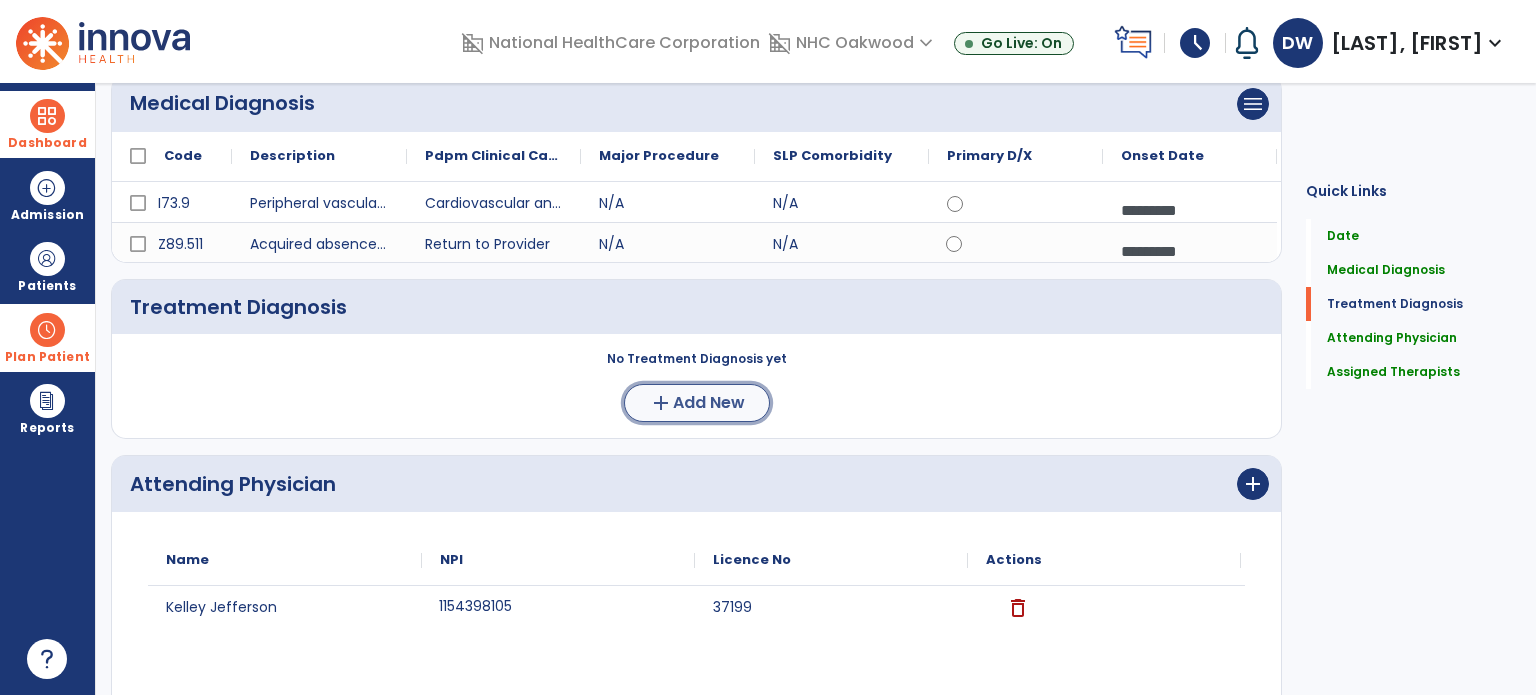 click on "Add New" 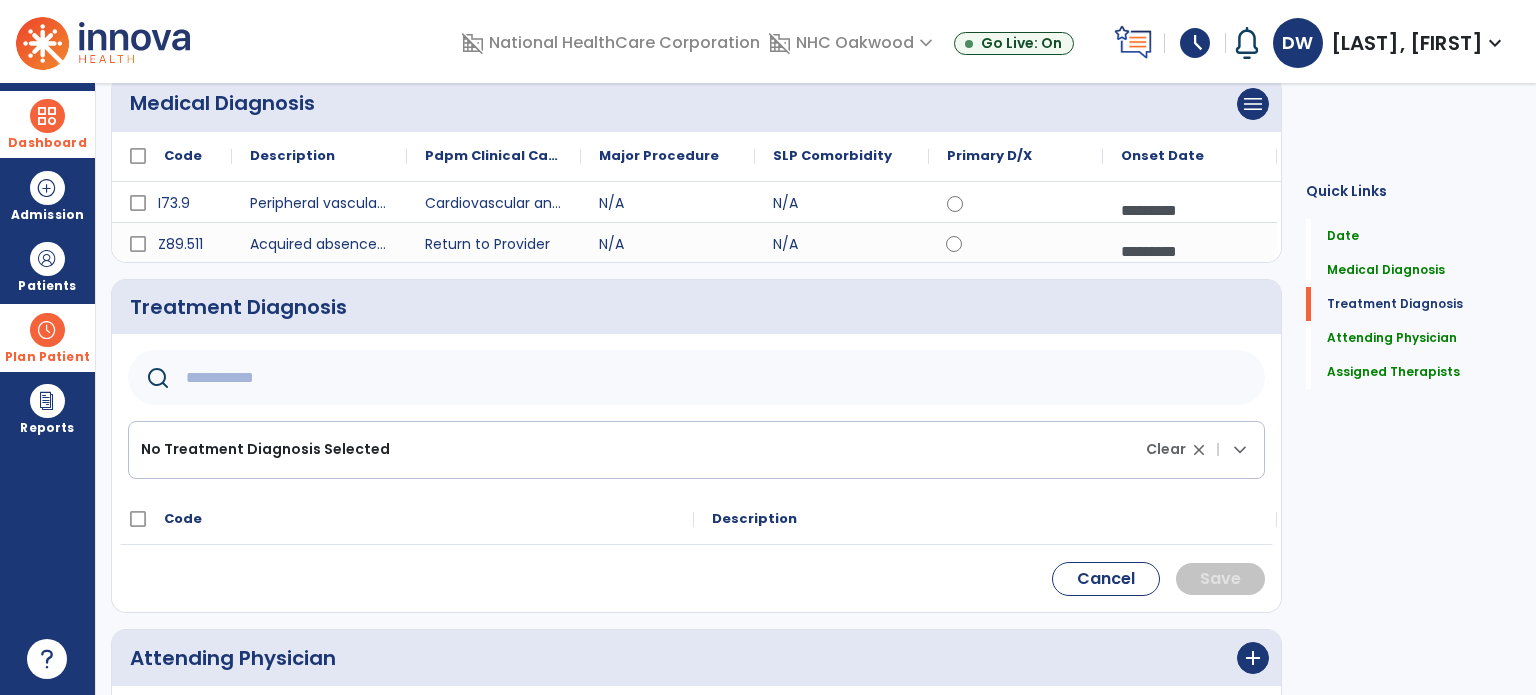 click 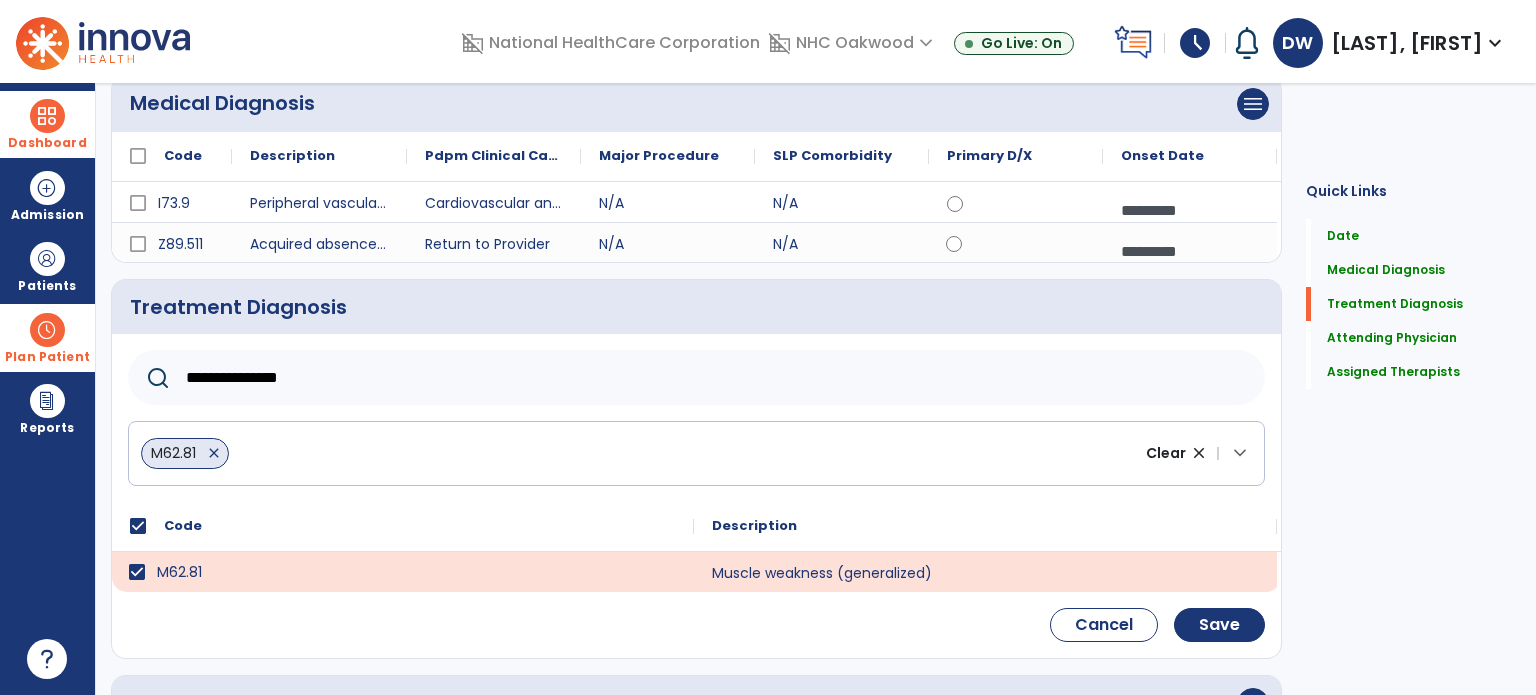 drag, startPoint x: 106, startPoint y: 364, endPoint x: 0, endPoint y: 359, distance: 106.11786 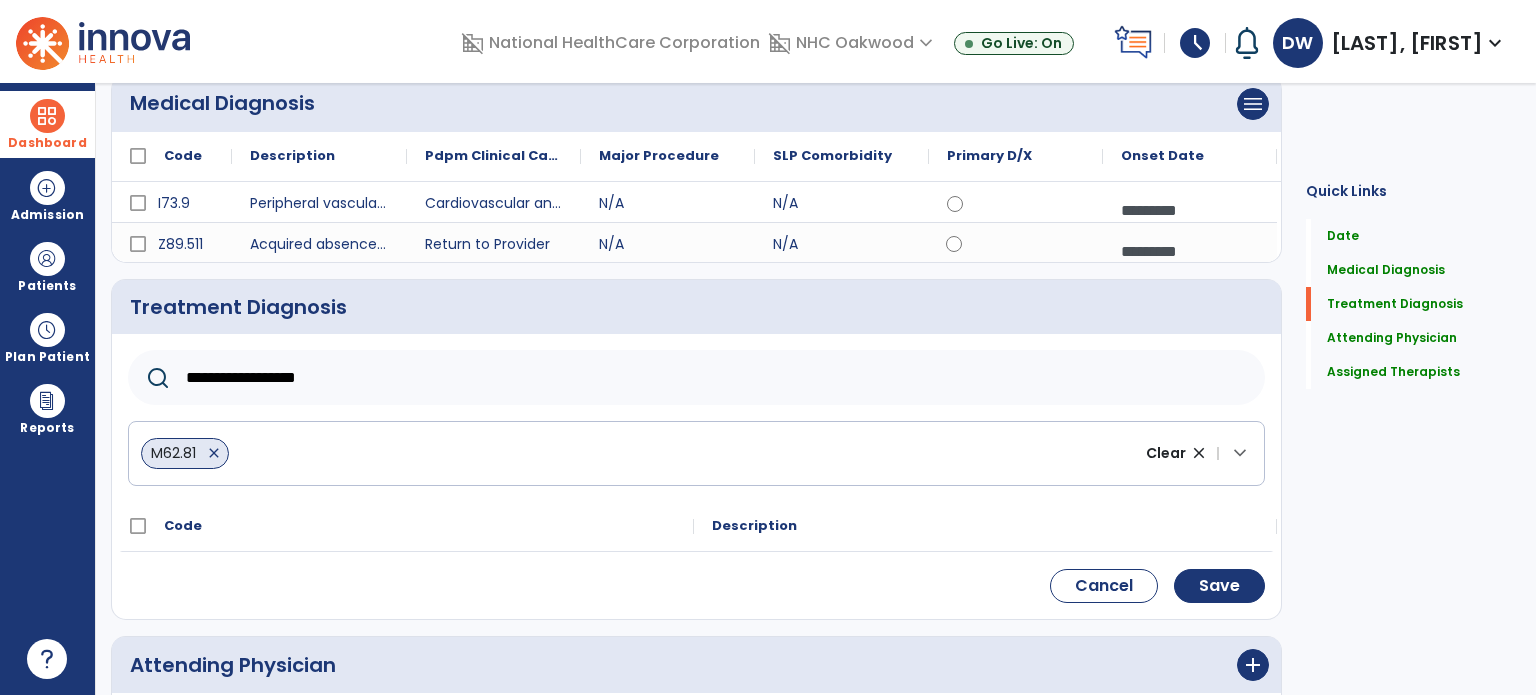 click on "**********" 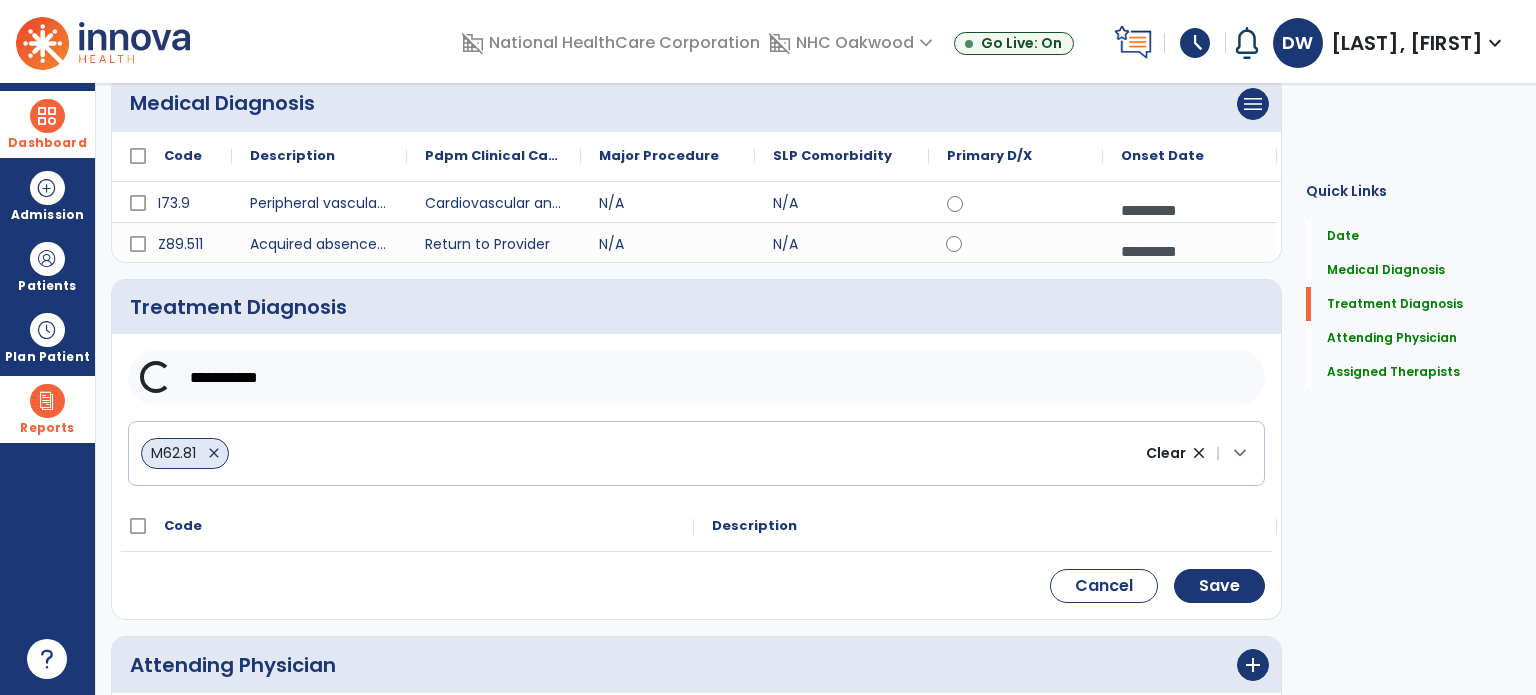 drag, startPoint x: 344, startPoint y: 380, endPoint x: 0, endPoint y: 383, distance: 344.0131 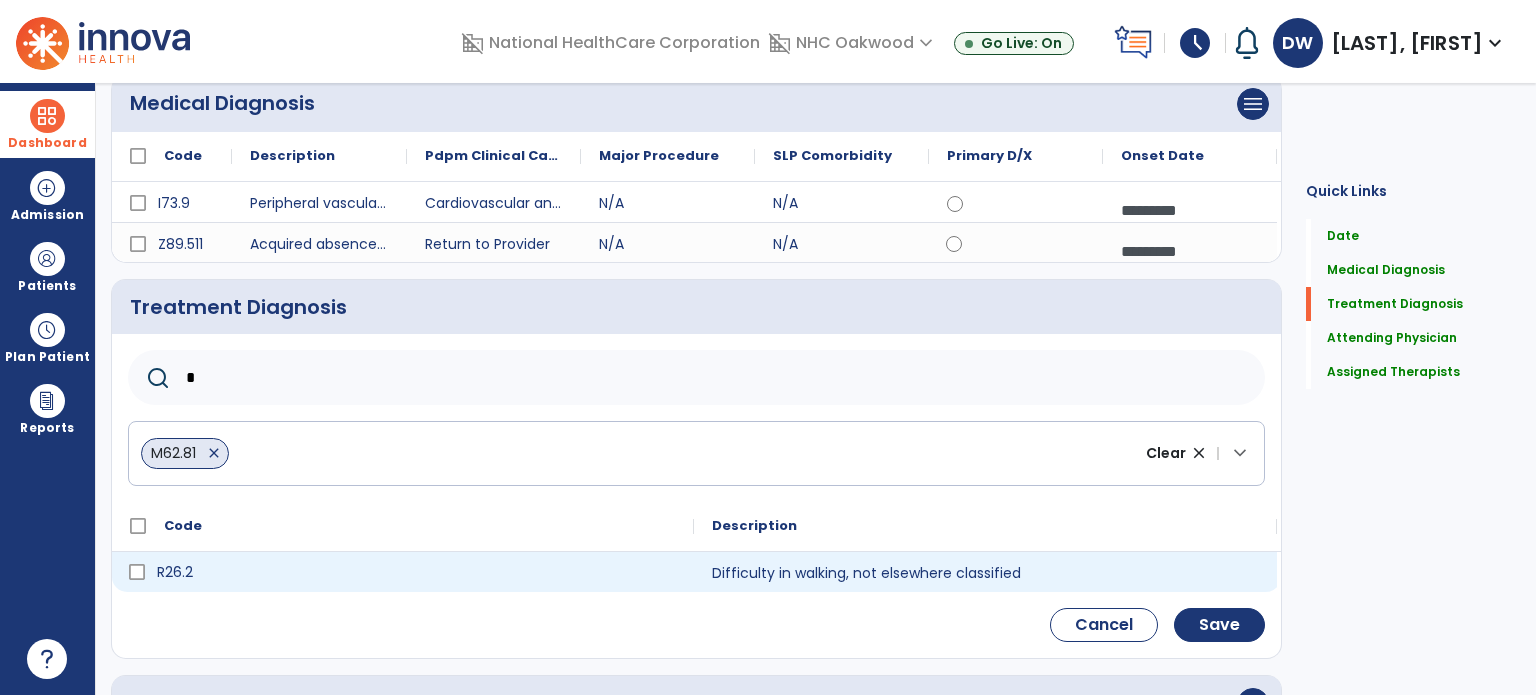 type on "*" 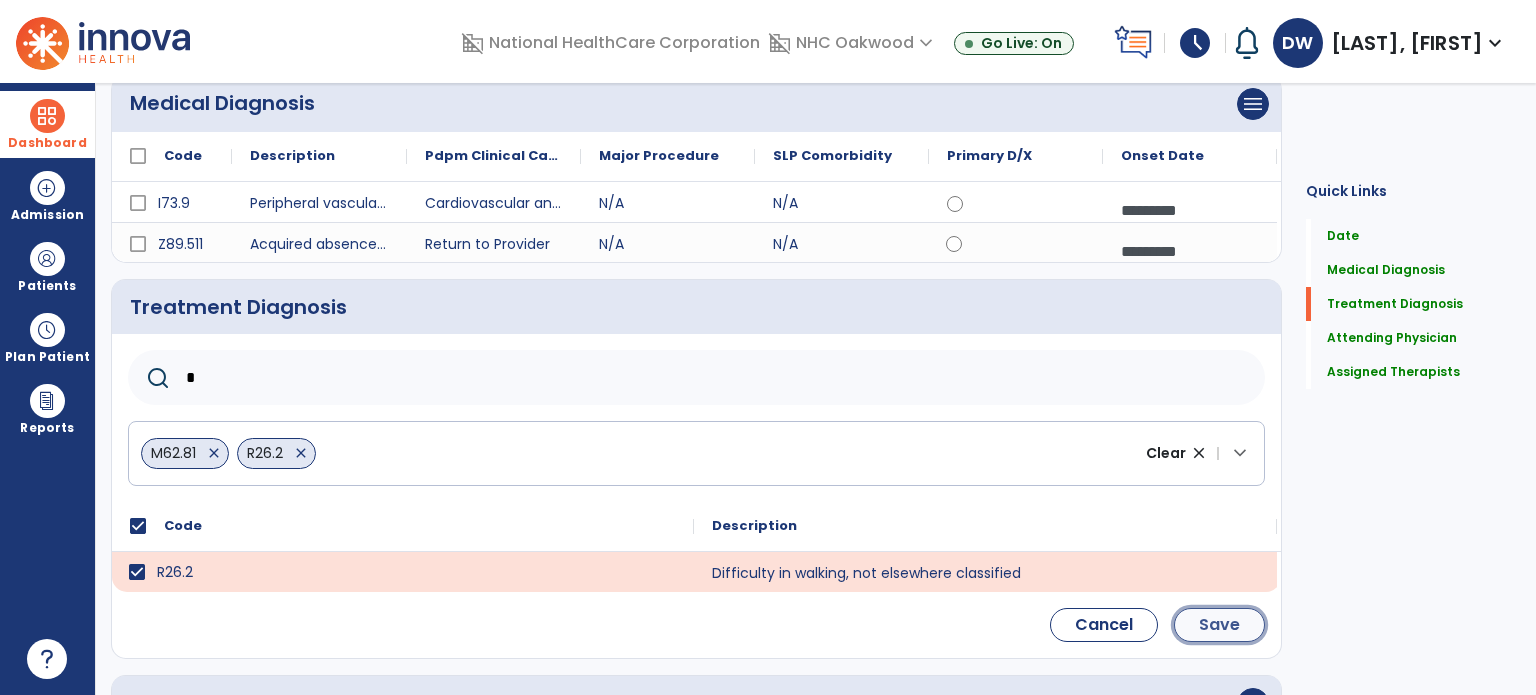 click on "Save" 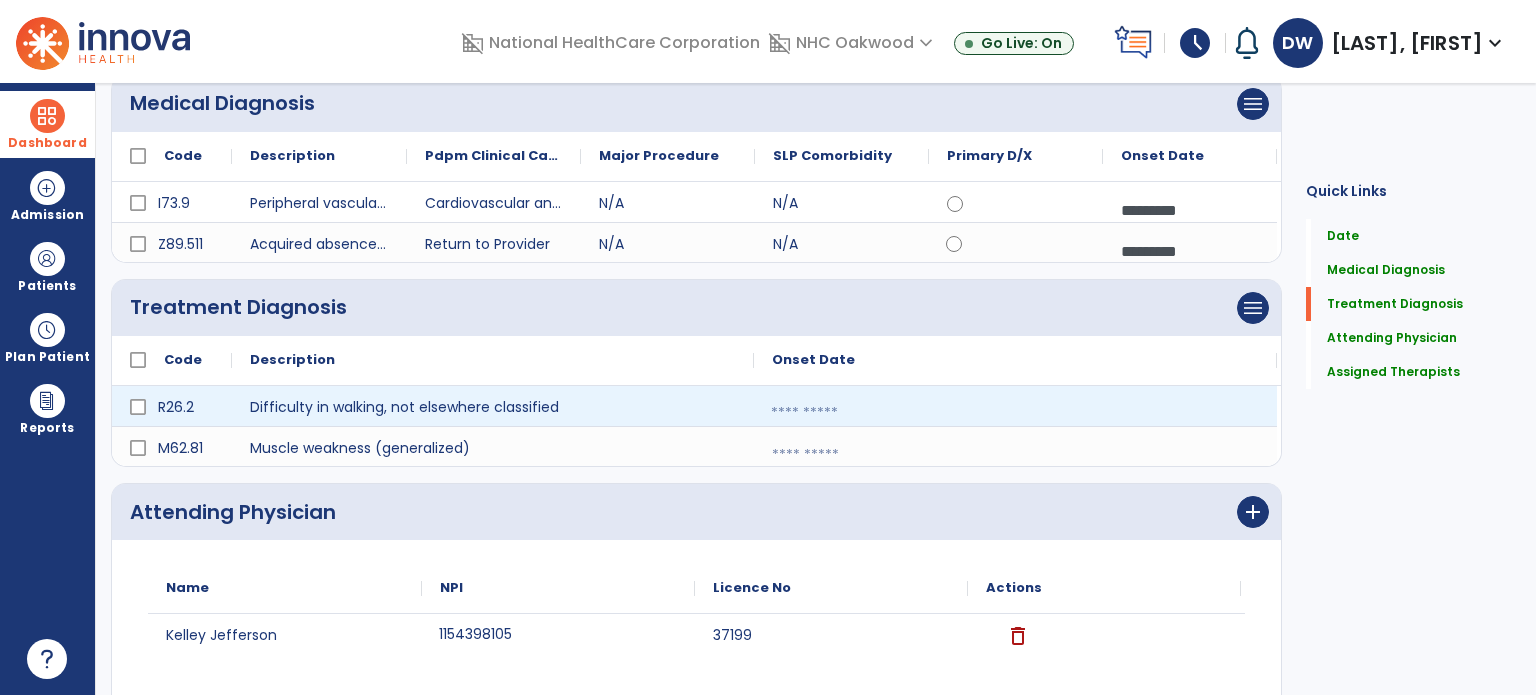 click at bounding box center (1015, 413) 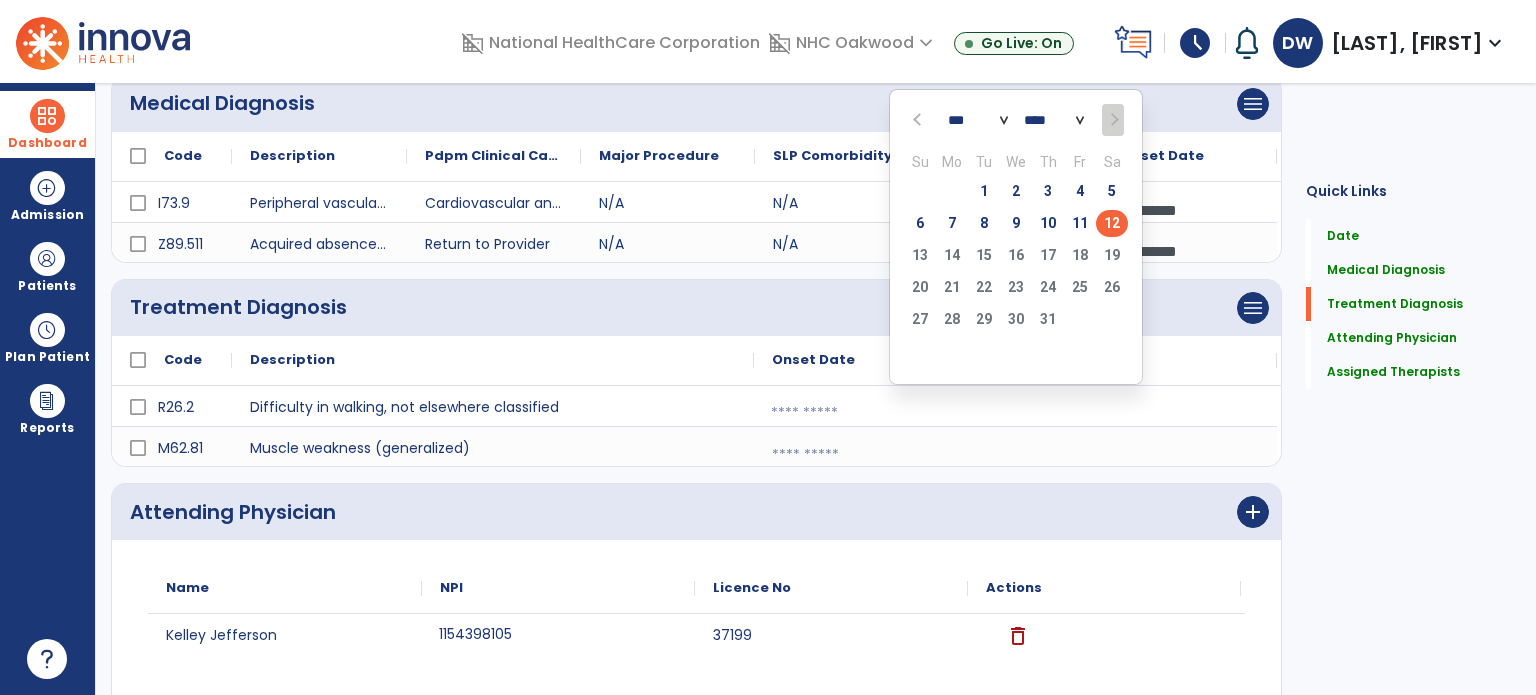 click on "12" 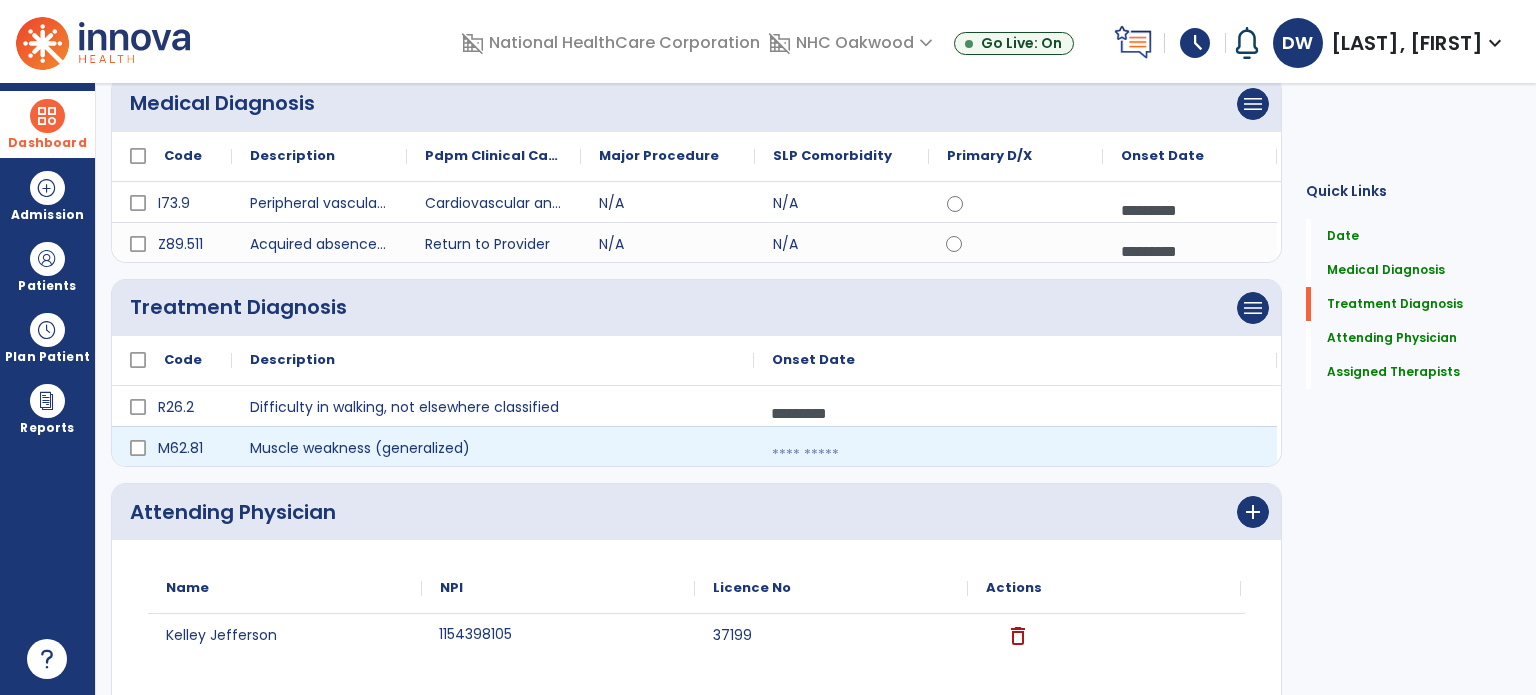 click at bounding box center [1015, 455] 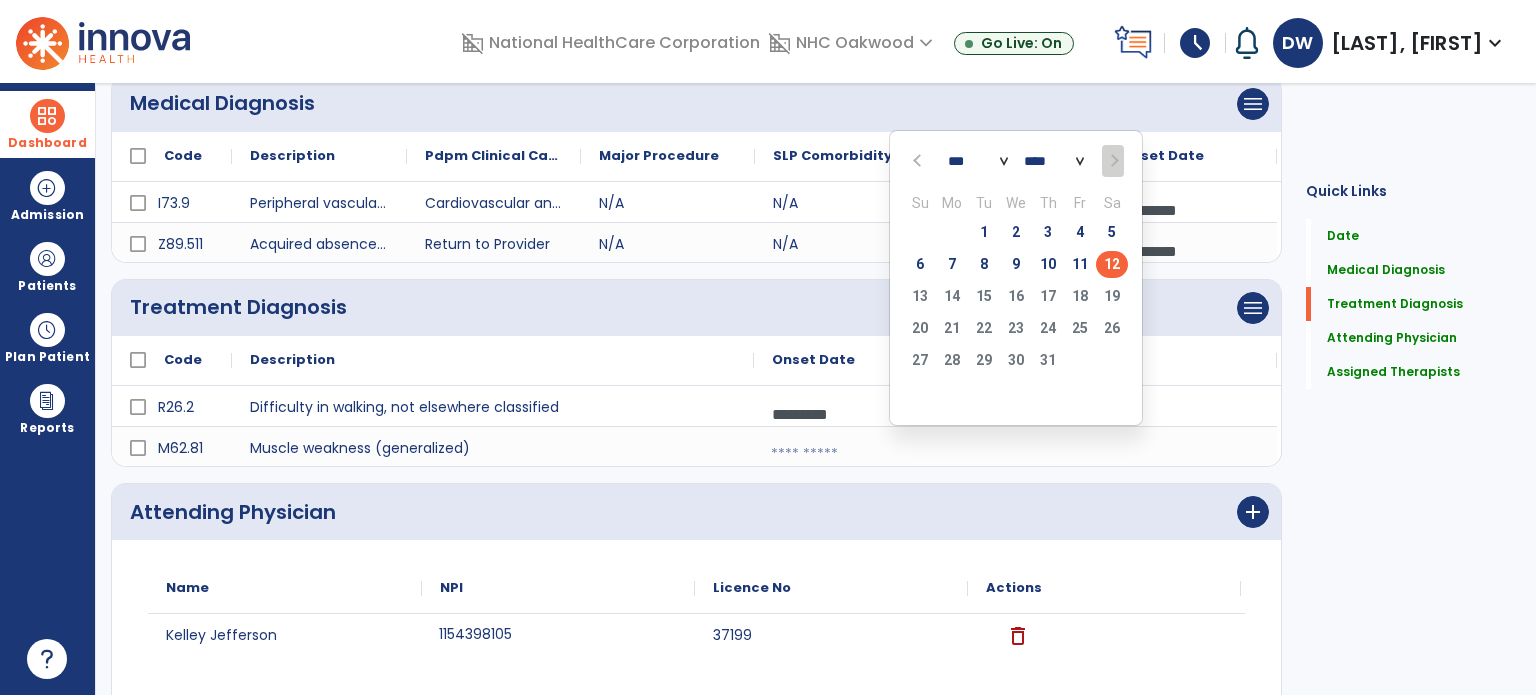 click on "12" 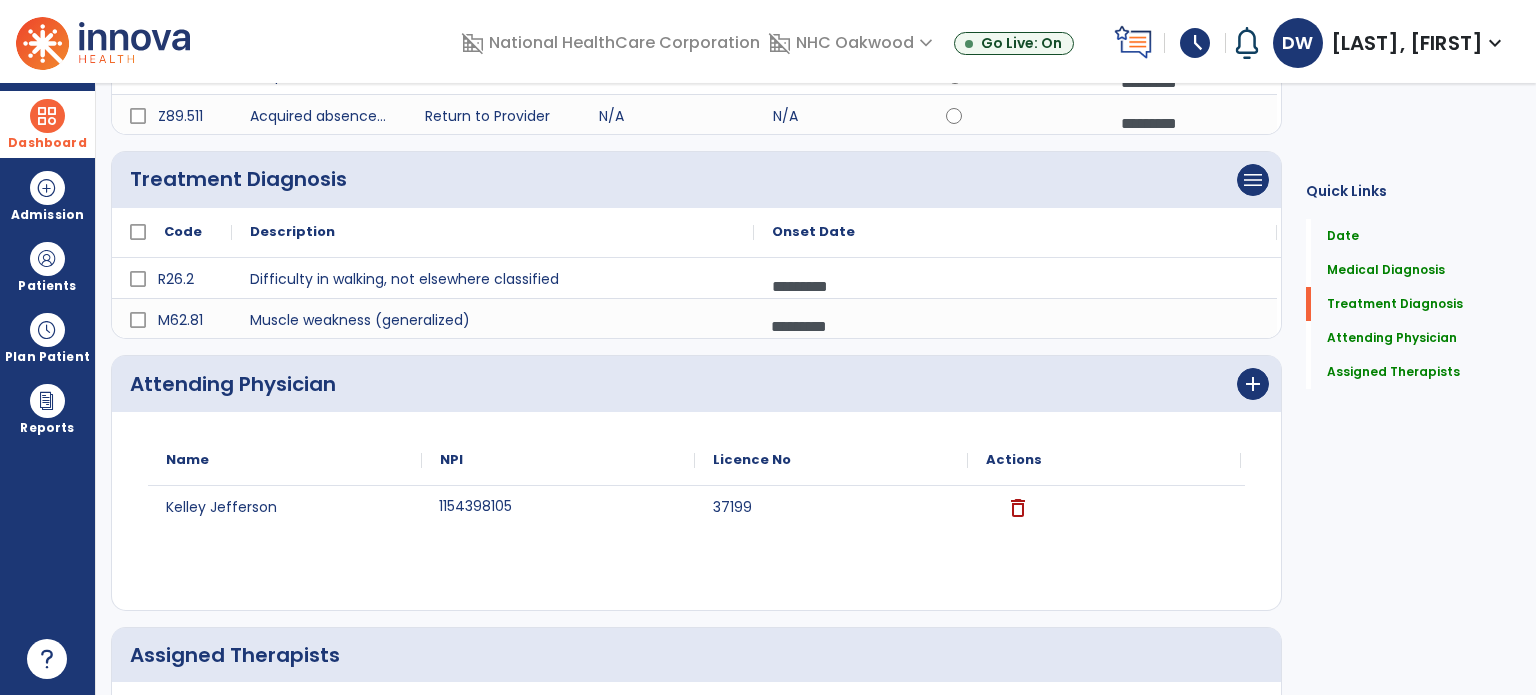 scroll, scrollTop: 554, scrollLeft: 0, axis: vertical 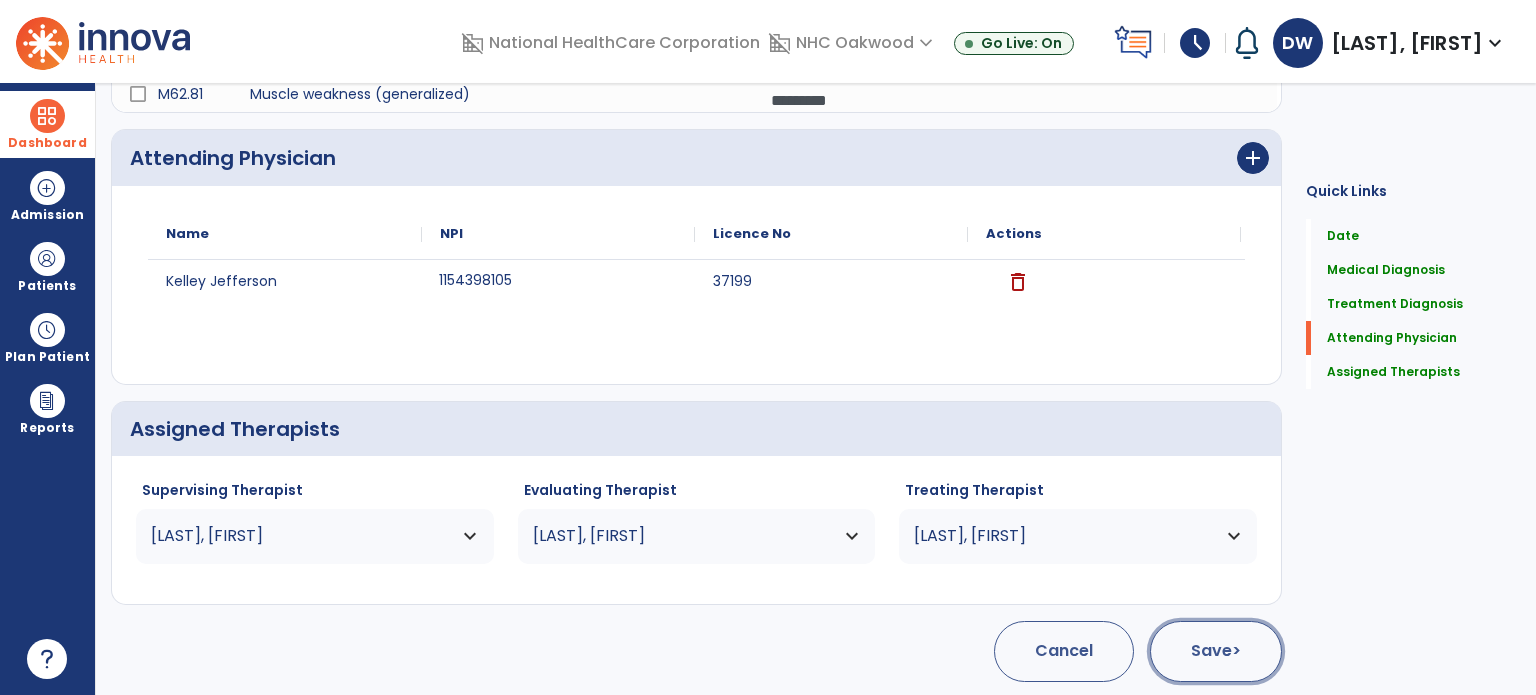 click on "Save  >" 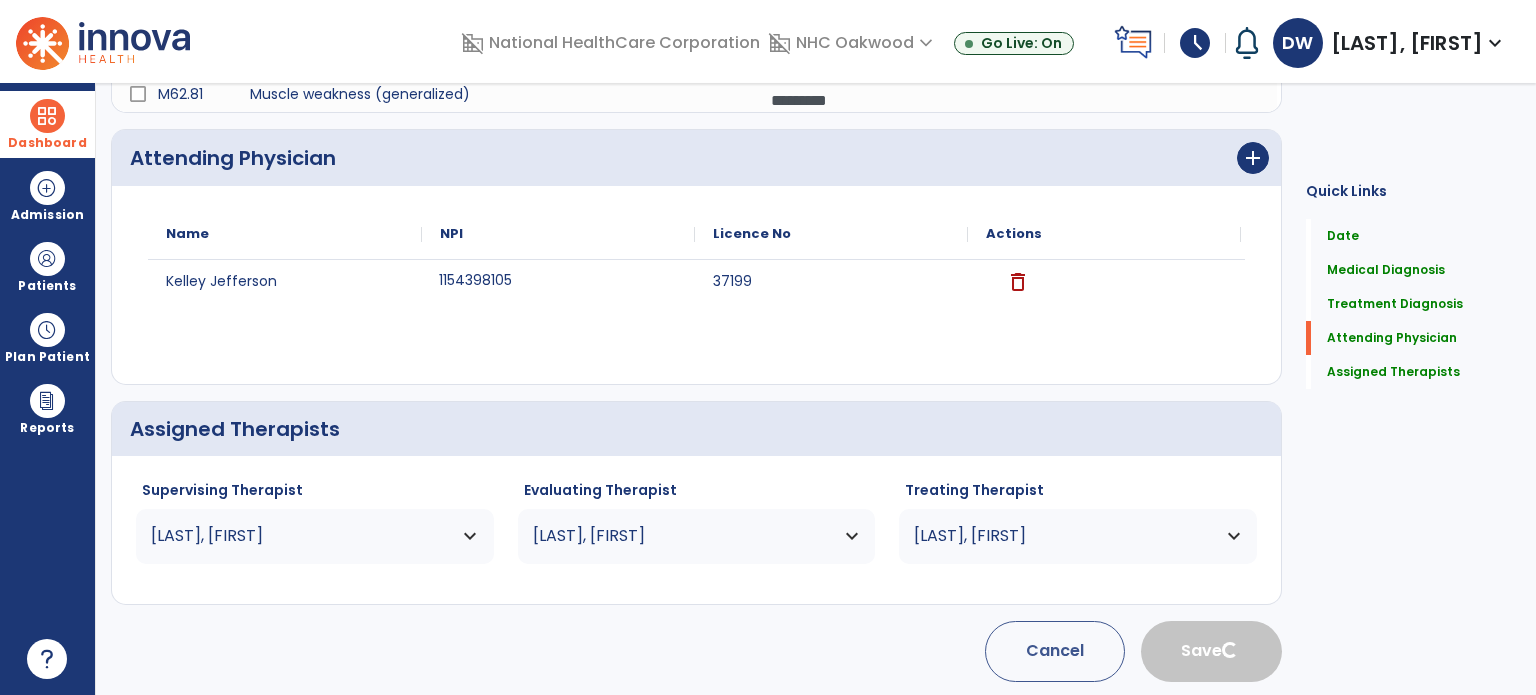 type 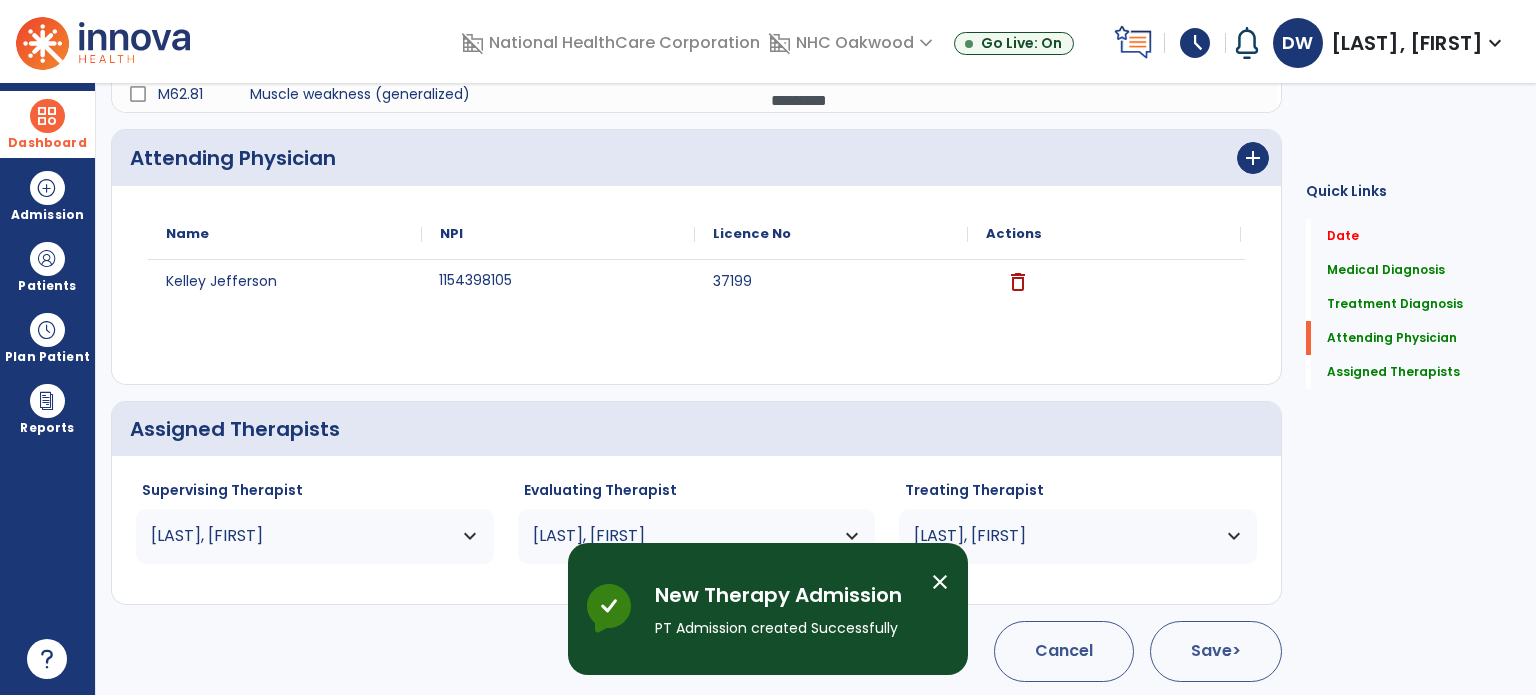 scroll, scrollTop: 62, scrollLeft: 0, axis: vertical 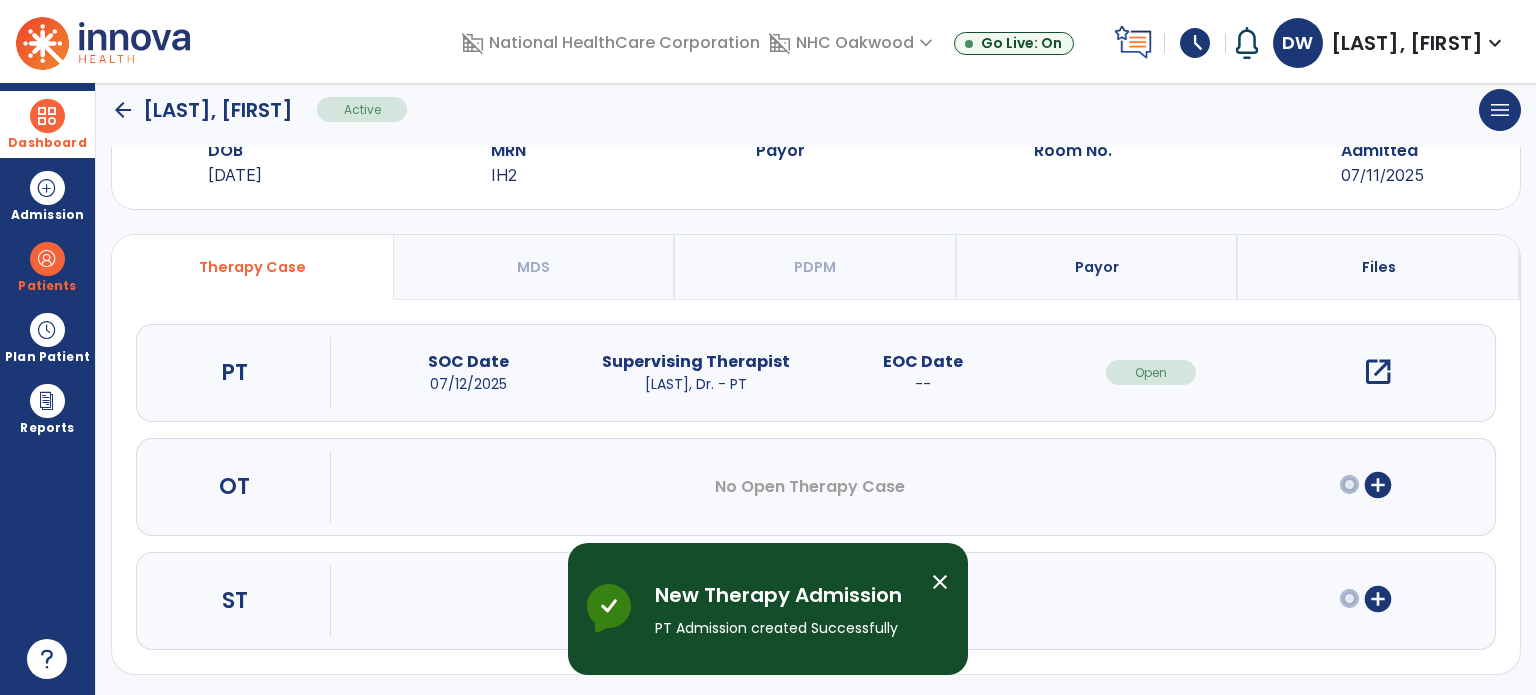click on "close" at bounding box center [940, 582] 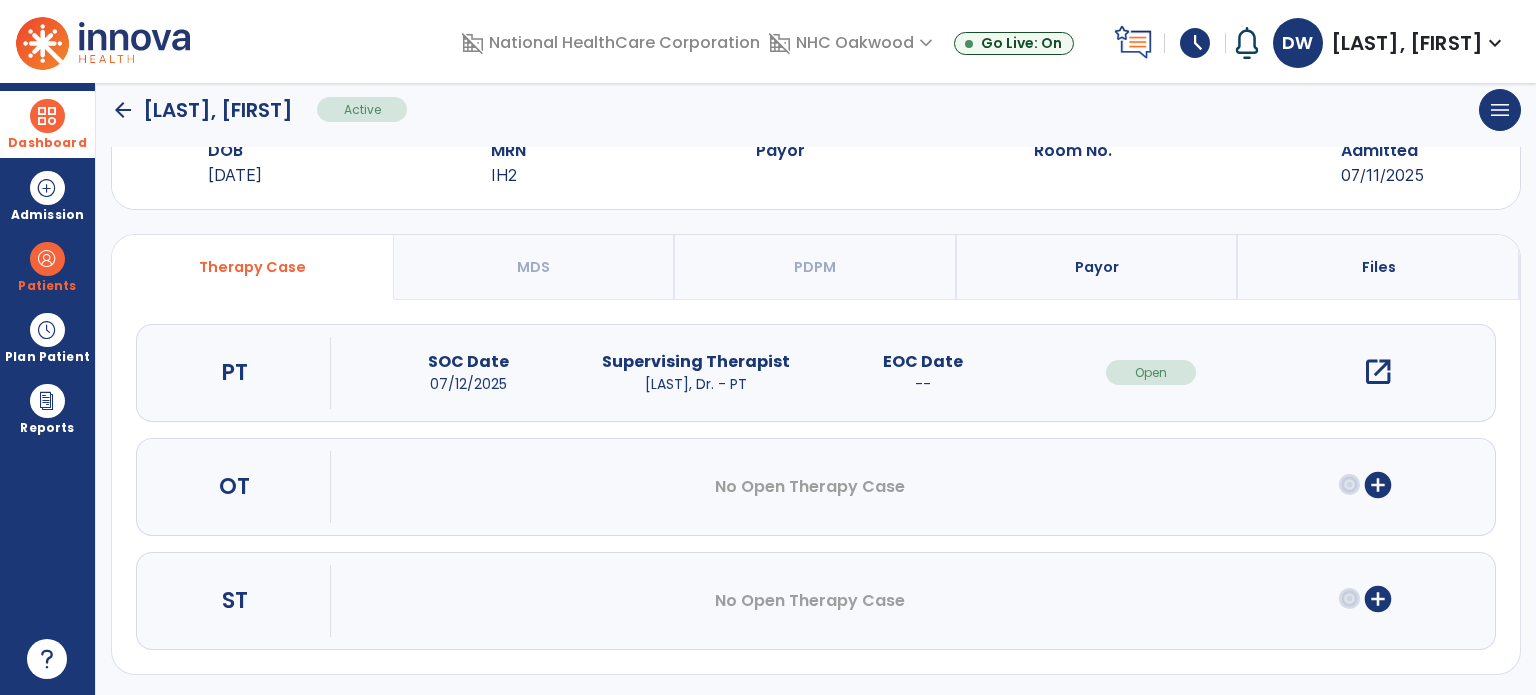 click on "open_in_new" at bounding box center [1378, 372] 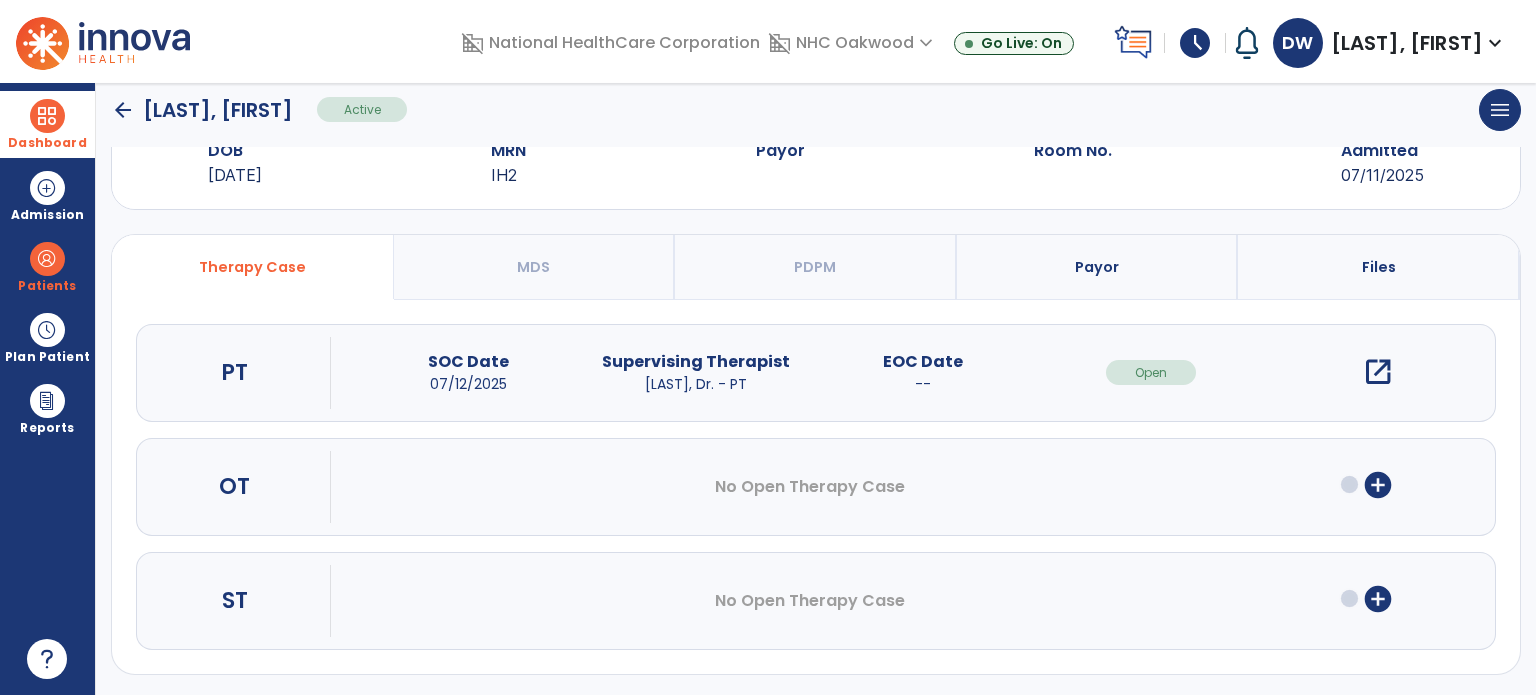scroll, scrollTop: 0, scrollLeft: 0, axis: both 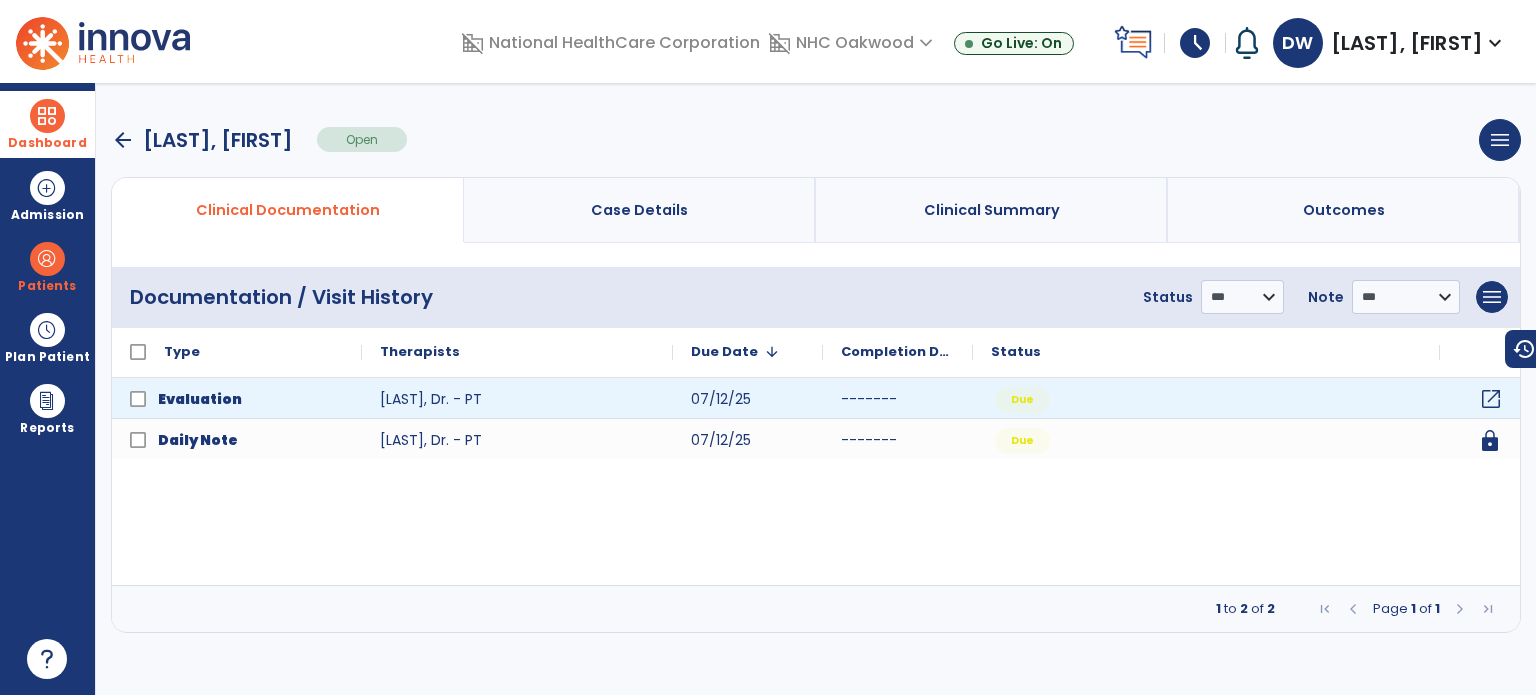 click on "open_in_new" 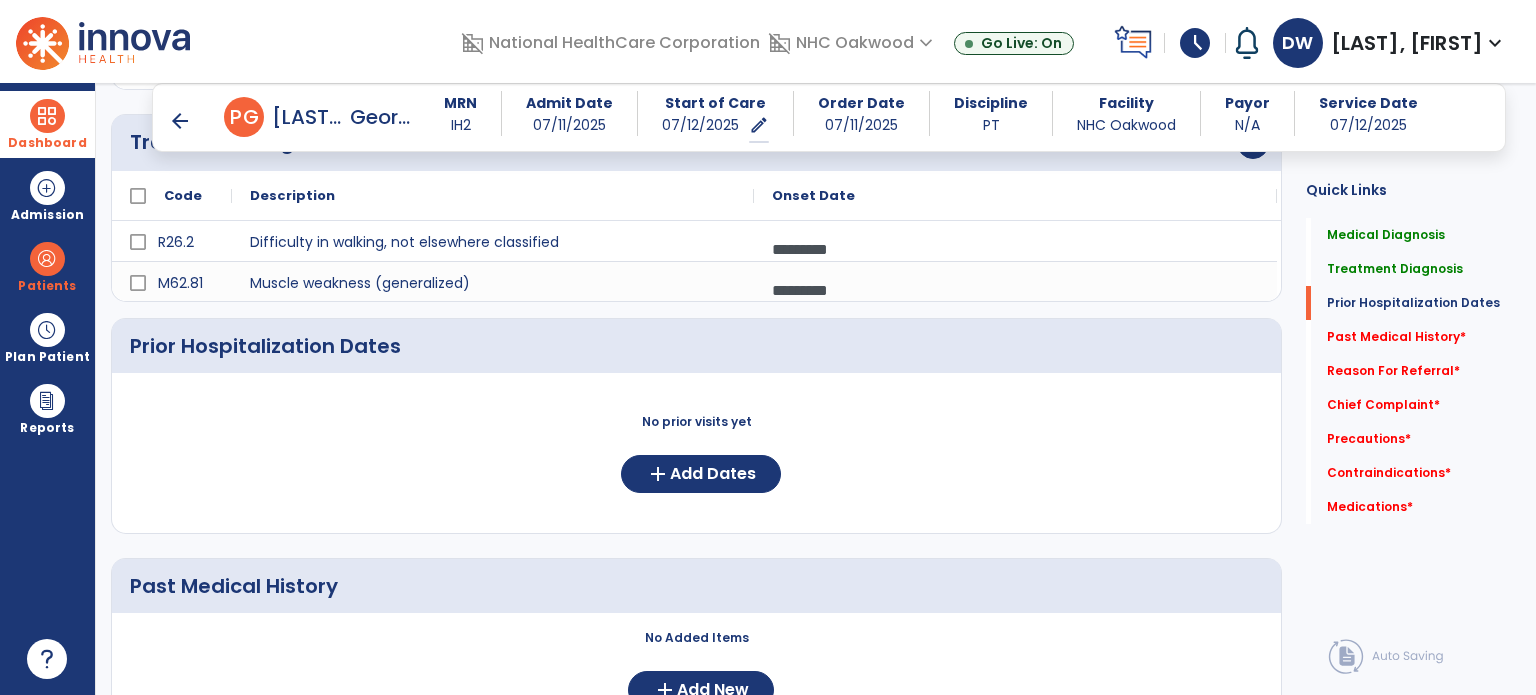 scroll, scrollTop: 500, scrollLeft: 0, axis: vertical 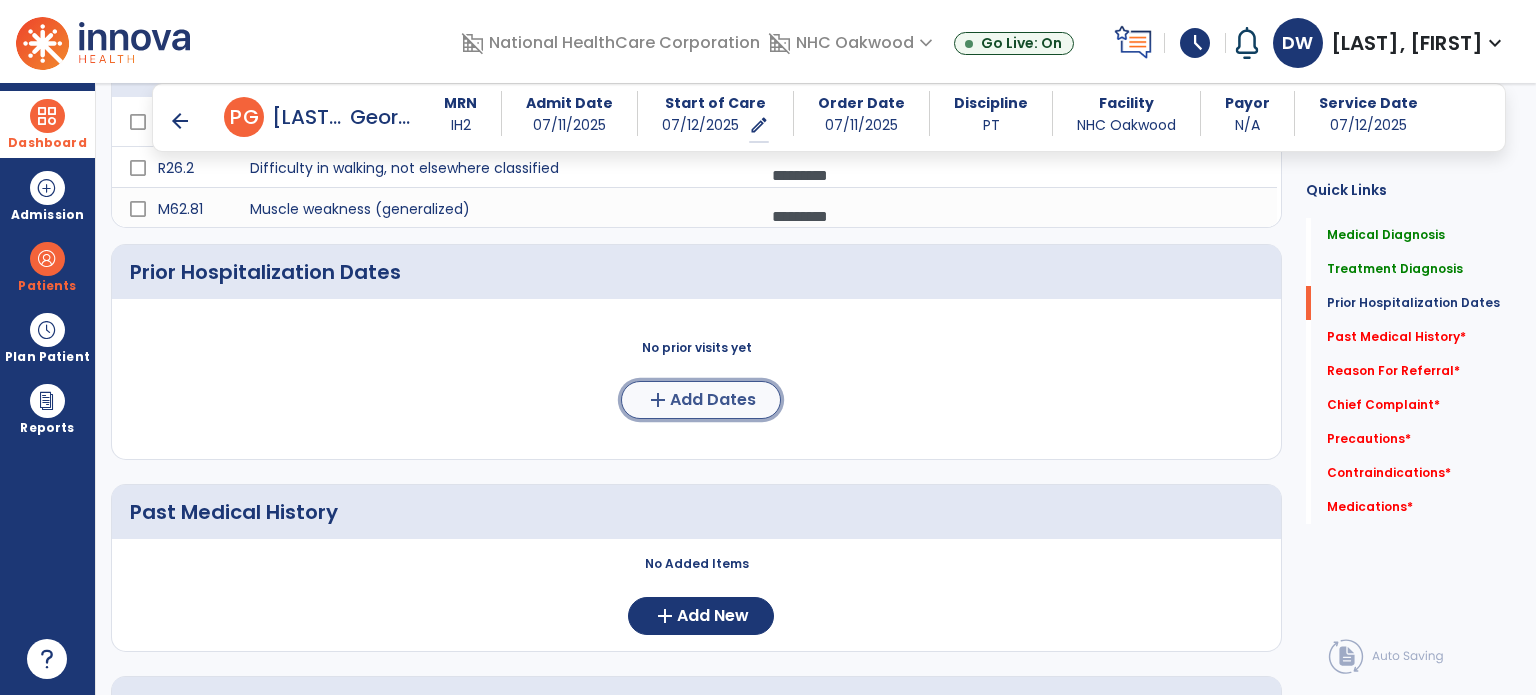 click on "Add Dates" 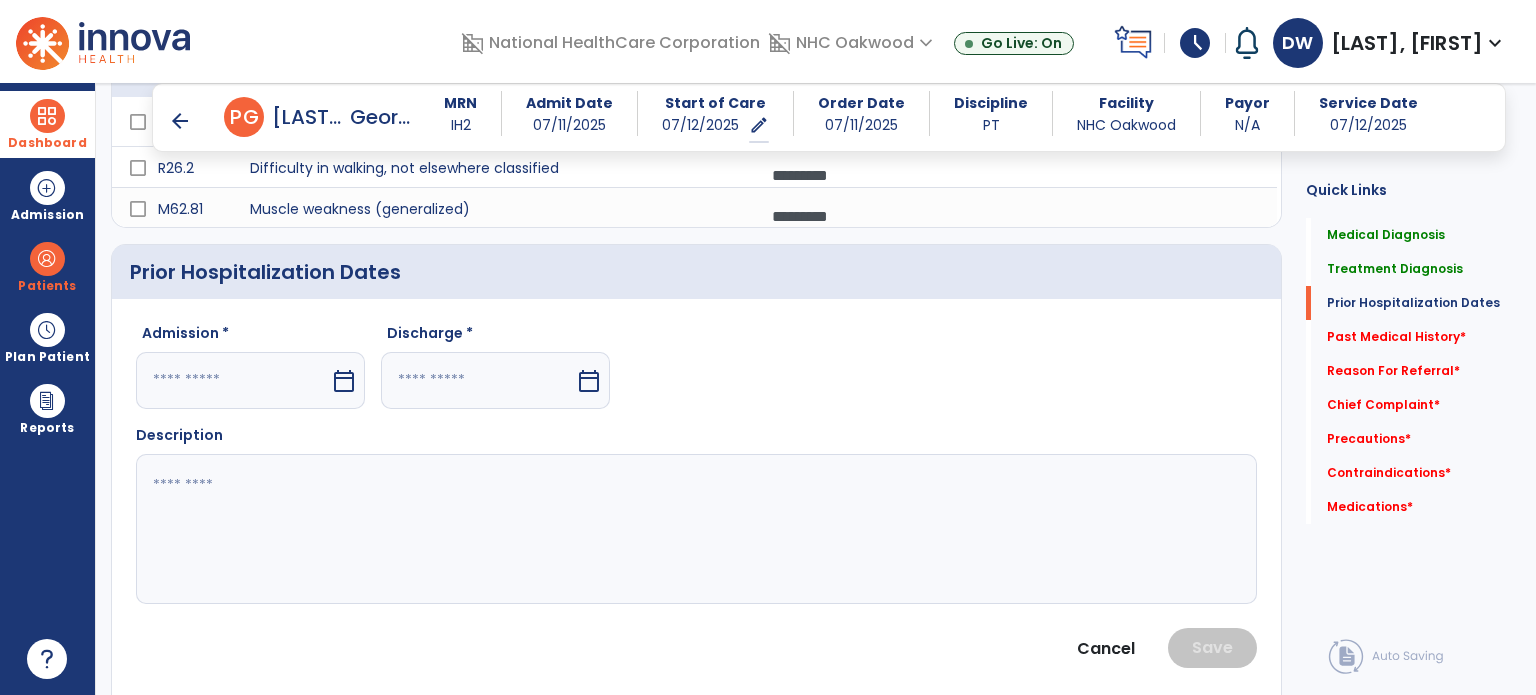 click on "calendar_today" at bounding box center (344, 381) 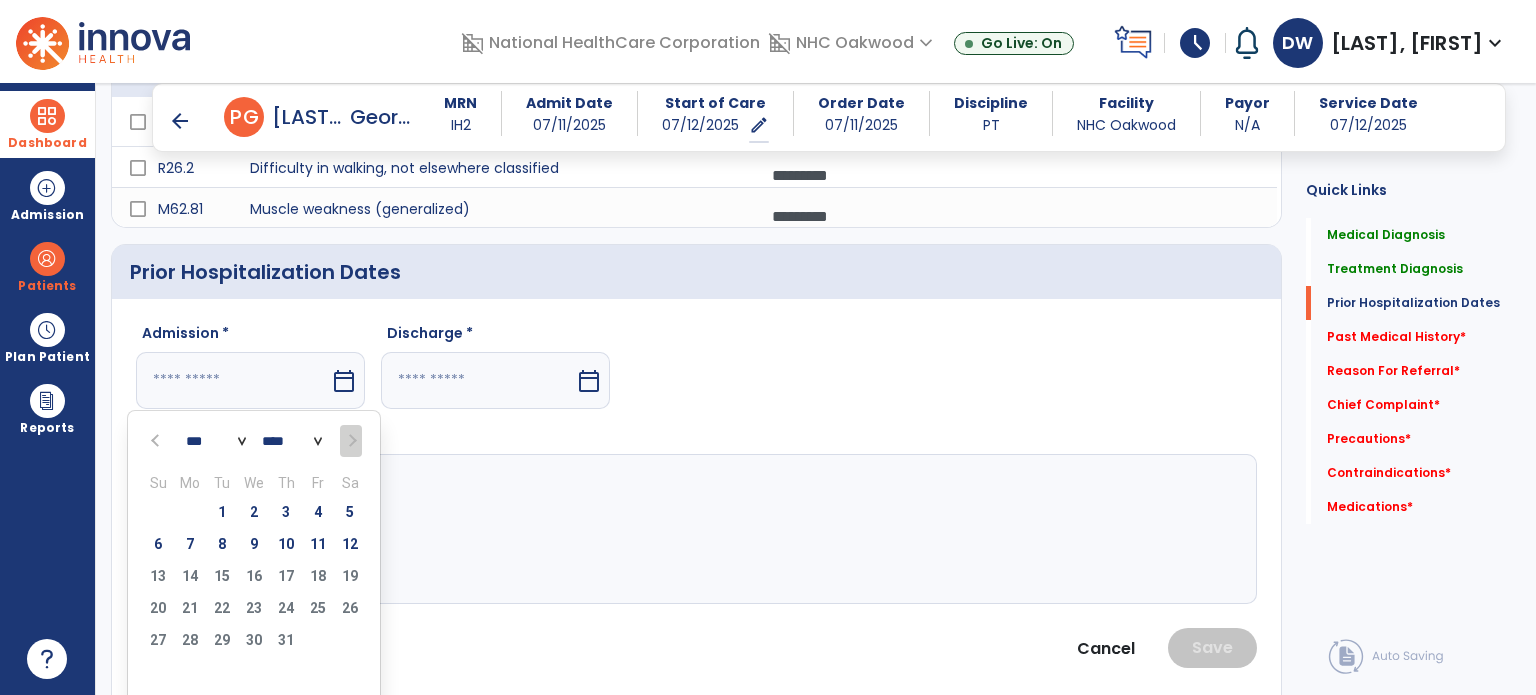 click at bounding box center [157, 441] 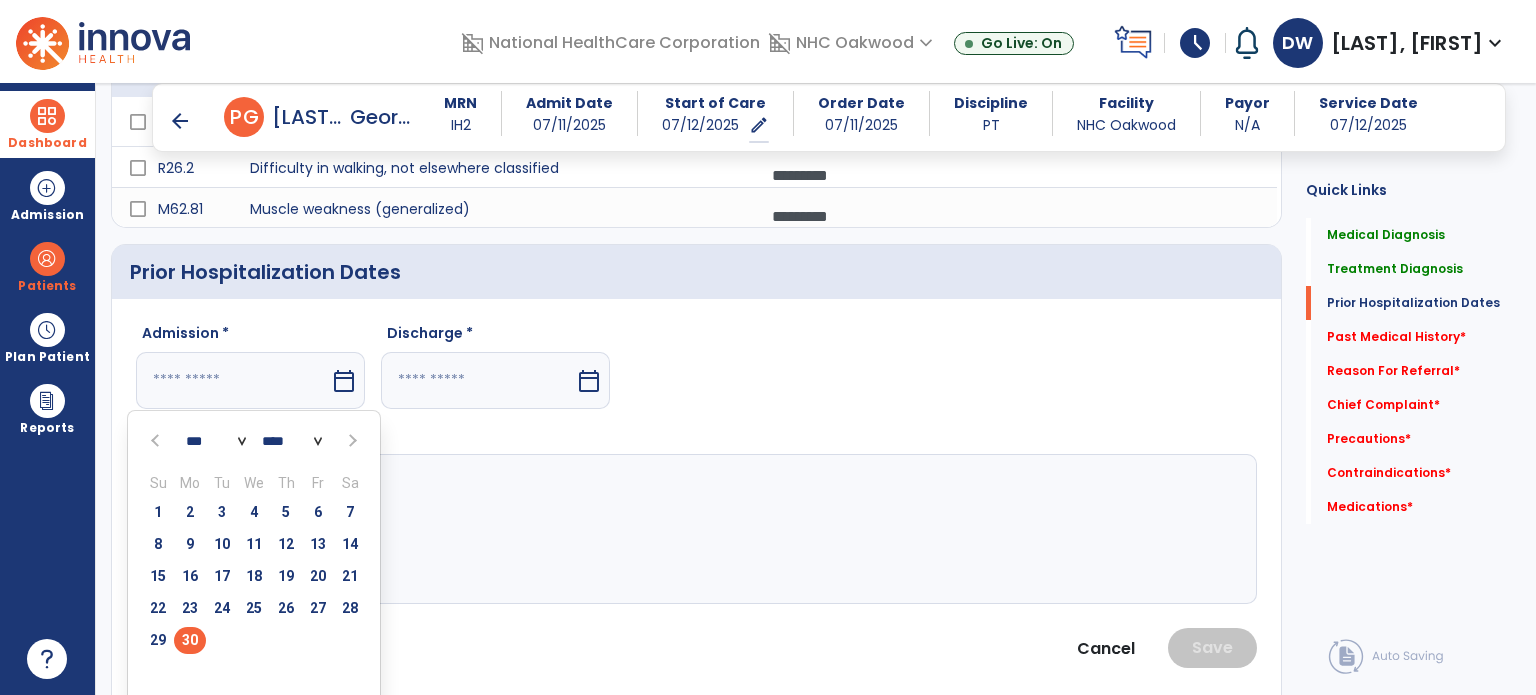 click on "30" at bounding box center (190, 640) 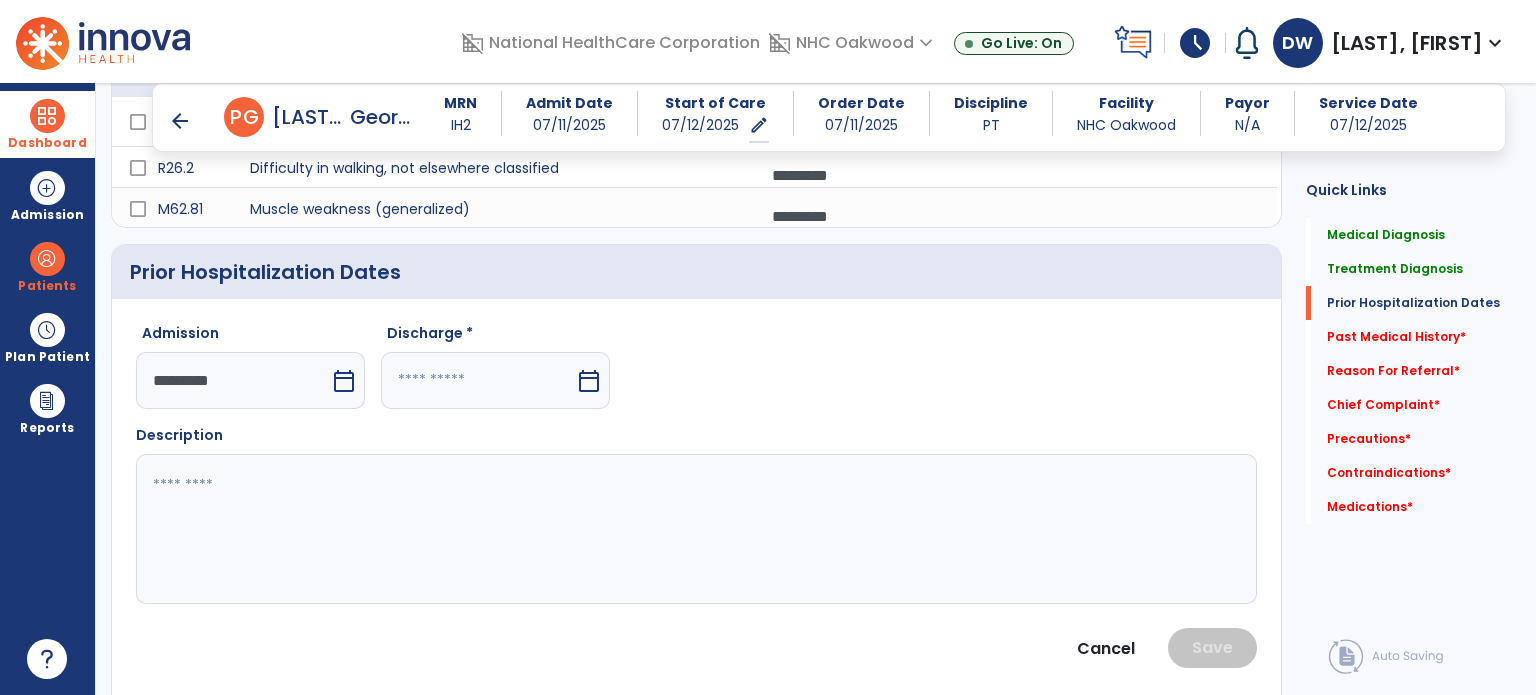 click on "calendar_today" at bounding box center (589, 381) 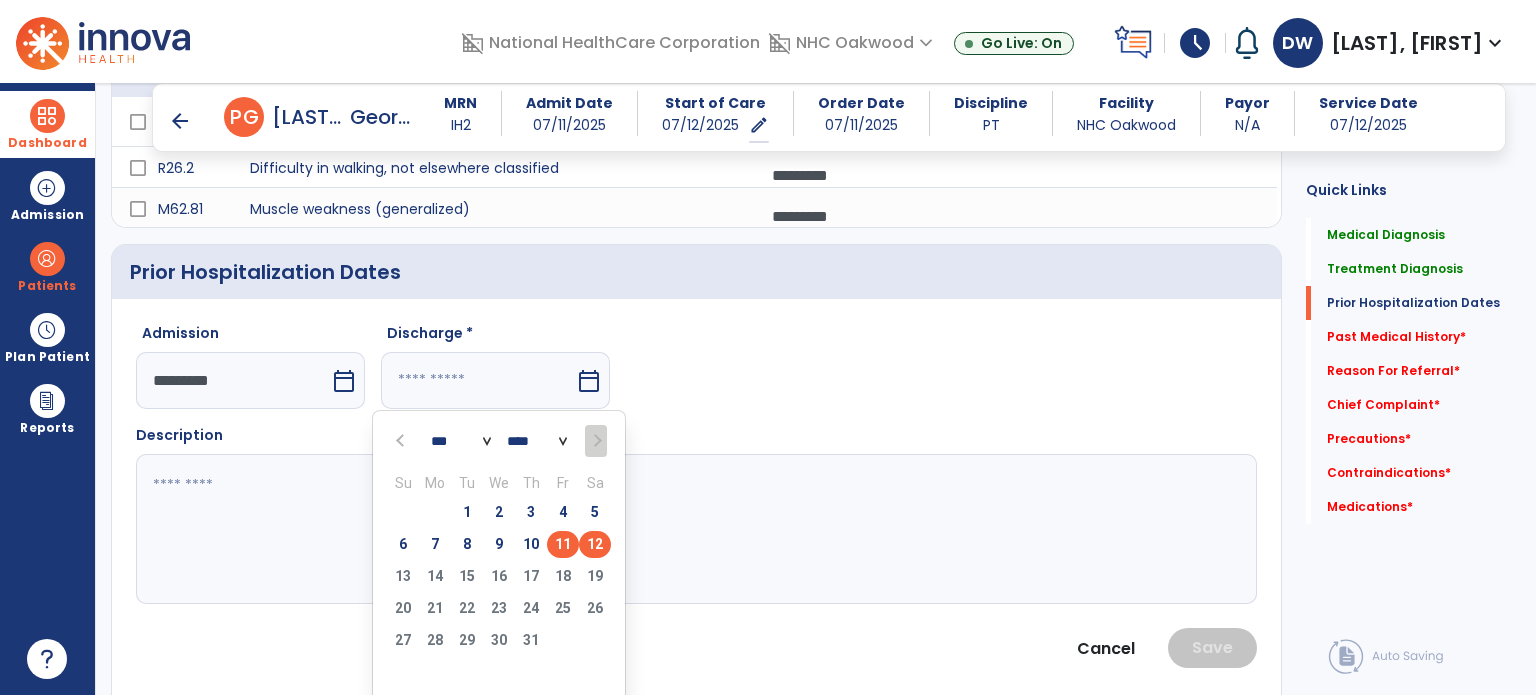 click on "11" at bounding box center [563, 544] 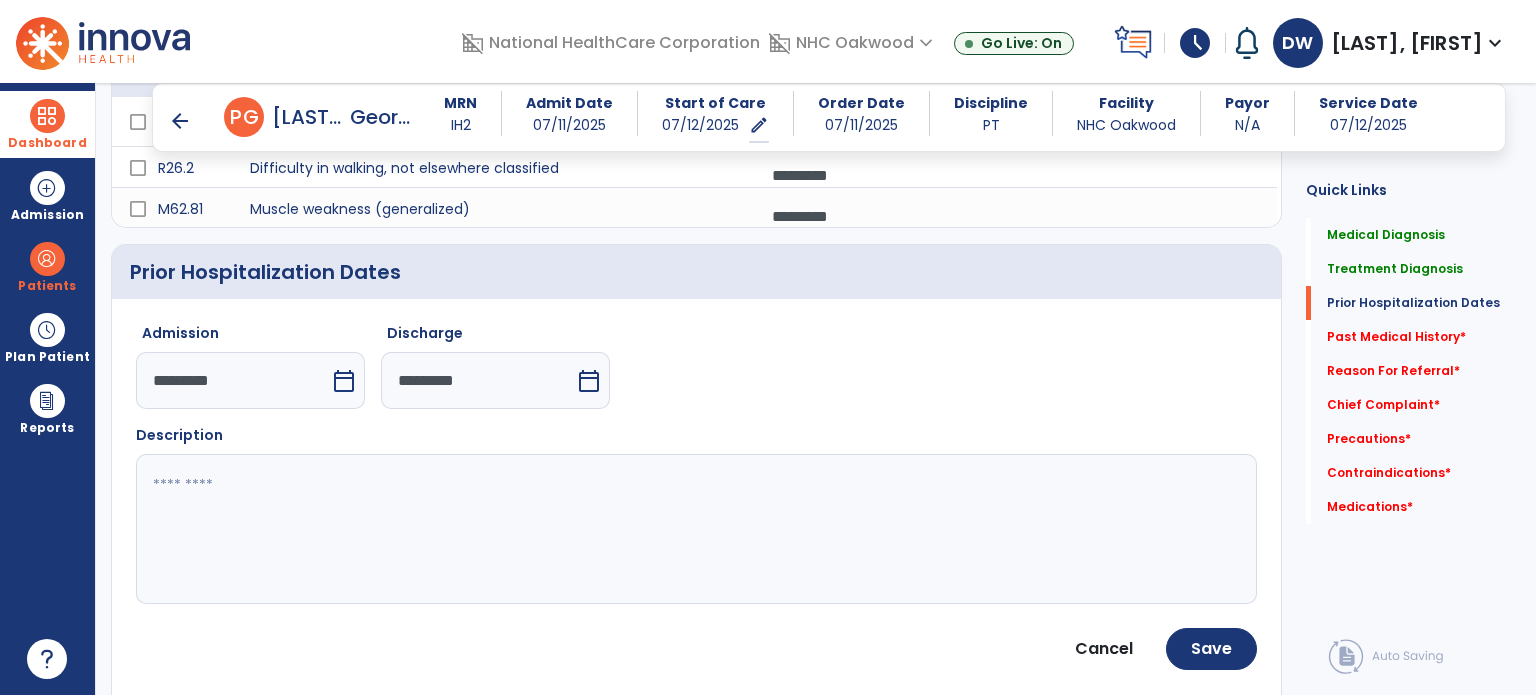 click 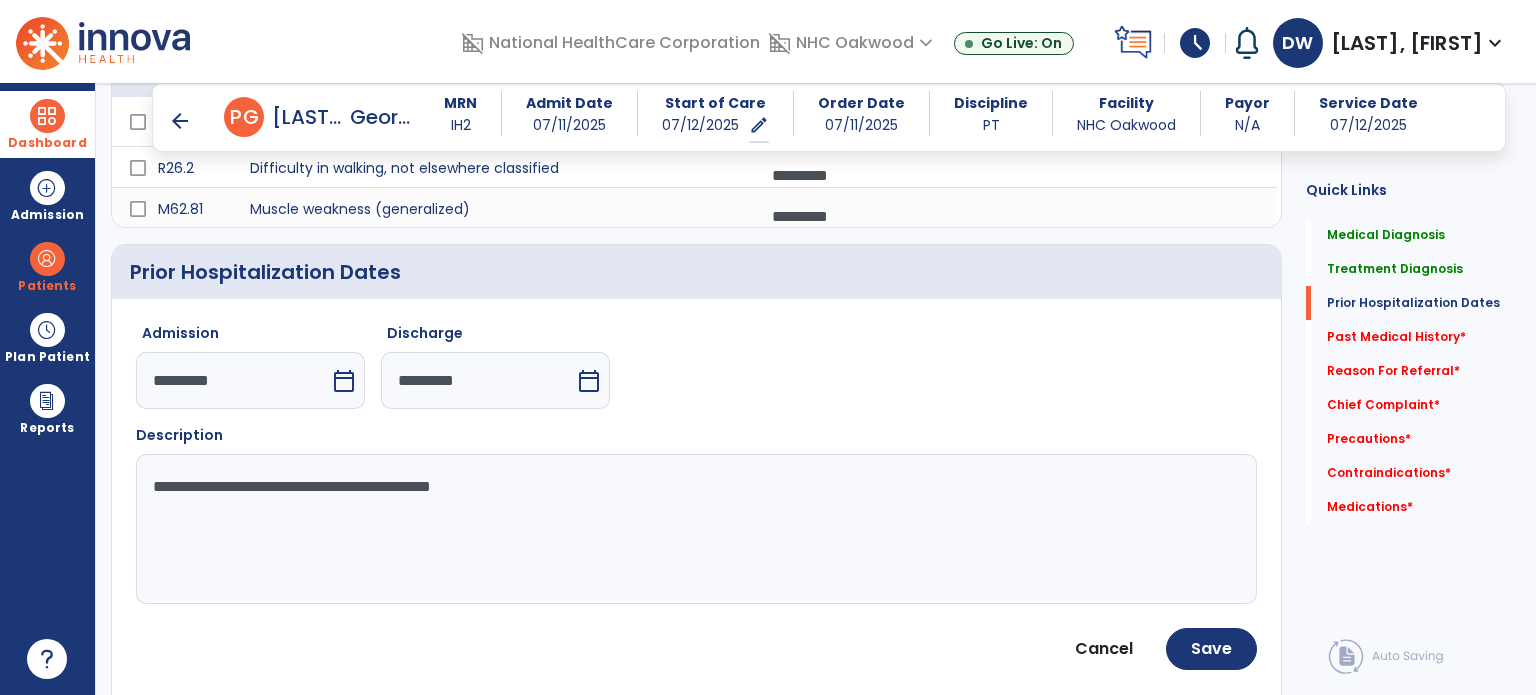 type on "**********" 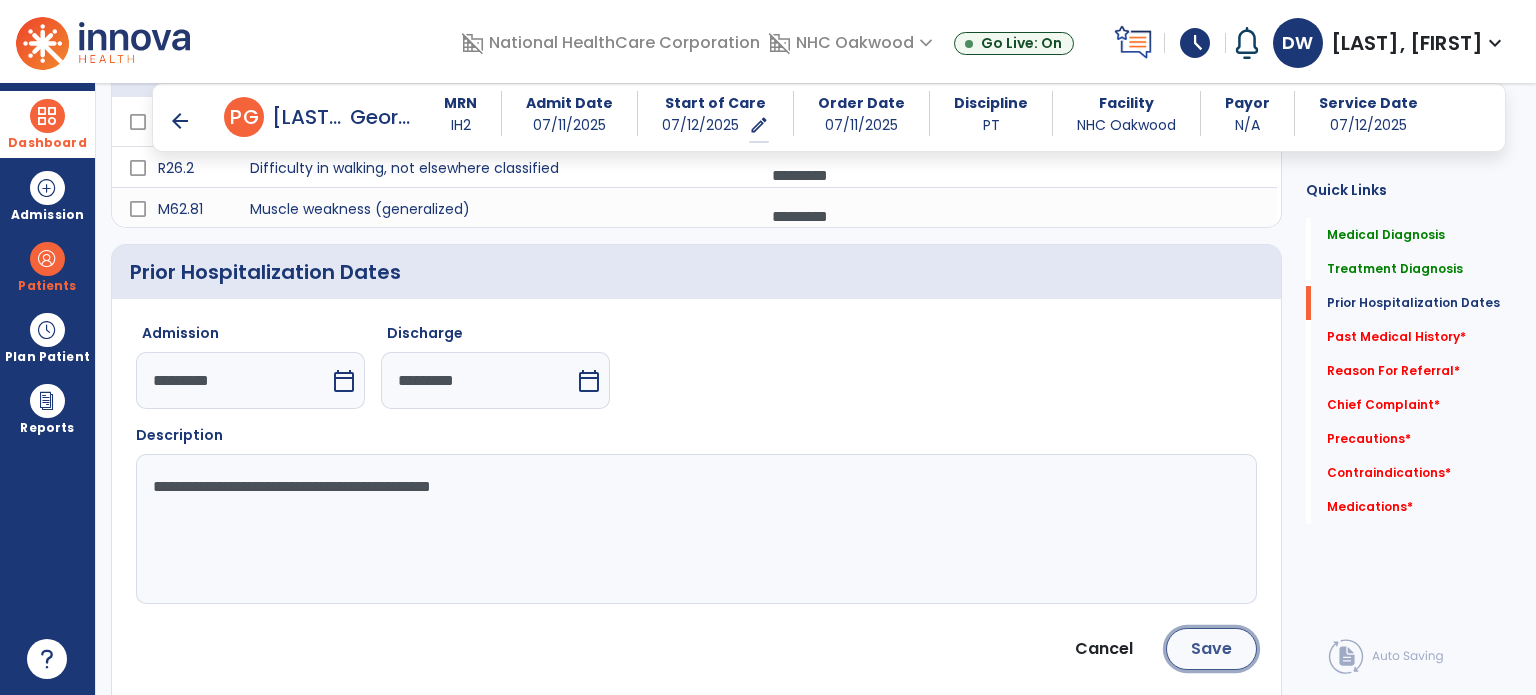 click on "Save" 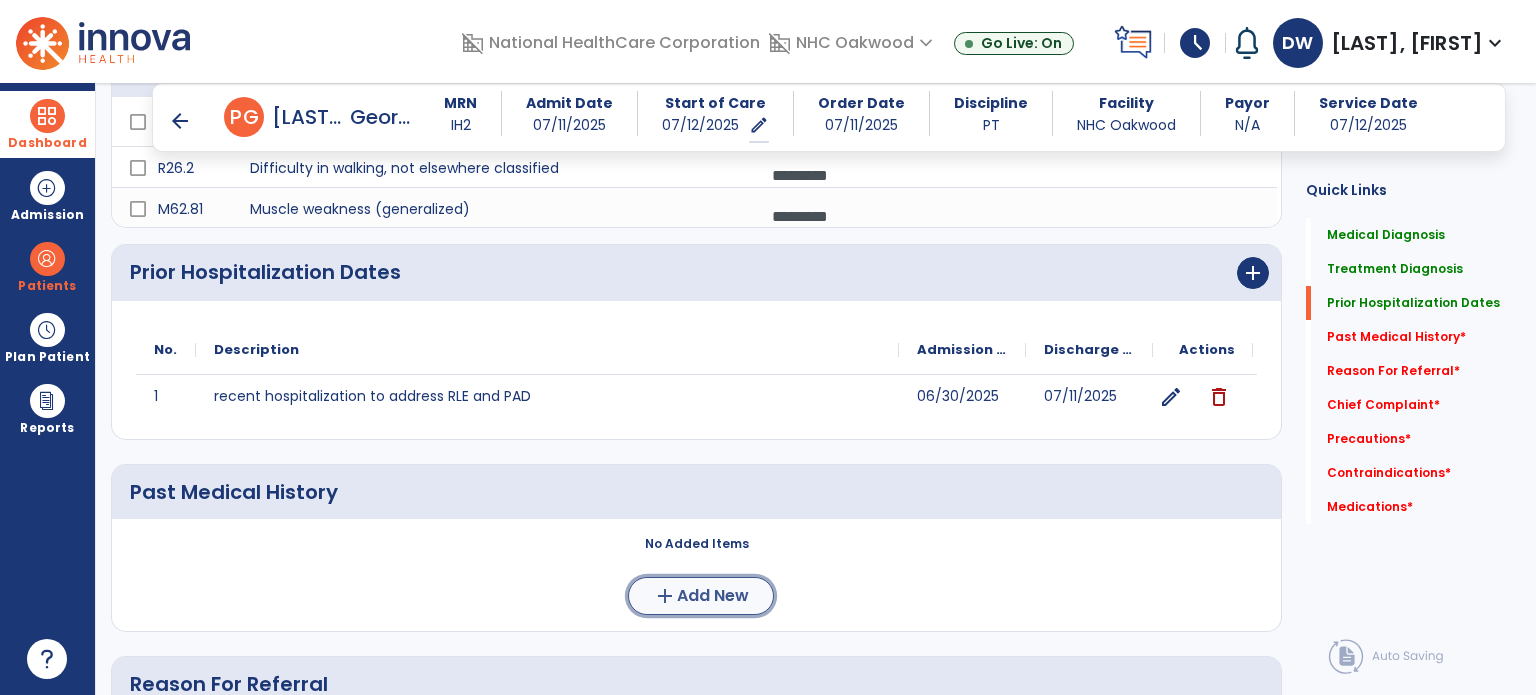 click on "add  Add New" 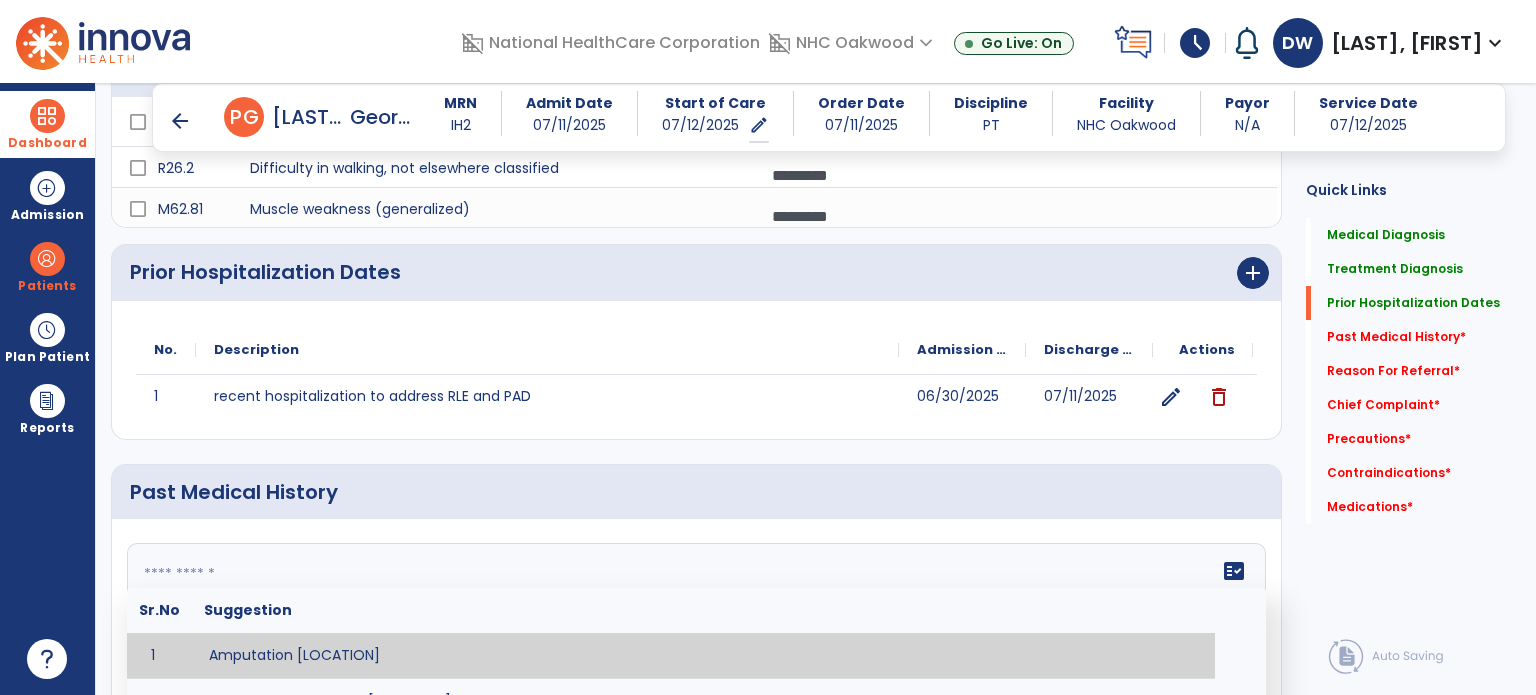 click 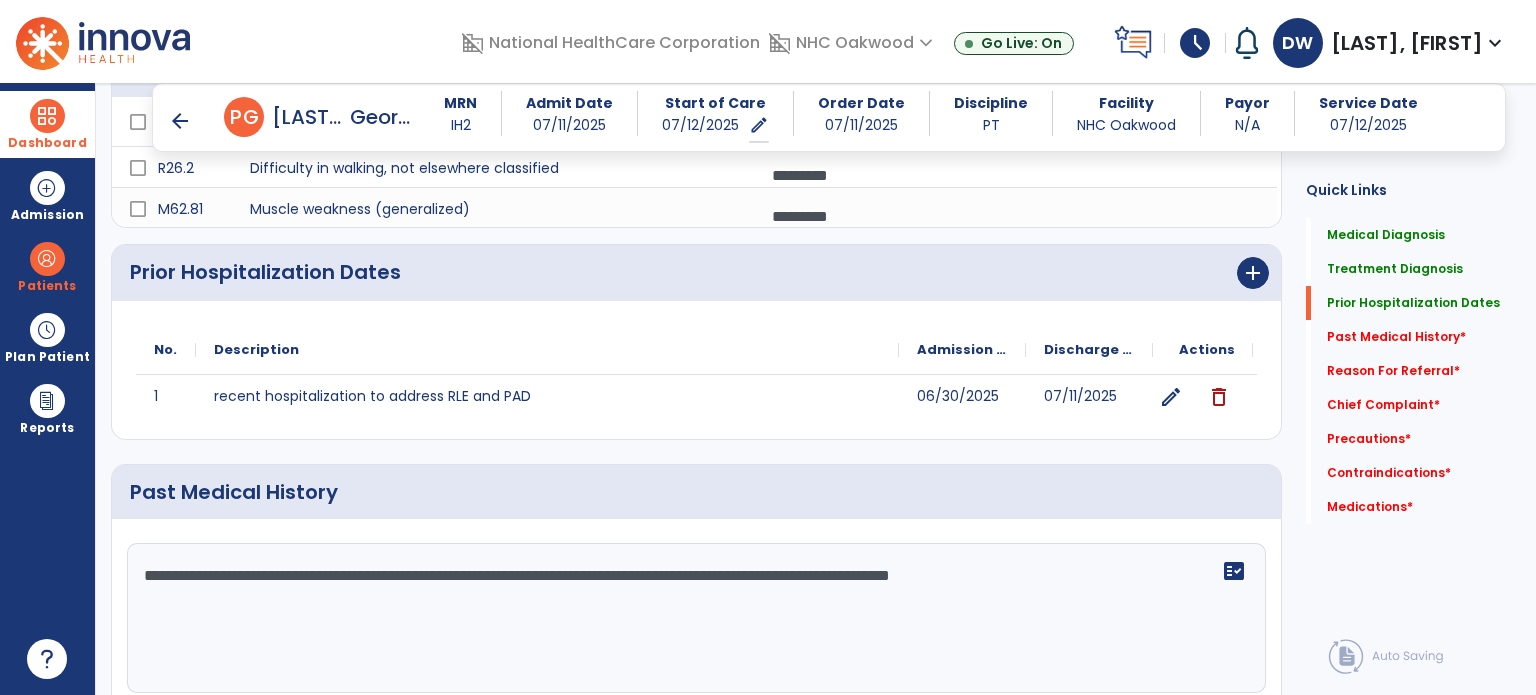 scroll, scrollTop: 700, scrollLeft: 0, axis: vertical 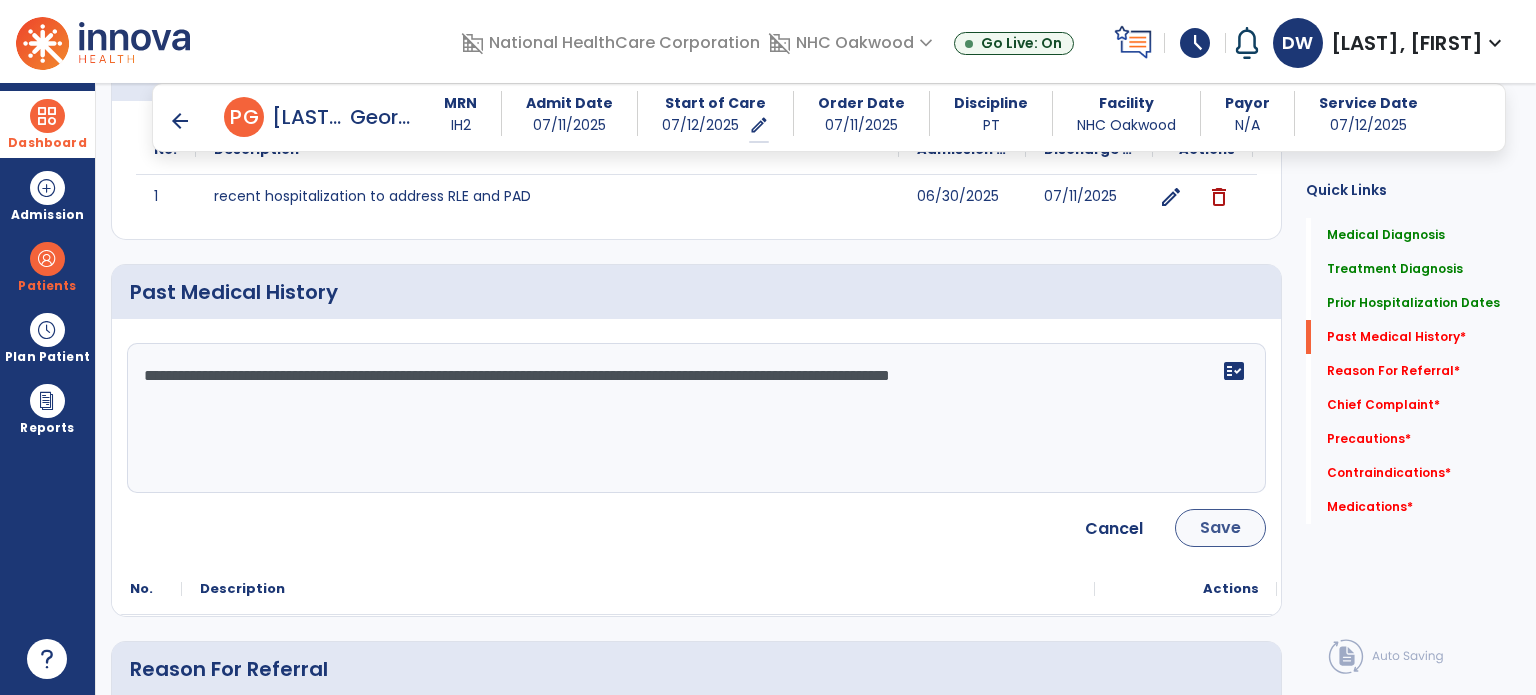 type on "**********" 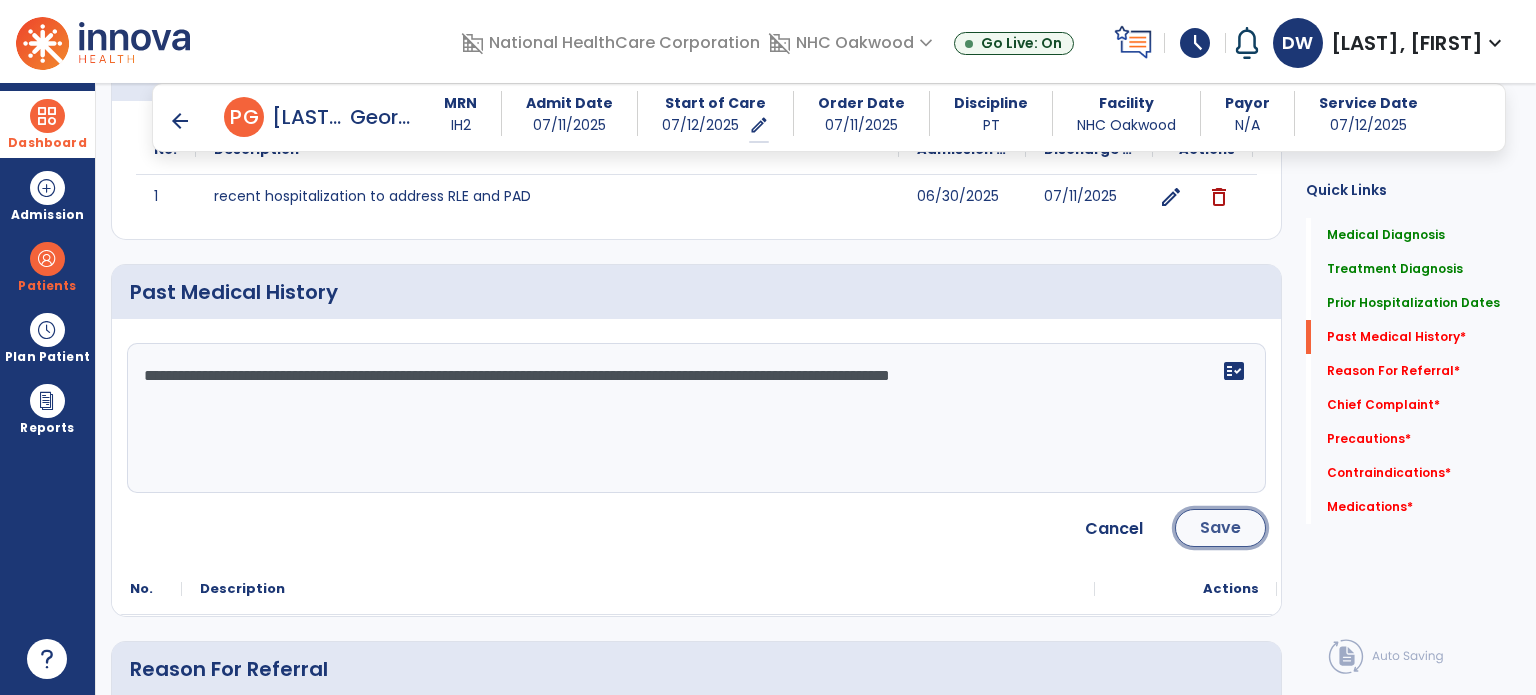 click on "Save" 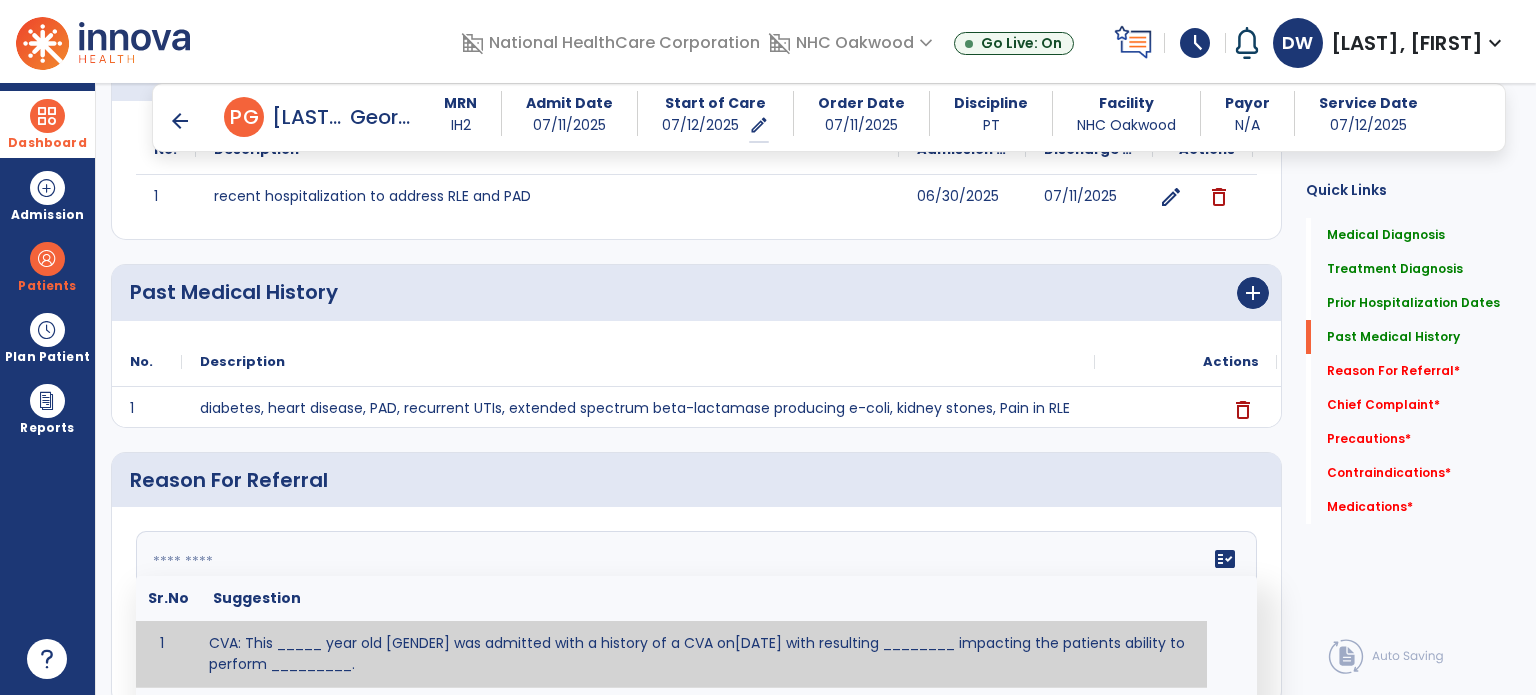 click 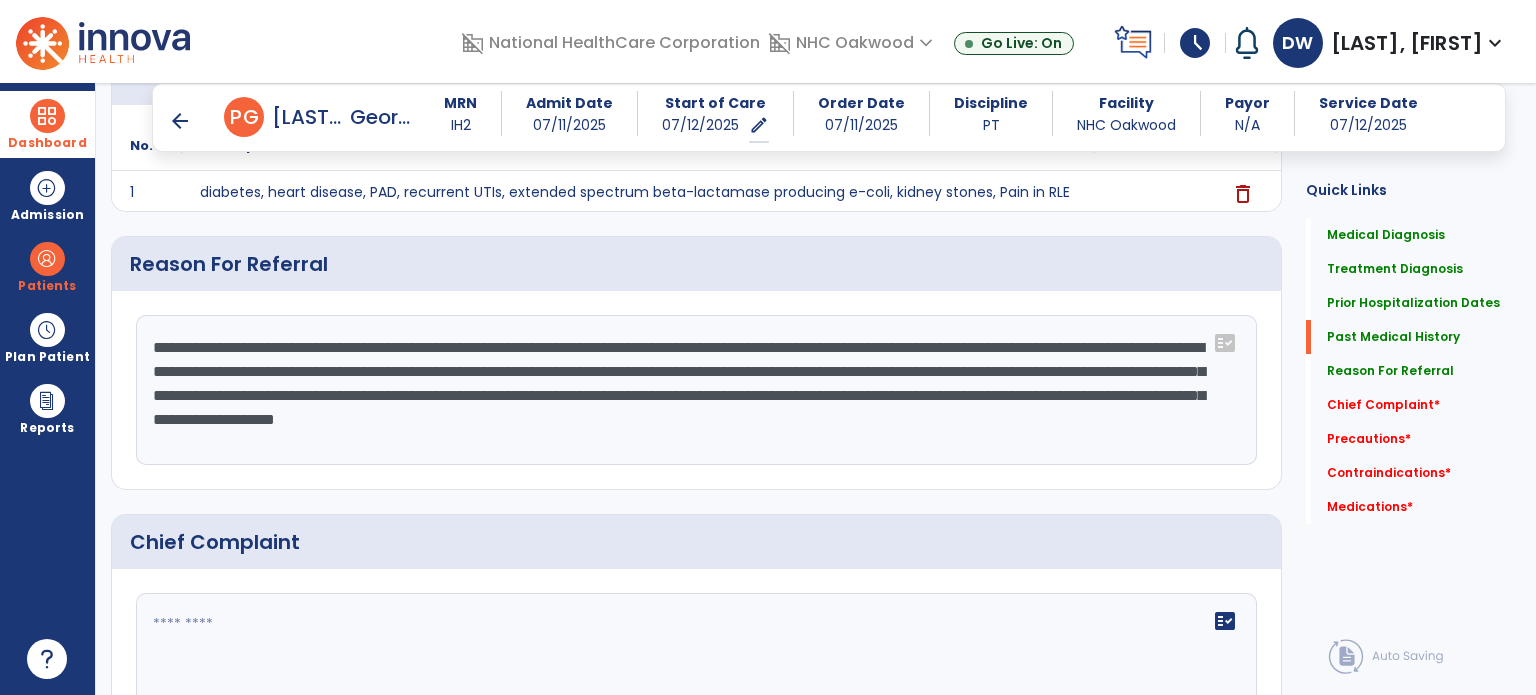 scroll, scrollTop: 1100, scrollLeft: 0, axis: vertical 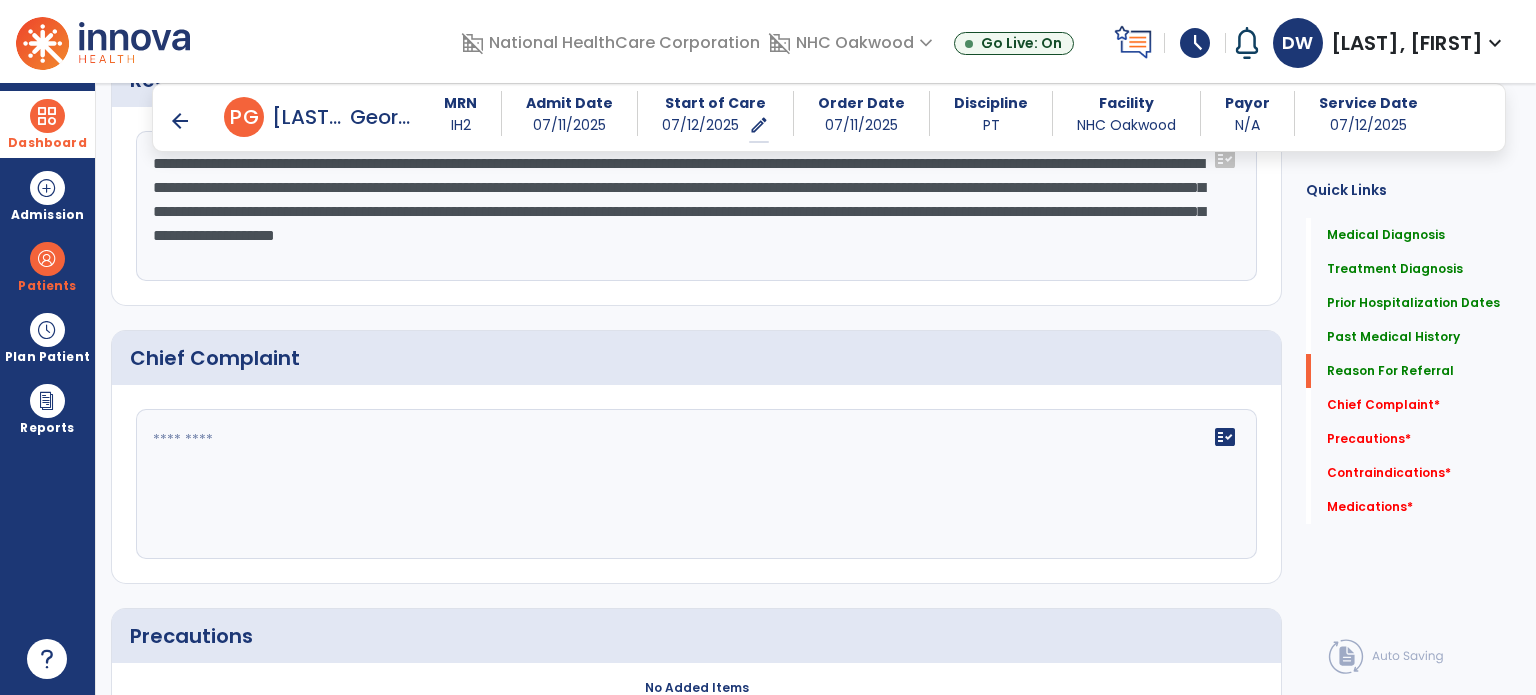 type on "**********" 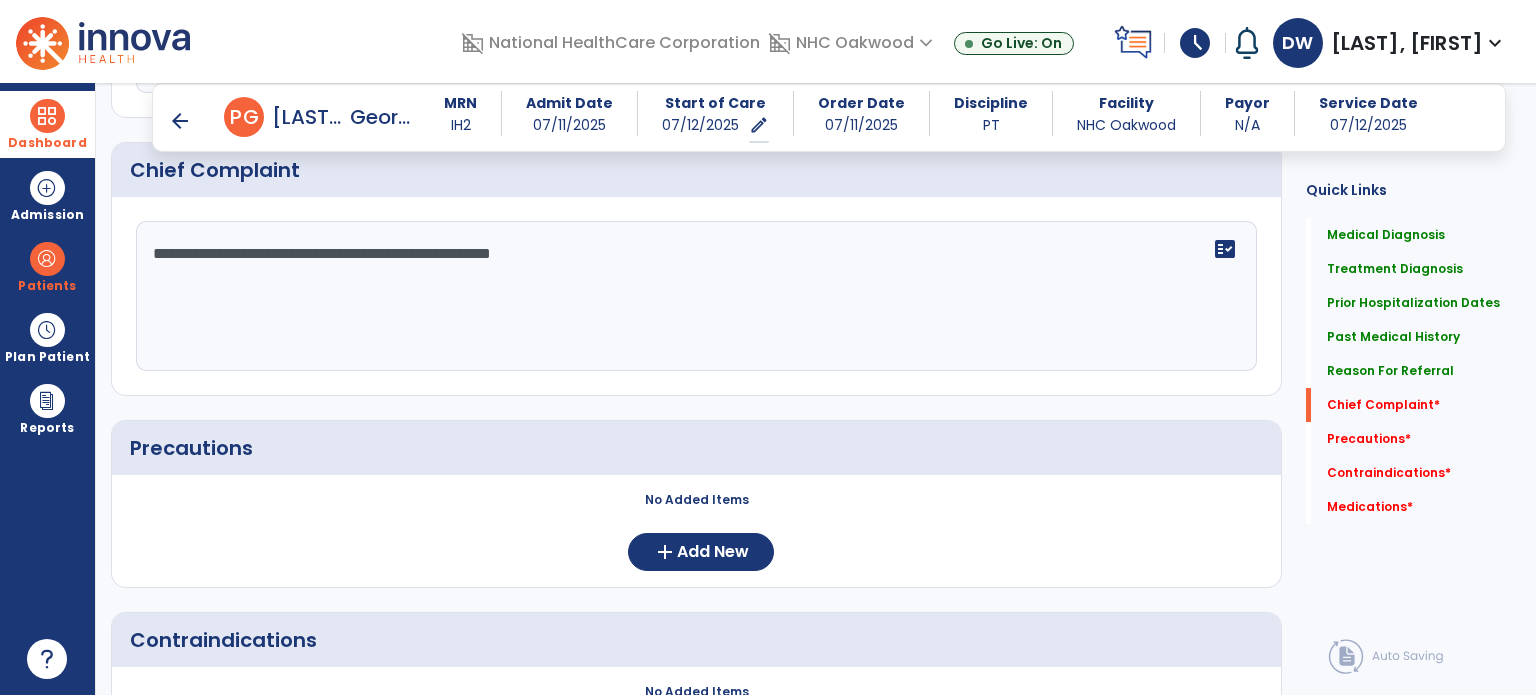 scroll, scrollTop: 1300, scrollLeft: 0, axis: vertical 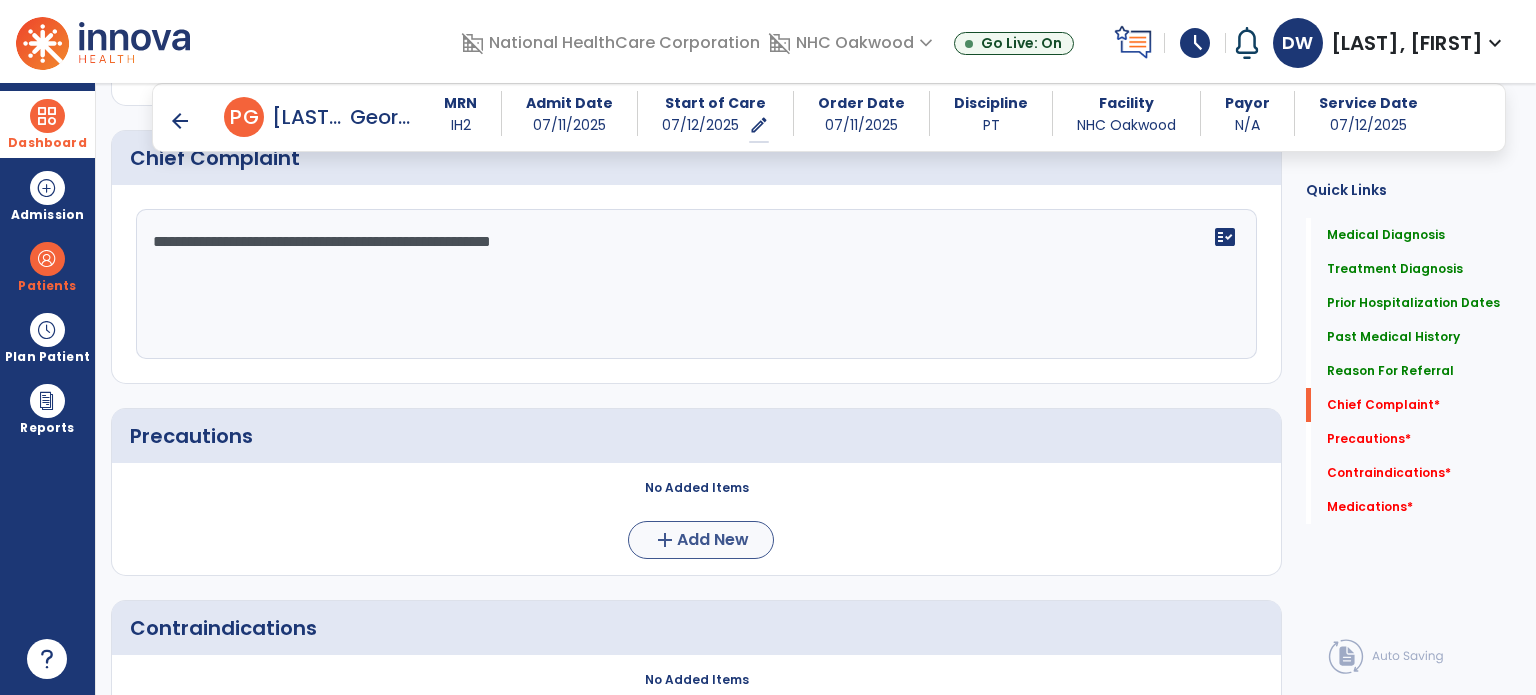 type on "**********" 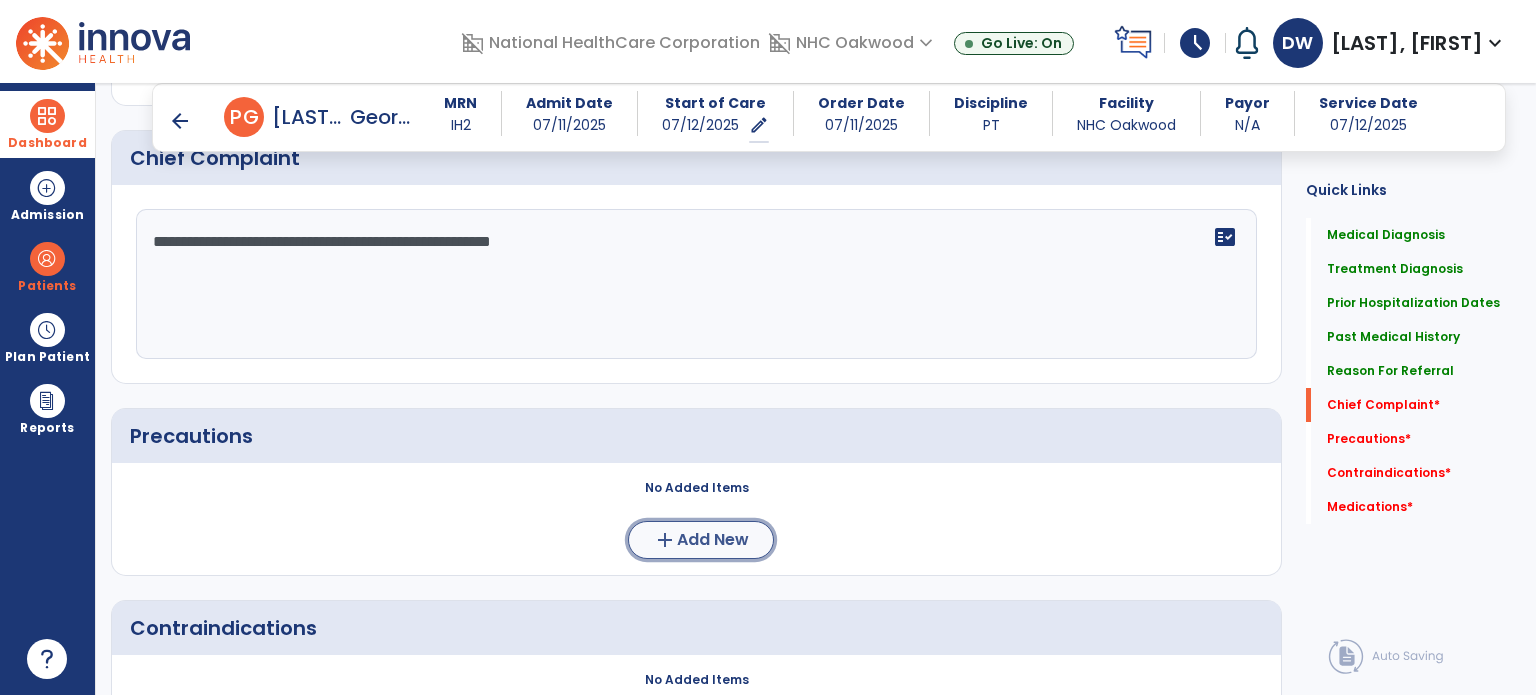 click on "Add New" 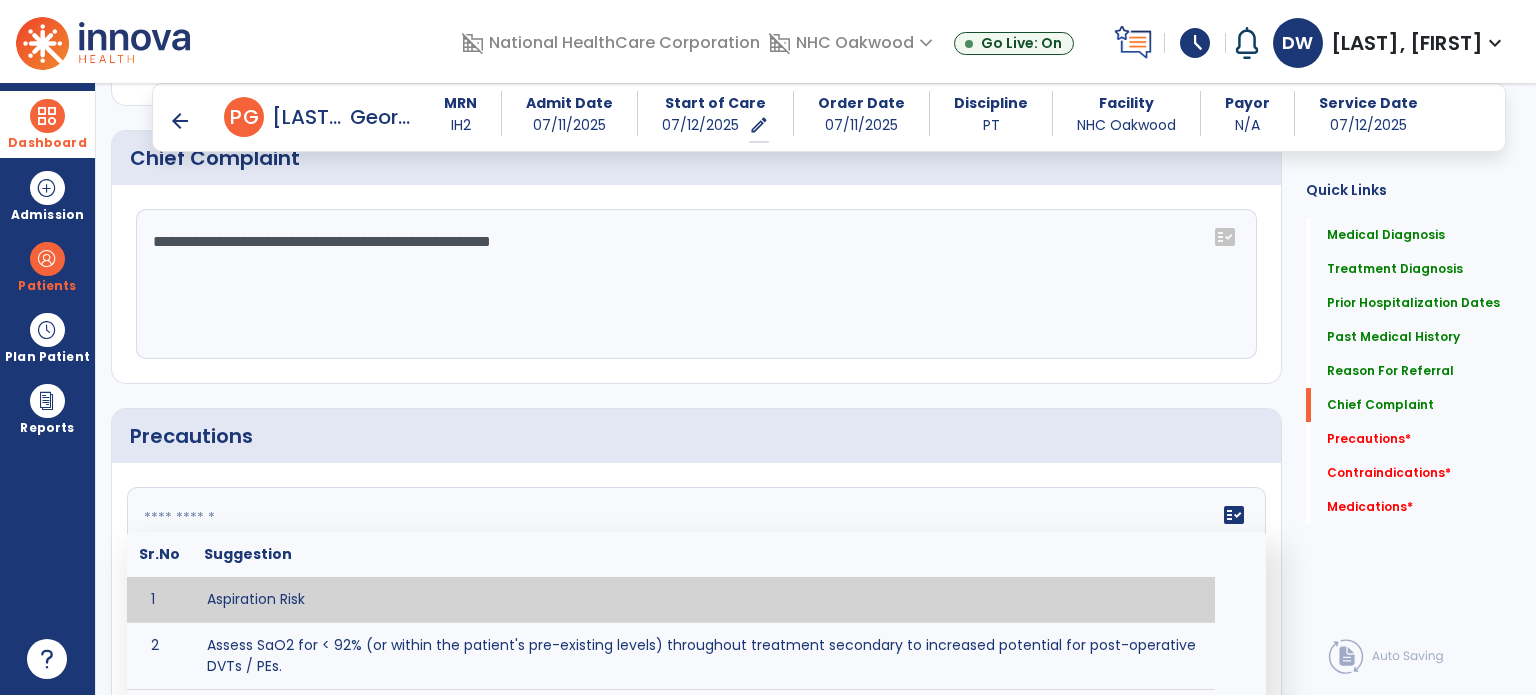click 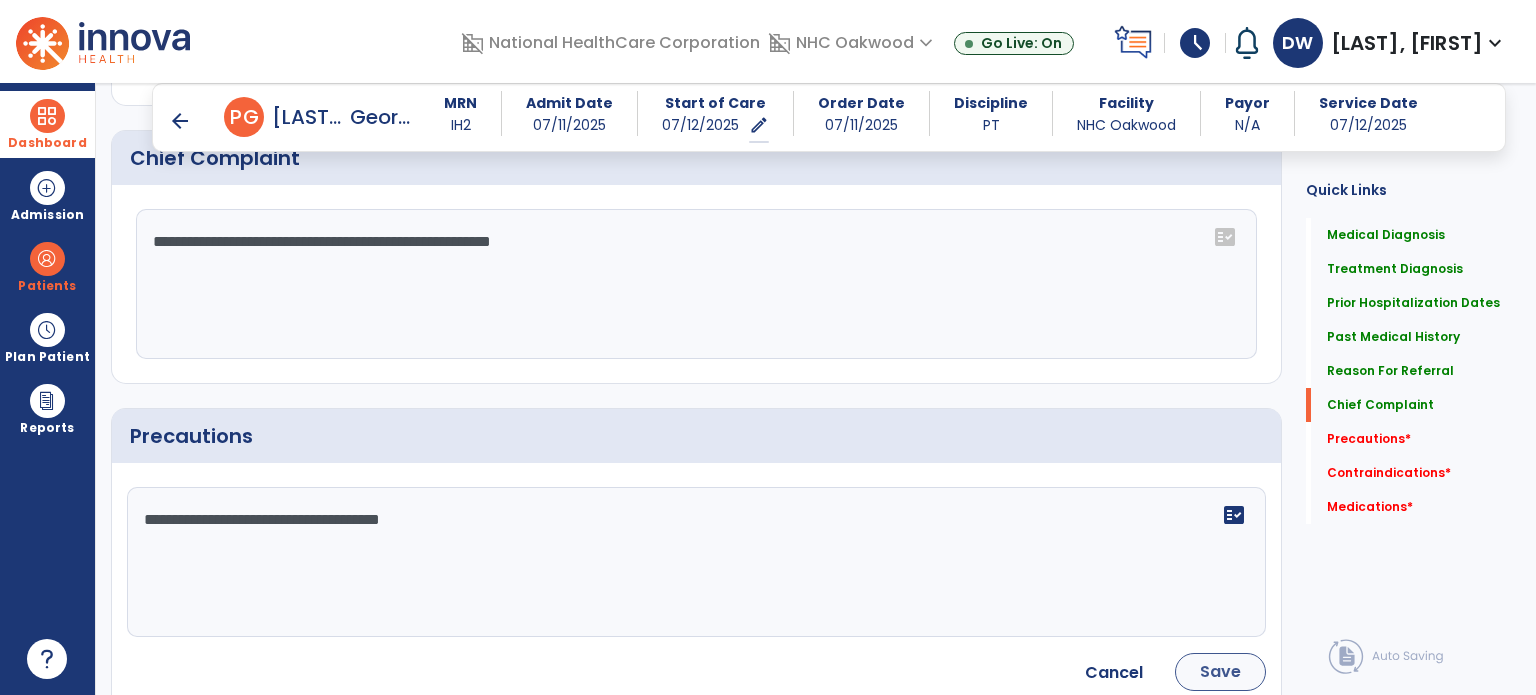 type on "**********" 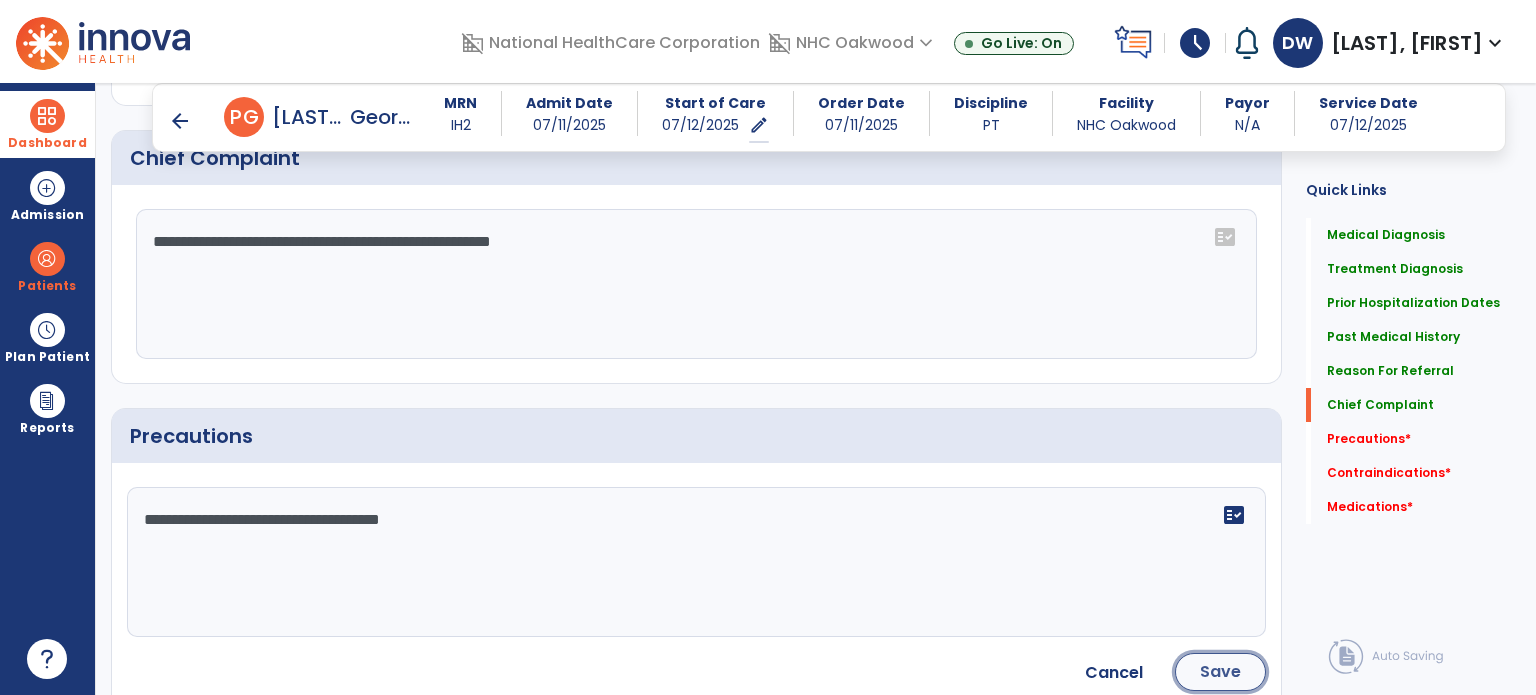 click on "Save" 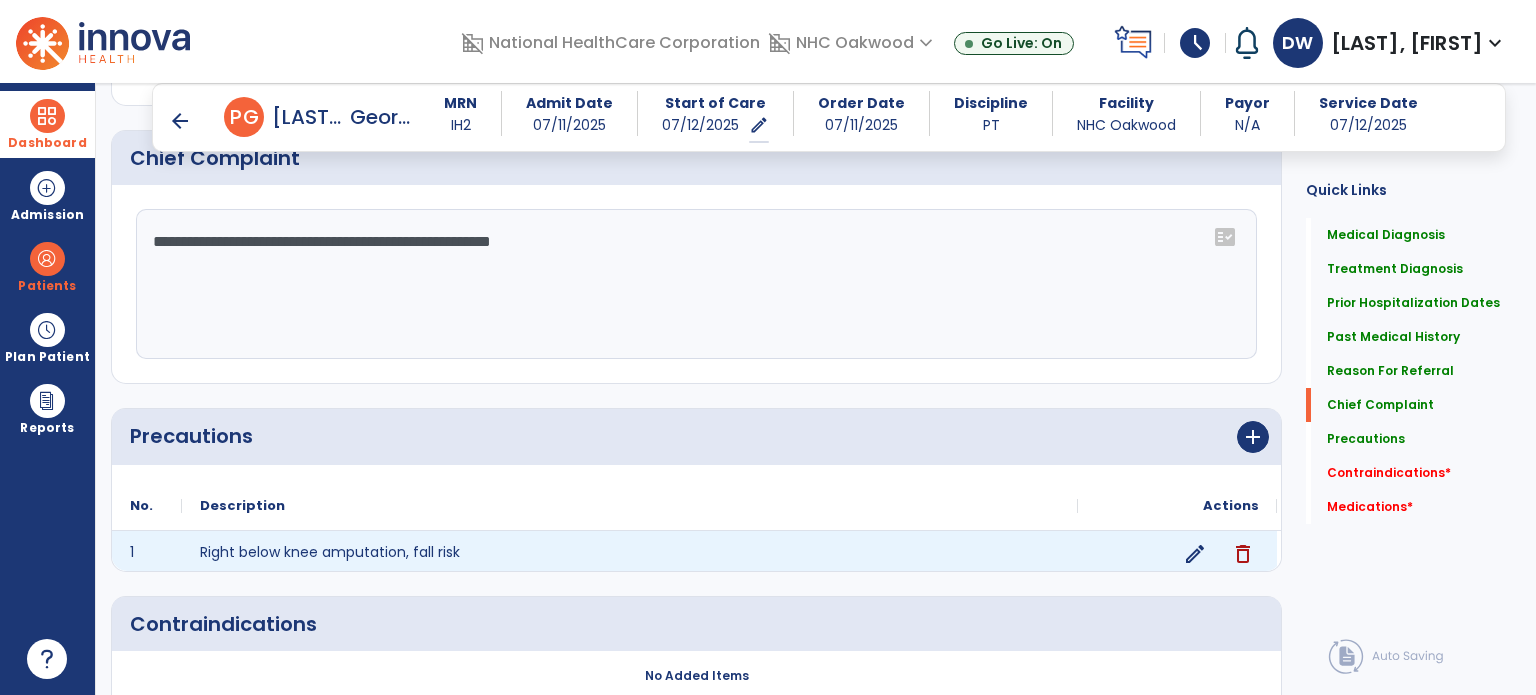 scroll, scrollTop: 1600, scrollLeft: 0, axis: vertical 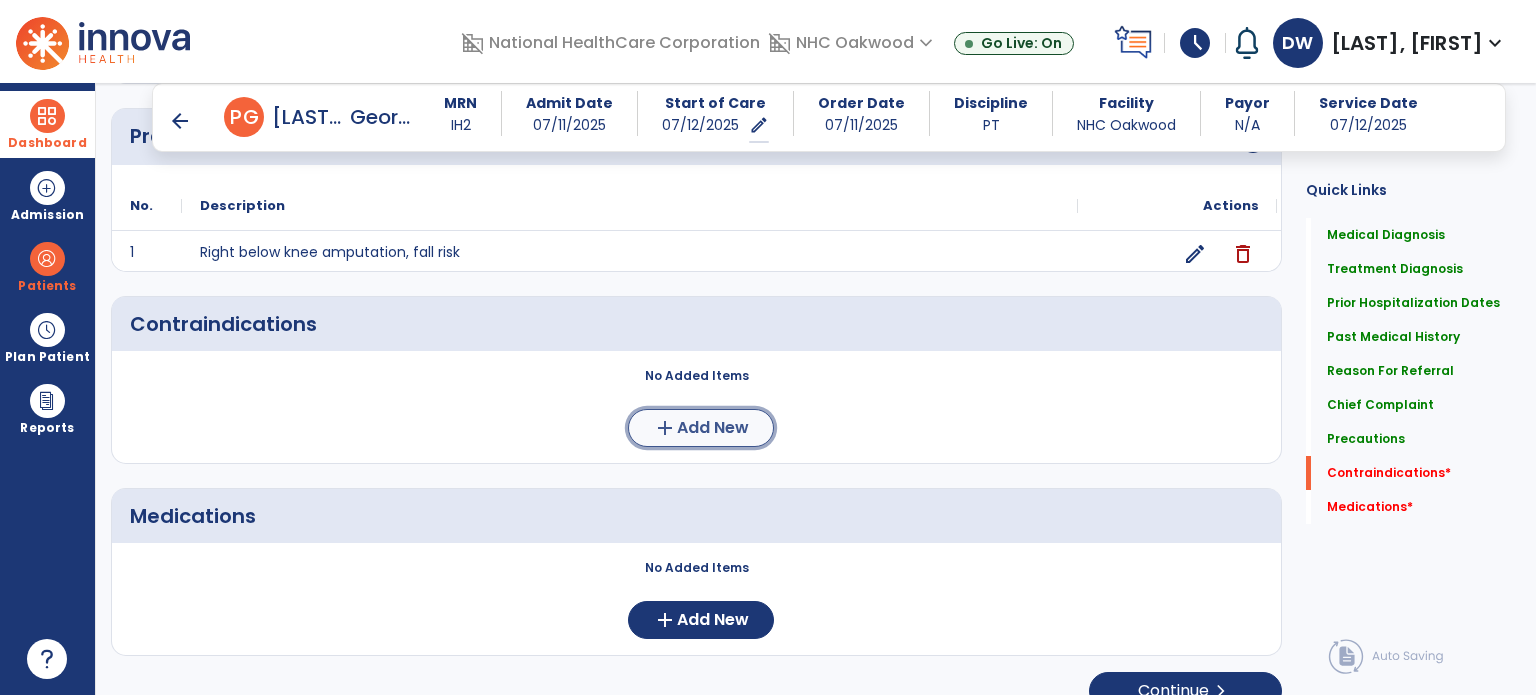 click on "add  Add New" 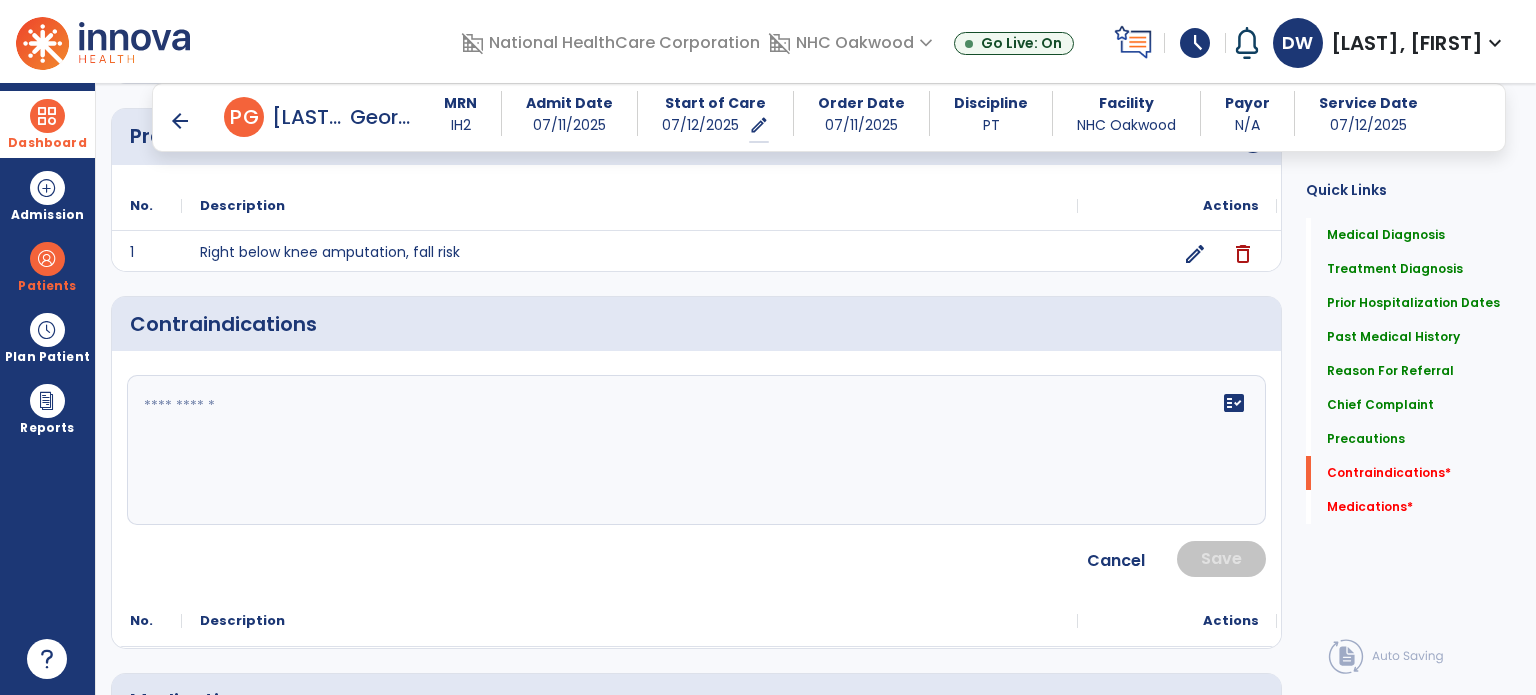 click on "fact_check" 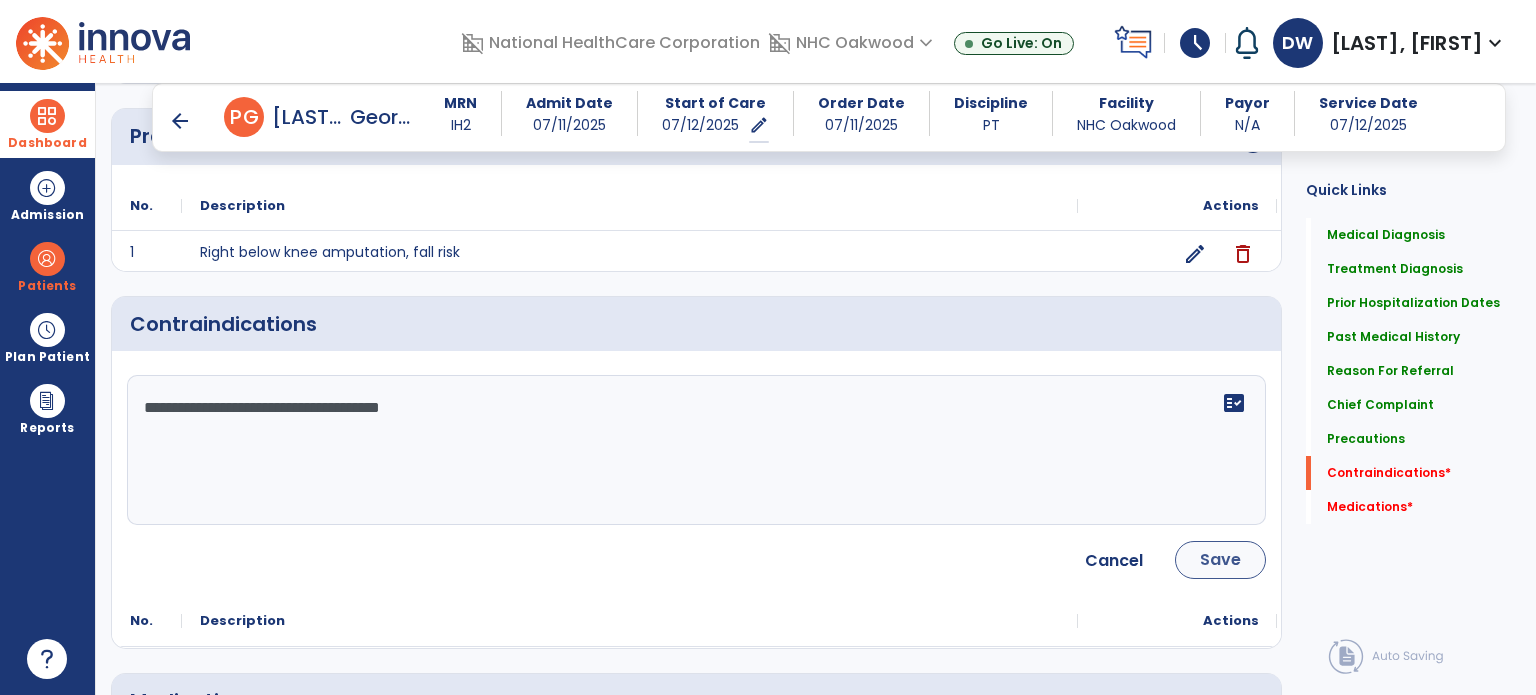 type on "**********" 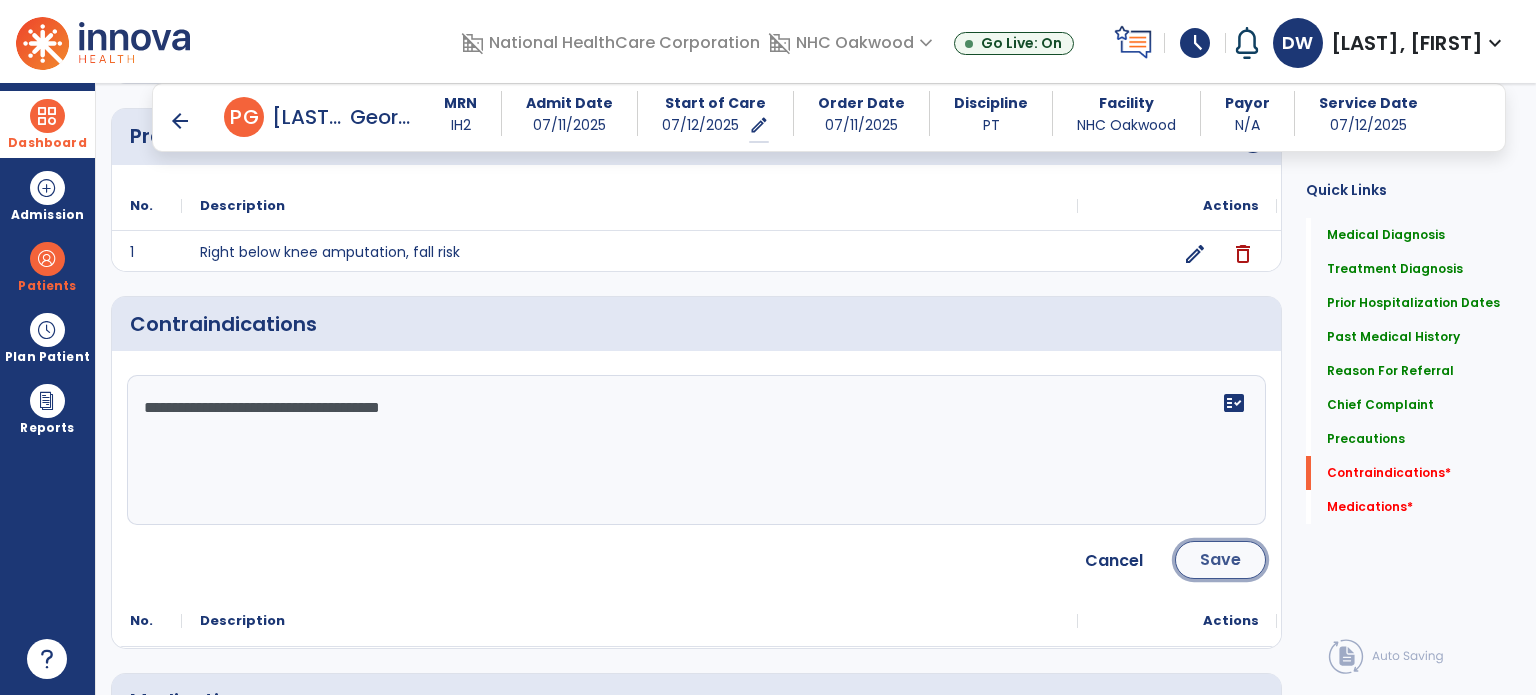 click on "Save" 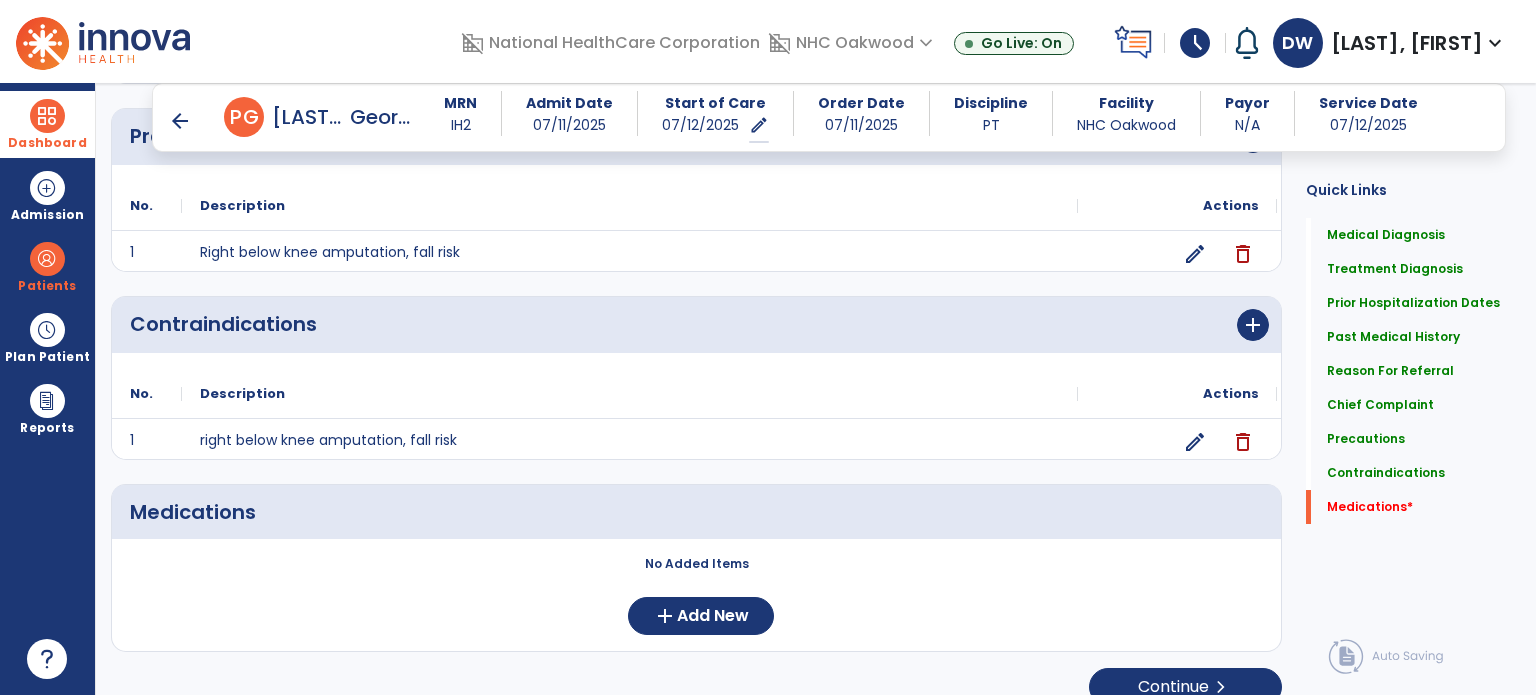 scroll, scrollTop: 1621, scrollLeft: 0, axis: vertical 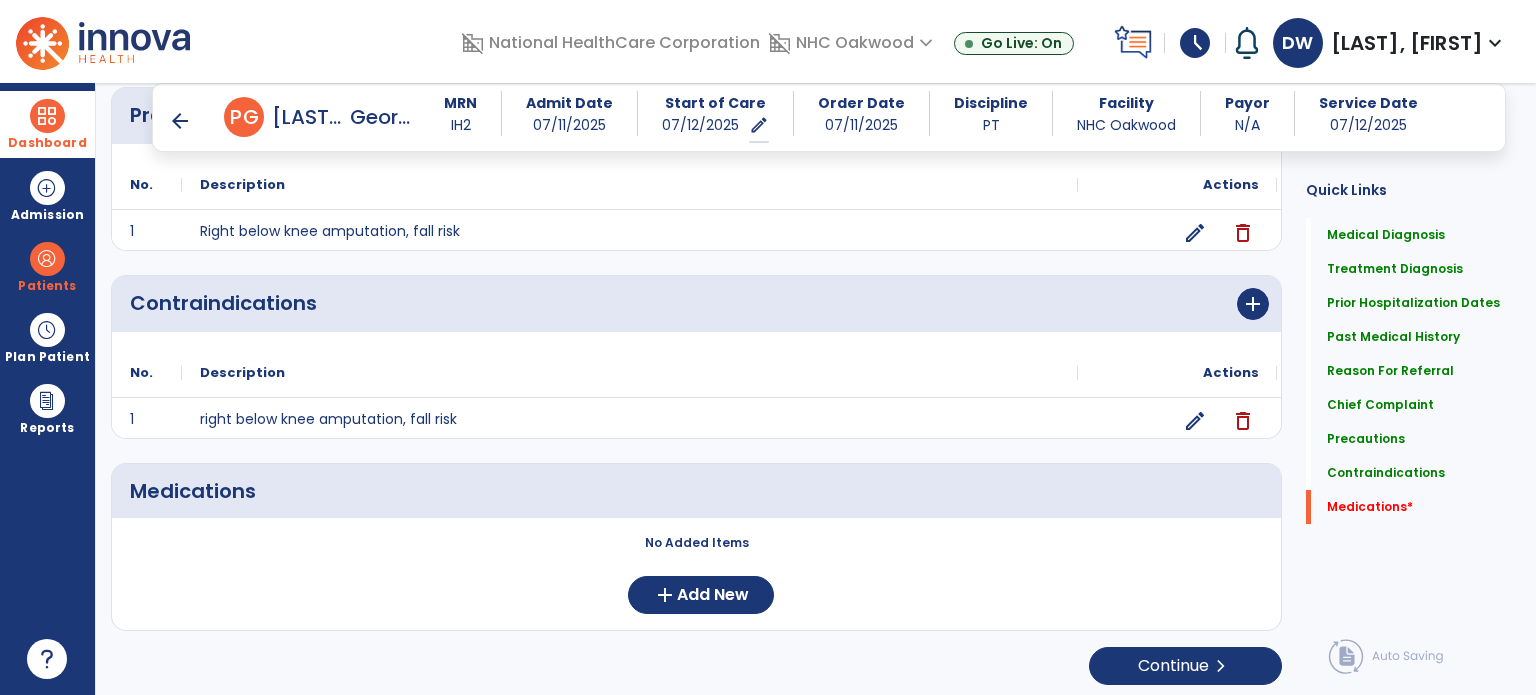 click on "No Added Items  add  Add New" 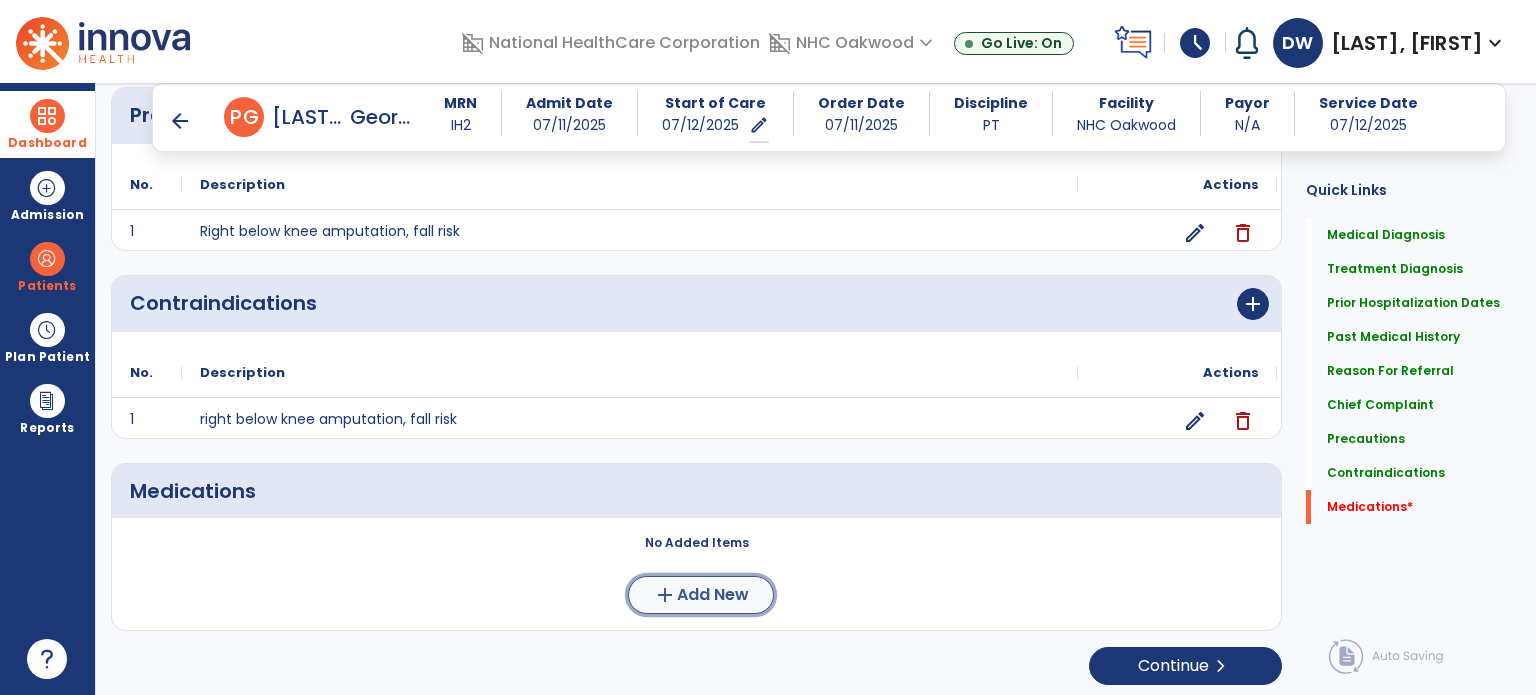 click on "Add New" 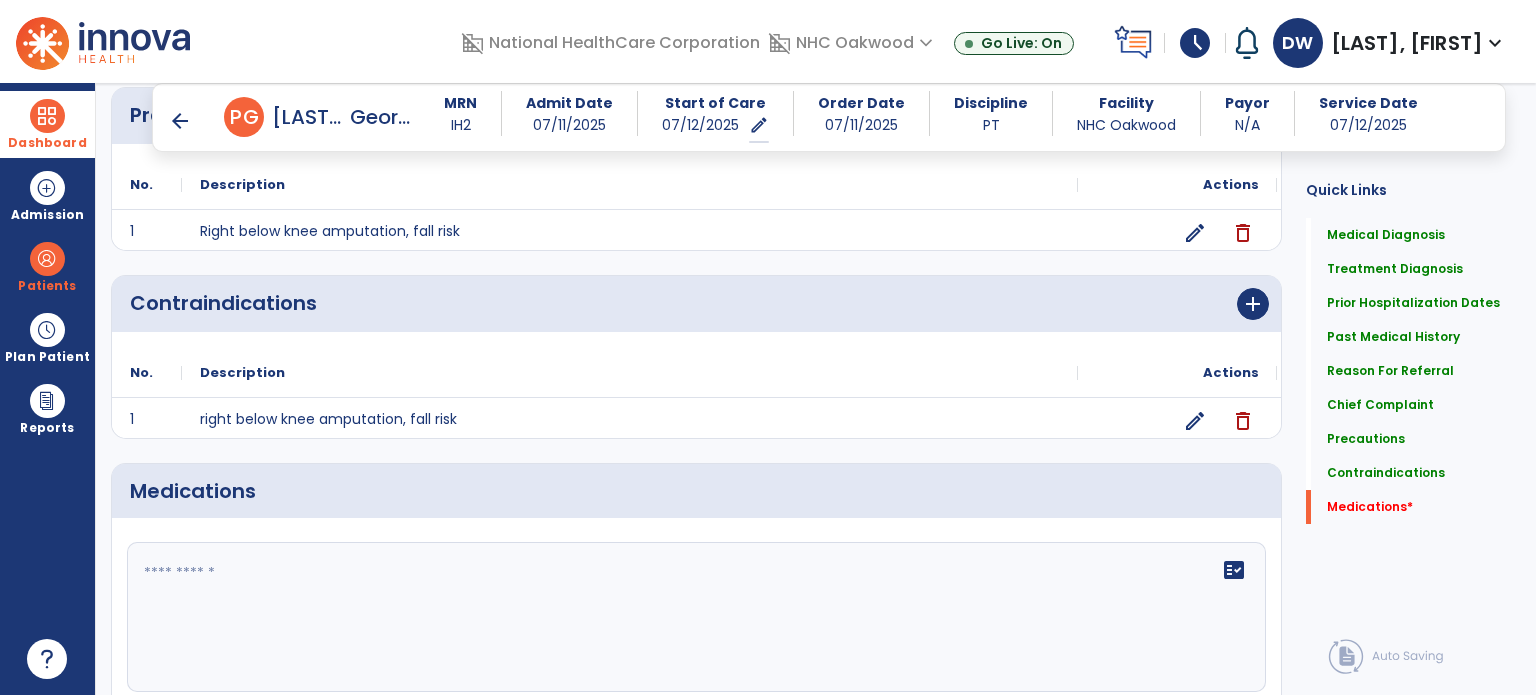 click on "fact_check" 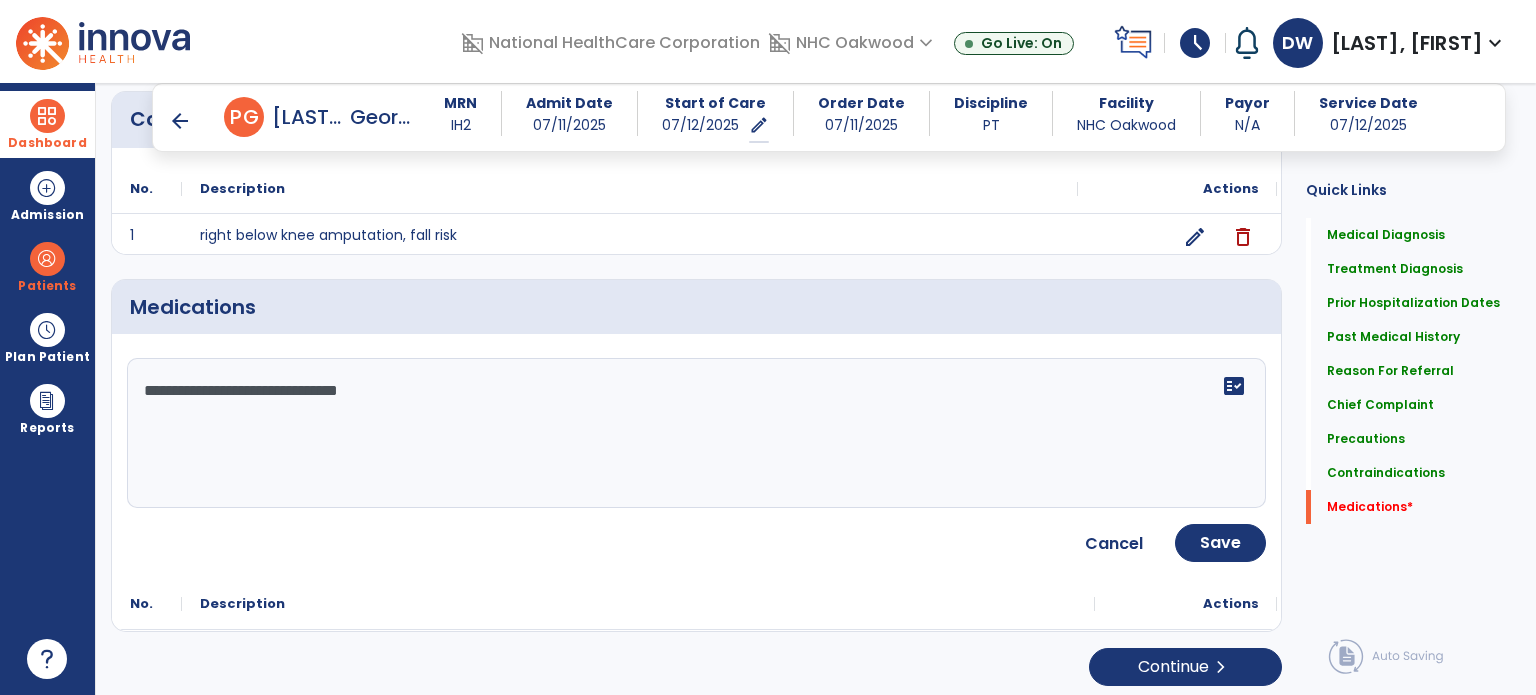 type on "**********" 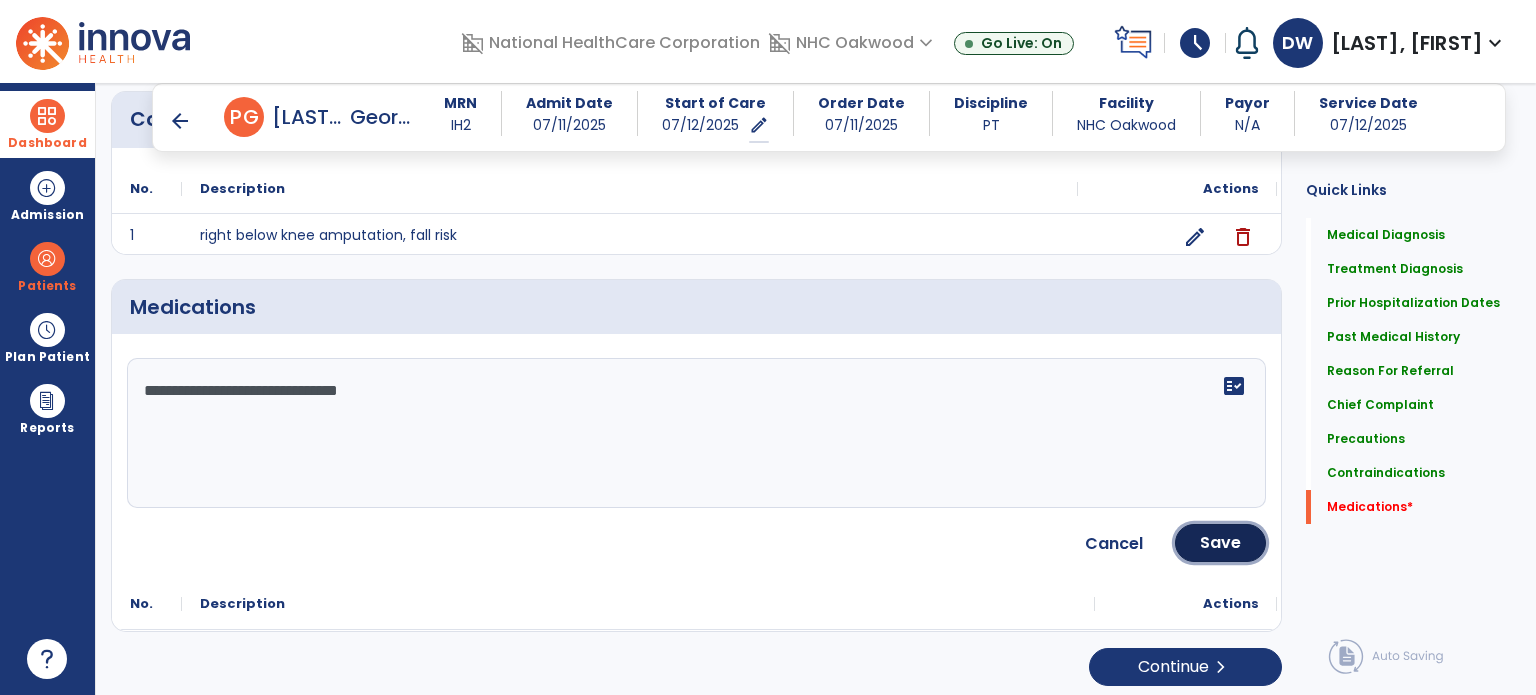 click on "Save" 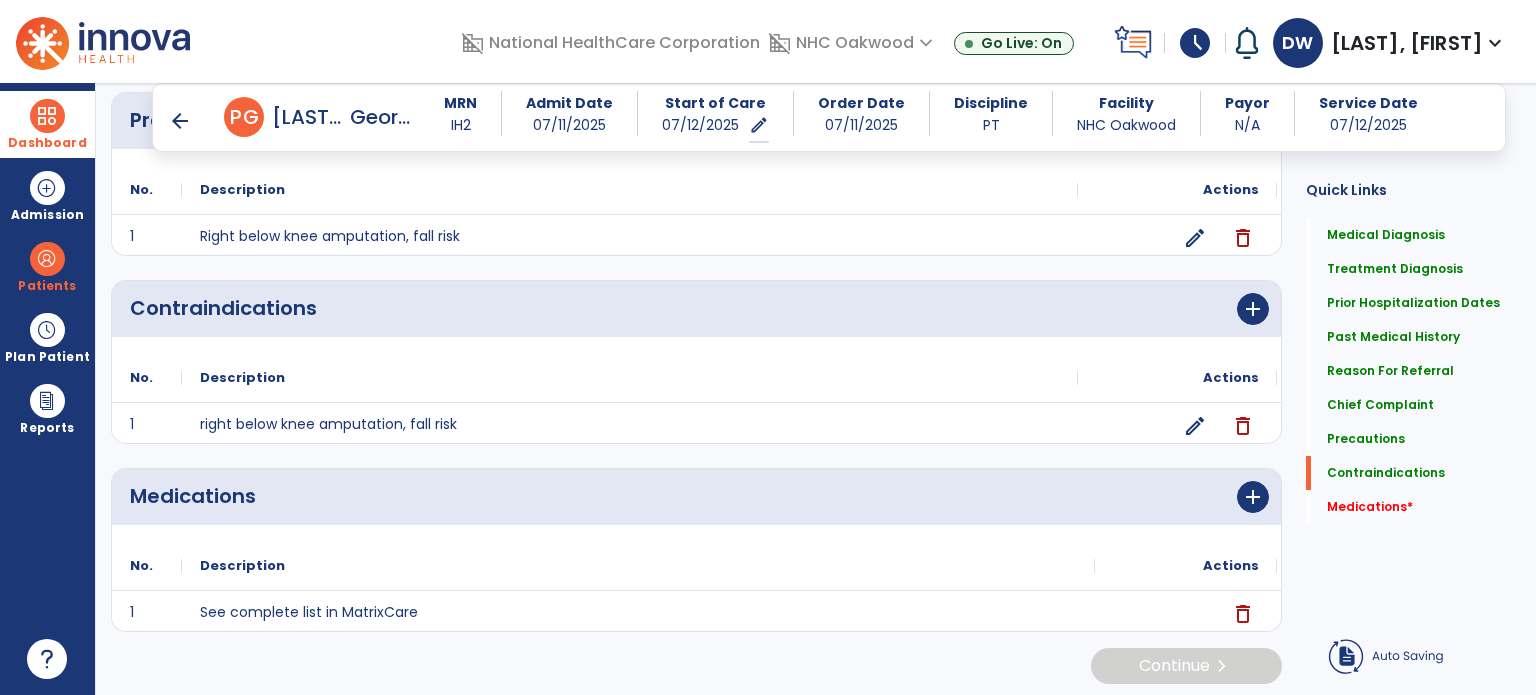 scroll, scrollTop: 1618, scrollLeft: 0, axis: vertical 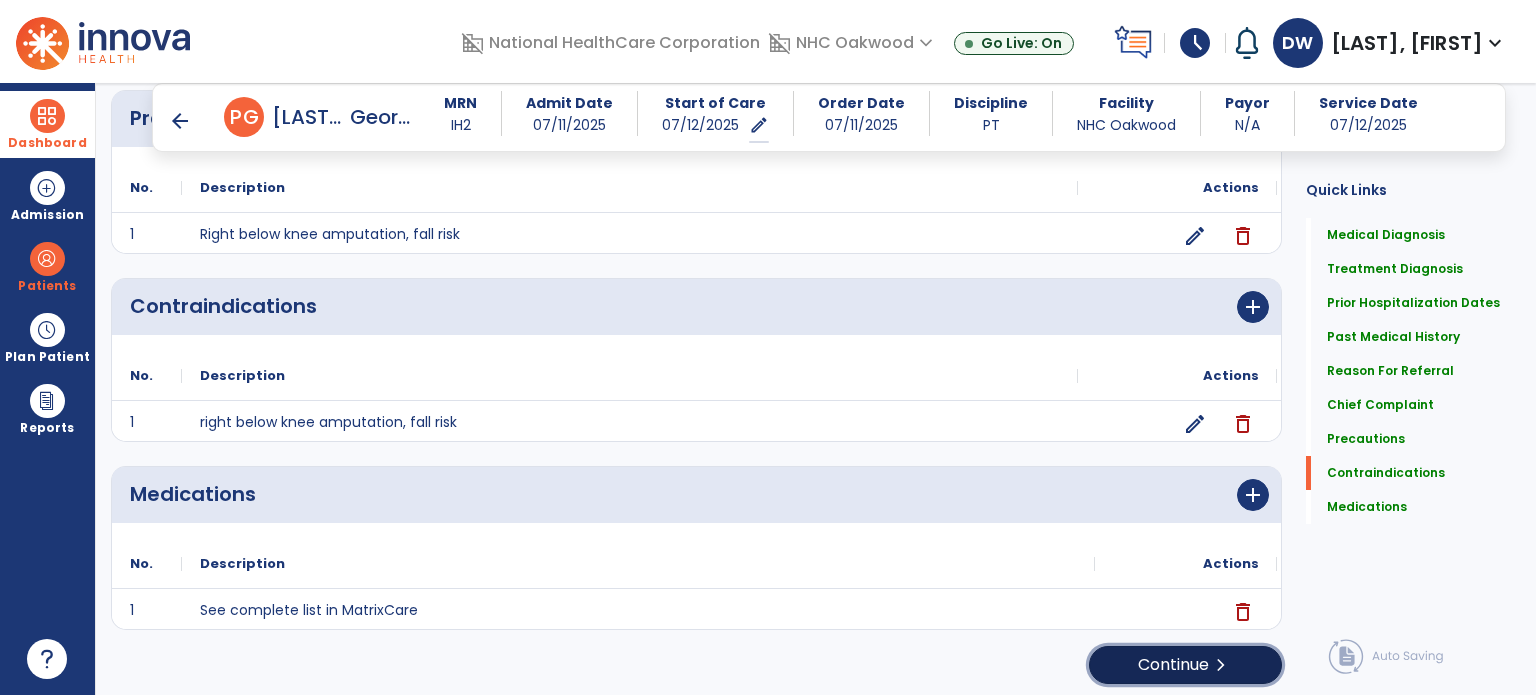 click on "Continue  chevron_right" 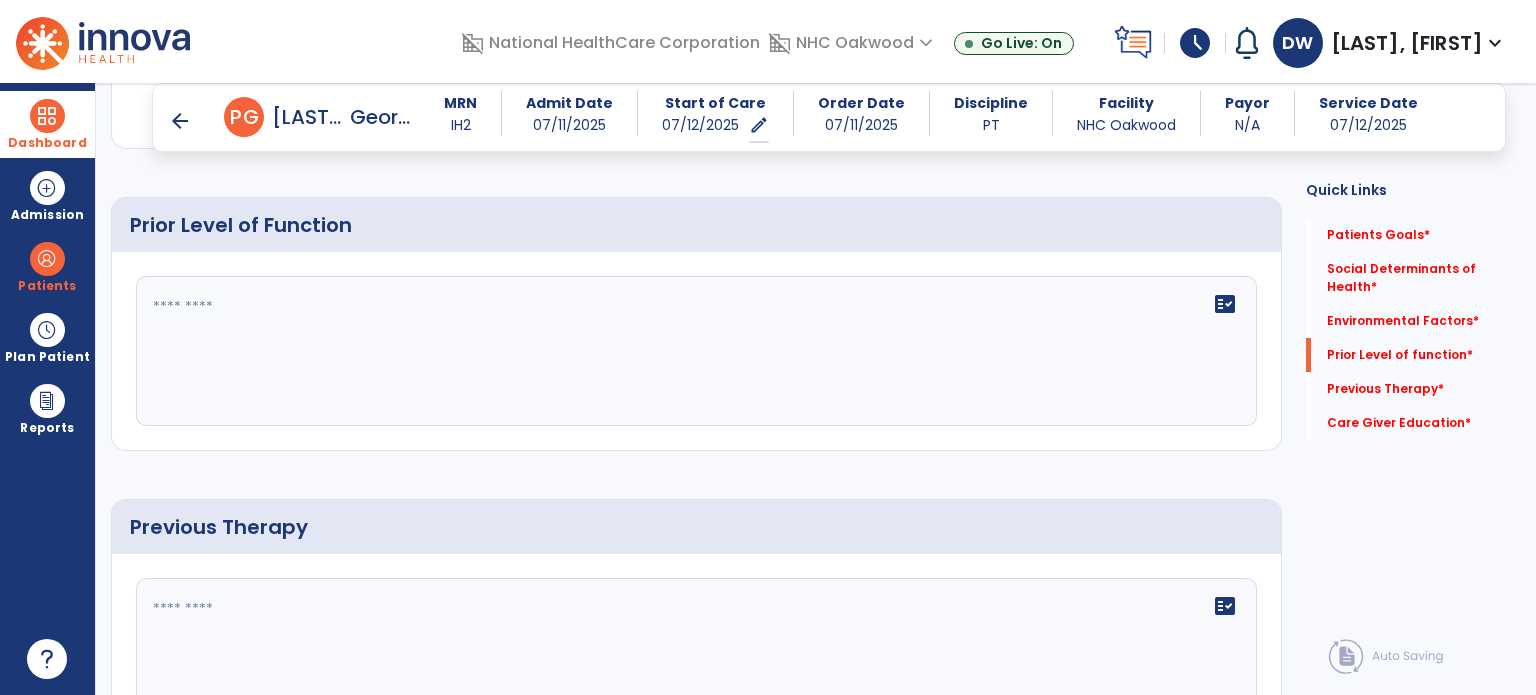 scroll, scrollTop: 800, scrollLeft: 0, axis: vertical 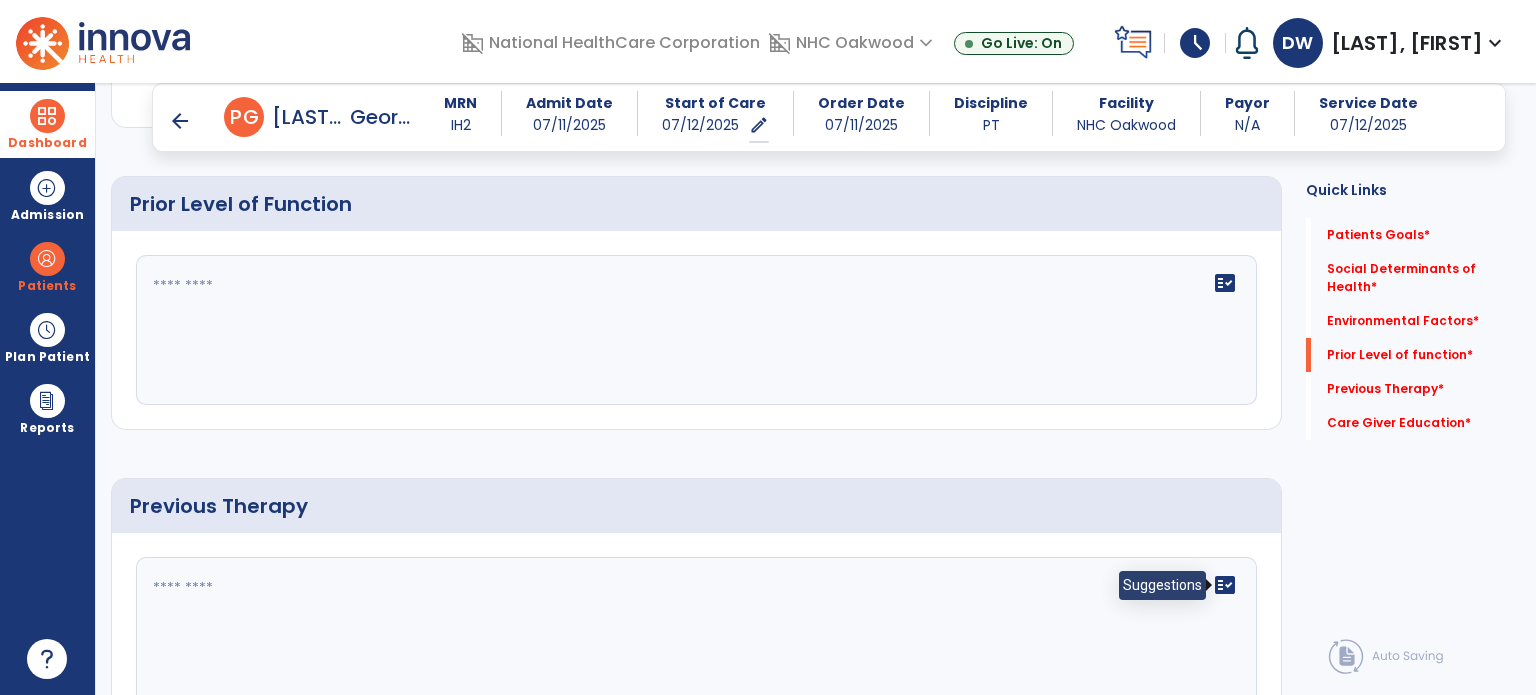 click on "fact_check" 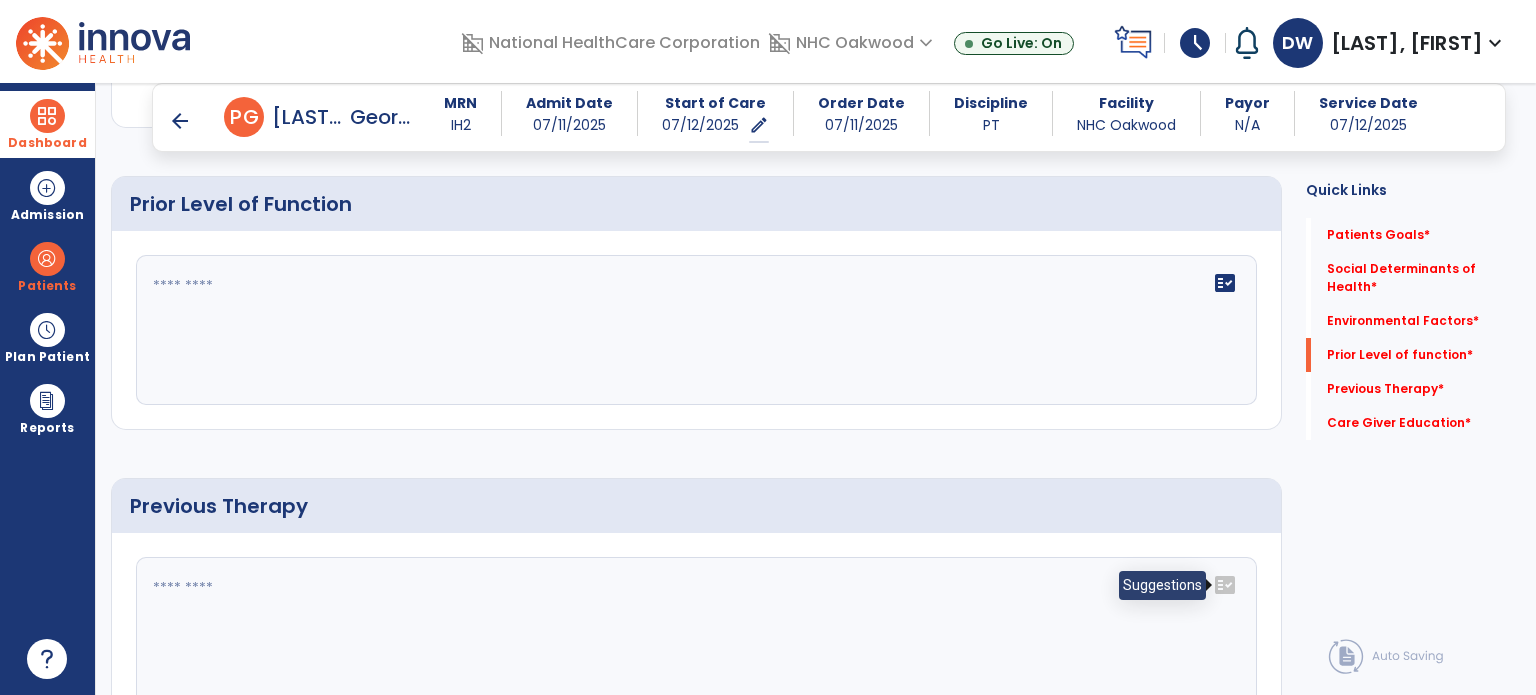 click on "fact_check" 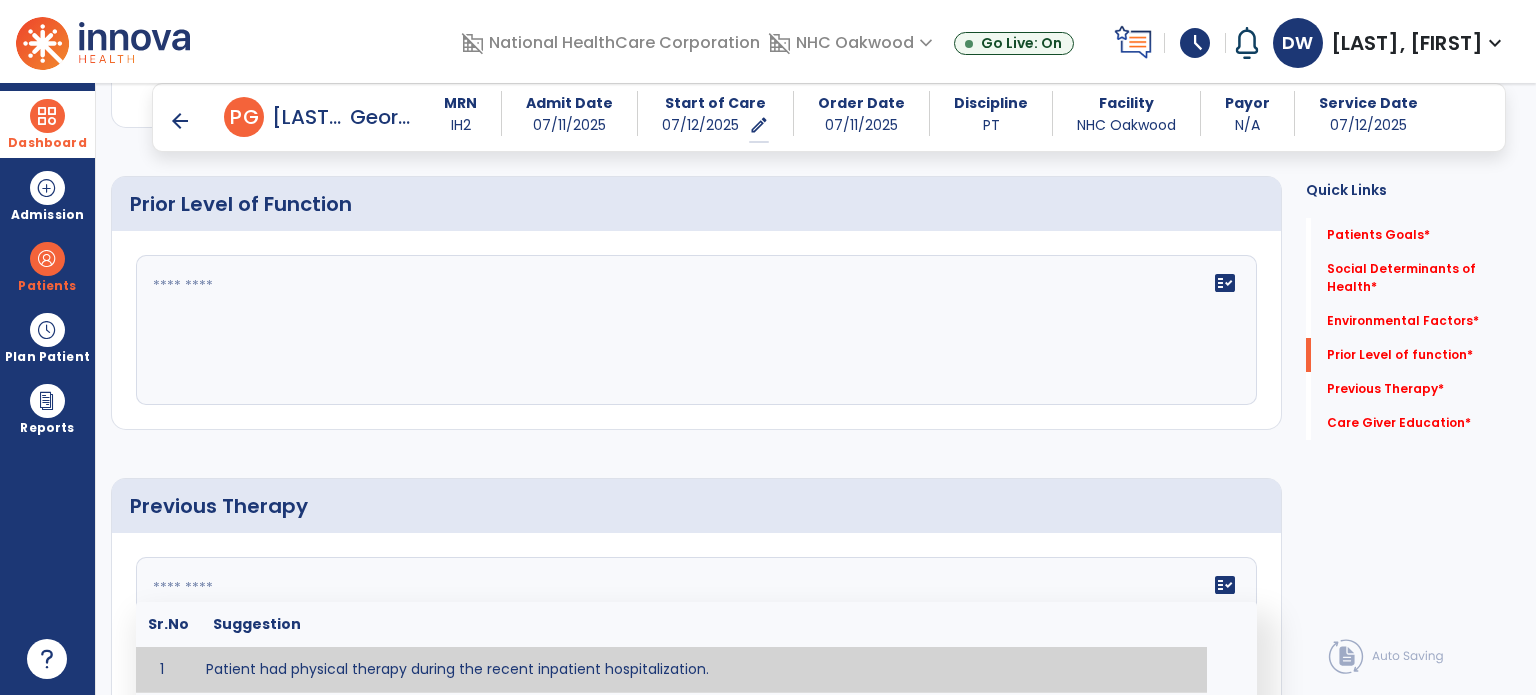 type on "**********" 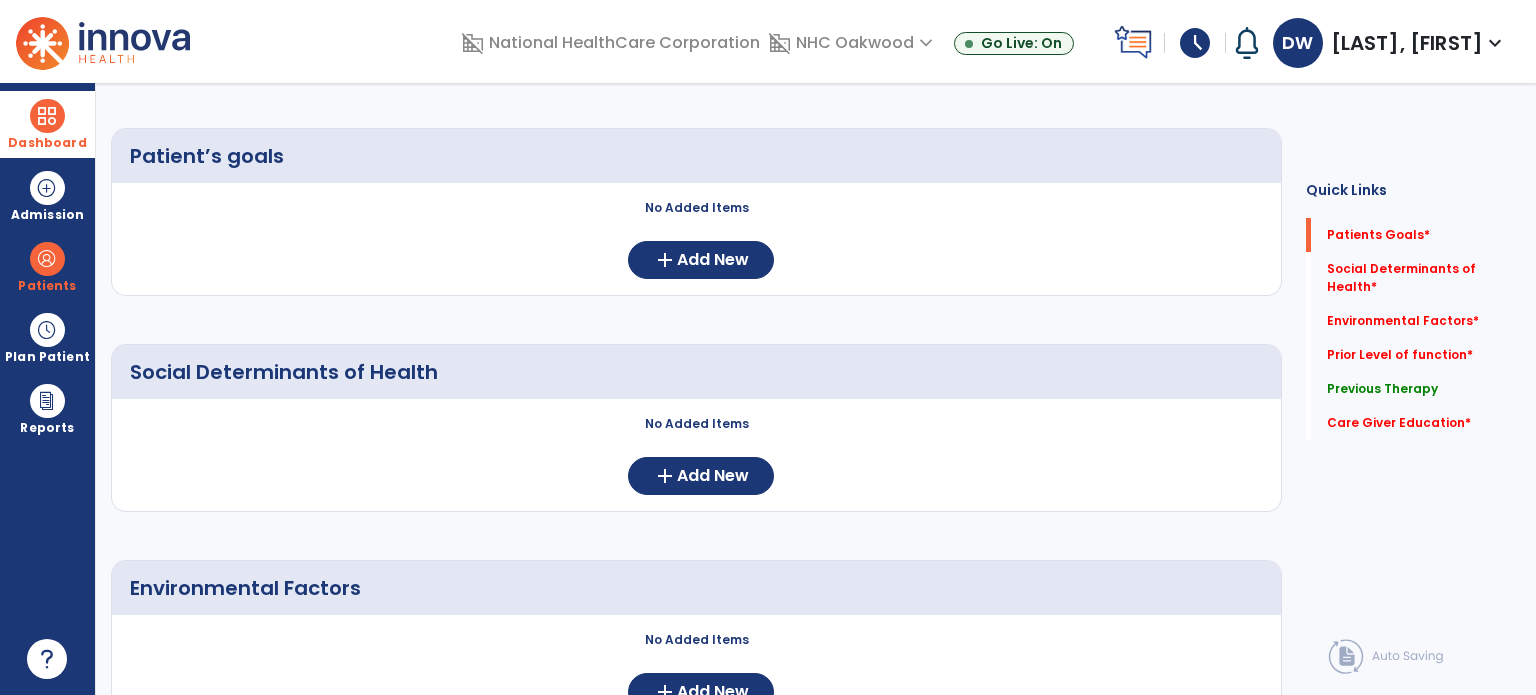 scroll, scrollTop: 0, scrollLeft: 0, axis: both 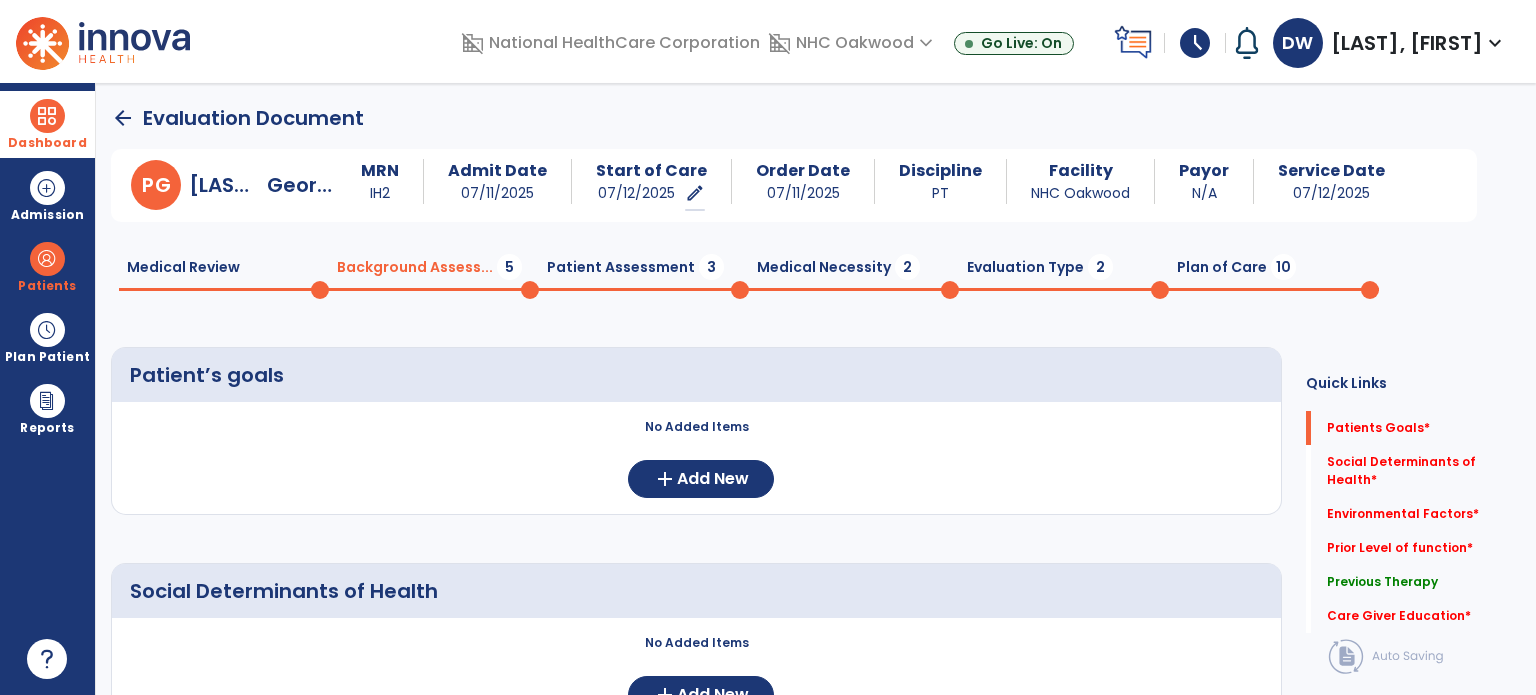 click on "Plan of Care  10" 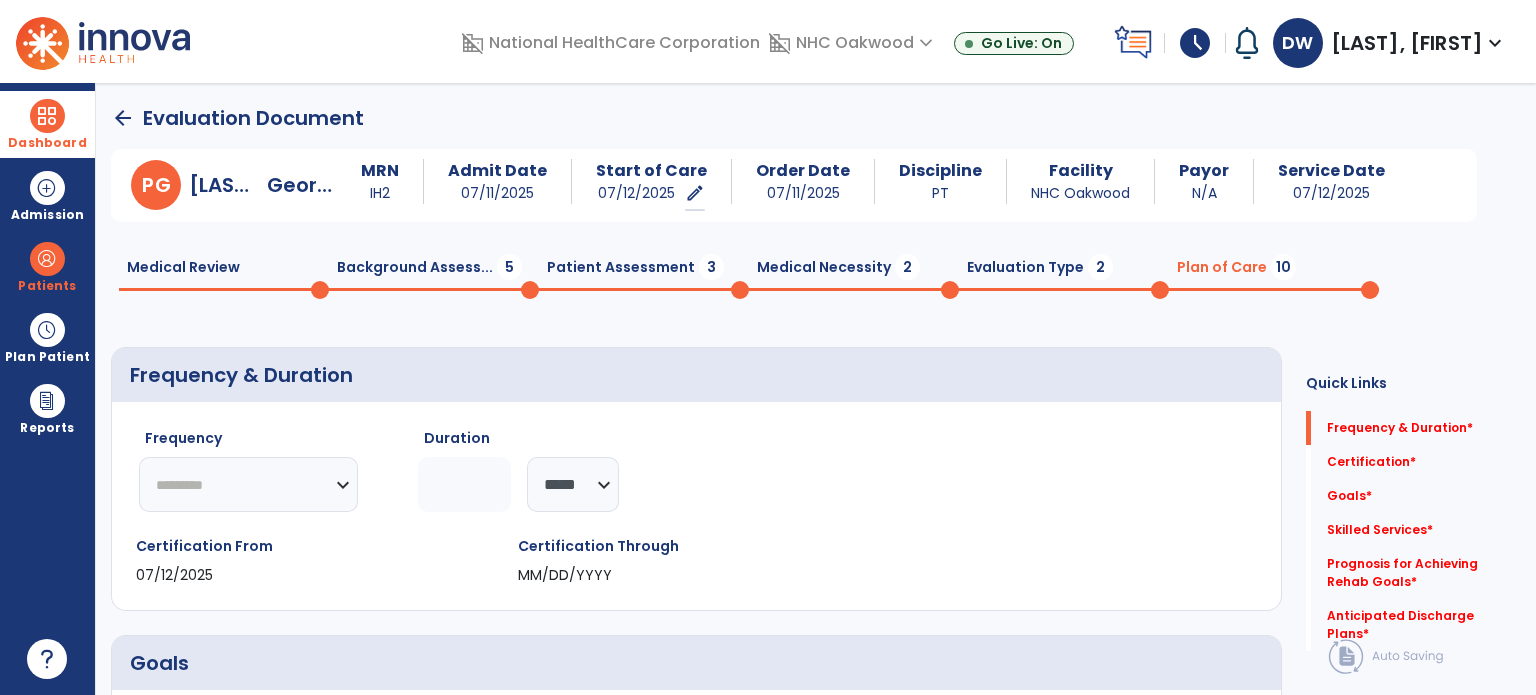 click on "********* ** ** ** ** ** ** **" 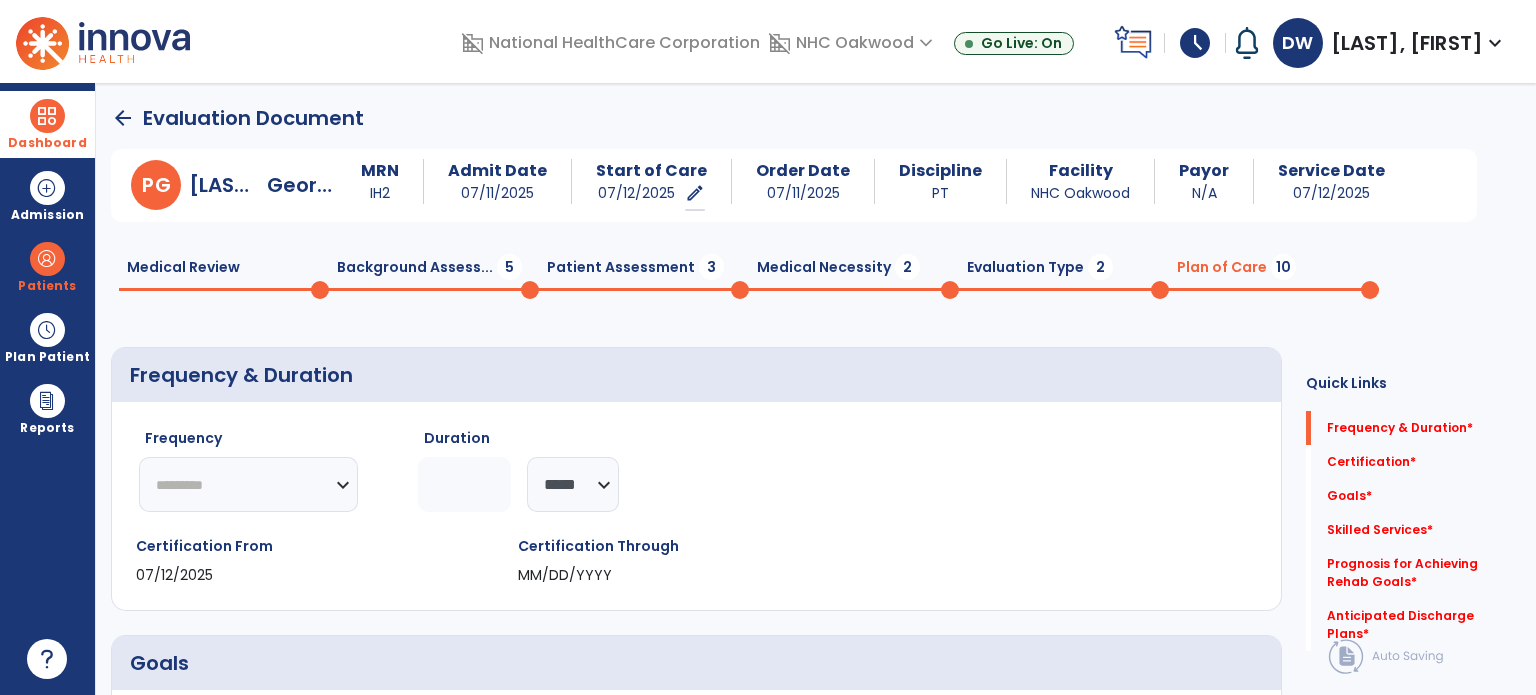 select on "**" 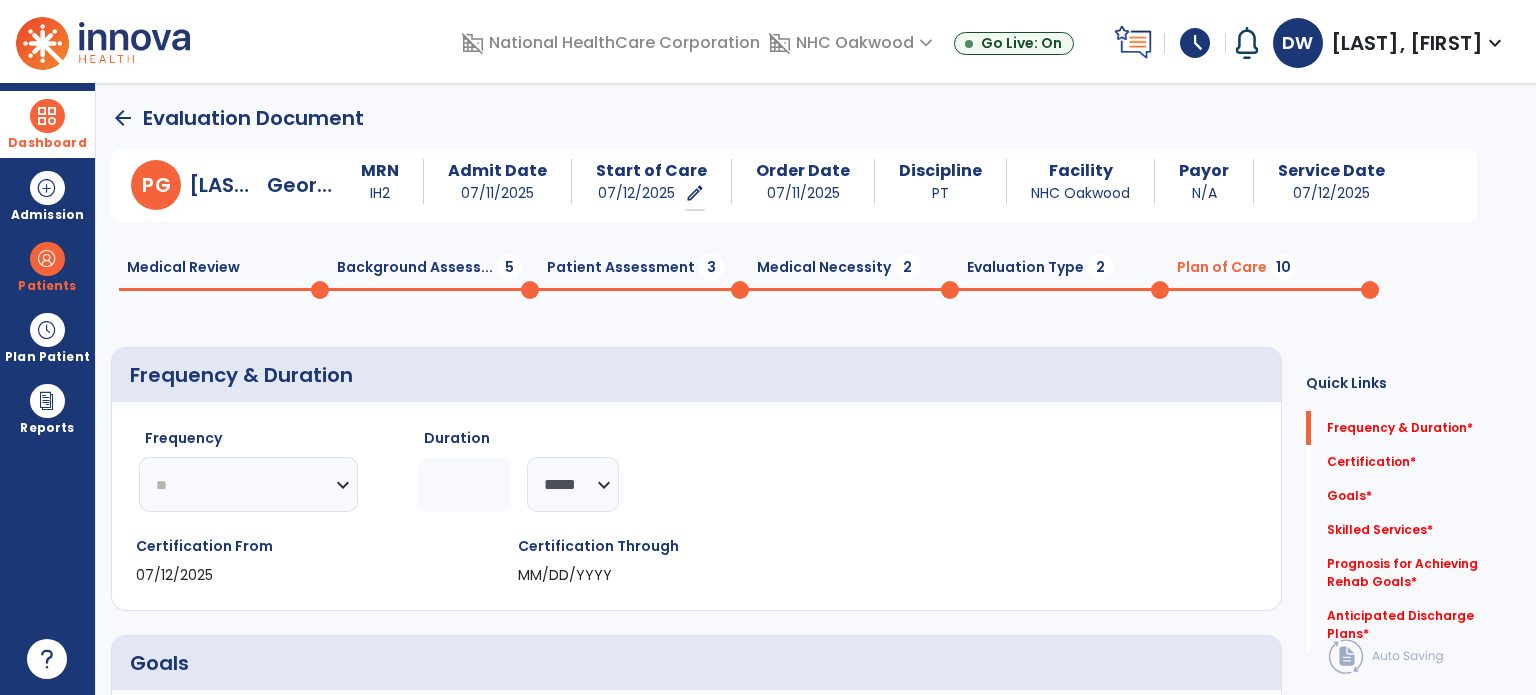 click on "********* ** ** ** ** ** ** **" 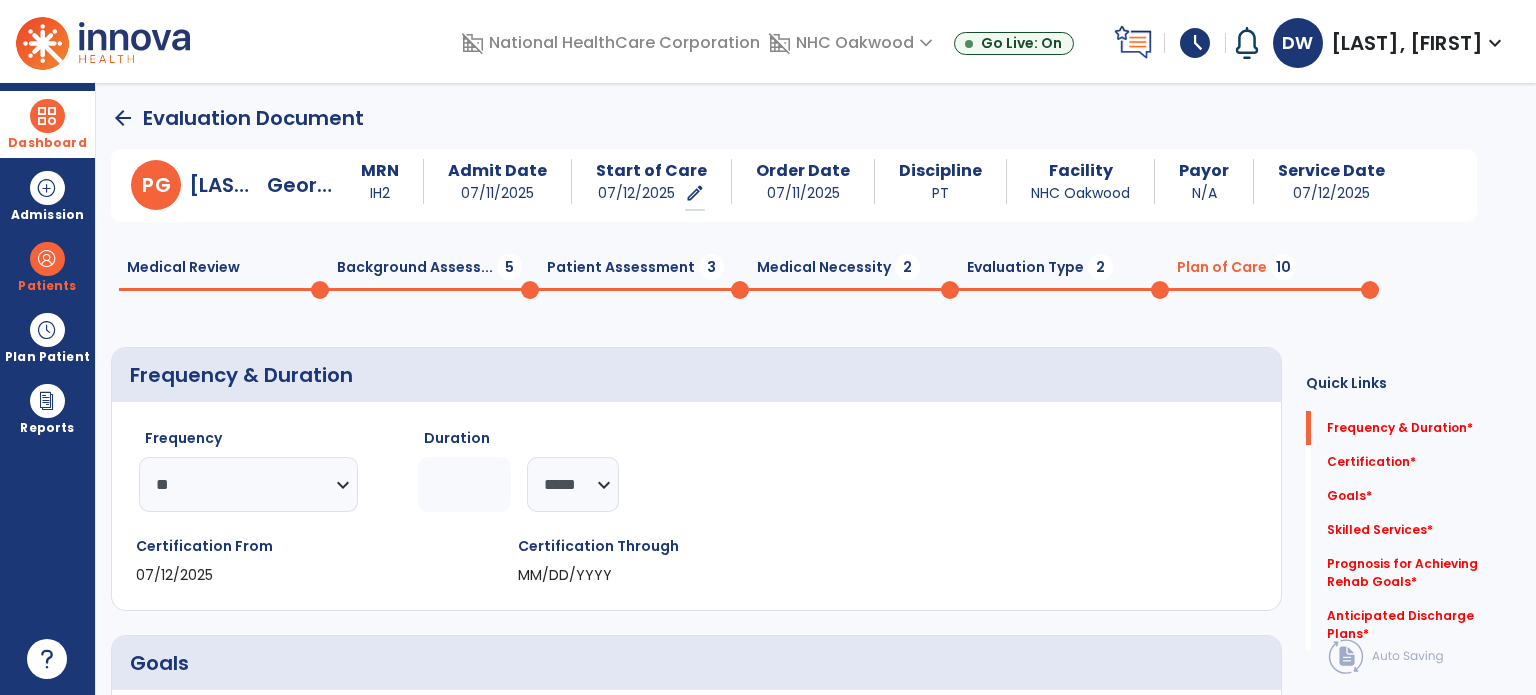 click 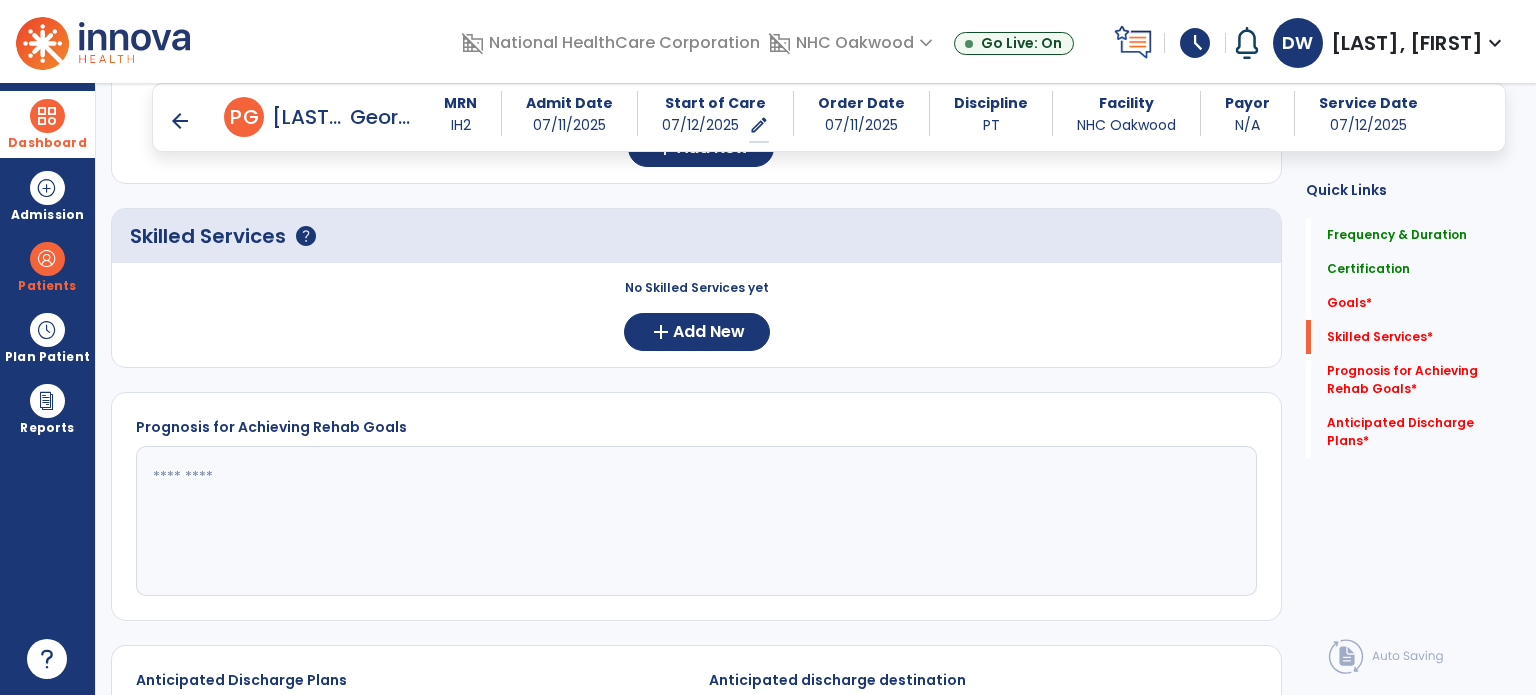 scroll, scrollTop: 0, scrollLeft: 0, axis: both 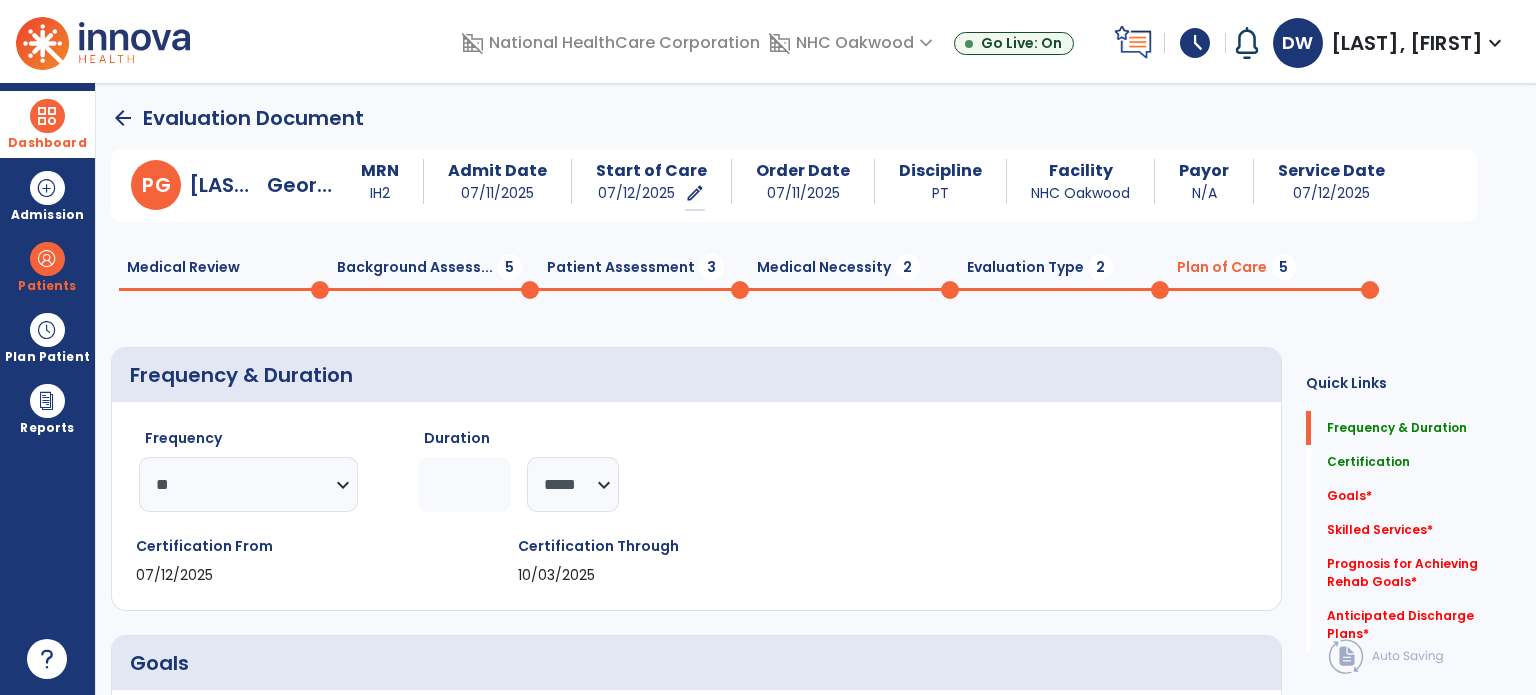 type on "**" 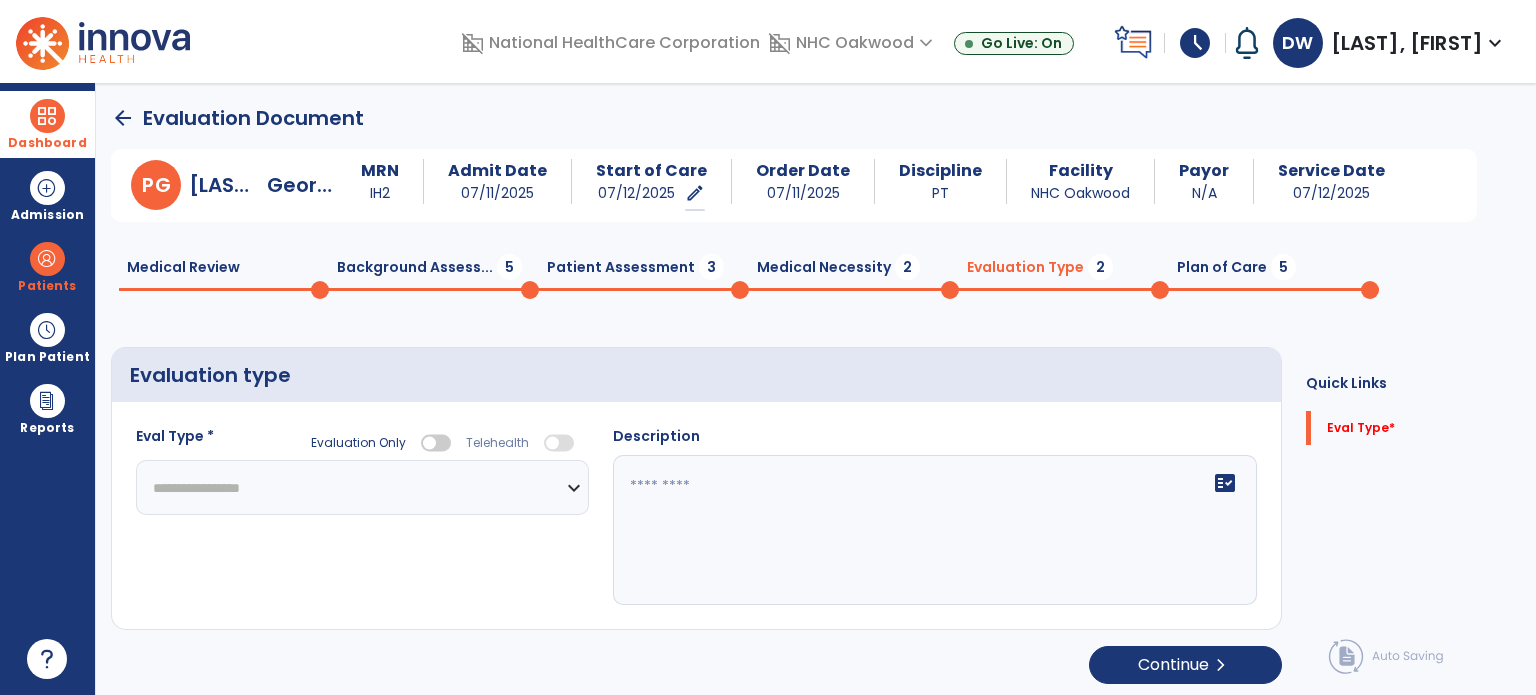 click on "**********" 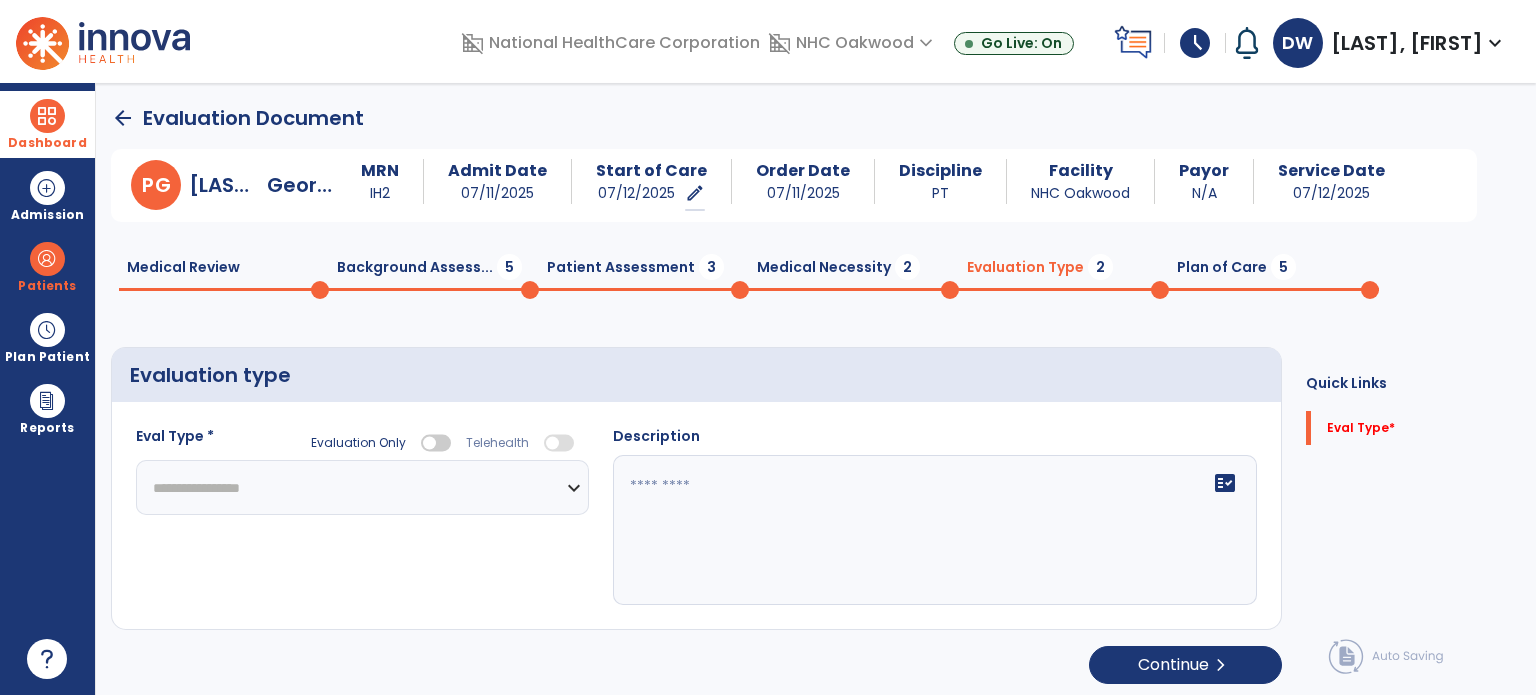 click on "Medical Necessity  2" 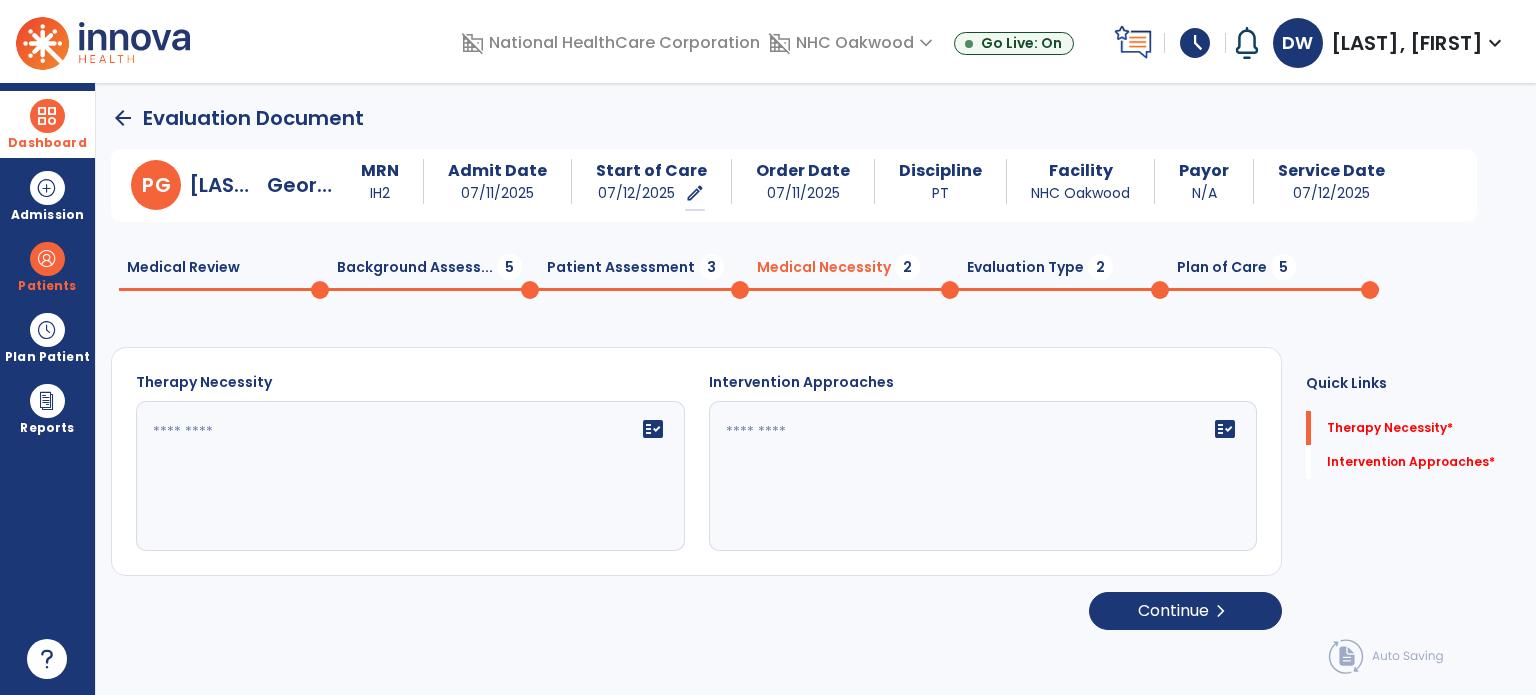 click on "Dashboard" at bounding box center [47, 124] 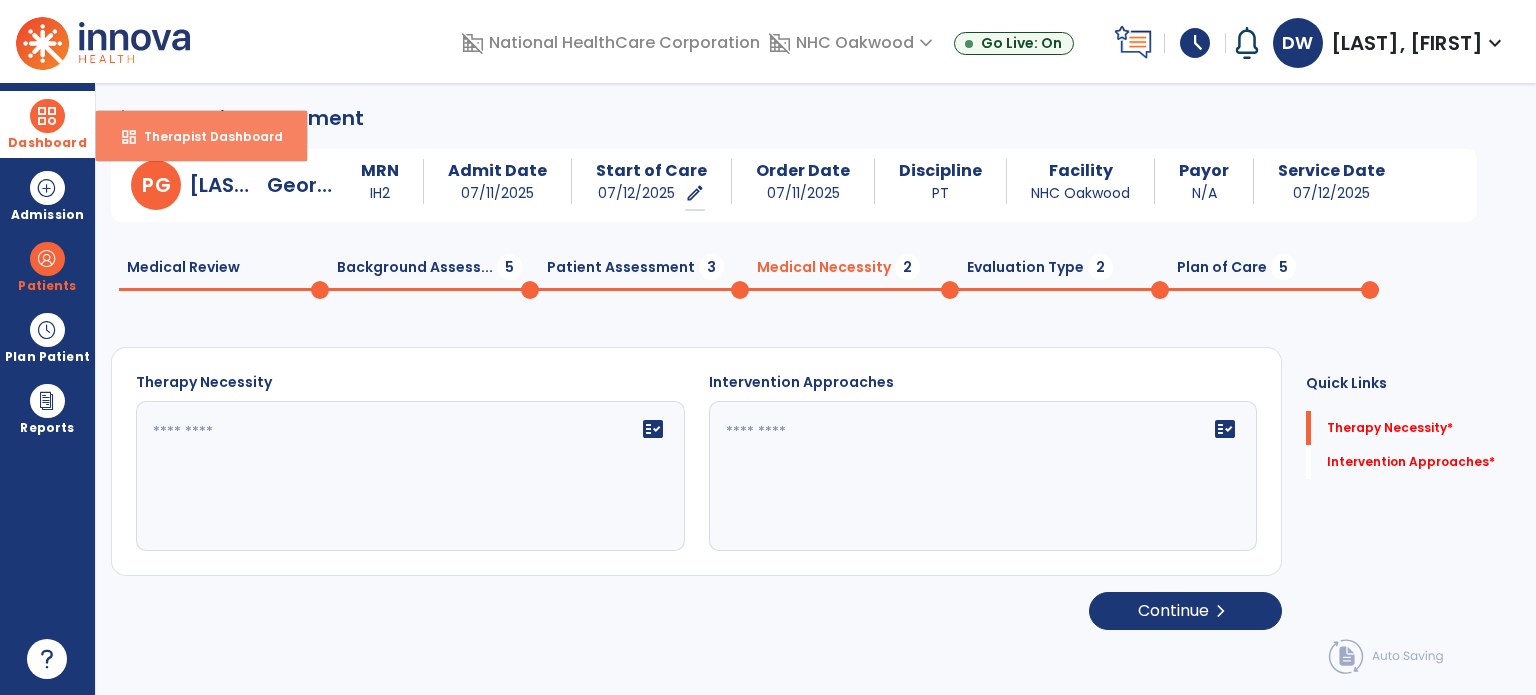 click on "Therapist Dashboard" at bounding box center (205, 136) 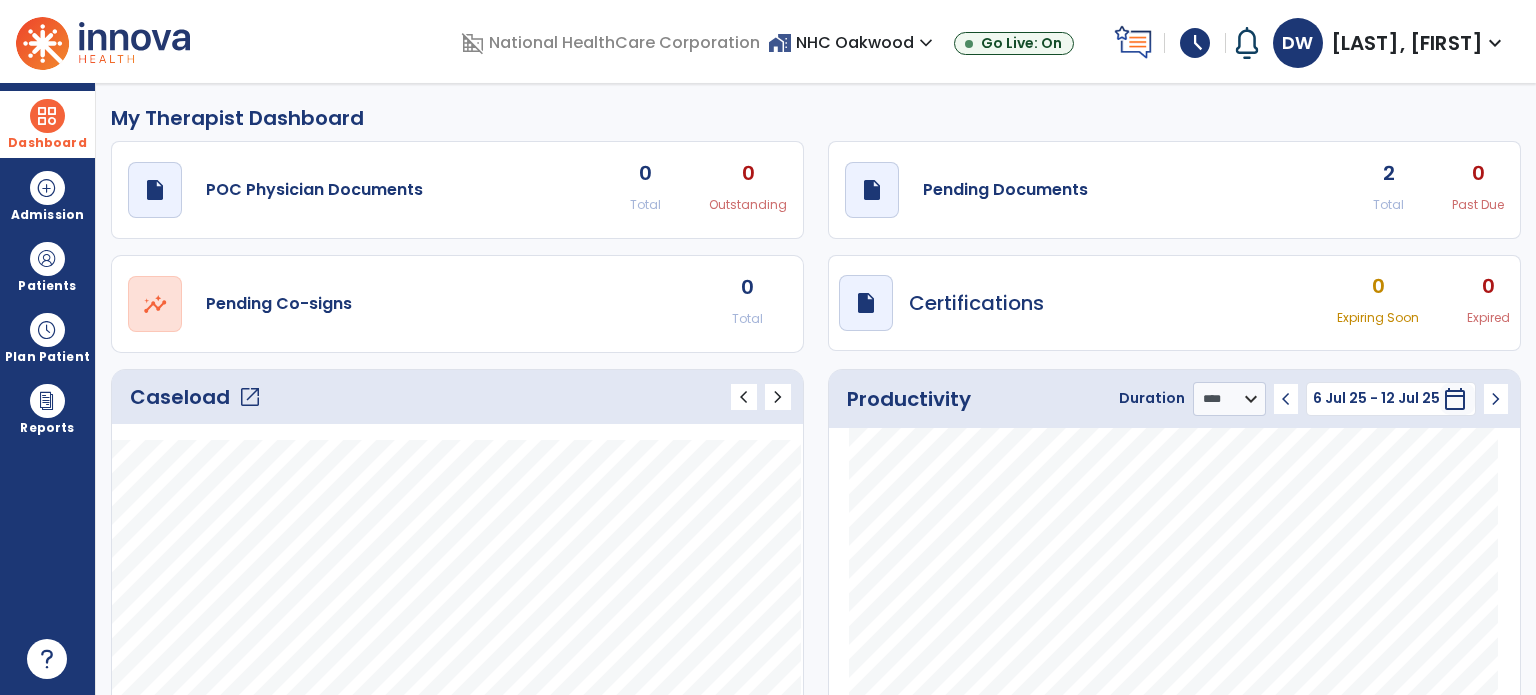 click on "open_in_new" 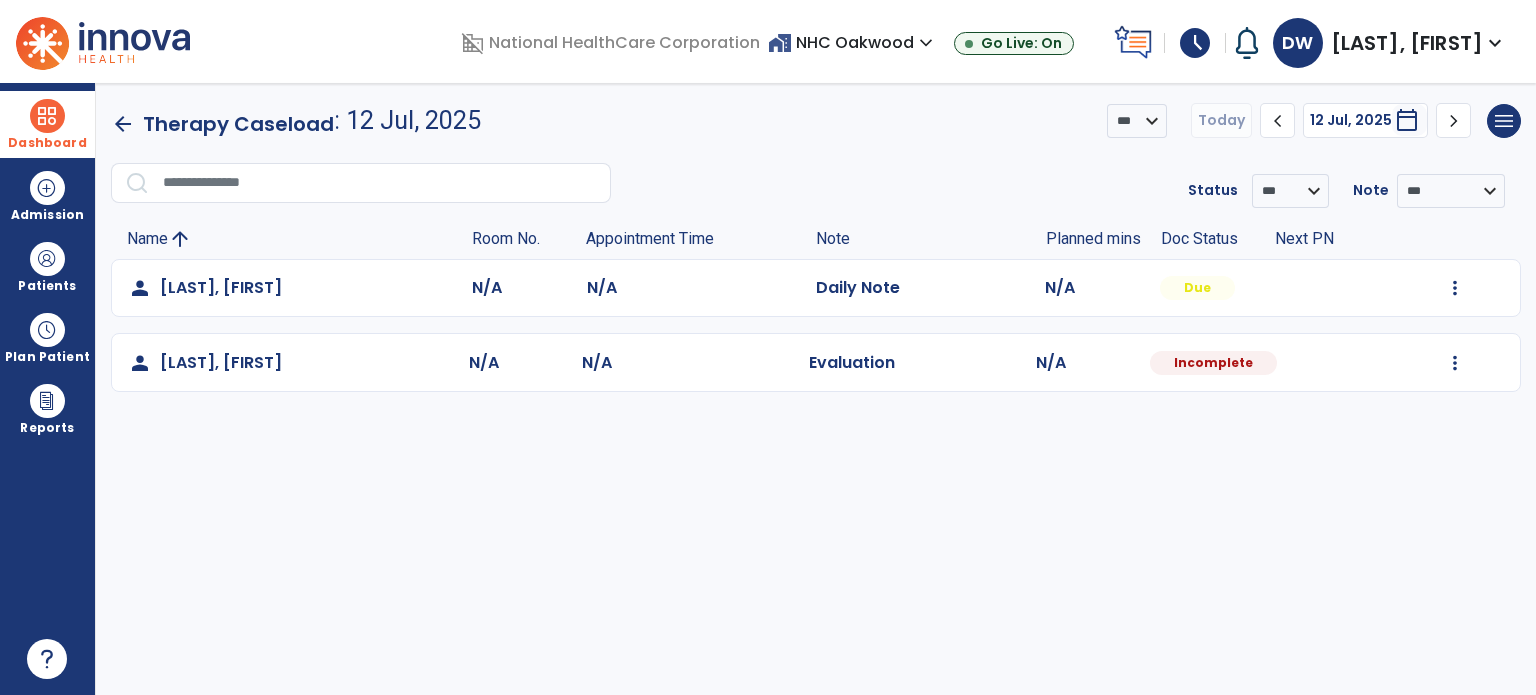 click on "**********" at bounding box center [816, 389] 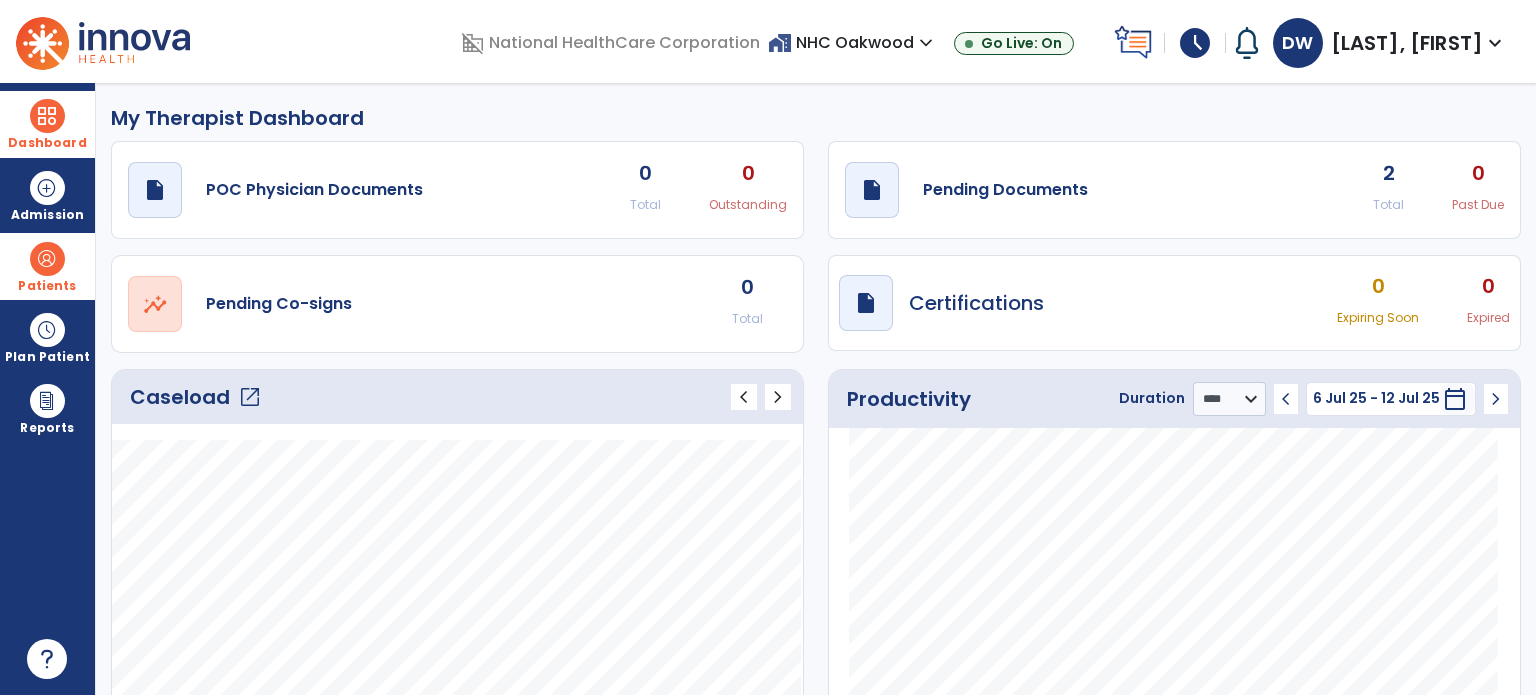 click on "Patients  format_list_bulleted  Patient List  space_dashboard  Patient Board  insert_chart  PDPM Board" at bounding box center [47, 266] 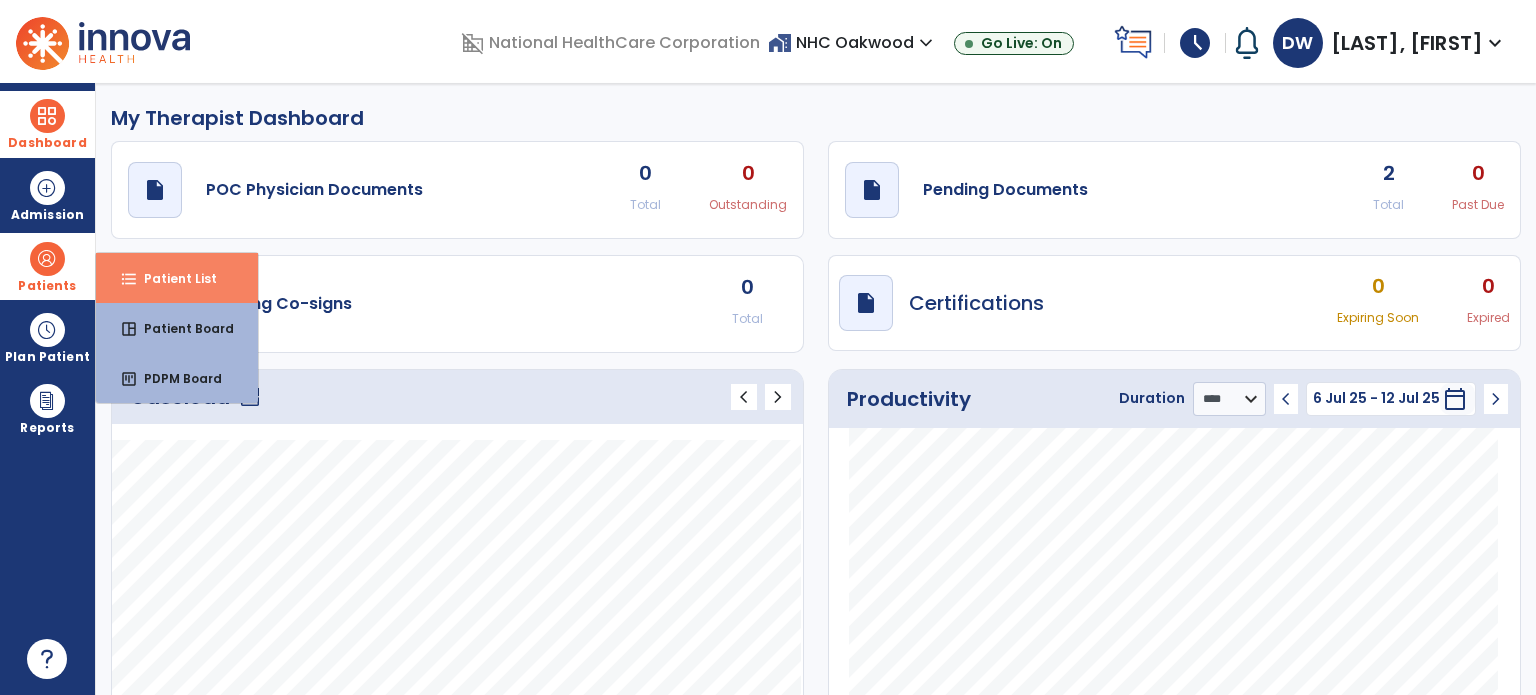 click on "Patient List" at bounding box center [172, 278] 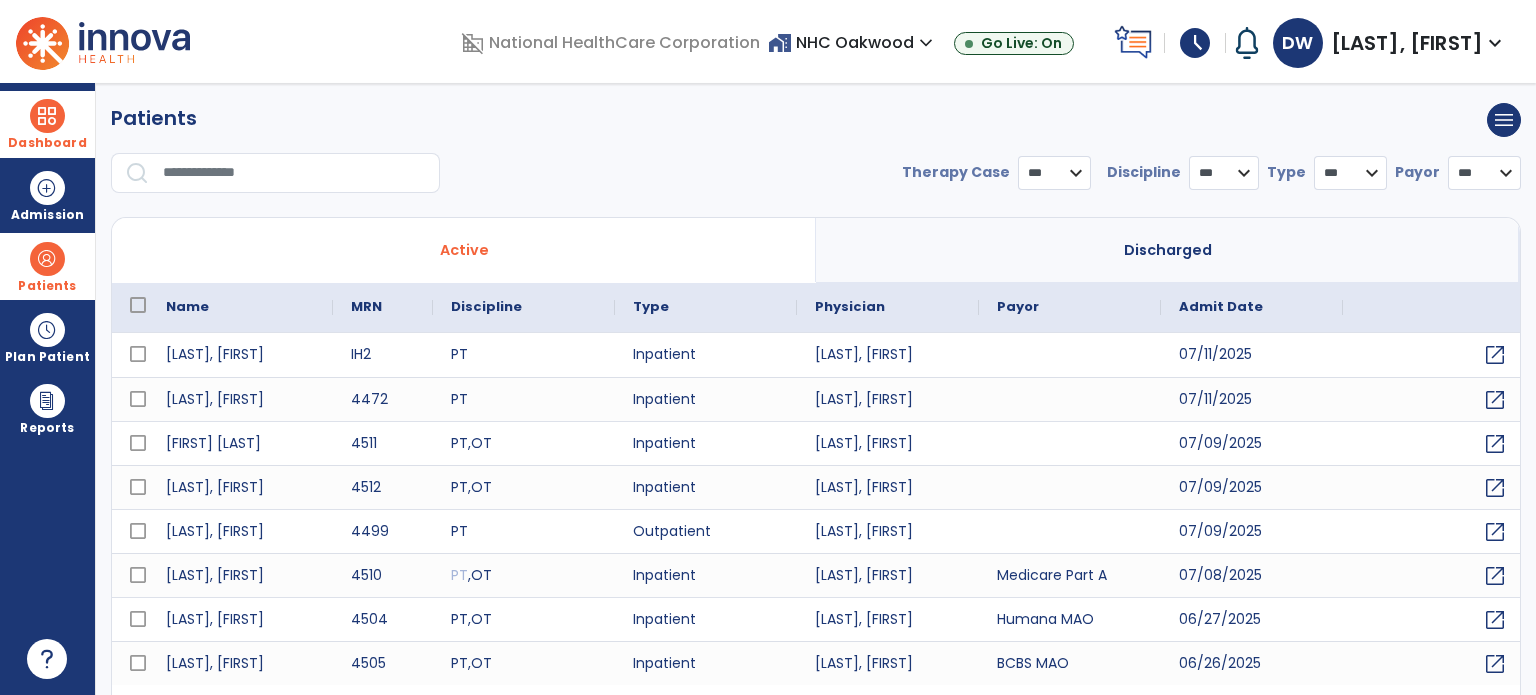 select on "***" 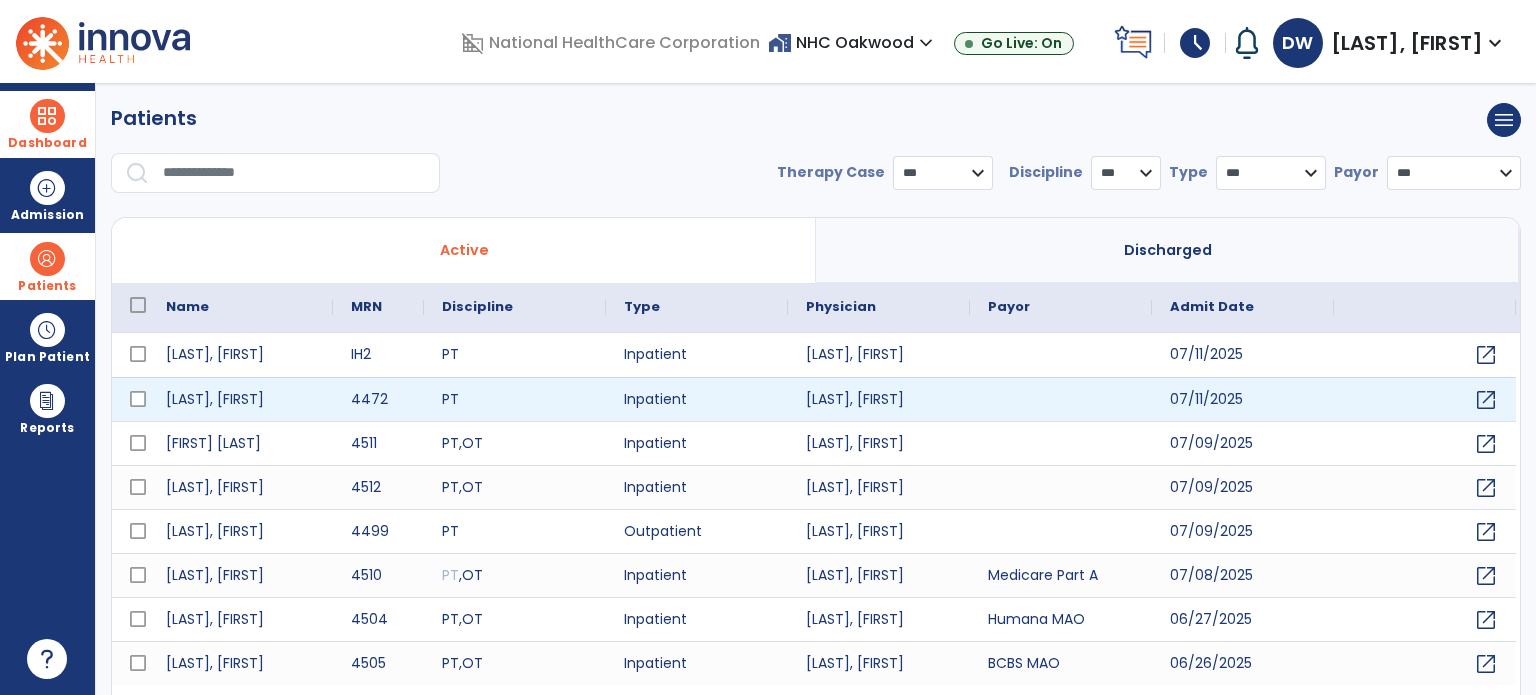 scroll, scrollTop: 46, scrollLeft: 0, axis: vertical 